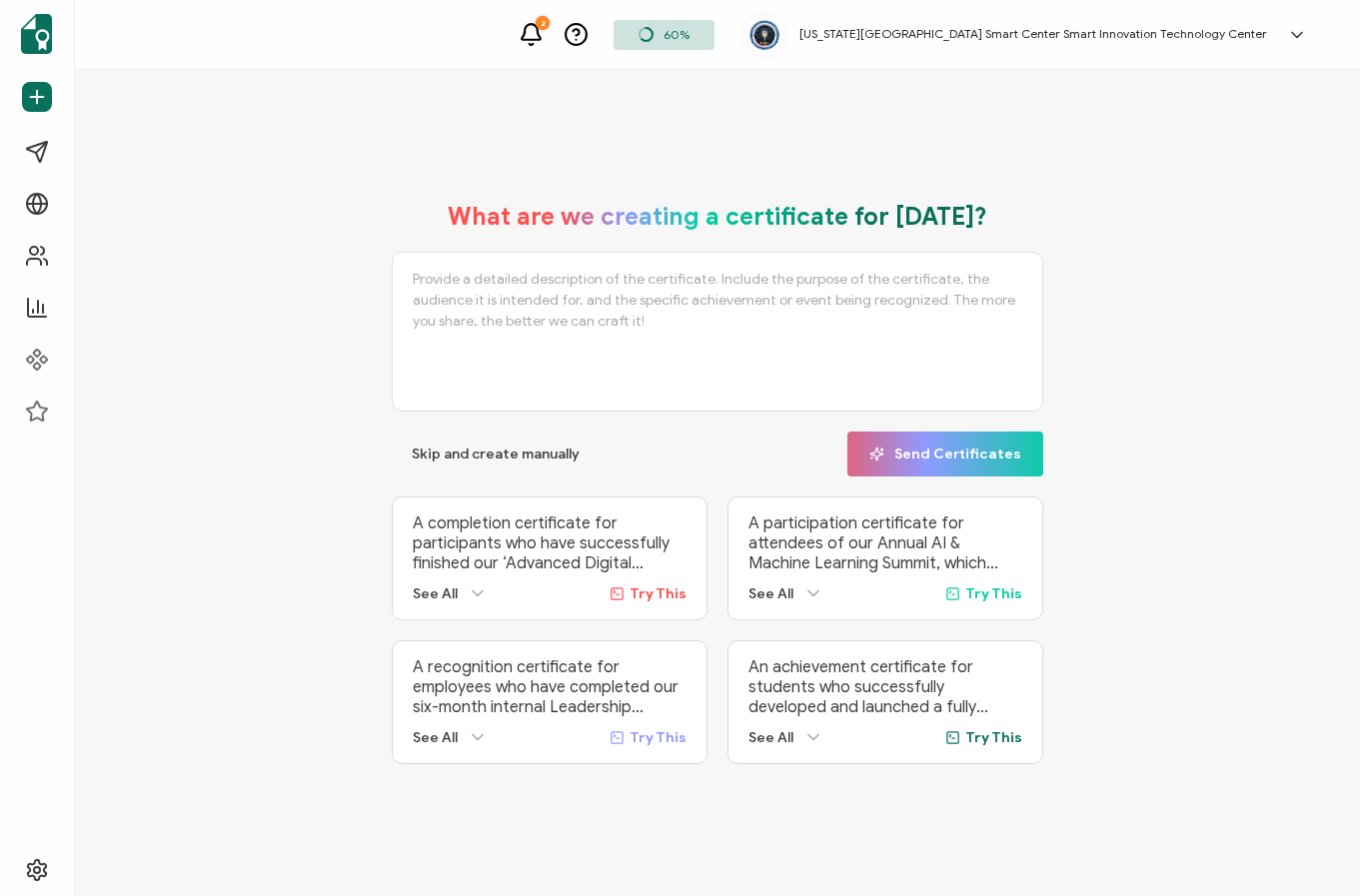 scroll, scrollTop: 0, scrollLeft: 0, axis: both 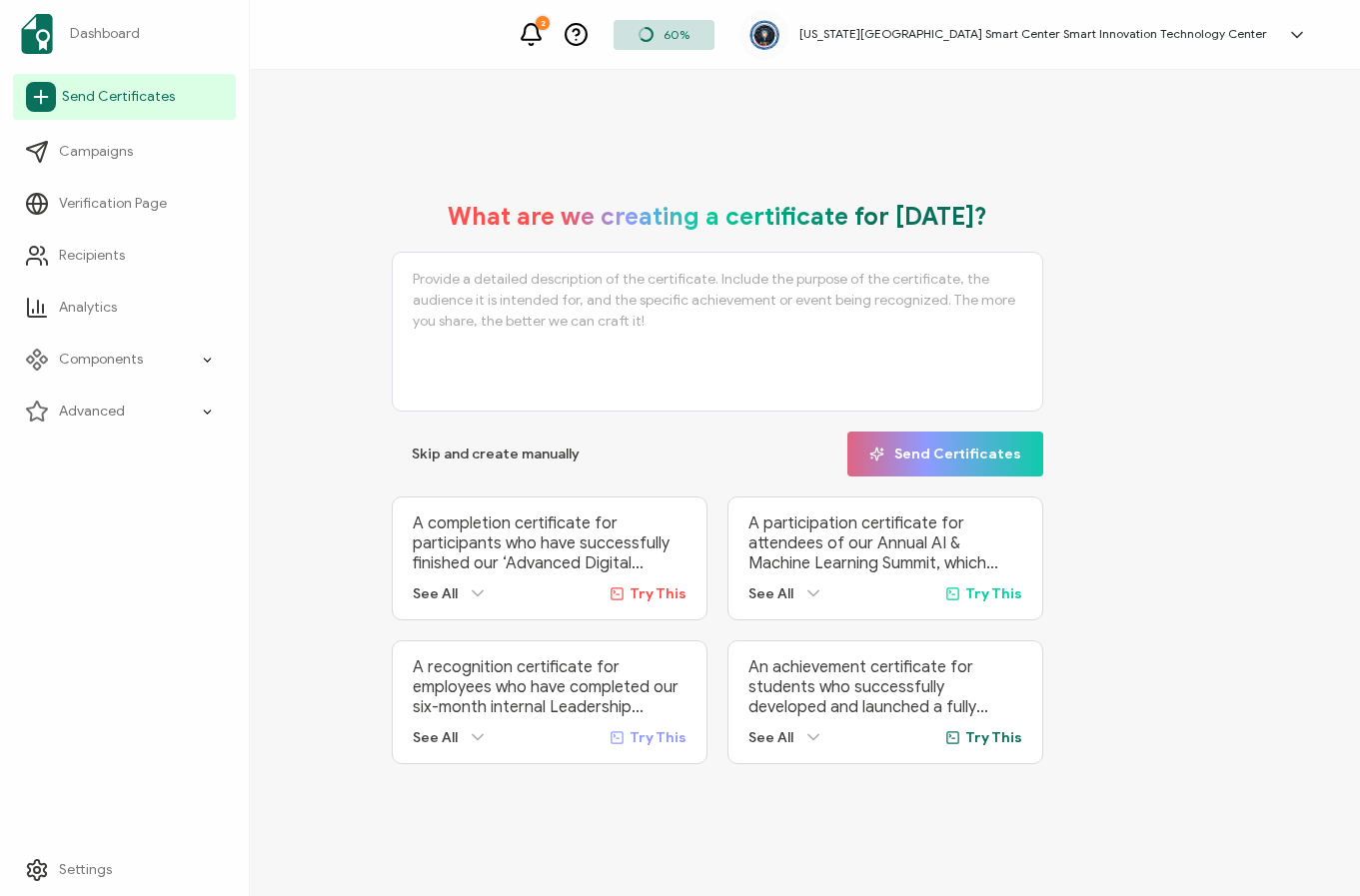 click 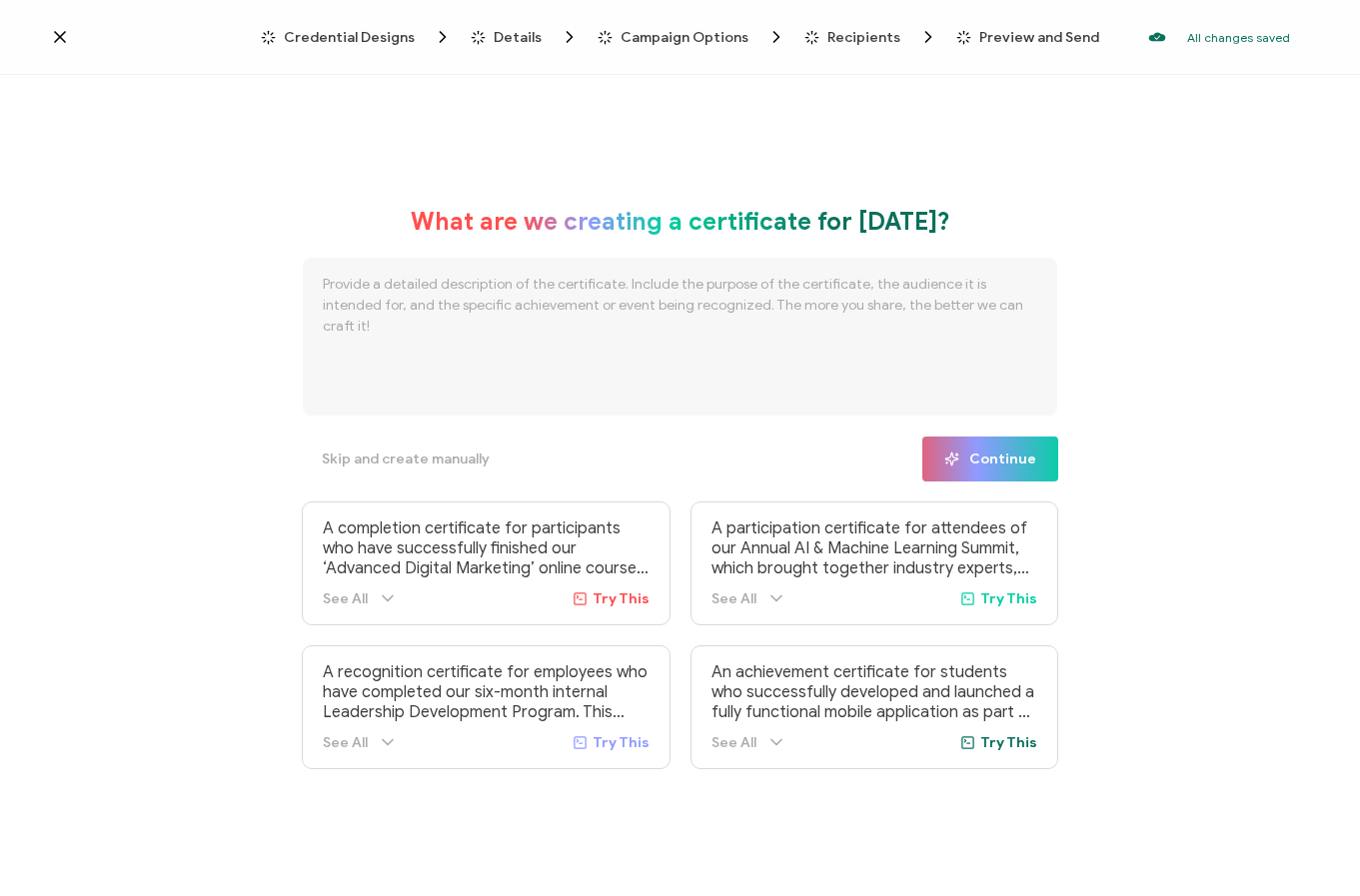 click at bounding box center [680, 337] 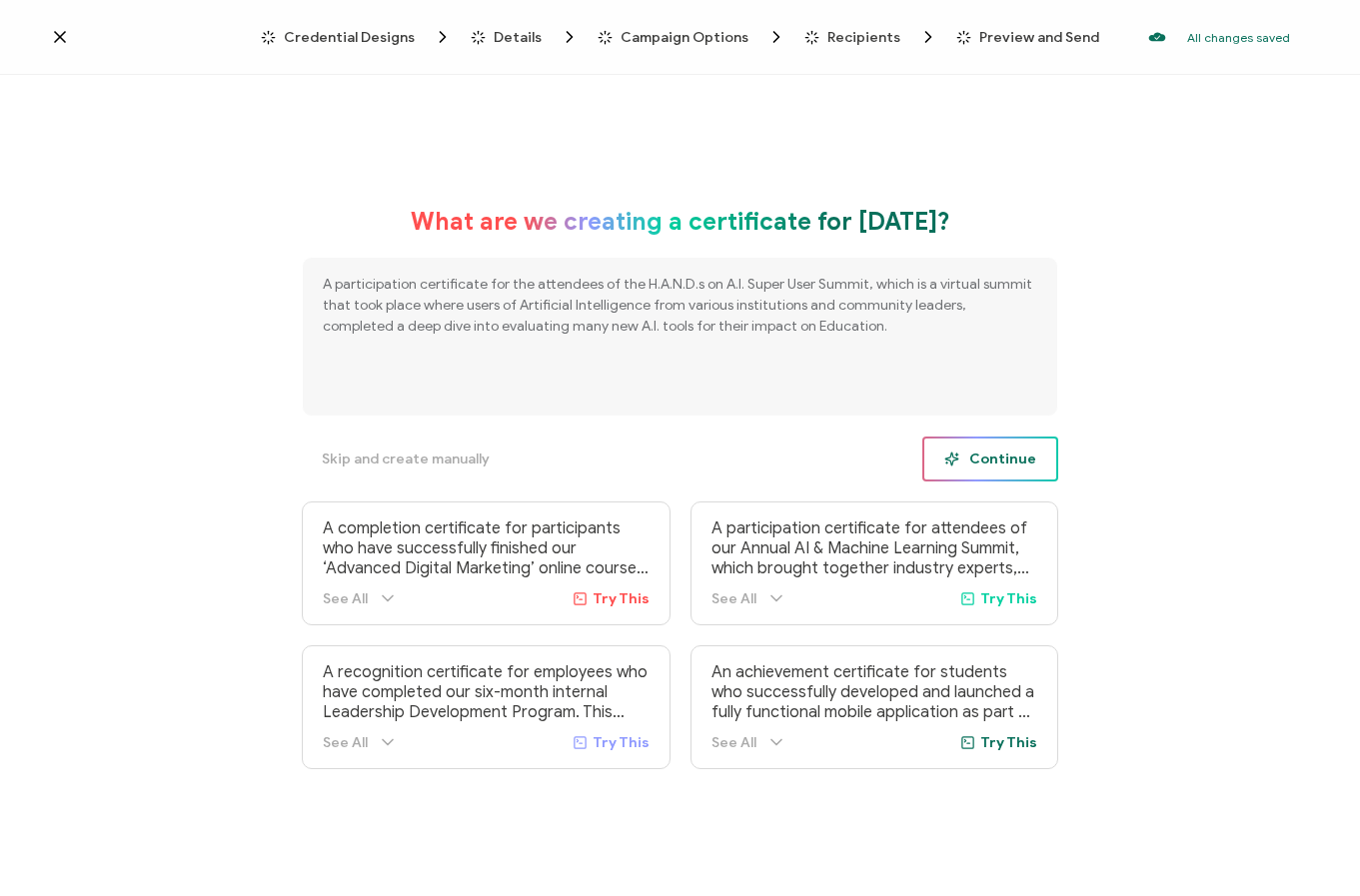 type on "A participation certificate for the attendees of the H.A.N.D.s on A.I. Super User Summit, which is a virtual summit that took place where users of Artificial Intelligence from various institutions and community leaders, completed a deep dive into evaluating many new A.I. tools for their impact on Education." 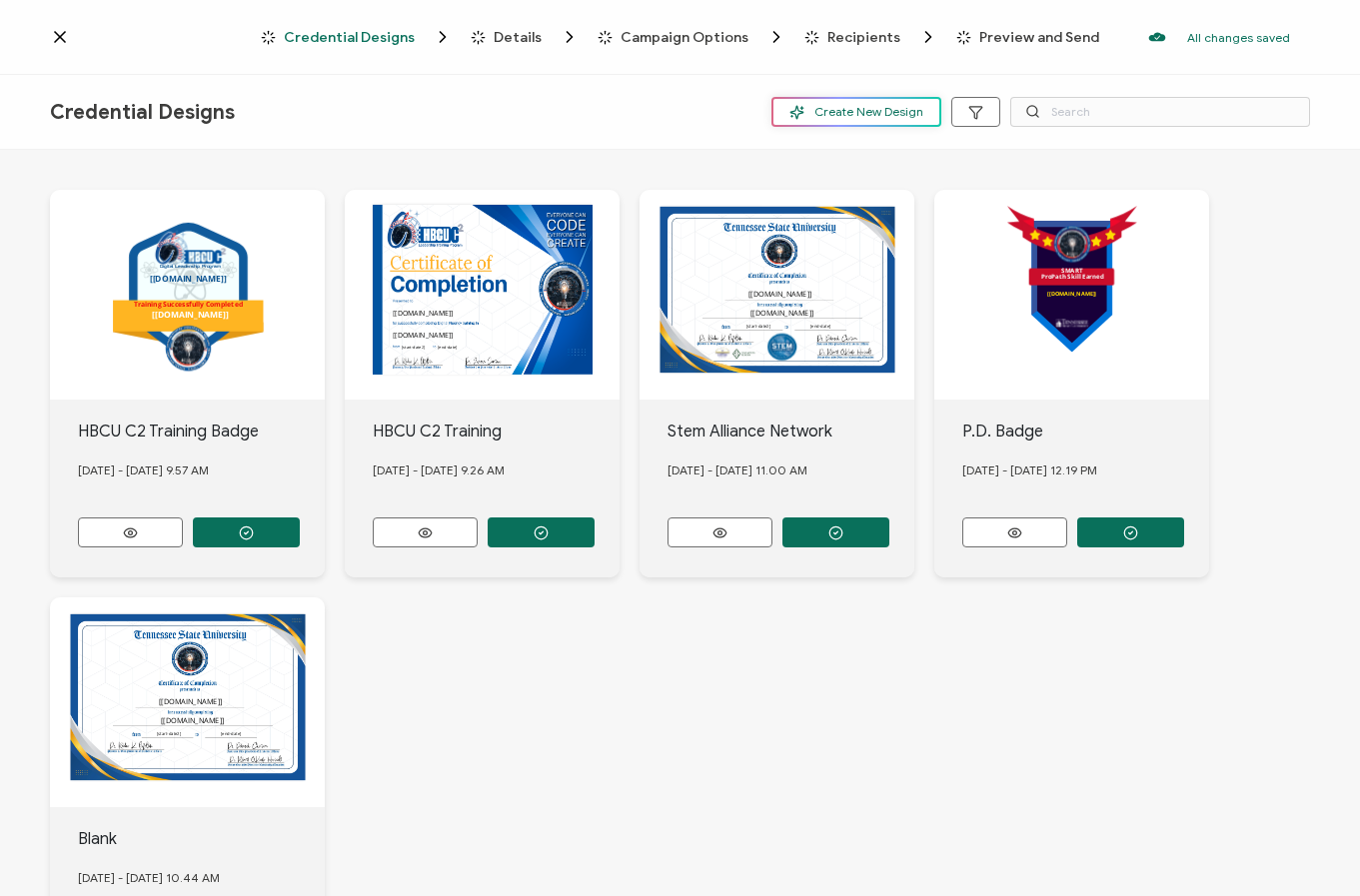 click on "Create New Design" at bounding box center [856, 112] 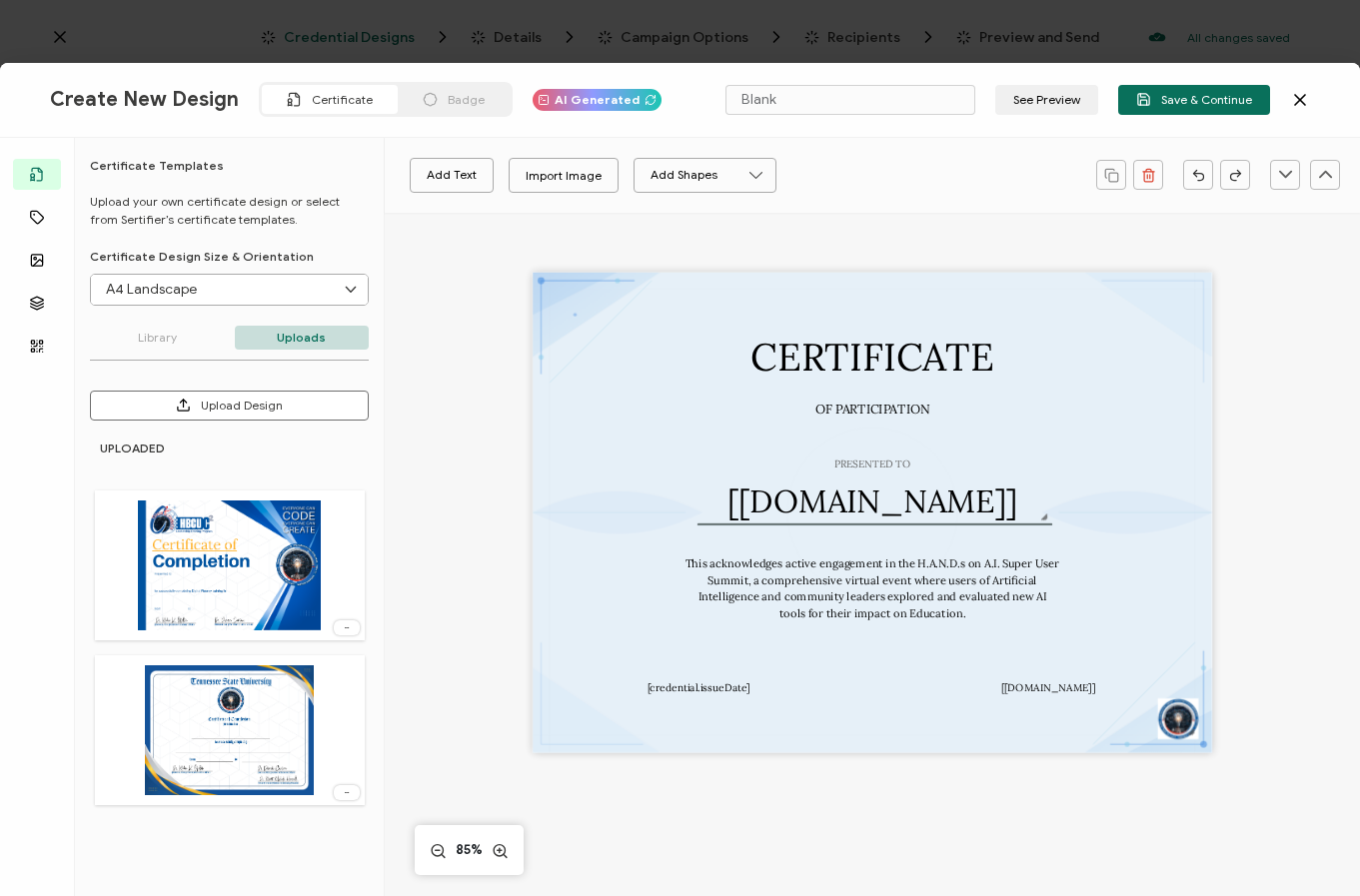 type on "Strouk" 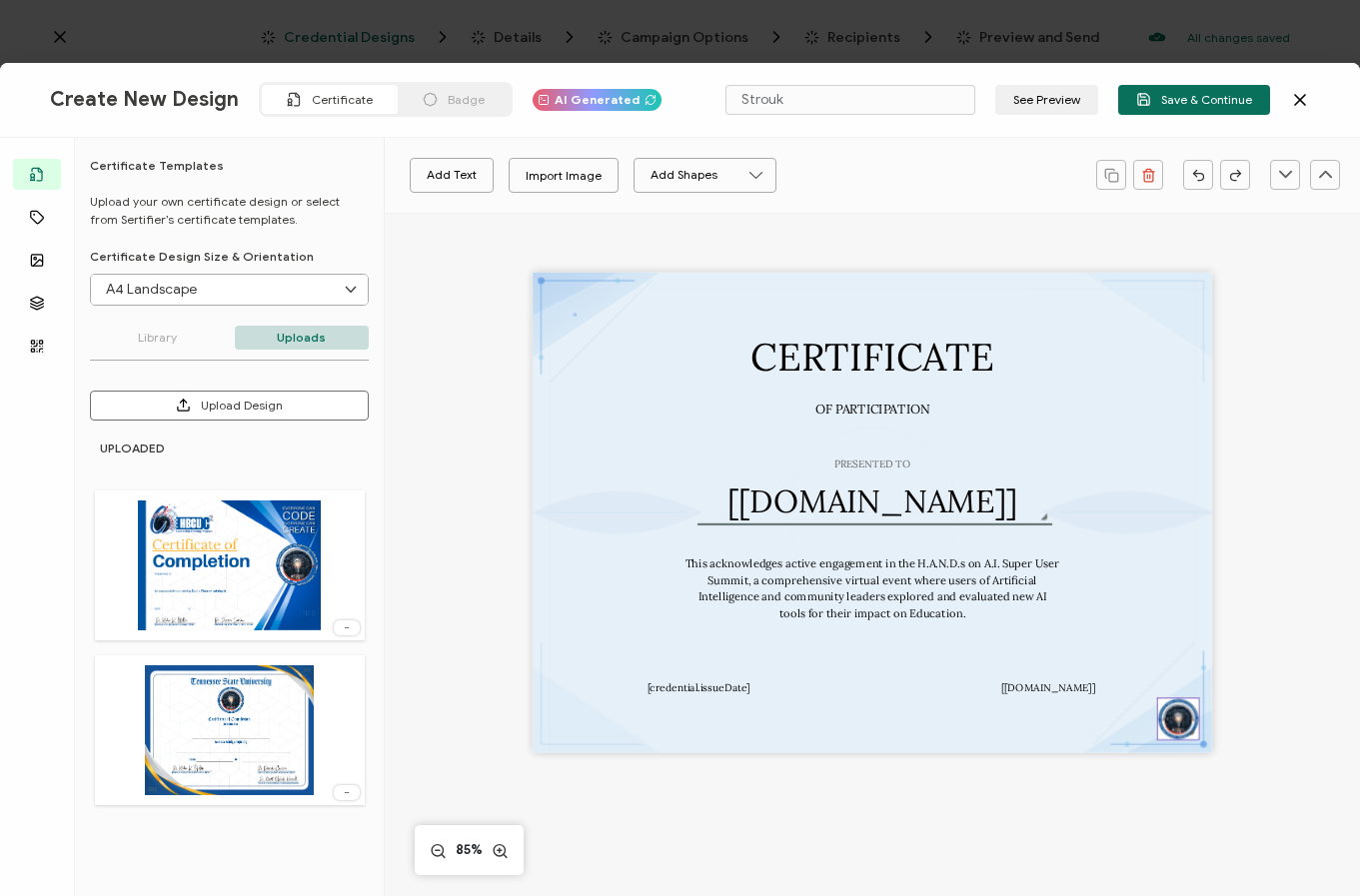 click at bounding box center [1178, 718] 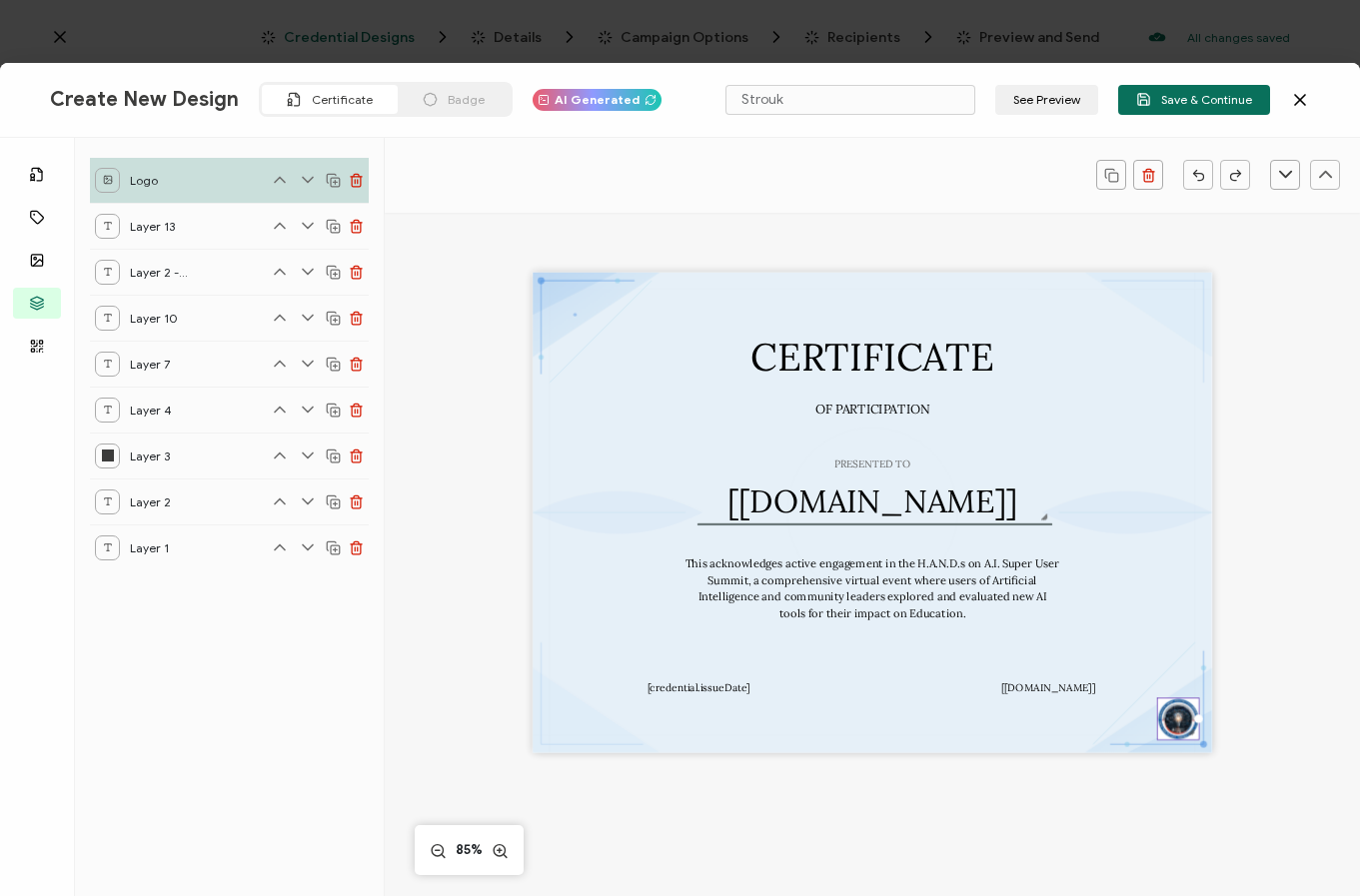 click on "Logo" at bounding box center [229, 180] 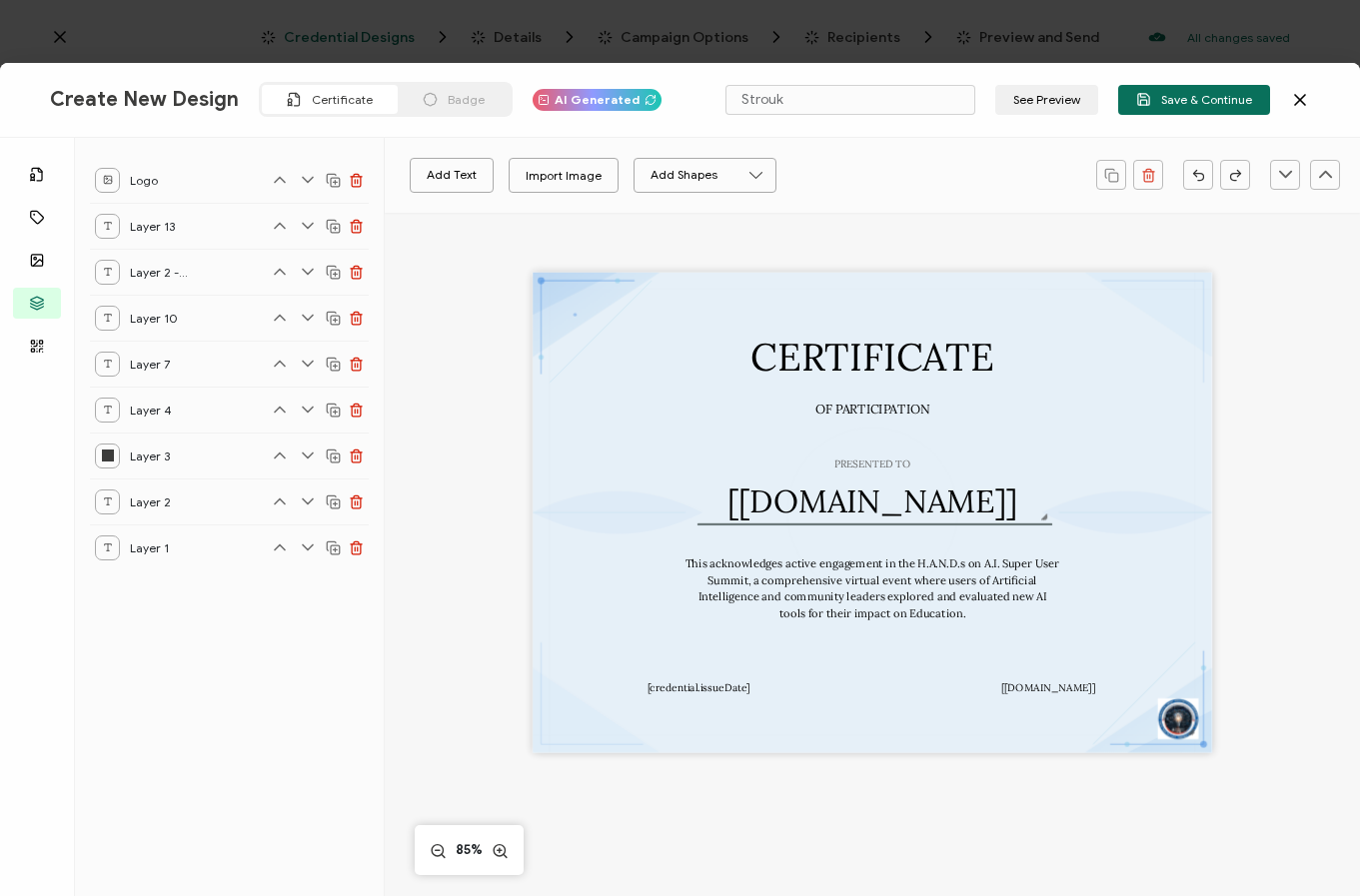 click on "Logo" at bounding box center [229, 180] 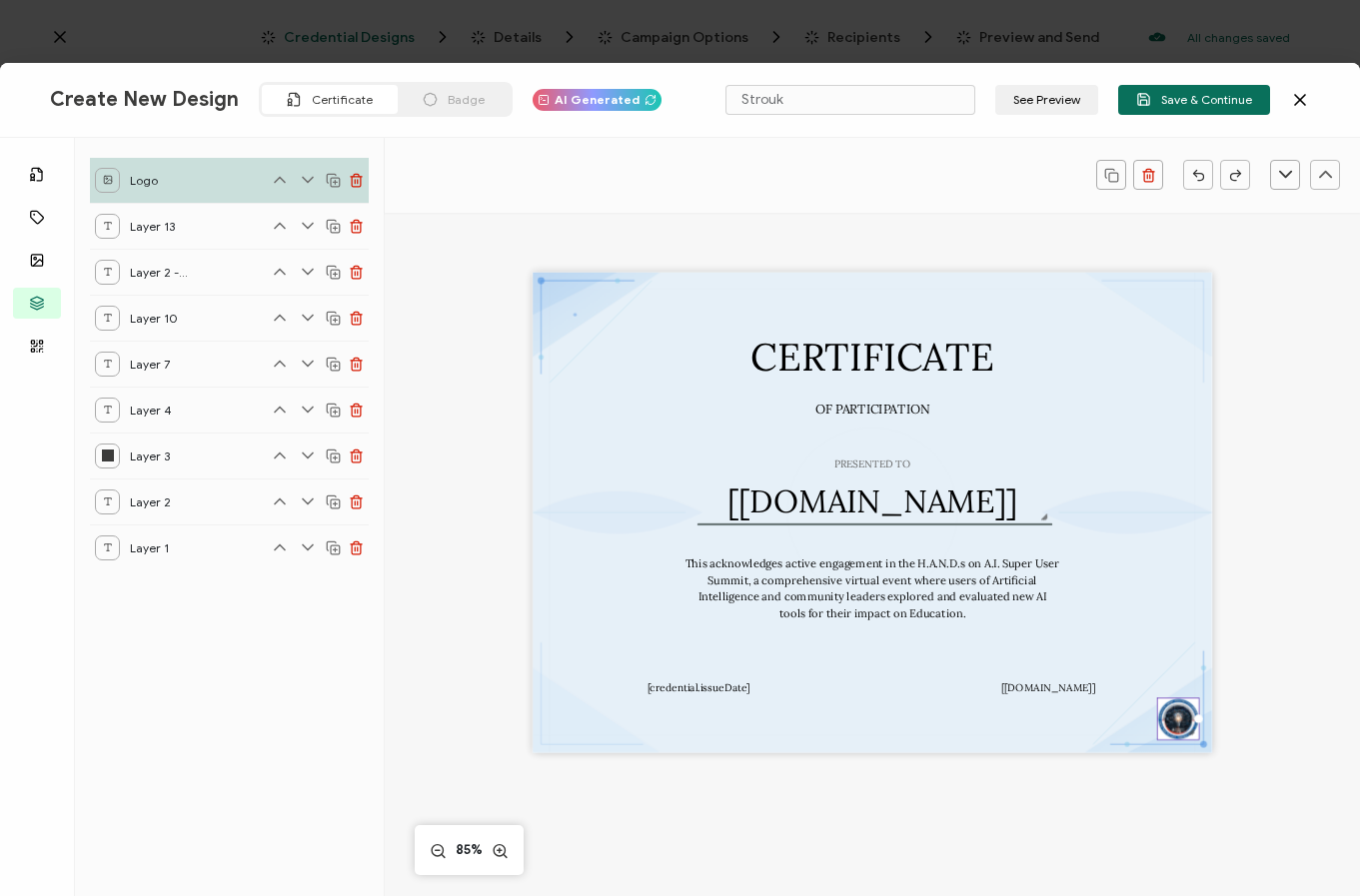 click 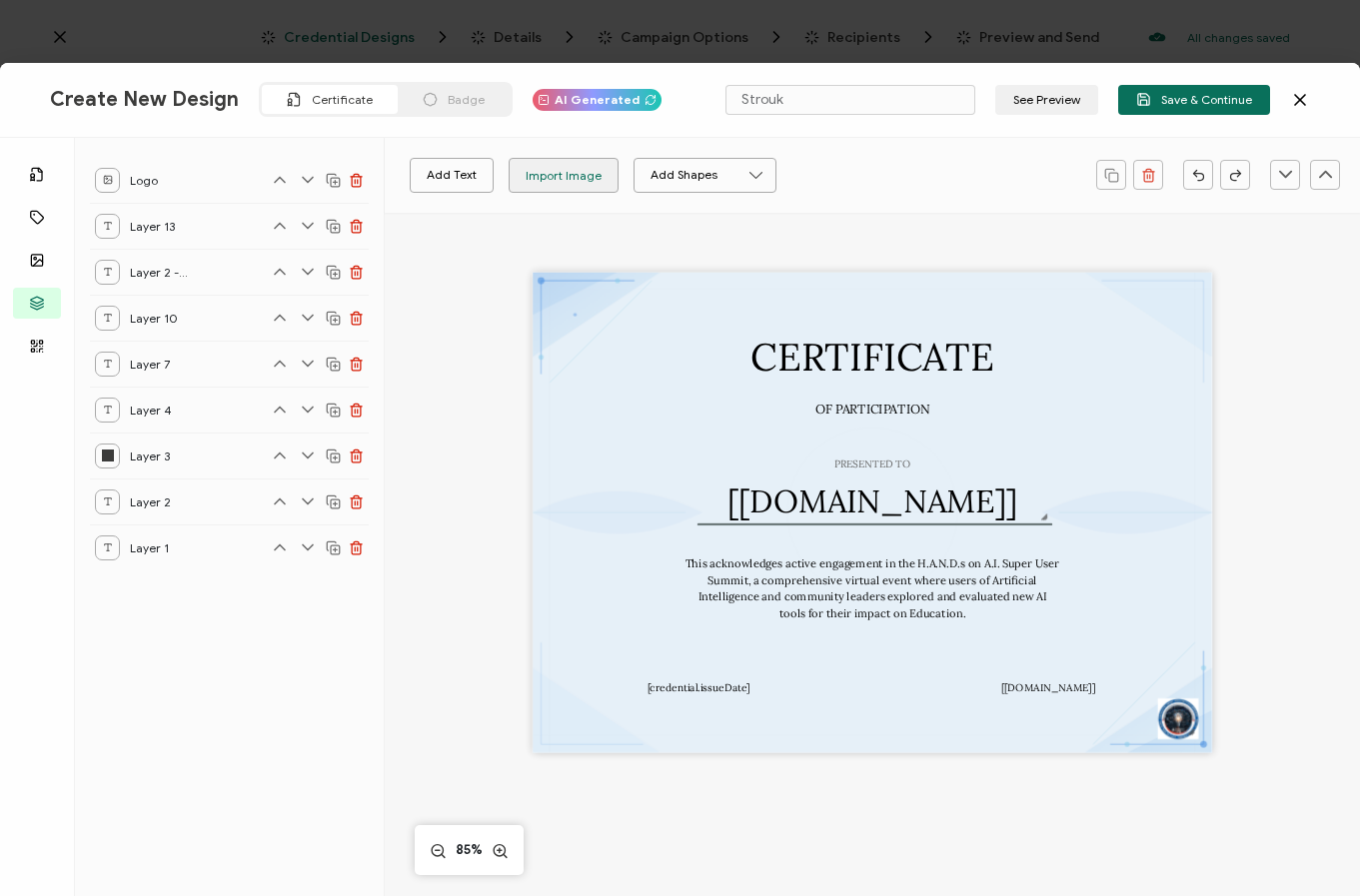 click on "Import Image" at bounding box center [564, 175] 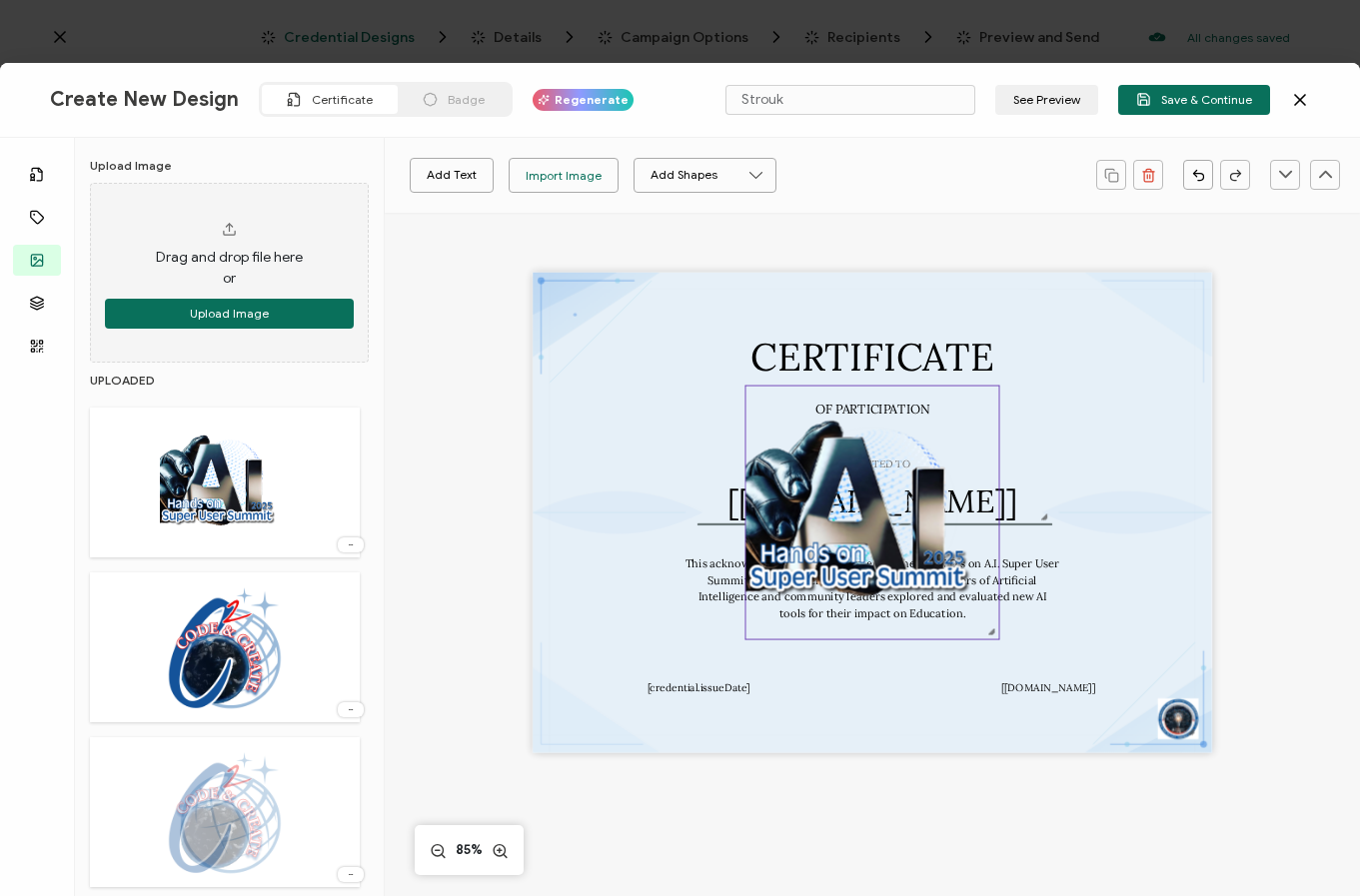 click at bounding box center [871, 511] 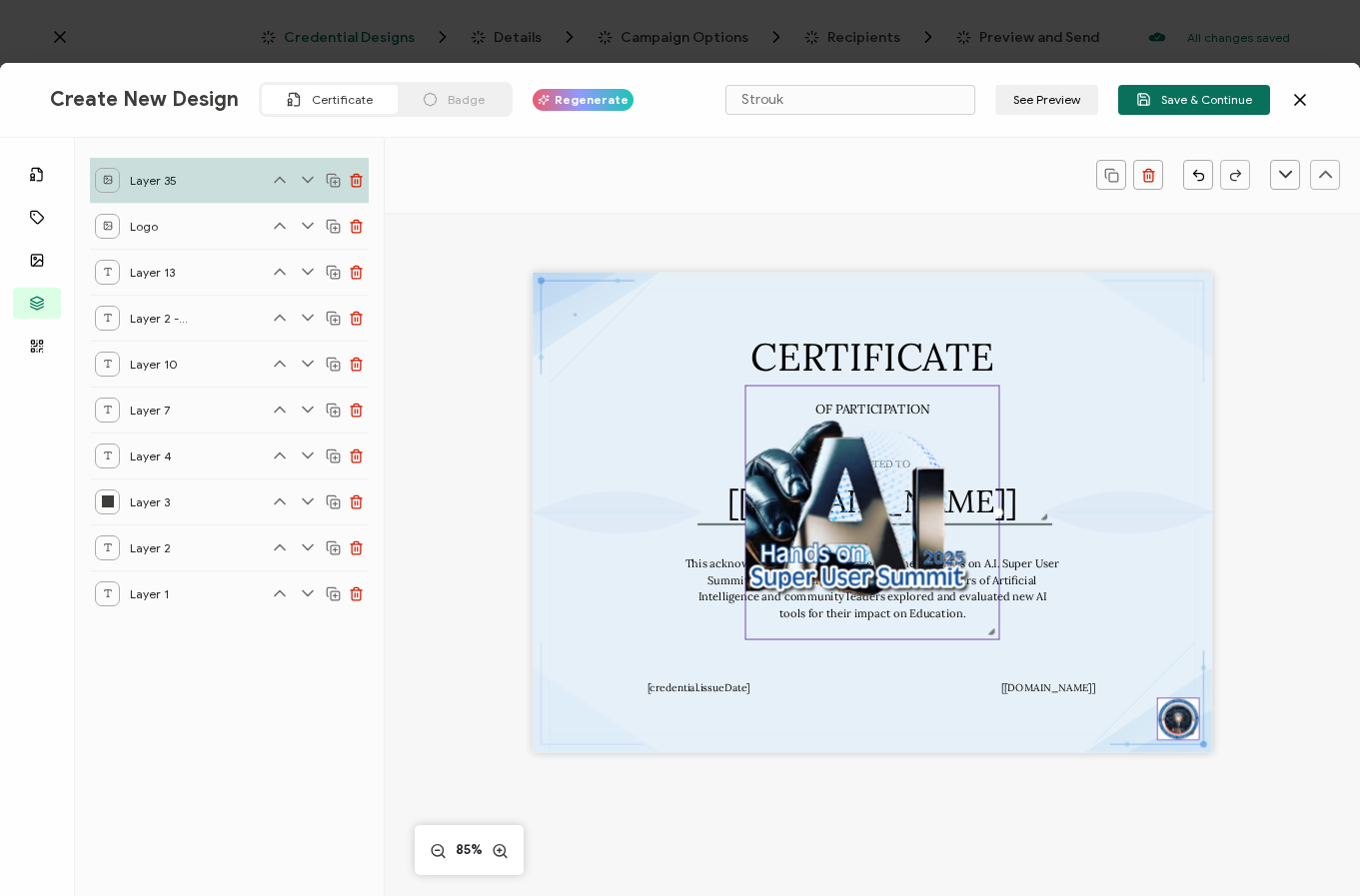 click at bounding box center [1178, 718] 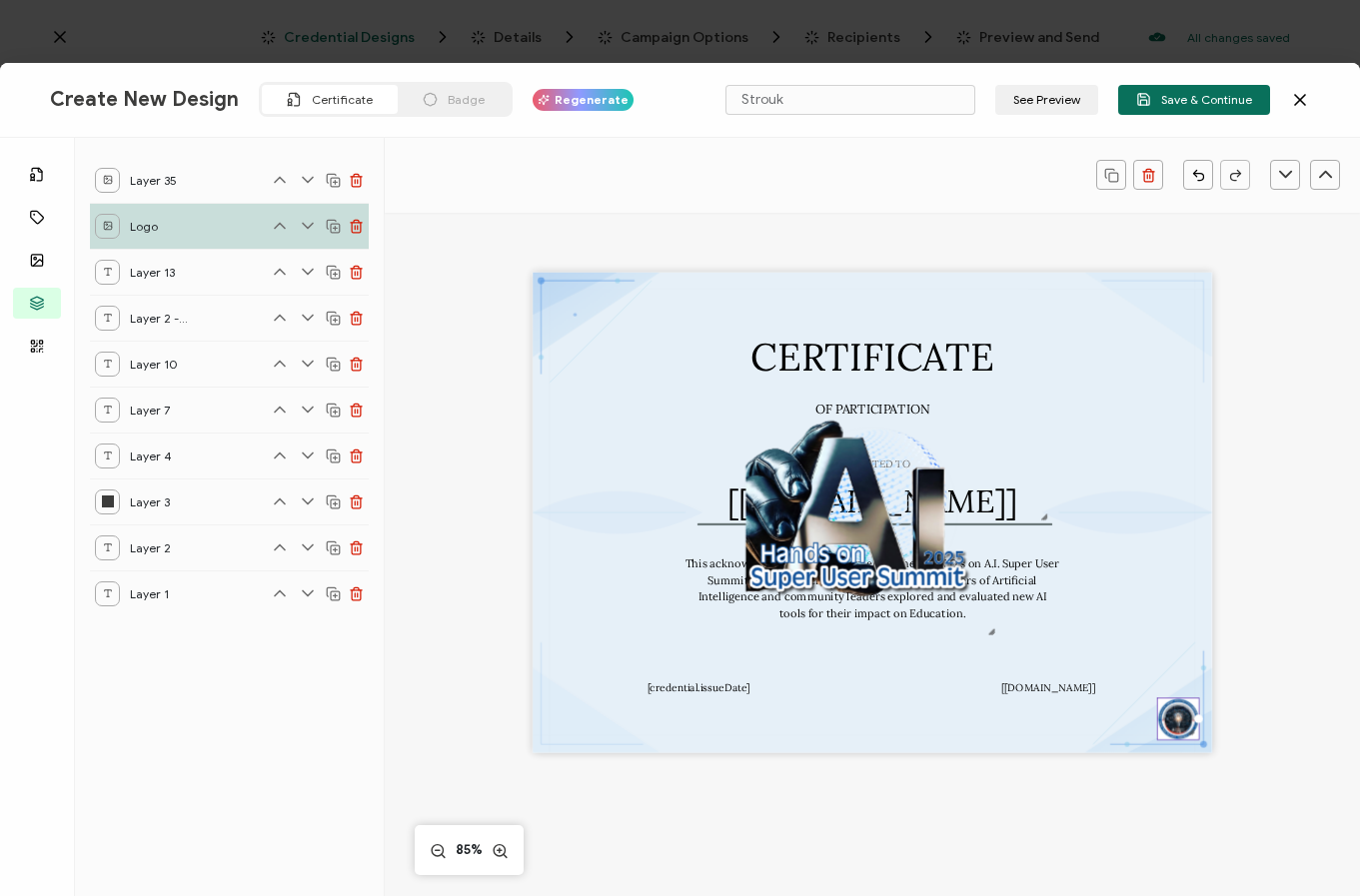 click 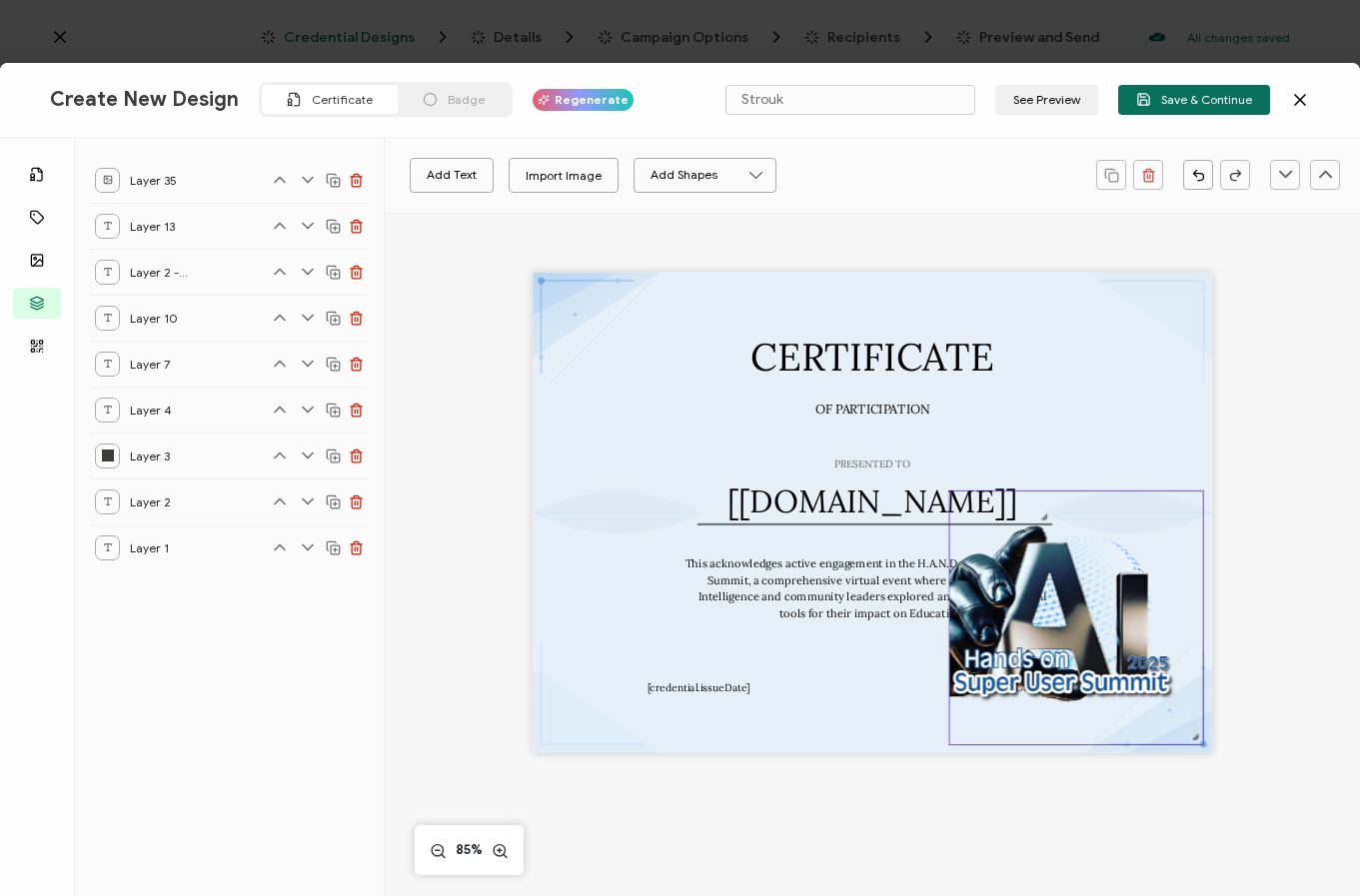 drag, startPoint x: 828, startPoint y: 561, endPoint x: 1032, endPoint y: 666, distance: 229.43627 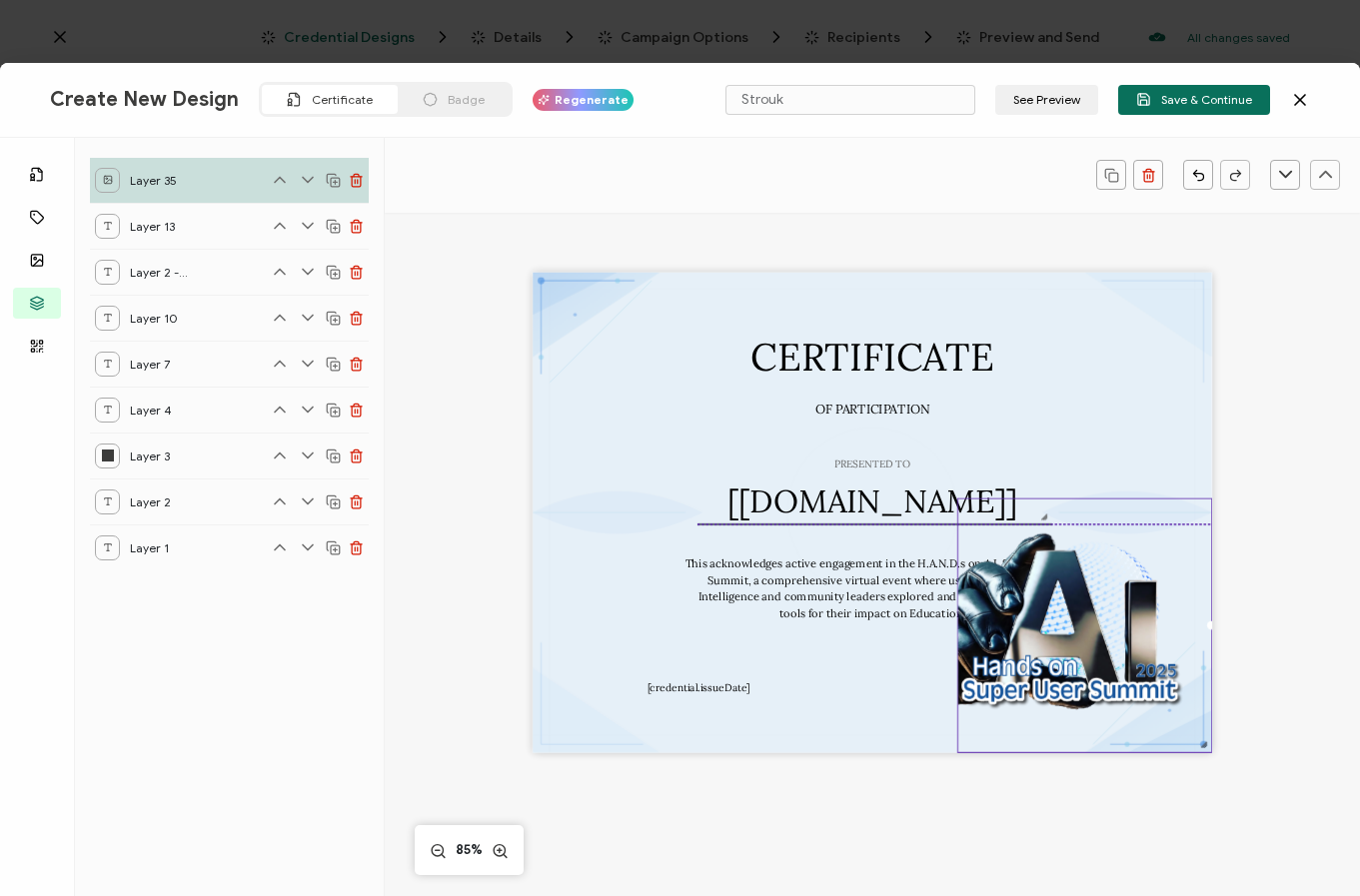 drag, startPoint x: 1001, startPoint y: 587, endPoint x: 1042, endPoint y: 620, distance: 52.63079 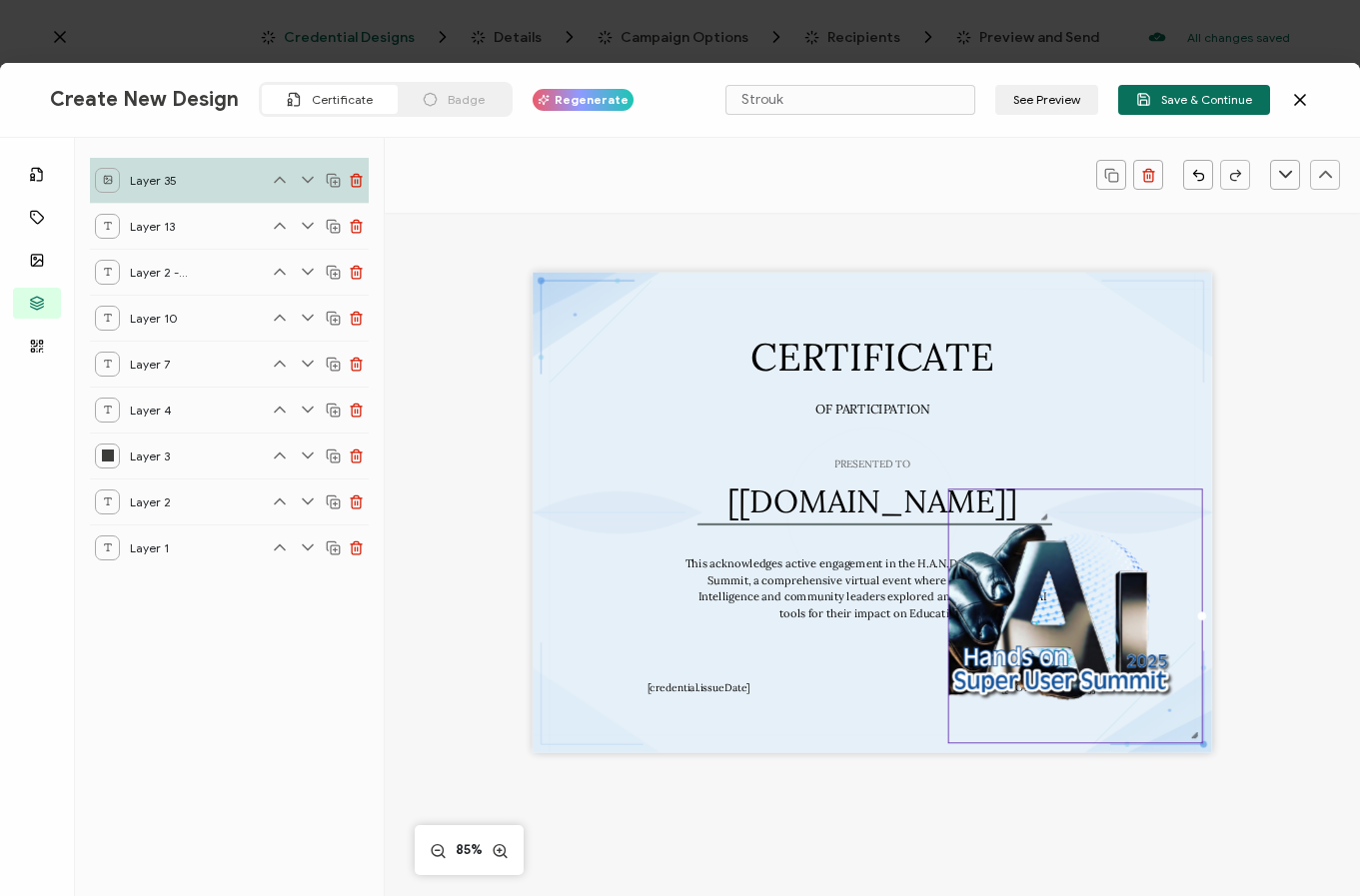 drag, startPoint x: 1030, startPoint y: 587, endPoint x: 1009, endPoint y: 575, distance: 24.186773 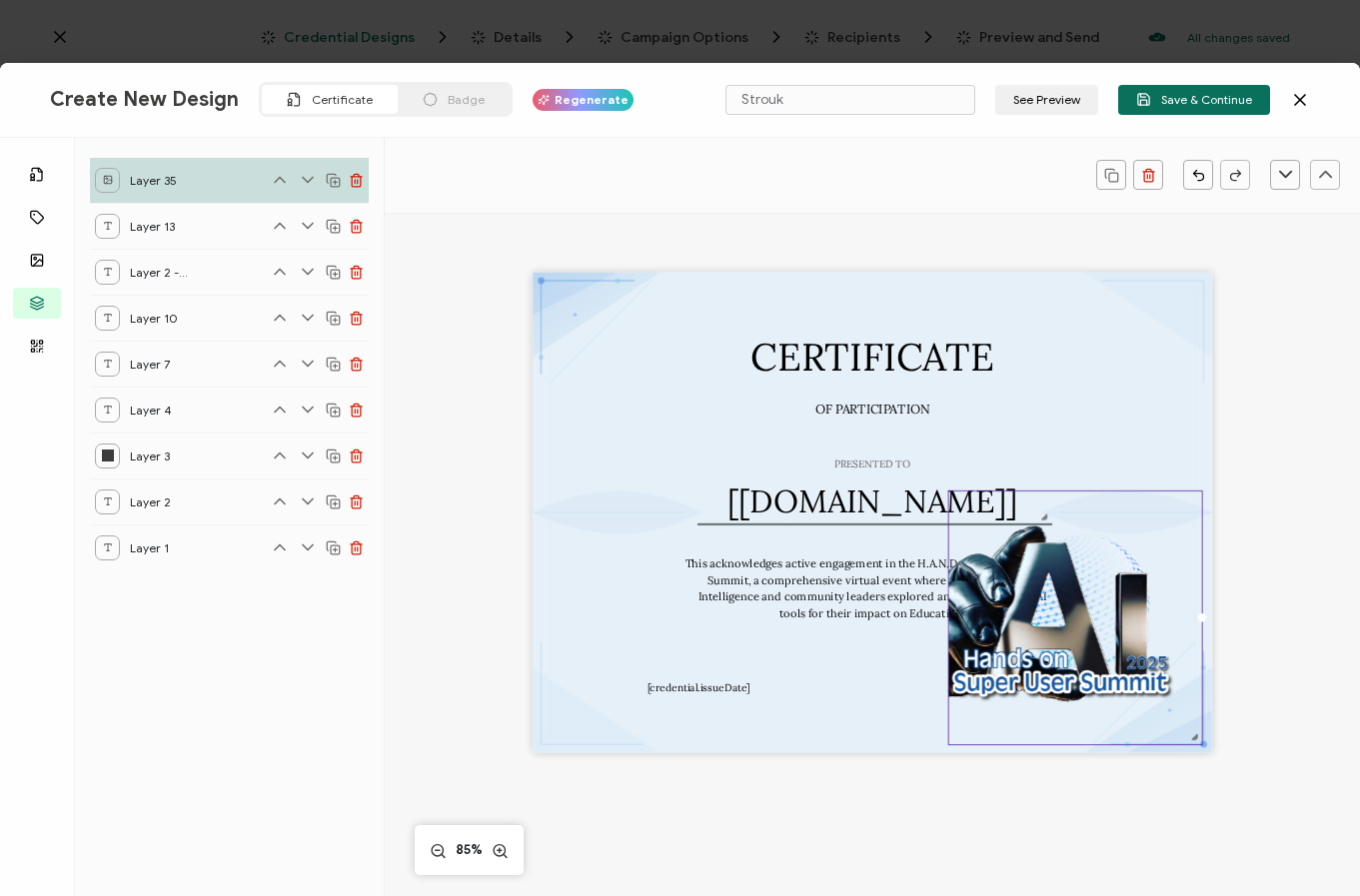 click at bounding box center [1075, 616] 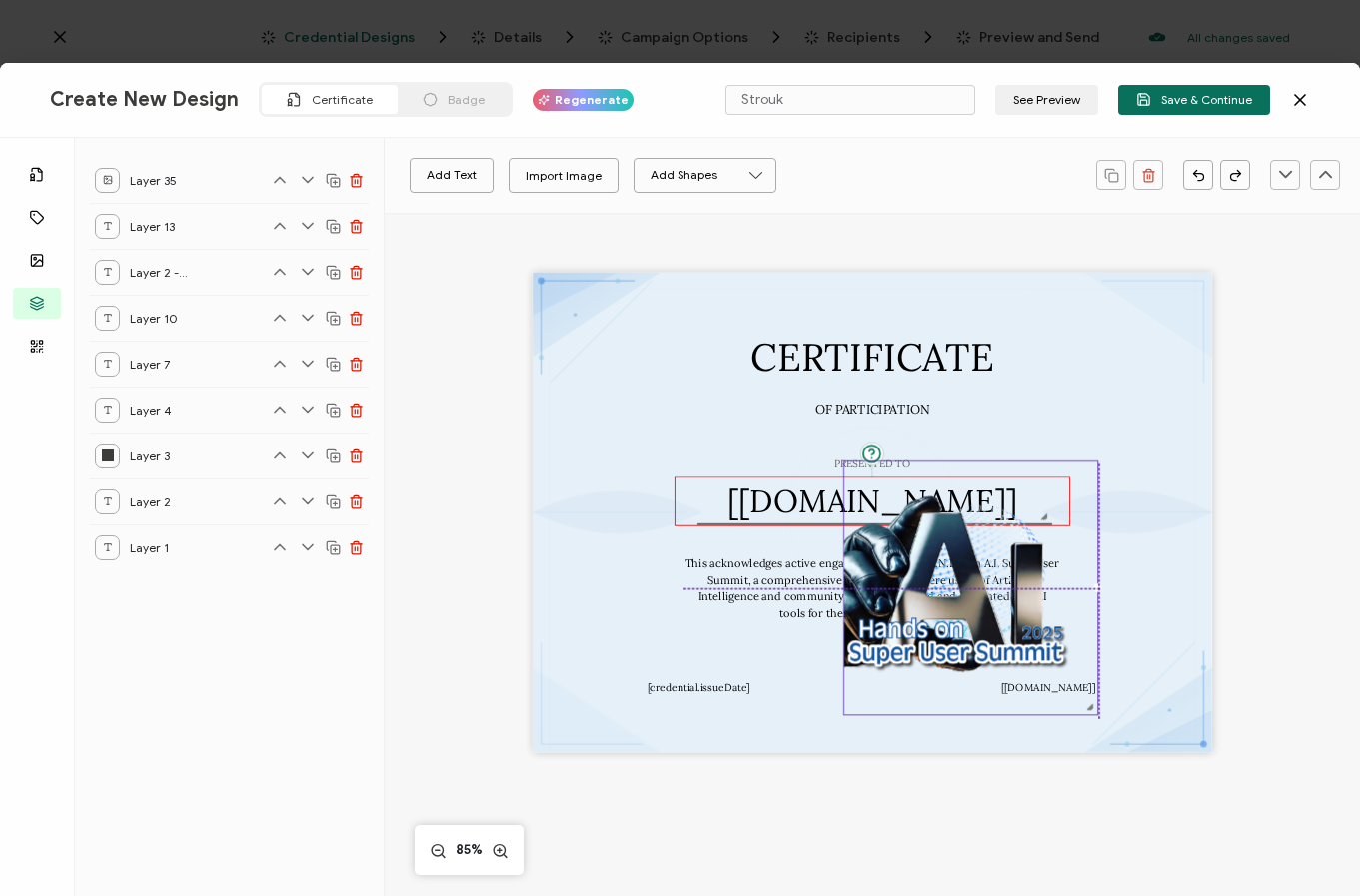 drag, startPoint x: 879, startPoint y: 540, endPoint x: 777, endPoint y: 516, distance: 104.7855 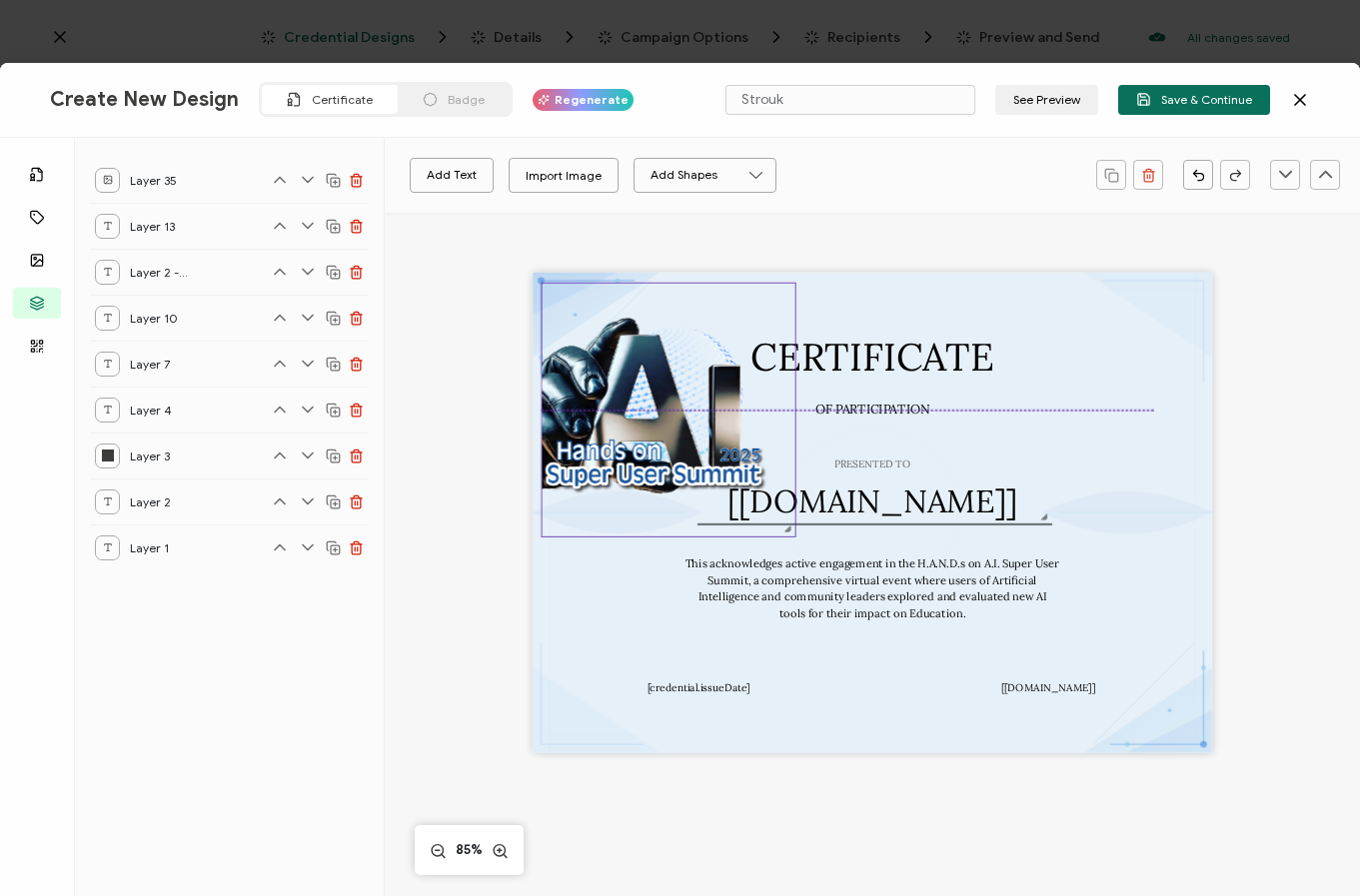 drag, startPoint x: 949, startPoint y: 580, endPoint x: 659, endPoint y: 405, distance: 338.7108 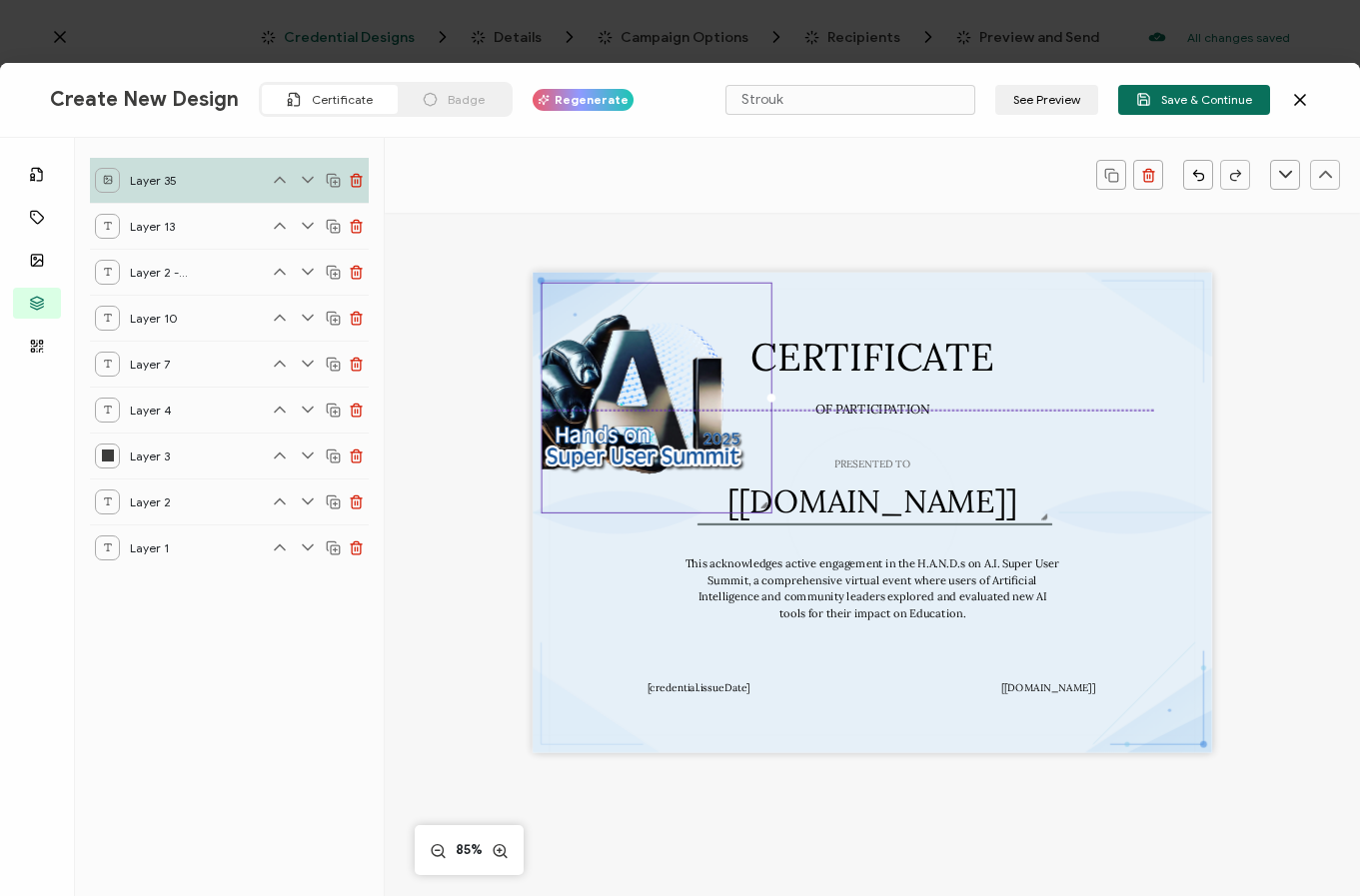 drag, startPoint x: 780, startPoint y: 527, endPoint x: 757, endPoint y: 508, distance: 29.832868 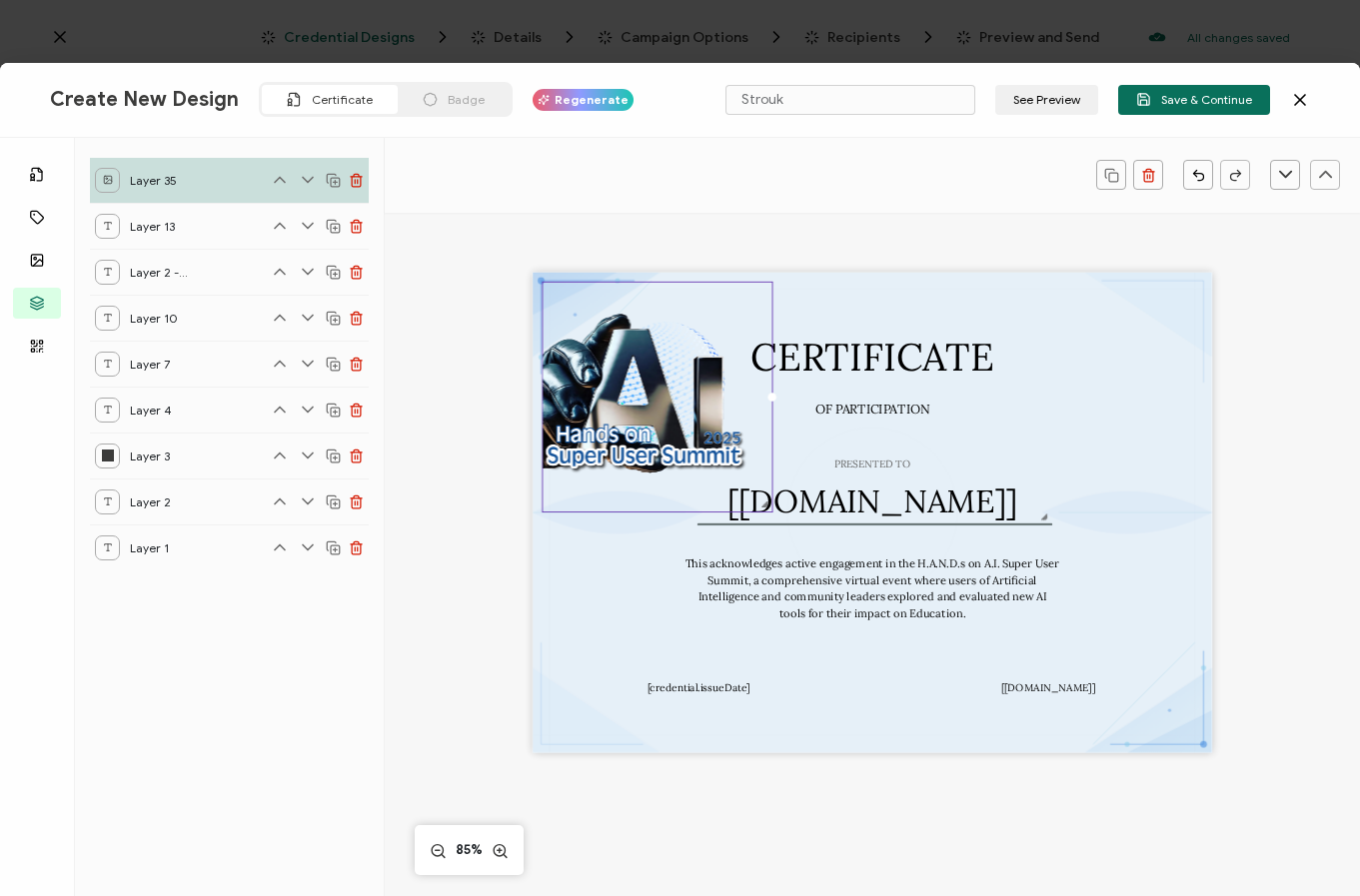 click at bounding box center [658, 397] 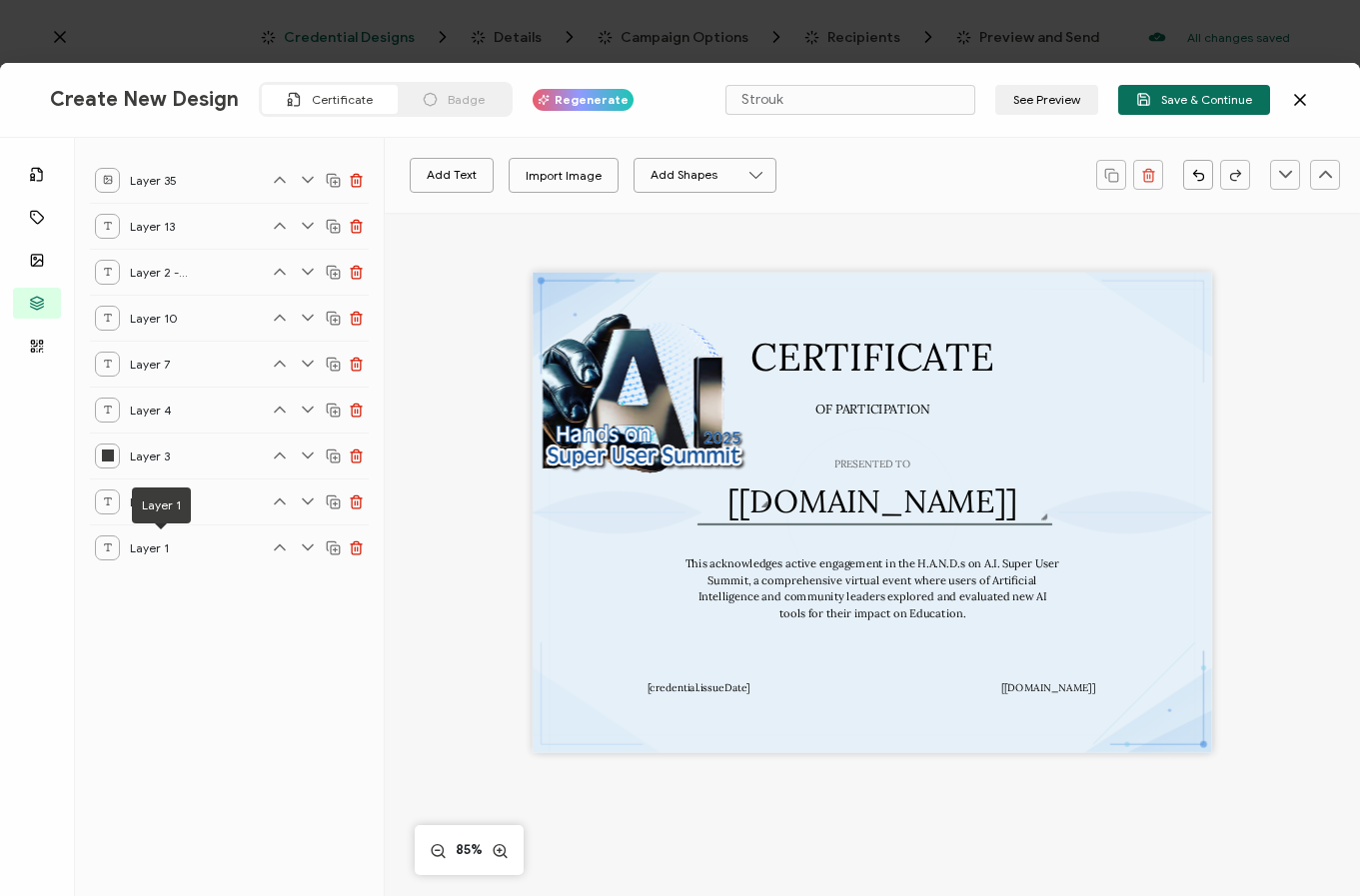 click on "Layer 1" at bounding box center (160, 547) 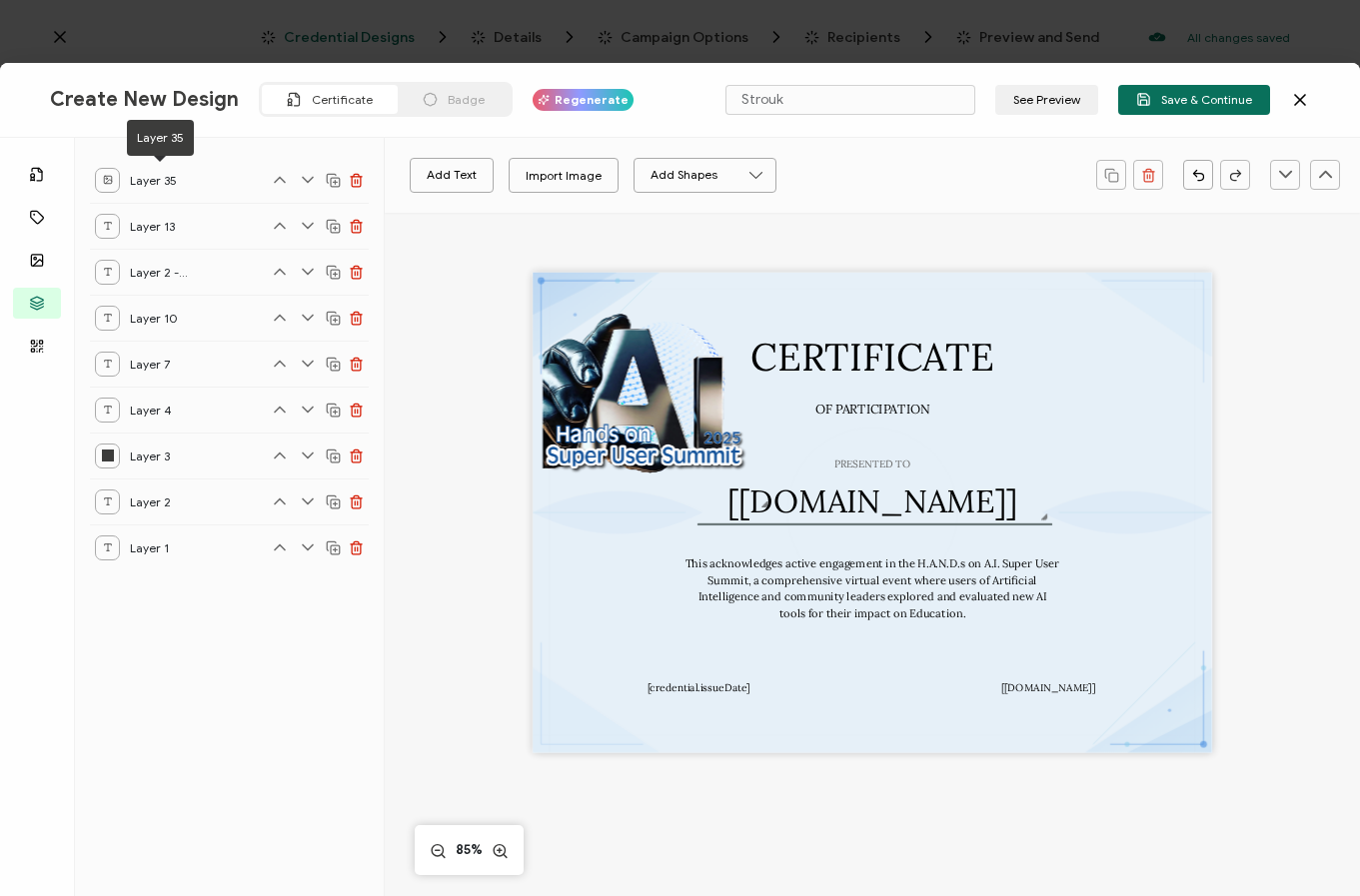 click on "Layer 35" at bounding box center (160, 180) 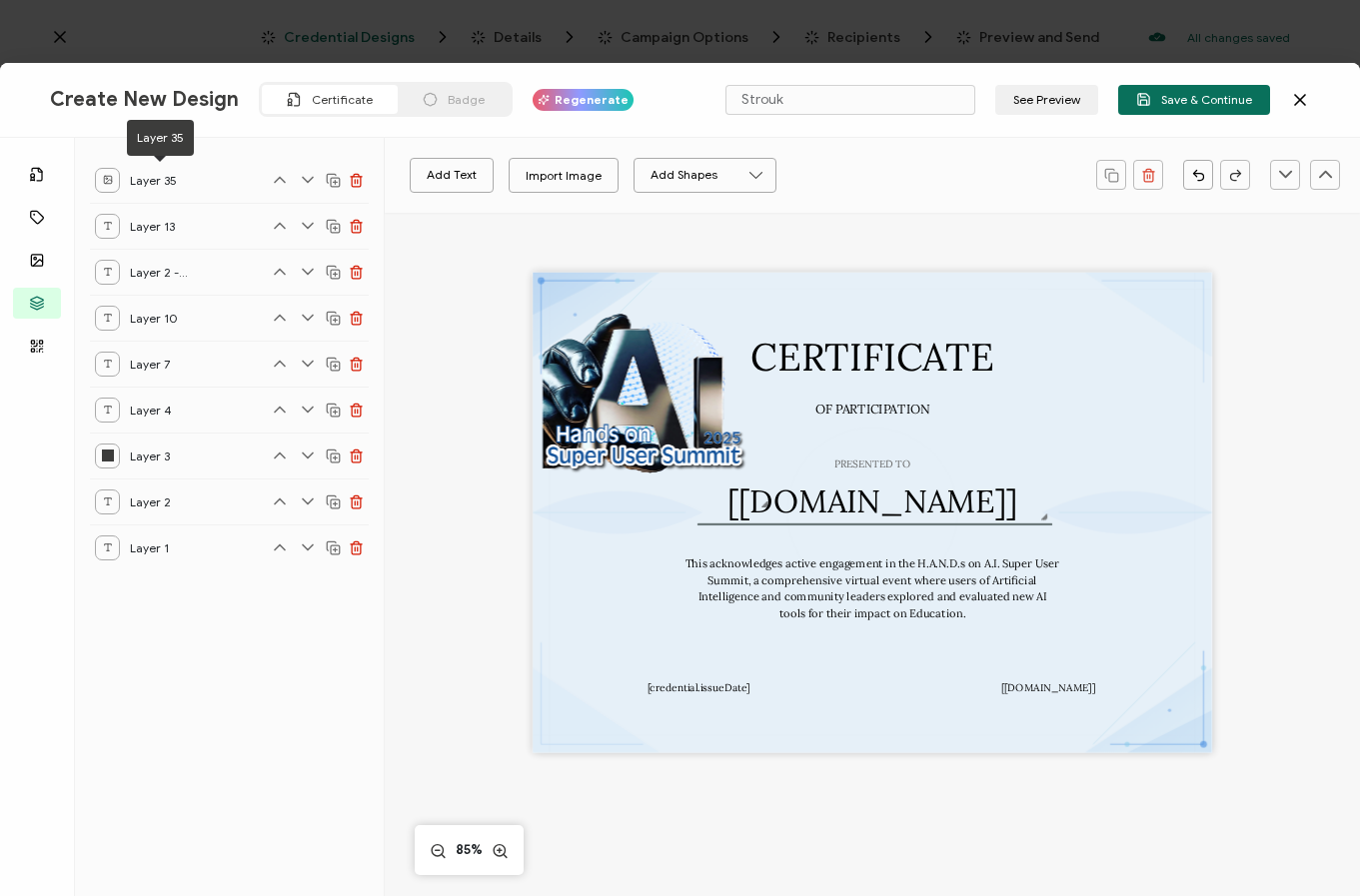 click on "Layer 35" at bounding box center (160, 180) 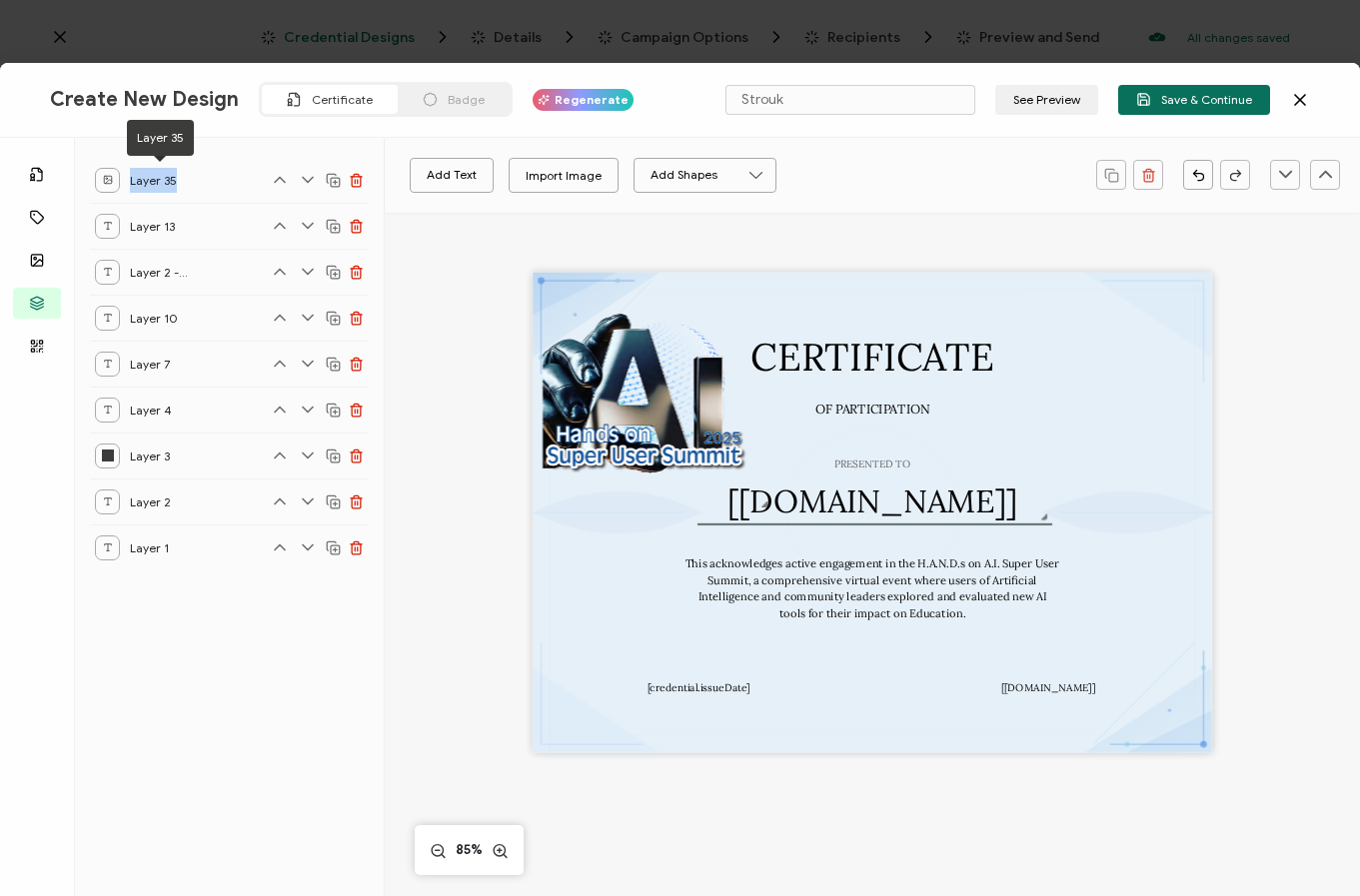 click on "Layer 35" at bounding box center (160, 180) 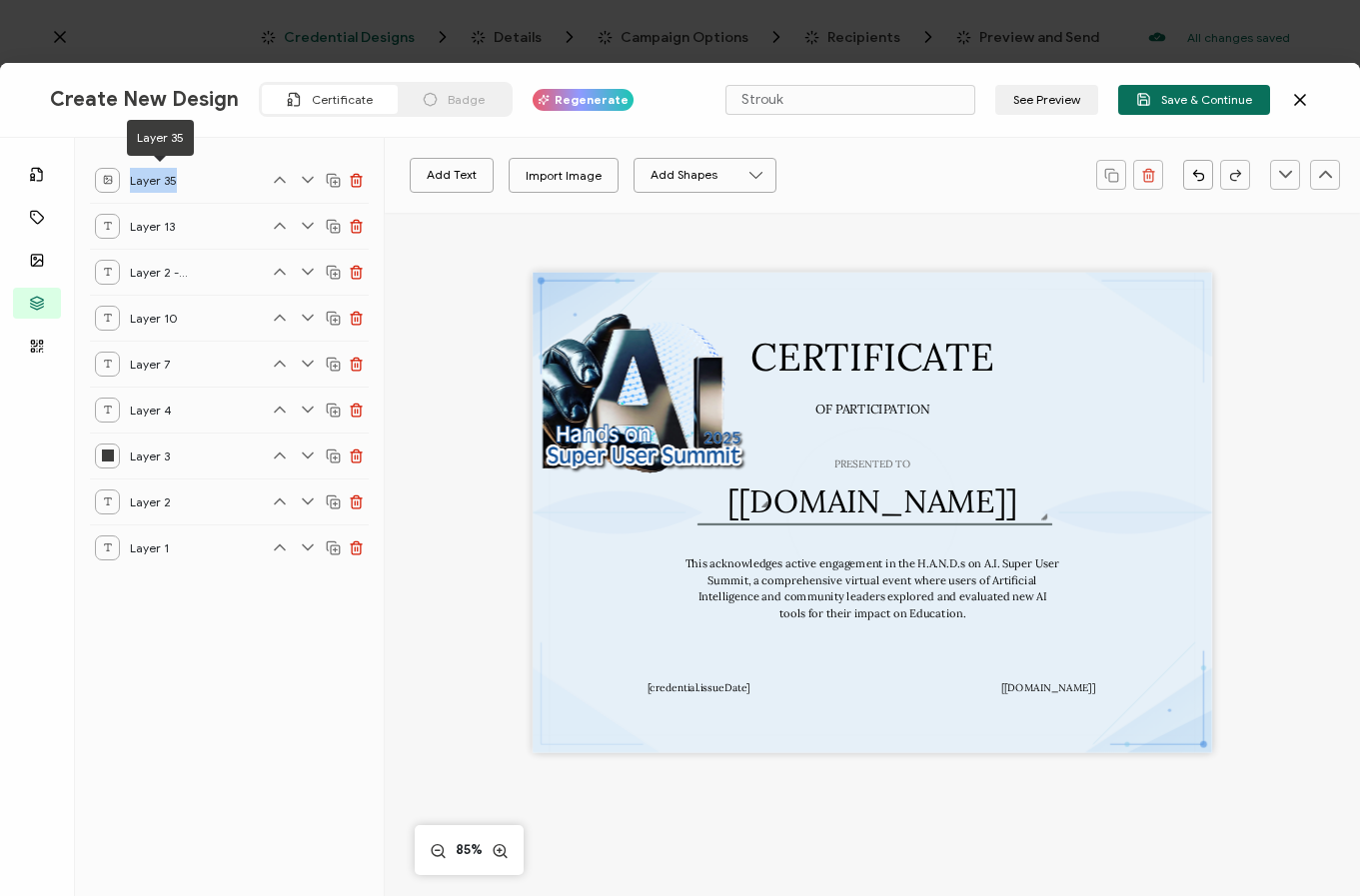 type 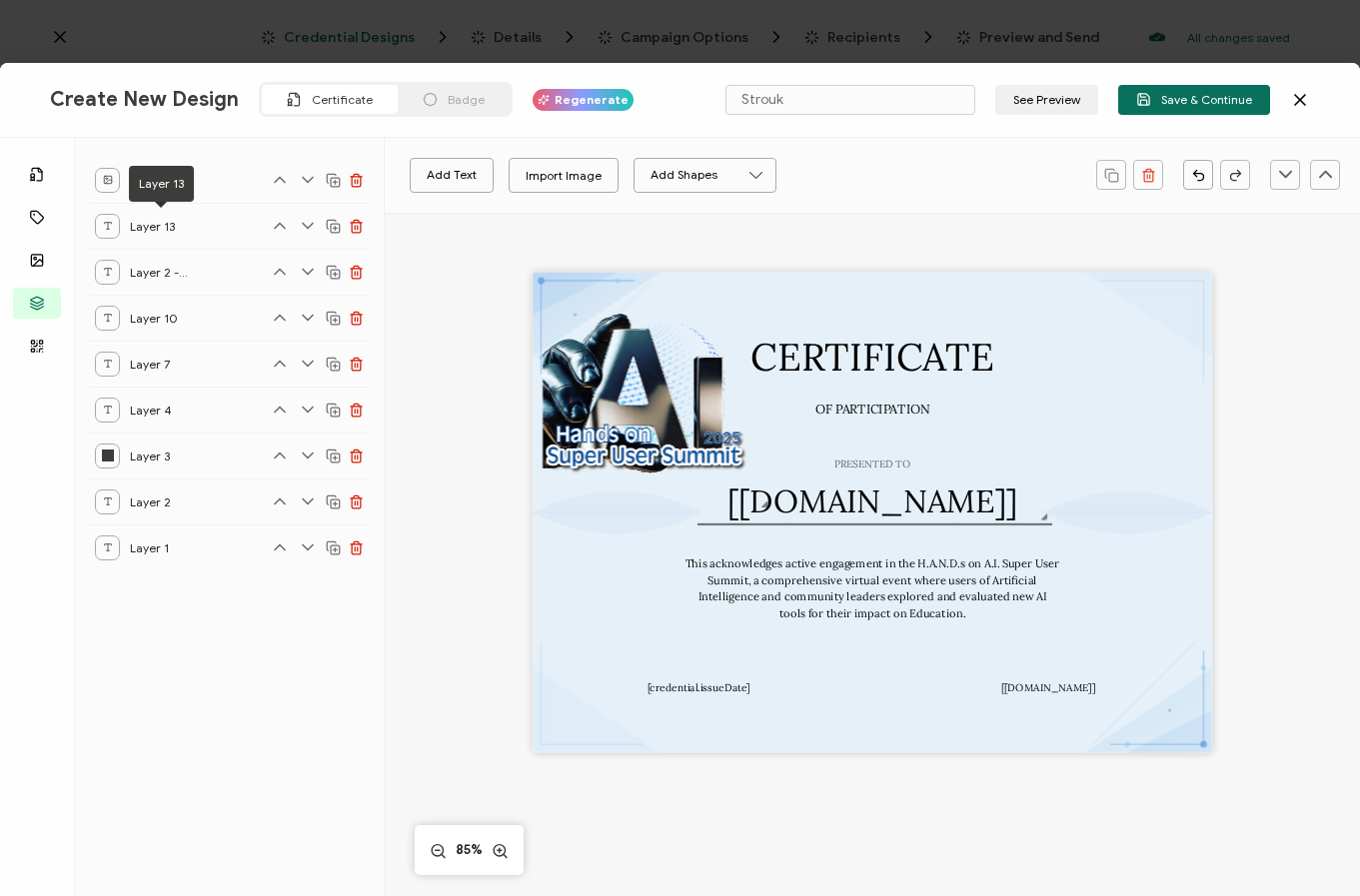 click on "Layer 13" at bounding box center [160, 226] 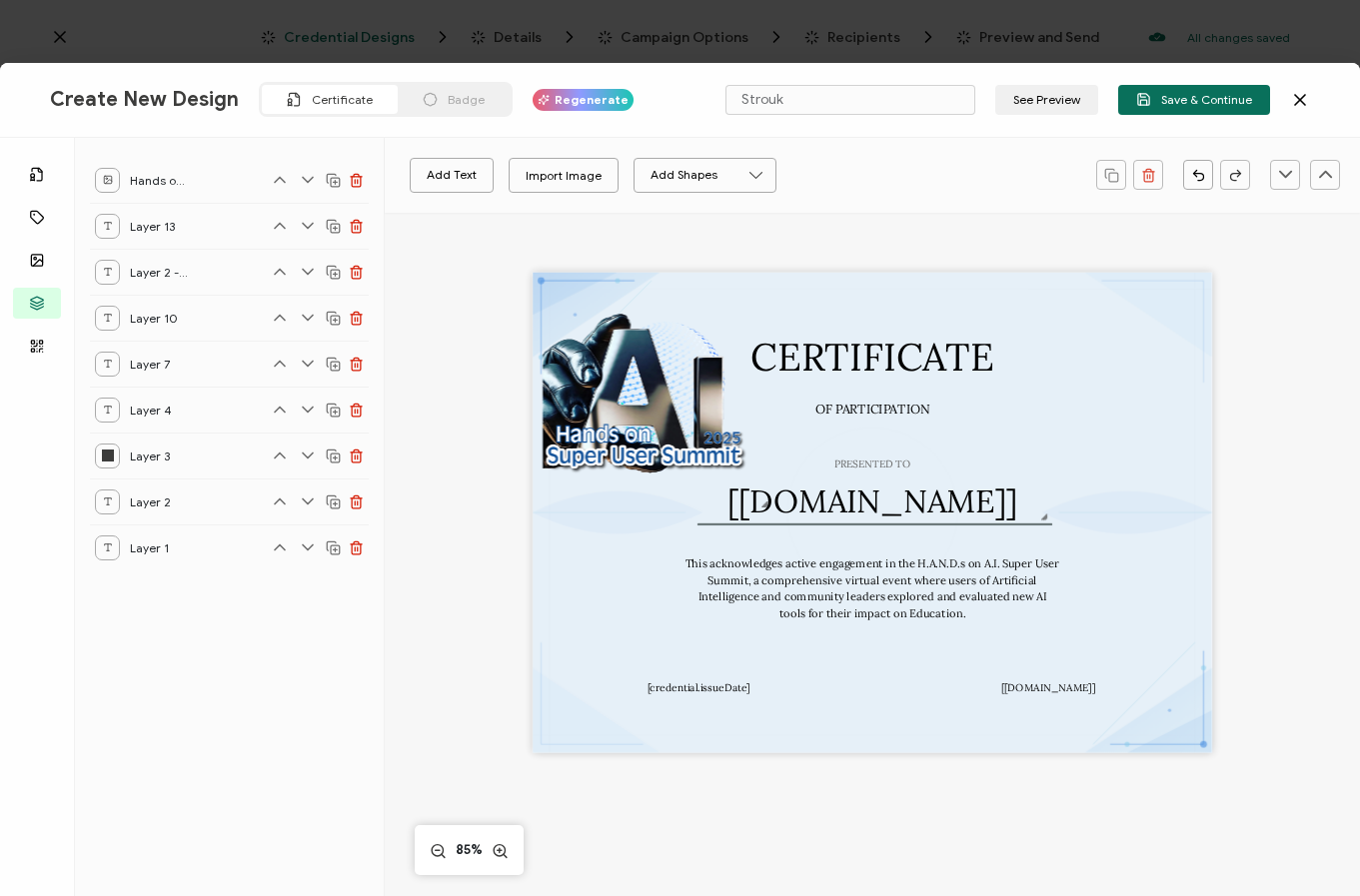 click 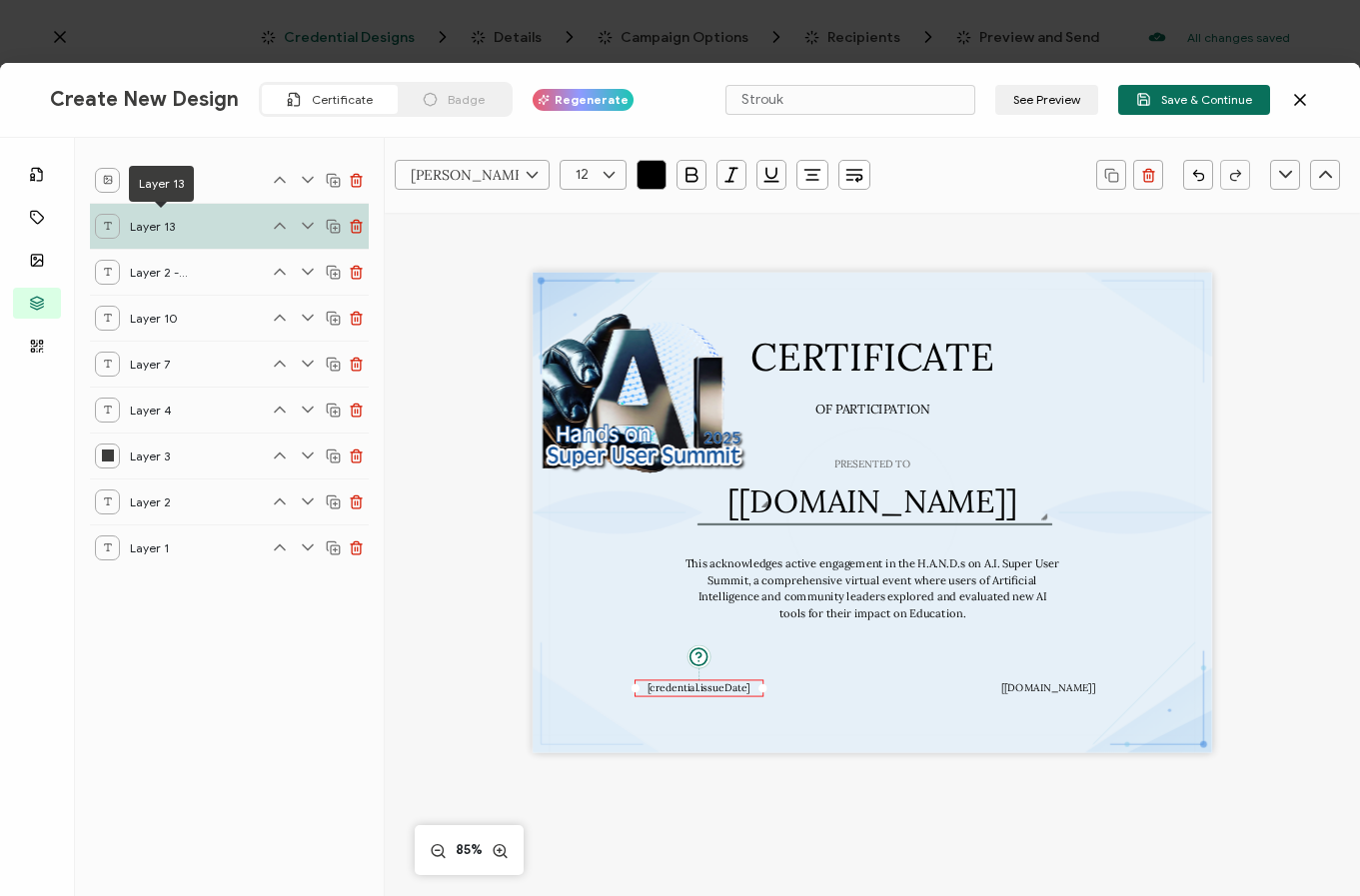 click 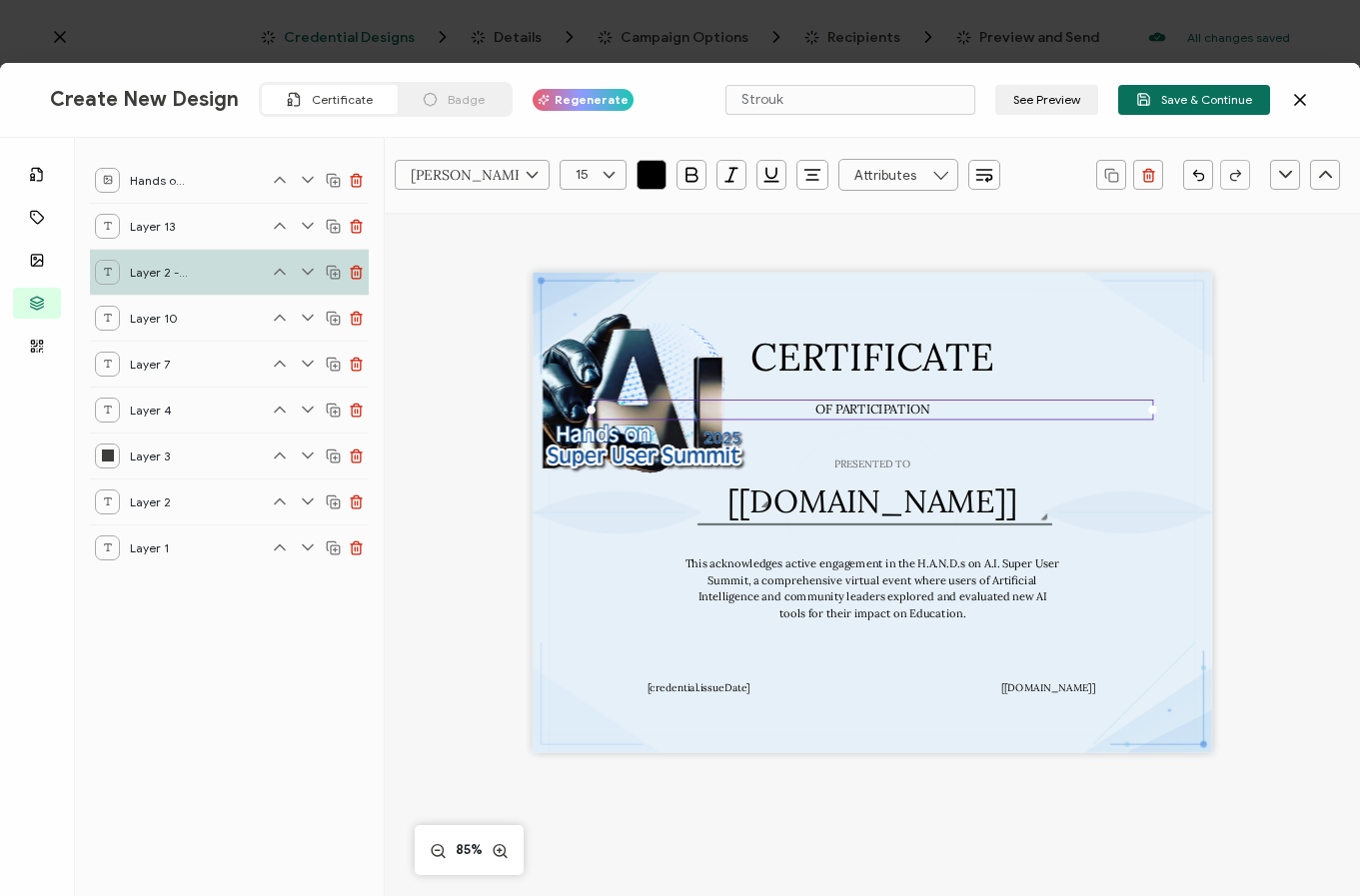 click at bounding box center (107, 455) 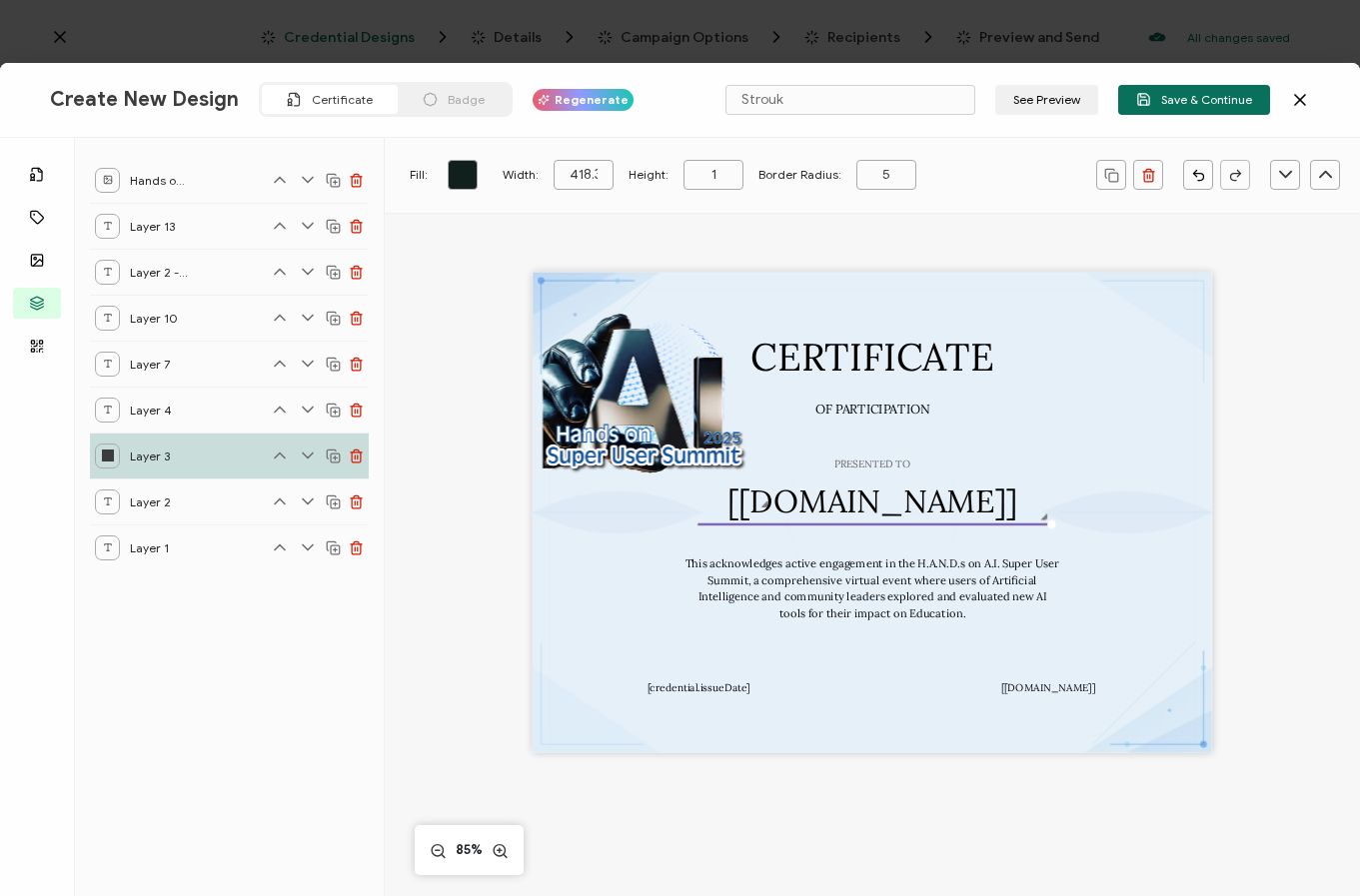 click at bounding box center [107, 501] 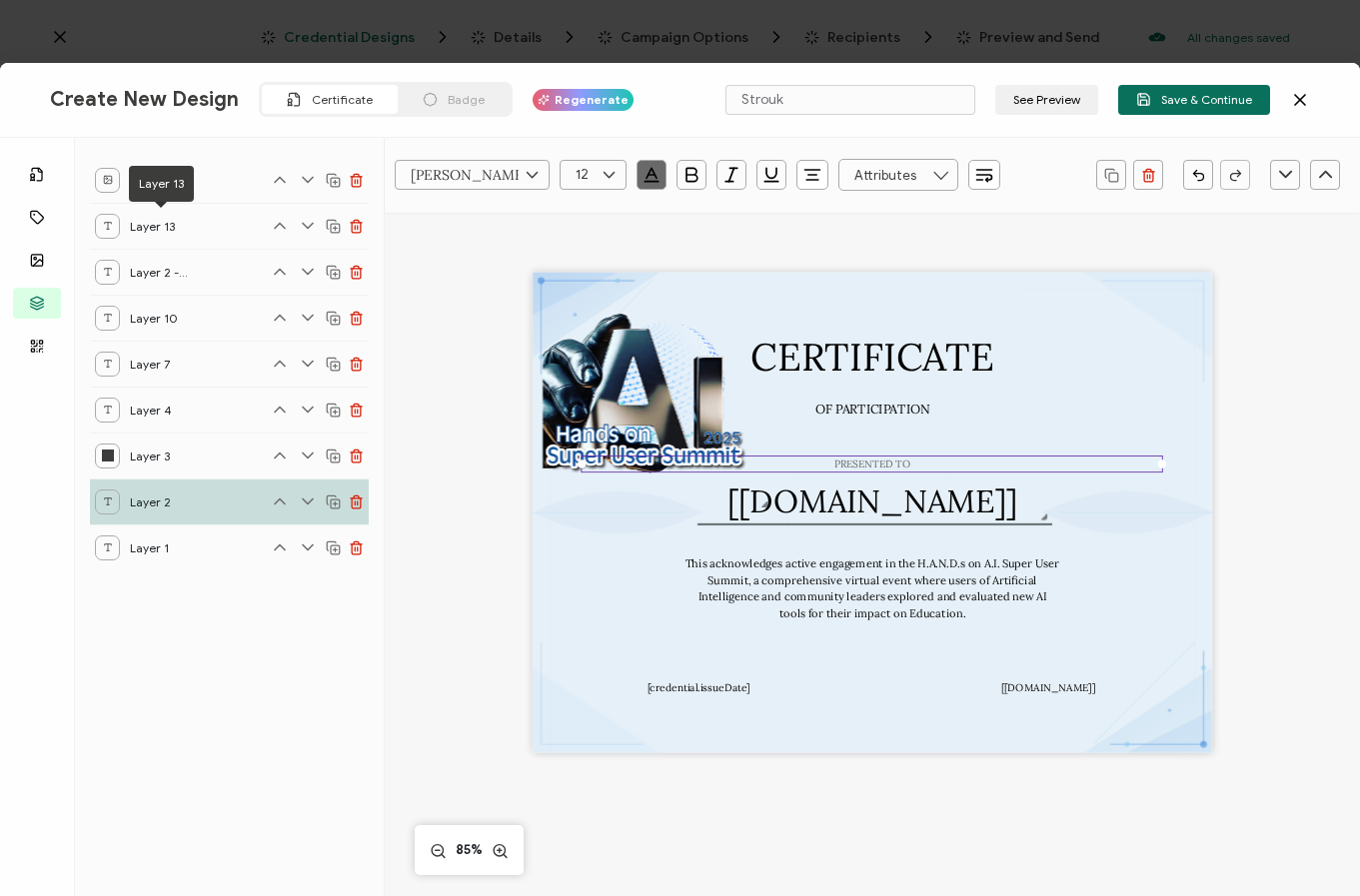 click at bounding box center [107, 547] 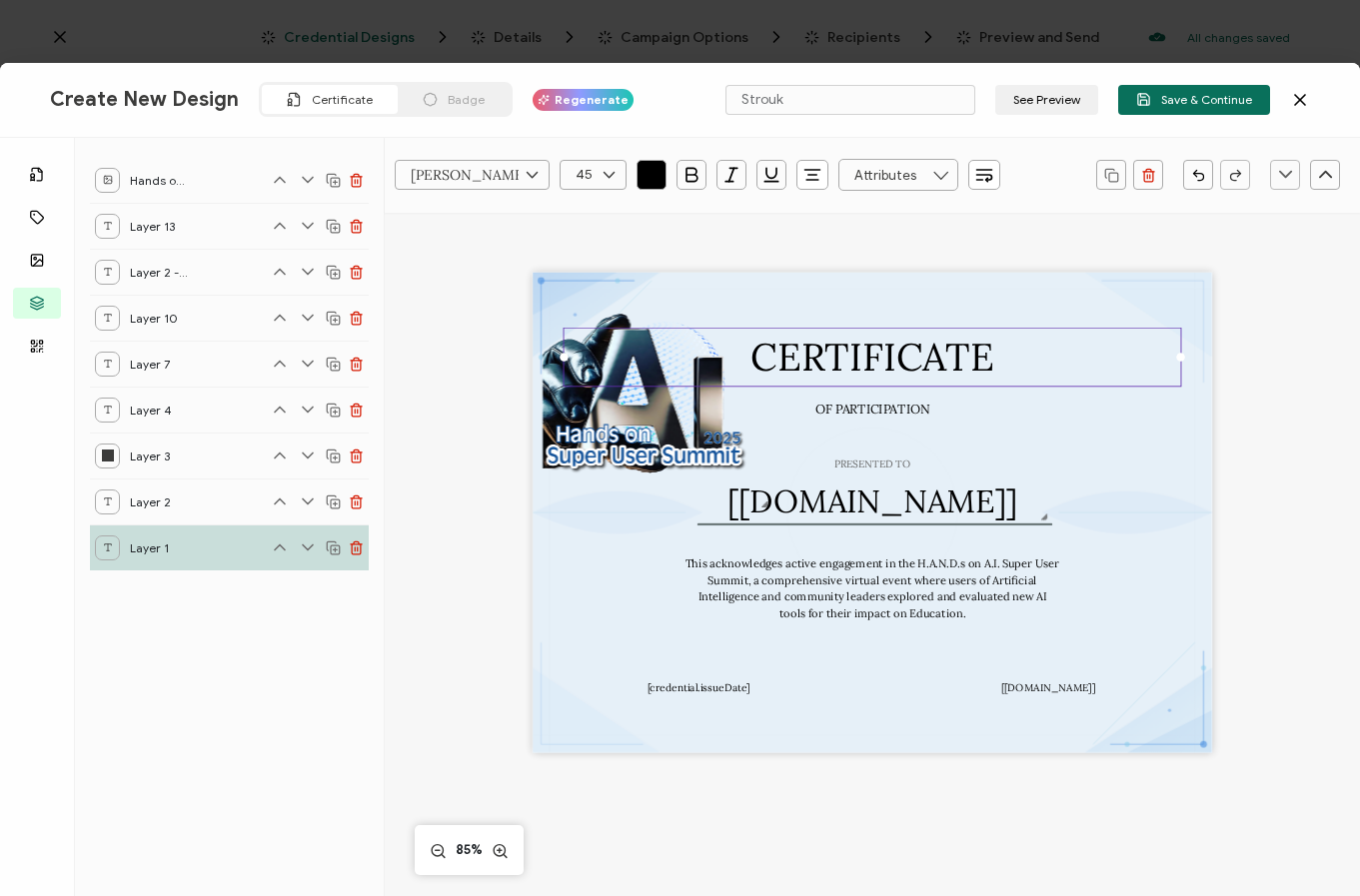 click 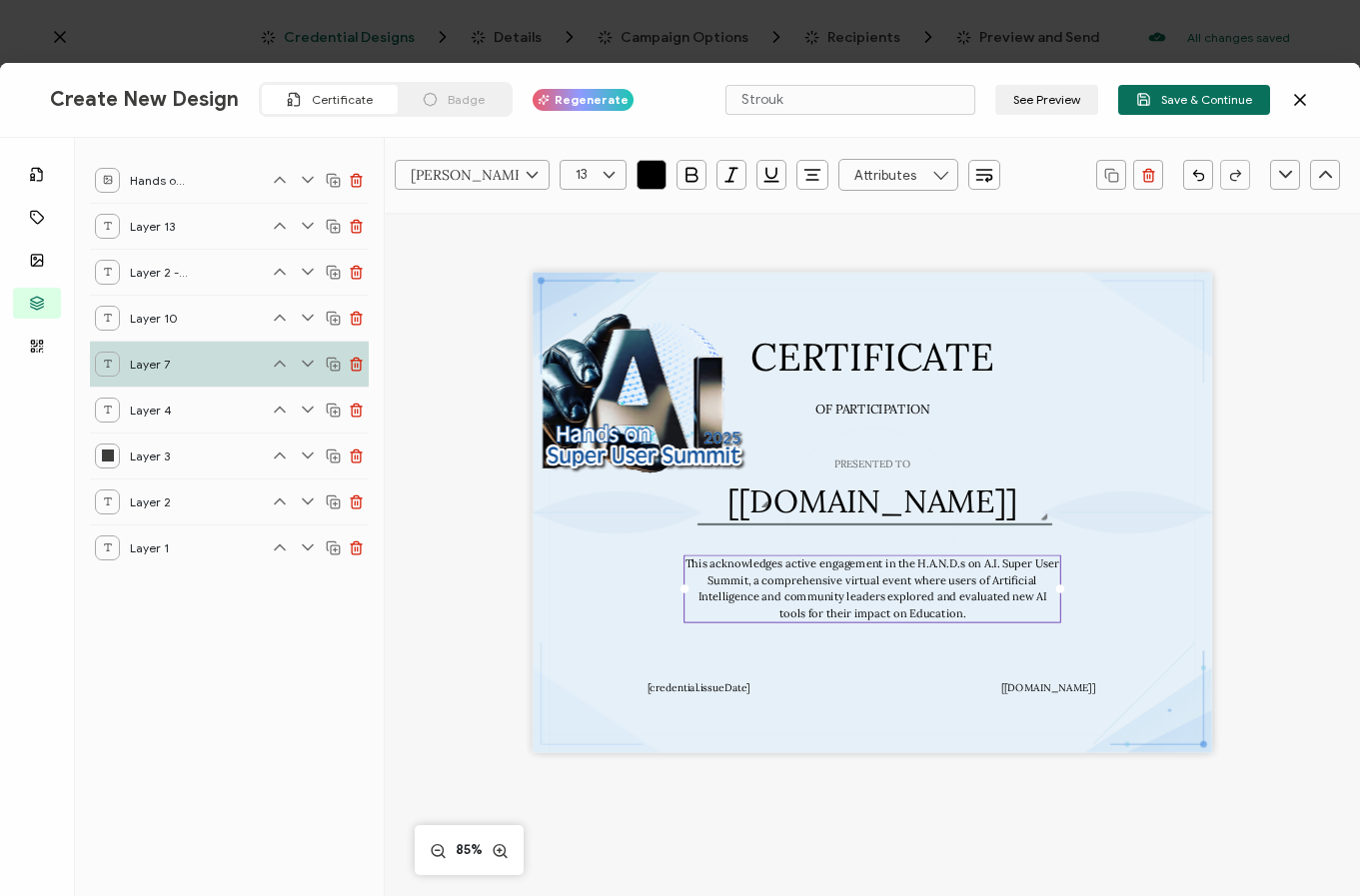 click 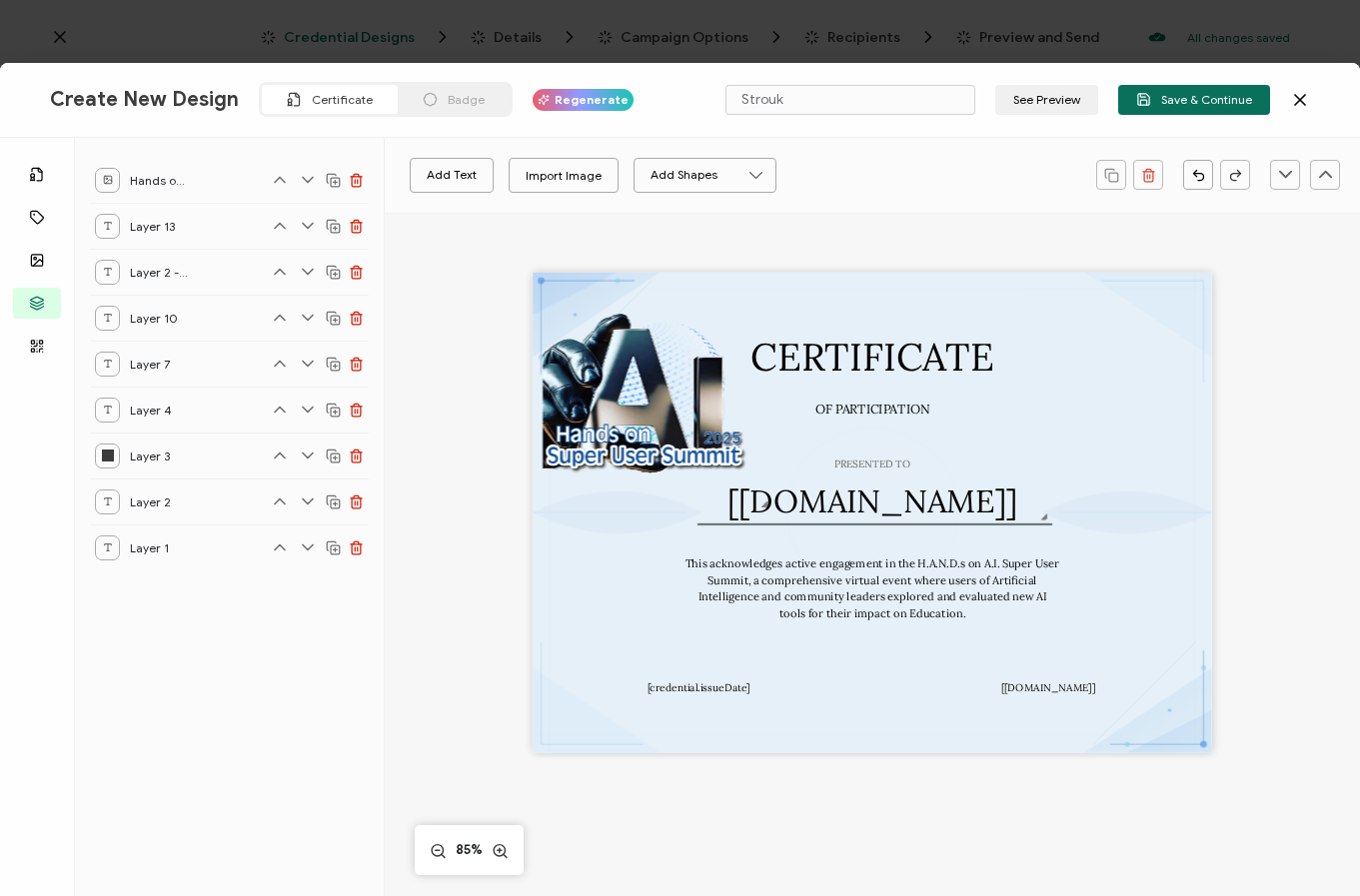 click 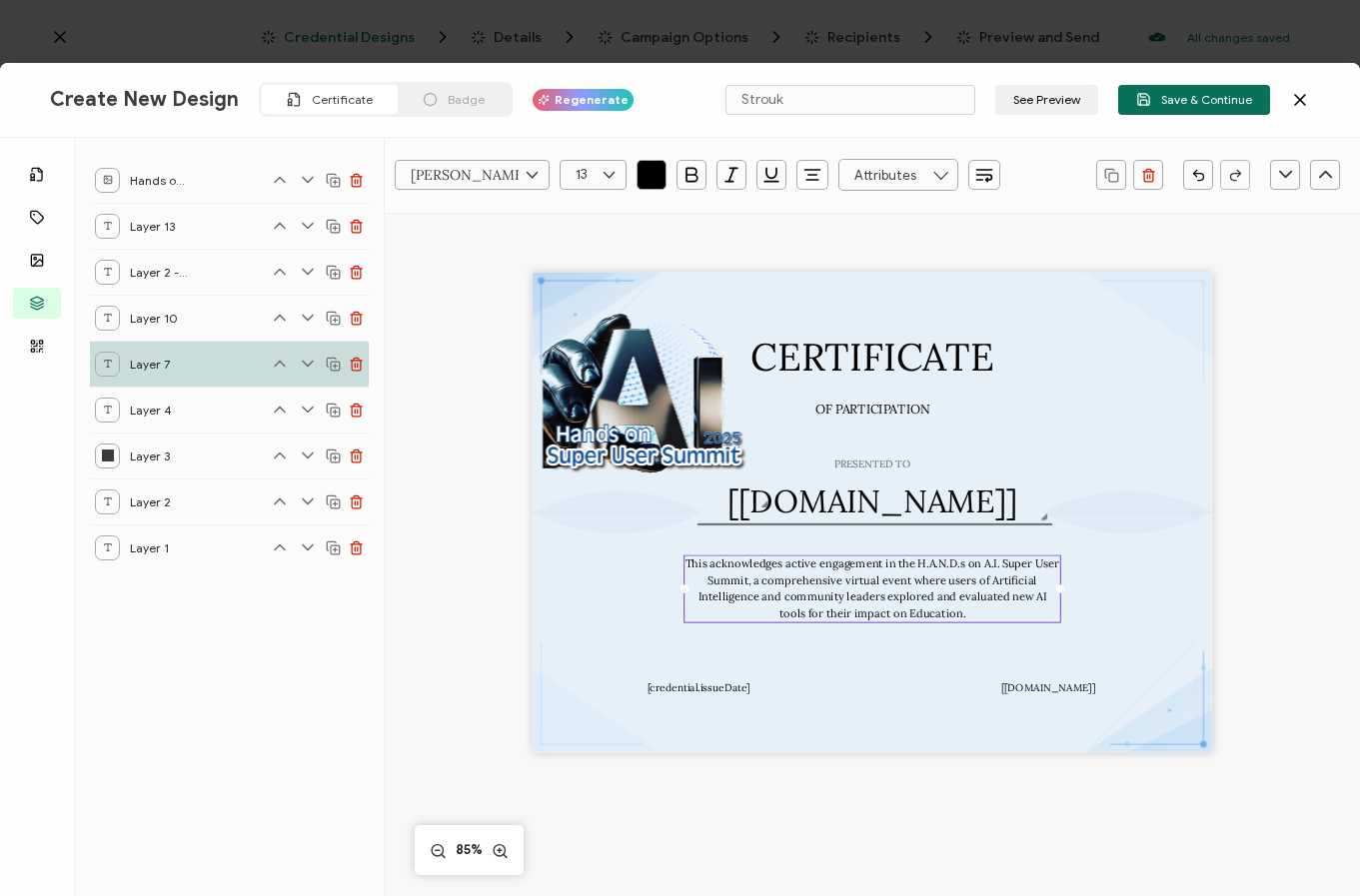 click 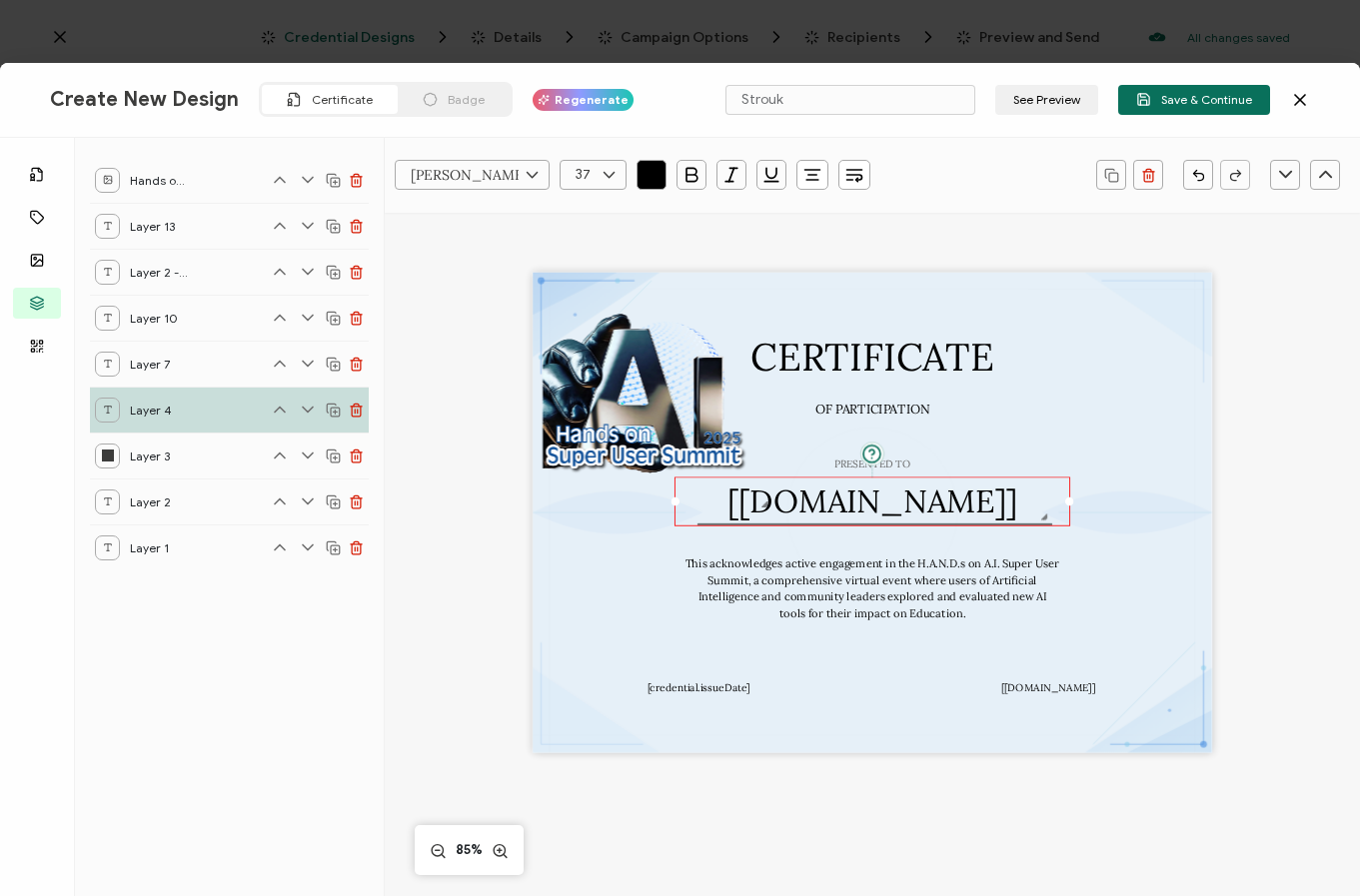 click 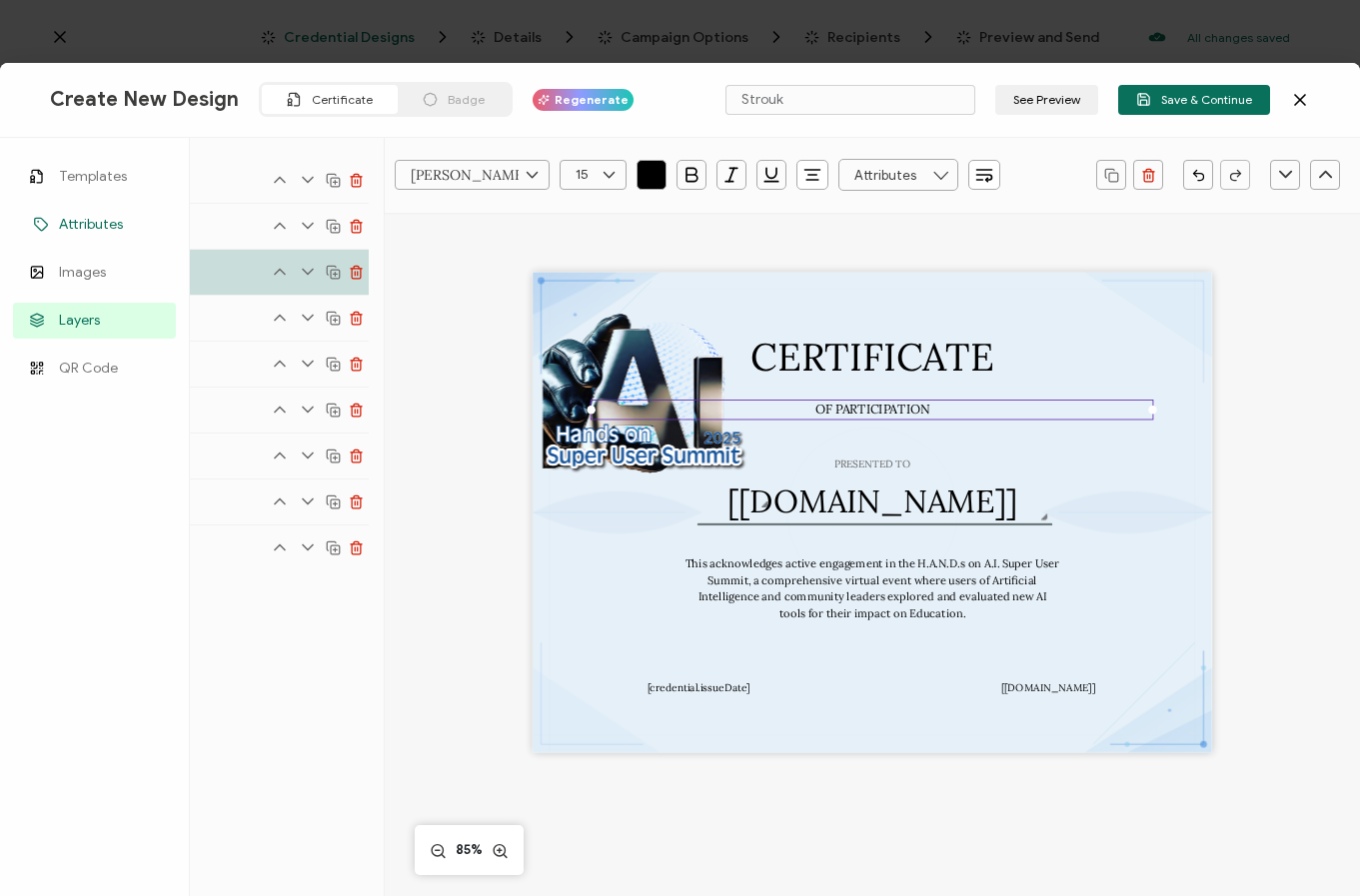 click on "Attributes" at bounding box center (91, 225) 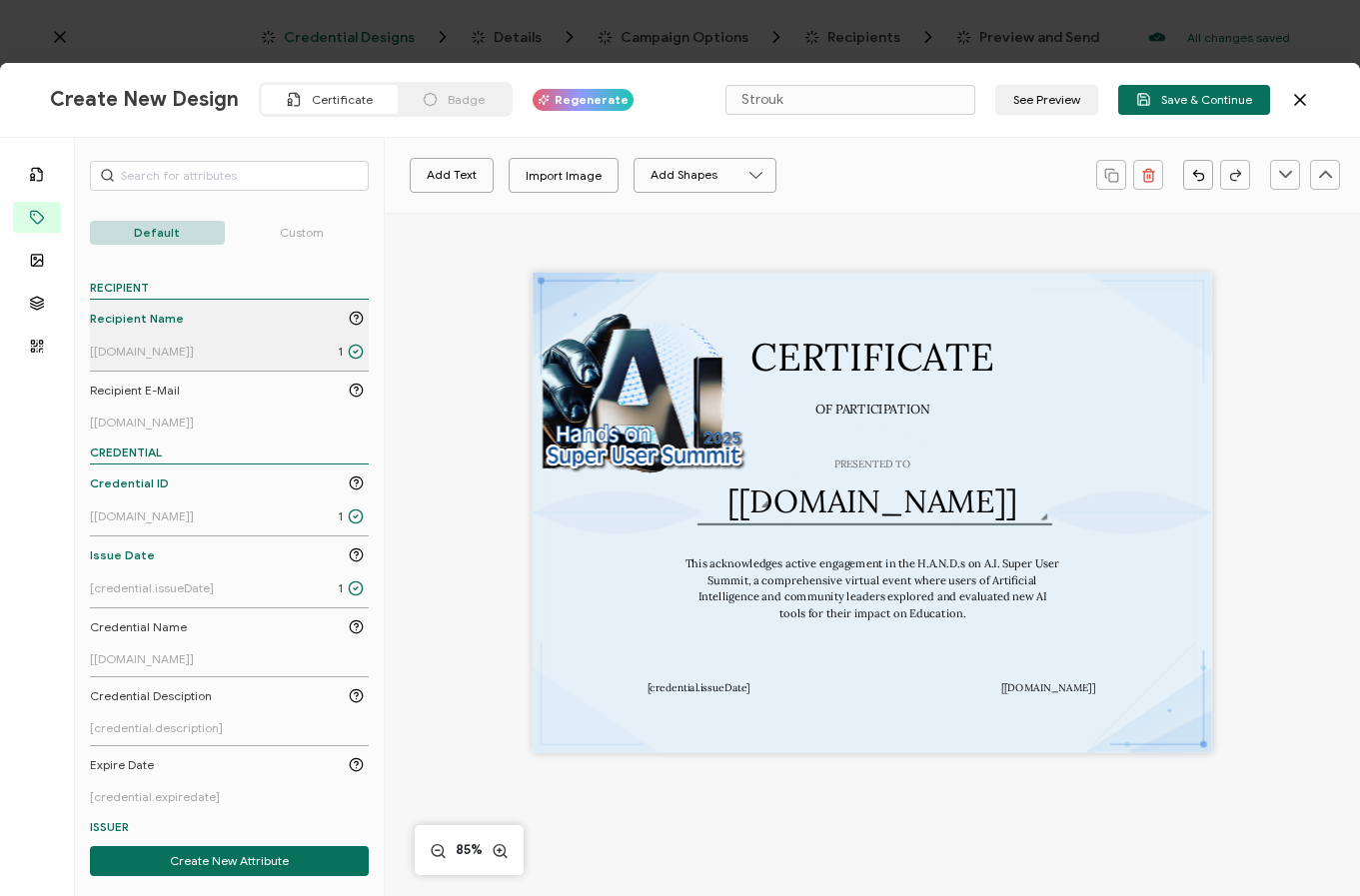 scroll, scrollTop: 103, scrollLeft: 0, axis: vertical 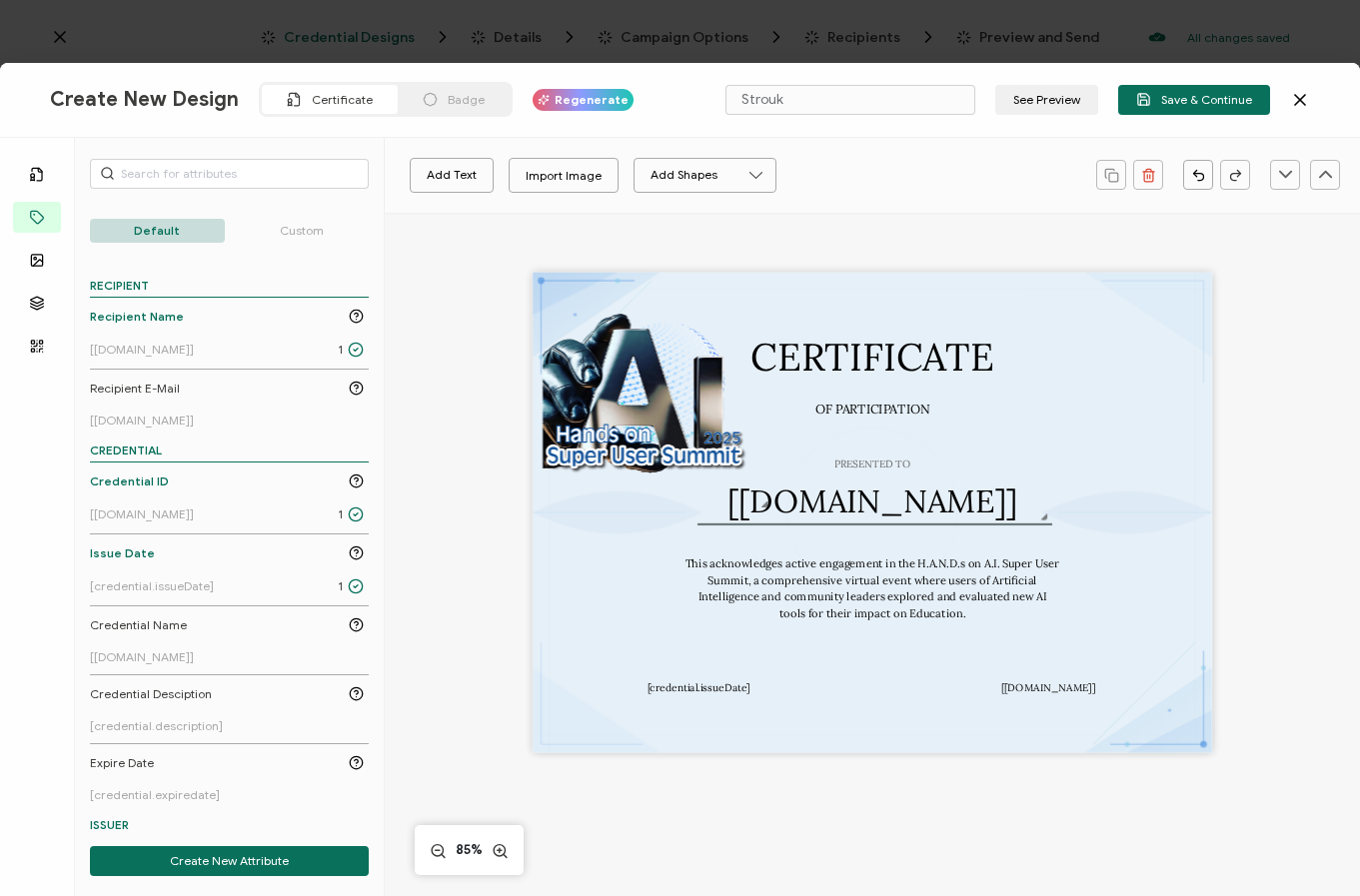 click on "Add Text
Import Image
Add Shapes
Rectangle
Ellipse                   CERTIFICATE         PRESENTED TO             The recipient’s full name, which will be automatically filled based on the information uploaded when adding recipients or lists.   [[DOMAIN_NAME]]         This acknowledges active engagement in the H.A.N.D.s on A.I. Super User Summit, a comprehensive virtual event where users of Artificial Intelligence and community leaders explored and evaluated new AI tools for their impact on Education.       A unique serial number automatically assigned to each credential by the system. It can be used by users to find and verify their credentials.   [[DOMAIN_NAME]]         OF PARTICIPATION       The date the credential was issued. This will automatically update to the day the credential is sent.   [credential.issueDate]                        85%" at bounding box center (872, 600) 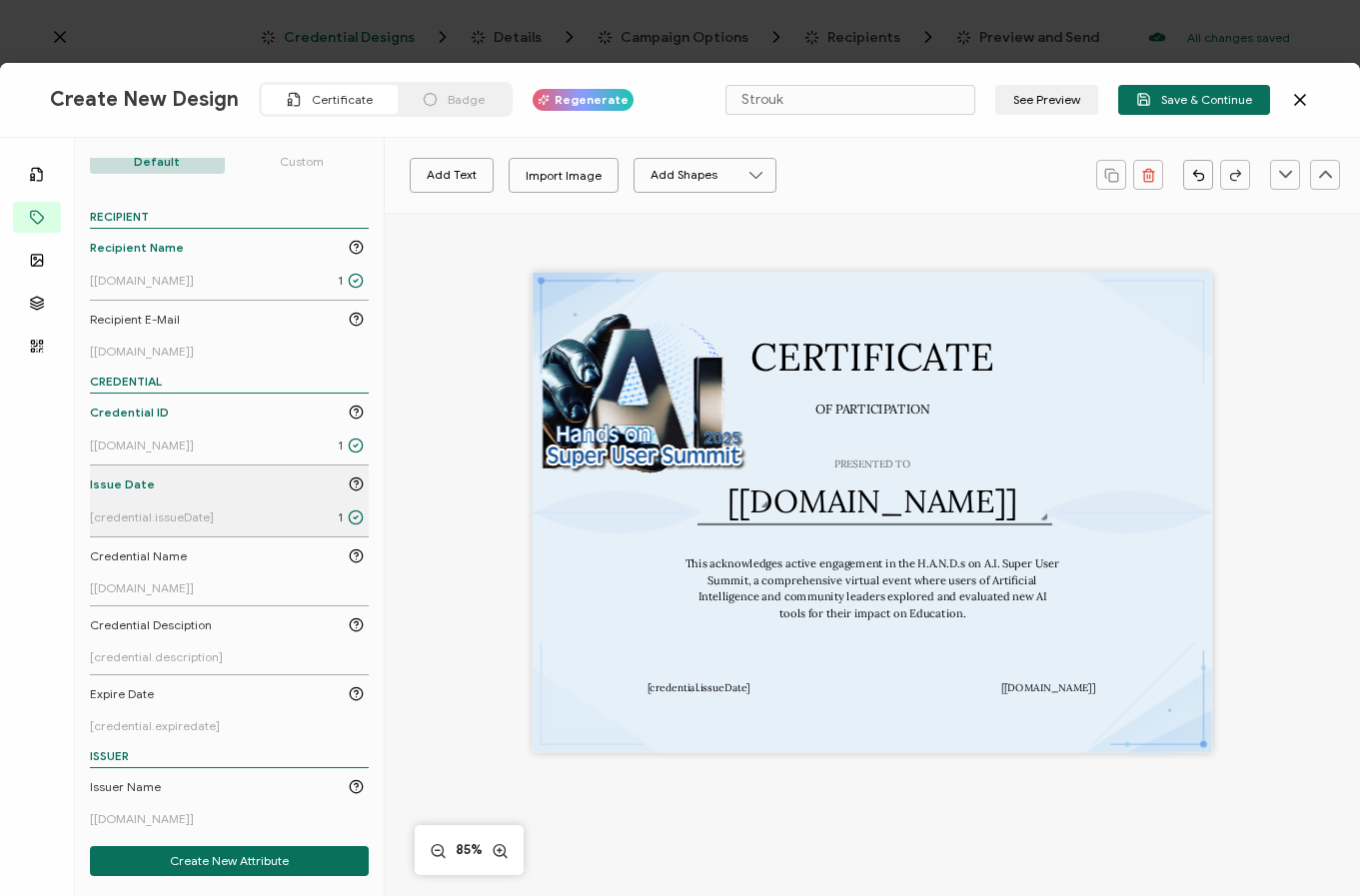 scroll, scrollTop: 172, scrollLeft: 0, axis: vertical 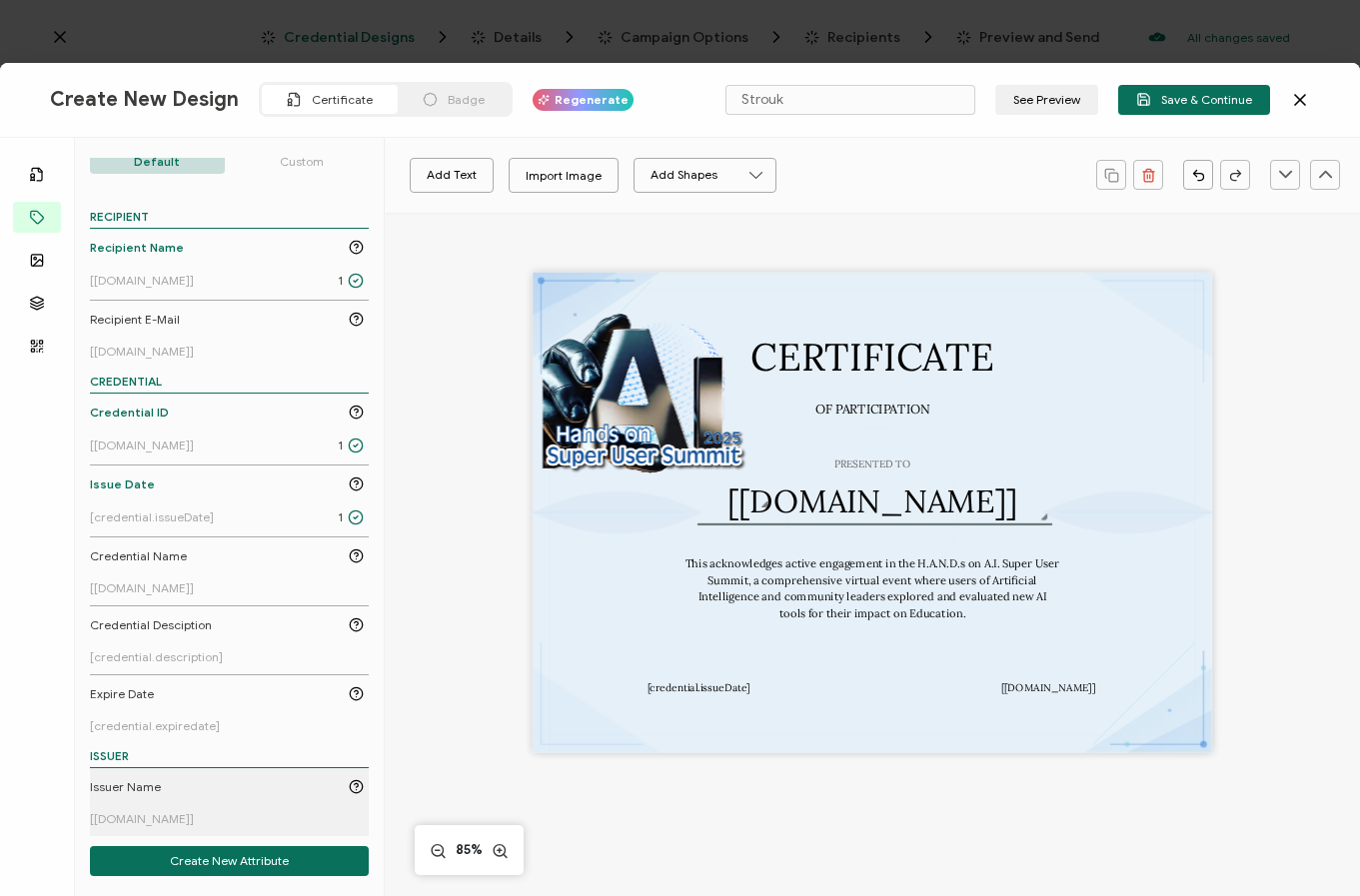 click on "Issuer Name     [[DOMAIN_NAME]]" at bounding box center [229, 801] 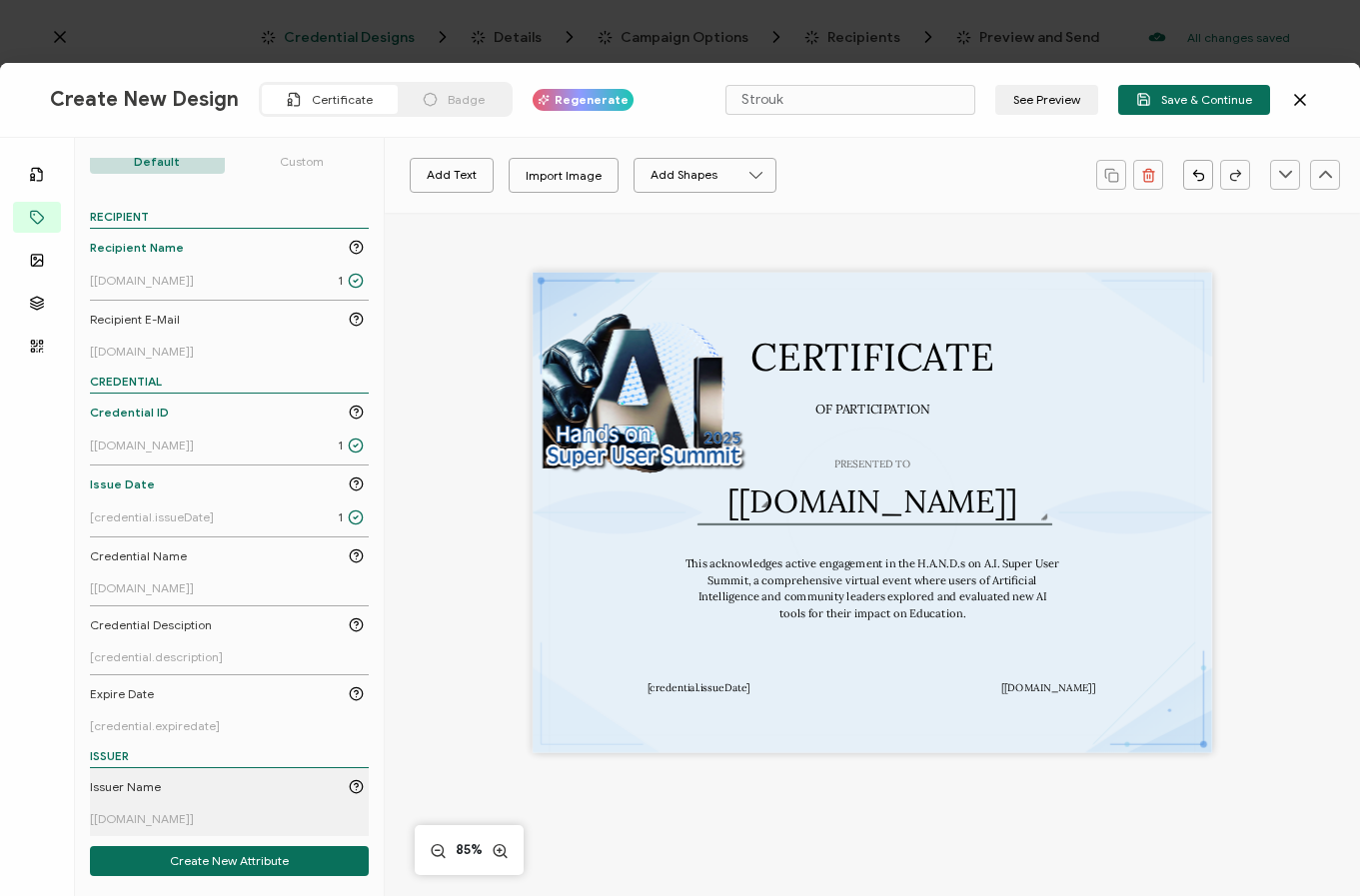 click on "Issuer Name" at bounding box center (227, 787) 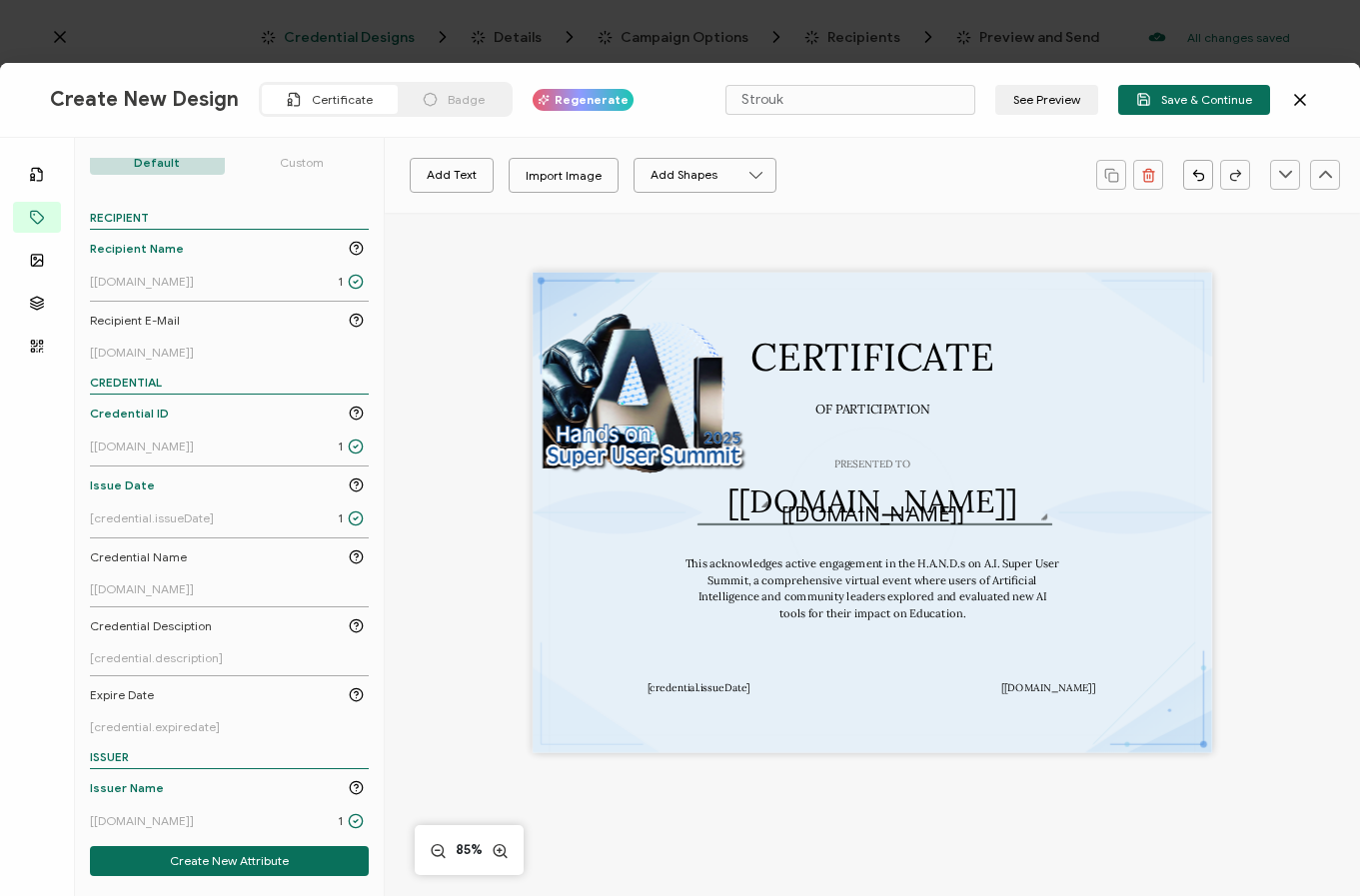 scroll, scrollTop: 3, scrollLeft: 0, axis: vertical 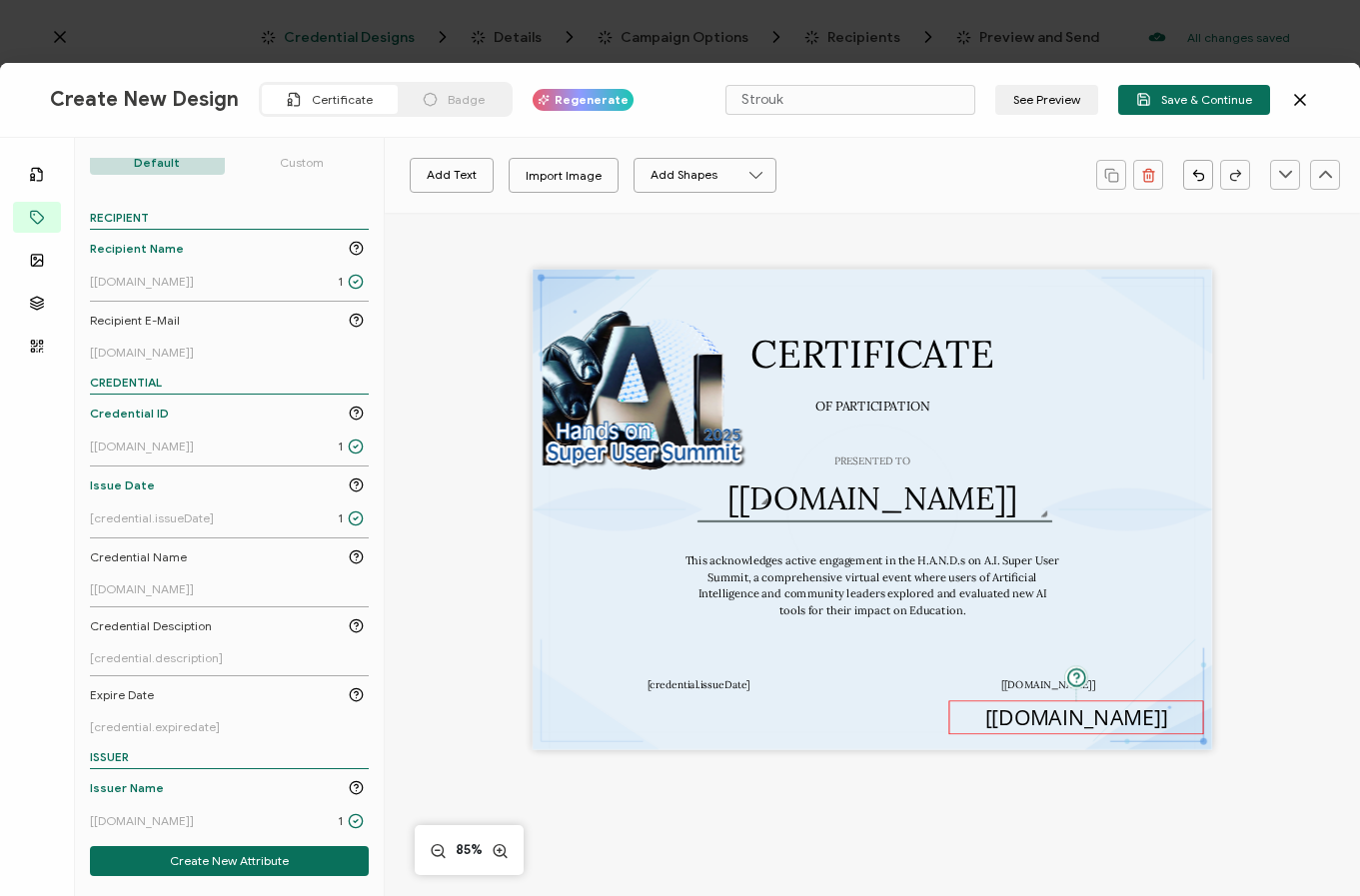 drag, startPoint x: 892, startPoint y: 519, endPoint x: 1096, endPoint y: 727, distance: 291.34172 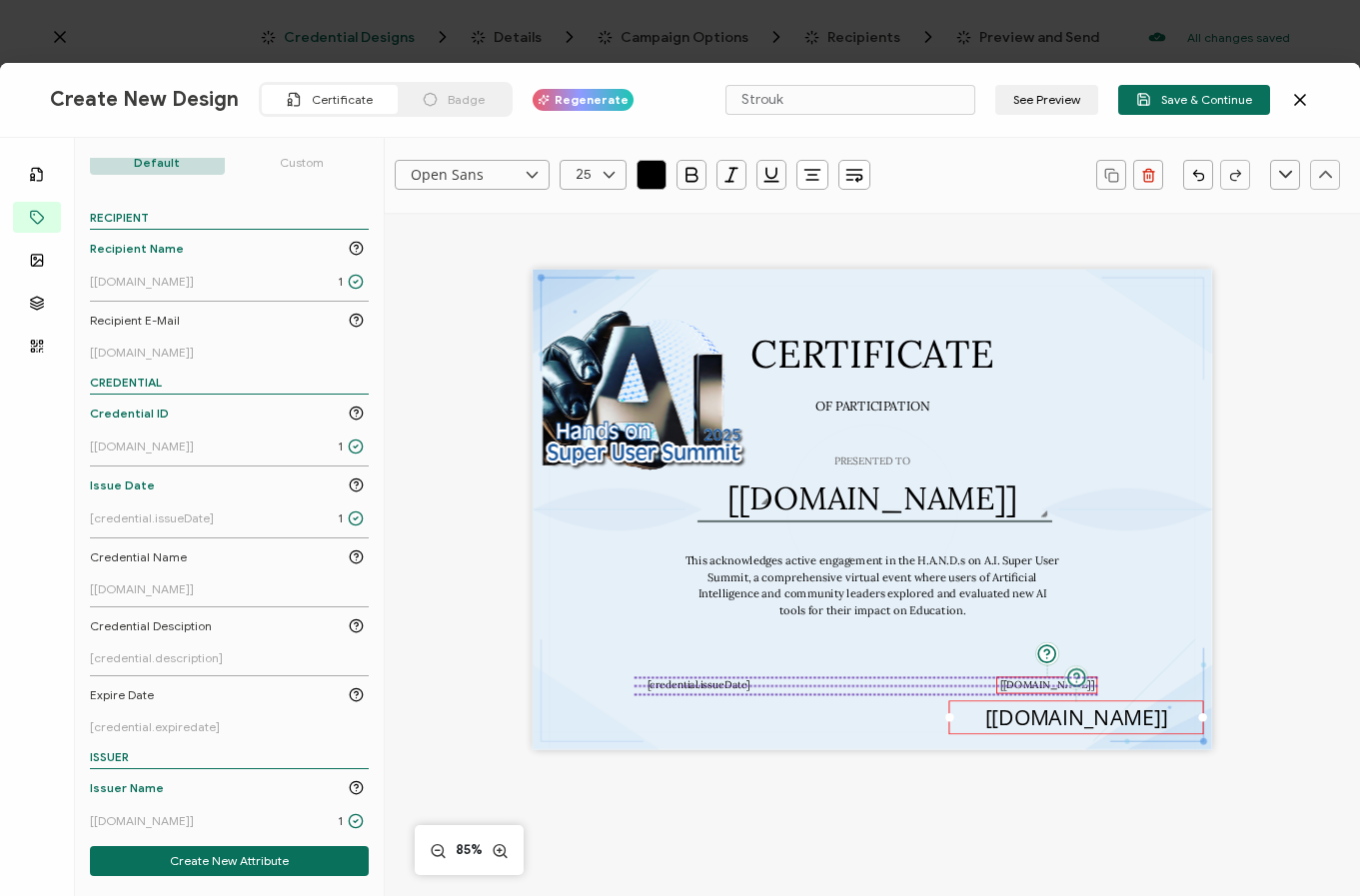 scroll, scrollTop: 6, scrollLeft: 0, axis: vertical 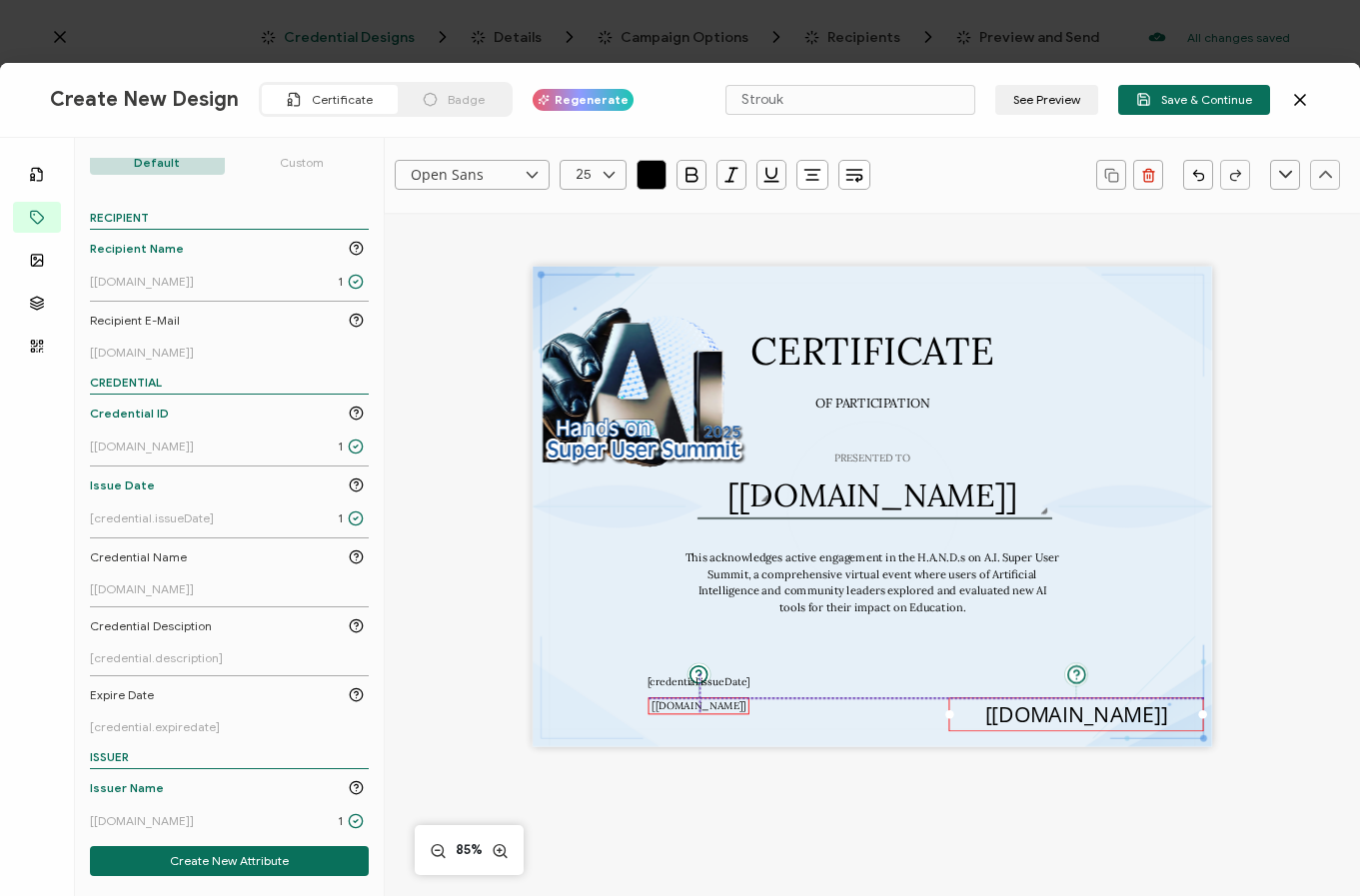 drag, startPoint x: 1040, startPoint y: 682, endPoint x: 691, endPoint y: 703, distance: 349.63123 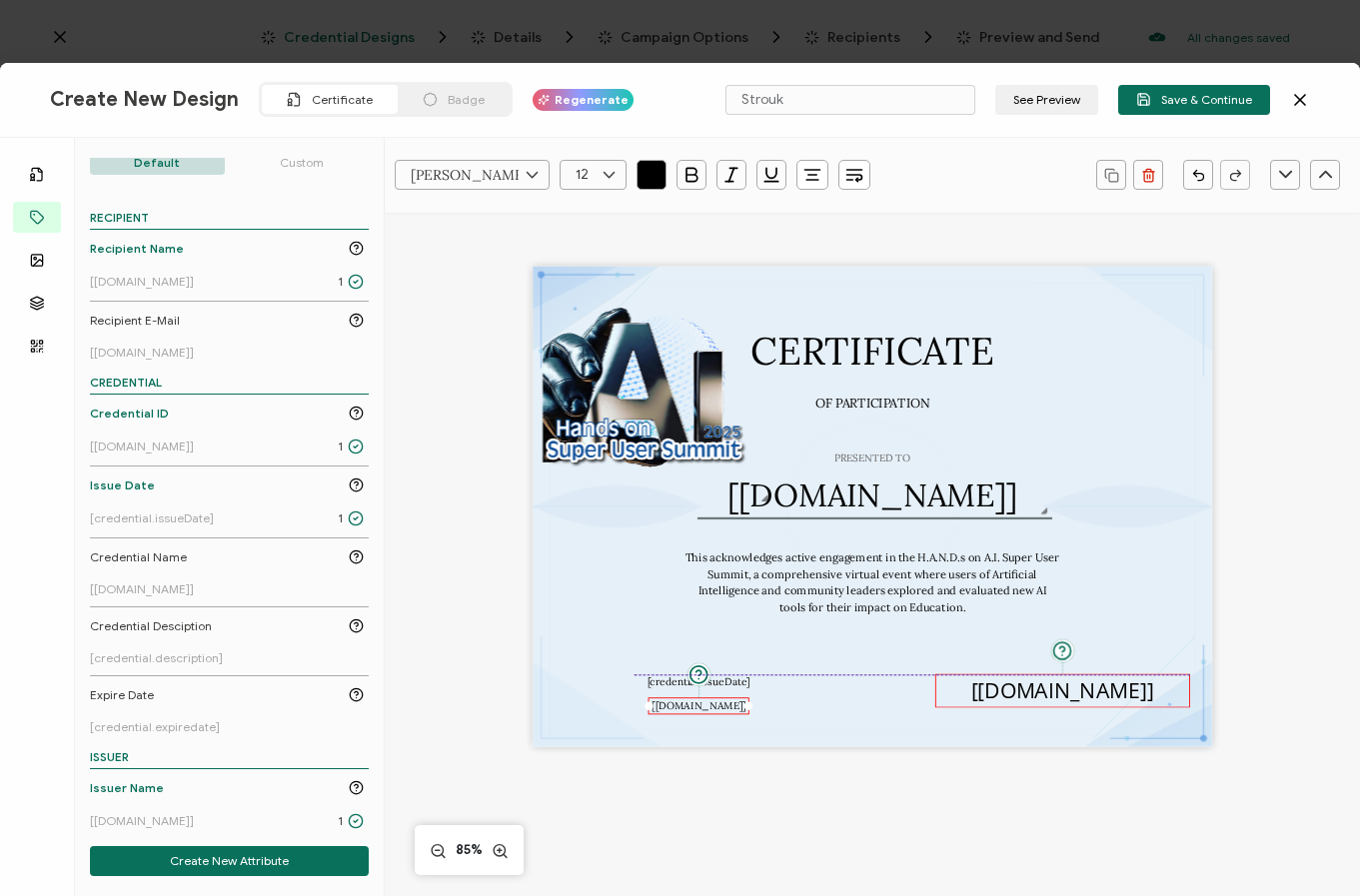 drag, startPoint x: 1051, startPoint y: 707, endPoint x: 1037, endPoint y: 683, distance: 27.784888 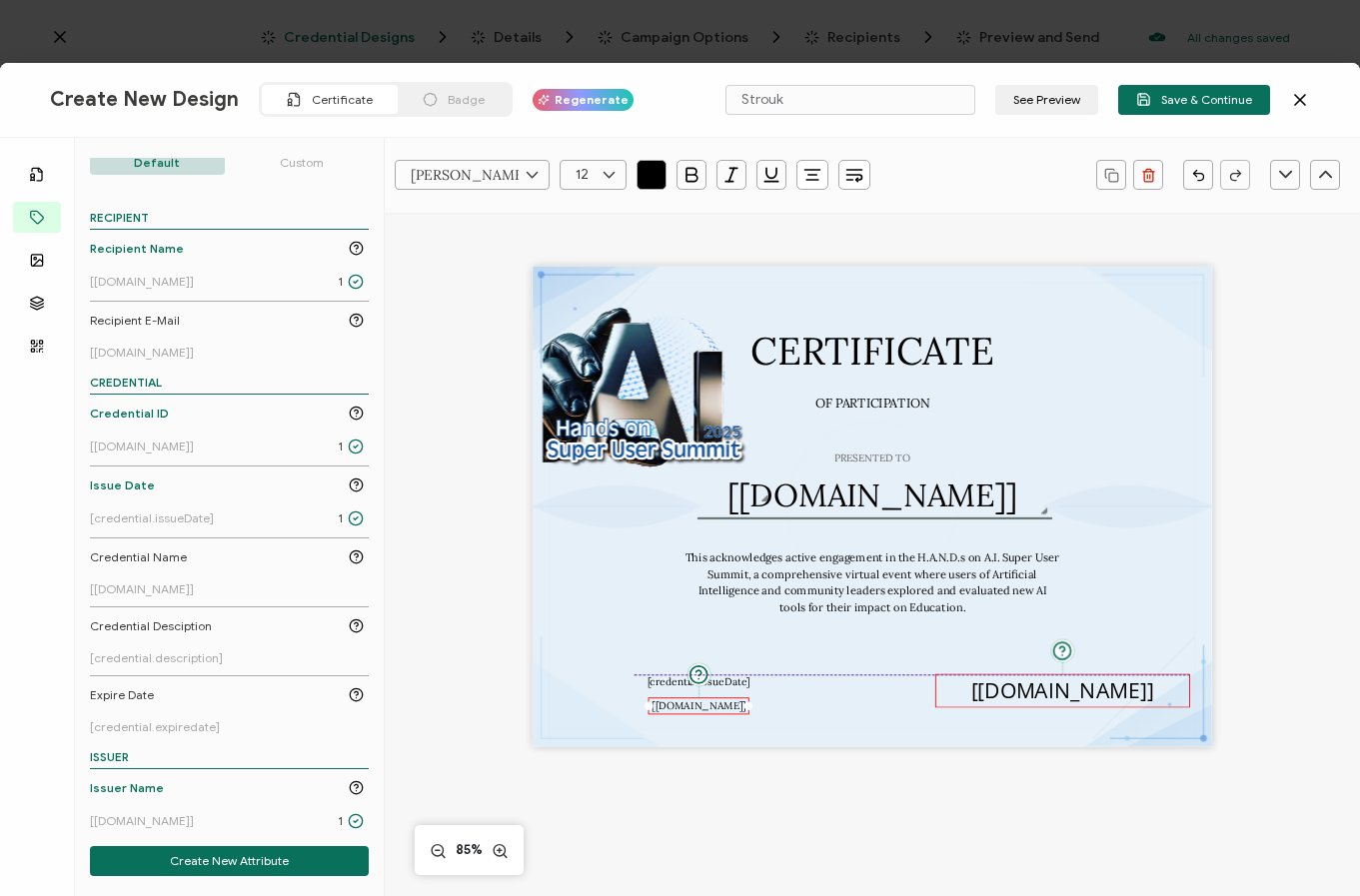 click on "[[DOMAIN_NAME]]" at bounding box center [1062, 689] 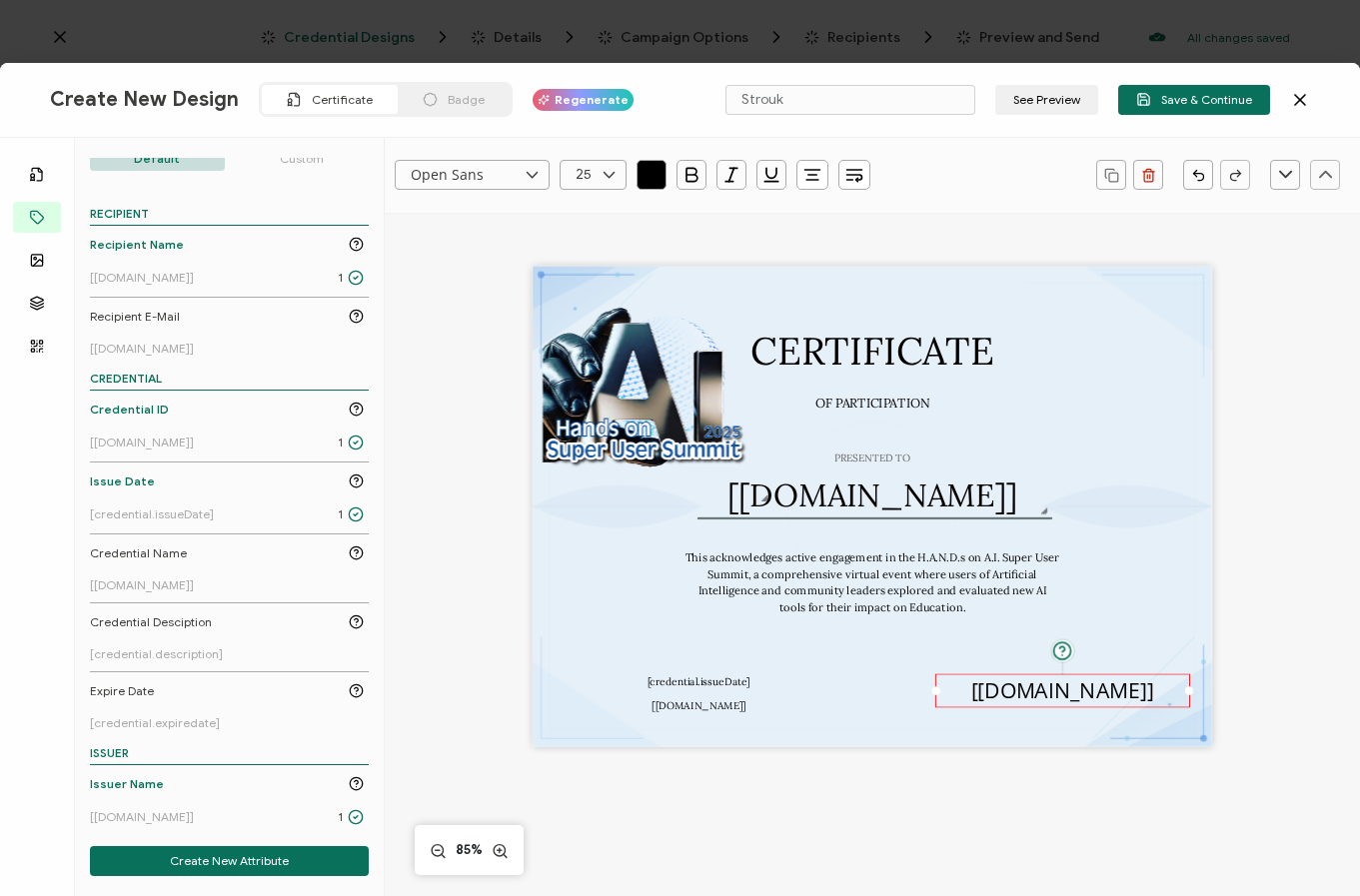 scroll, scrollTop: 175, scrollLeft: 0, axis: vertical 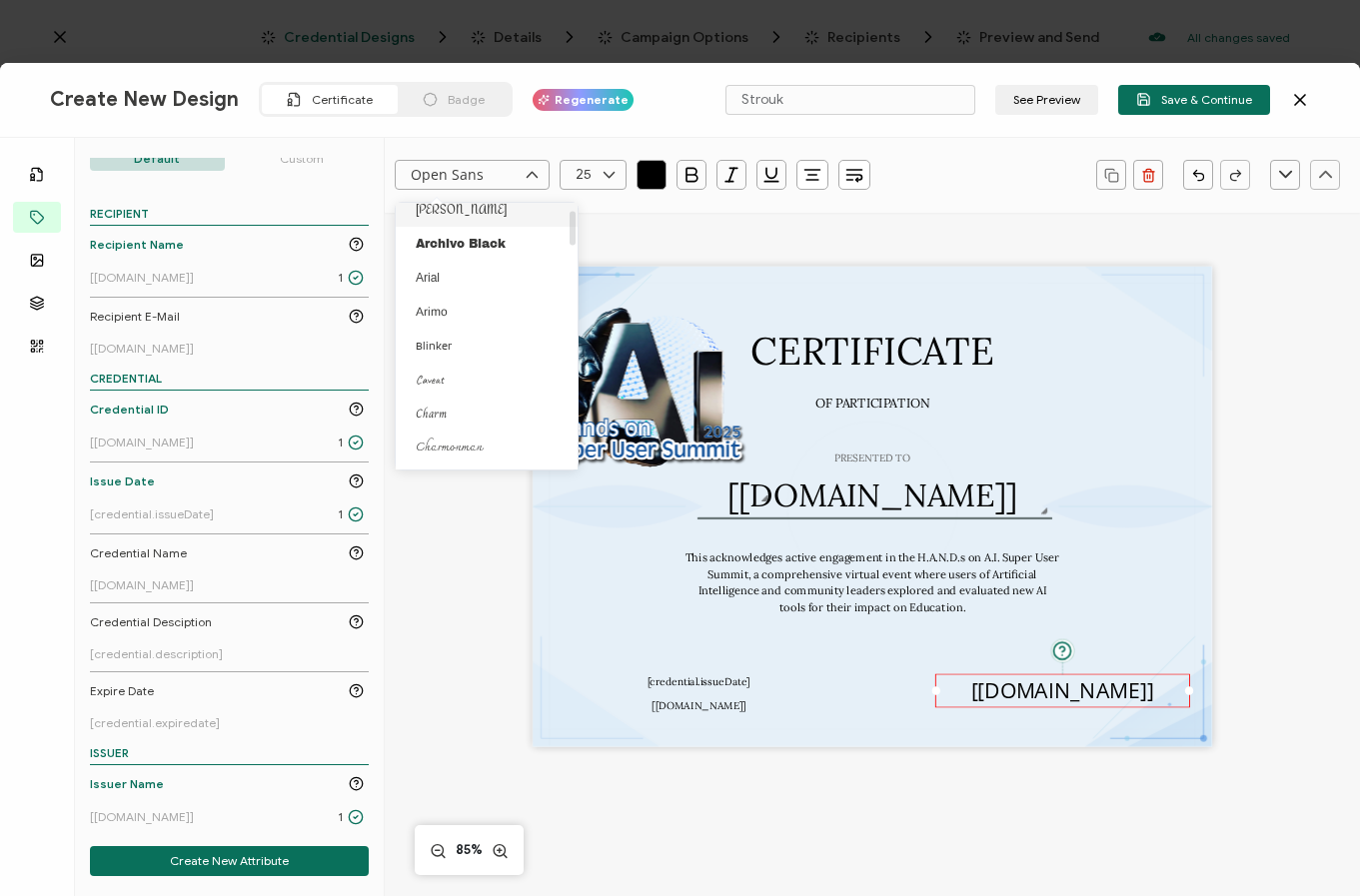 click on "[PERSON_NAME]" at bounding box center [490, 210] 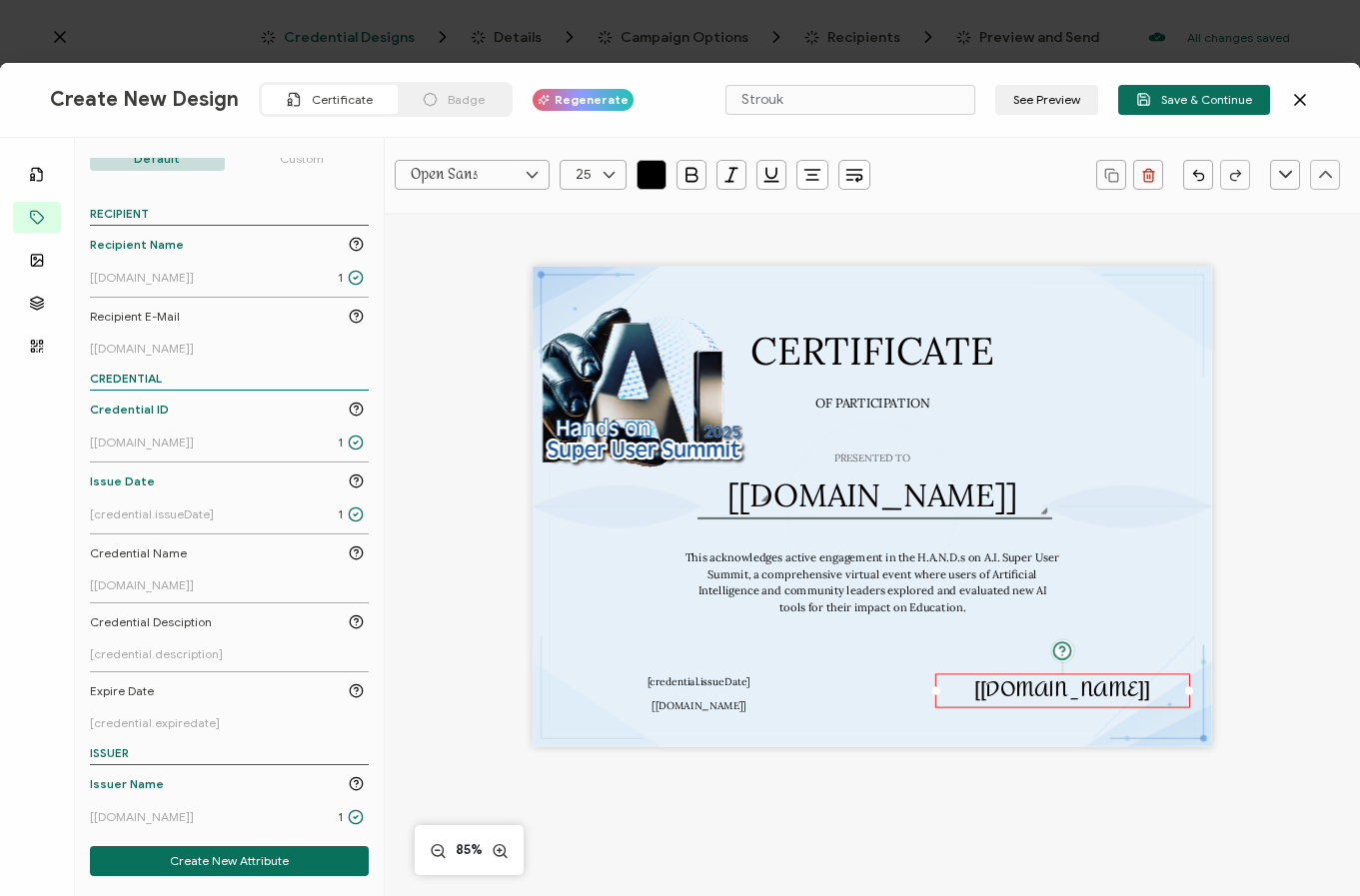 type on "[PERSON_NAME]" 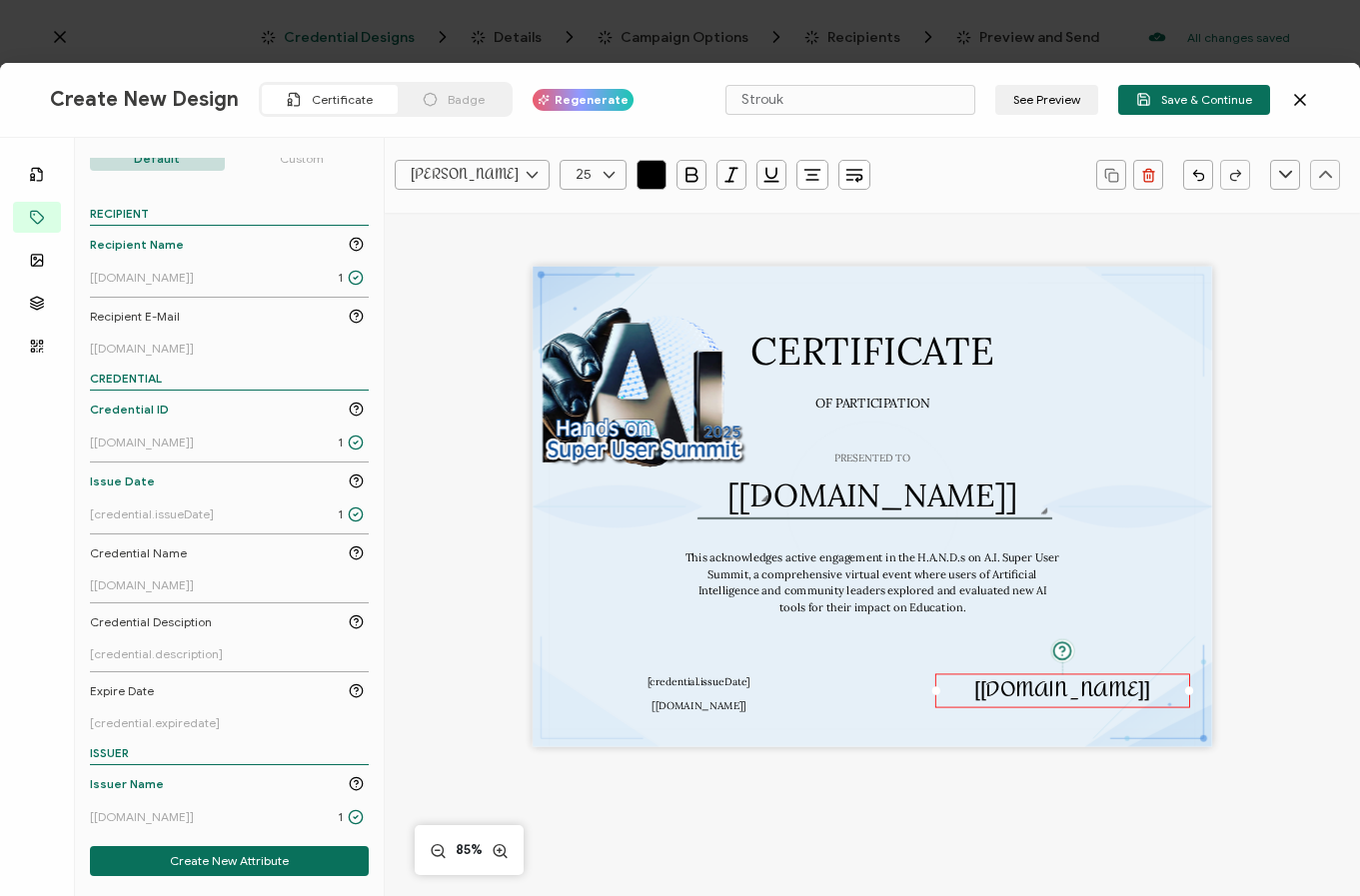 scroll, scrollTop: 40, scrollLeft: 0, axis: vertical 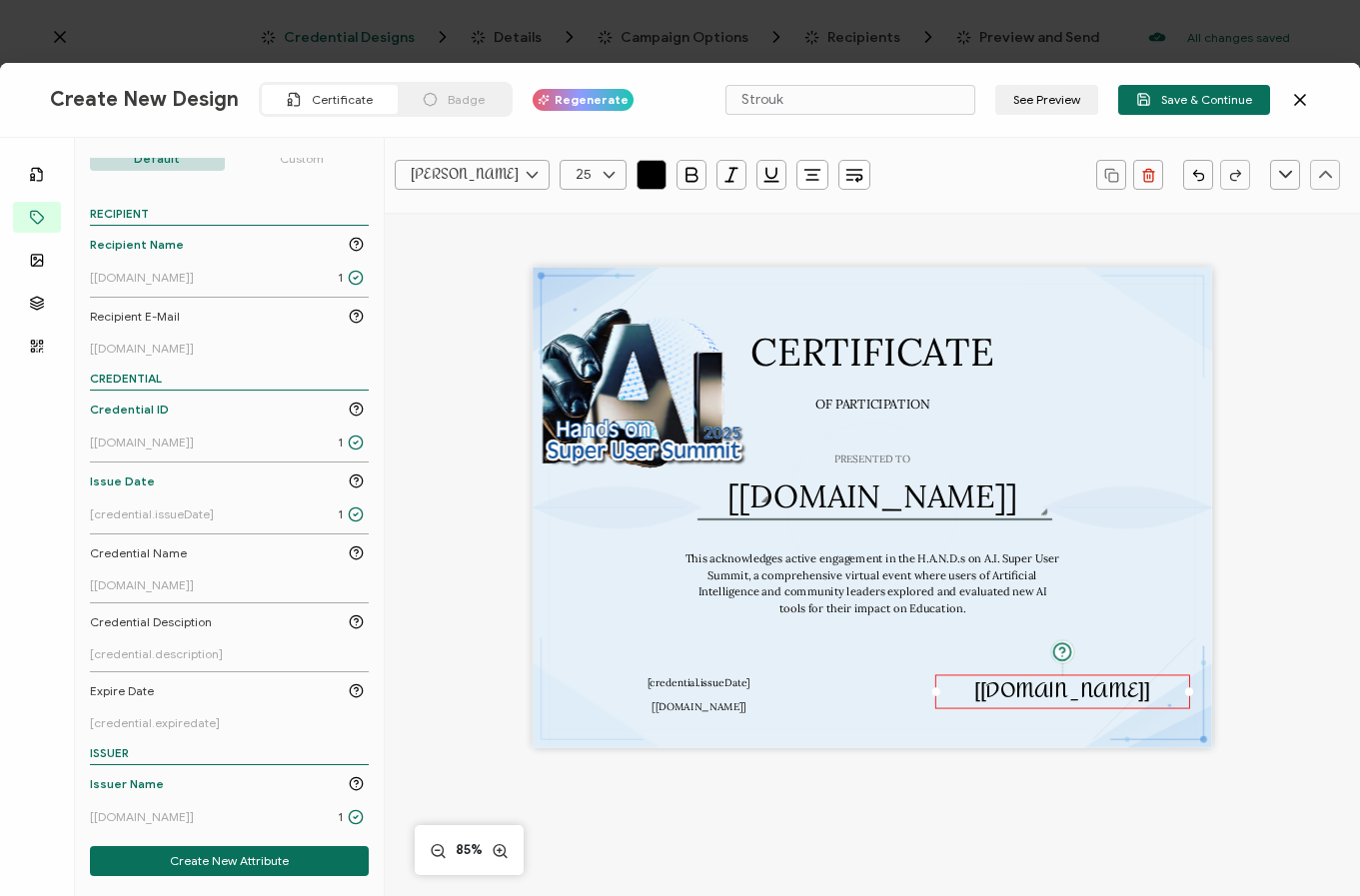 click on "[PERSON_NAME]   25 0 1 2 3 4 5 6 7 8 9 10 11 12 13 14 15 16 17 18 19 20 21 22 23 24 25 26 27 28 29 30 31 32 33 34 35 36 37 38 39 40 41 42 43 44 45 46 47 48 49 50 51 52 53 54 55 56 57 58 59 60 61 62 63 64 65 66 67 68 69 70 71 72 73 74 75 76 77 78 79 80 81 82 83 84 85 86 87 88 89 90 91 92 93 94 95 96 97 98 99                                                                               CERTIFICATE         PRESENTED TO             The recipient’s full name, which will be automatically filled based on the information uploaded when adding recipients or lists.   [[DOMAIN_NAME]]         This acknowledges active engagement in the H.A.N.D.s on A.I. Super User Summit, a comprehensive virtual event where users of Artificial Intelligence and community leaders explored and evaluated new AI tools for their impact on Education.       A unique serial number automatically assigned to each credential by the system. It can be used by users to find and verify their credentials.   [[DOMAIN_NAME]]         OF PARTICIPATION" at bounding box center [872, 595] 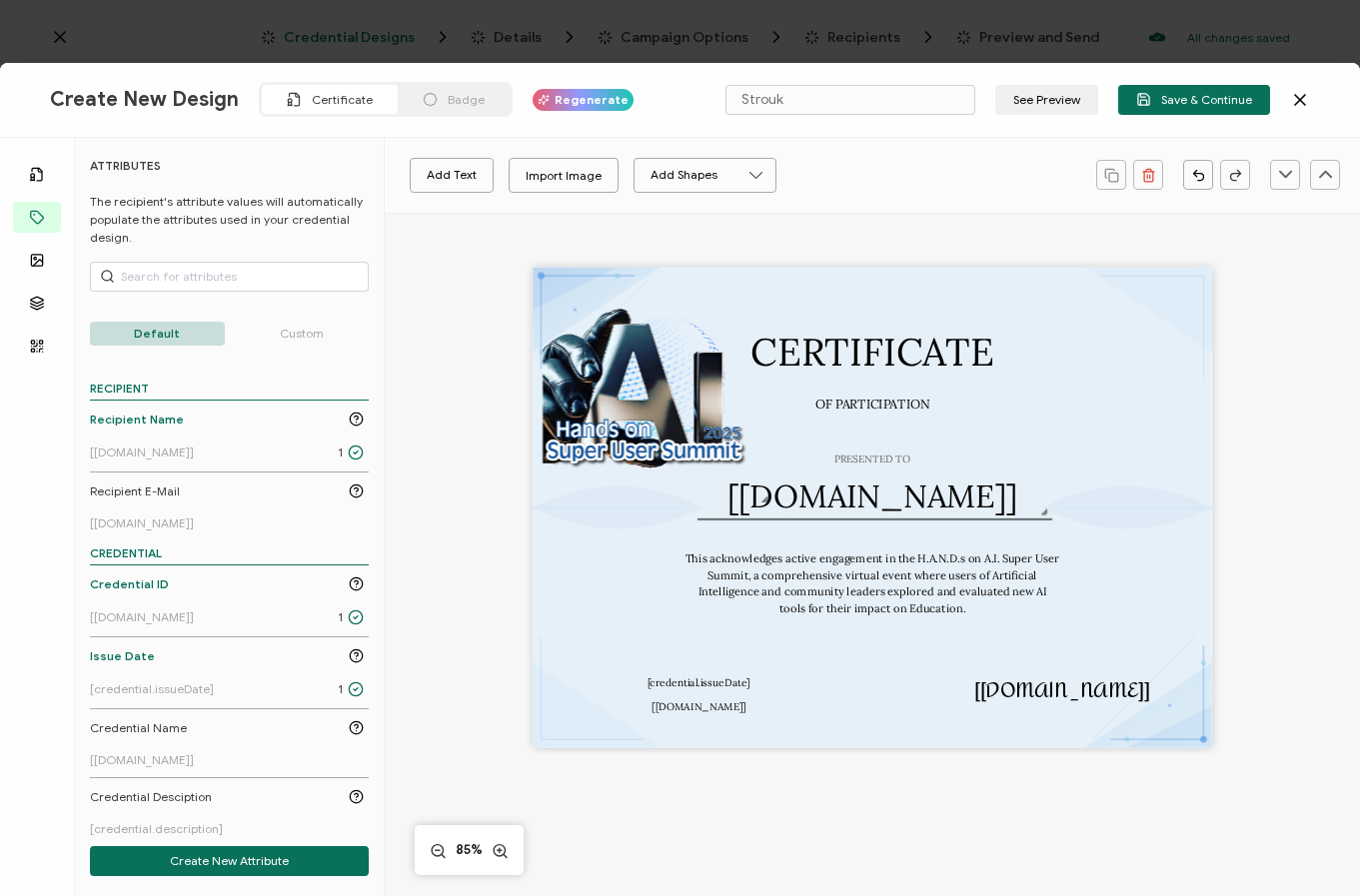 scroll, scrollTop: 0, scrollLeft: 0, axis: both 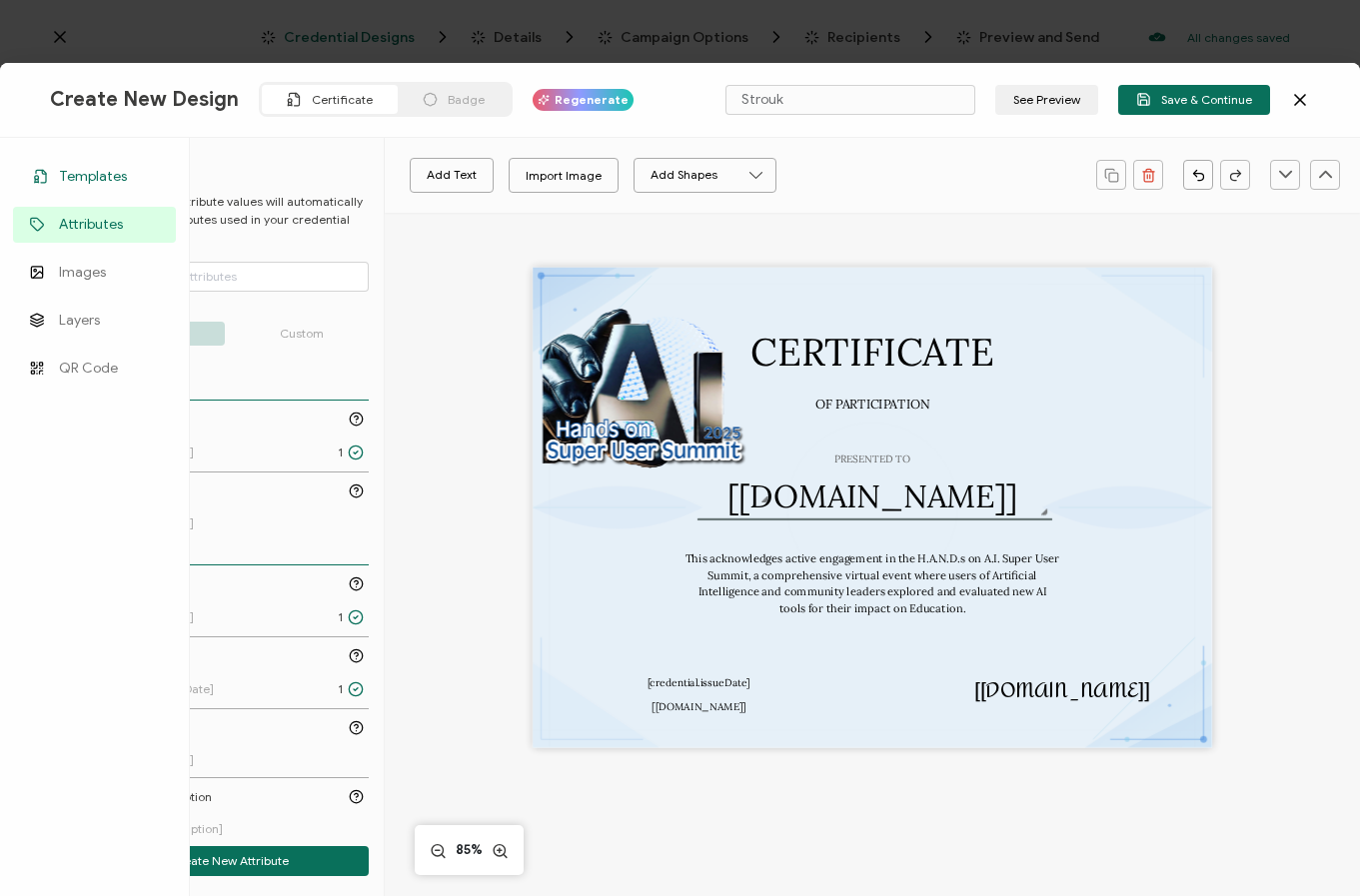 click 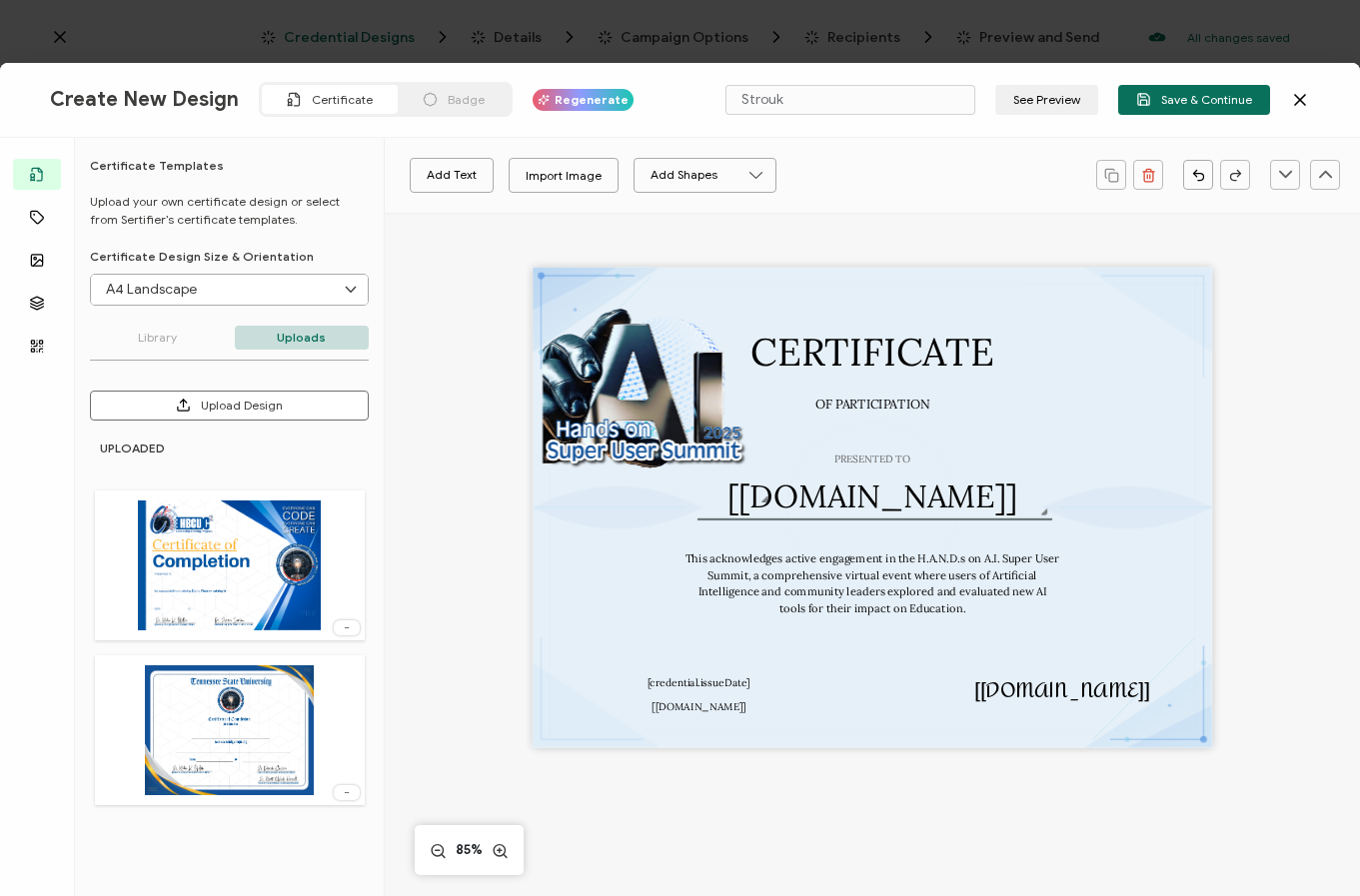 click on "Library" at bounding box center [157, 338] 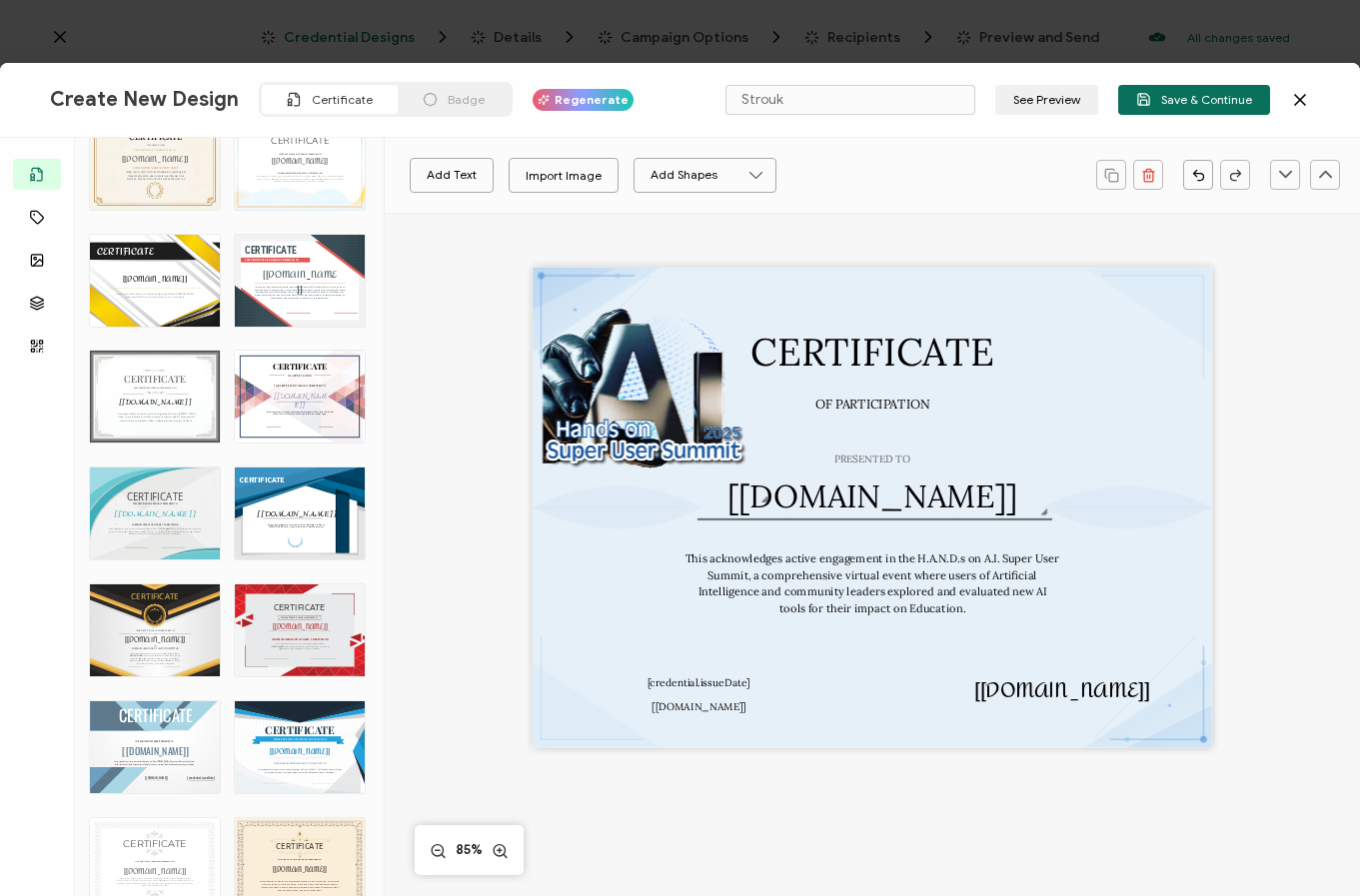 scroll, scrollTop: 4903, scrollLeft: 0, axis: vertical 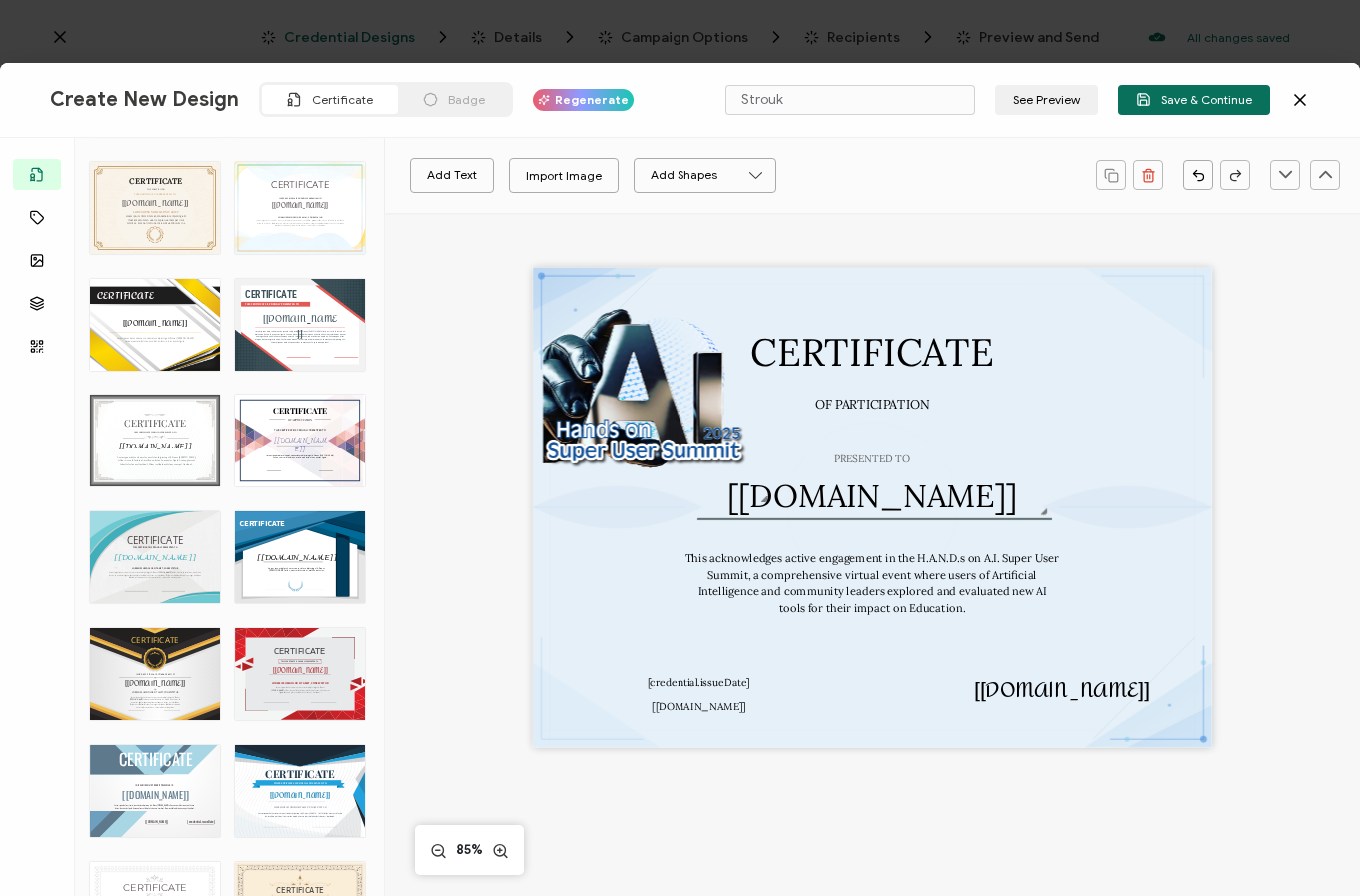 click on "CERTIFICATE       The recipient’s full name, which will be automatically filled based on the information uploaded when adding recipients or lists.   [[DOMAIN_NAME]]         Lorem ipsum dolor sit amet, consectetur adipiscing elit. Donec [PERSON_NAME] tellus, viverra id lacinia ut, mollis non lectus. In ac auctor ligula." at bounding box center [155, 325] 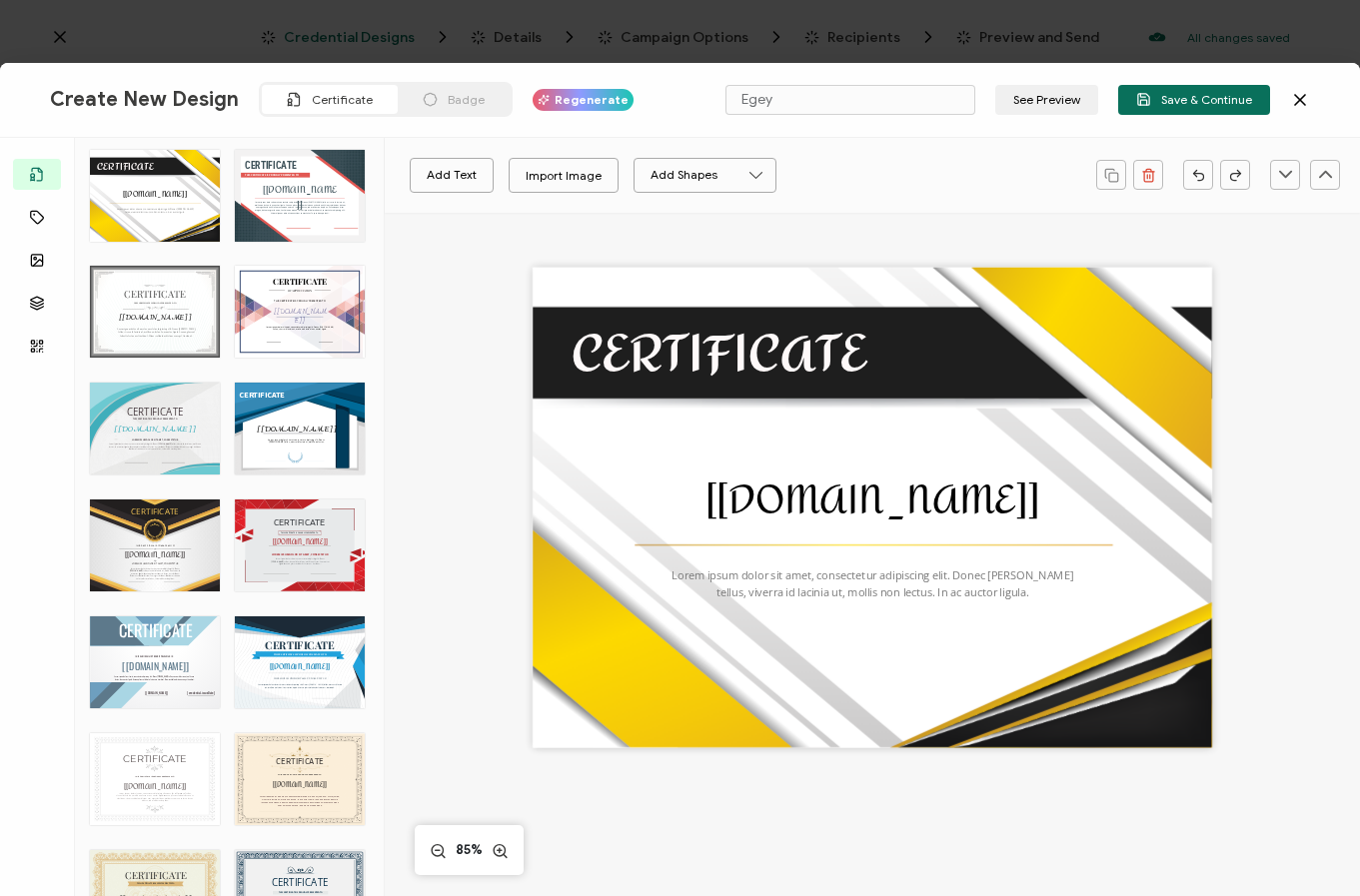 scroll, scrollTop: 5046, scrollLeft: 0, axis: vertical 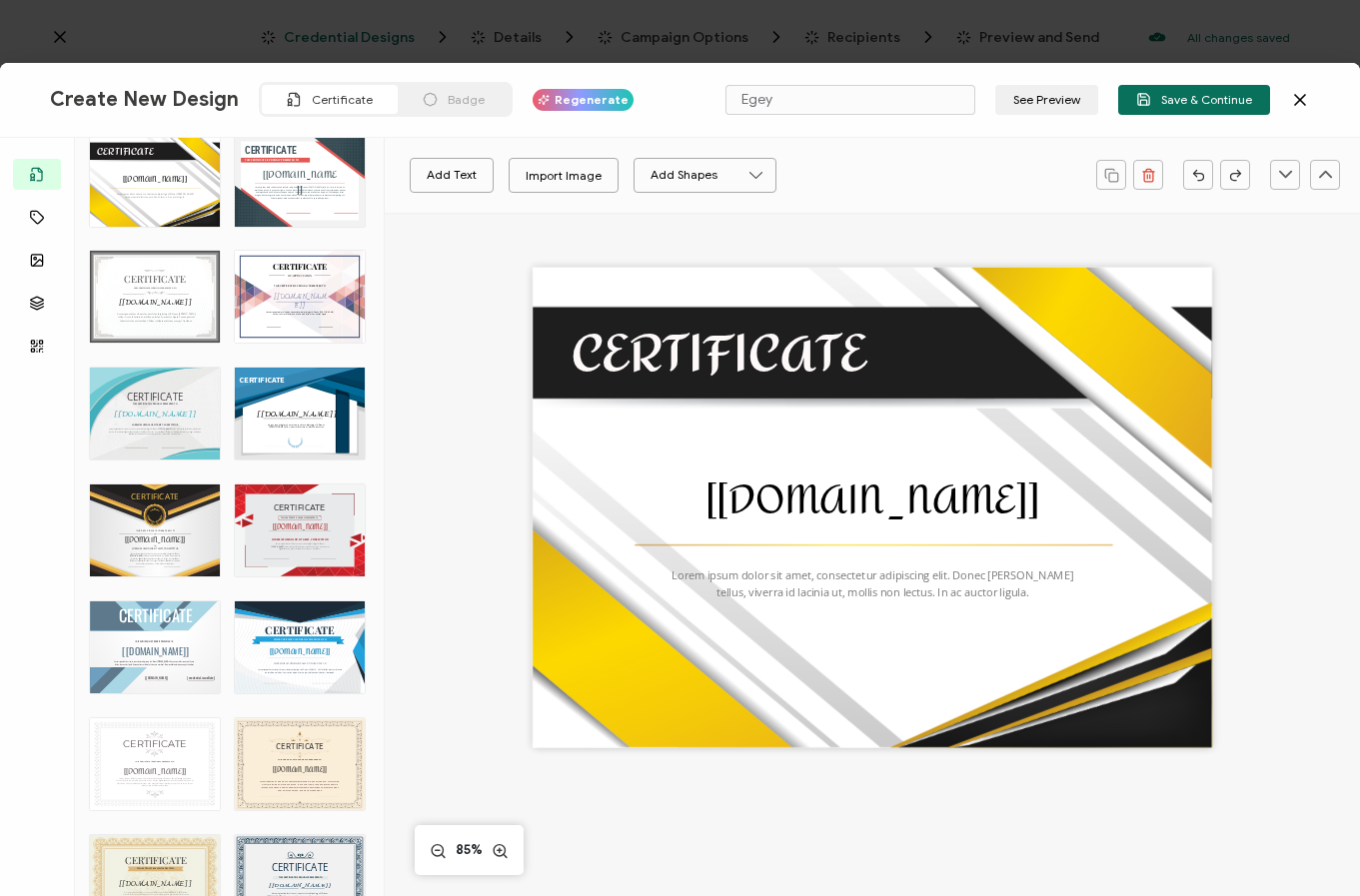 click on "CERTIFICATE       The recipient’s full name, which will be automatically filled based on the information uploaded when adding recipients or lists.   [[DOMAIN_NAME]]         Lorem ipsum dolor sit amet, consectetur adipiscing elit. Donec [PERSON_NAME] tellus, viverra id lacinia ut, mollis non lectus." at bounding box center (245, 414) 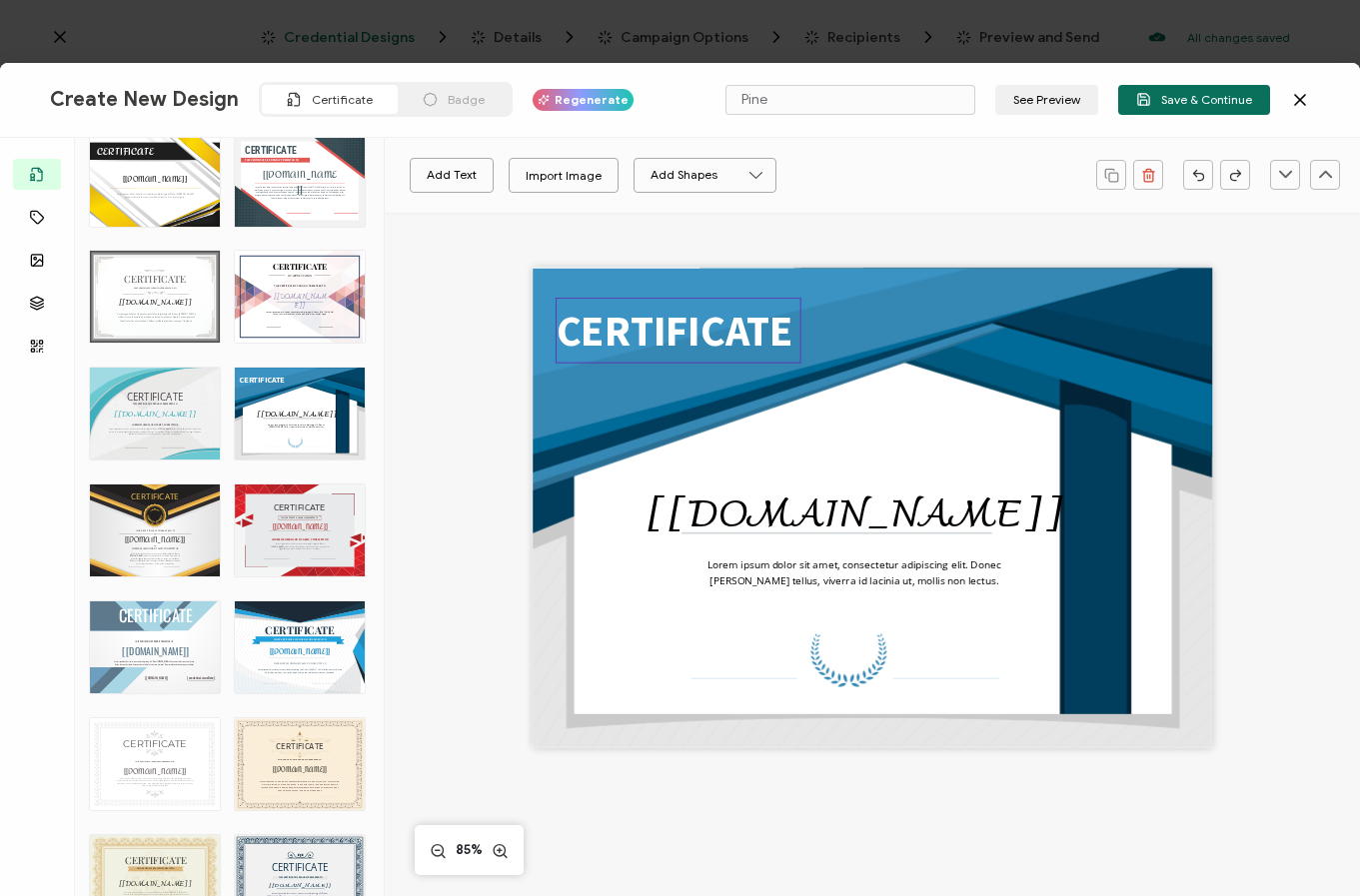 click on "CERTIFICATE" at bounding box center [675, 331] 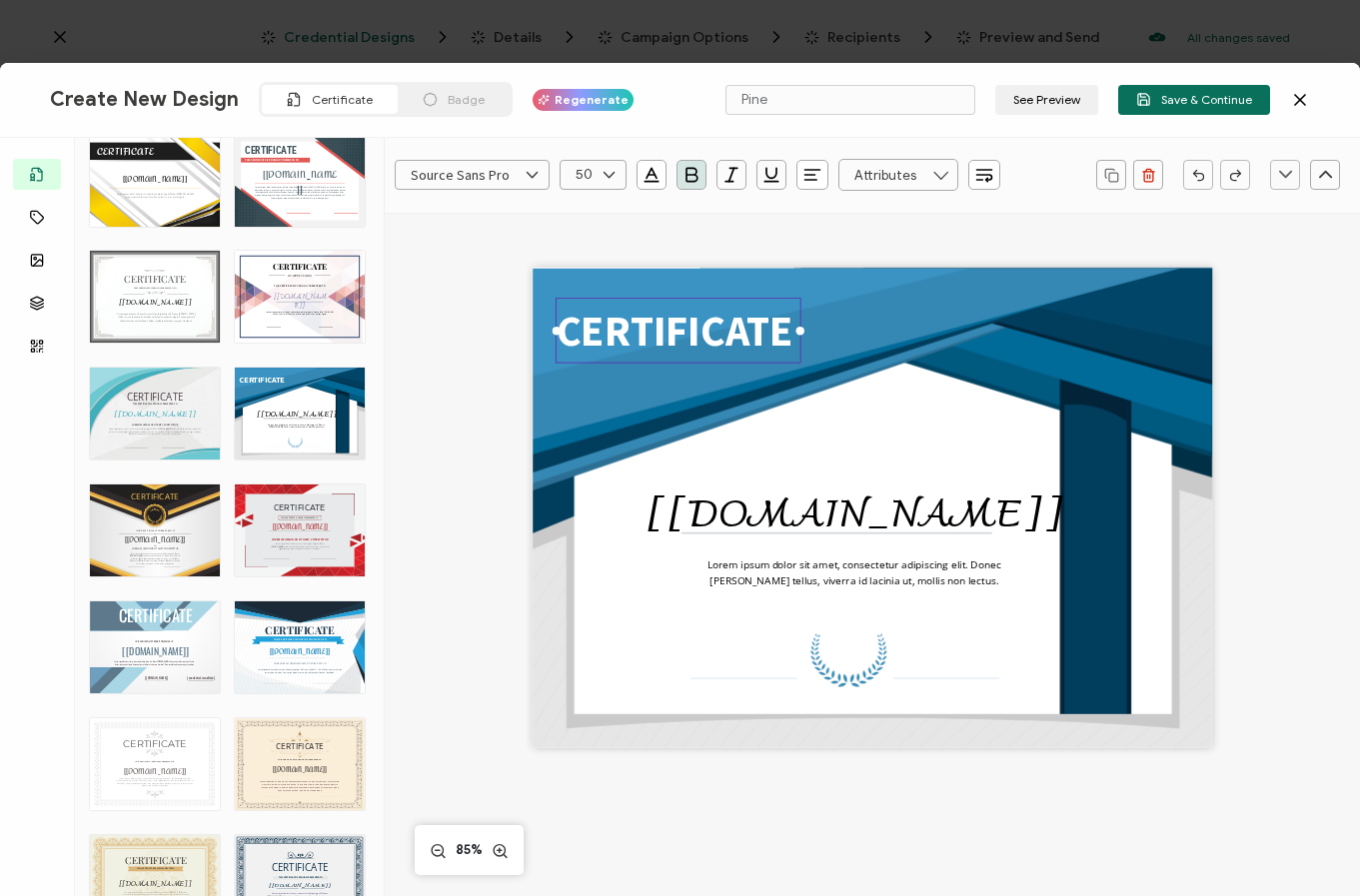click on "CERTIFICATE" at bounding box center [675, 331] 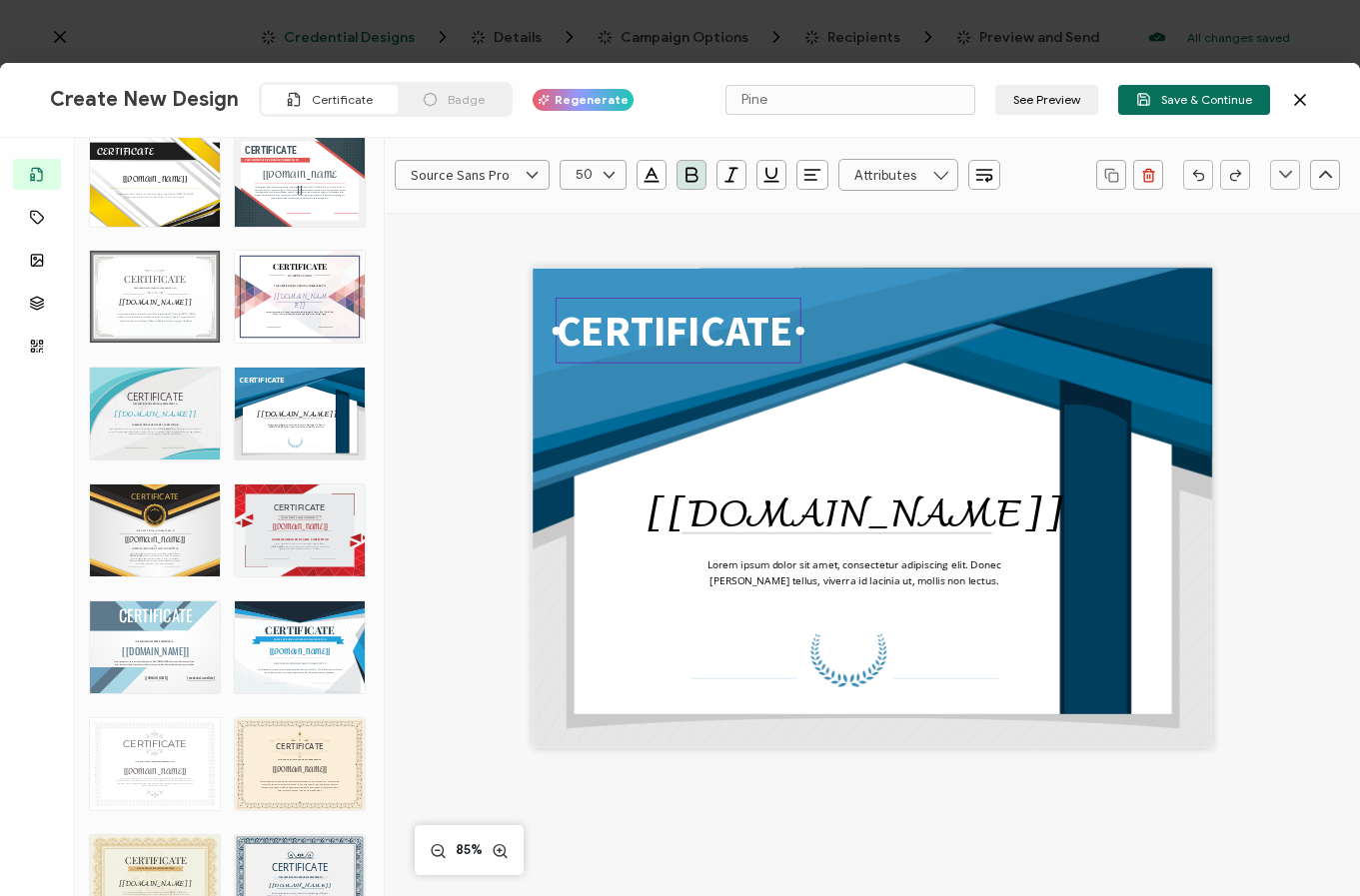 type 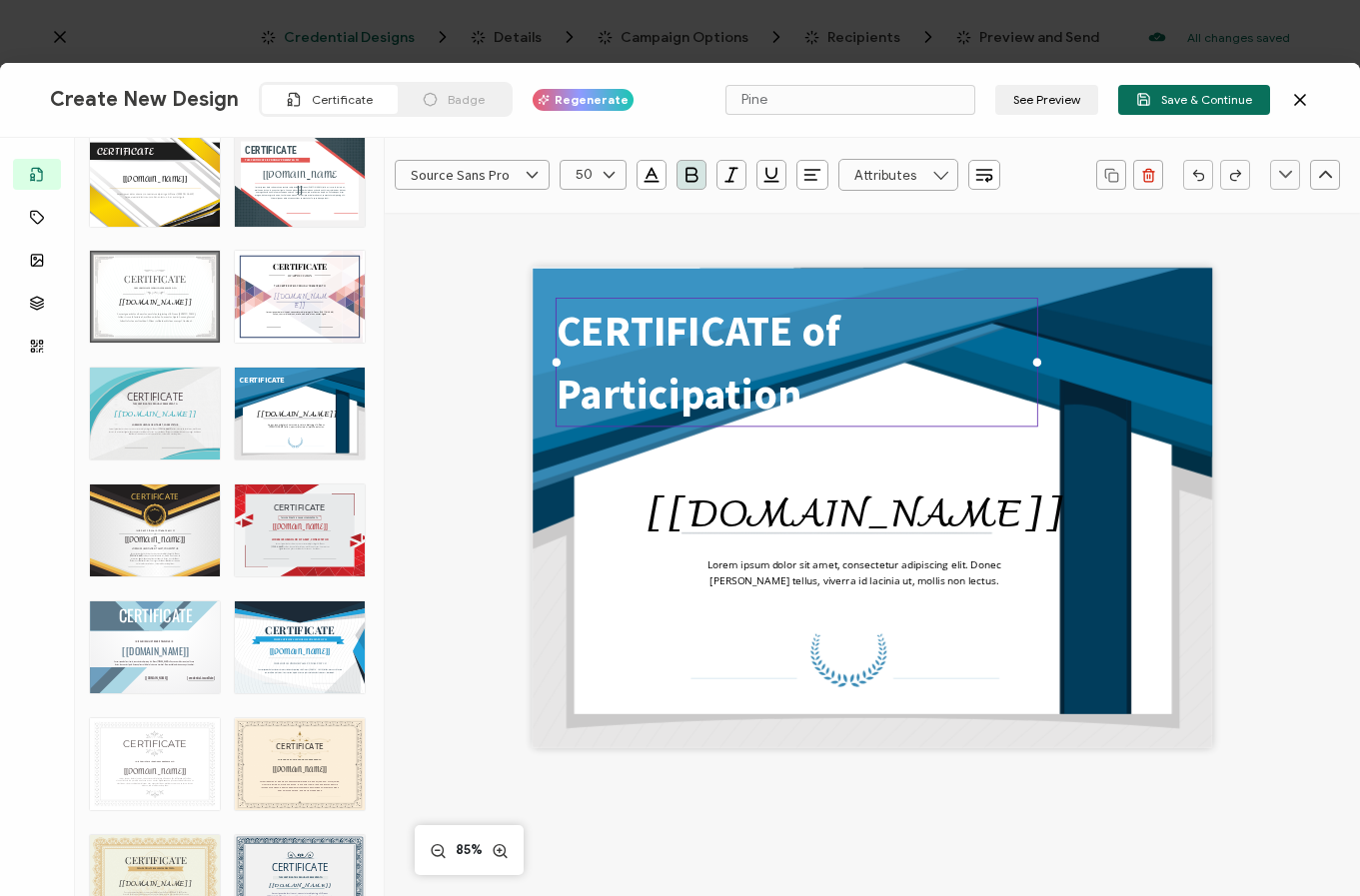 drag, startPoint x: 796, startPoint y: 424, endPoint x: 1077, endPoint y: 400, distance: 282.02305 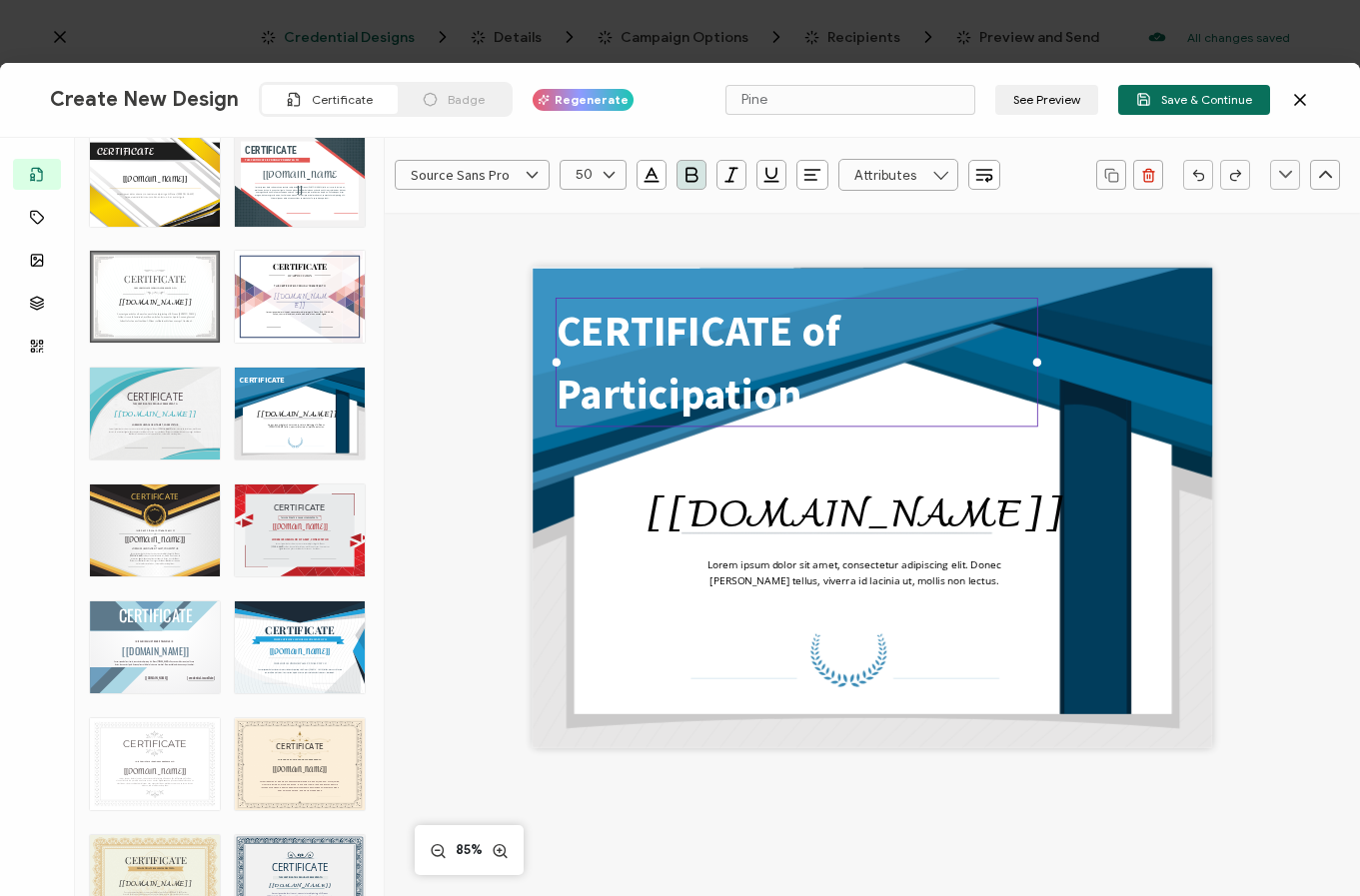 click on "CERTIFICATE of Participation       The recipient’s full name, which will be automatically filled based on the information uploaded when adding recipients or lists.   [[DOMAIN_NAME]]         Lorem ipsum dolor sit amet, consectetur adipiscing elit. Donec [PERSON_NAME] tellus, viverra id lacinia ut, mollis non lectus." at bounding box center [872, 506] 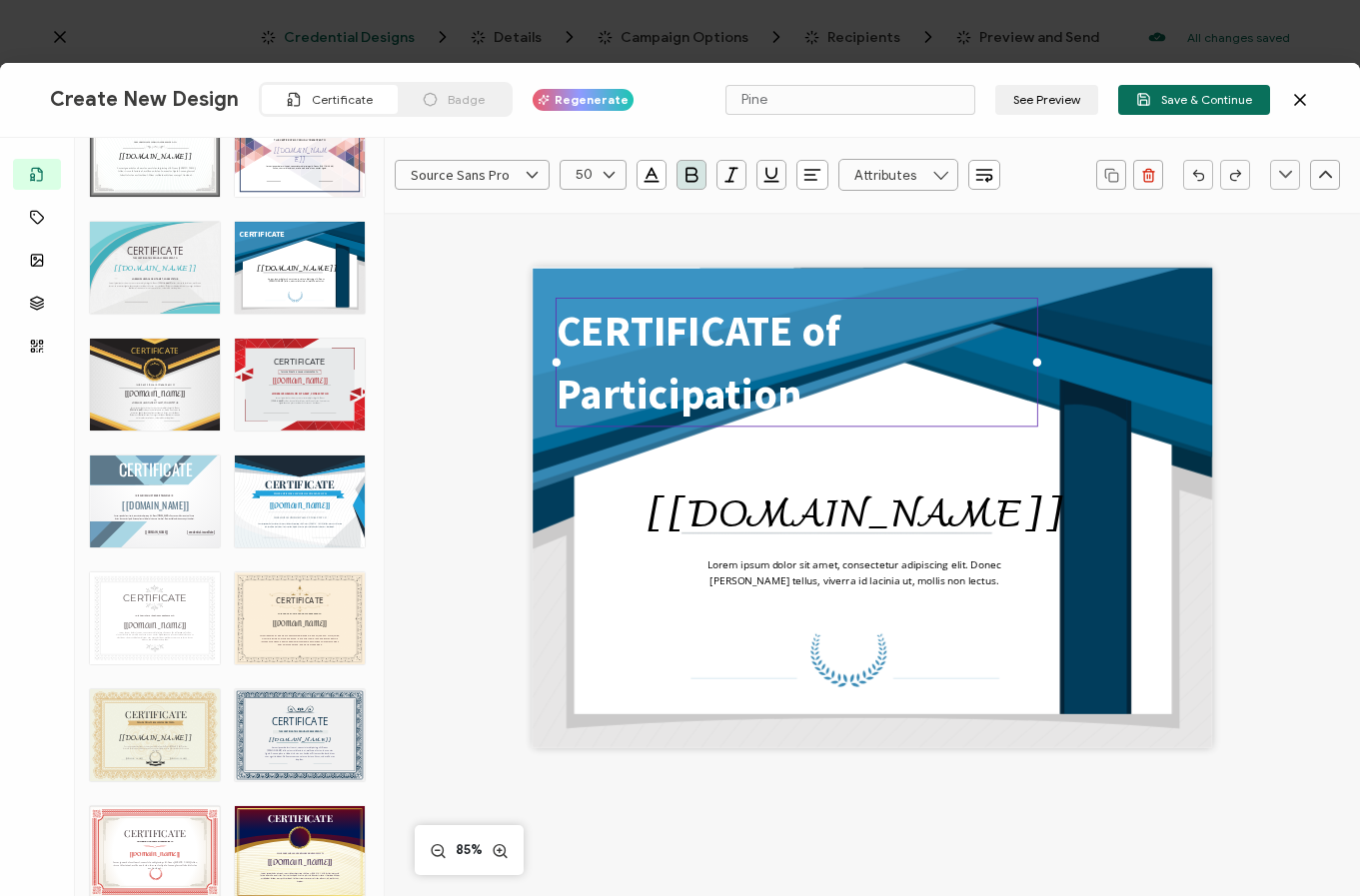 scroll, scrollTop: 5194, scrollLeft: 0, axis: vertical 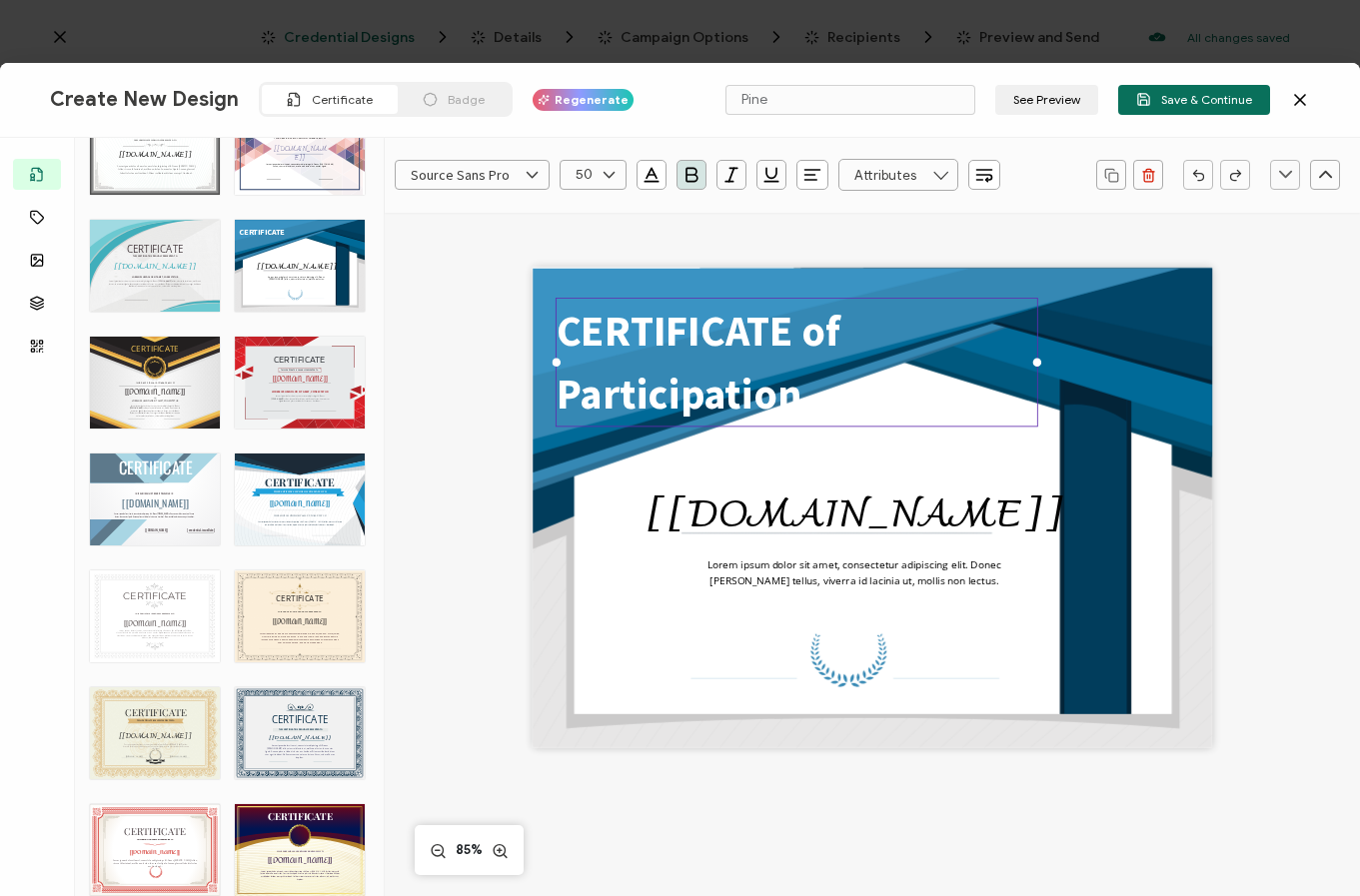 click on "CERTIFICATE         THIS CERTIFICATE IS PROUDLY PRESENTED TO       The recipient’s full name, which will be automatically filled based on the information uploaded when adding recipients or lists.   [[DOMAIN_NAME]]          LOREM IPSUM DOLOR SIT AMET, CONSECTETUR         Lorem ipsum dolor sit amet, consectetur adipiscing elit. Donec [PERSON_NAME] tellus, viverra id lacinia ut, mollis non lectus. In ac auctor ligula. Aenean placerat lobortis lectus nec tincidunt." at bounding box center [245, 499] 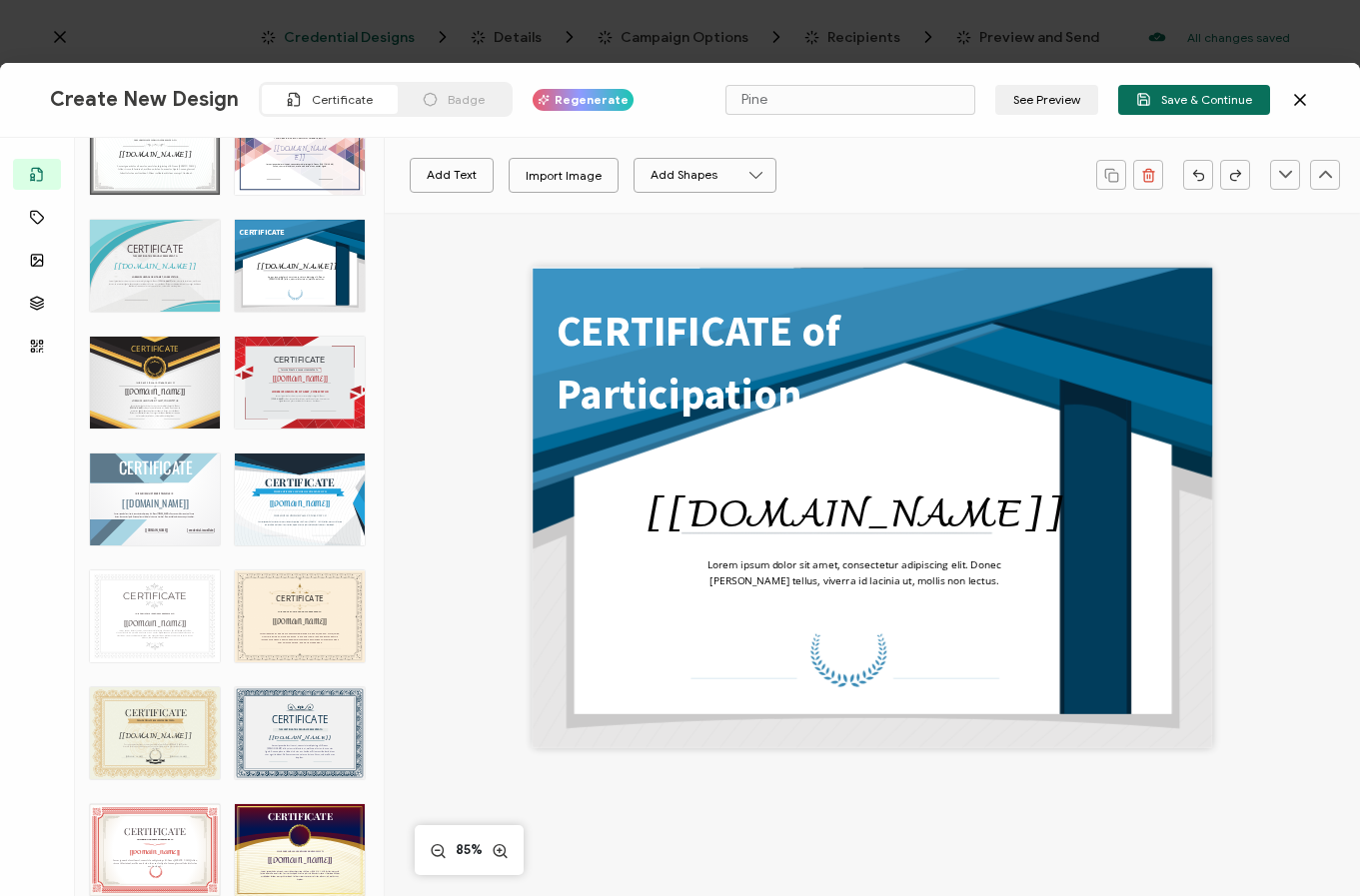 type on "Beng" 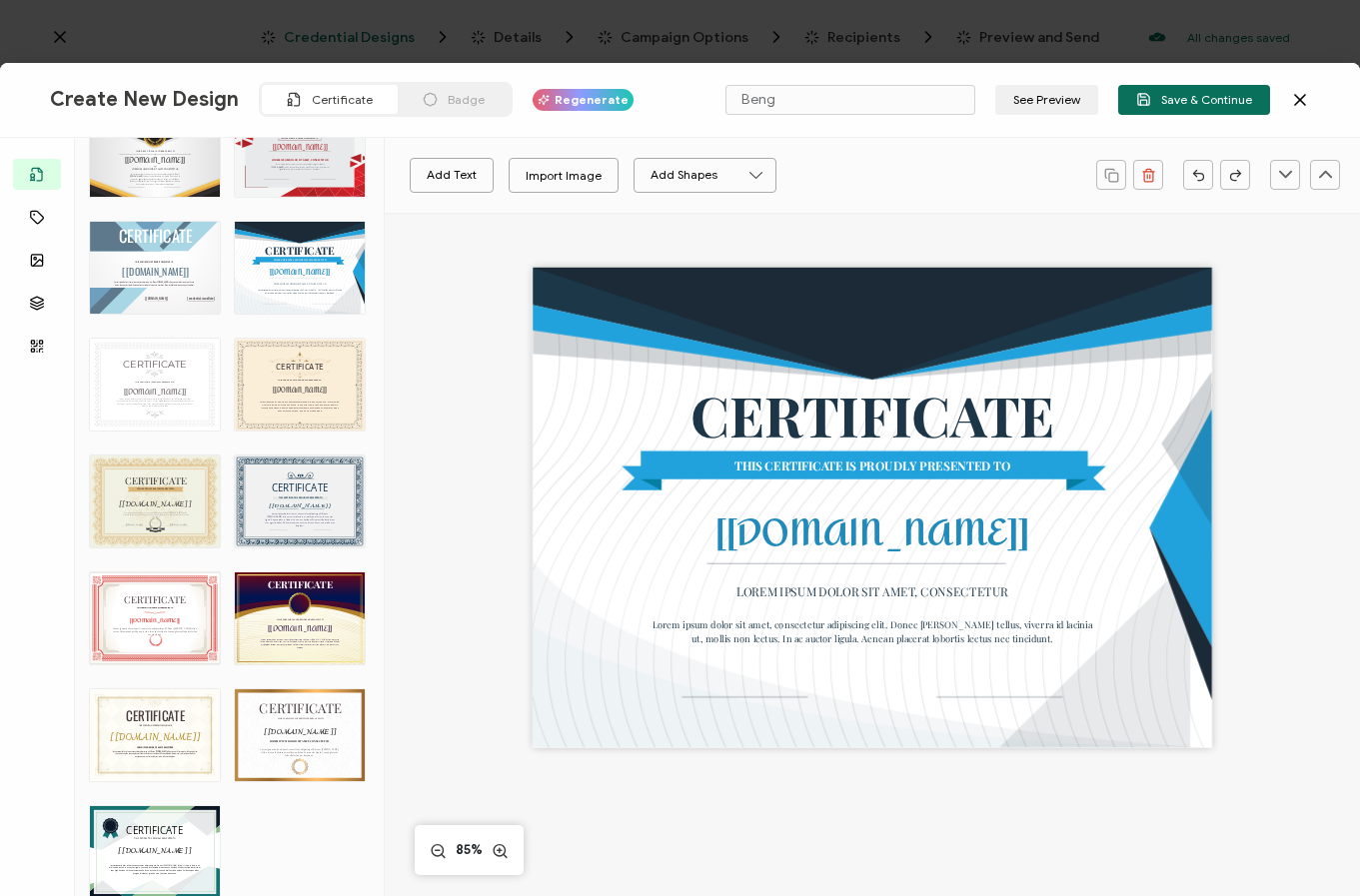 scroll, scrollTop: 5427, scrollLeft: 0, axis: vertical 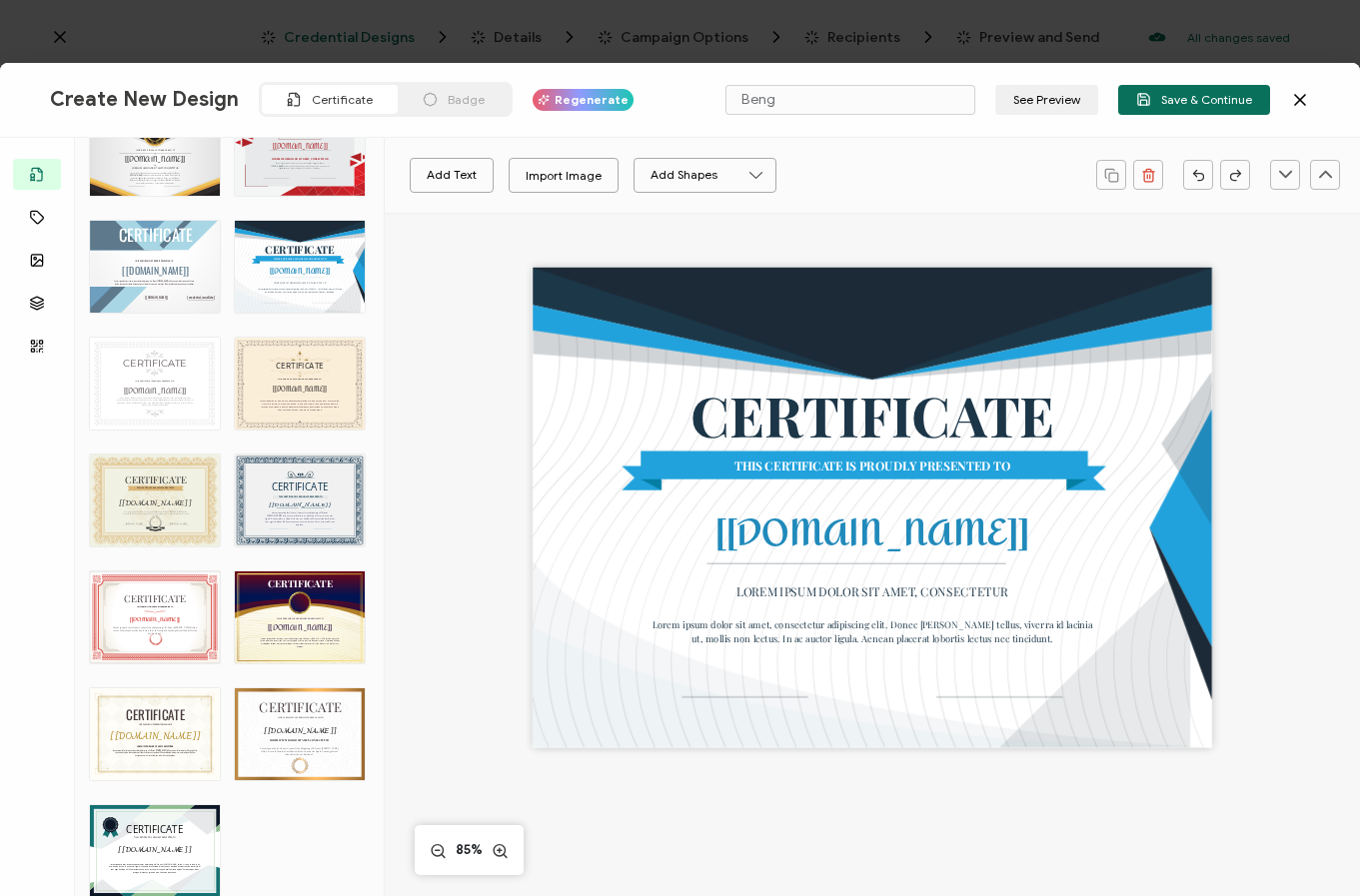 click on "Add Text
Import Image
Add Shapes
Rectangle
Ellipse                   CERTIFICATE         THIS CERTIFICATE IS PROUDLY PRESENTED TO       The recipient’s full name, which will be automatically filled based on the information uploaded when adding recipients or lists.   [[DOMAIN_NAME]]          LOREM IPSUM DOLOR SIT AMET, CONSECTETUR         Lorem ipsum dolor sit amet, consectetur adipiscing elit. Donec [PERSON_NAME] tellus, viverra id lacinia ut, mollis non lectus. In ac auctor ligula. Aenean placerat lobortis lectus nec tincidunt.                   85%" at bounding box center [872, 595] 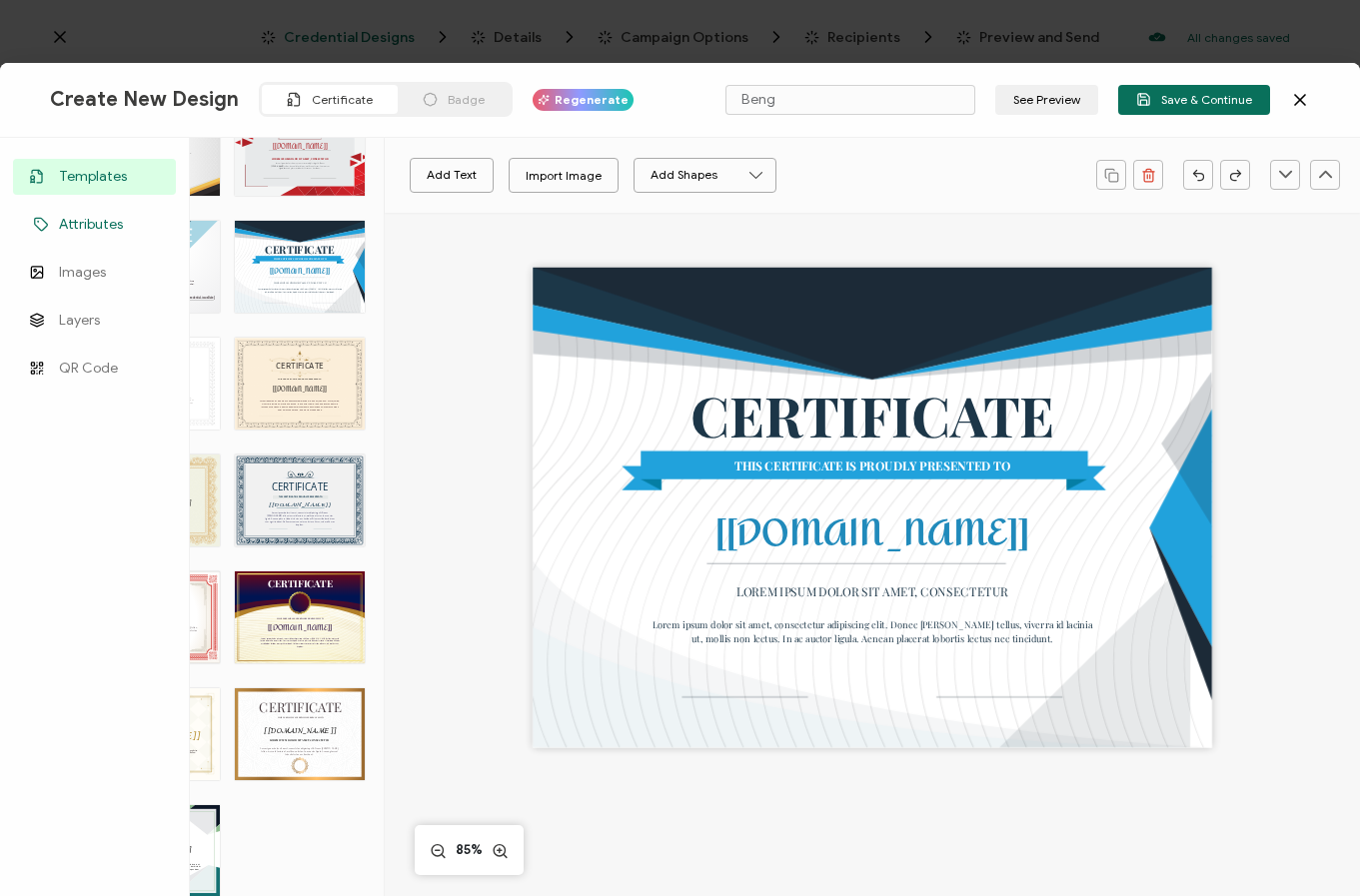 click on "Attributes" at bounding box center (94, 225) 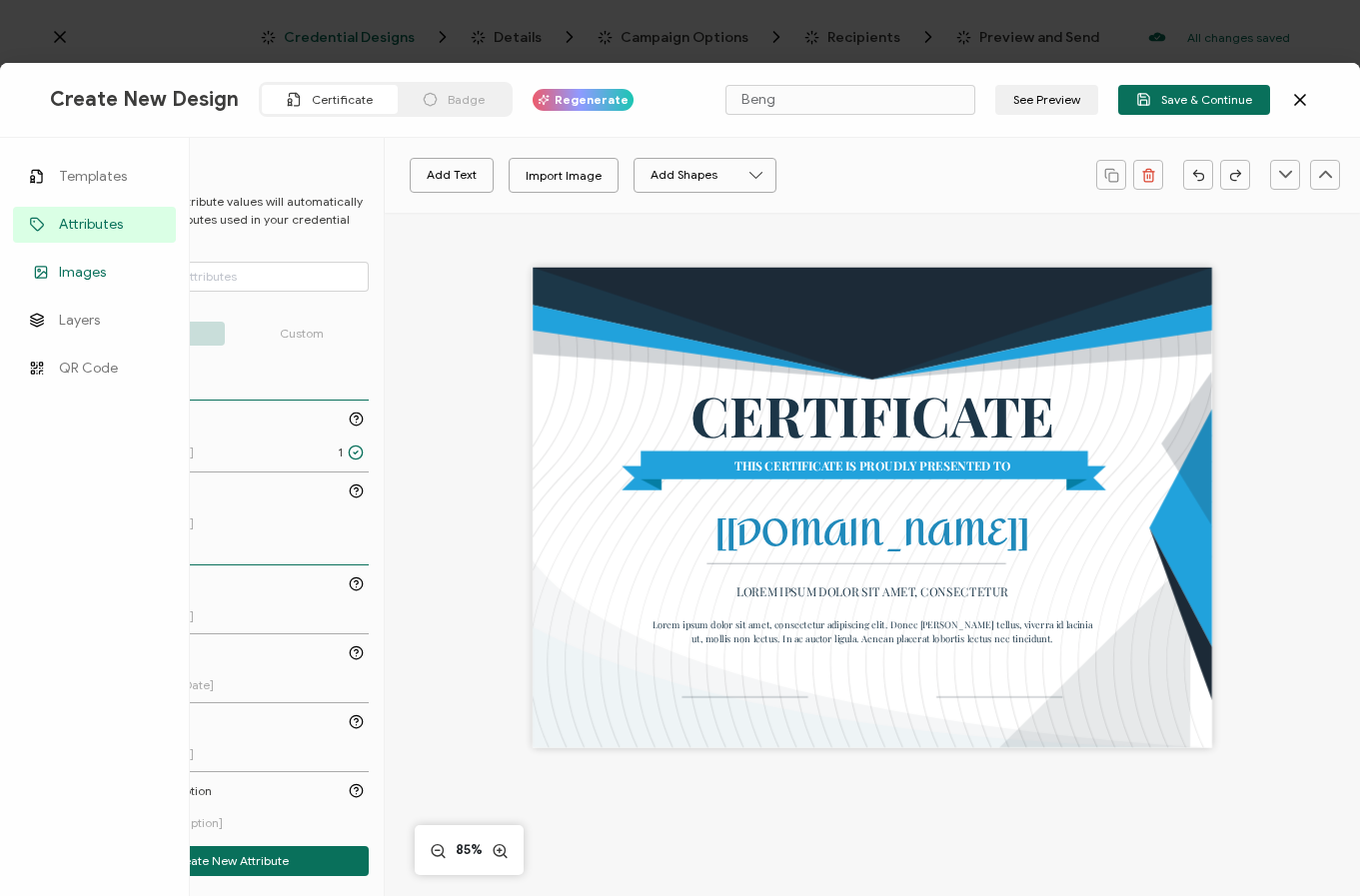 click 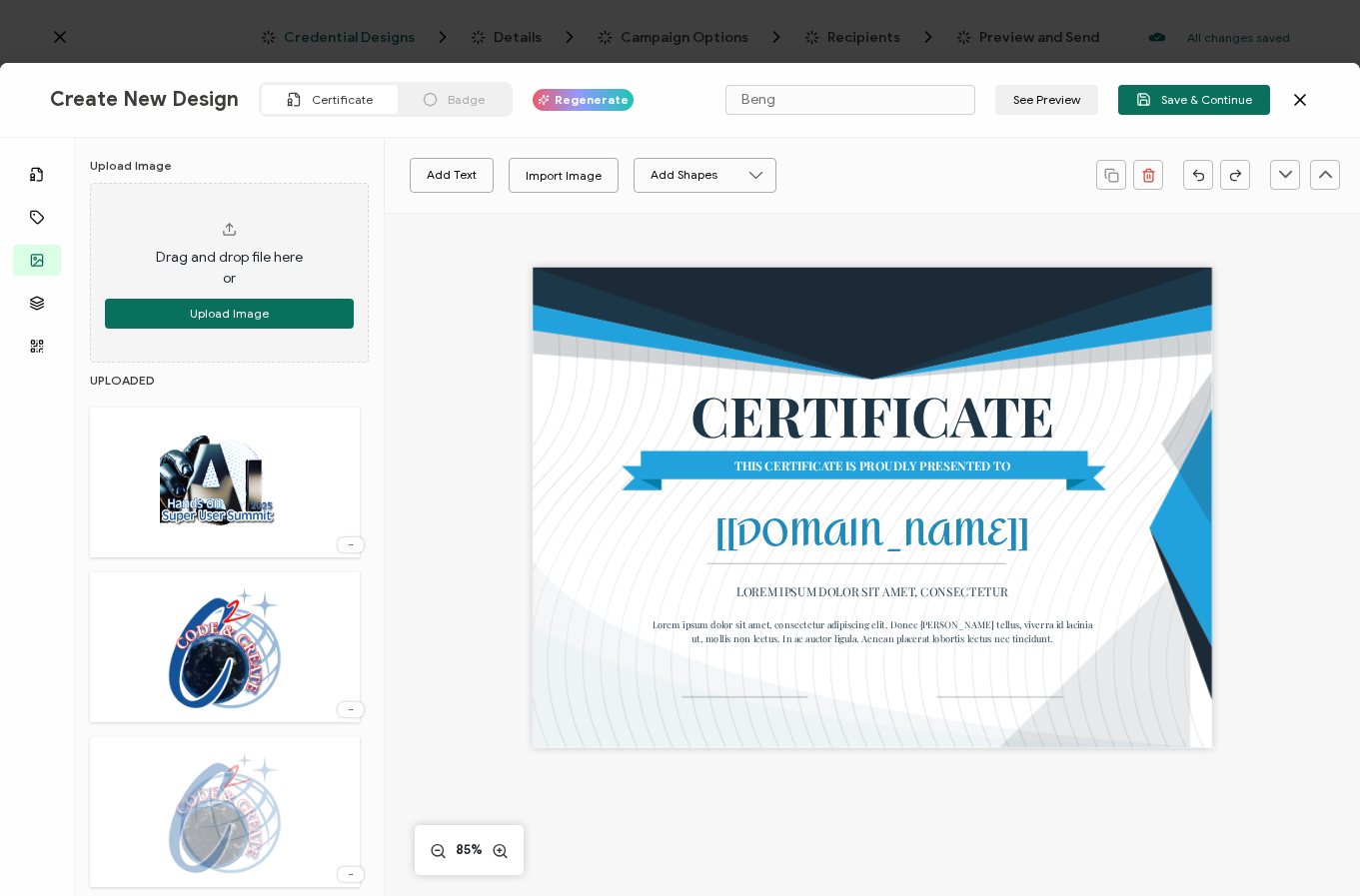 click at bounding box center [225, 482] 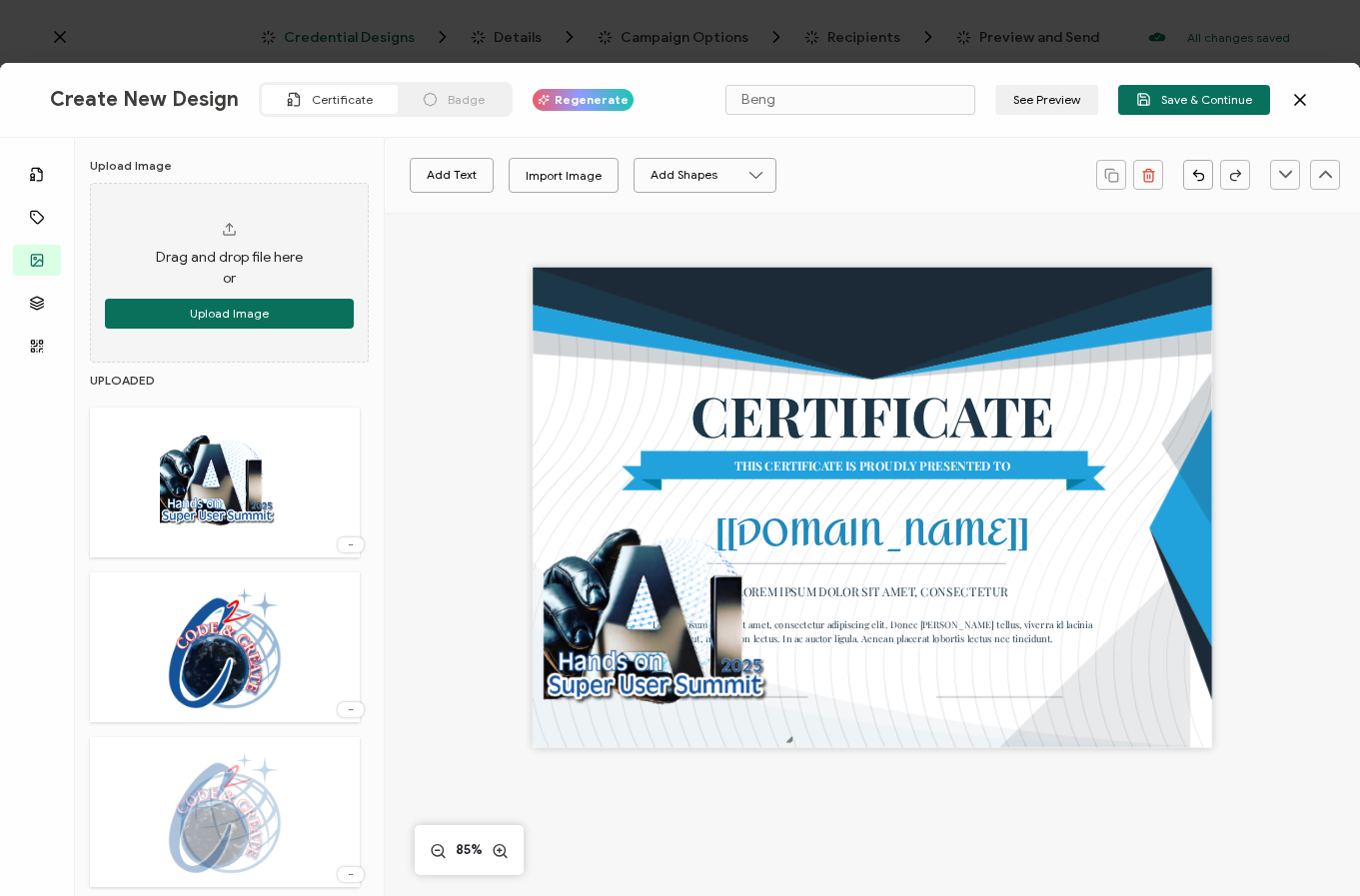 drag, startPoint x: 885, startPoint y: 542, endPoint x: 683, endPoint y: 749, distance: 289.22828 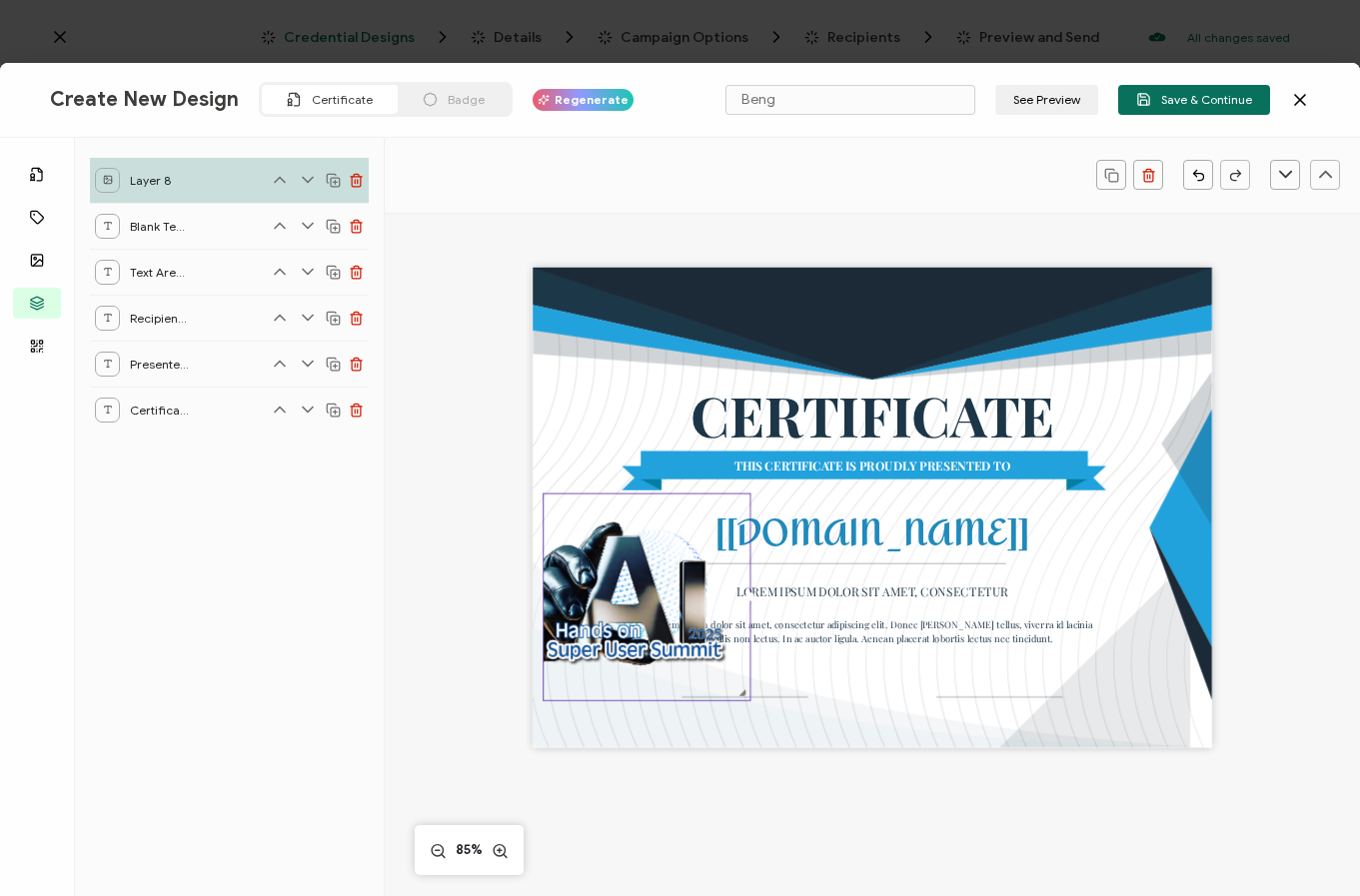 drag, startPoint x: 784, startPoint y: 743, endPoint x: 733, endPoint y: 728, distance: 53.160135 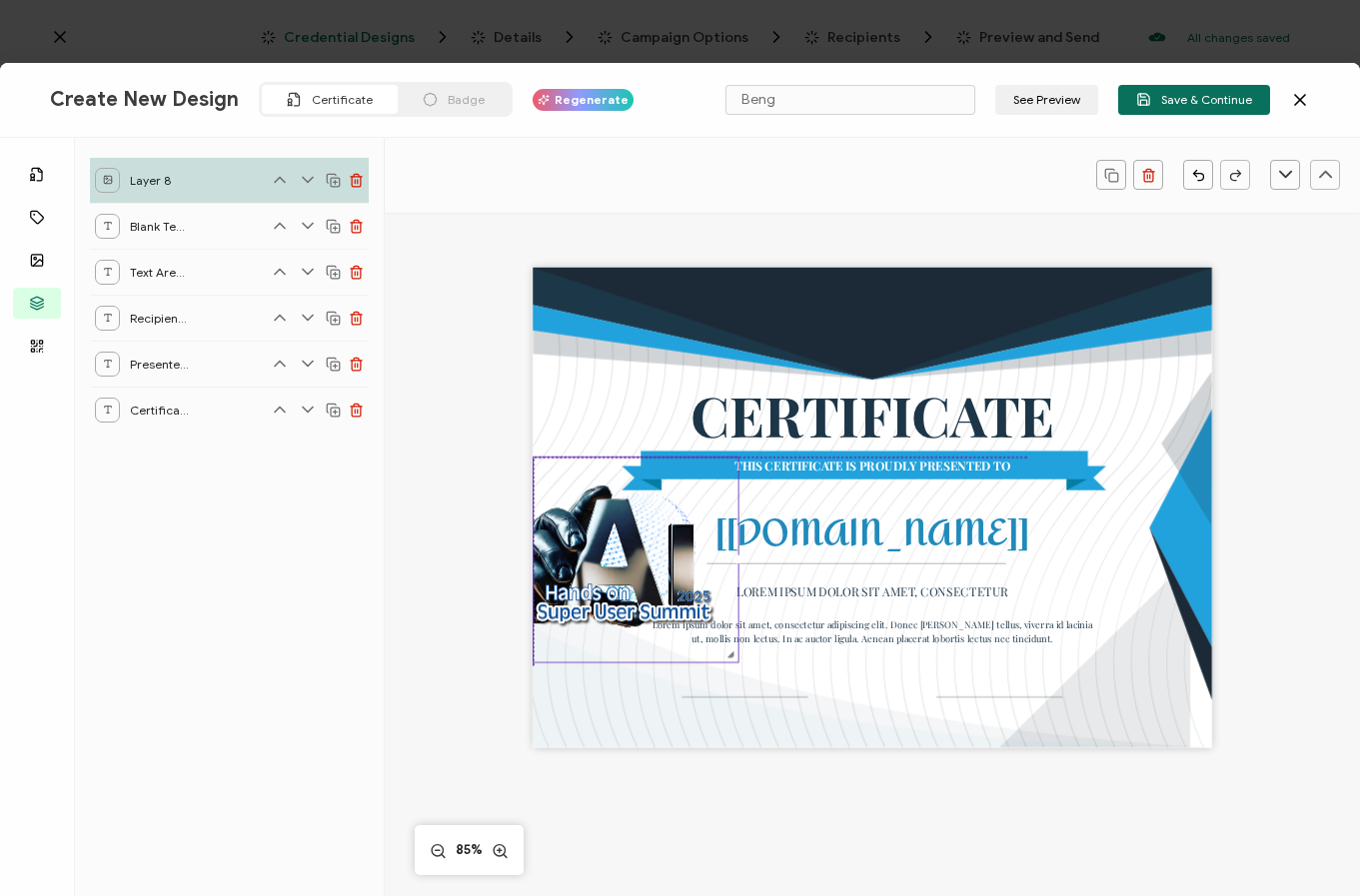 drag, startPoint x: 640, startPoint y: 611, endPoint x: 642, endPoint y: 592, distance: 19.104973 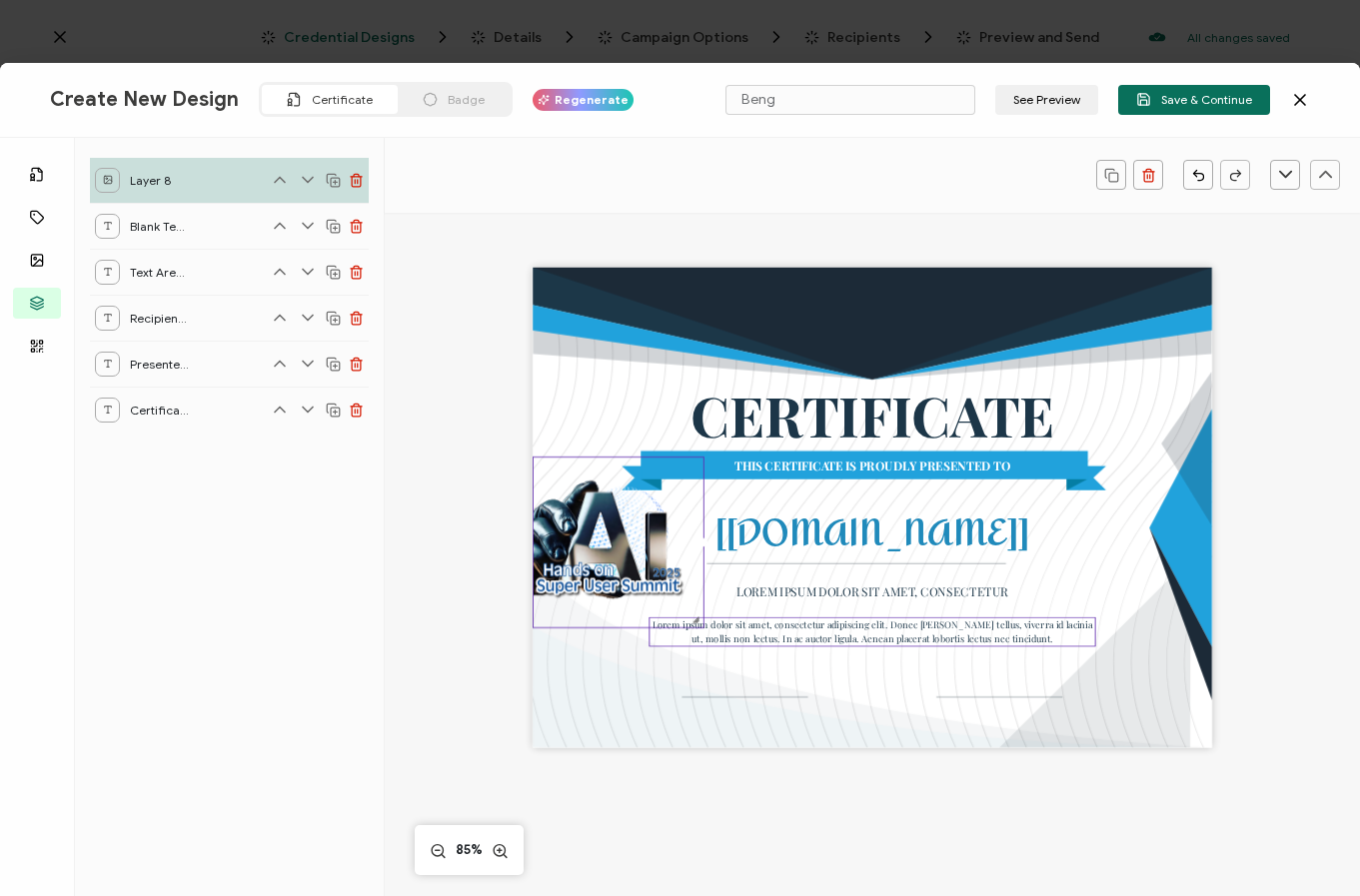 drag, startPoint x: 726, startPoint y: 655, endPoint x: 688, endPoint y: 640, distance: 40.853396 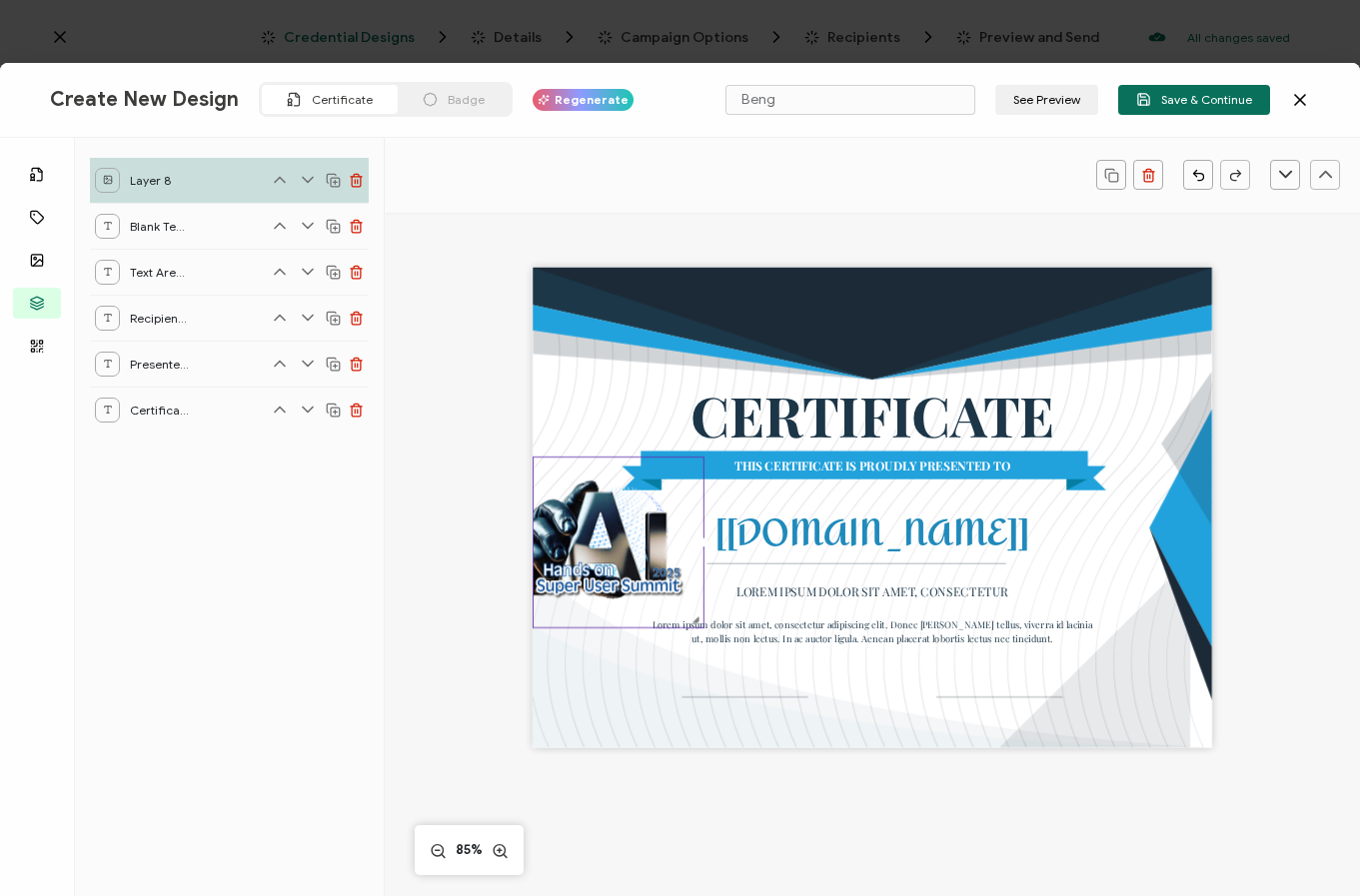 click on "CERTIFICATE         THIS CERTIFICATE IS PROUDLY PRESENTED TO       The recipient’s full name, which will be automatically filled based on the information uploaded when adding recipients or lists.   [[DOMAIN_NAME]]          LOREM IPSUM DOLOR SIT AMET, CONSECTETUR         Lorem ipsum dolor sit amet, consectetur adipiscing elit. Donec [PERSON_NAME] tellus, viverra id lacinia ut, mollis non lectus. In ac auctor ligula. Aenean placerat lobortis lectus nec tincidunt." at bounding box center [872, 506] 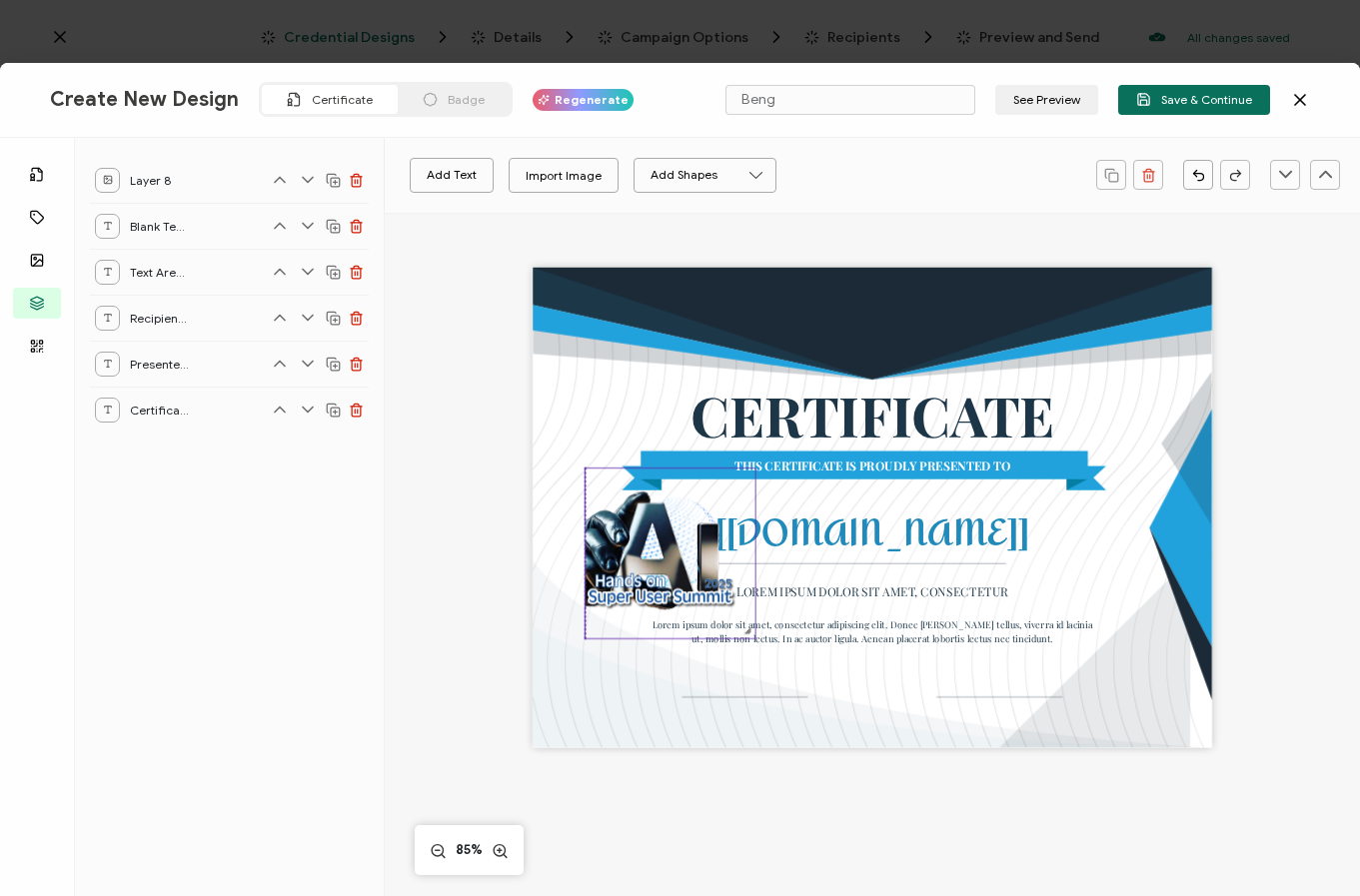 drag, startPoint x: 572, startPoint y: 544, endPoint x: 610, endPoint y: 561, distance: 41.62932 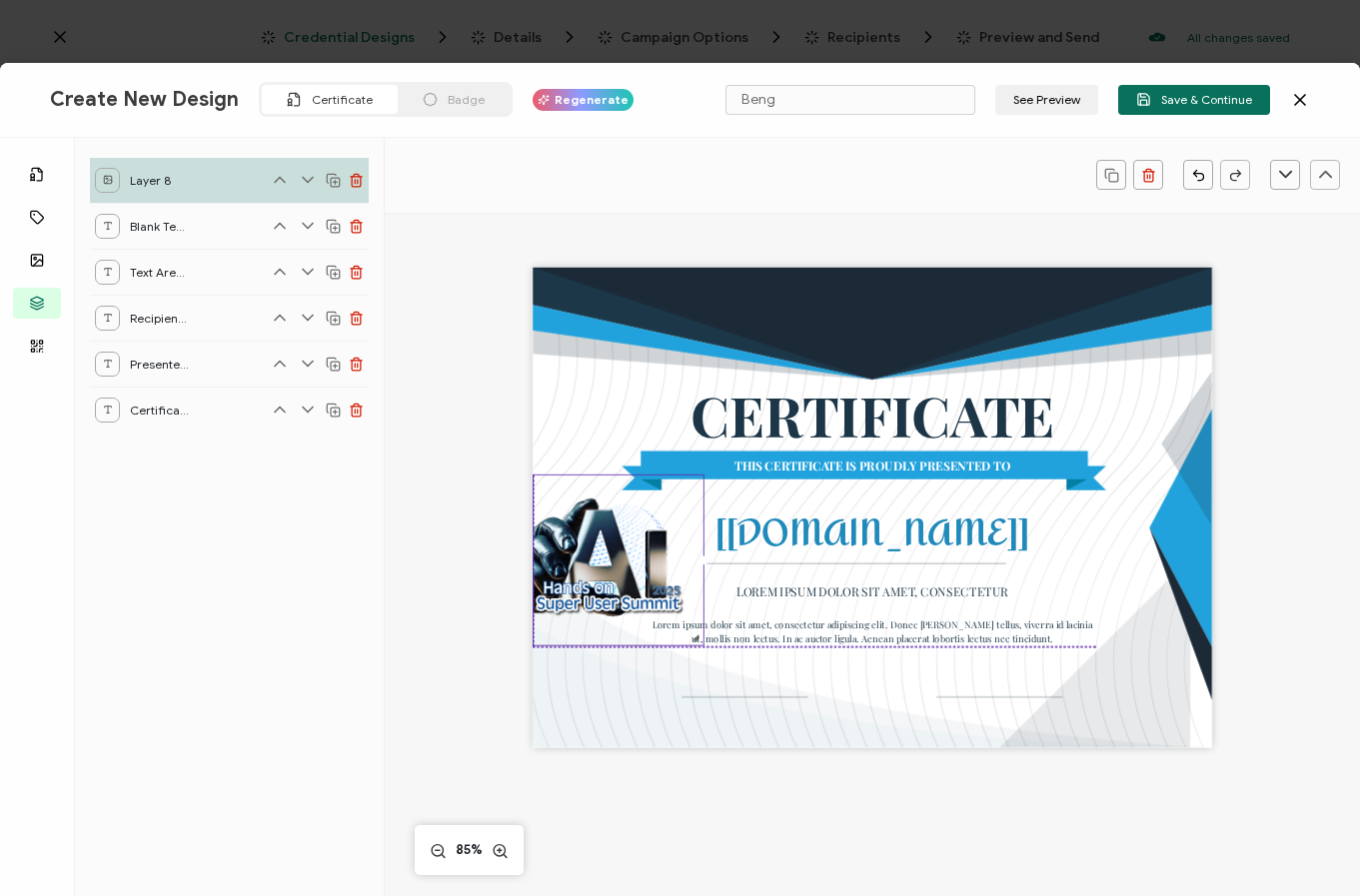 drag, startPoint x: 584, startPoint y: 556, endPoint x: 580, endPoint y: 568, distance: 12.649111 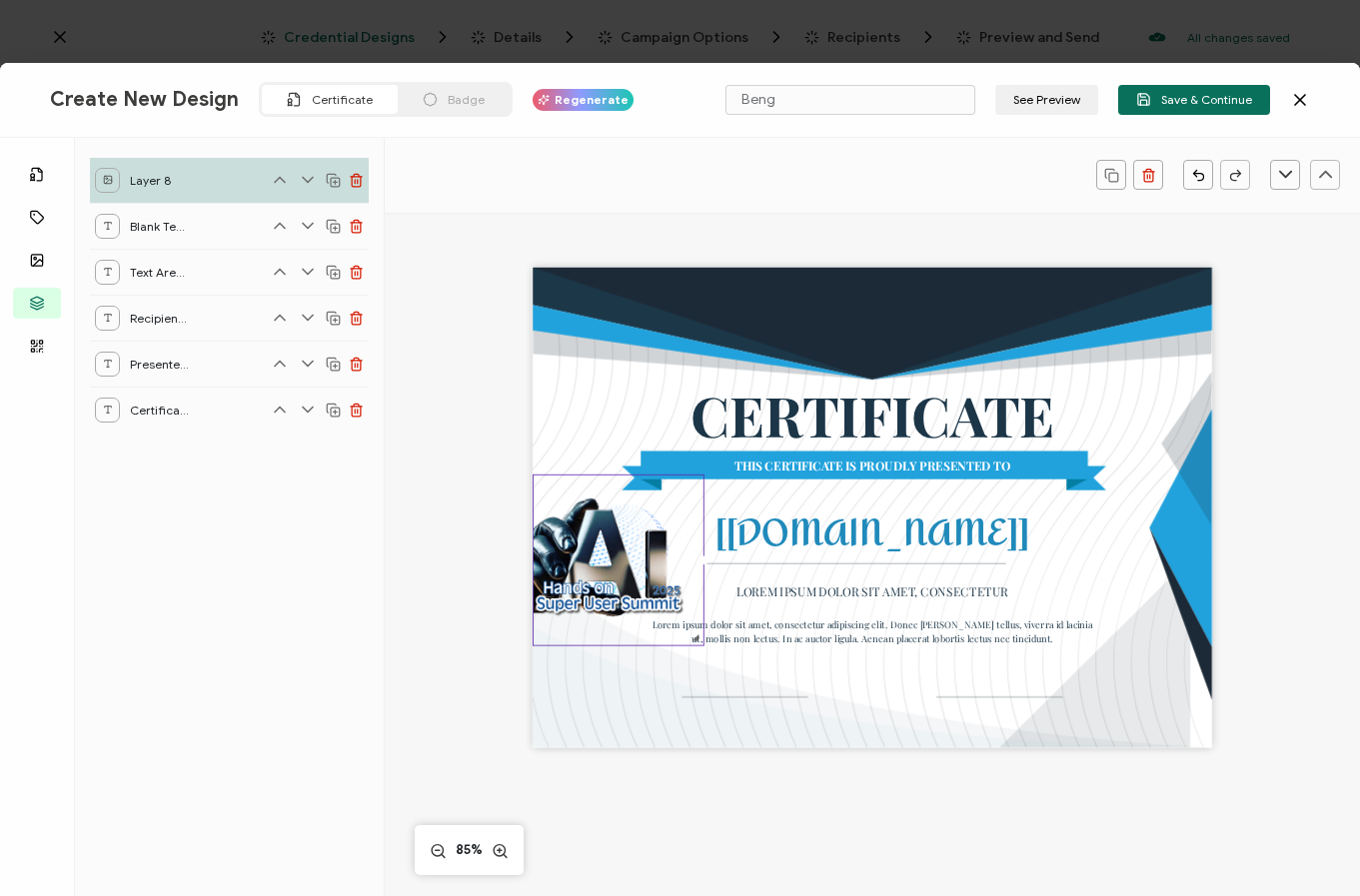 click on "CERTIFICATE         THIS CERTIFICATE IS PROUDLY PRESENTED TO       The recipient’s full name, which will be automatically filled based on the information uploaded when adding recipients or lists.   [[DOMAIN_NAME]]          LOREM IPSUM DOLOR SIT AMET, CONSECTETUR         Lorem ipsum dolor sit amet, consectetur adipiscing elit. Donec [PERSON_NAME] tellus, viverra id lacinia ut, mollis non lectus. In ac auctor ligula. Aenean placerat lobortis lectus nec tincidunt." at bounding box center (872, 506) 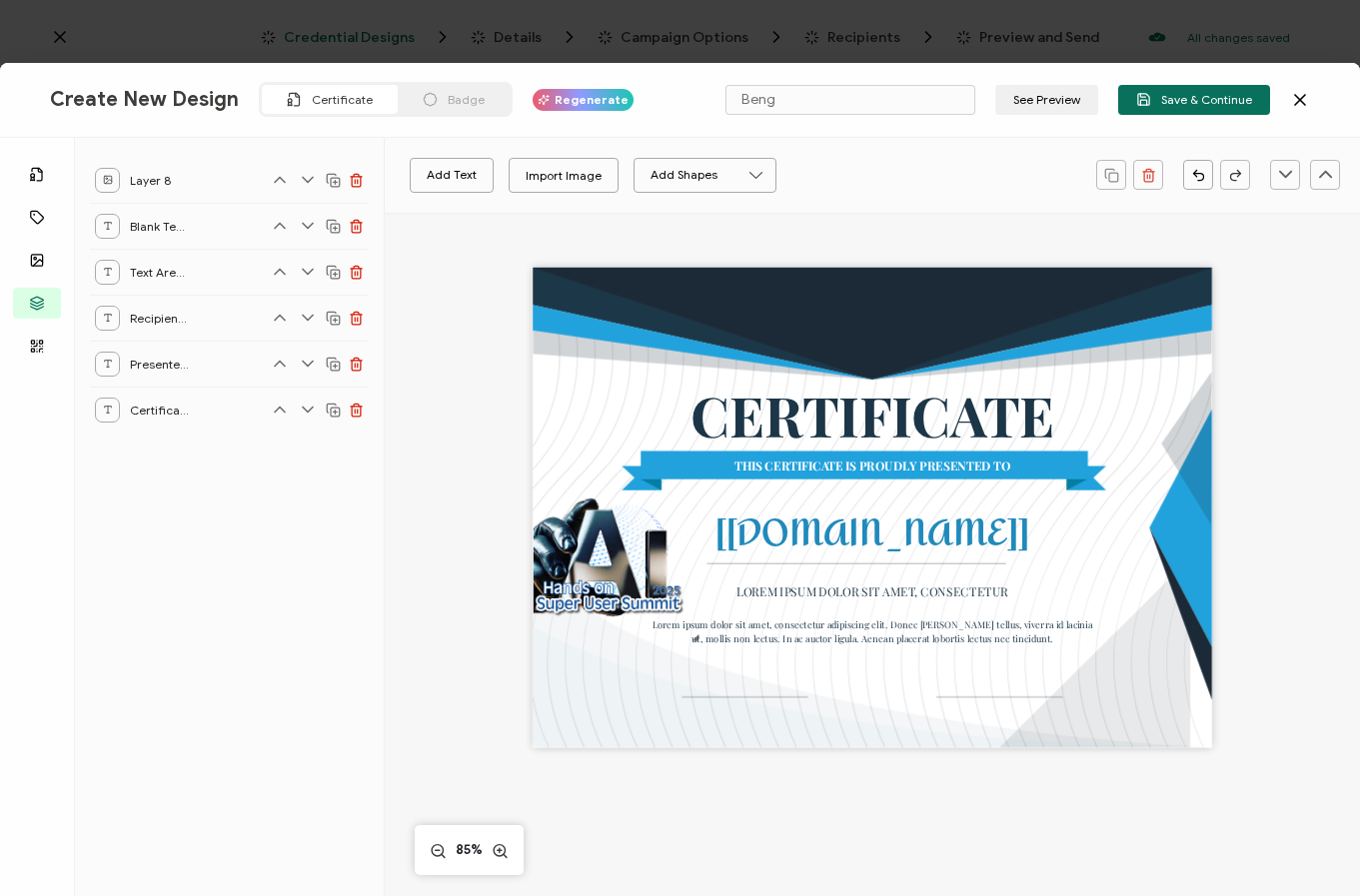 scroll, scrollTop: 26, scrollLeft: 0, axis: vertical 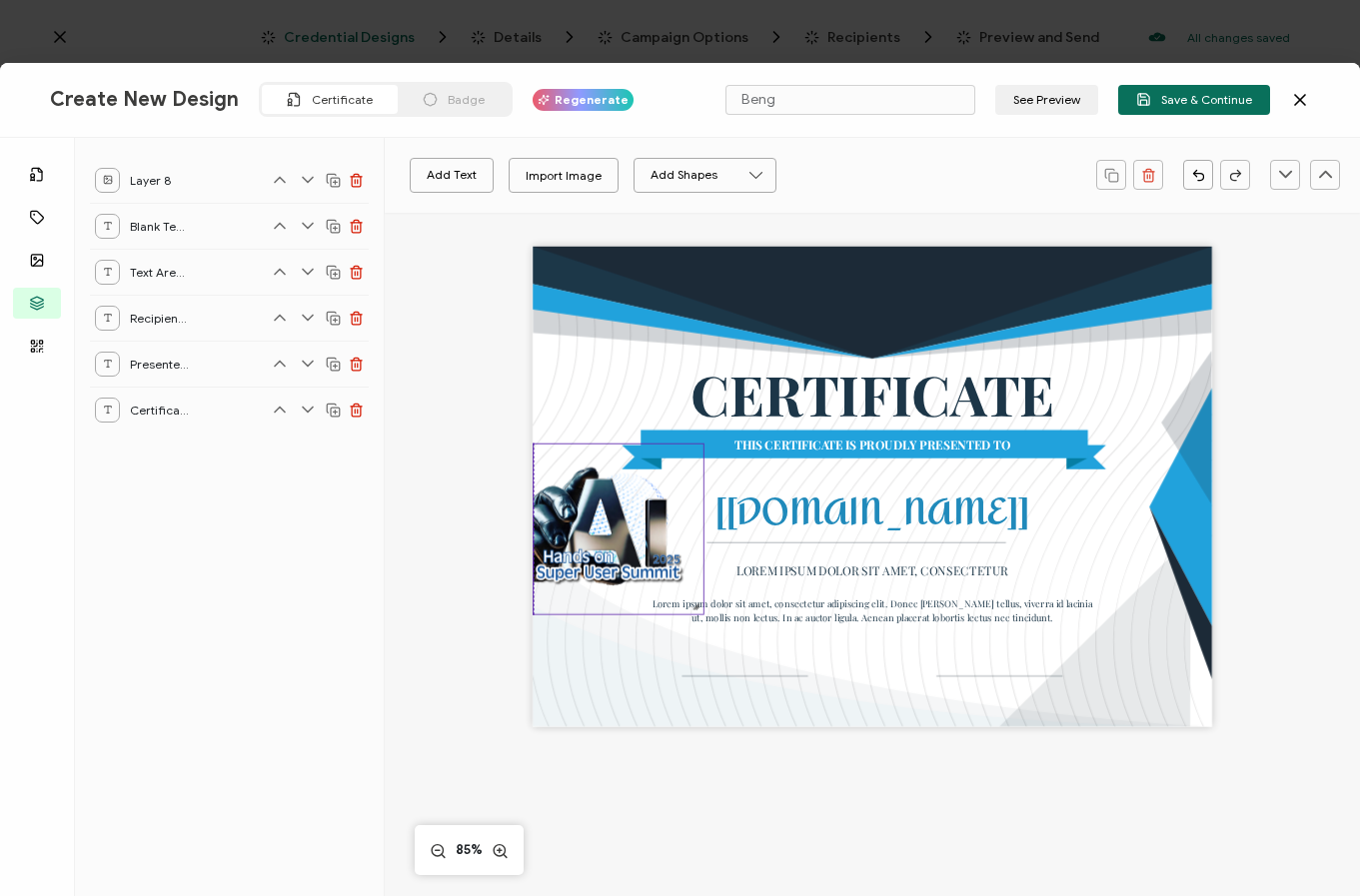 drag, startPoint x: 578, startPoint y: 535, endPoint x: 573, endPoint y: 526, distance: 10.29563 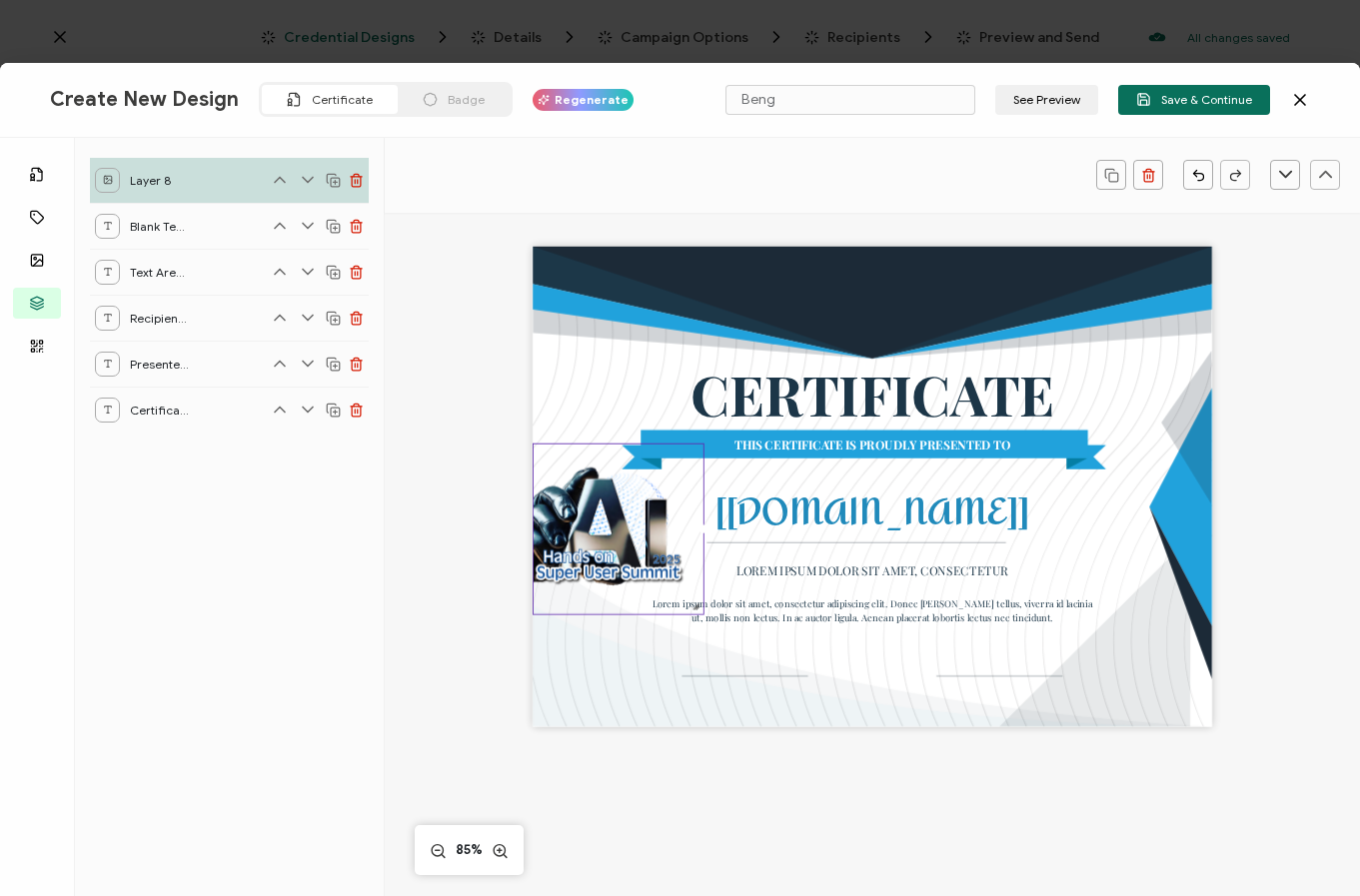 click on "CERTIFICATE         THIS CERTIFICATE IS PROUDLY PRESENTED TO       The recipient’s full name, which will be automatically filled based on the information uploaded when adding recipients or lists.   [[DOMAIN_NAME]]          LOREM IPSUM DOLOR SIT AMET, CONSECTETUR         Lorem ipsum dolor sit amet, consectetur adipiscing elit. Donec [PERSON_NAME] tellus, viverra id lacinia ut, mollis non lectus. In ac auctor ligula. Aenean placerat lobortis lectus nec tincidunt." at bounding box center [872, 516] 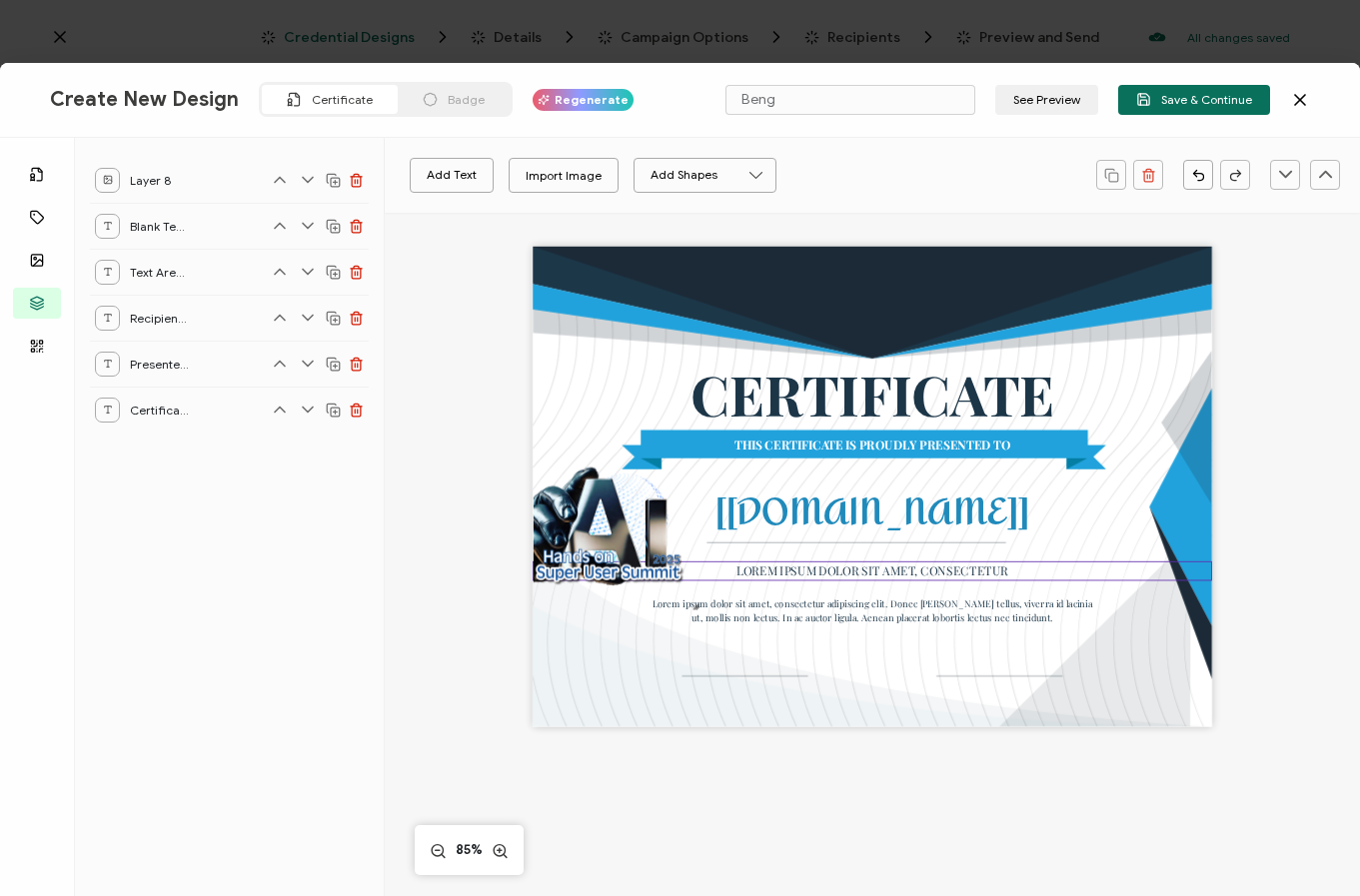 click on "LOREM IPSUM DOLOR SIT AMET, CONSECTETUR" at bounding box center (872, 570) 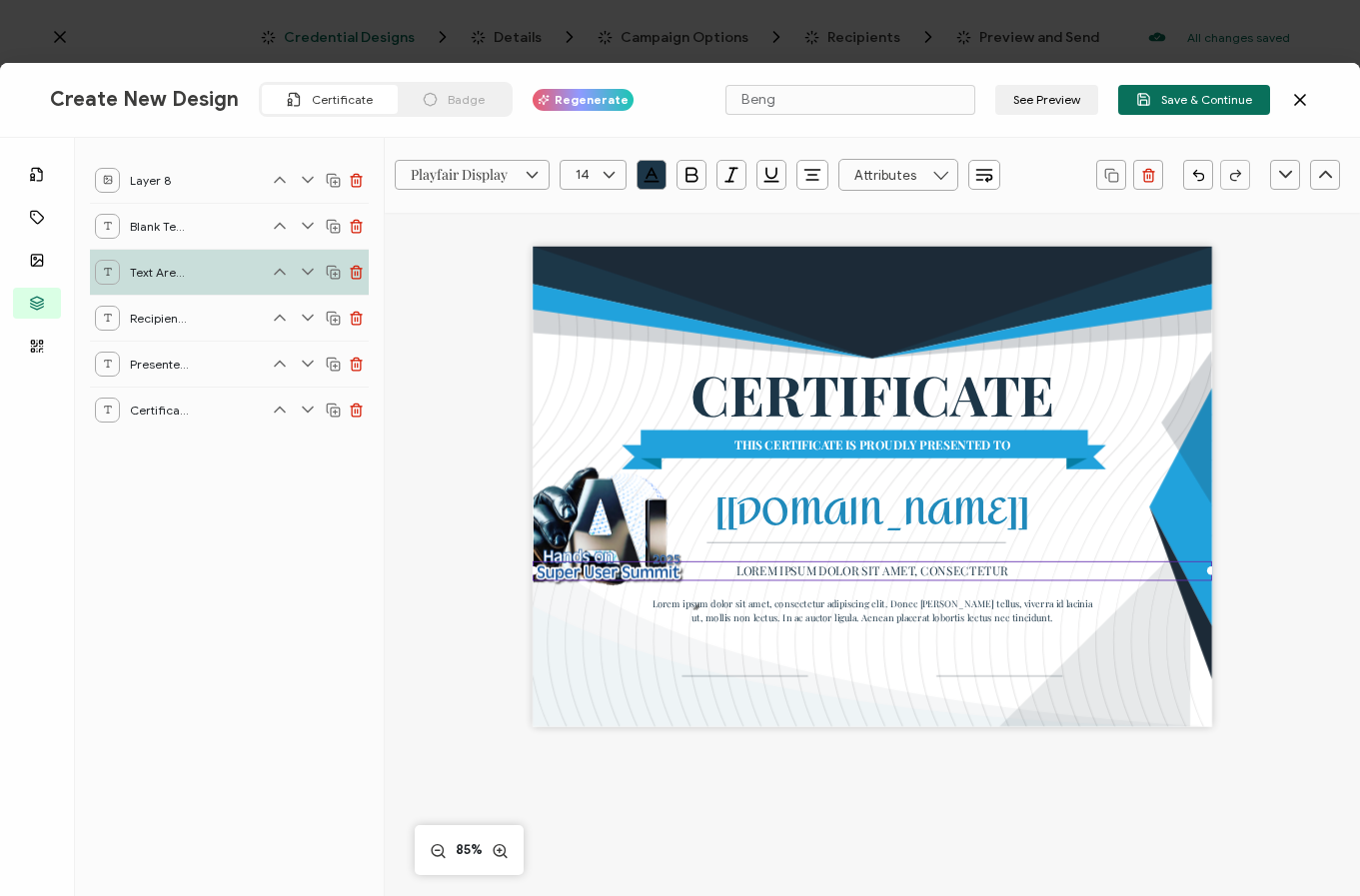 click on "LOREM IPSUM DOLOR SIT AMET, CONSECTETUR" at bounding box center (872, 570) 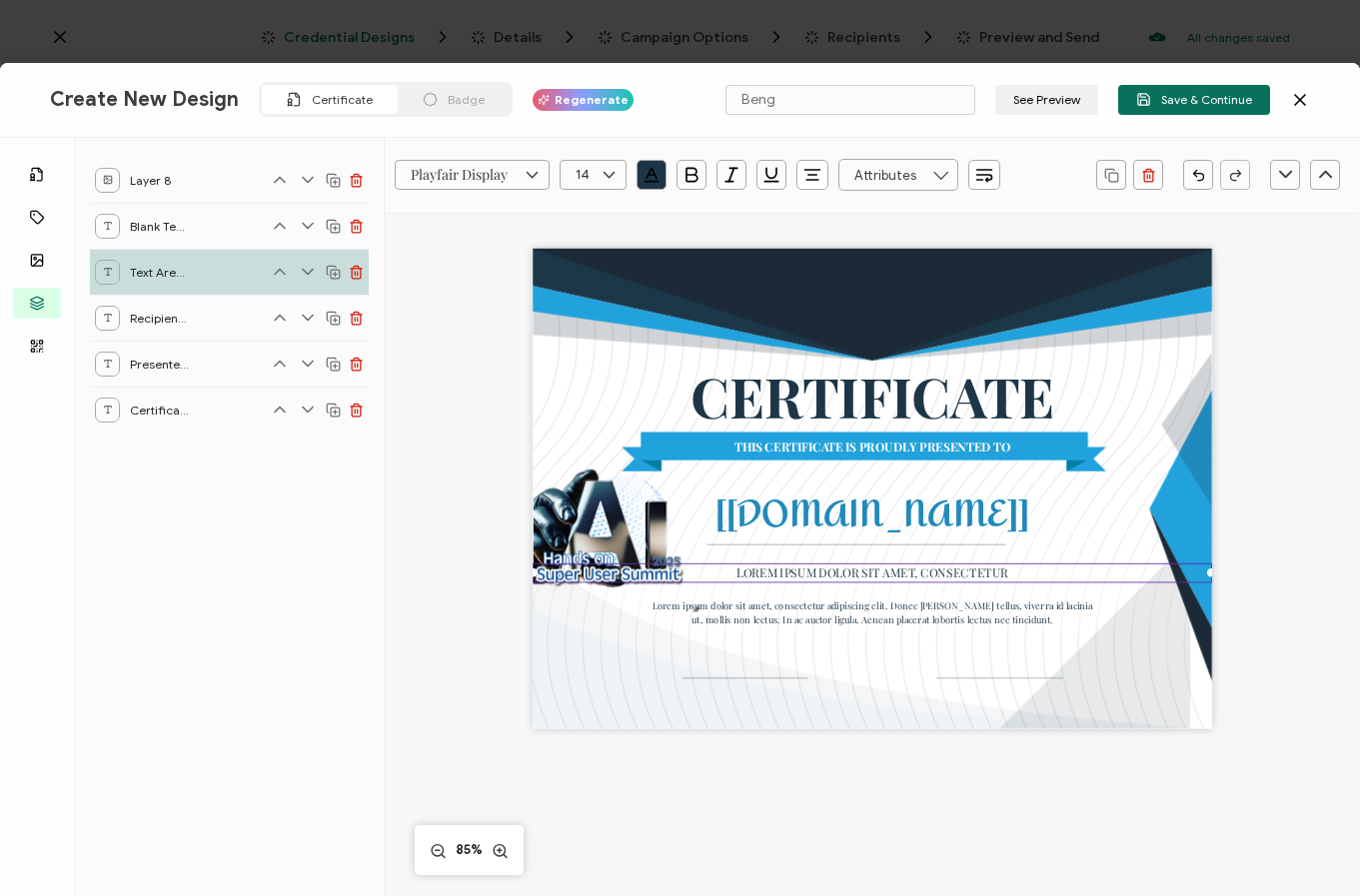 type 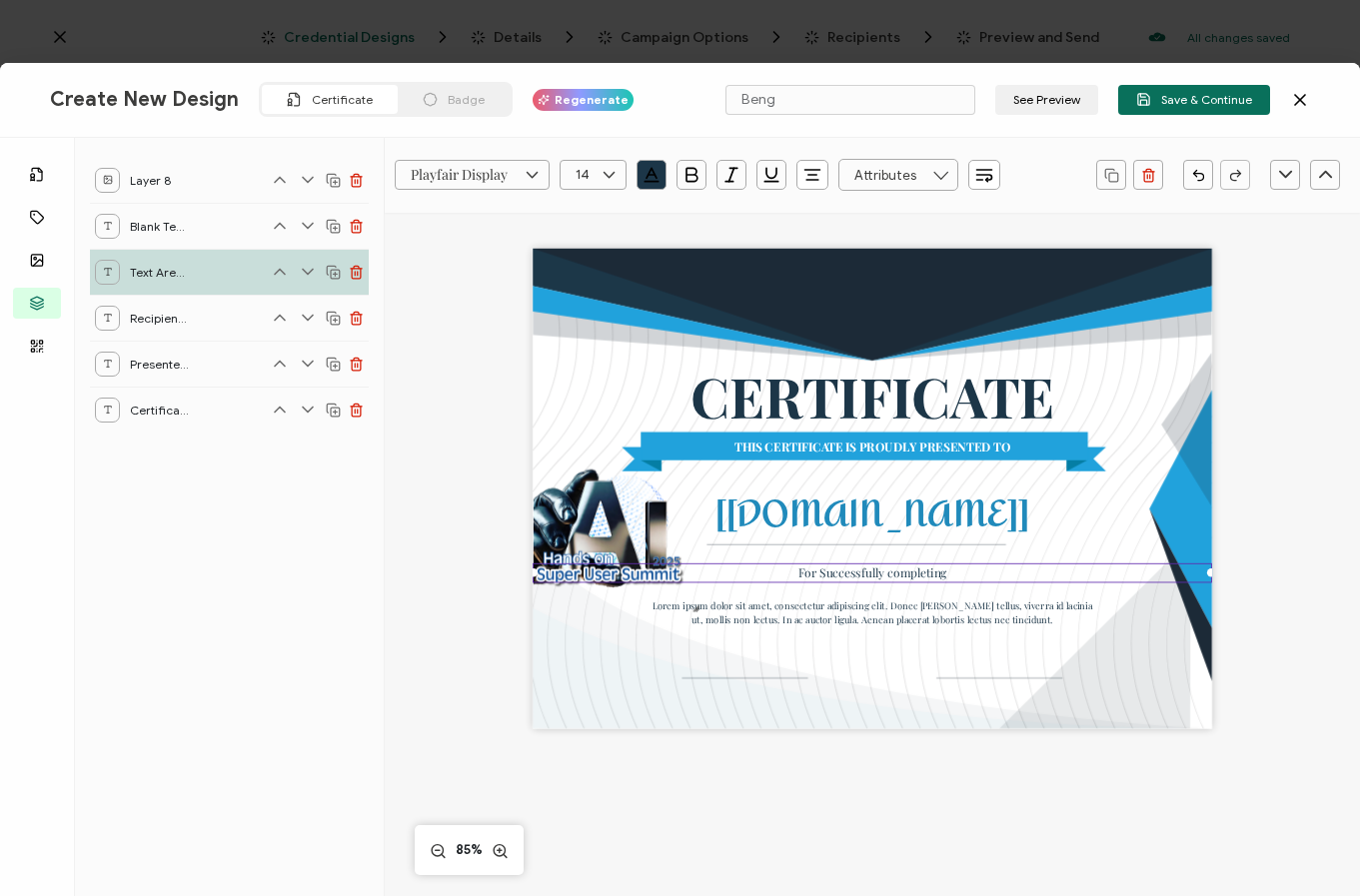 click on "For Successfully completing" at bounding box center (872, 572) 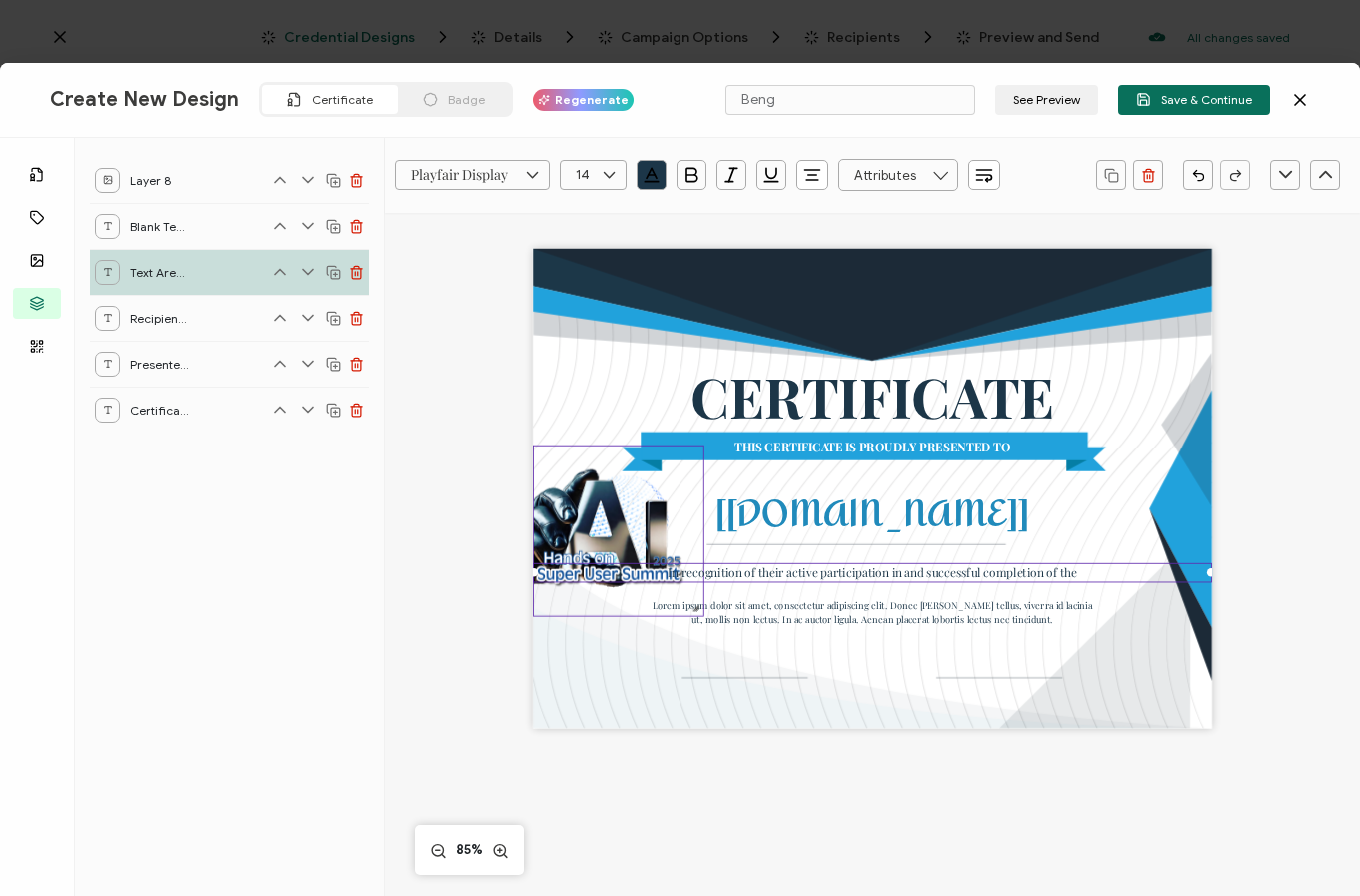 click at bounding box center [619, 531] 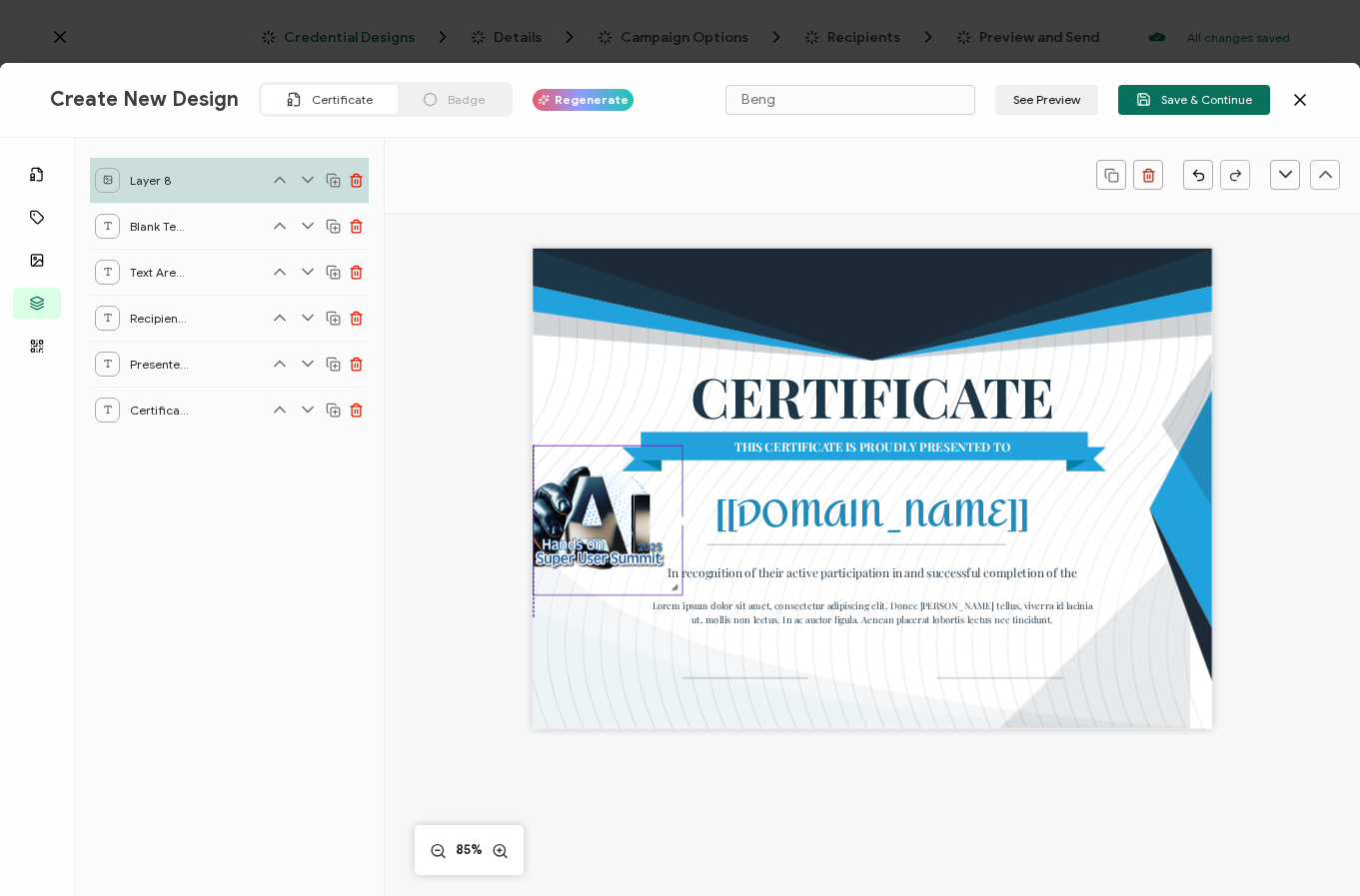 drag, startPoint x: 692, startPoint y: 611, endPoint x: 669, endPoint y: 598, distance: 26.41969 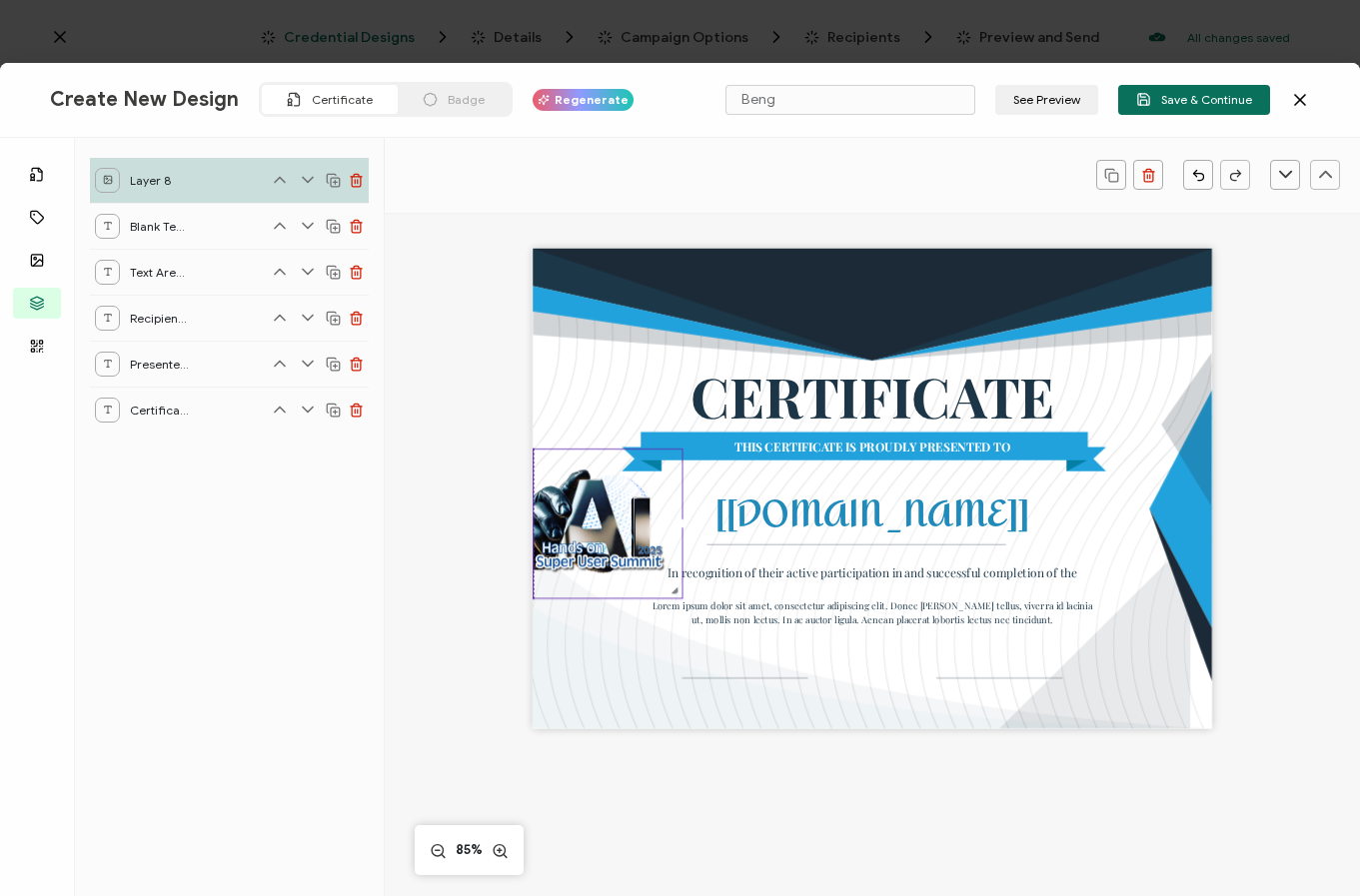 click at bounding box center [608, 523] 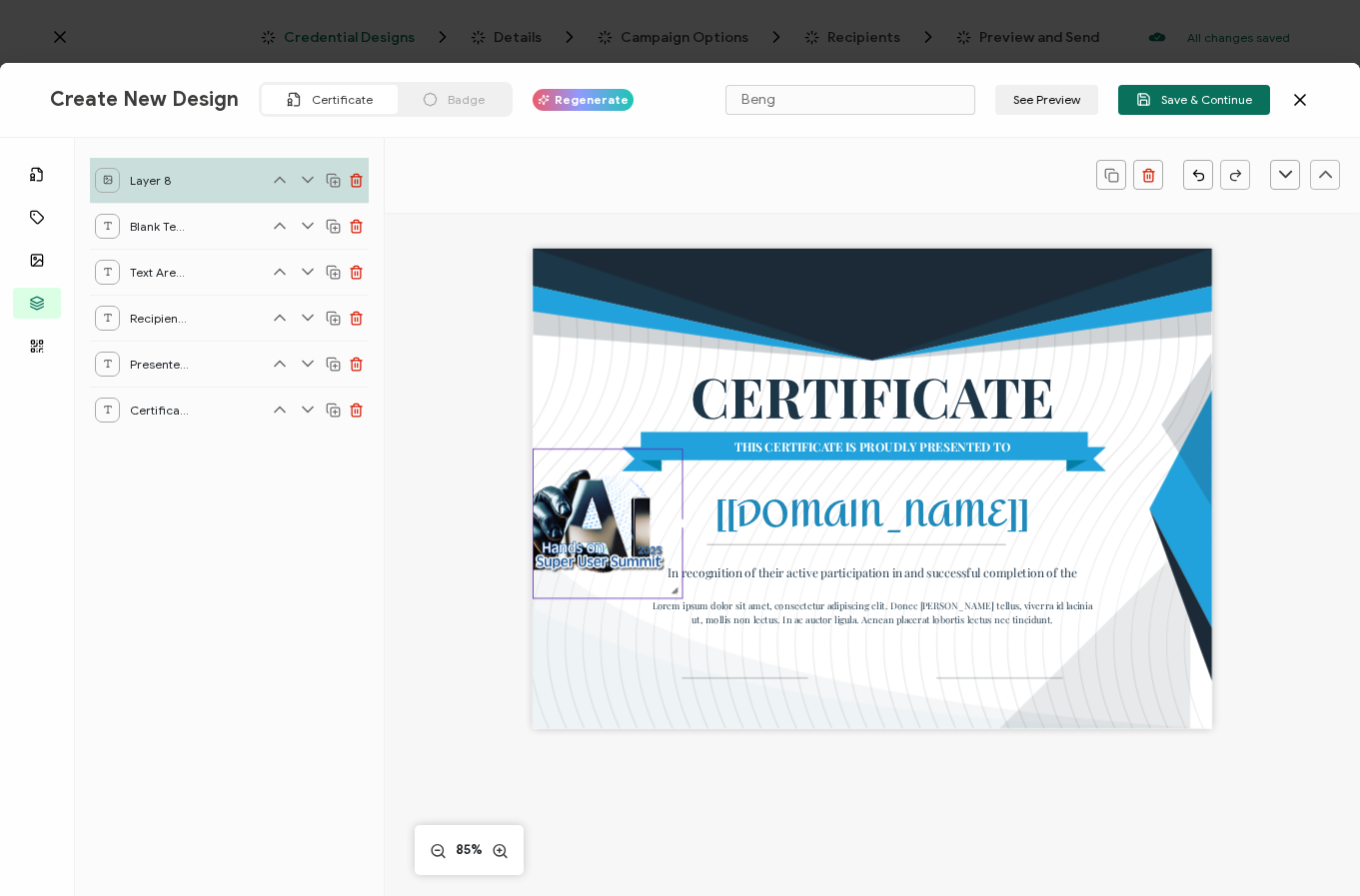 click on "CERTIFICATE         THIS CERTIFICATE IS PROUDLY PRESENTED TO       The recipient’s full name, which will be automatically filled based on the information uploaded when adding recipients or lists.   [[DOMAIN_NAME]]         In recognition of their active participation in and successful completion of the         Lorem ipsum dolor sit amet, consectetur adipiscing elit. Donec [PERSON_NAME] tellus, viverra id lacinia ut, mollis non lectus. In ac auctor ligula. Aenean placerat lobortis lectus nec tincidunt.                         85%" at bounding box center [872, 576] 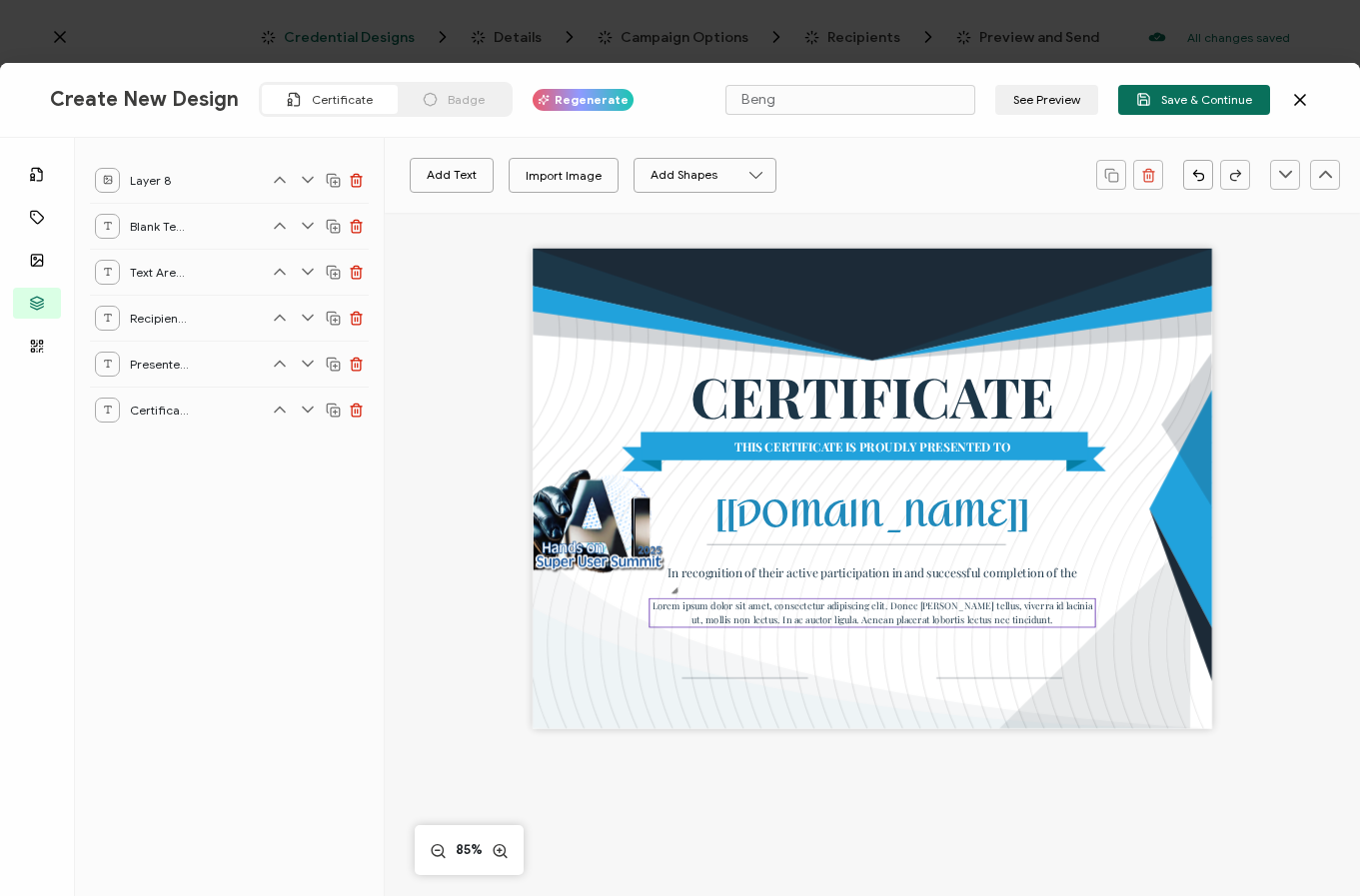 click on "Lorem ipsum dolor sit amet, consectetur adipiscing elit. Donec [PERSON_NAME] tellus, viverra id lacinia ut, mollis non lectus. In ac auctor ligula. Aenean placerat lobortis lectus nec tincidunt." at bounding box center (873, 611) 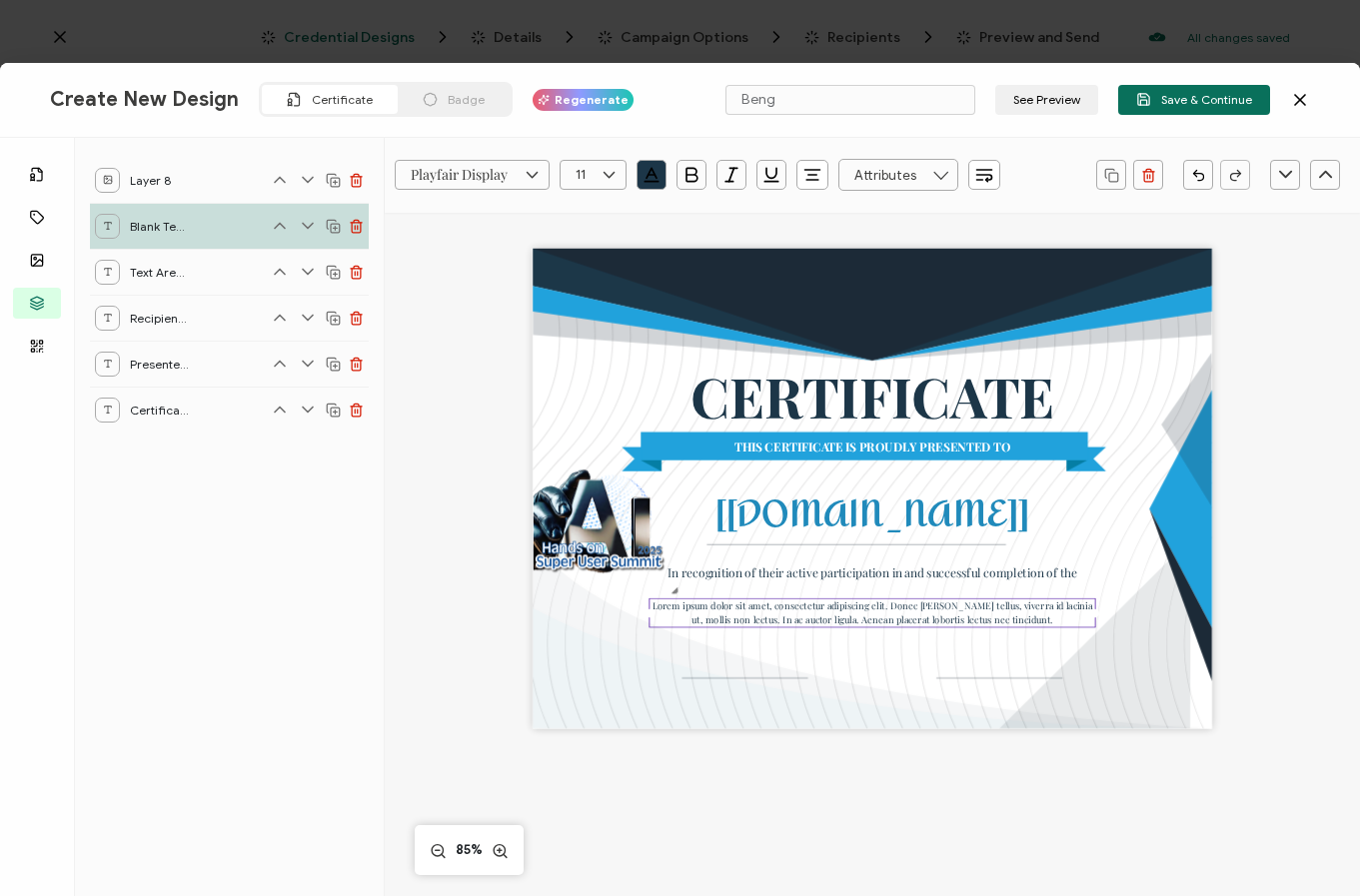 click on "Lorem ipsum dolor sit amet, consectetur adipiscing elit. Donec [PERSON_NAME] tellus, viverra id lacinia ut, mollis non lectus. In ac auctor ligula. Aenean placerat lobortis lectus nec tincidunt." at bounding box center [873, 611] 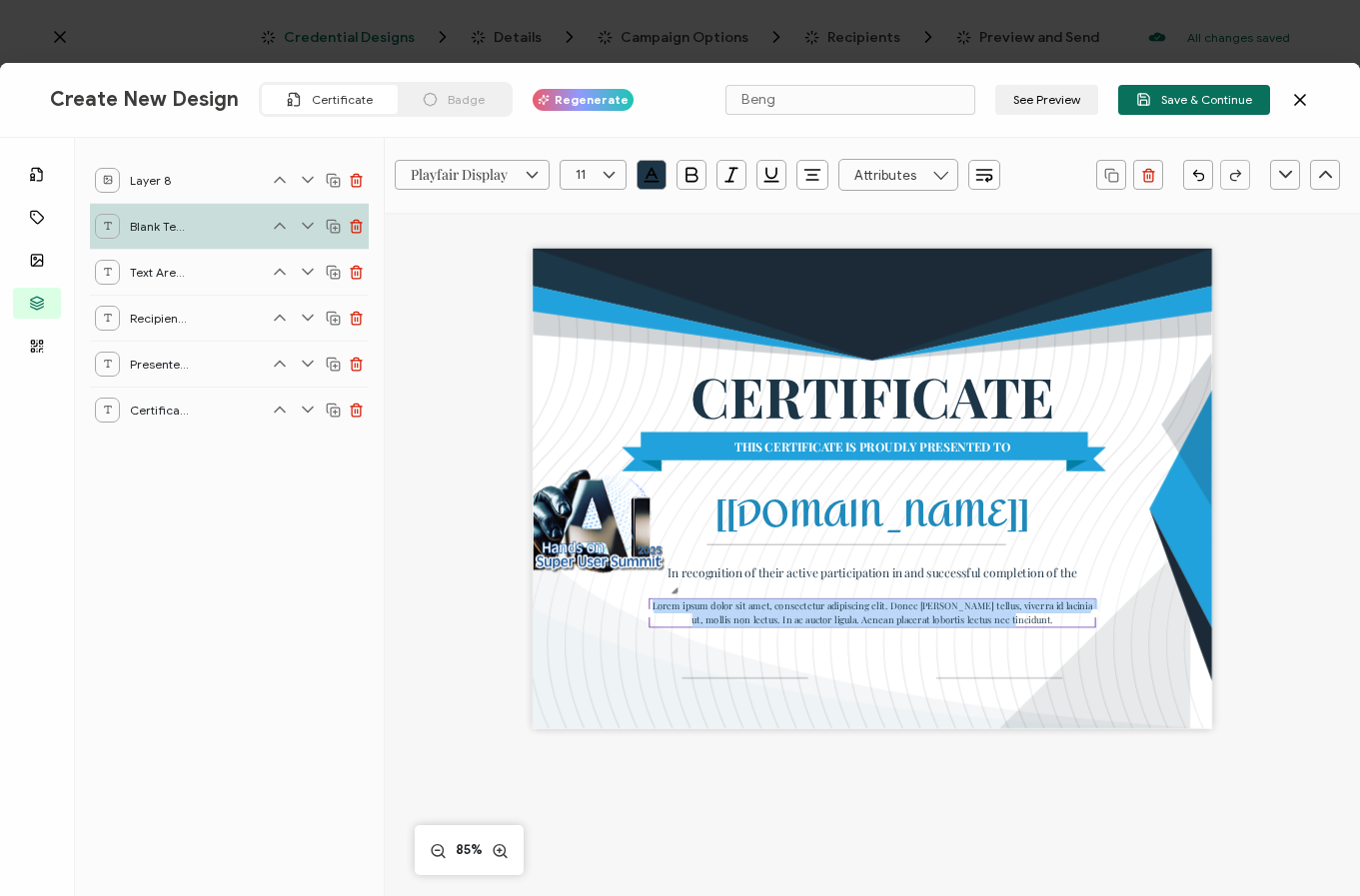 paste 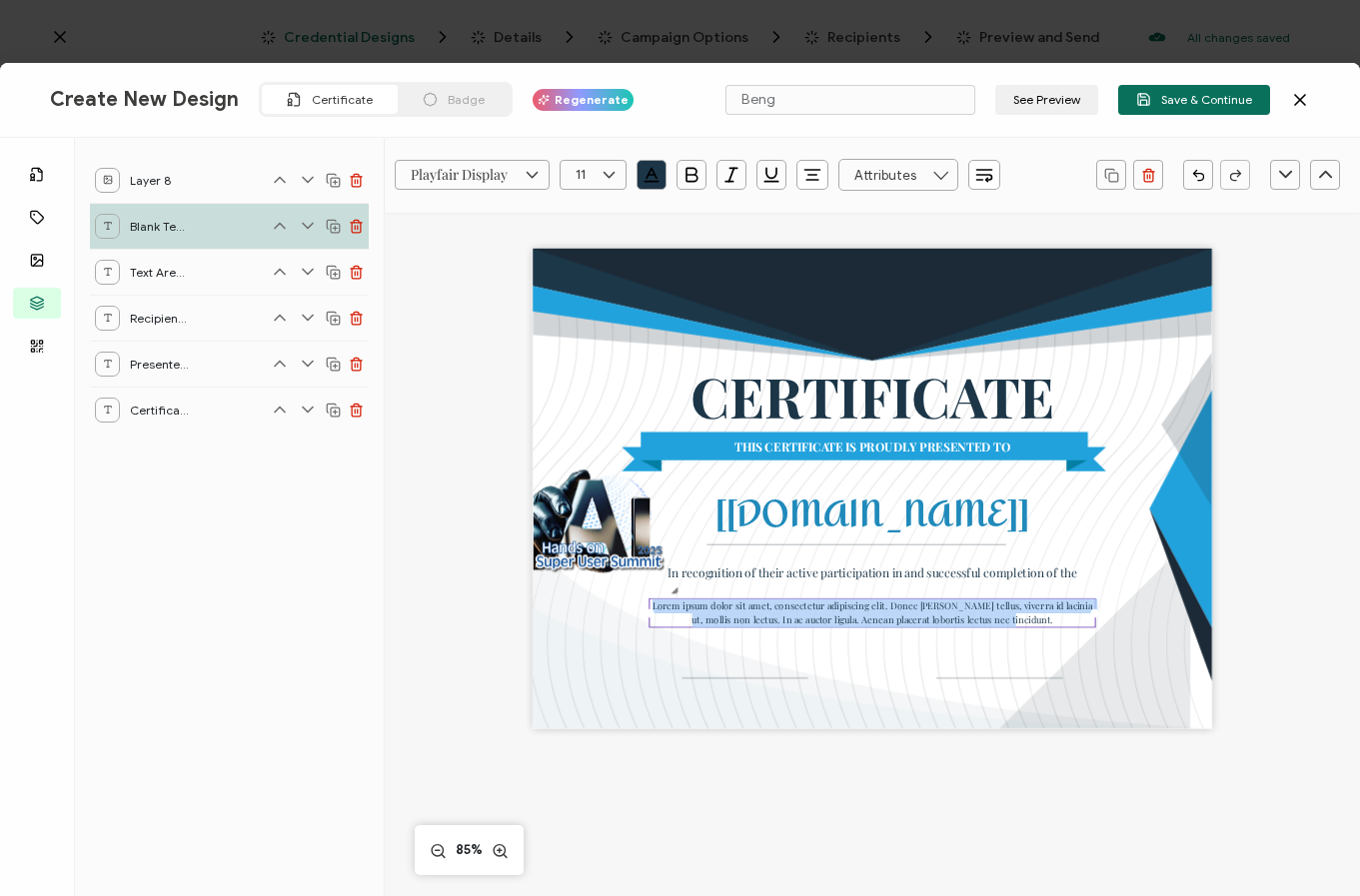 type 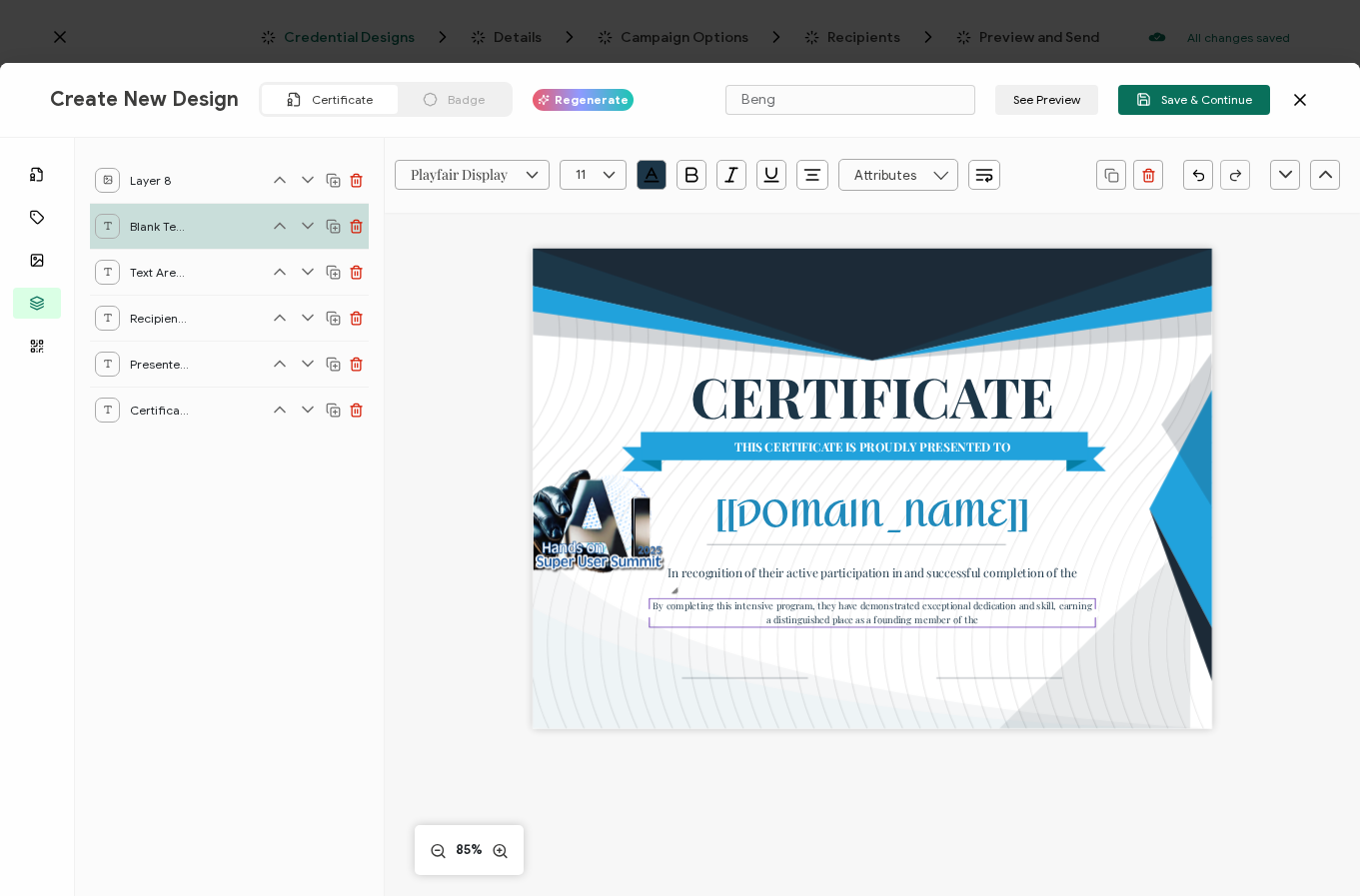 click on "By completing this intensive program, they have demonstrated exceptional dedication and skill, earning a distinguished place as a founding member of the" at bounding box center [873, 611] 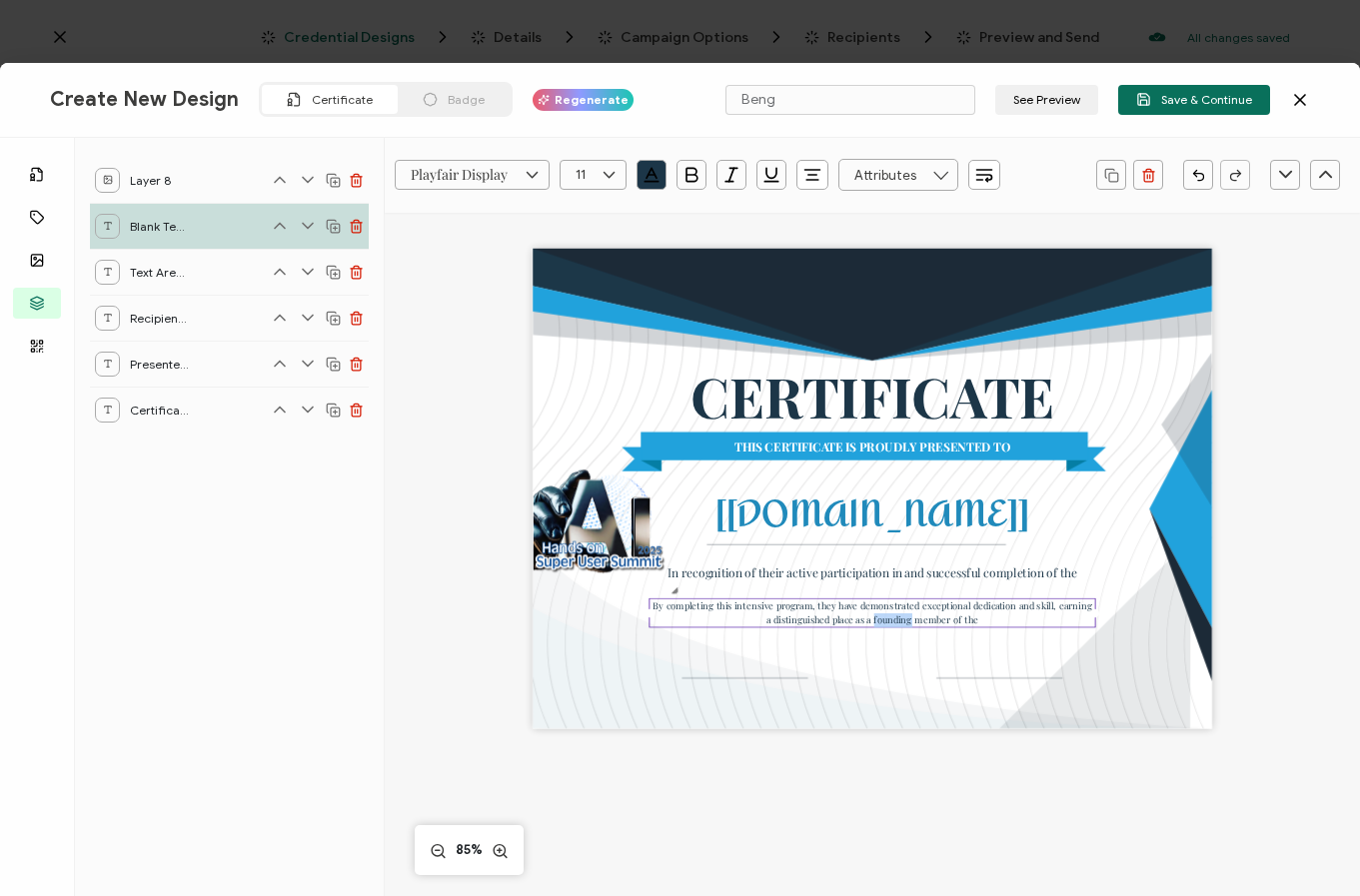 click on "By completing this intensive program, they have demonstrated exceptional dedication and skill, earning a distinguished place as a founding member of the" at bounding box center (873, 611) 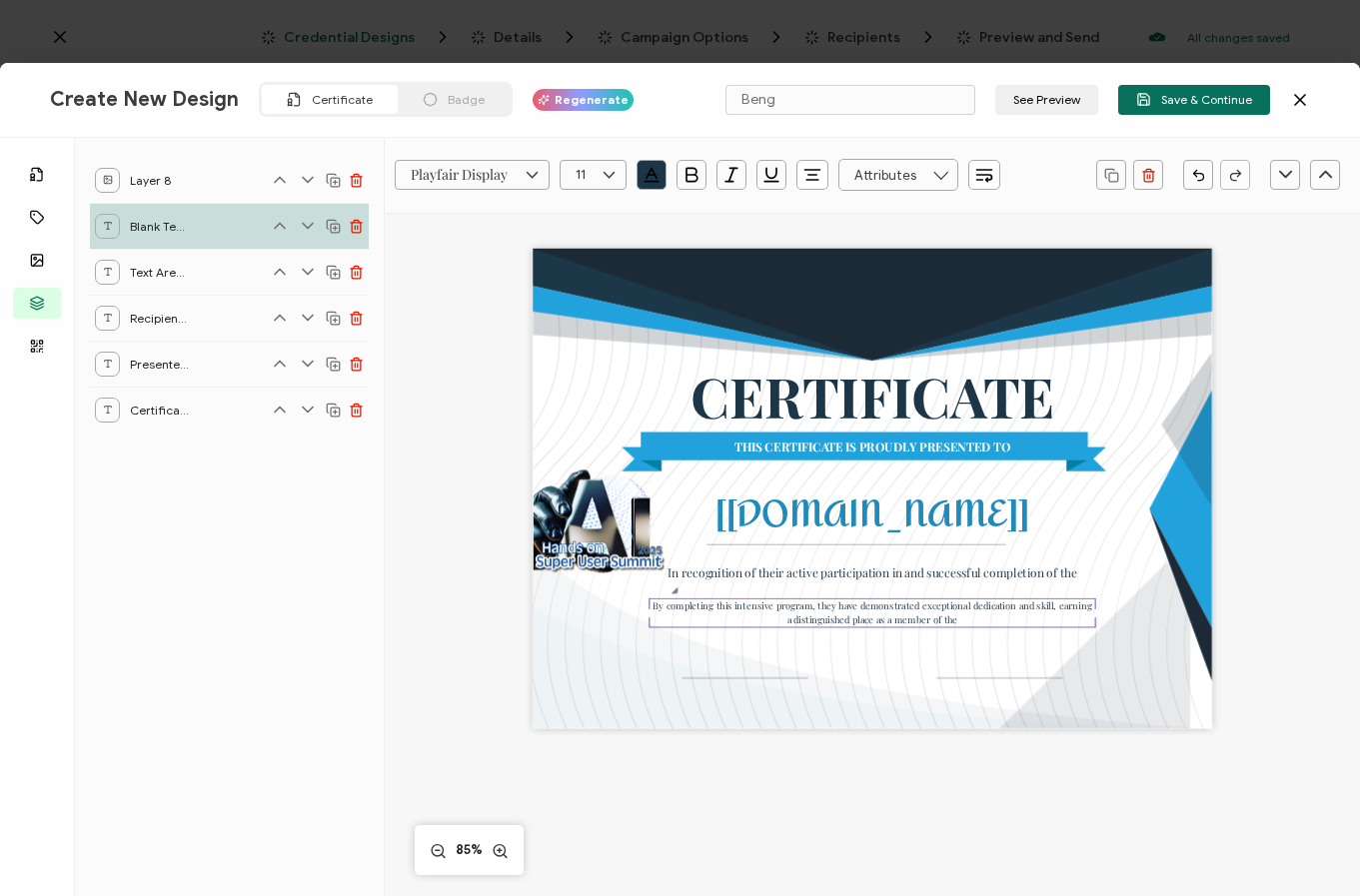 click on "By completing this intensive program, they have demonstrated exceptional dedication and skill, earning a distinguished place as a member of the" at bounding box center (871, 612) 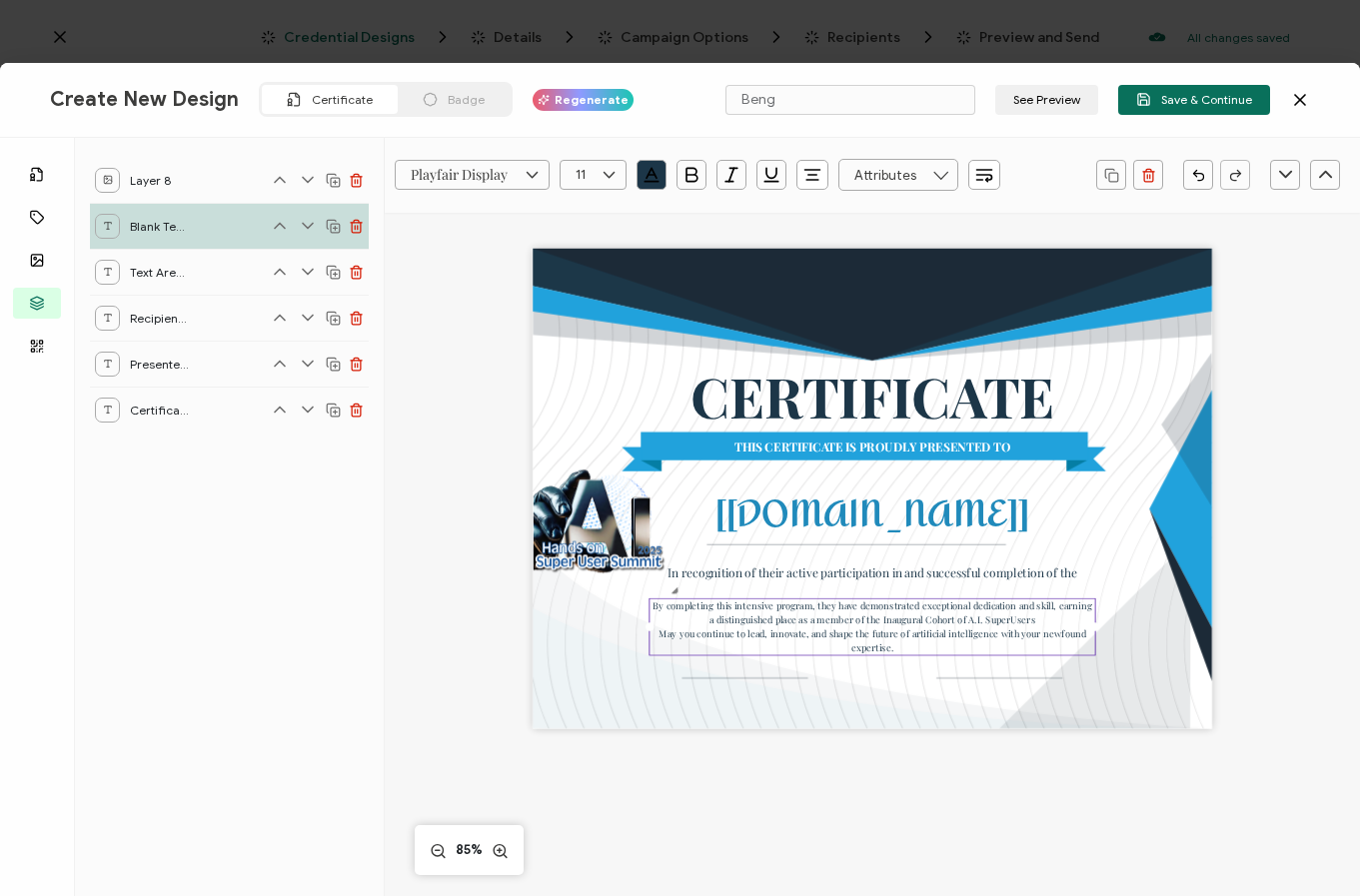 drag, startPoint x: 1254, startPoint y: 592, endPoint x: 1244, endPoint y: 593, distance: 10.049876 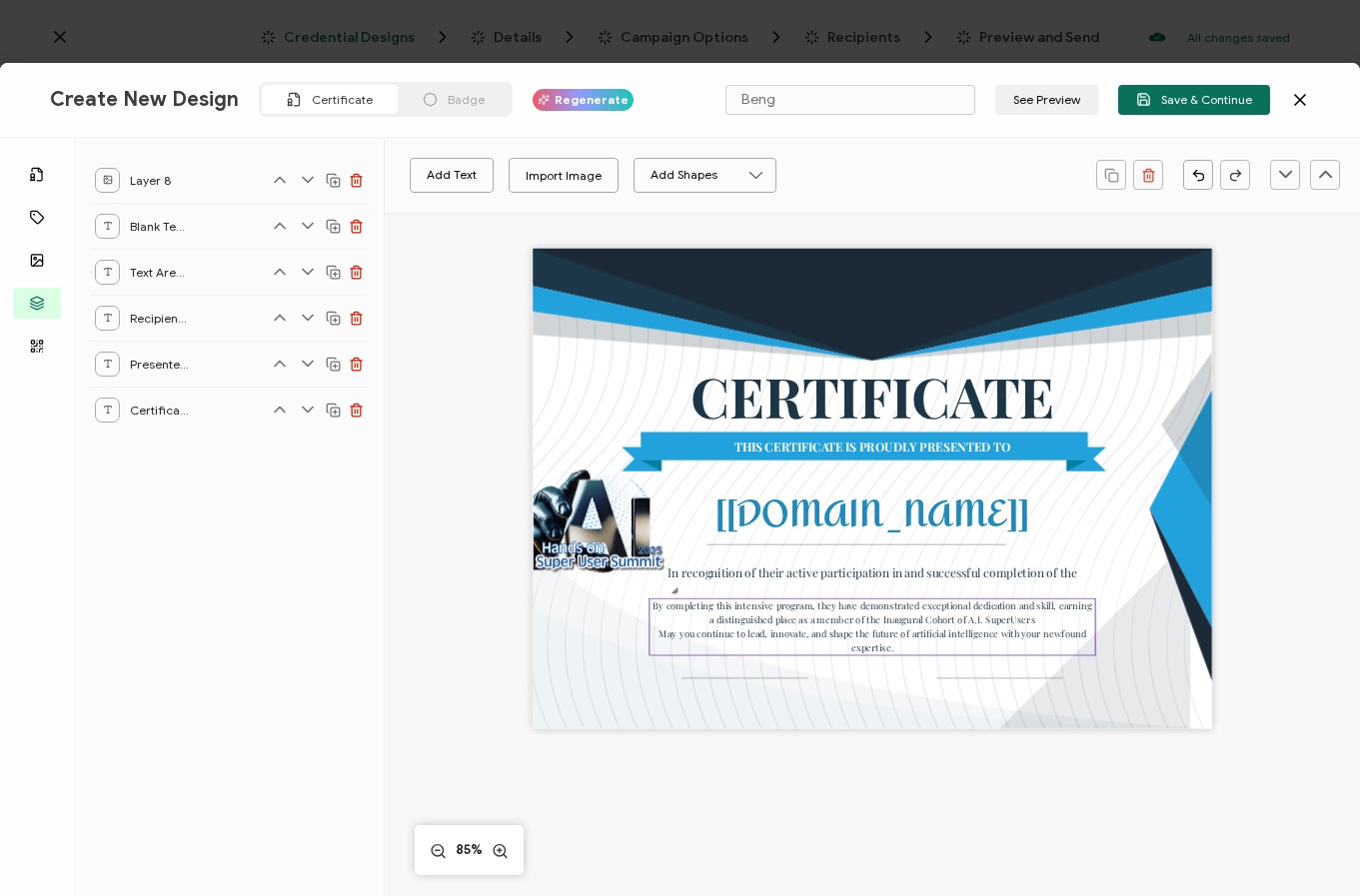 click on "By completing this intensive program, they have demonstrated exceptional dedication and skill, earning a distinguished place as a member of the Inaugural Cohort of A.I. SuperUsers
May you continue to lead, innovate, and shape the future of artificial intelligence with your newfound expertise." at bounding box center (873, 625) 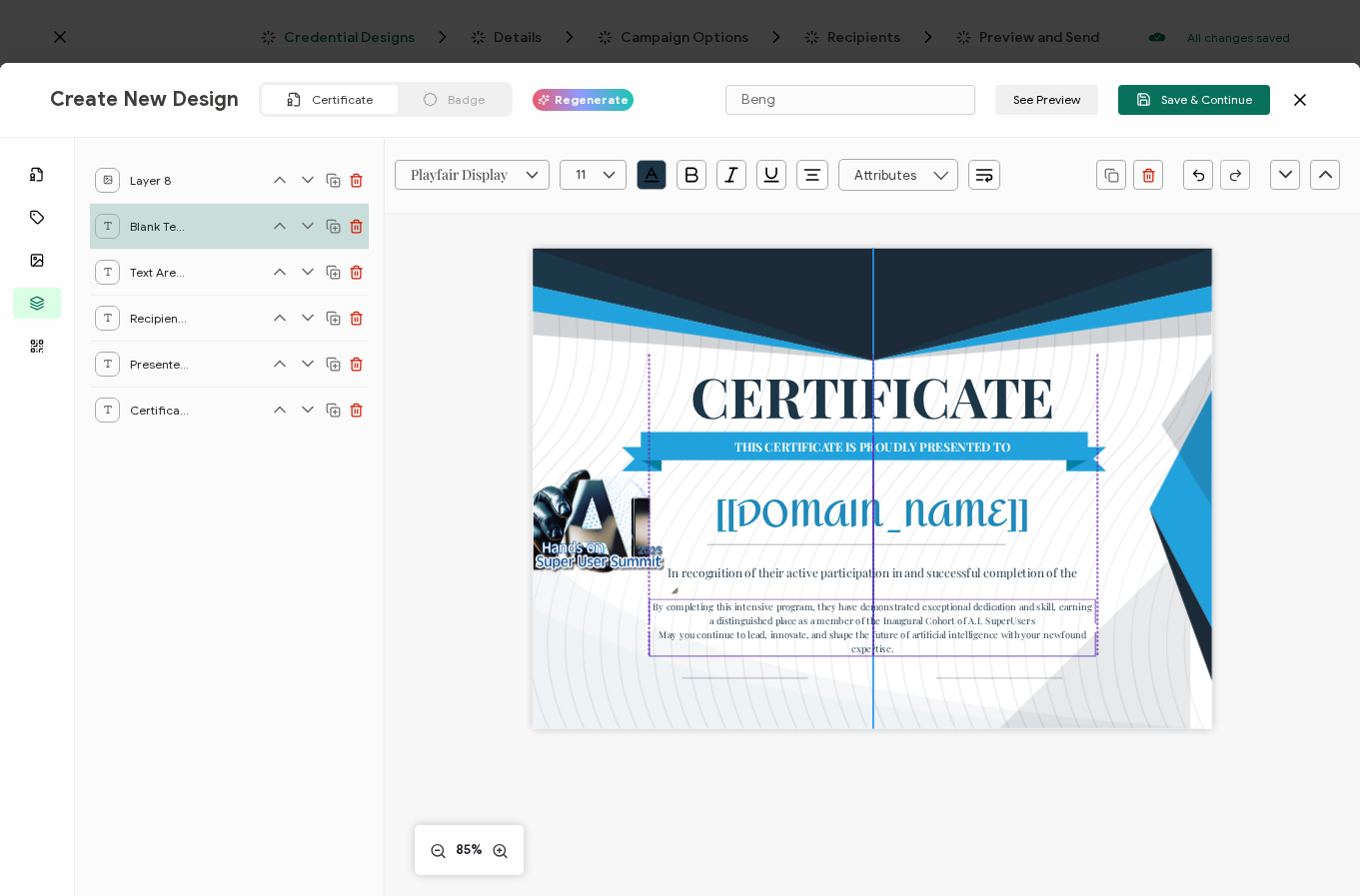 click on "By completing this intensive program, they have demonstrated exceptional dedication and skill, earning a distinguished place as a member of the Inaugural Cohort of A.I. SuperUsers
May you continue to lead, innovate, and shape the future of artificial intelligence with your newfound expertise." at bounding box center [871, 627] 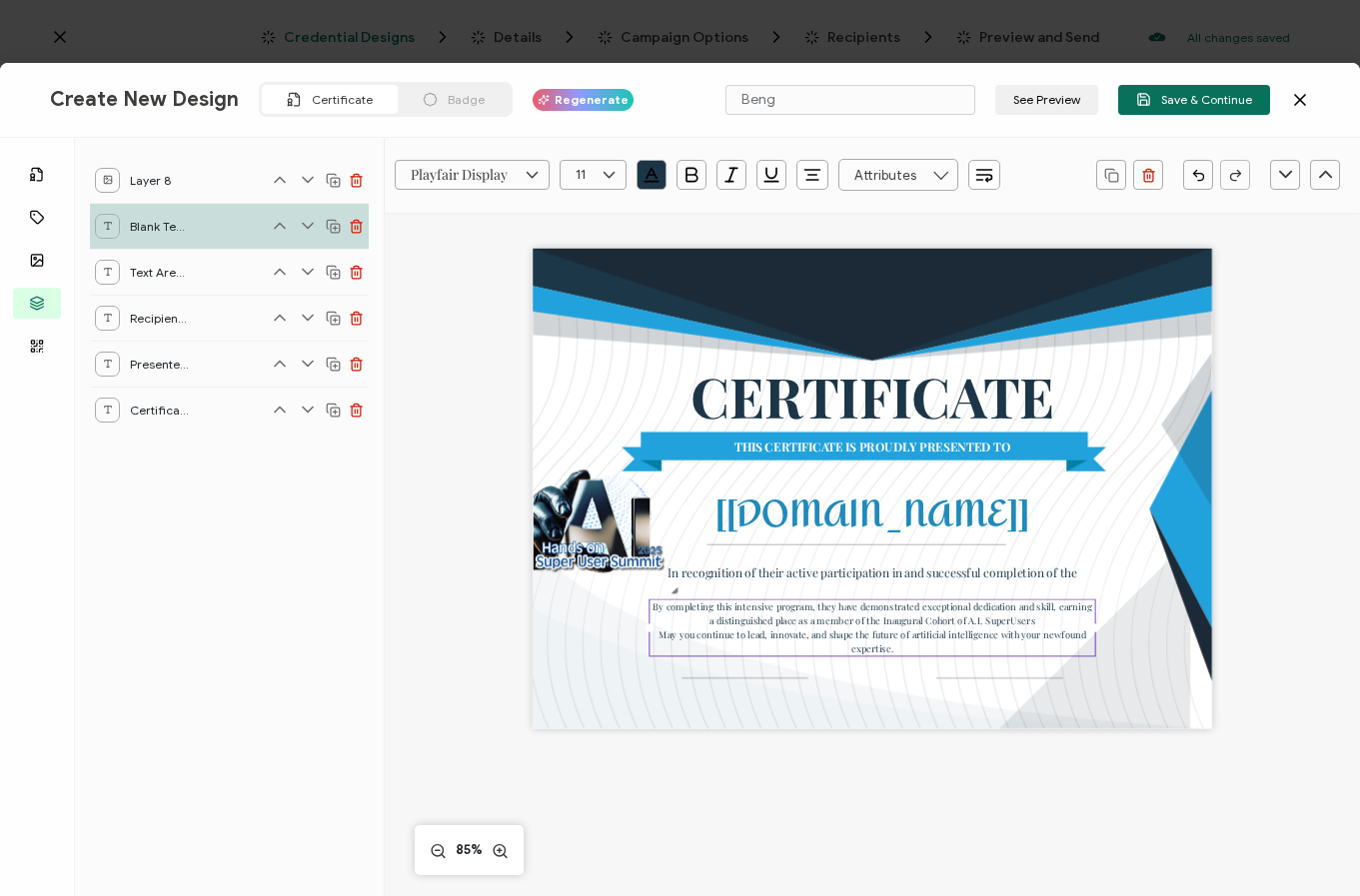 click on "CERTIFICATE         THIS CERTIFICATE IS PROUDLY PRESENTED TO       The recipient’s full name, which will be automatically filled based on the information uploaded when adding recipients or lists.   [[DOMAIN_NAME]]         In recognition of their active participation in and successful completion of the         By completing this intensive program, they have demonstrated exceptional dedication and skill, earning a distinguished place as a member of the Inaugural Cohort of A.I. SuperUsers
May you continue to lead, innovate, and shape the future of artificial intelligence with your newfound expertise." at bounding box center [872, 487] 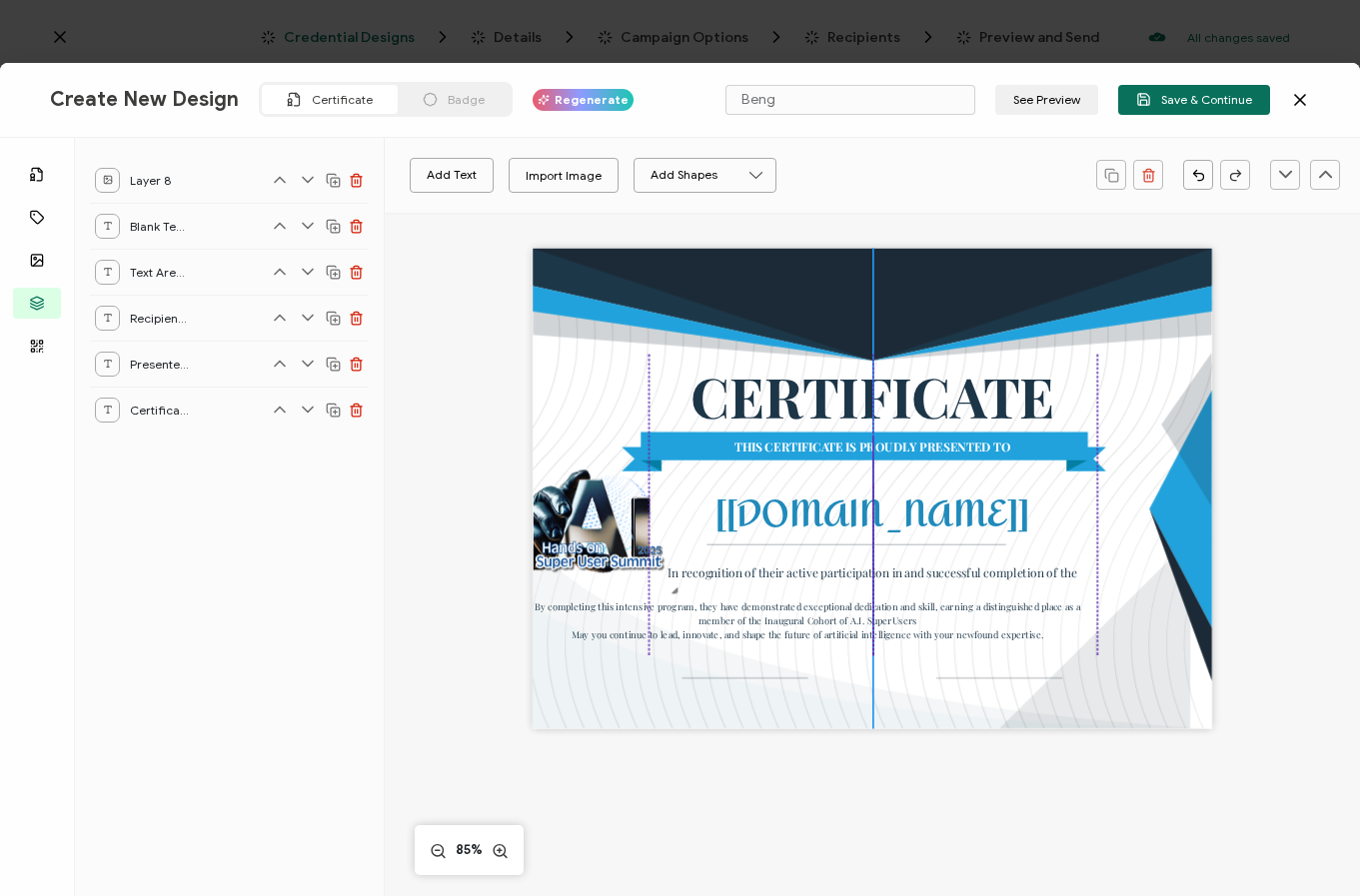 drag, startPoint x: 644, startPoint y: 638, endPoint x: 543, endPoint y: 636, distance: 101.0198 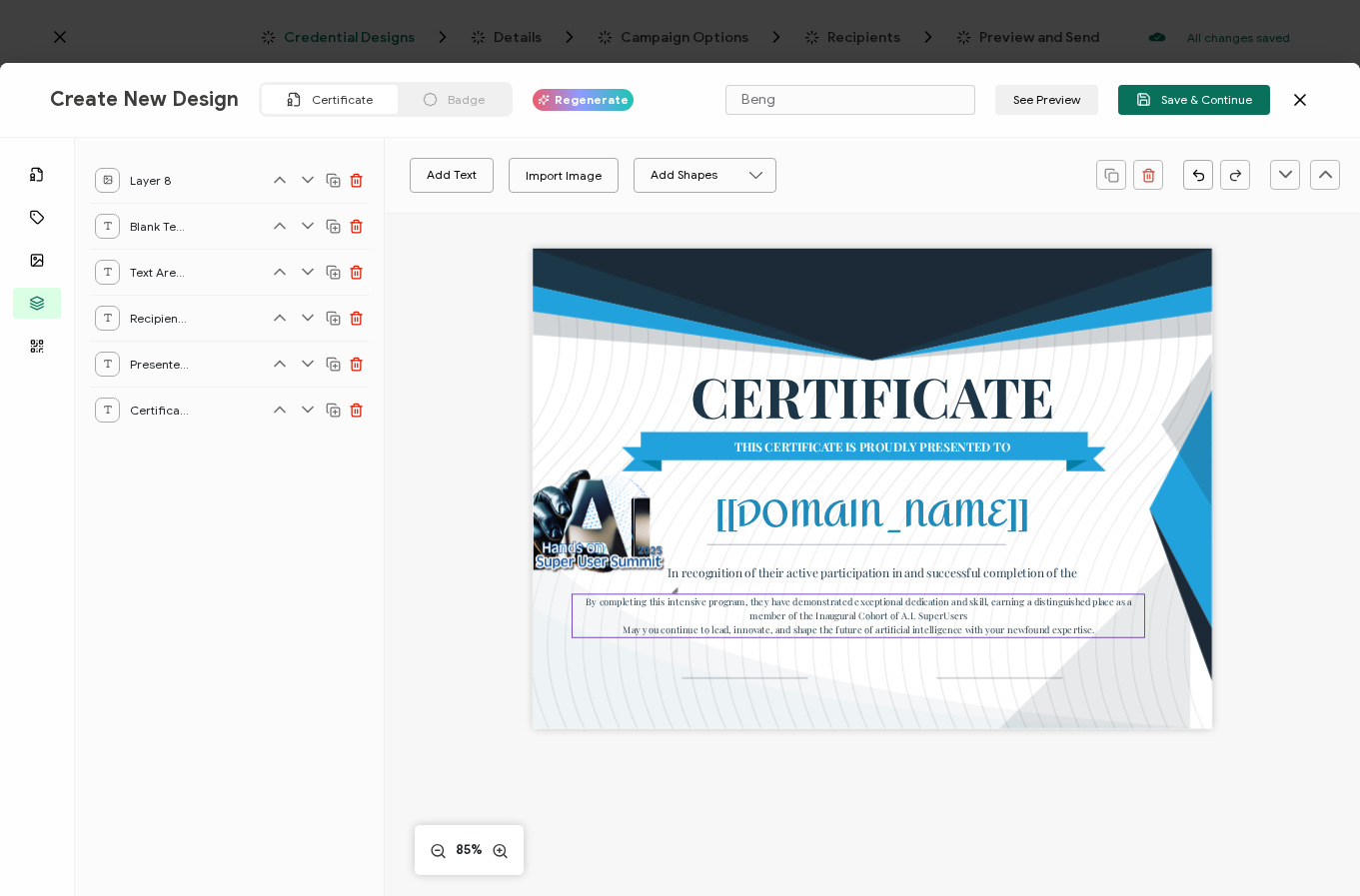 drag, startPoint x: 884, startPoint y: 623, endPoint x: 814, endPoint y: 618, distance: 70.178344 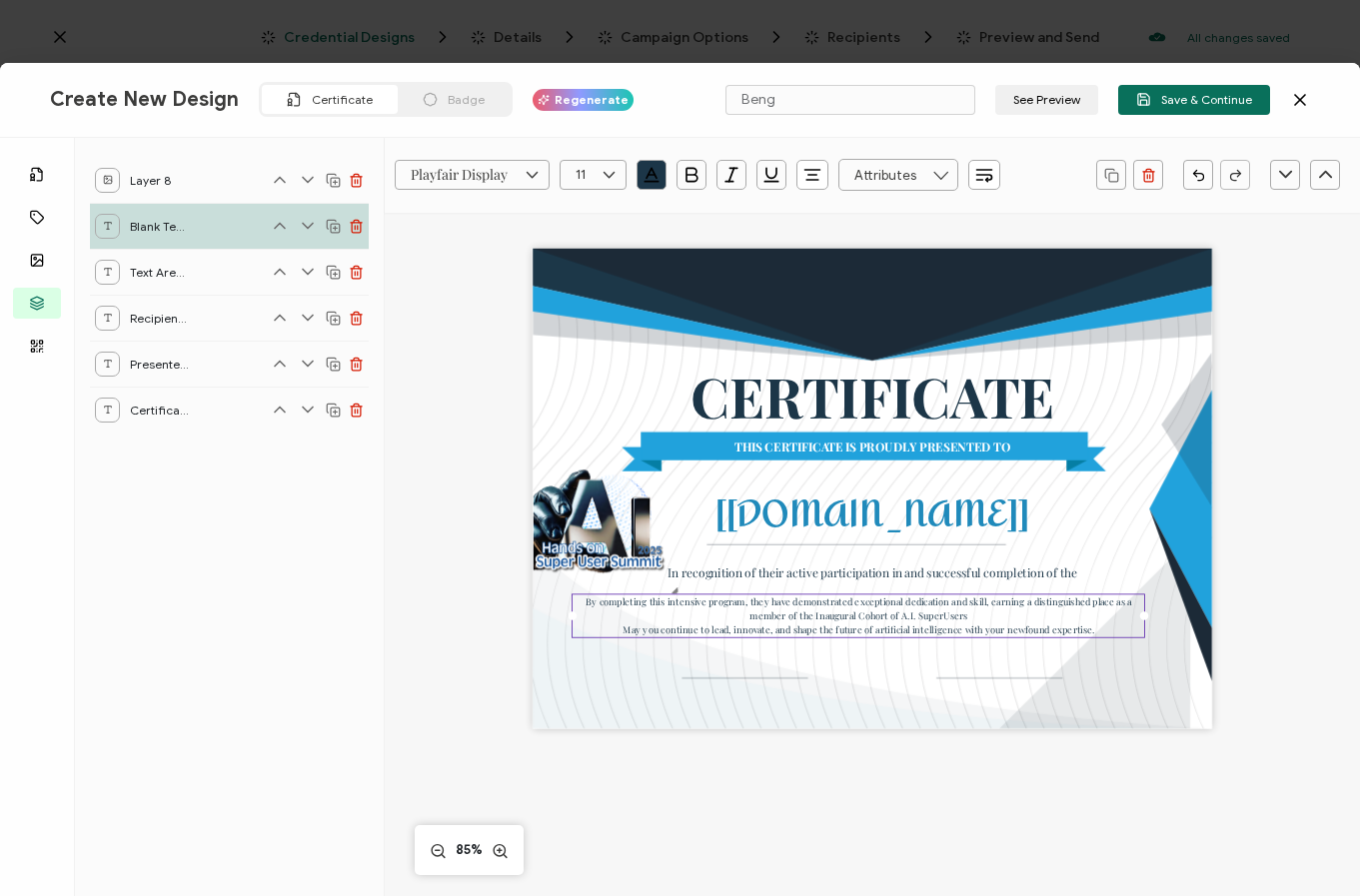 click on "CERTIFICATE         THIS CERTIFICATE IS PROUDLY PRESENTED TO       The recipient’s full name, which will be automatically filled based on the information uploaded when adding recipients or lists.   [[DOMAIN_NAME]]         In recognition of their active participation in and successful completion of the         By completing this intensive program, they have demonstrated exceptional dedication and skill, earning a distinguished place as a member of the Inaugural Cohort of A.I. SuperUsers
May you continue to lead, innovate, and shape the future of artificial intelligence with your newfound expertise." at bounding box center [872, 518] 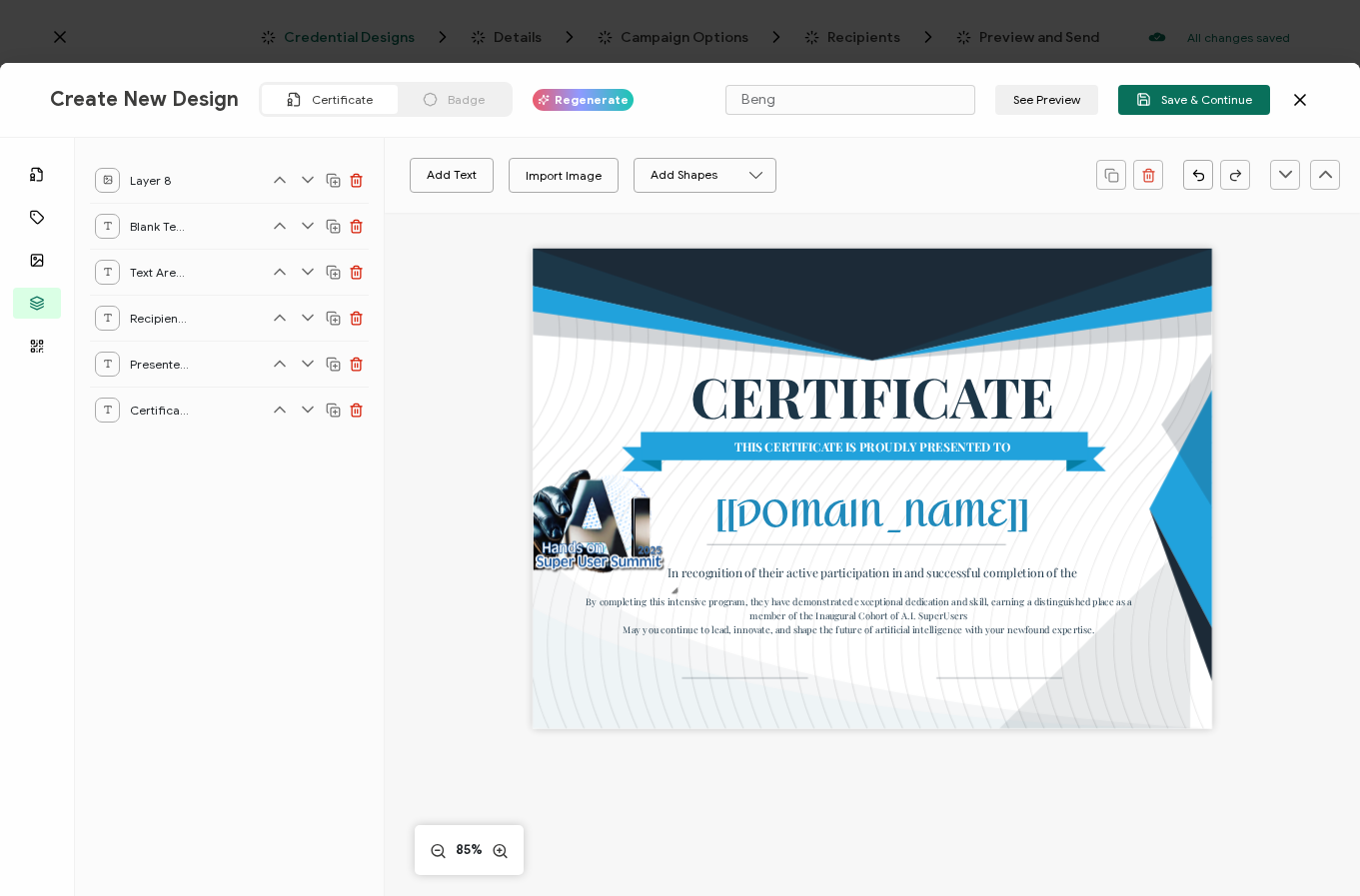 click on "CERTIFICATE         THIS CERTIFICATE IS PROUDLY PRESENTED TO       The recipient’s full name, which will be automatically filled based on the information uploaded when adding recipients or lists.   [[DOMAIN_NAME]]         In recognition of their active participation in and successful completion of the         By completing this intensive program, they have demonstrated exceptional dedication and skill, earning a distinguished place as a member of the Inaugural Cohort of A.I. SuperUsers
May you continue to lead, innovate, and shape the future of artificial intelligence with your newfound expertise." at bounding box center (872, 518) 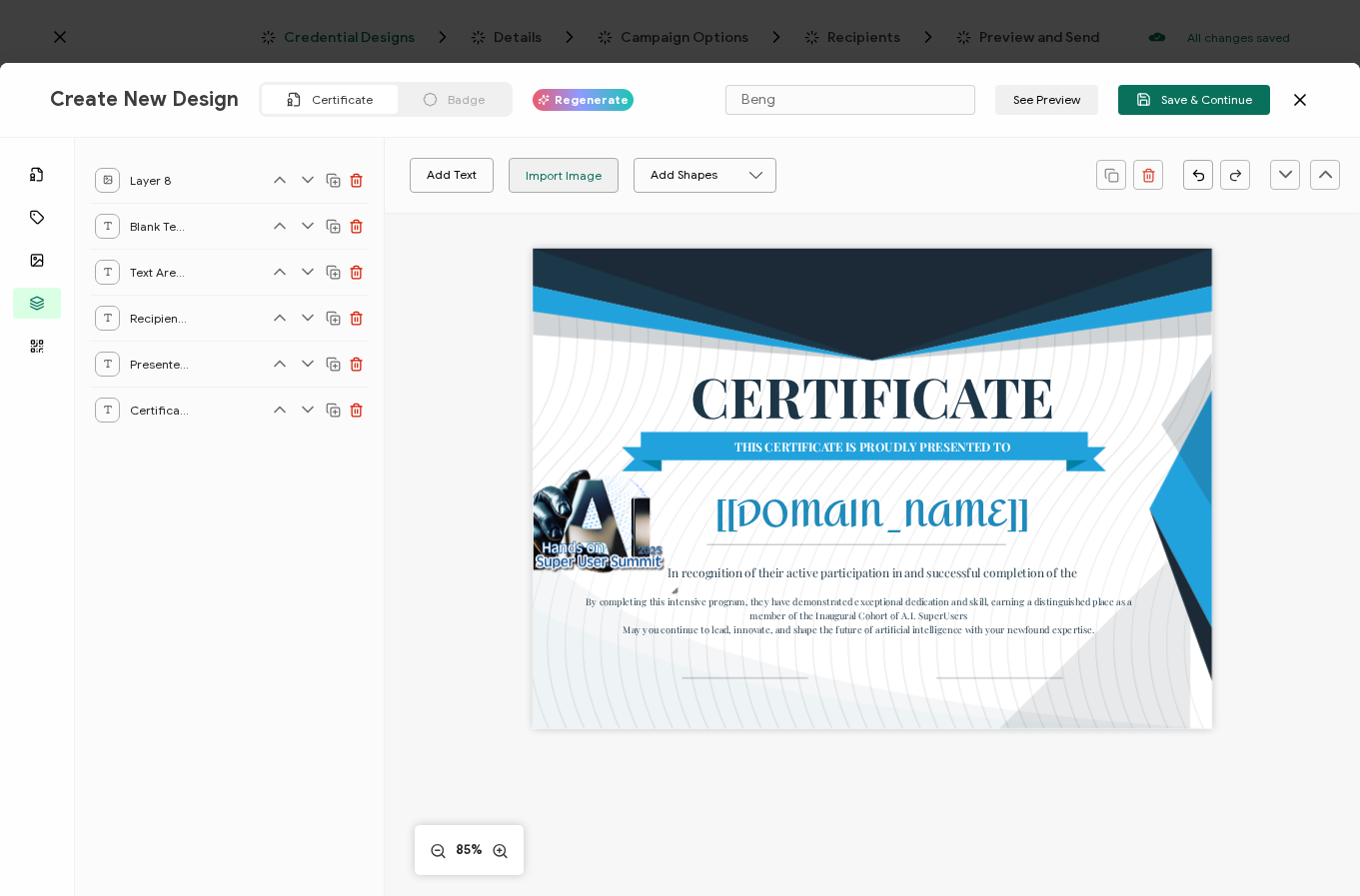 click on "Import Image" at bounding box center [564, 175] 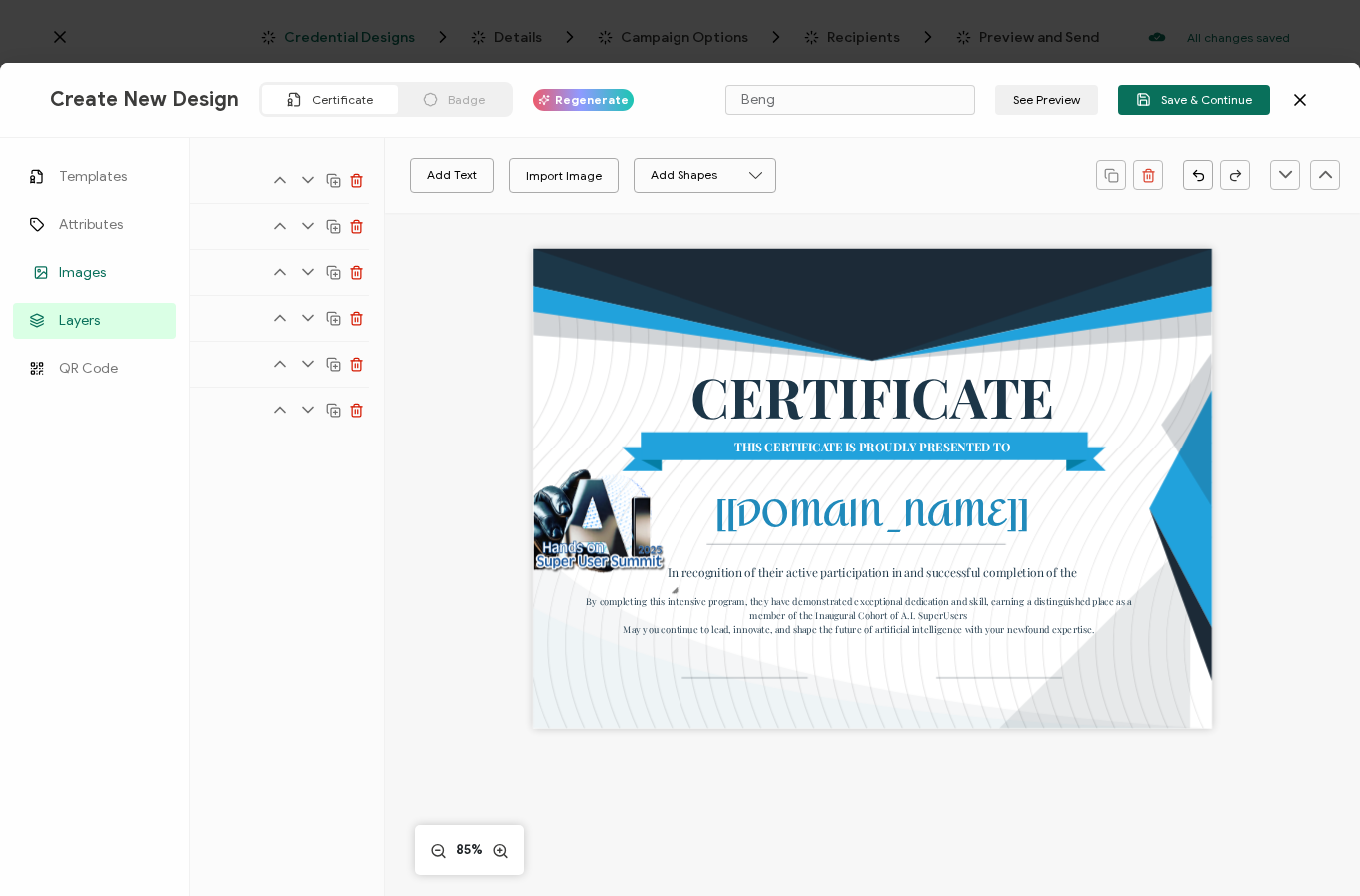 click on "Images" at bounding box center (82, 273) 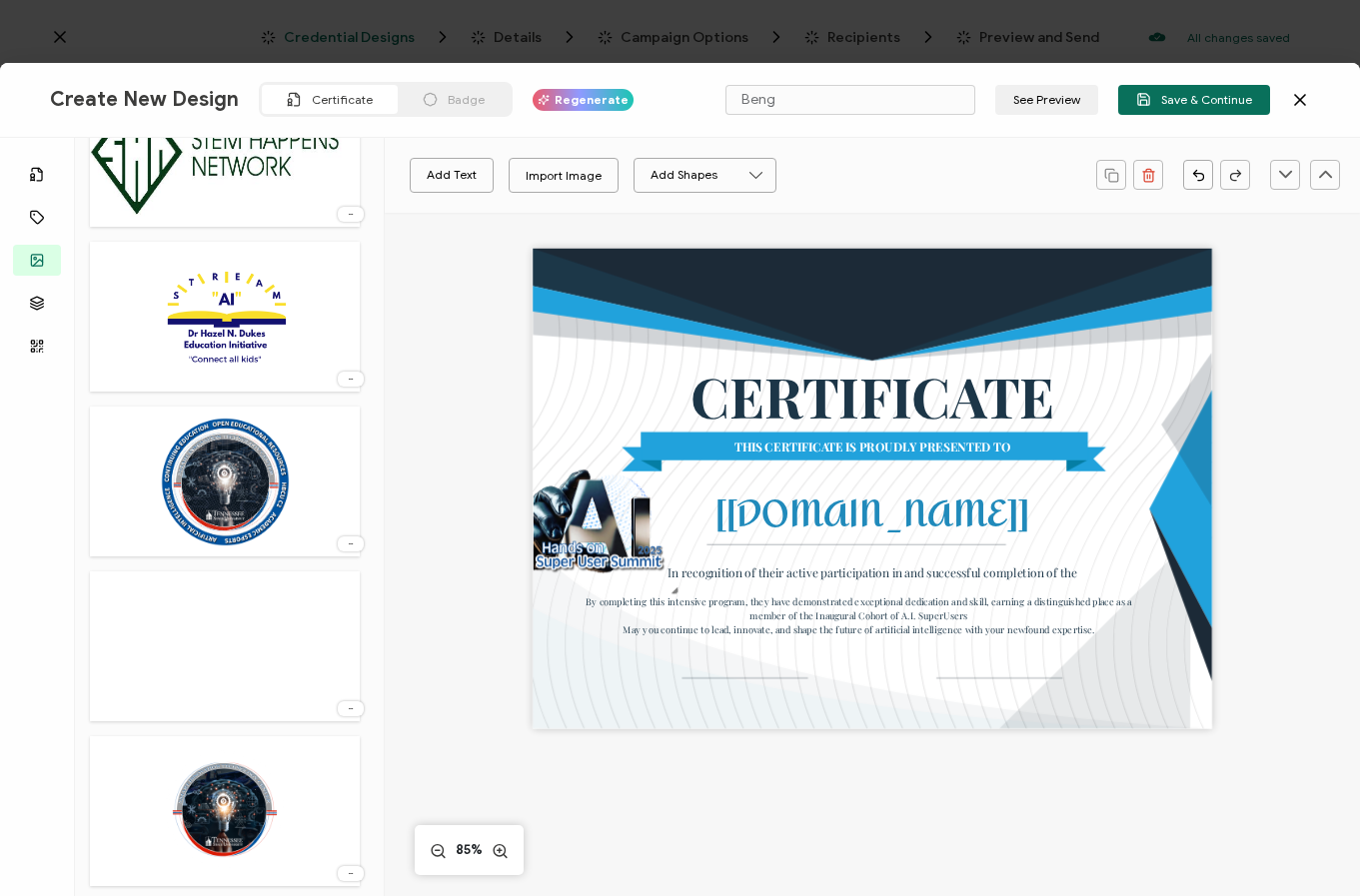 scroll, scrollTop: 1382, scrollLeft: 0, axis: vertical 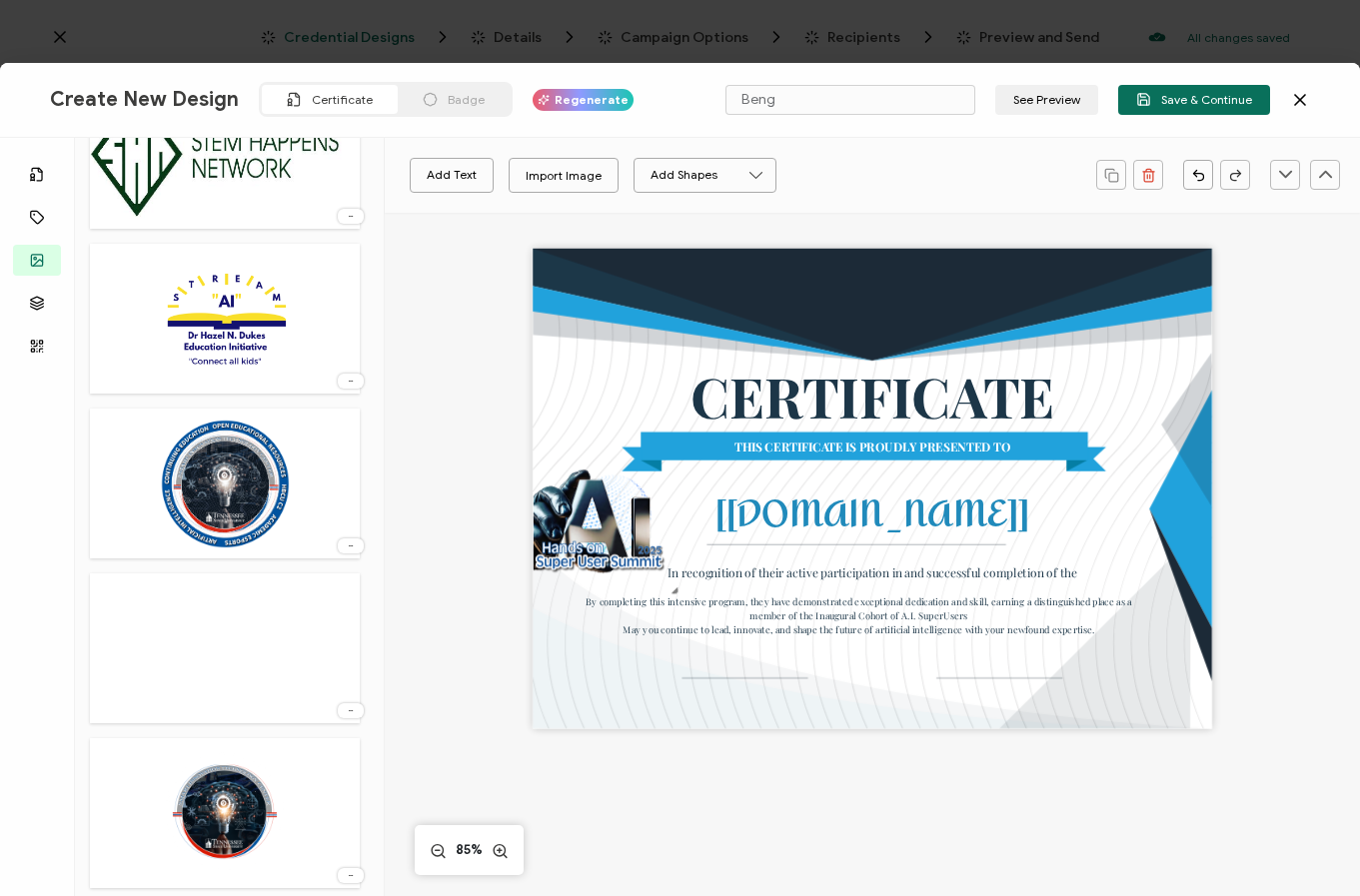 click at bounding box center (225, 483) 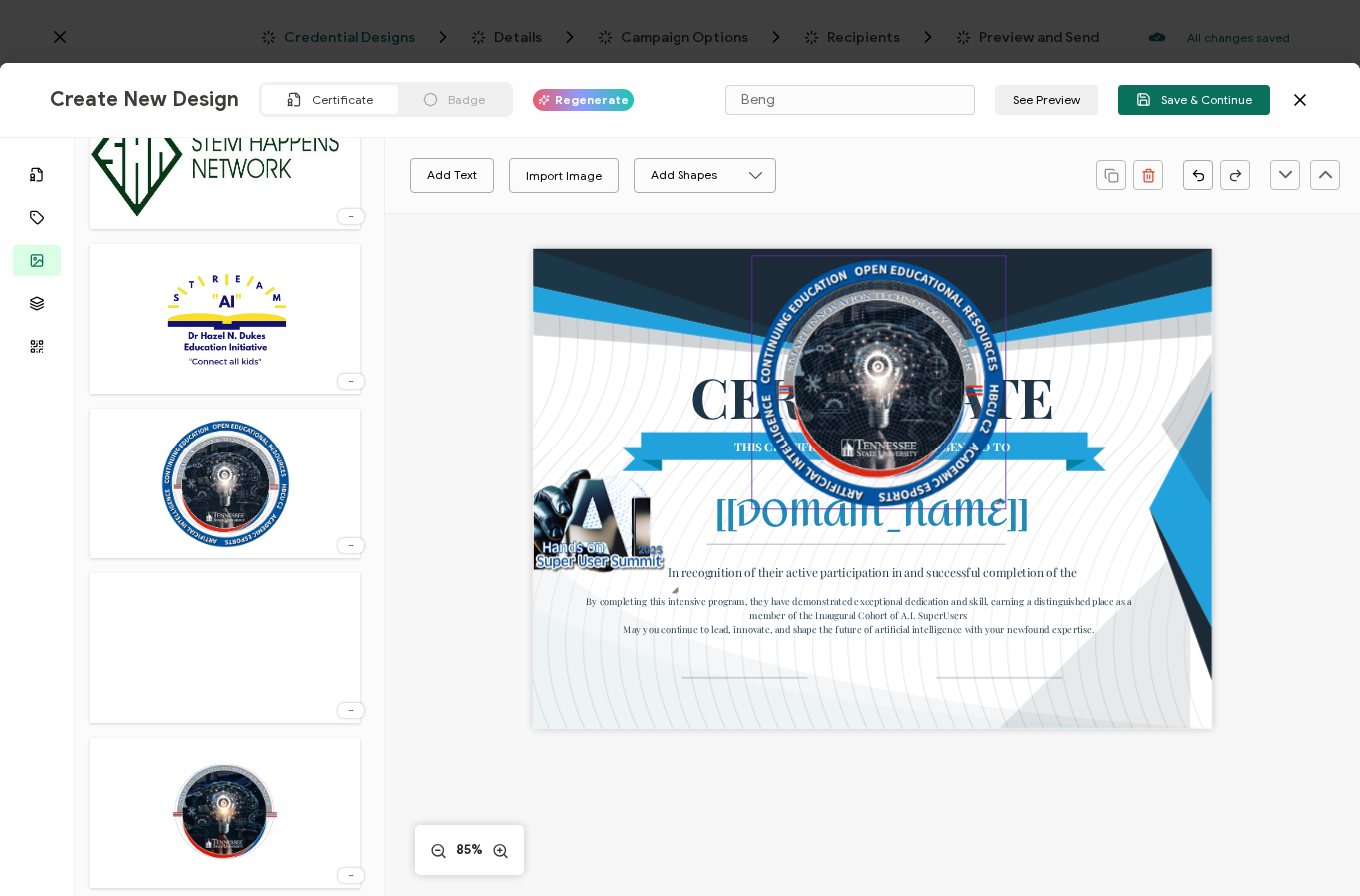 drag, startPoint x: 882, startPoint y: 503, endPoint x: 890, endPoint y: 416, distance: 87.367042 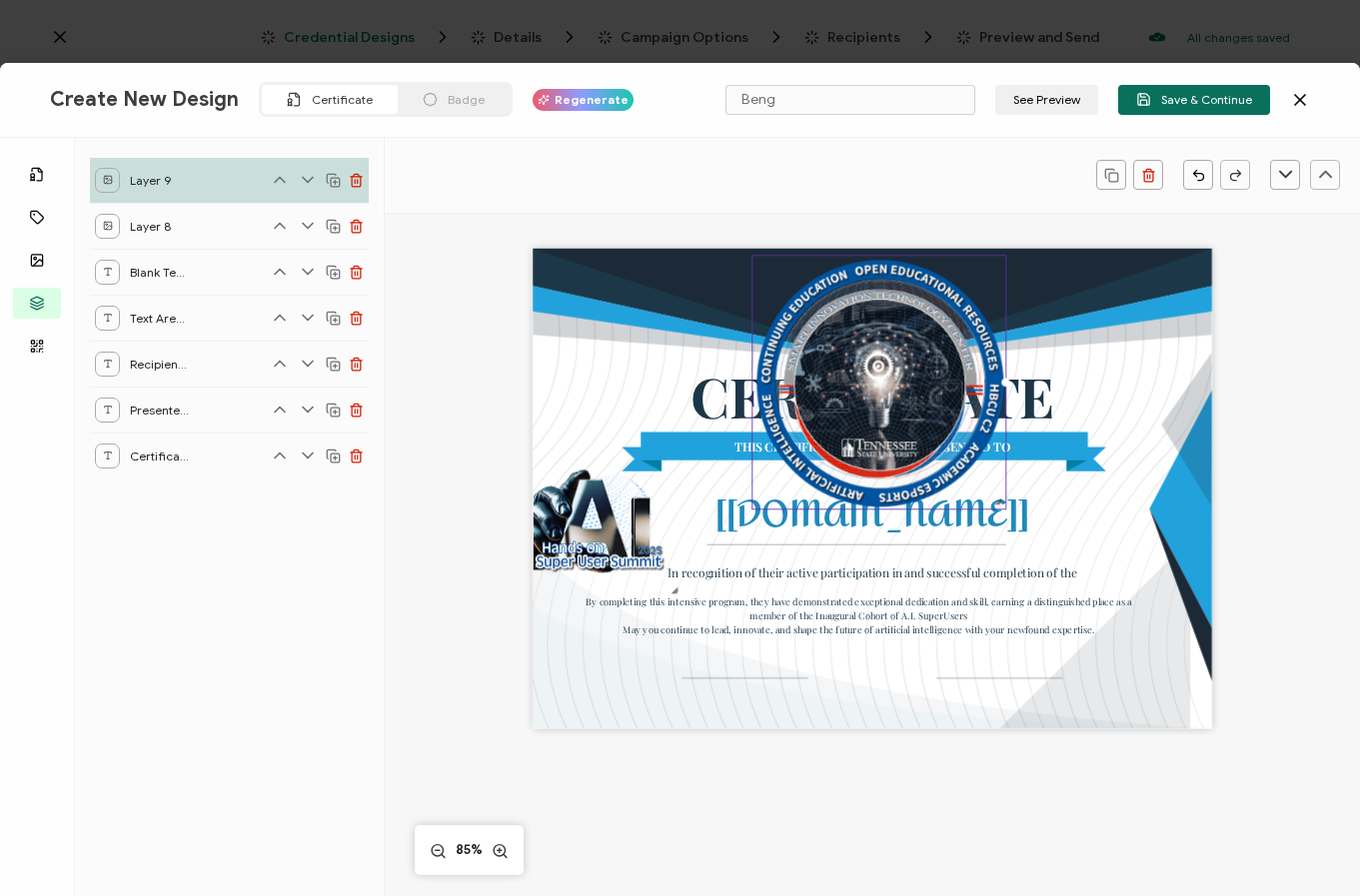 scroll, scrollTop: 0, scrollLeft: 0, axis: both 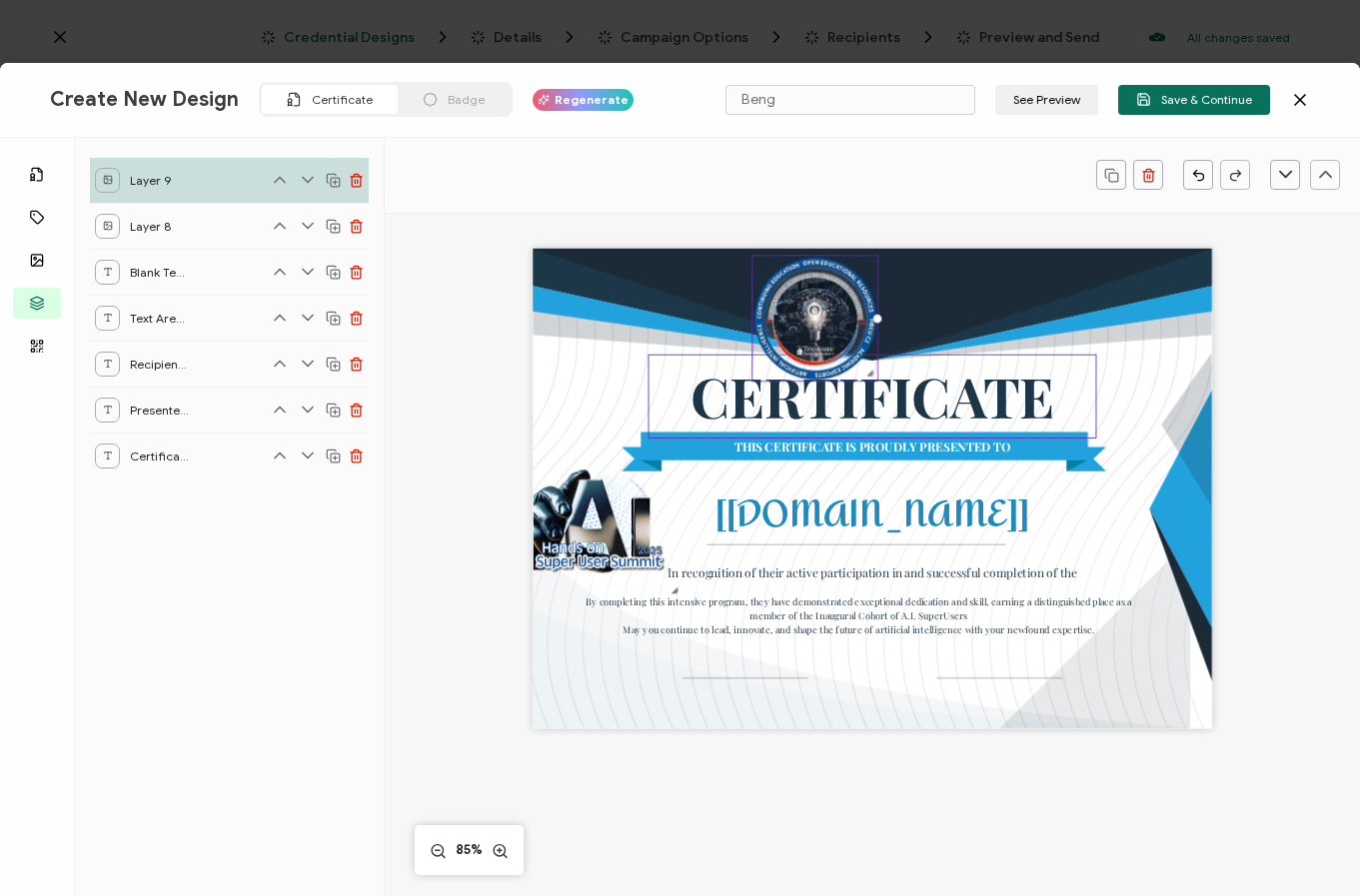 drag, startPoint x: 998, startPoint y: 503, endPoint x: 848, endPoint y: 400, distance: 181.9588 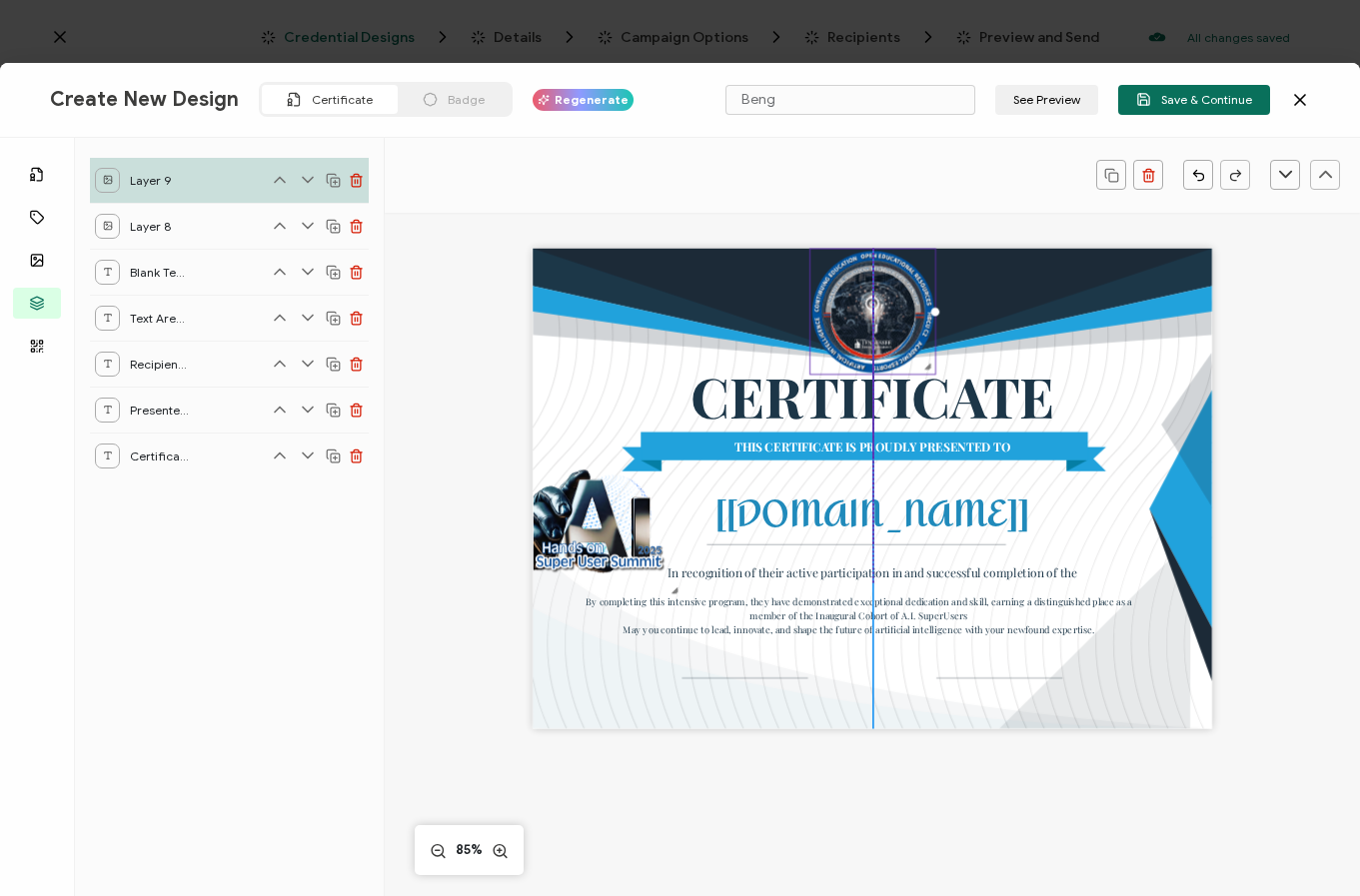 drag, startPoint x: 801, startPoint y: 332, endPoint x: 864, endPoint y: 333, distance: 63.007936 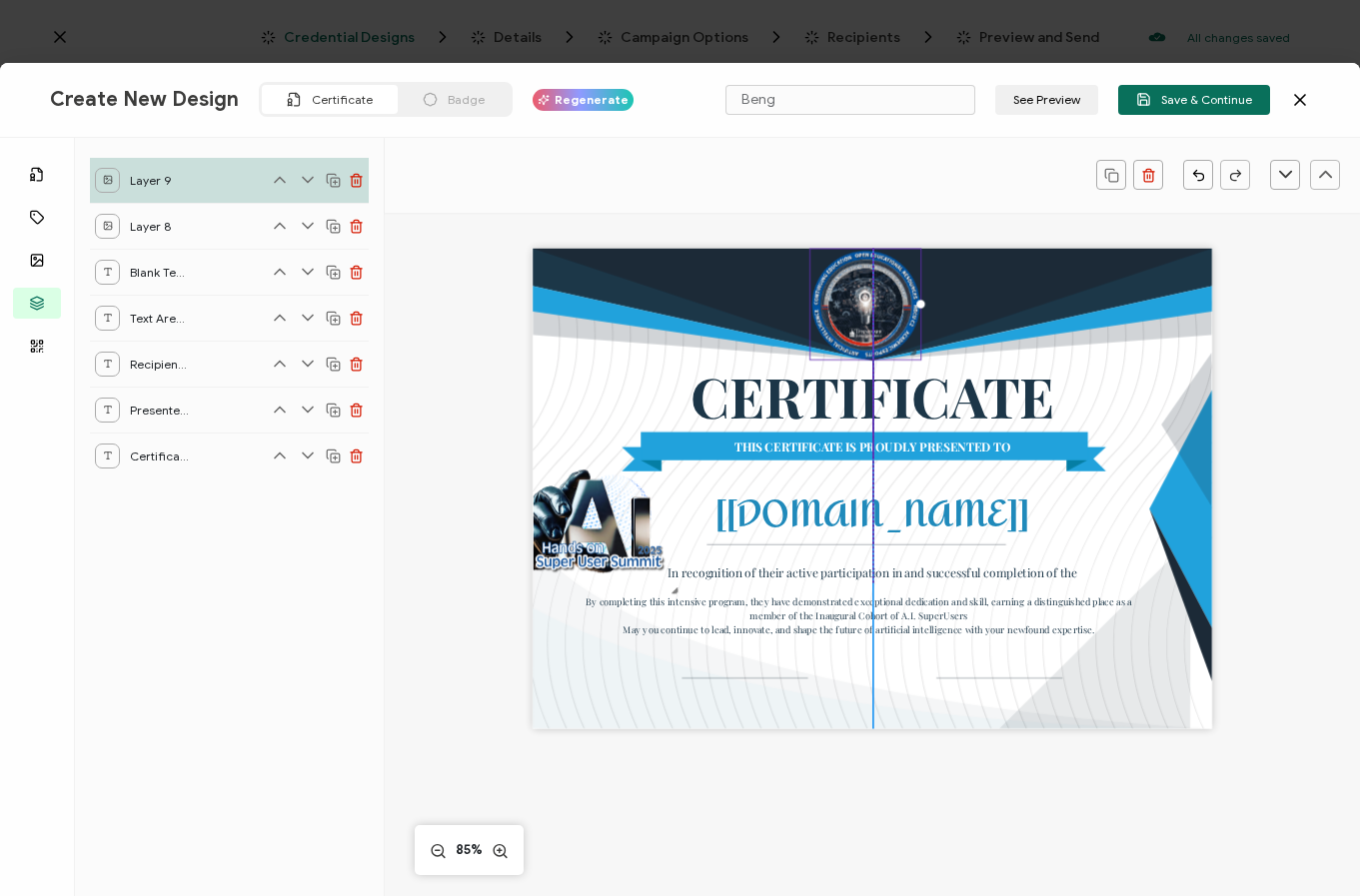 drag, startPoint x: 925, startPoint y: 366, endPoint x: 902, endPoint y: 353, distance: 26.41969 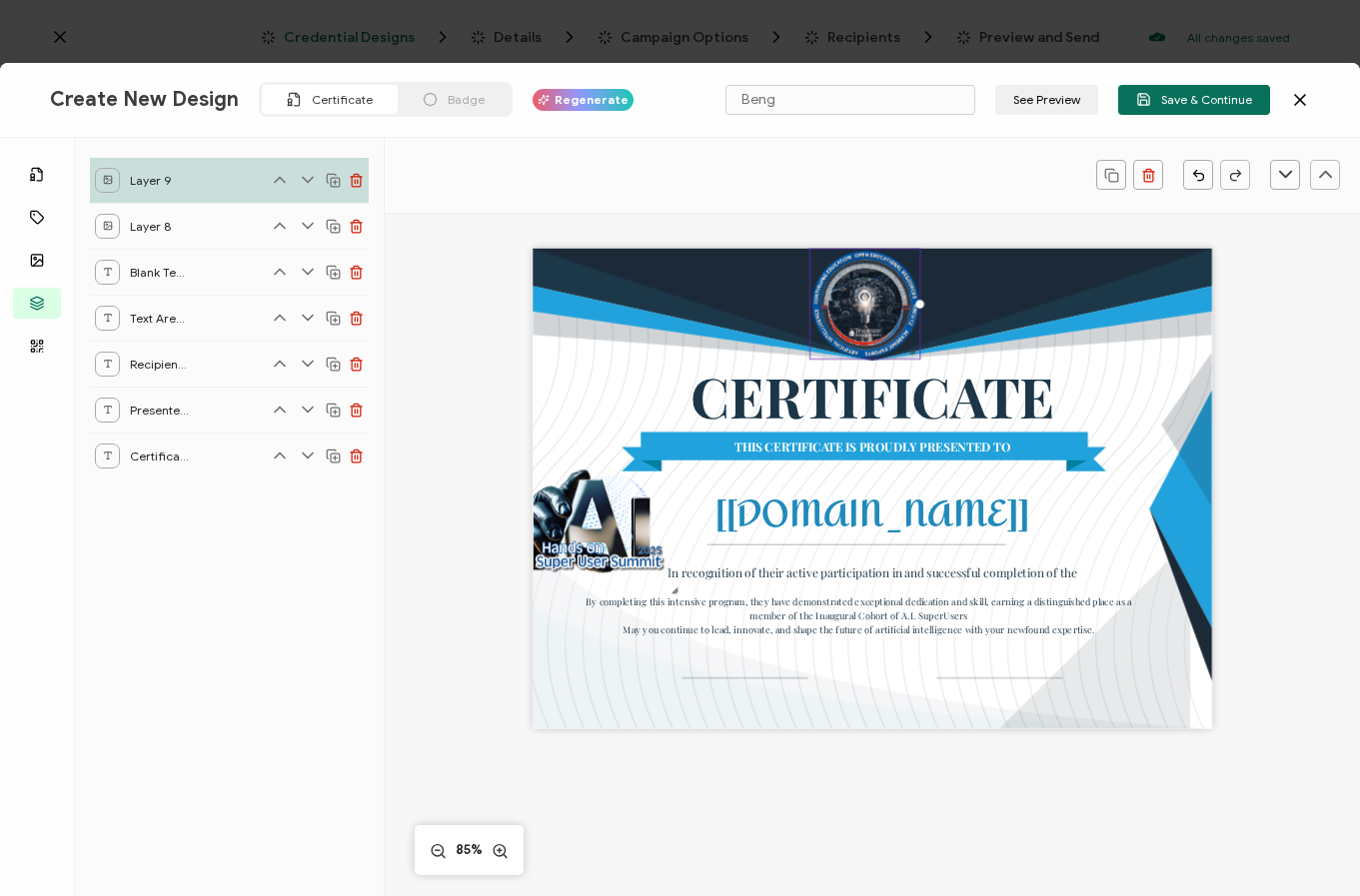 click on "CERTIFICATE         THIS CERTIFICATE IS PROUDLY PRESENTED TO       The recipient’s full name, which will be automatically filled based on the information uploaded when adding recipients or lists.   [[DOMAIN_NAME]]         In recognition of their active participation in and successful completion of the         By completing this intensive program, they have demonstrated exceptional dedication and skill, earning a distinguished place as a member of the Inaugural Cohort of A.I. SuperUsers
May you continue to lead, innovate, and shape the future of artificial intelligence with your newfound expertise." at bounding box center [872, 518] 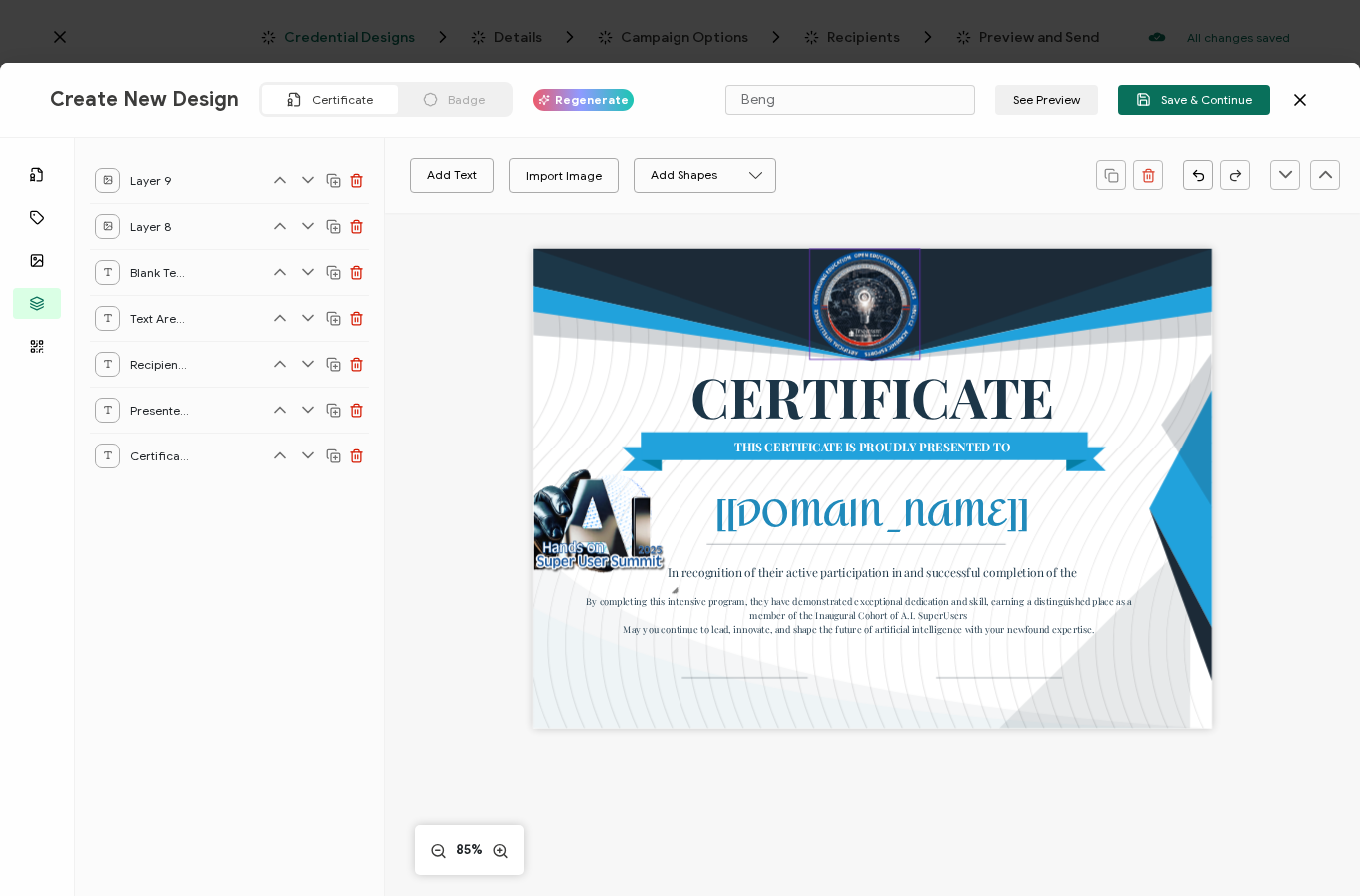 drag, startPoint x: 845, startPoint y: 311, endPoint x: 861, endPoint y: 334, distance: 28.01785 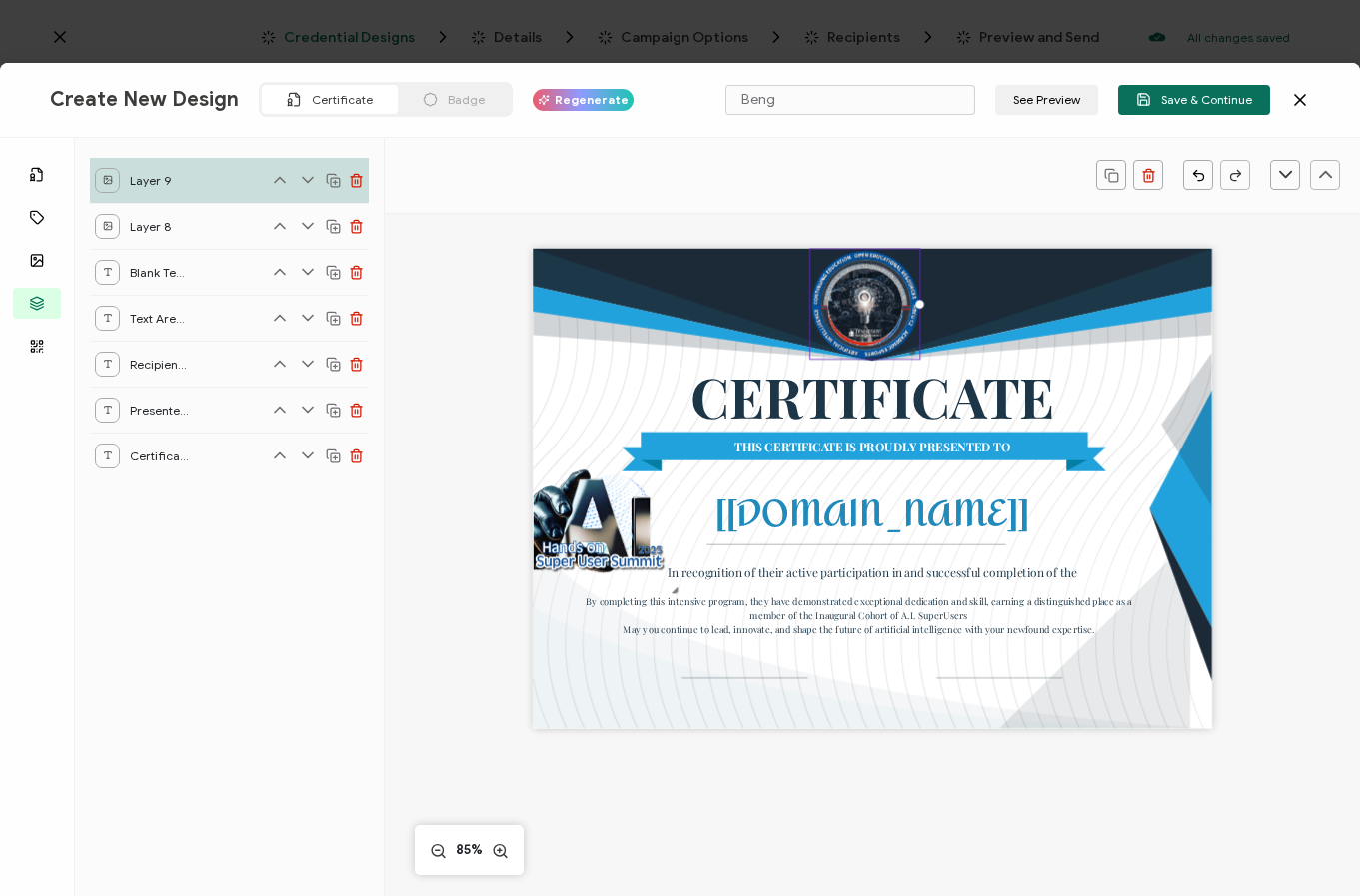 drag, startPoint x: 866, startPoint y: 331, endPoint x: 877, endPoint y: 355, distance: 26.400758 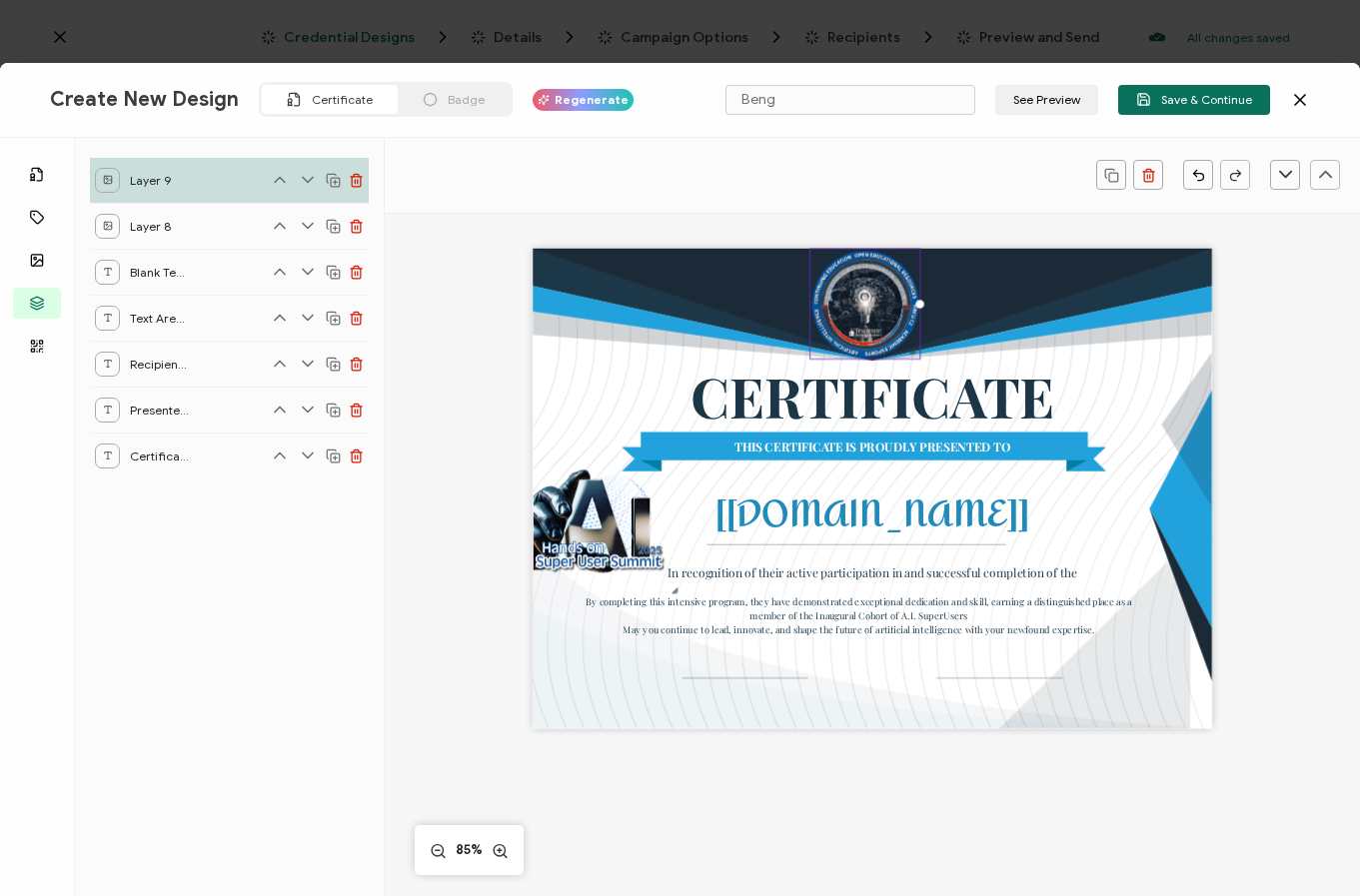 drag, startPoint x: 890, startPoint y: 329, endPoint x: 897, endPoint y: 303, distance: 26.925824 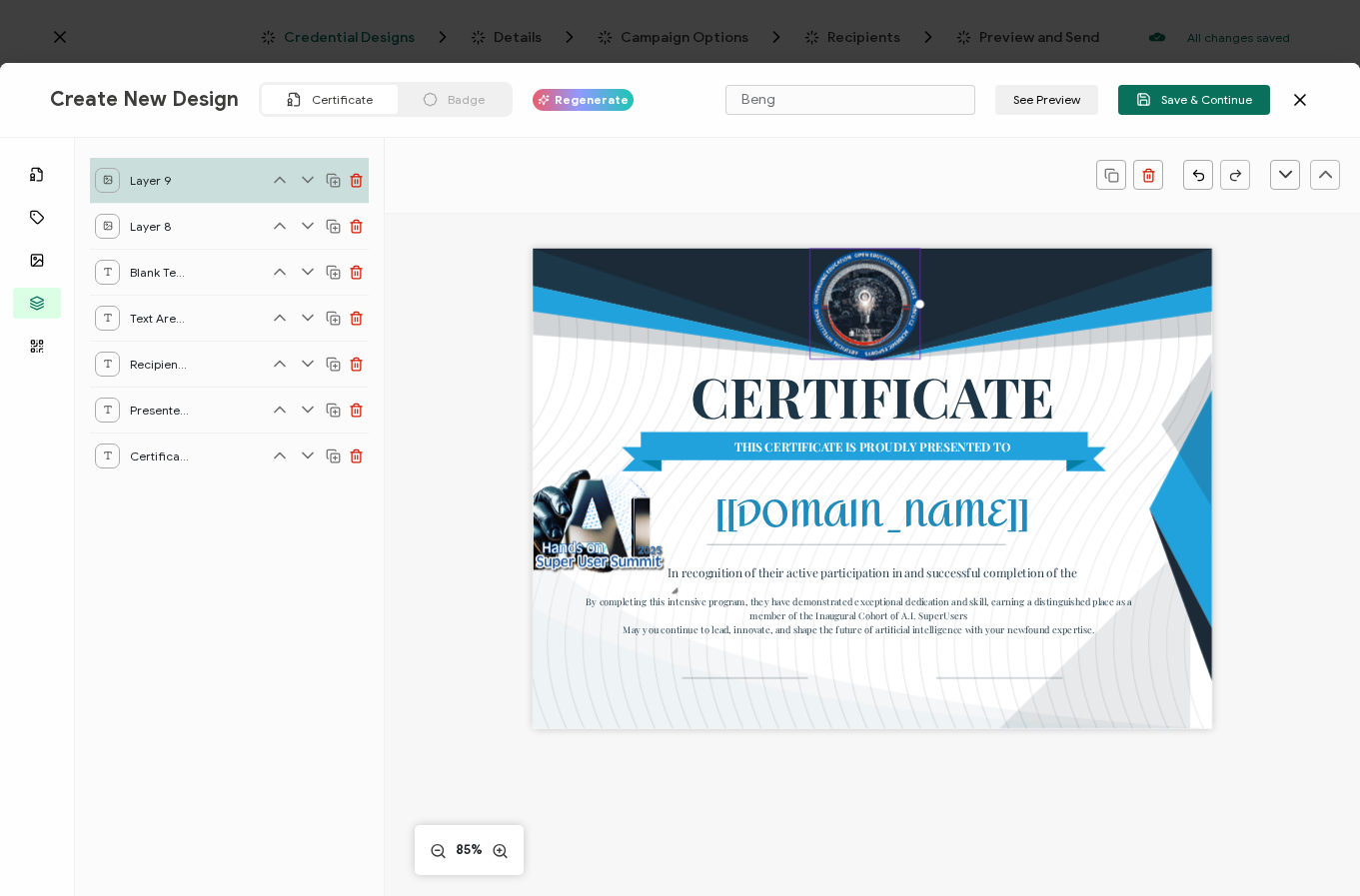 click at bounding box center [740, 175] 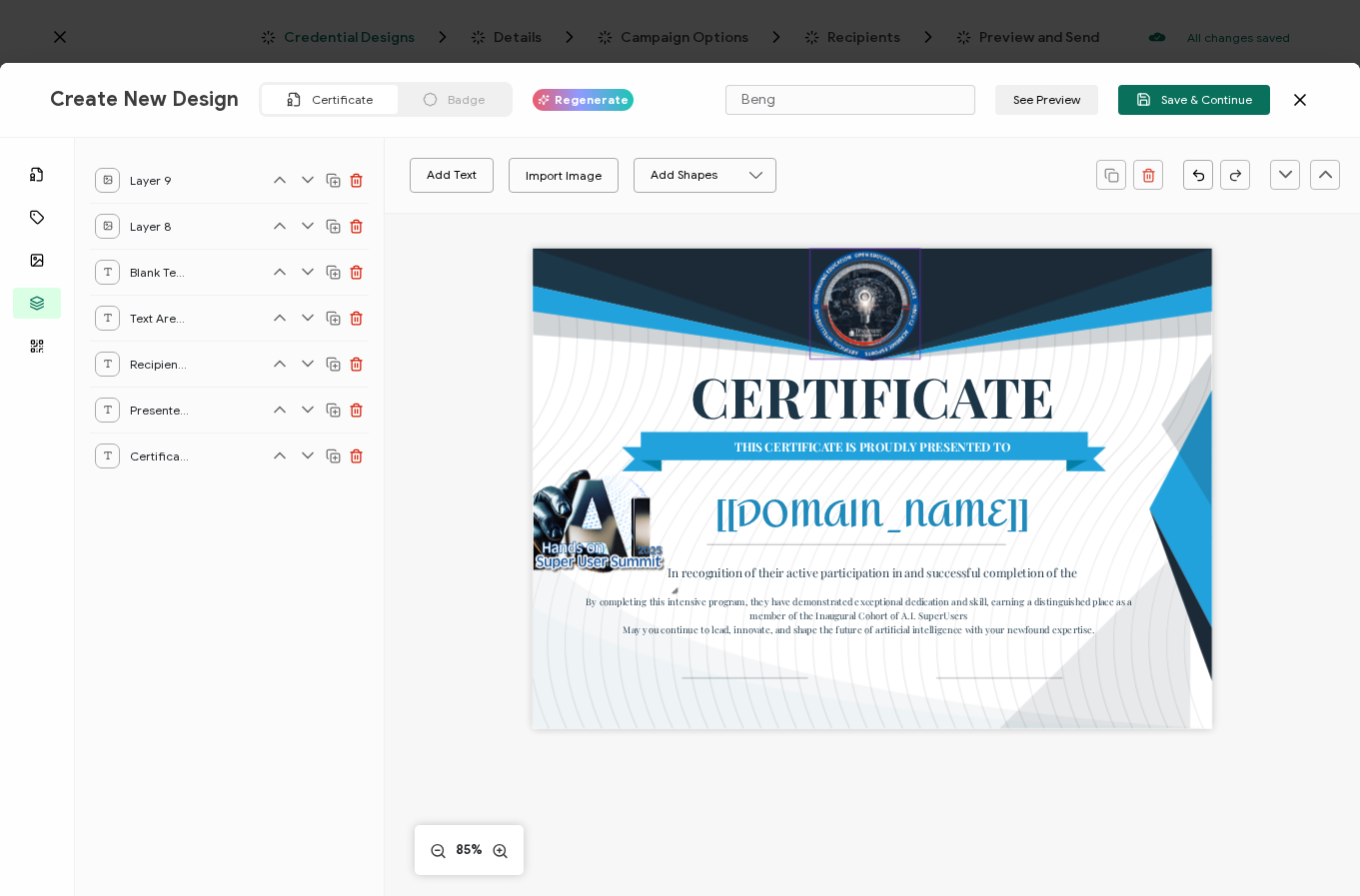 click at bounding box center [865, 304] 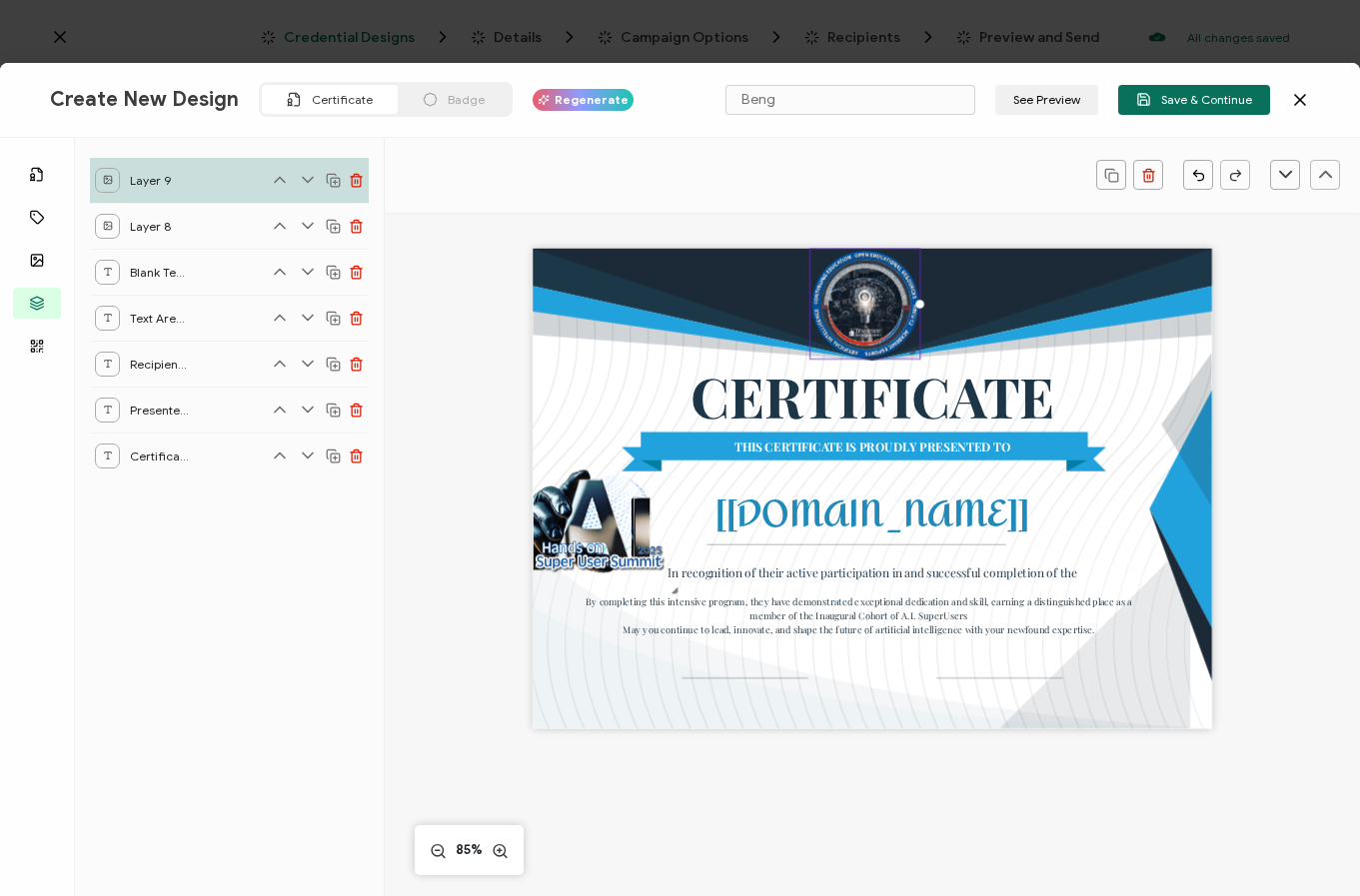 drag, startPoint x: 865, startPoint y: 319, endPoint x: 819, endPoint y: 340, distance: 50.566788 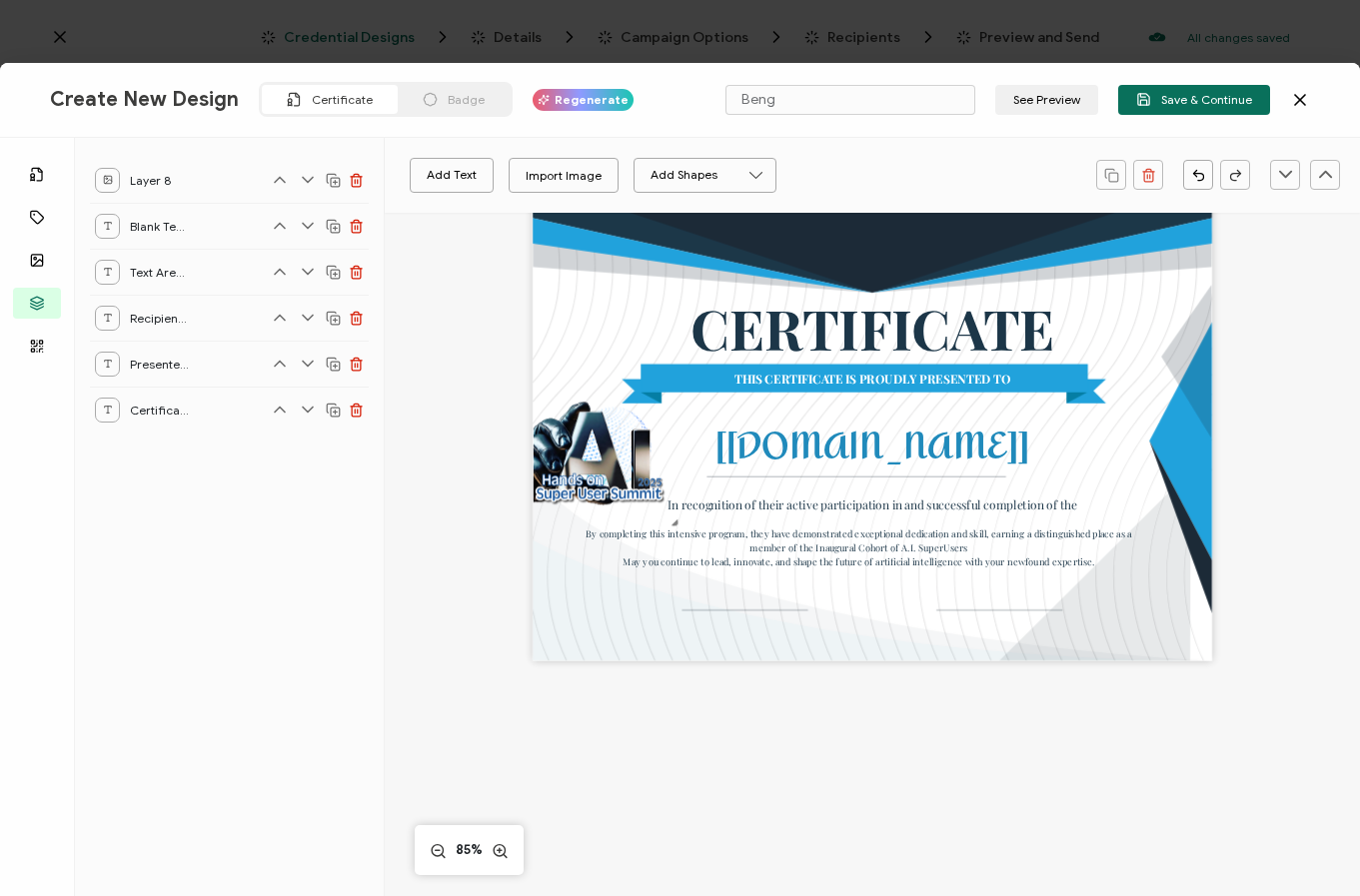 scroll, scrollTop: 92, scrollLeft: 0, axis: vertical 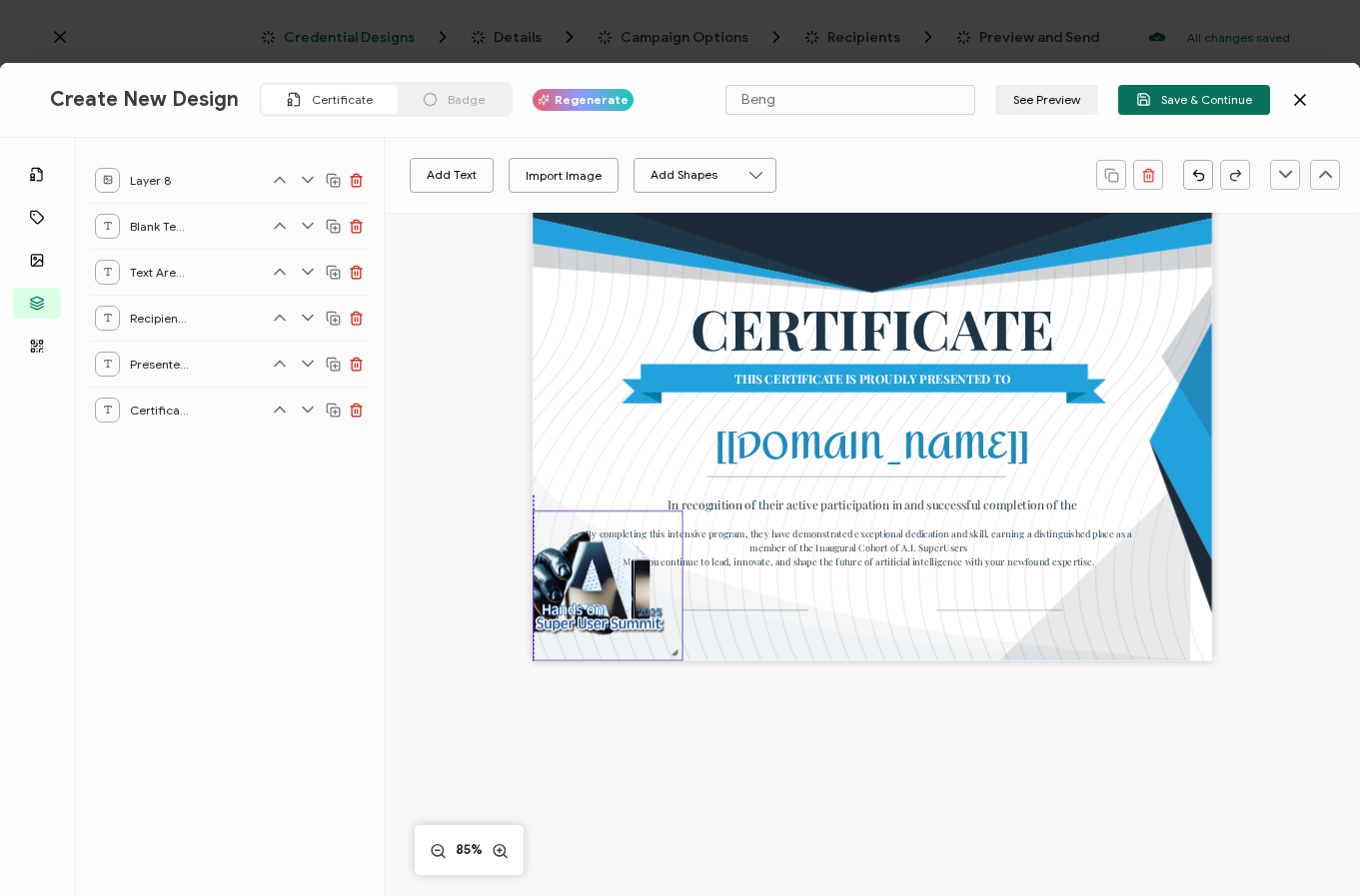 drag, startPoint x: 611, startPoint y: 465, endPoint x: 605, endPoint y: 612, distance: 147.1224 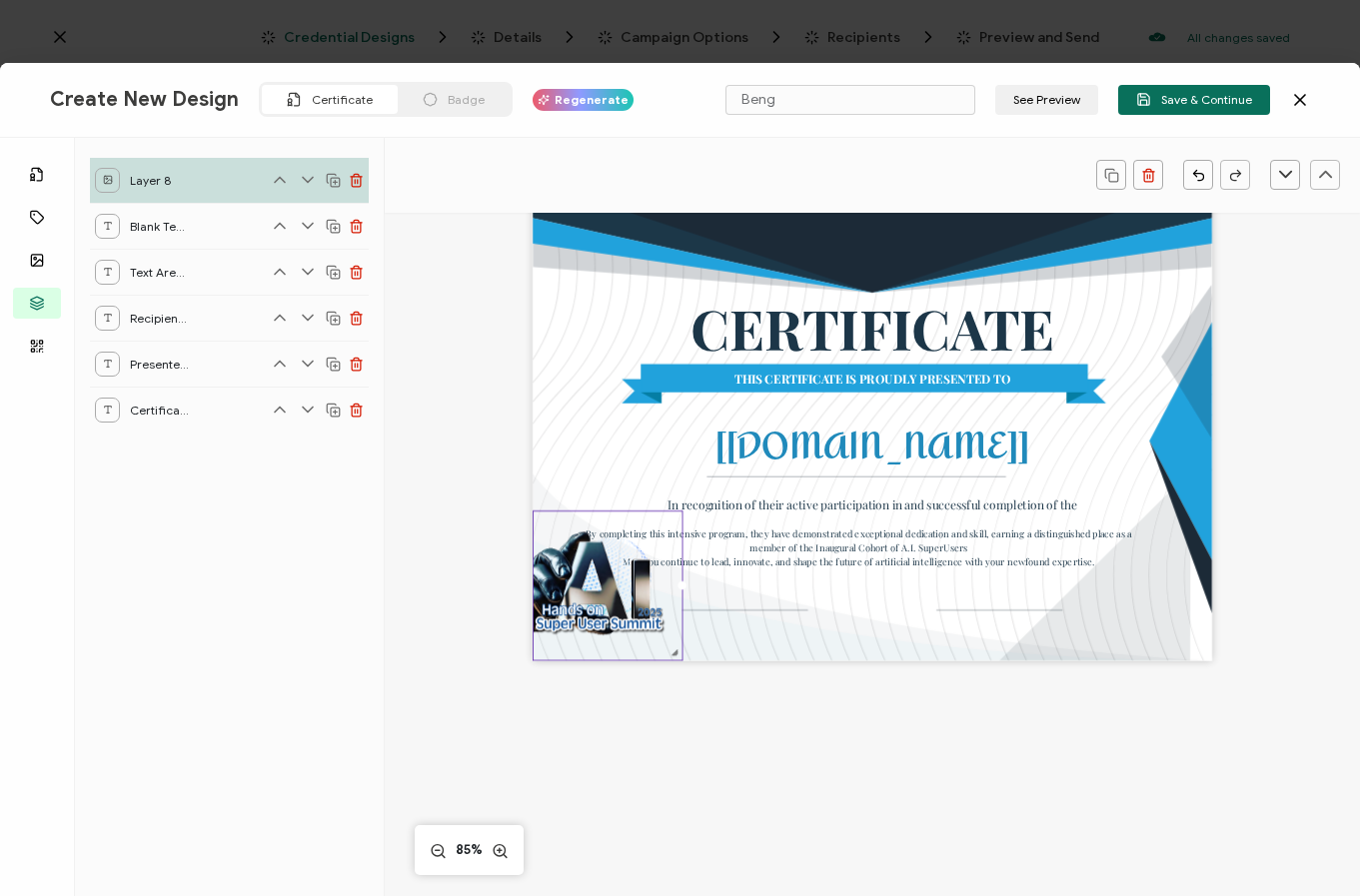 click at bounding box center [608, 585] 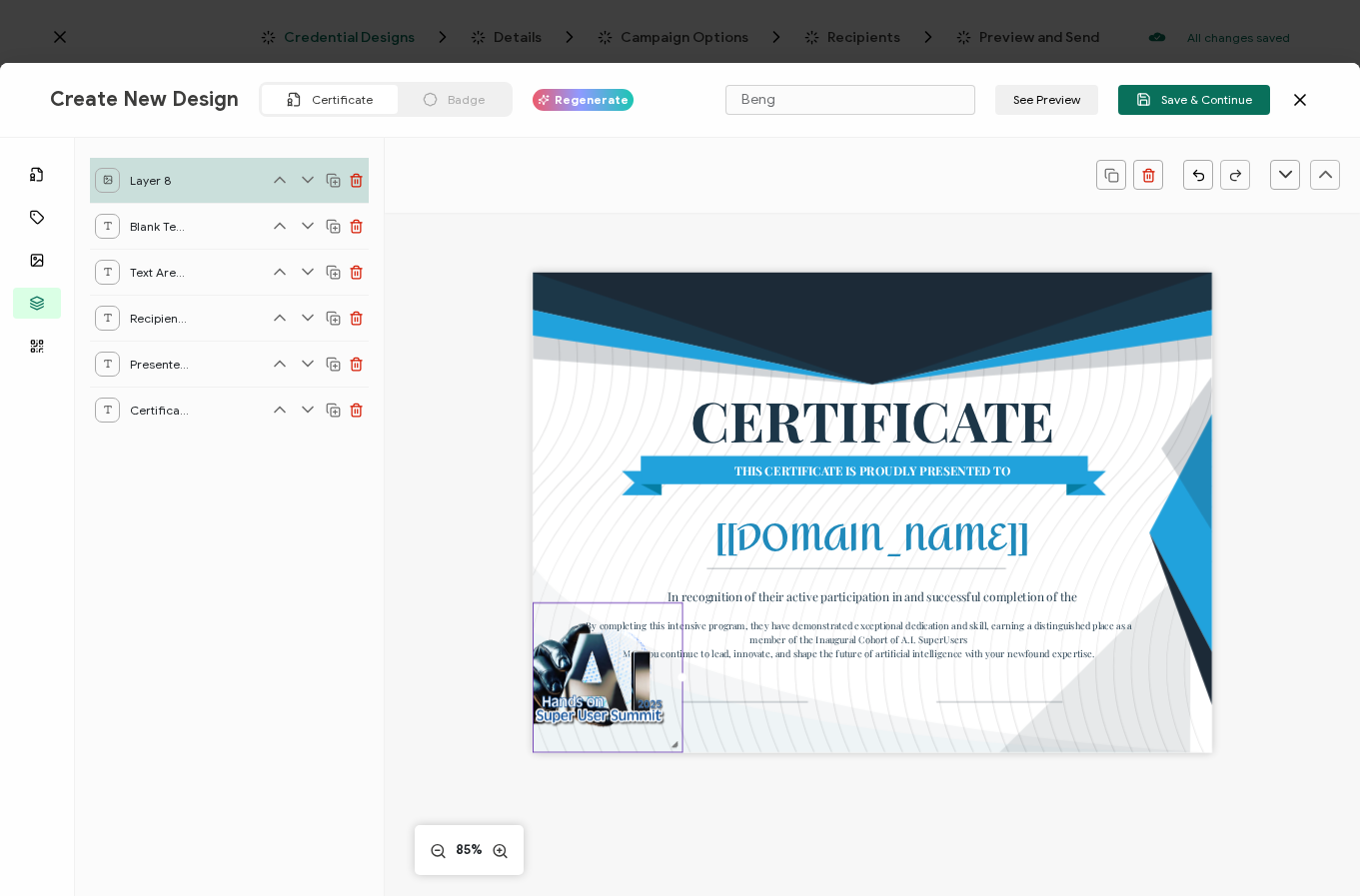 scroll, scrollTop: 0, scrollLeft: 0, axis: both 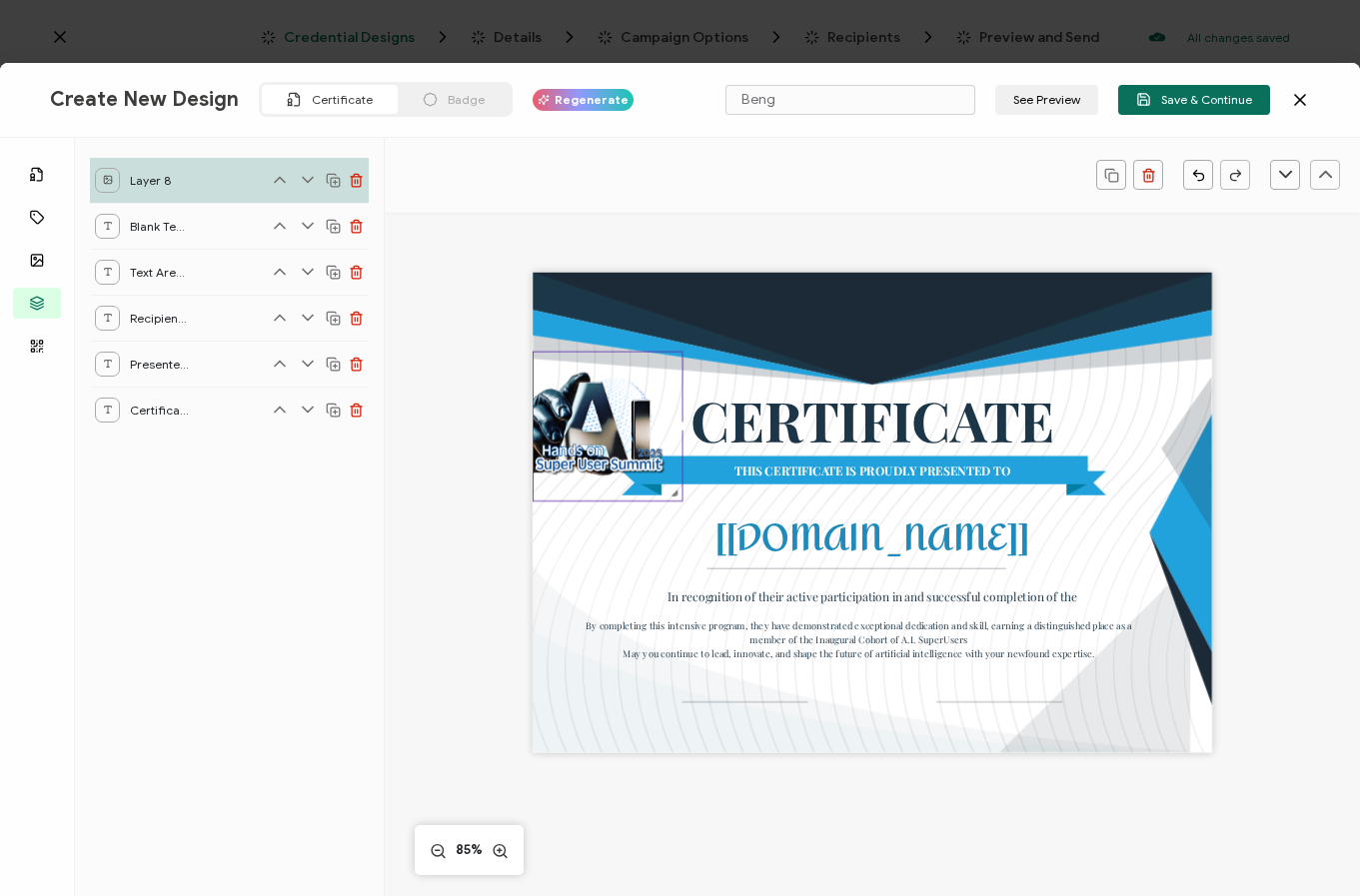drag, startPoint x: 590, startPoint y: 697, endPoint x: 550, endPoint y: 448, distance: 252.19239 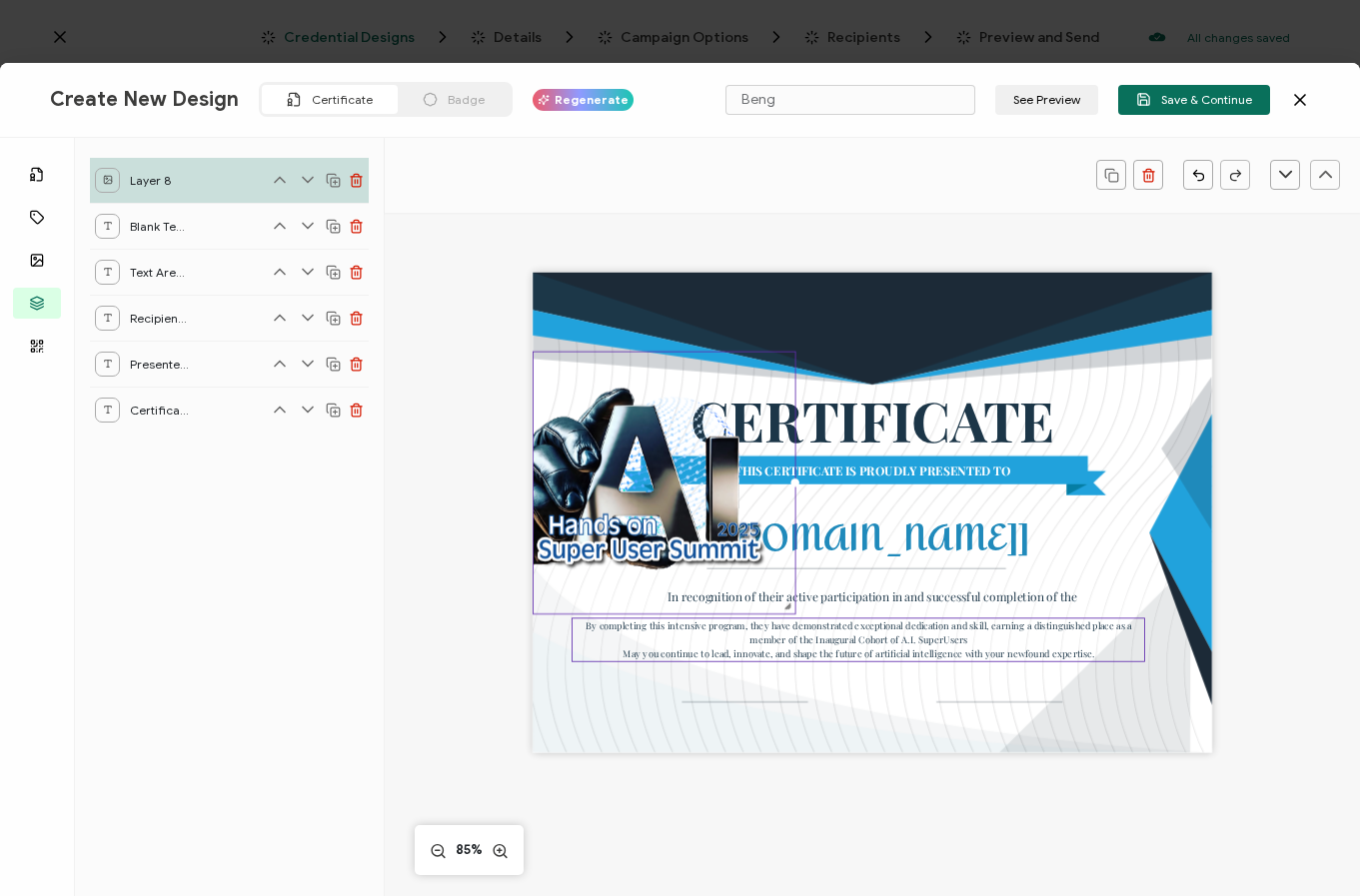 drag, startPoint x: 673, startPoint y: 496, endPoint x: 807, endPoint y: 656, distance: 208.70074 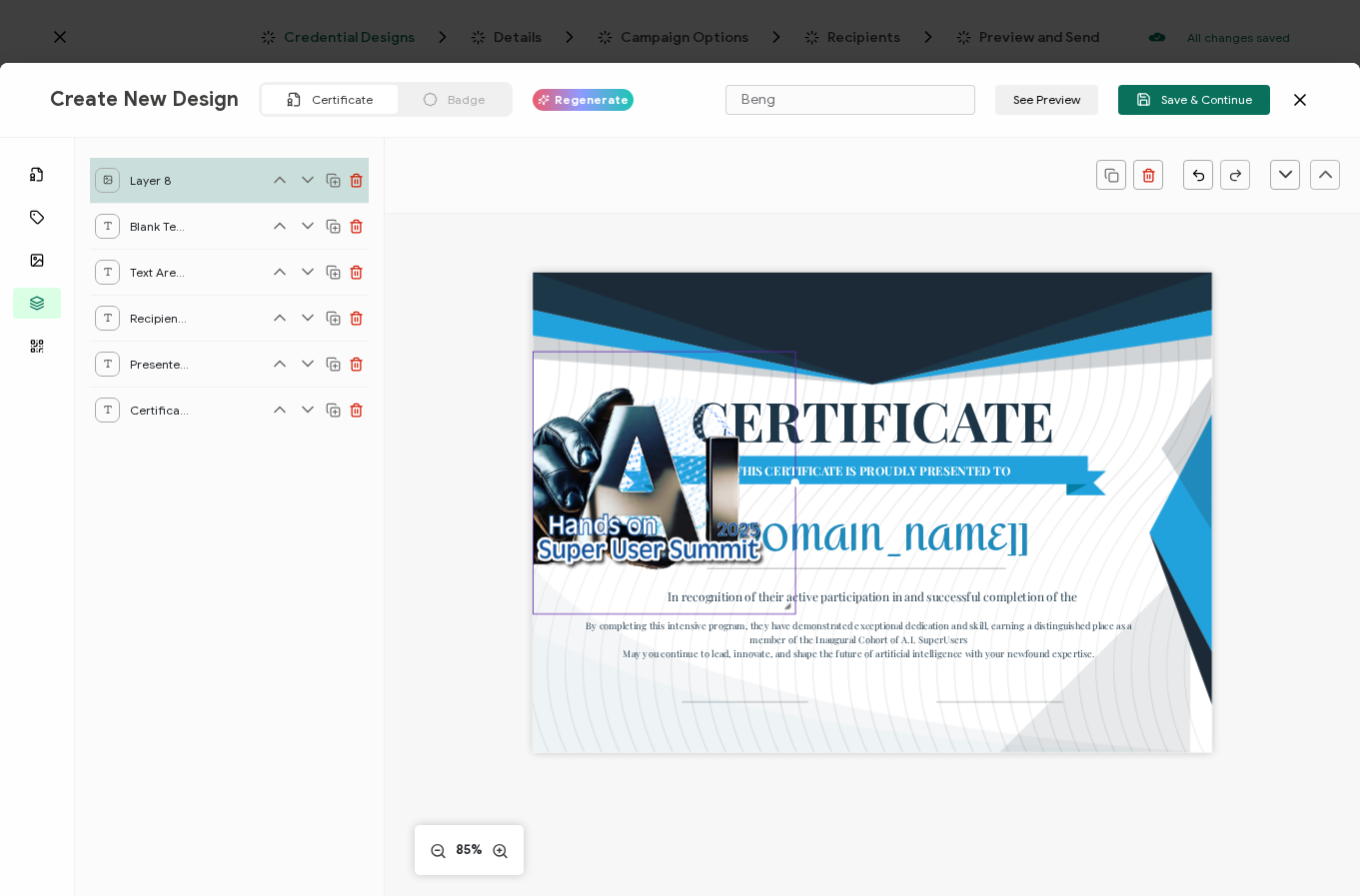 drag, startPoint x: 229, startPoint y: 181, endPoint x: 215, endPoint y: 230, distance: 50.96077 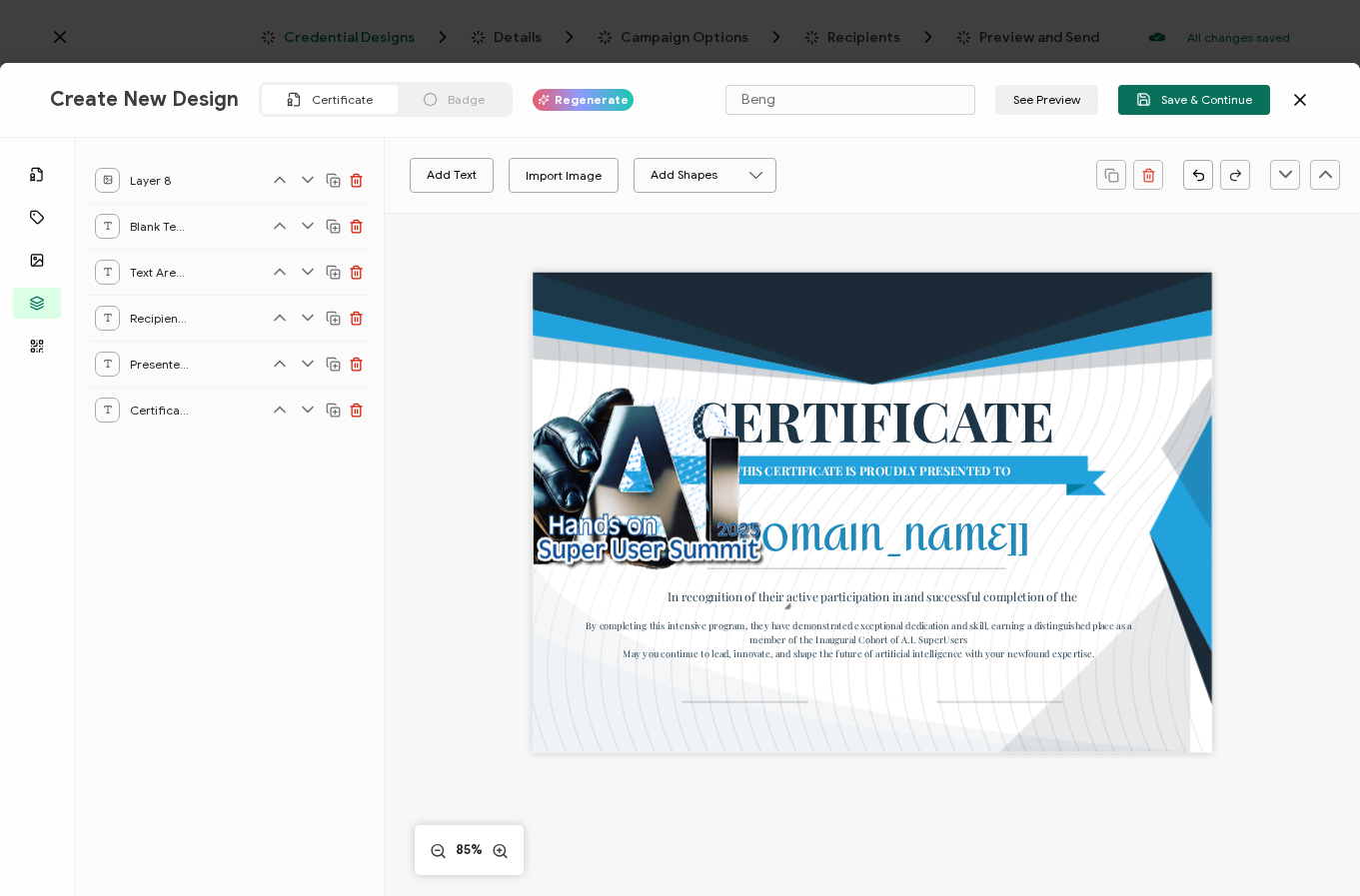 click on "Layer 8" at bounding box center (229, 180) 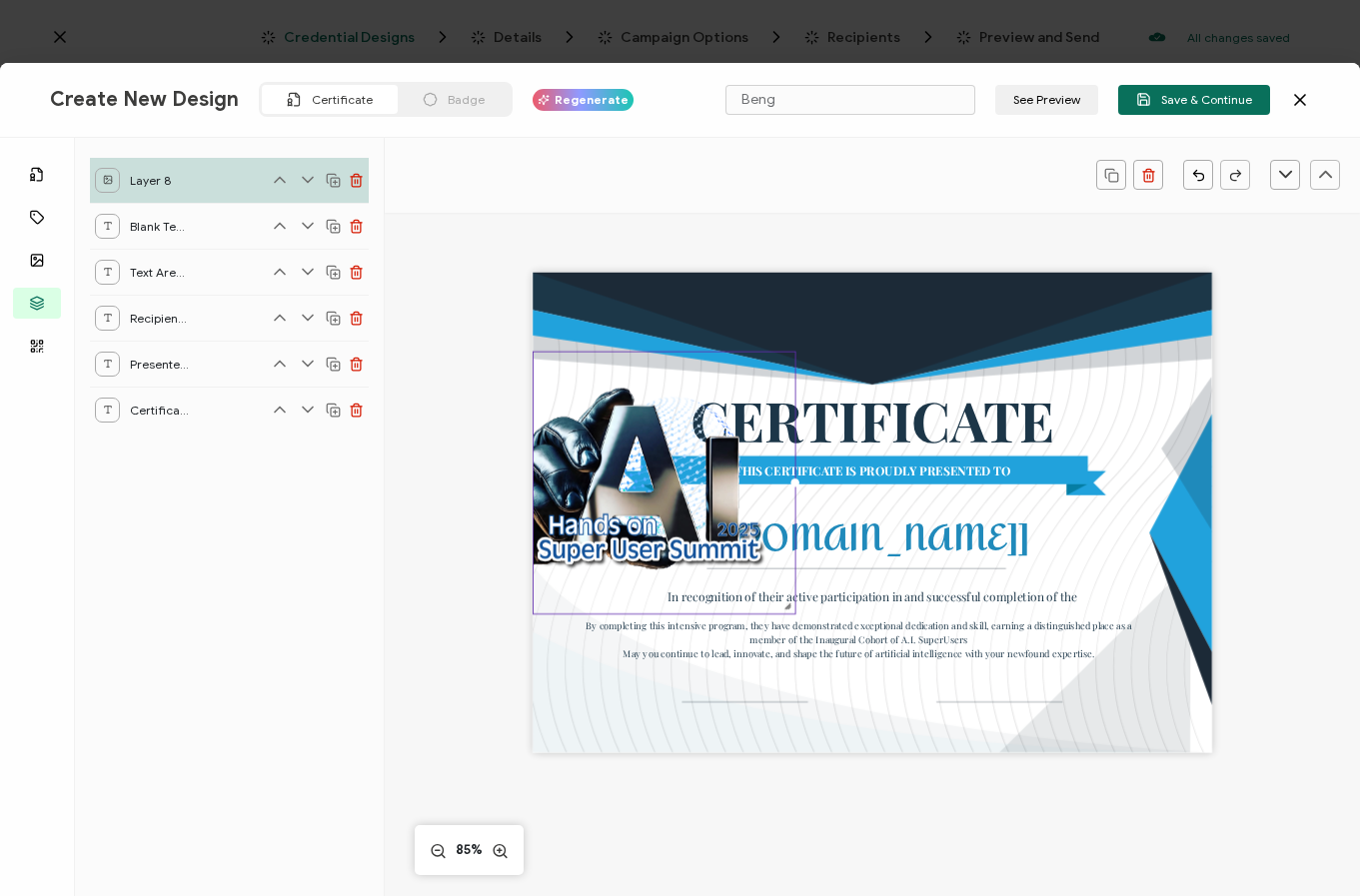 click 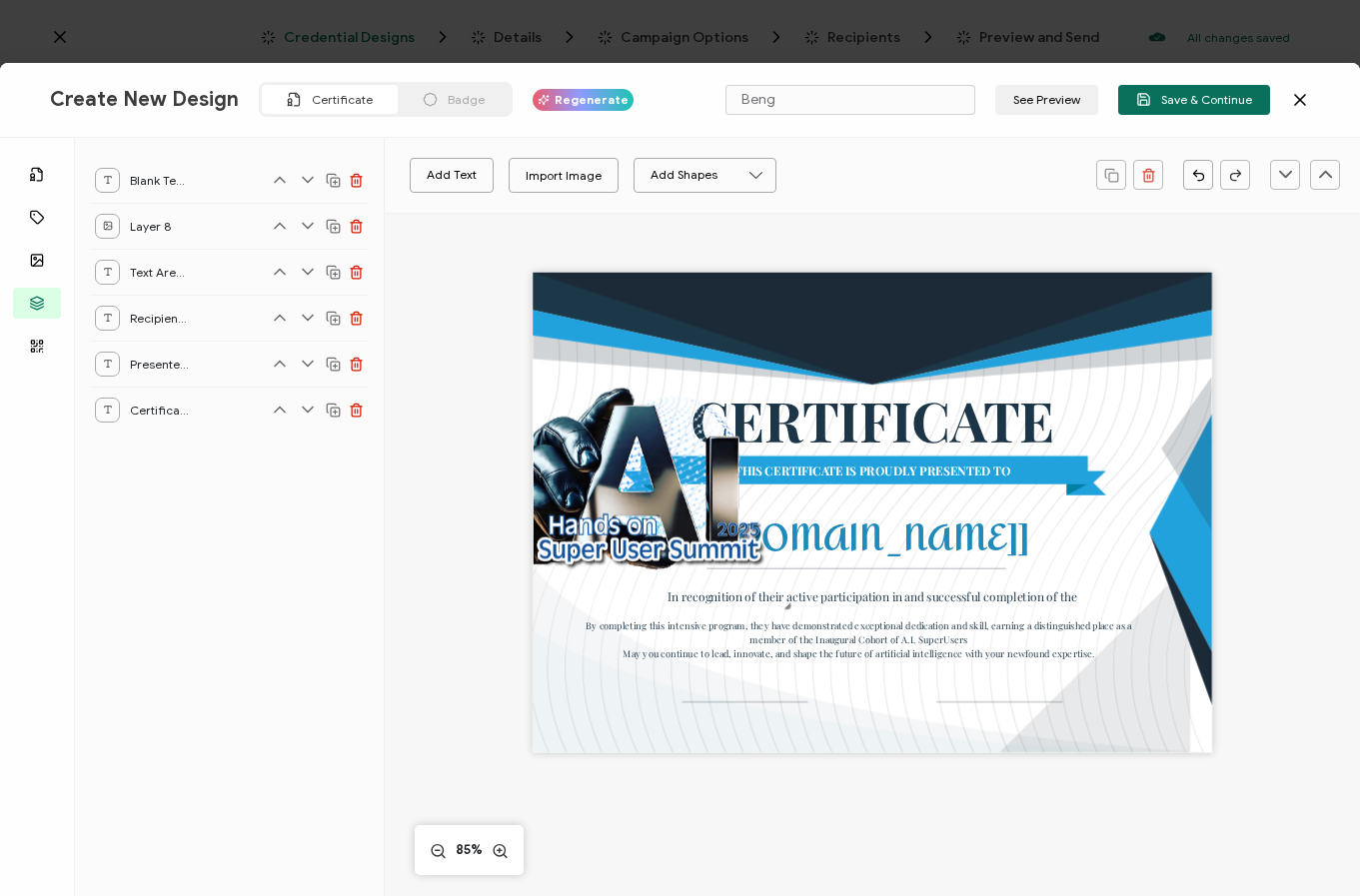 click 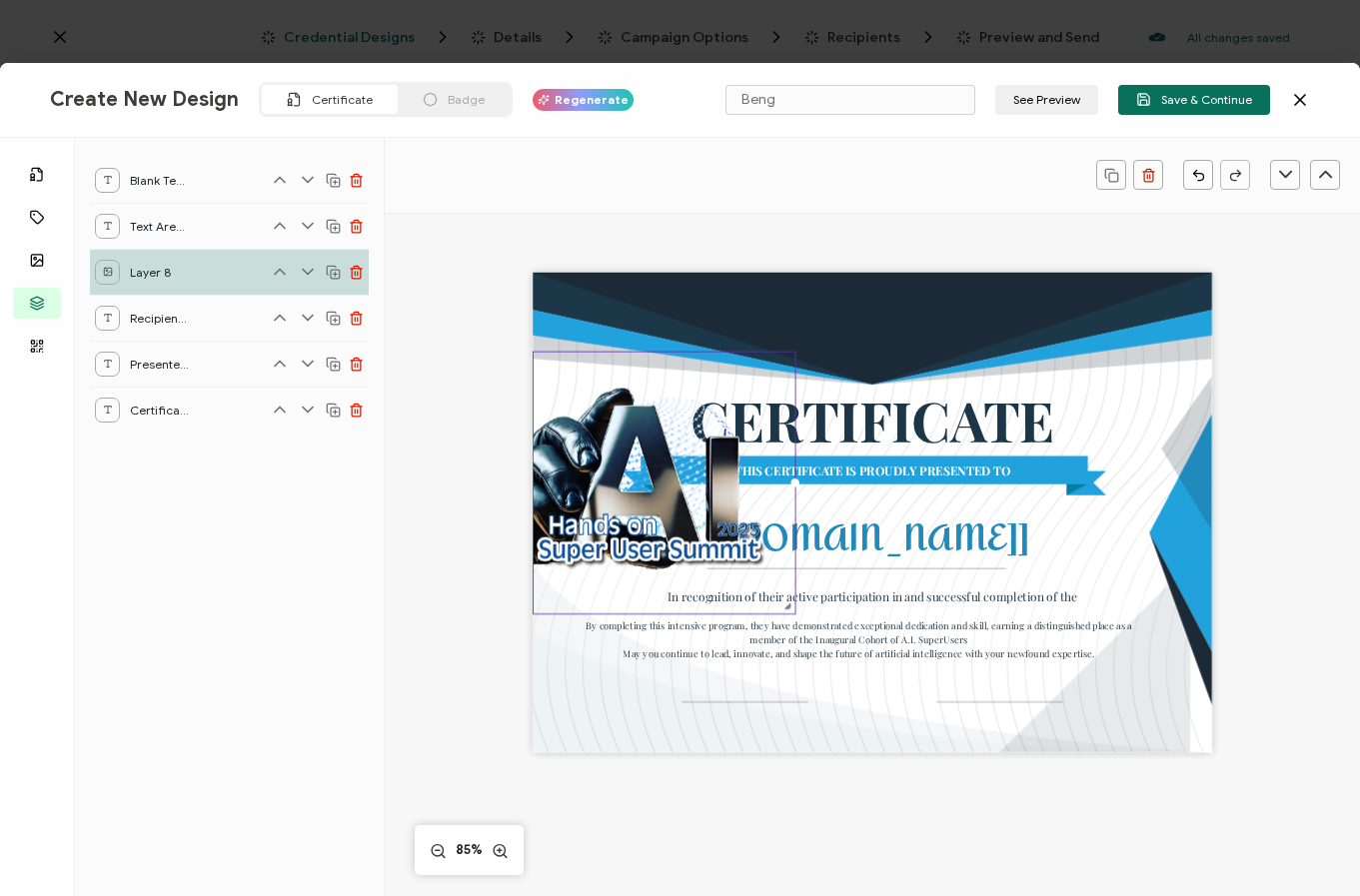 click 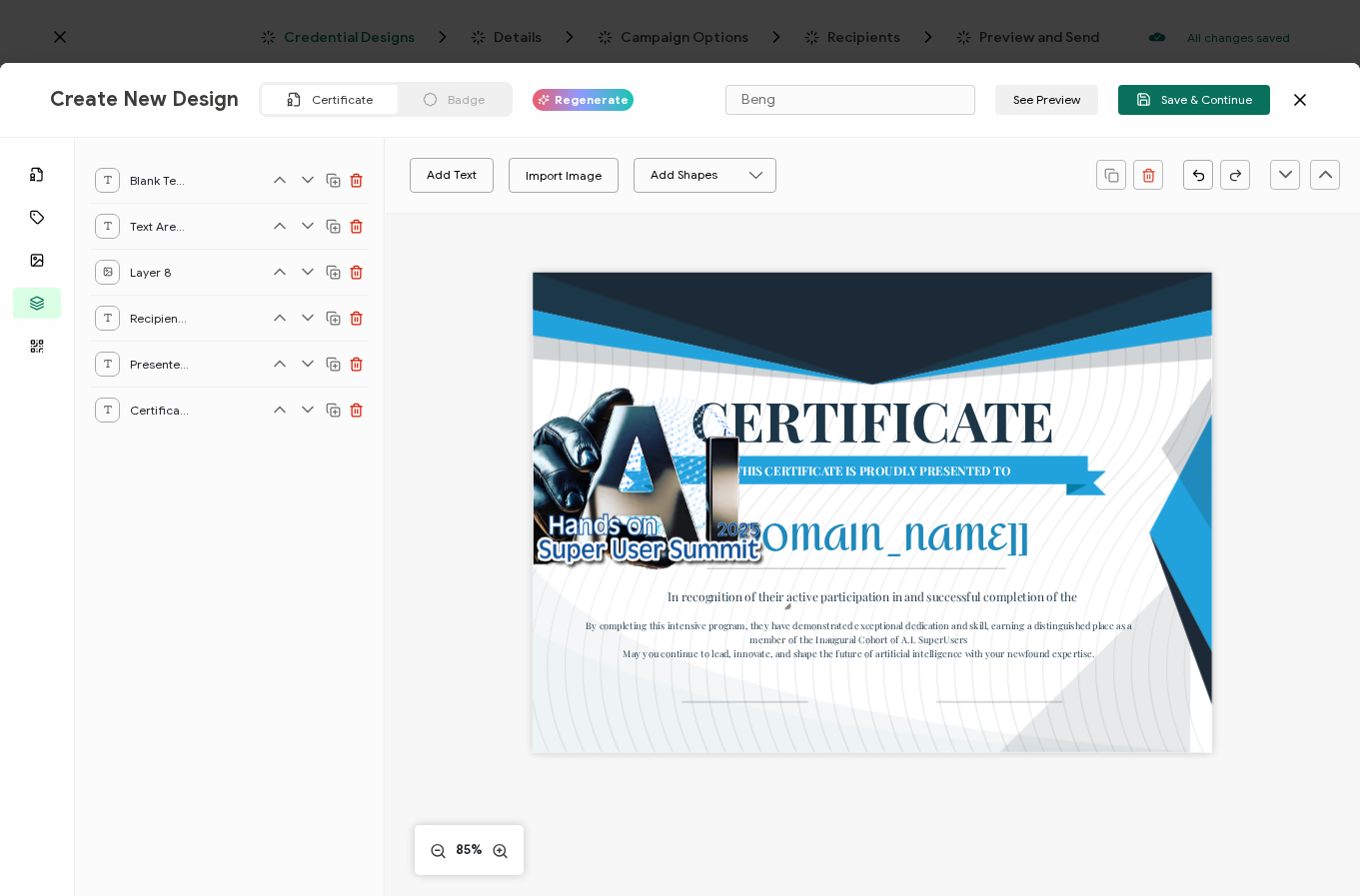 click 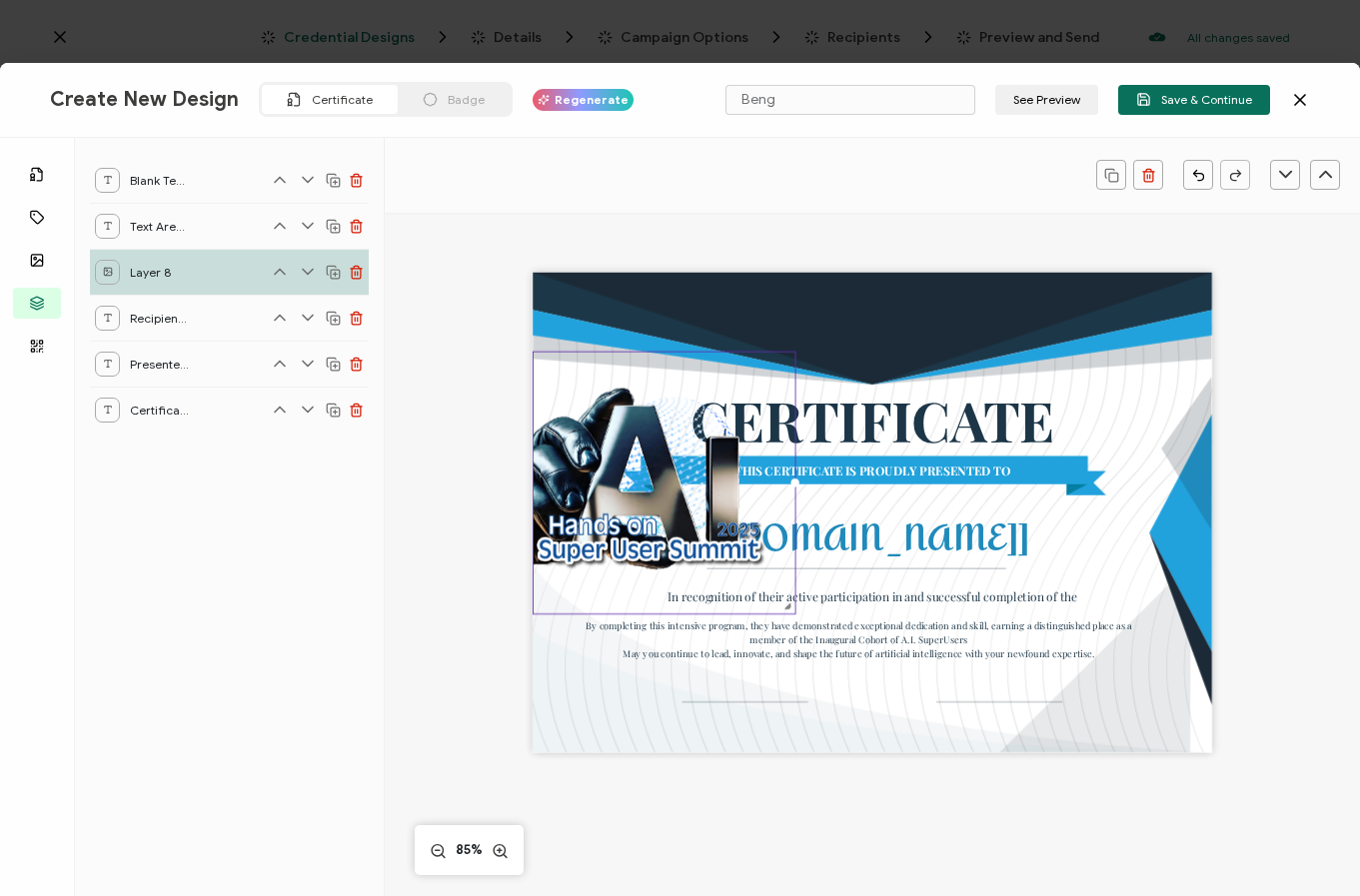 click 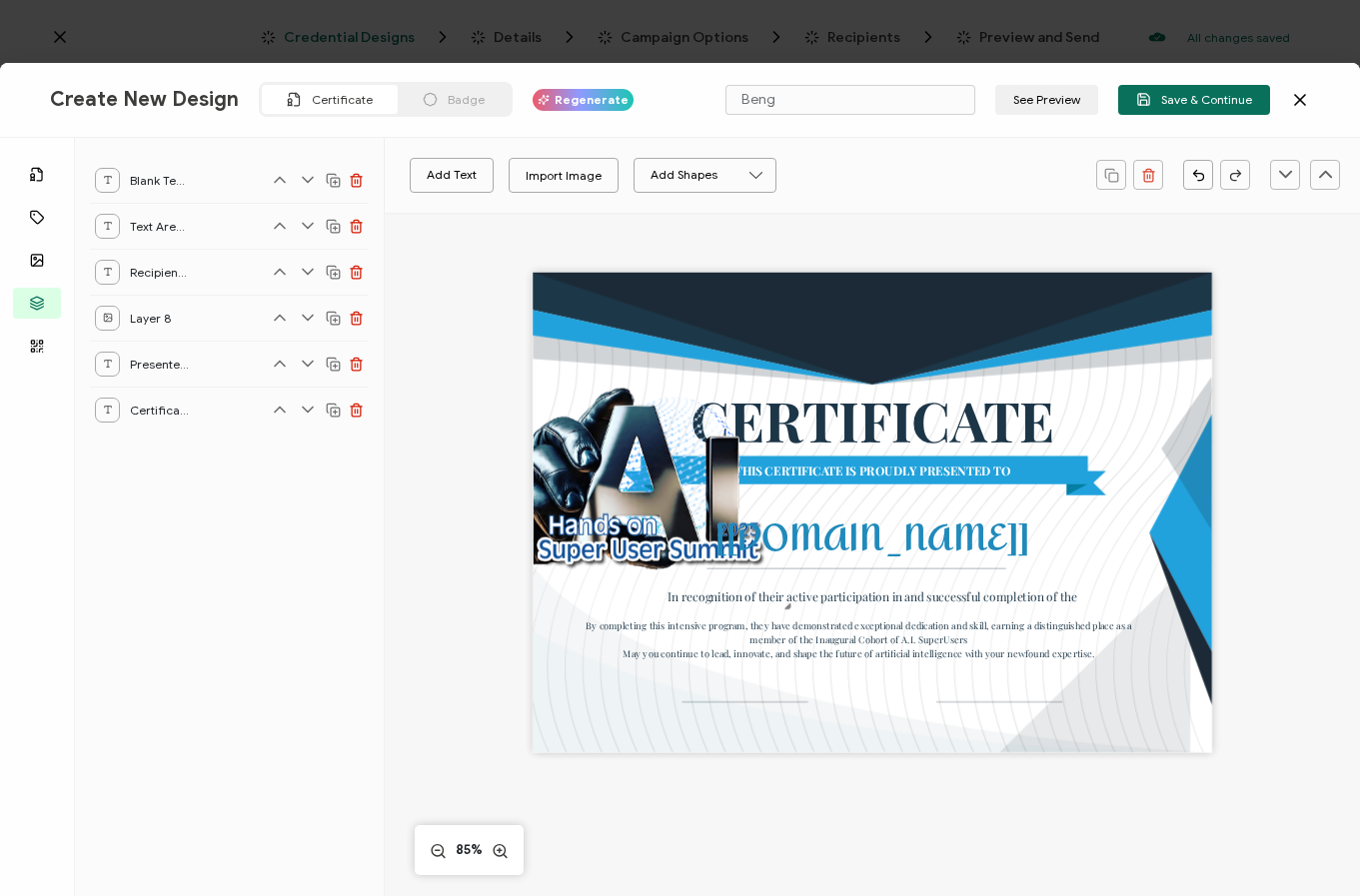 click 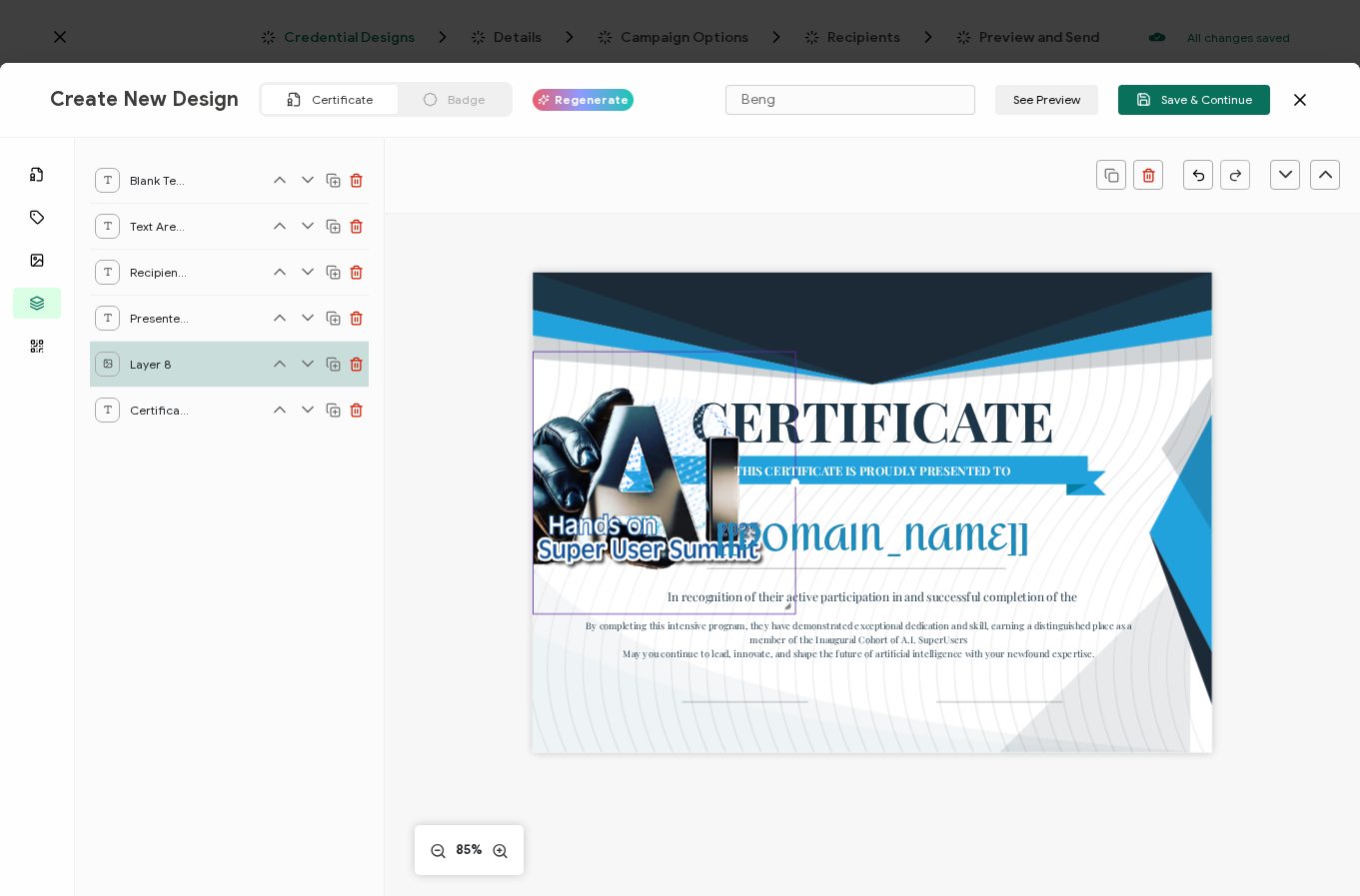 click 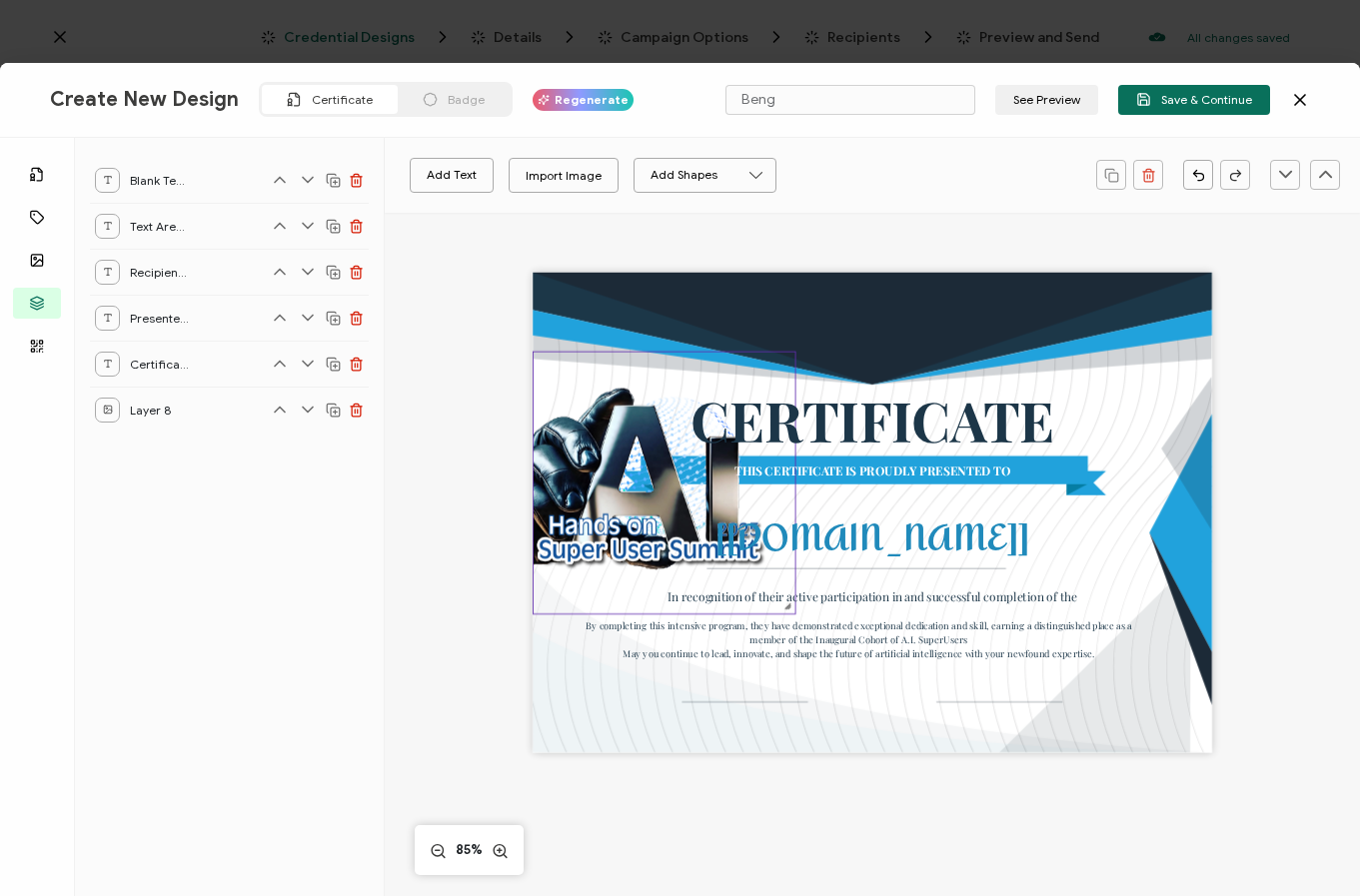 click at bounding box center (665, 482) 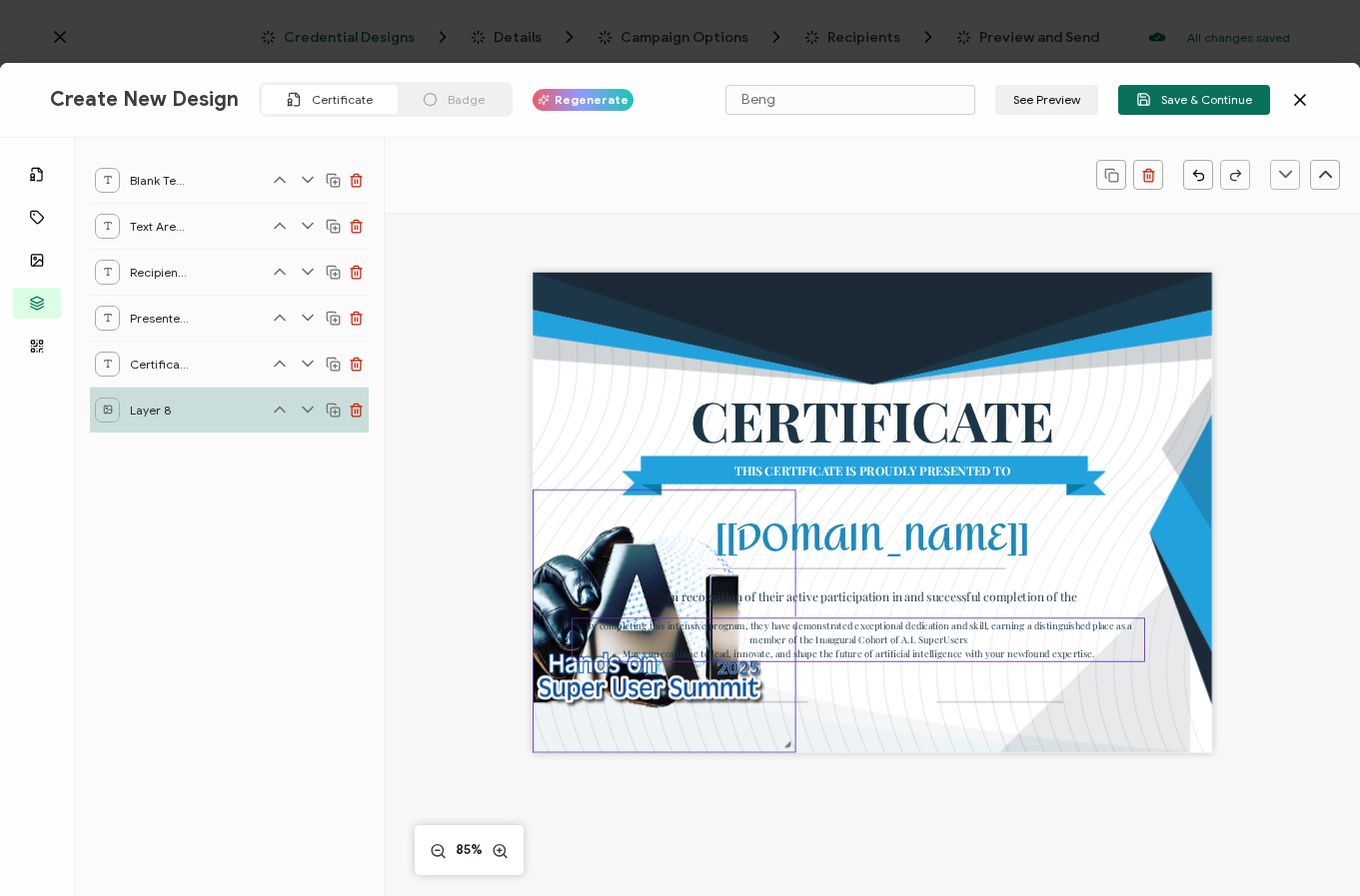drag, startPoint x: 616, startPoint y: 456, endPoint x: 593, endPoint y: 623, distance: 168.57639 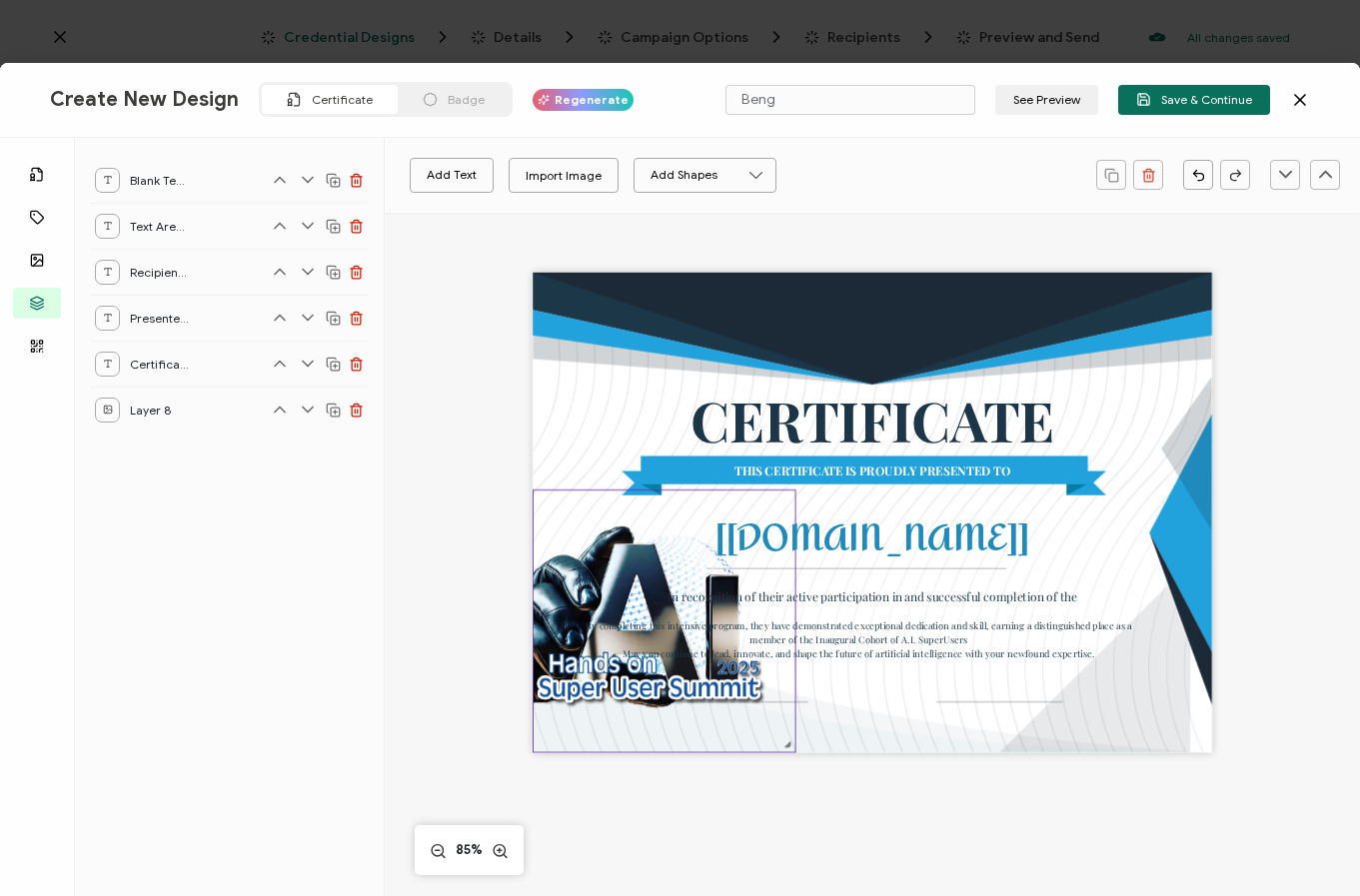 click at bounding box center [665, 621] 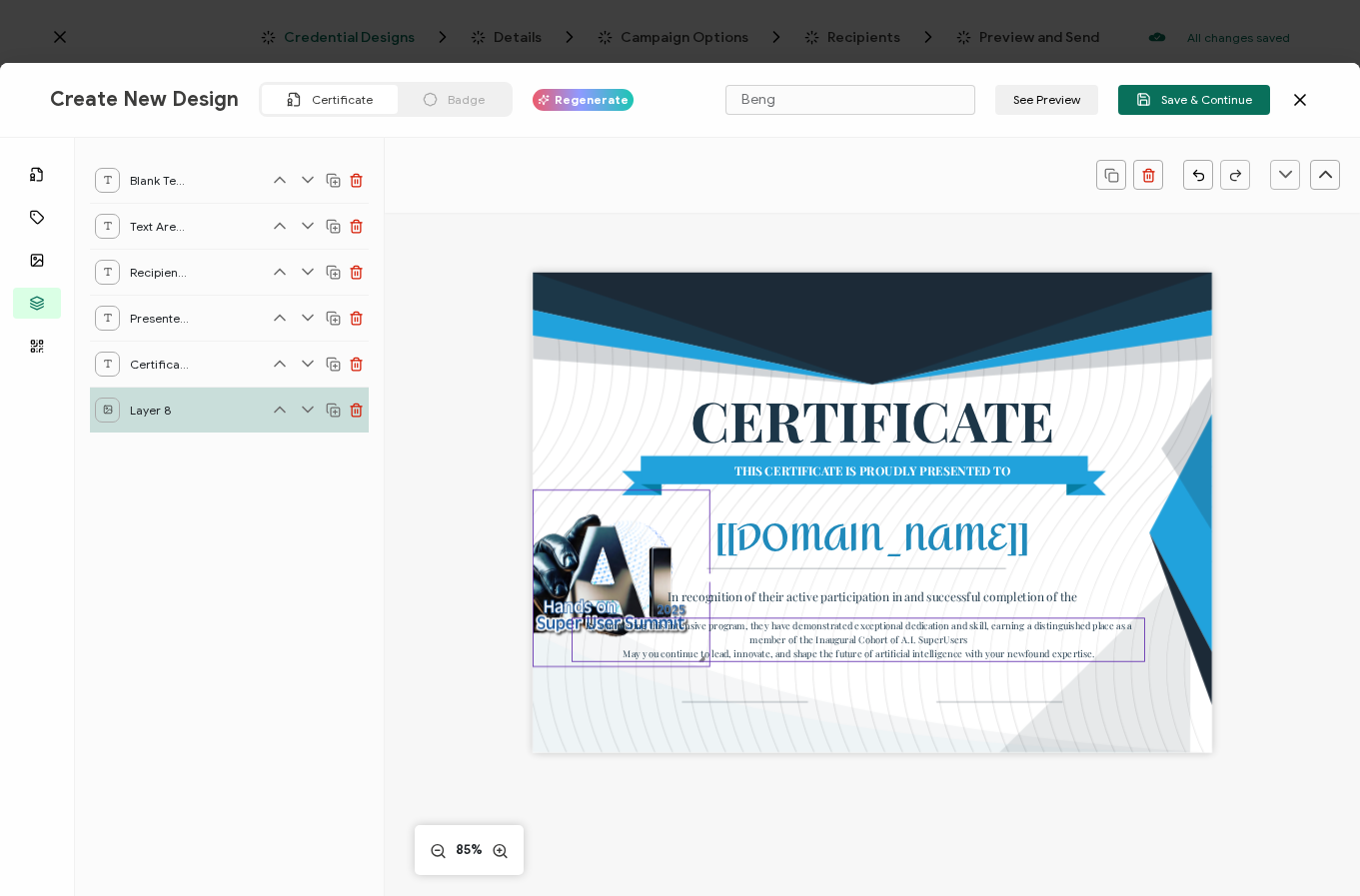 drag, startPoint x: 784, startPoint y: 742, endPoint x: 685, endPoint y: 655, distance: 131.7953 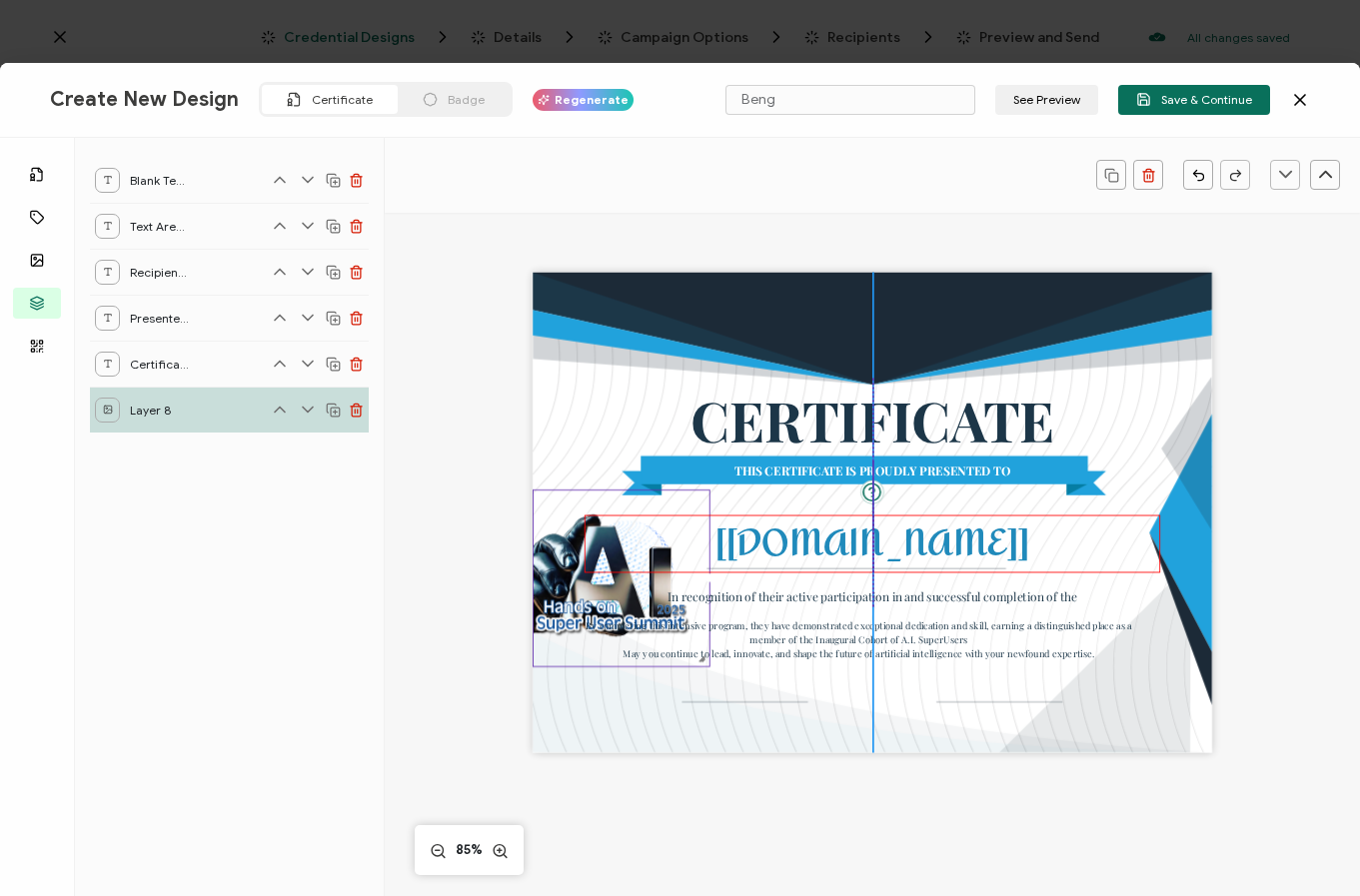 click on "The recipient’s full name, which will be automatically filled based on the information uploaded when adding recipients or lists.   [[DOMAIN_NAME]]" at bounding box center [872, 543] 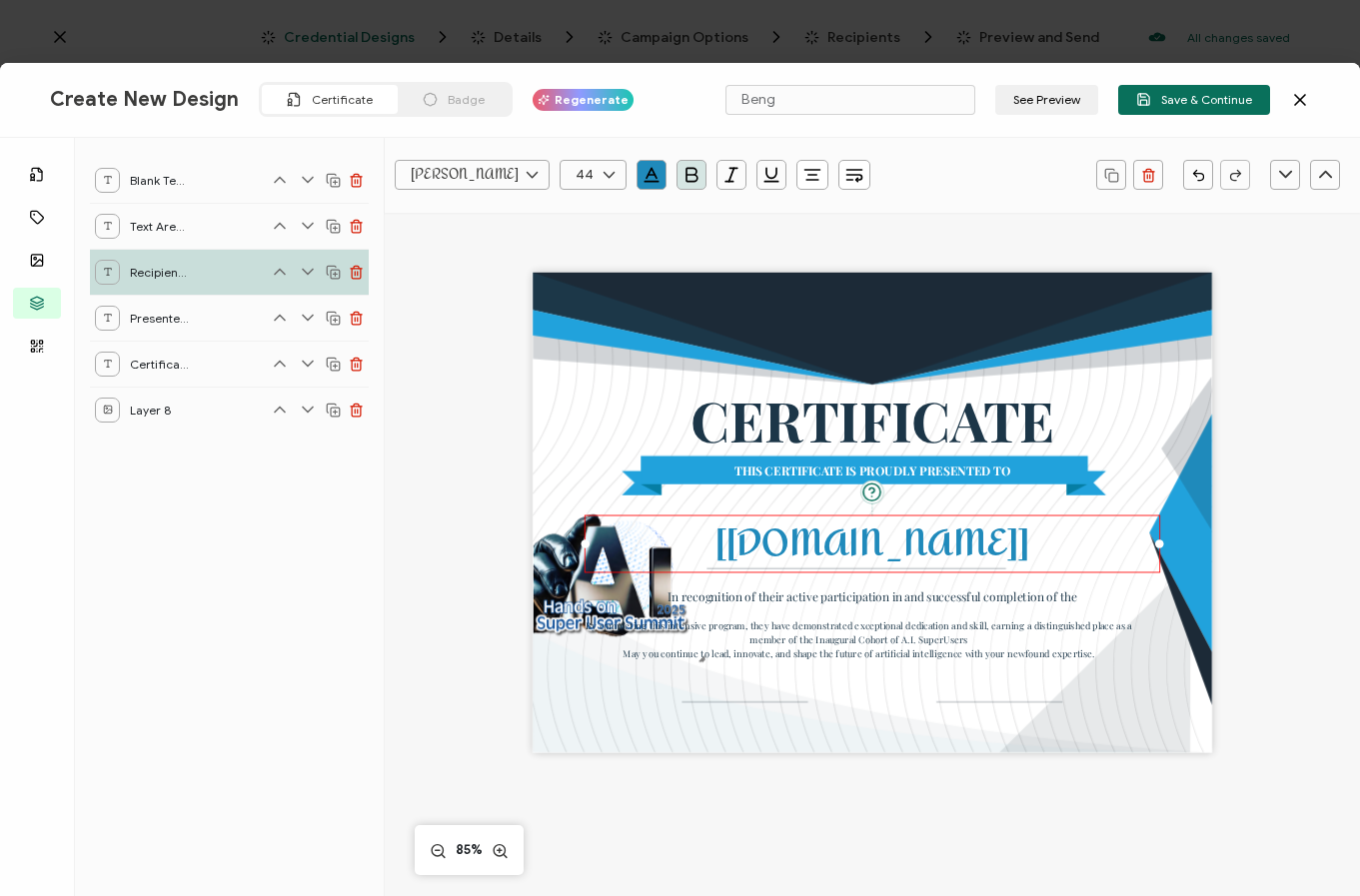 click on "The recipient’s full name, which will be automatically filled based on the information uploaded when adding recipients or lists.   [[DOMAIN_NAME]]" at bounding box center (872, 543) 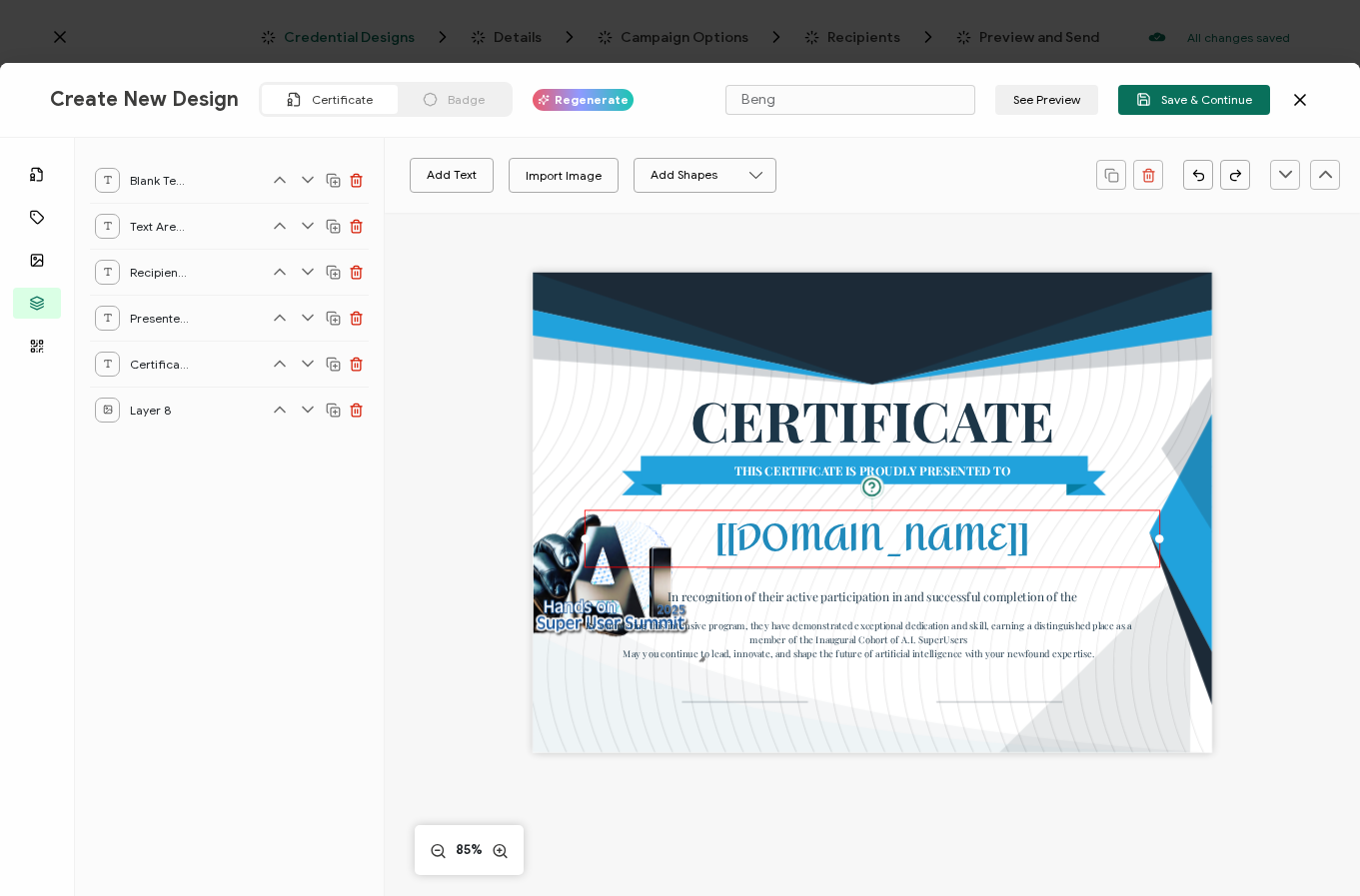 drag, startPoint x: 454, startPoint y: 600, endPoint x: 489, endPoint y: 606, distance: 35.510562 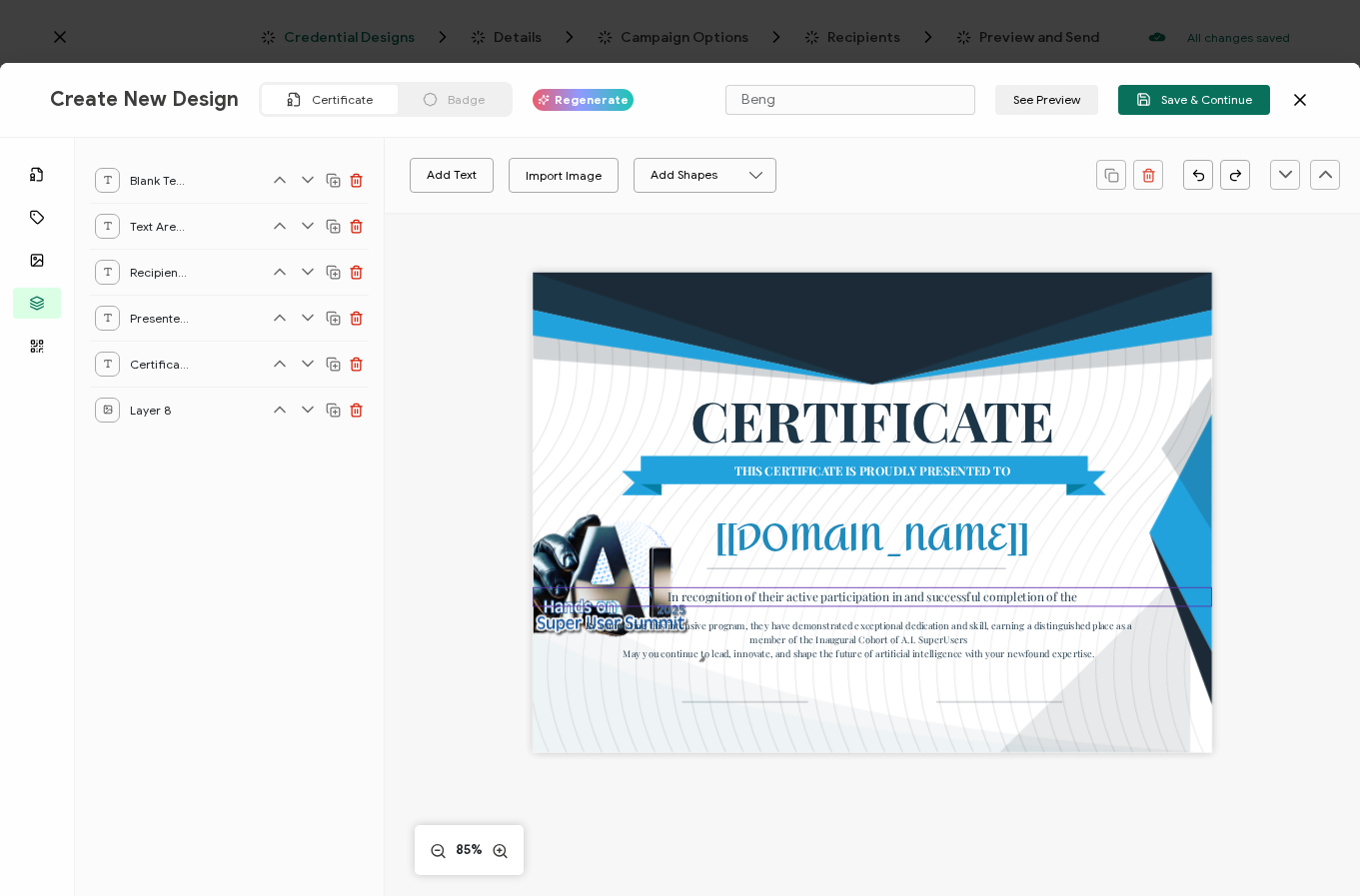 click on "In recognition of their active participation in and successful completion of the" at bounding box center [872, 597] 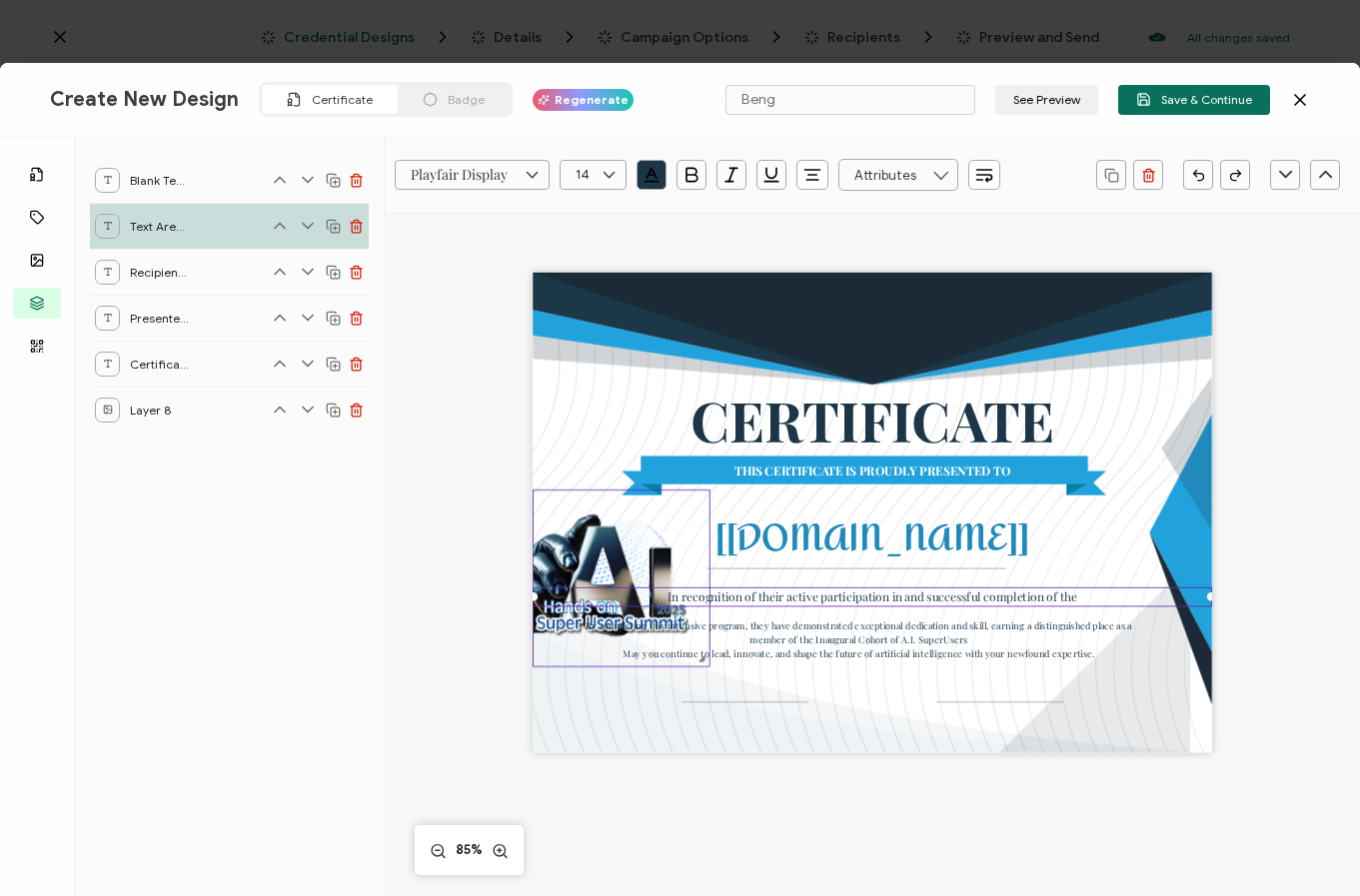 click at bounding box center (622, 578) 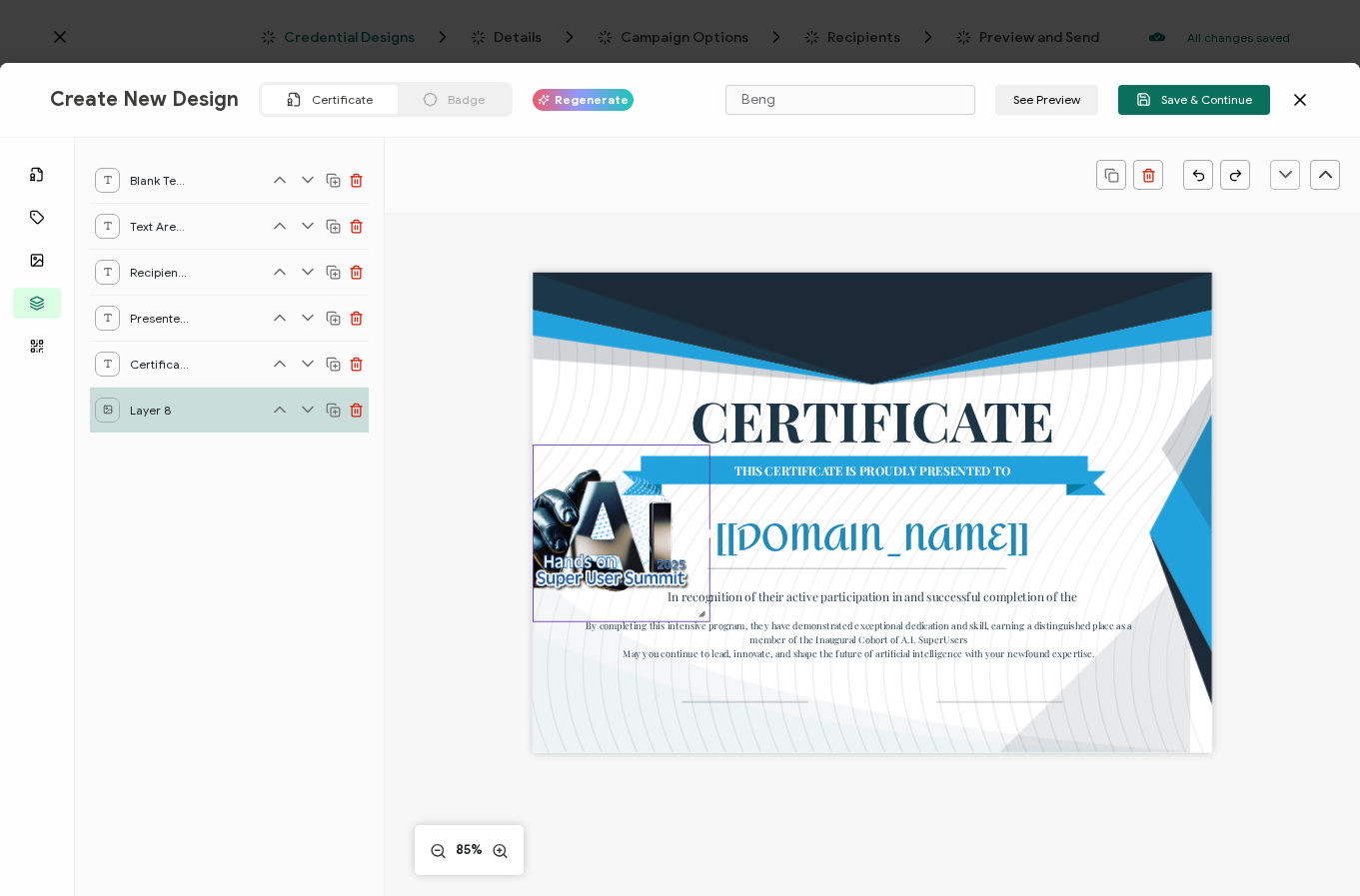 drag, startPoint x: 550, startPoint y: 565, endPoint x: 544, endPoint y: 520, distance: 45.39824 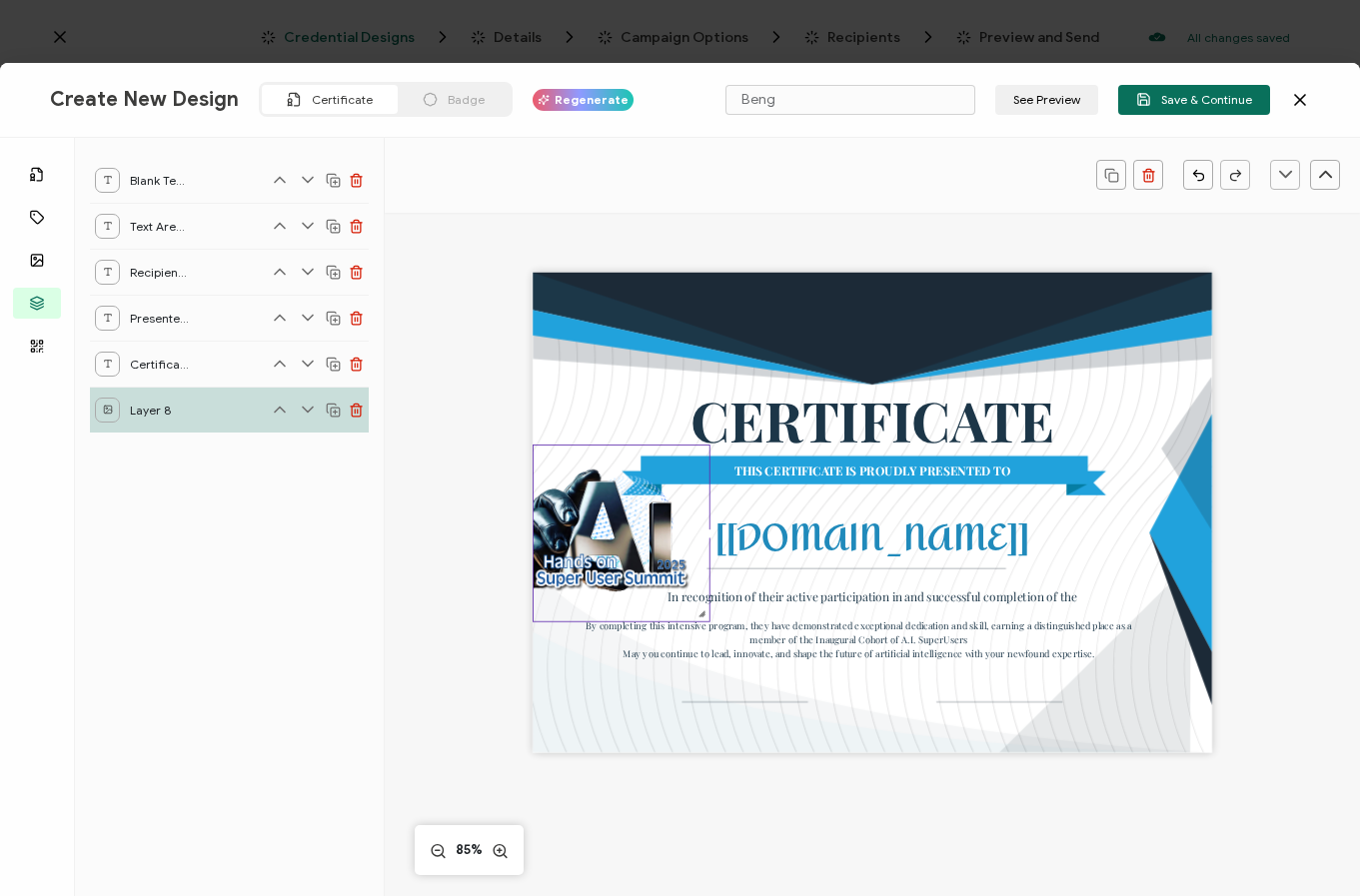 click on "CERTIFICATE         THIS CERTIFICATE IS PROUDLY PRESENTED TO       The recipient’s full name, which will be automatically filled based on the information uploaded when adding recipients or lists.   [[DOMAIN_NAME]]         In recognition of their active participation in and successful completion of the         By completing this intensive program, they have demonstrated exceptional dedication and skill, earning a distinguished place as a member of the Inaugural Cohort of A.I. SuperUsers
May you continue to lead, innovate, and shape the future of artificial intelligence with your newfound expertise.                        85%" at bounding box center [872, 600] 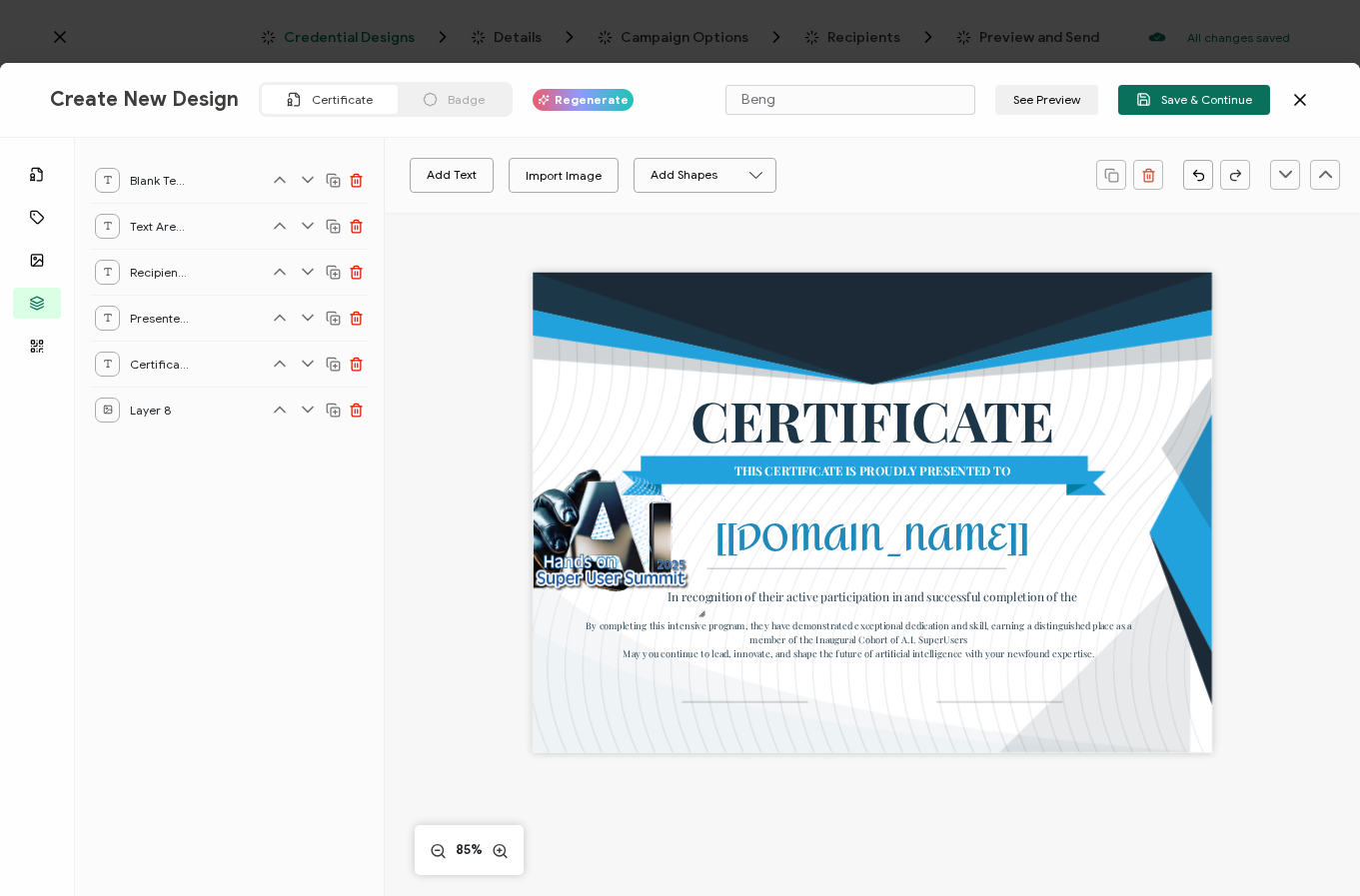 click on "CERTIFICATE         THIS CERTIFICATE IS PROUDLY PRESENTED TO       The recipient’s full name, which will be automatically filled based on the information uploaded when adding recipients or lists.   [[DOMAIN_NAME]]         In recognition of their active participation in and successful completion of the         By completing this intensive program, they have demonstrated exceptional dedication and skill, earning a distinguished place as a member of the Inaugural Cohort of A.I. SuperUsers
May you continue to lead, innovate, and shape the future of artificial intelligence with your newfound expertise." at bounding box center (872, 511) 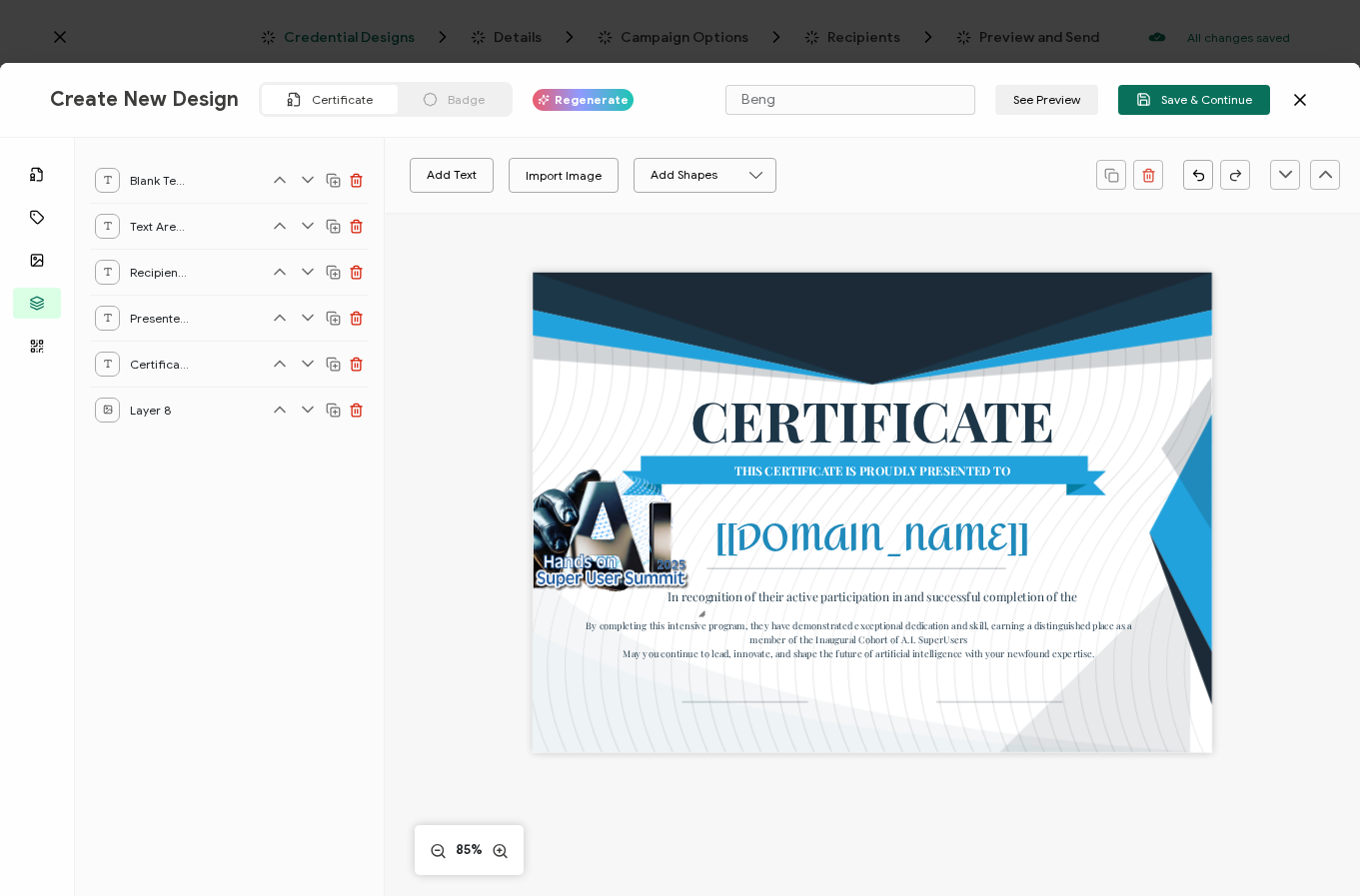 click on "CERTIFICATE         THIS CERTIFICATE IS PROUDLY PRESENTED TO       The recipient’s full name, which will be automatically filled based on the information uploaded when adding recipients or lists.   [[DOMAIN_NAME]]         In recognition of their active participation in and successful completion of the         By completing this intensive program, they have demonstrated exceptional dedication and skill, earning a distinguished place as a member of the Inaugural Cohort of A.I. SuperUsers
May you continue to lead, innovate, and shape the future of artificial intelligence with your newfound expertise." at bounding box center (872, 511) 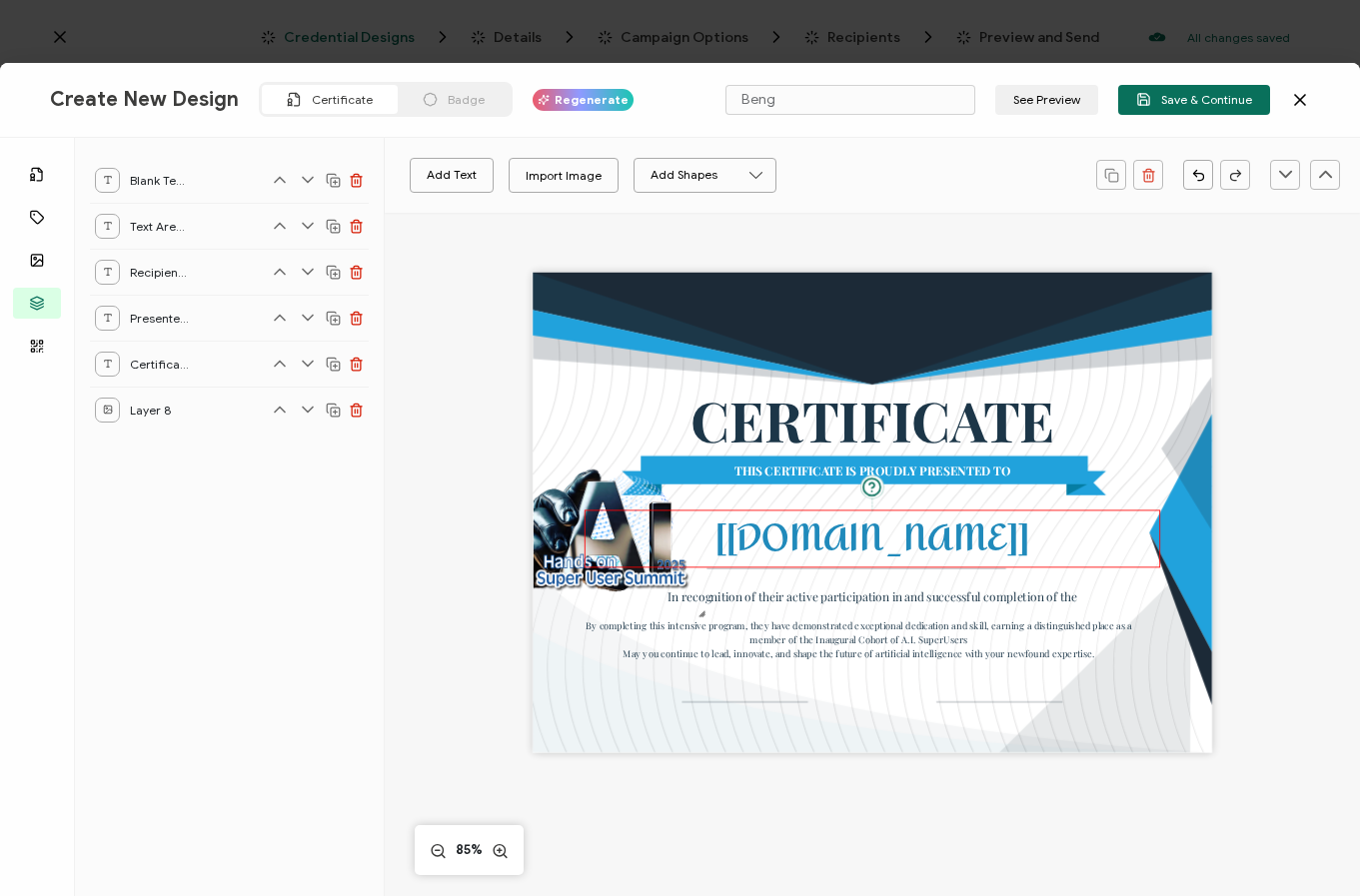 click on "The recipient’s full name, which will be automatically filled based on the information uploaded when adding recipients or lists.   [[DOMAIN_NAME]]" at bounding box center (872, 538) 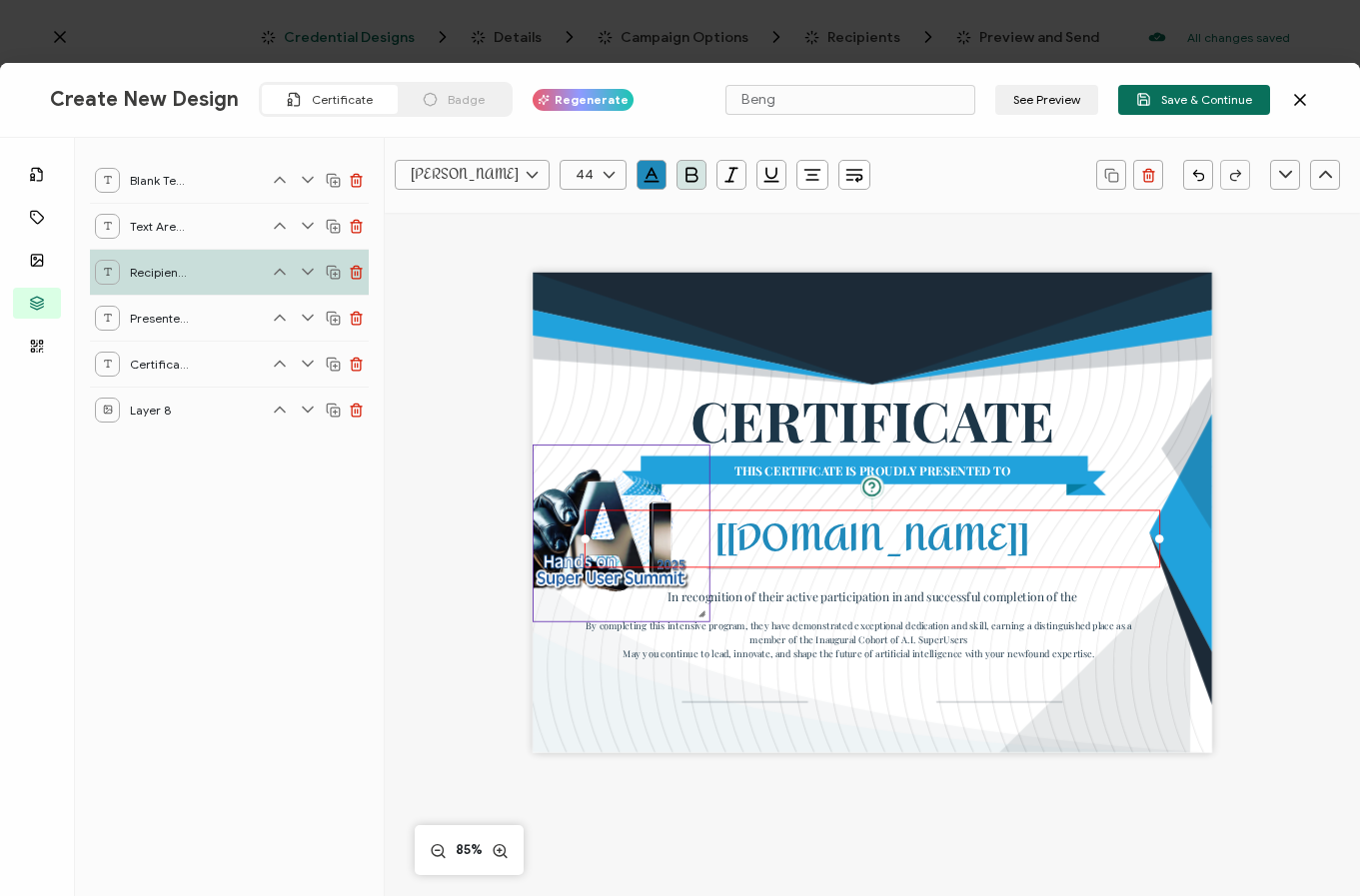 click at bounding box center (622, 533) 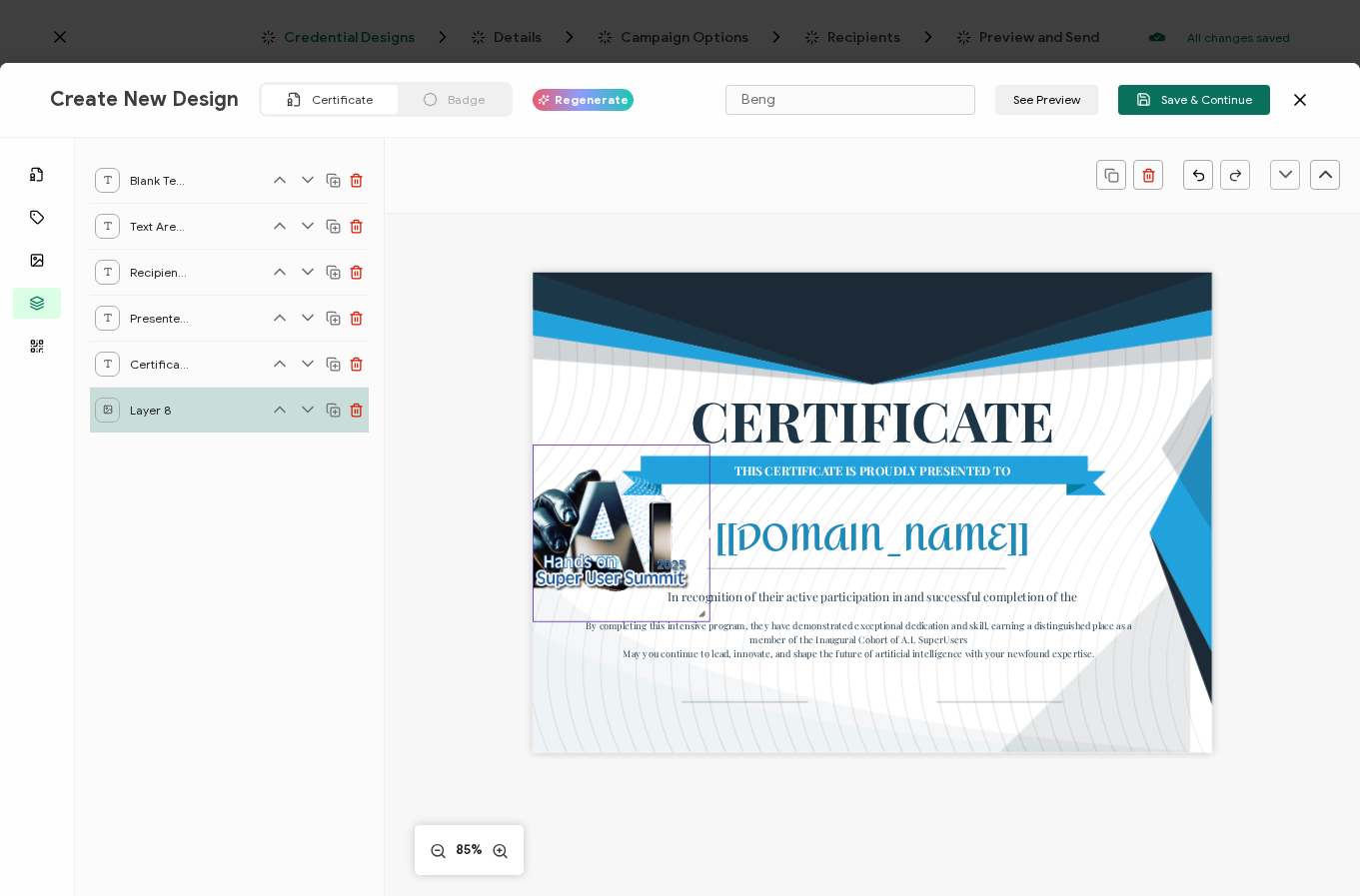 click on "CERTIFICATE         THIS CERTIFICATE IS PROUDLY PRESENTED TO       The recipient’s full name, which will be automatically filled based on the information uploaded when adding recipients or lists.   [[DOMAIN_NAME]]         In recognition of their active participation in and successful completion of the         By completing this intensive program, they have demonstrated exceptional dedication and skill, earning a distinguished place as a member of the Inaugural Cohort of A.I. SuperUsers
May you continue to lead, innovate, and shape the future of artificial intelligence with your newfound expertise." at bounding box center (872, 542) 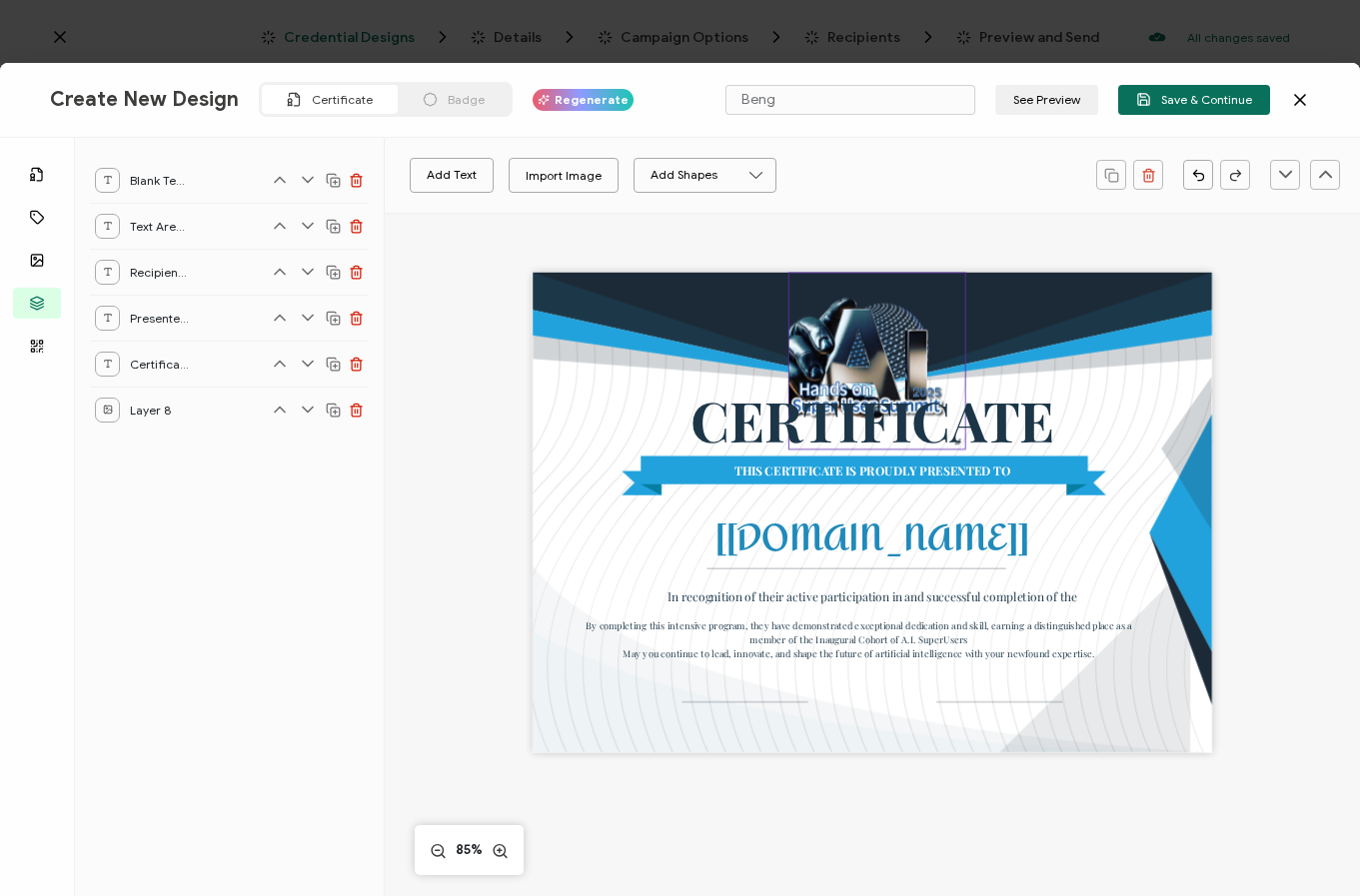 drag, startPoint x: 570, startPoint y: 571, endPoint x: 846, endPoint y: 364, distance: 345 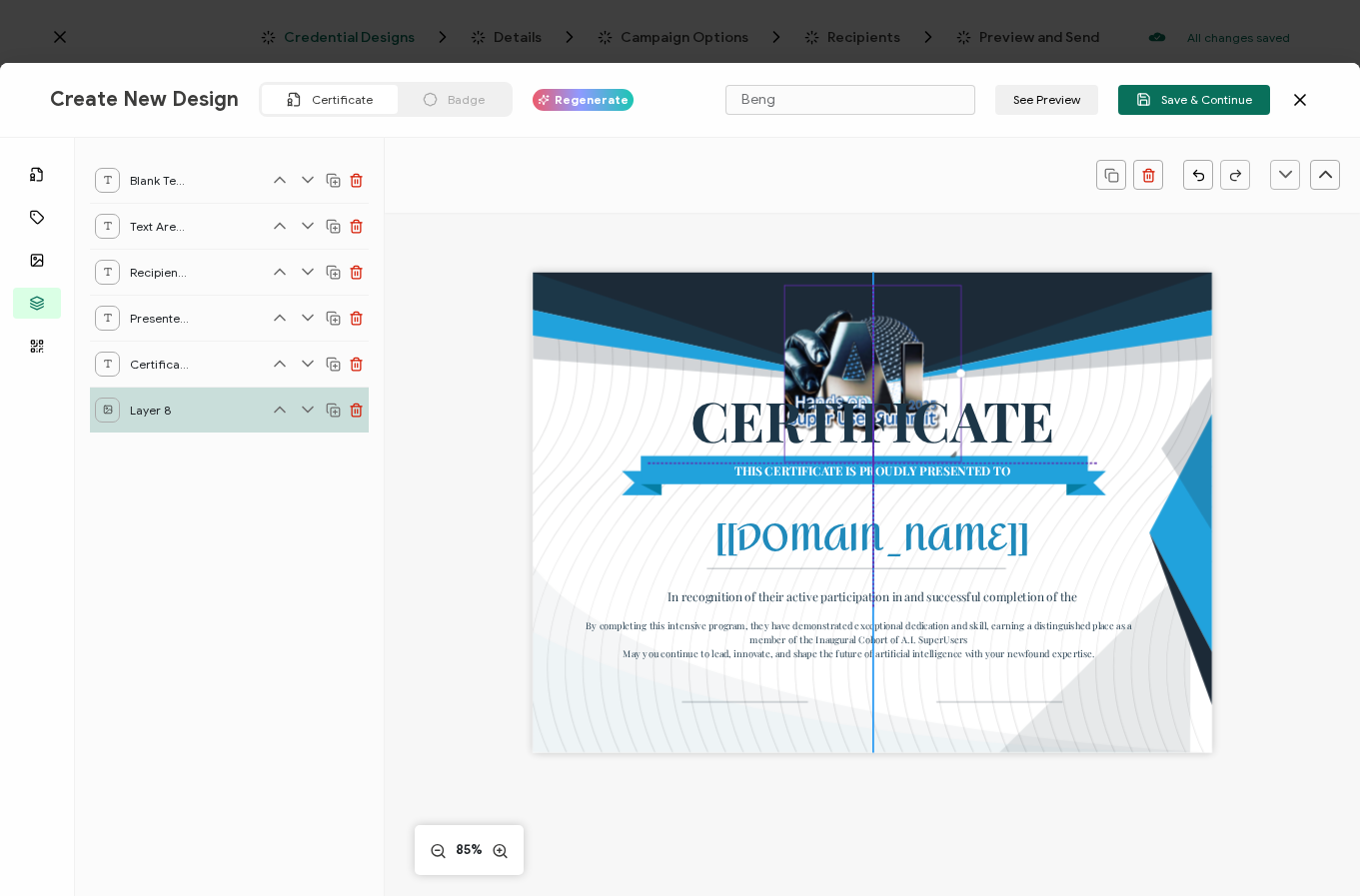 drag, startPoint x: 869, startPoint y: 348, endPoint x: 868, endPoint y: 366, distance: 18.027756 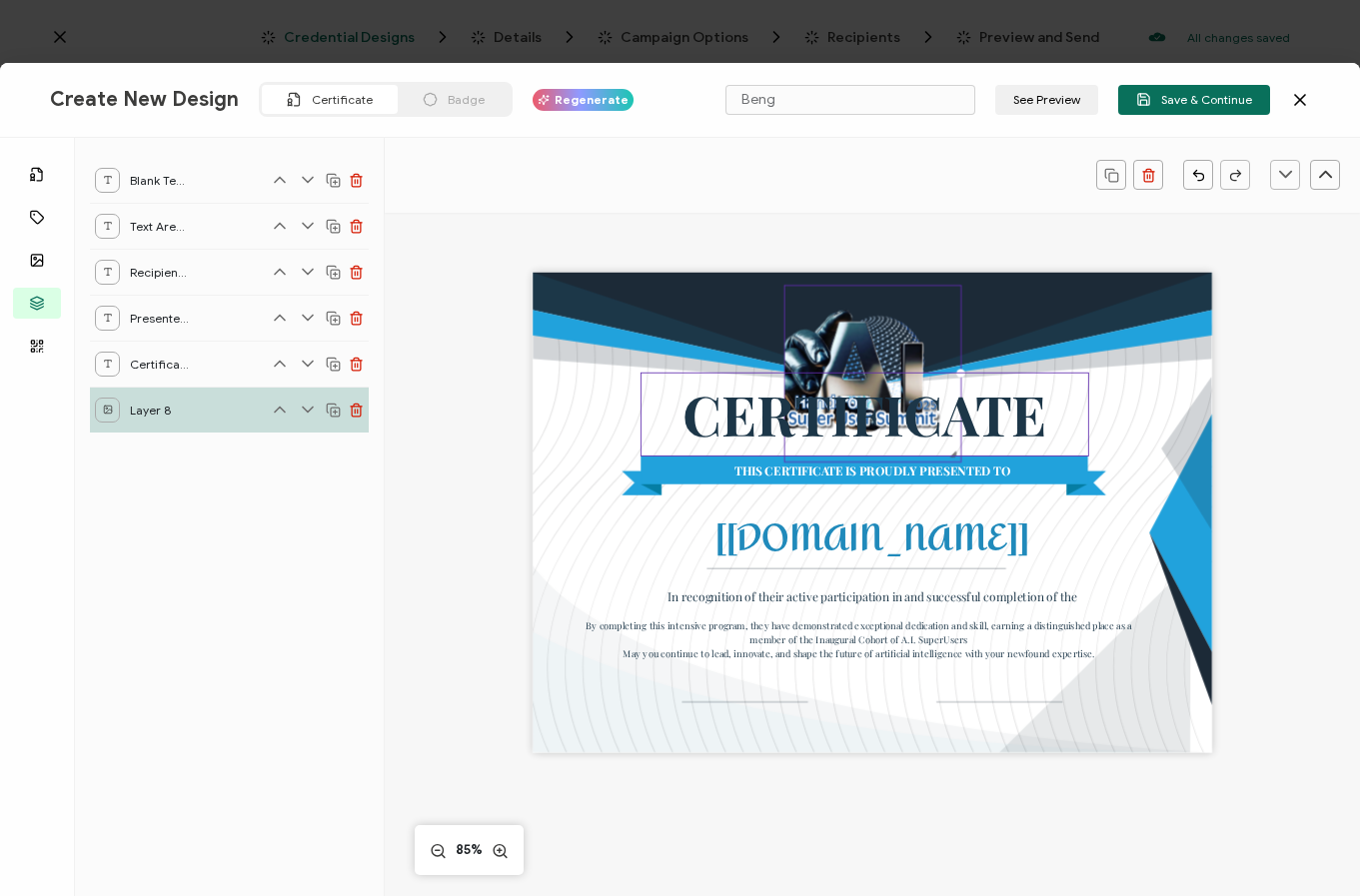 click on "CERTIFICATE" at bounding box center [864, 414] 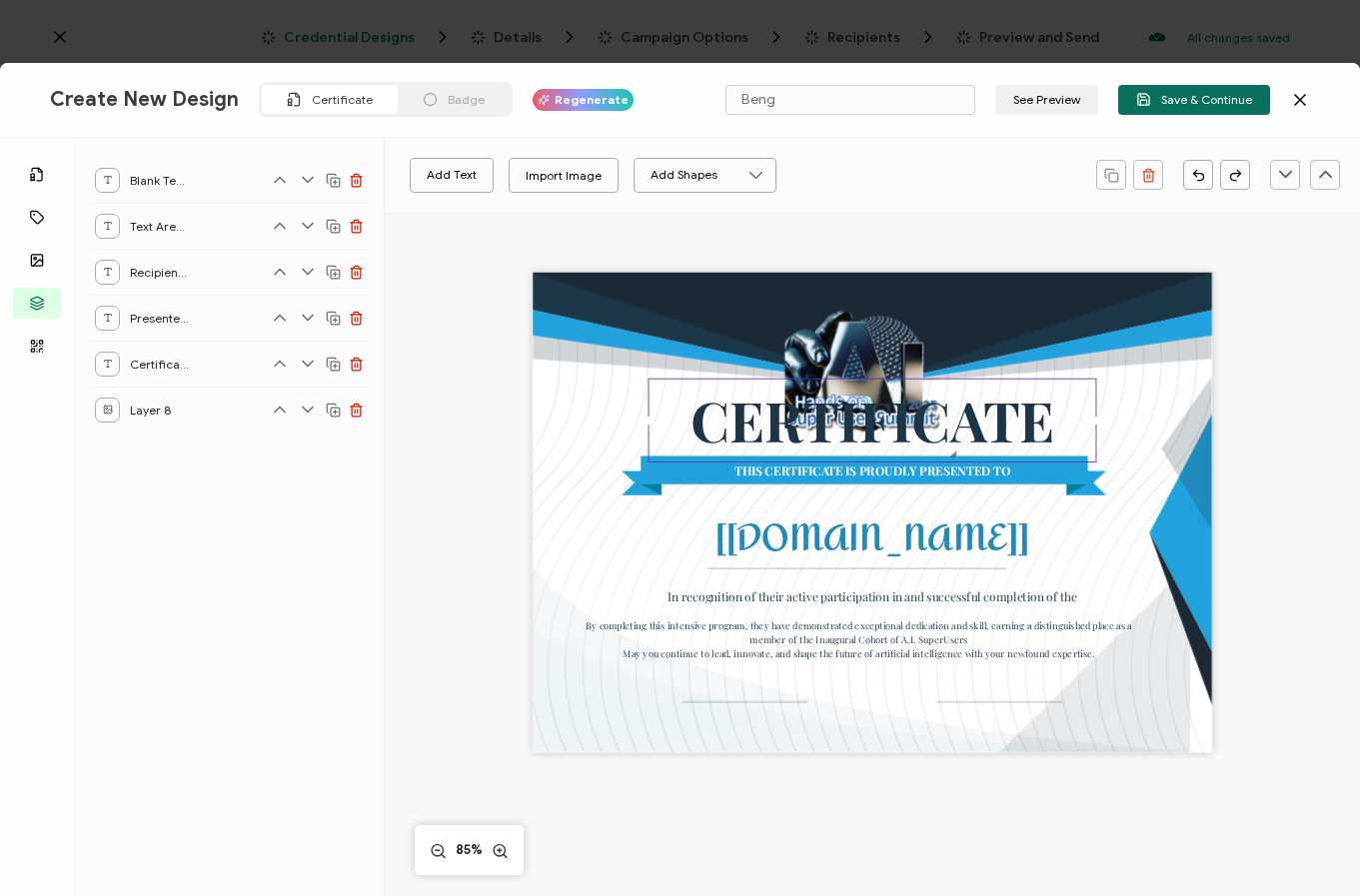 scroll, scrollTop: 15, scrollLeft: 0, axis: vertical 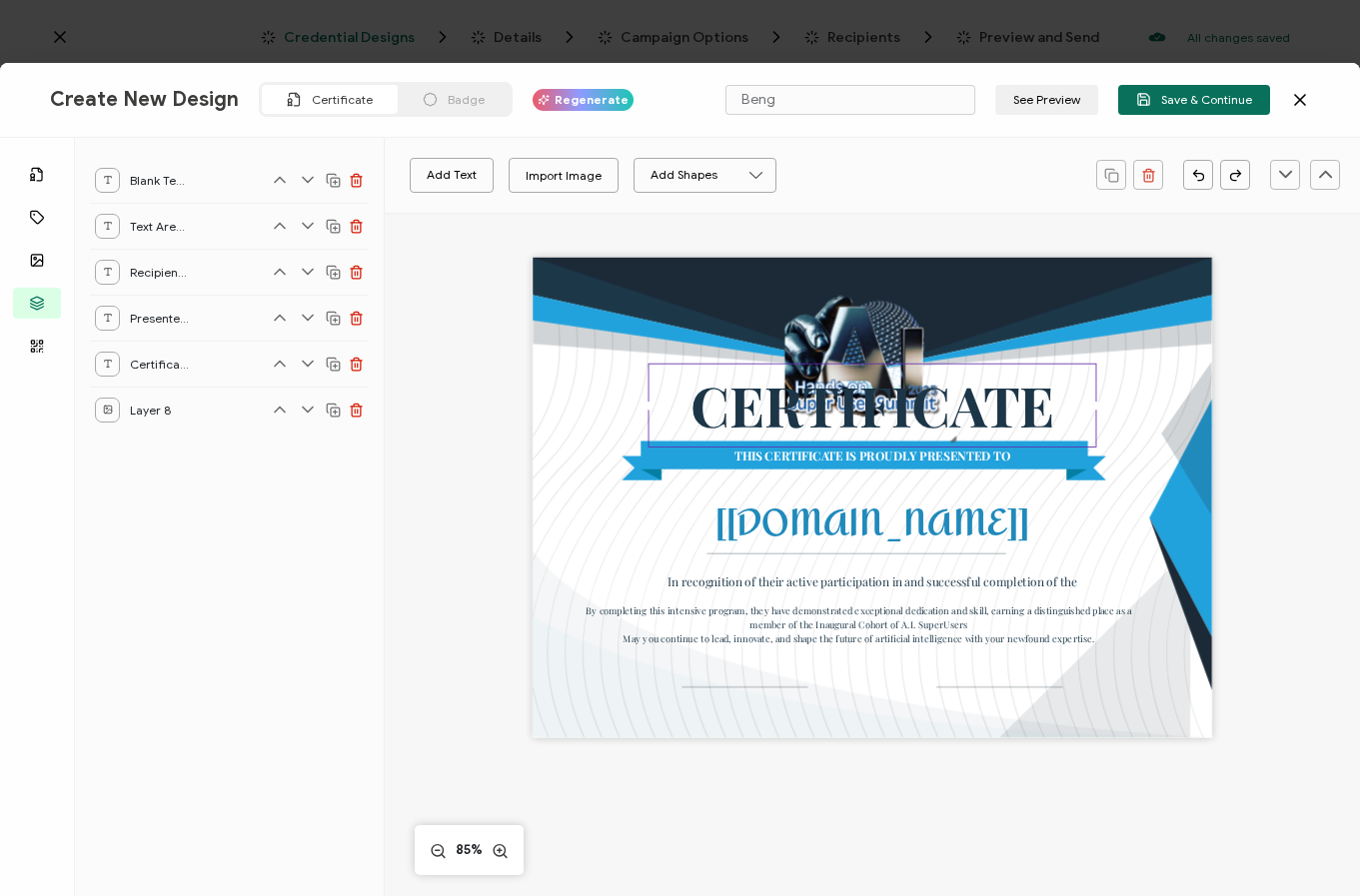 click on "Blank Text Area                 Text Area Header
Recipient Name                 Presented To Part                 Certificate Header                 Layer 8" at bounding box center [230, 516] 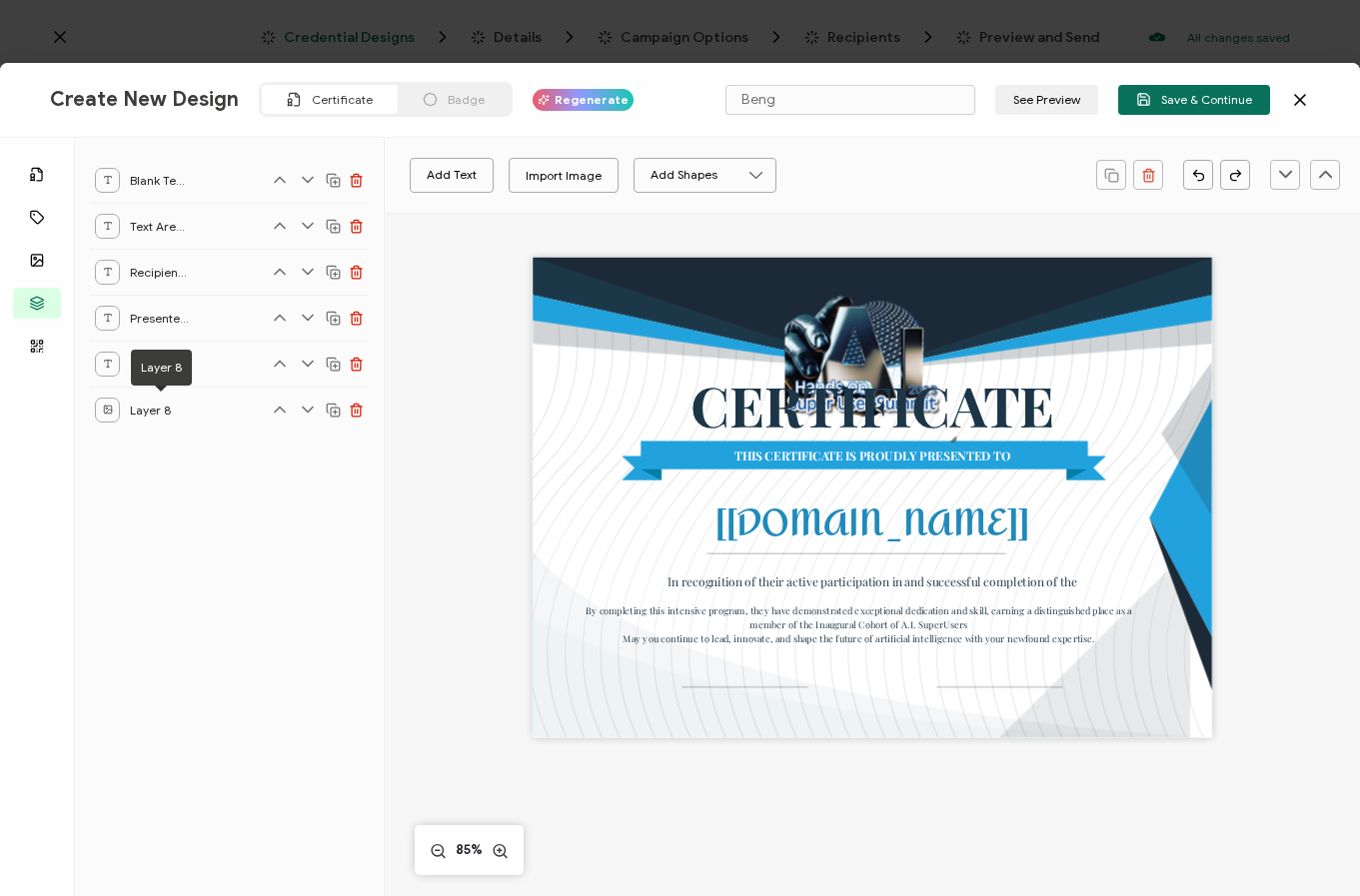 drag, startPoint x: 228, startPoint y: 403, endPoint x: 220, endPoint y: 413, distance: 12.806248 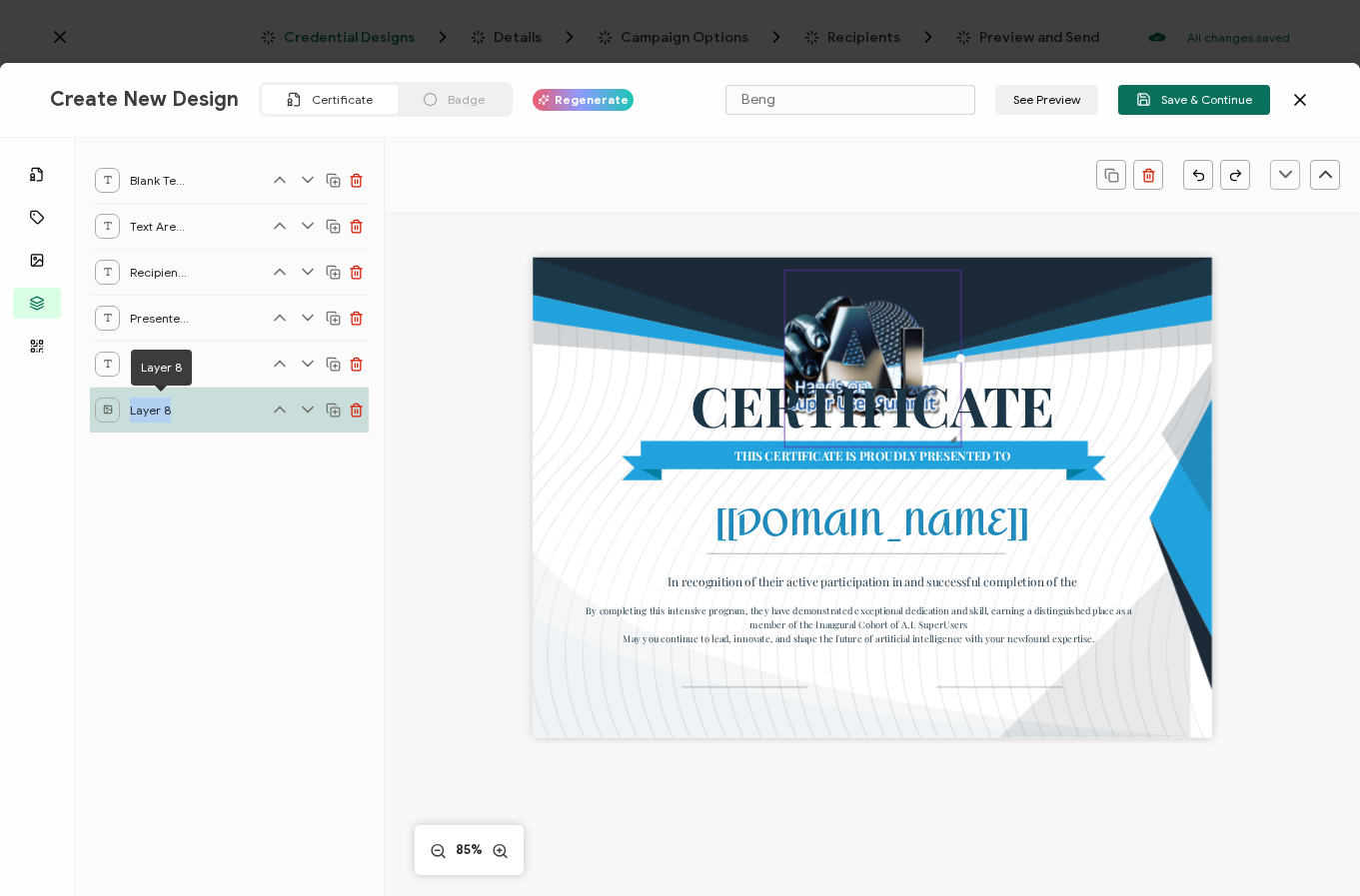 drag, startPoint x: 102, startPoint y: 405, endPoint x: 168, endPoint y: 403, distance: 66.0303 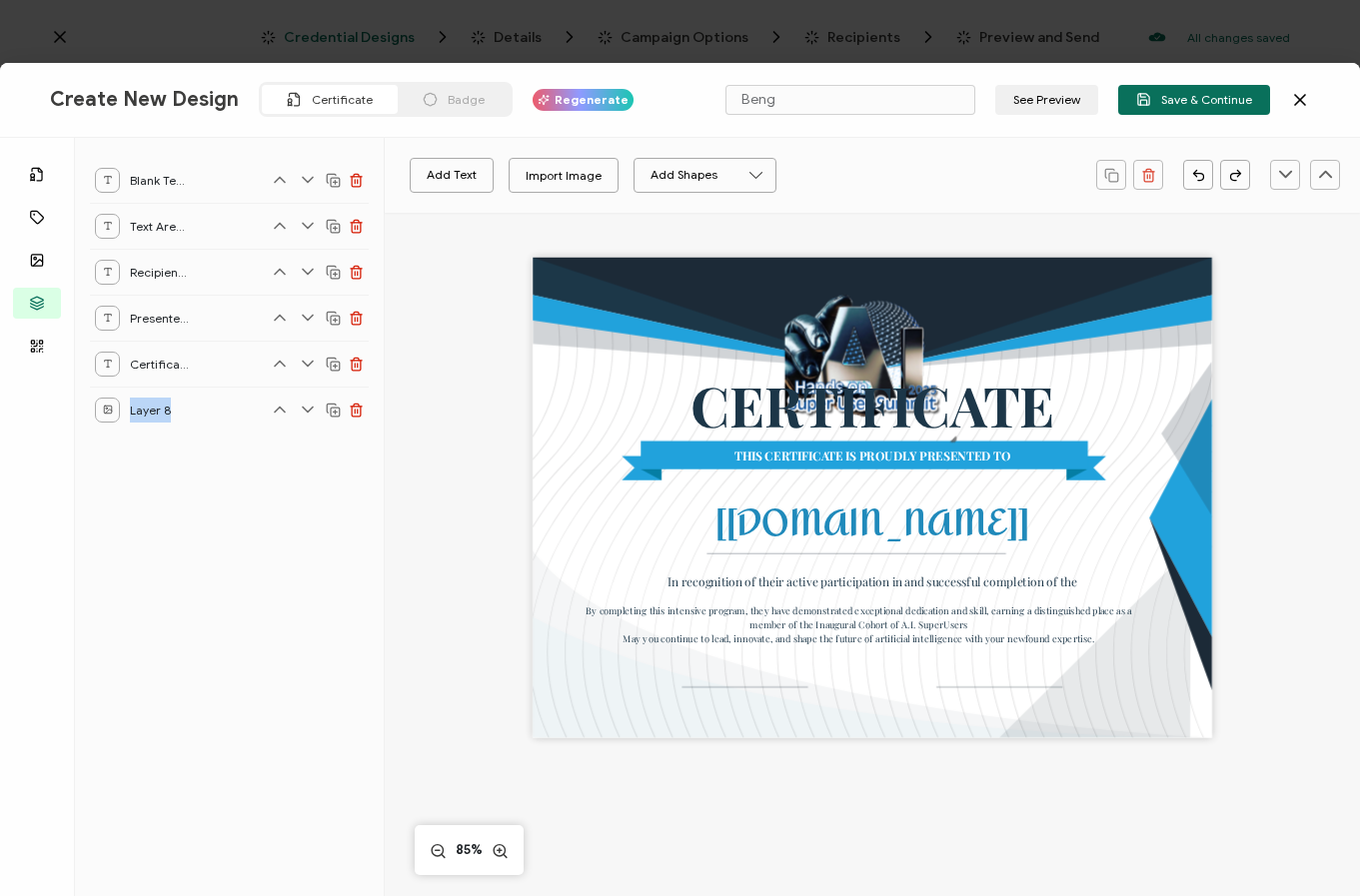click 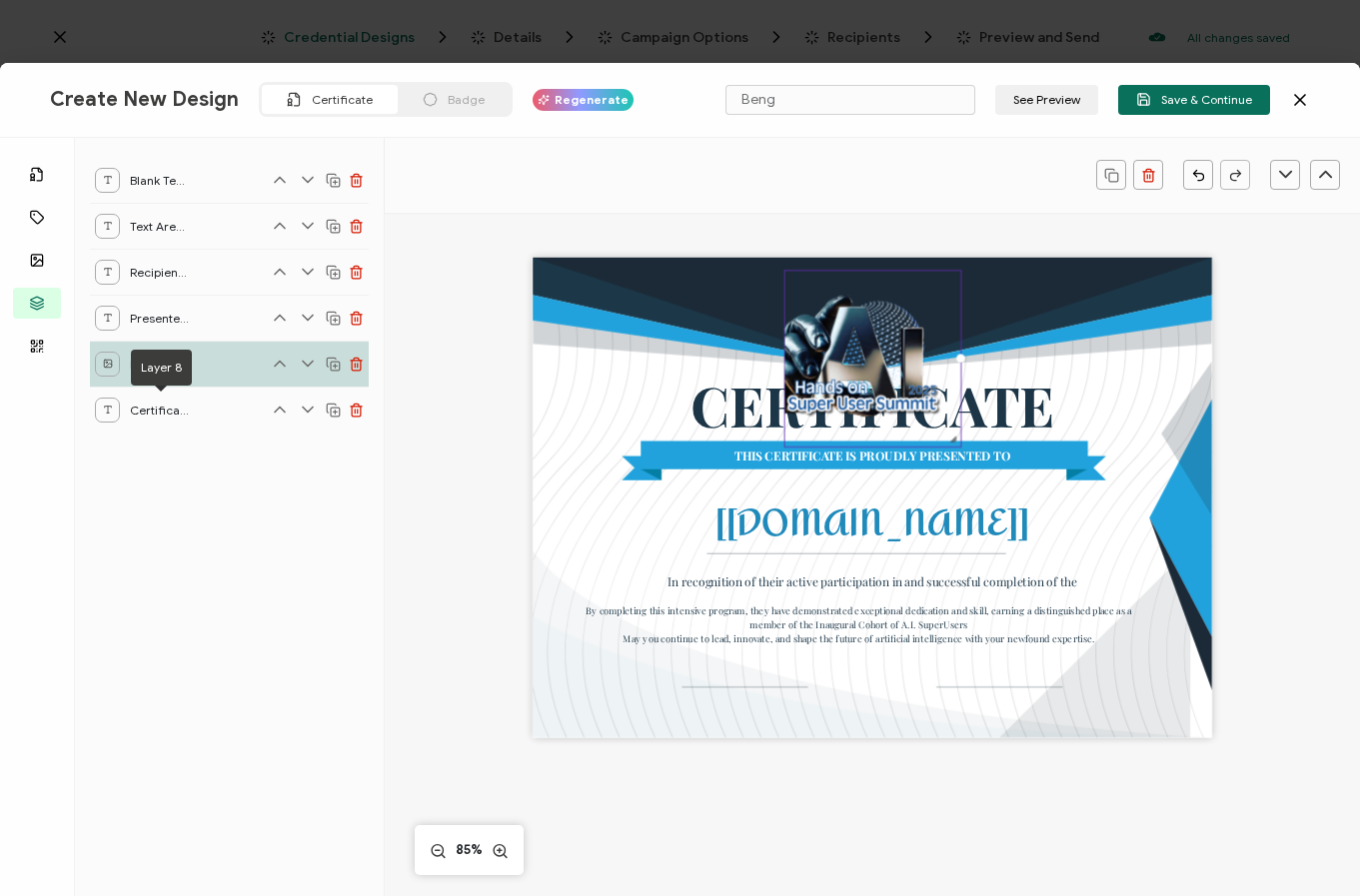 click 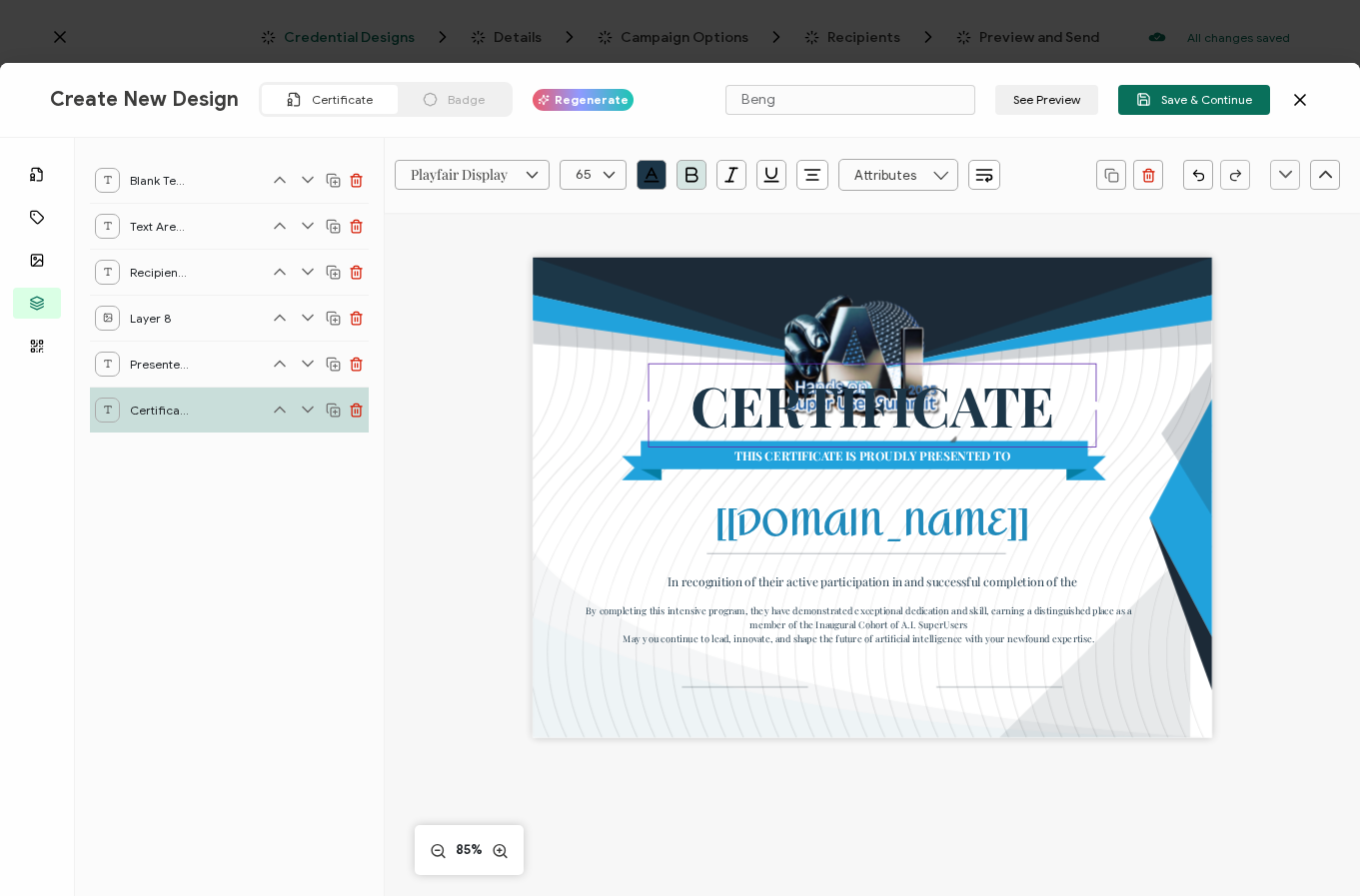click 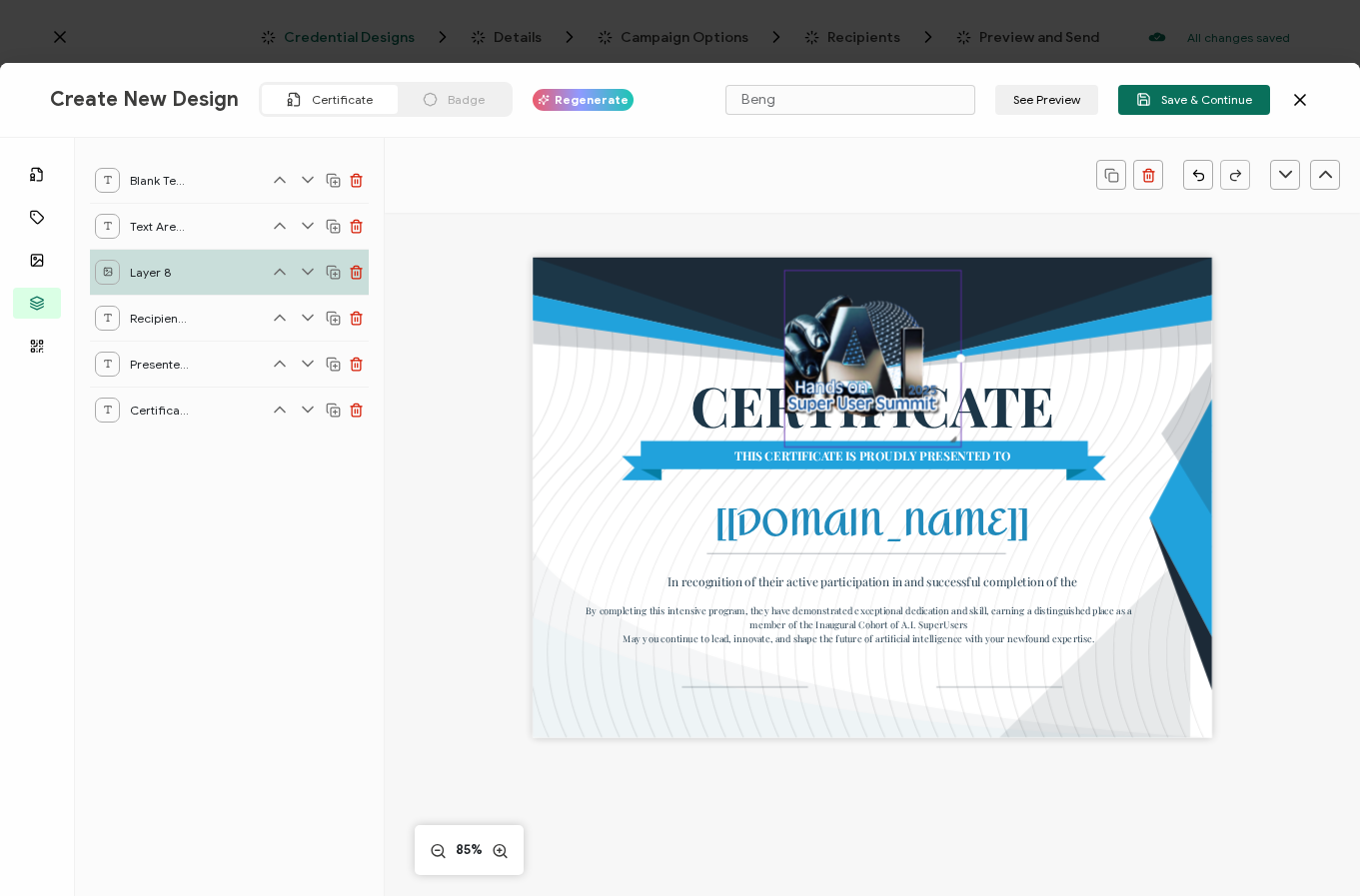 click 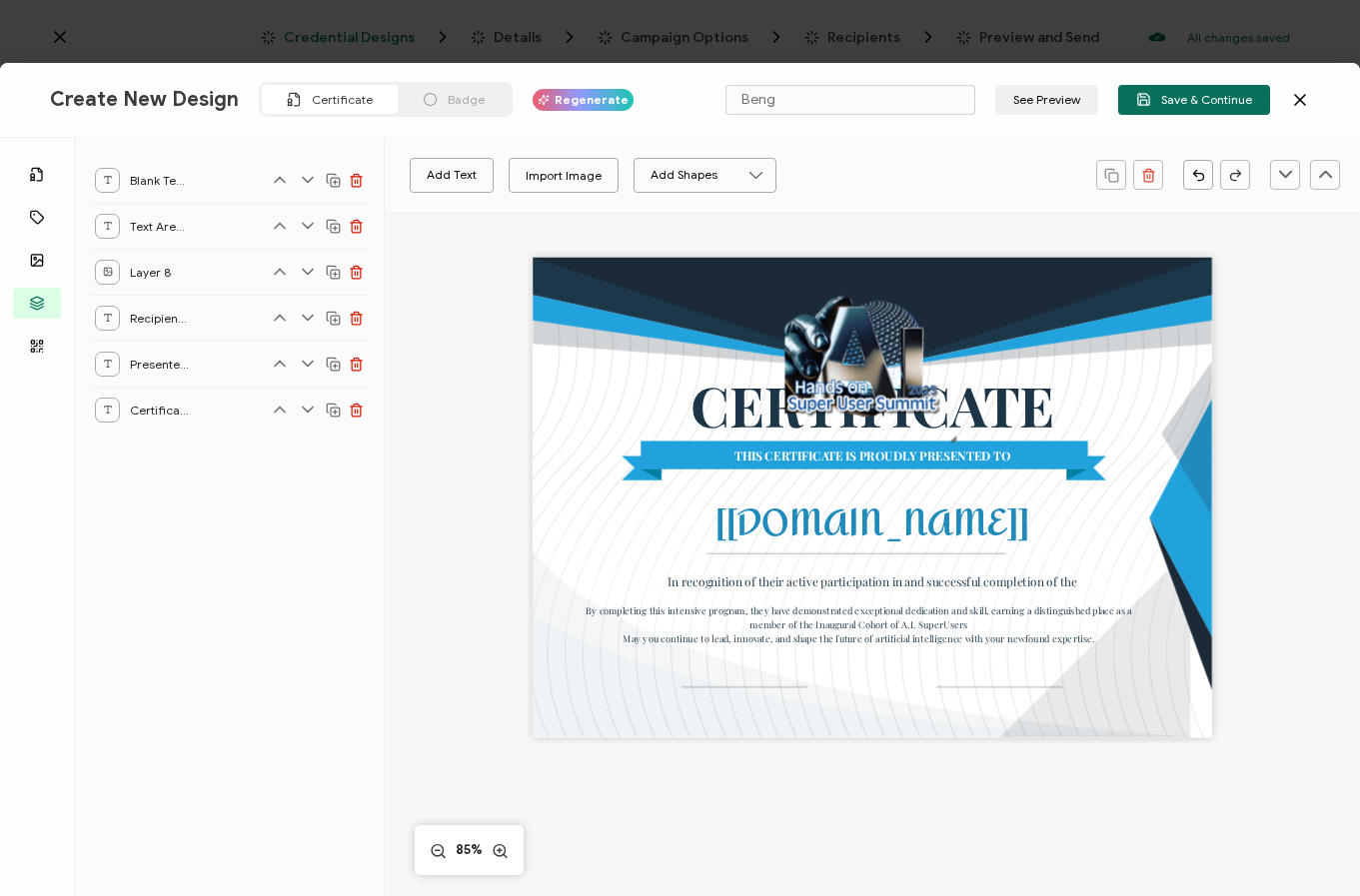 click 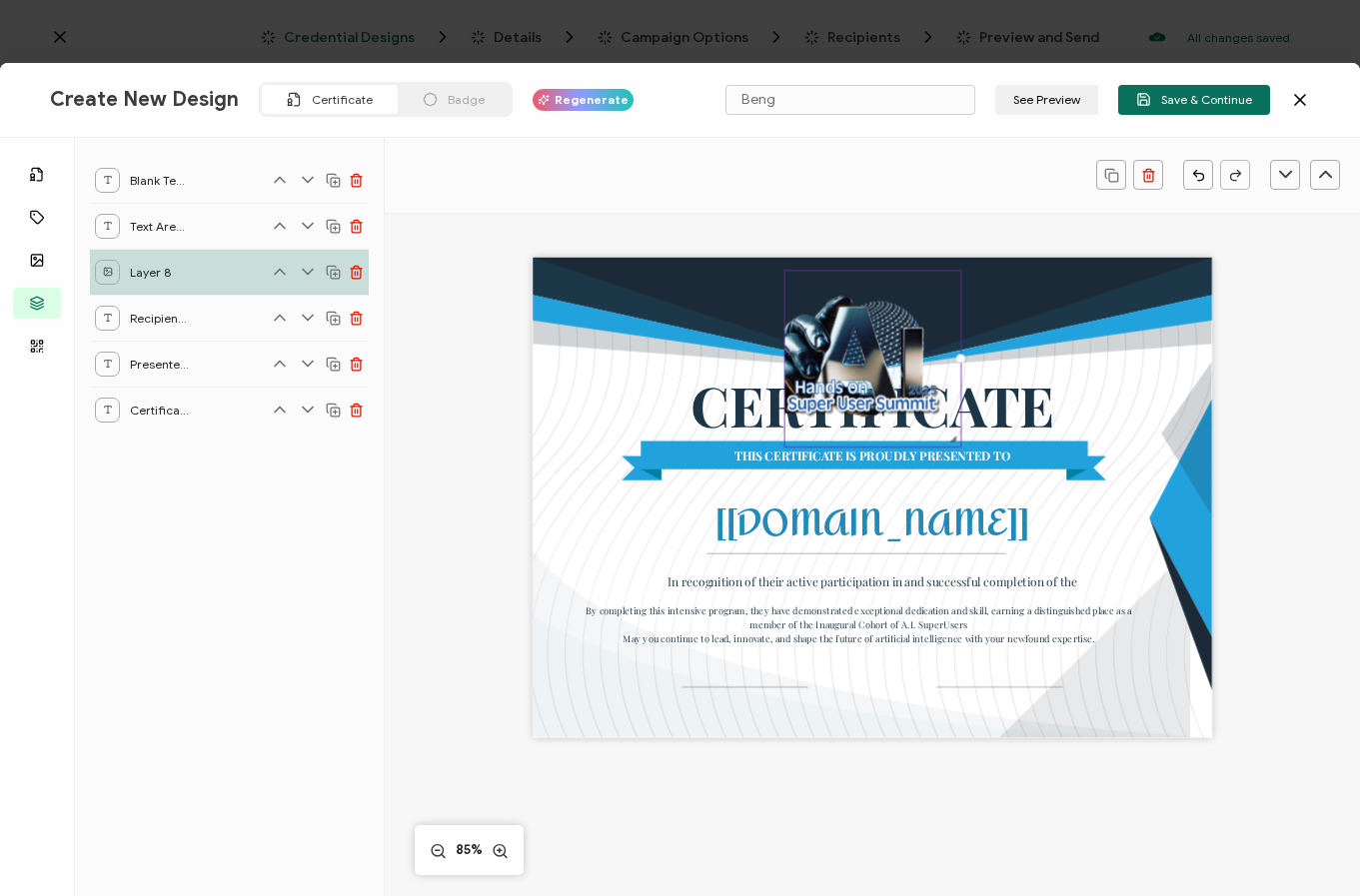 click 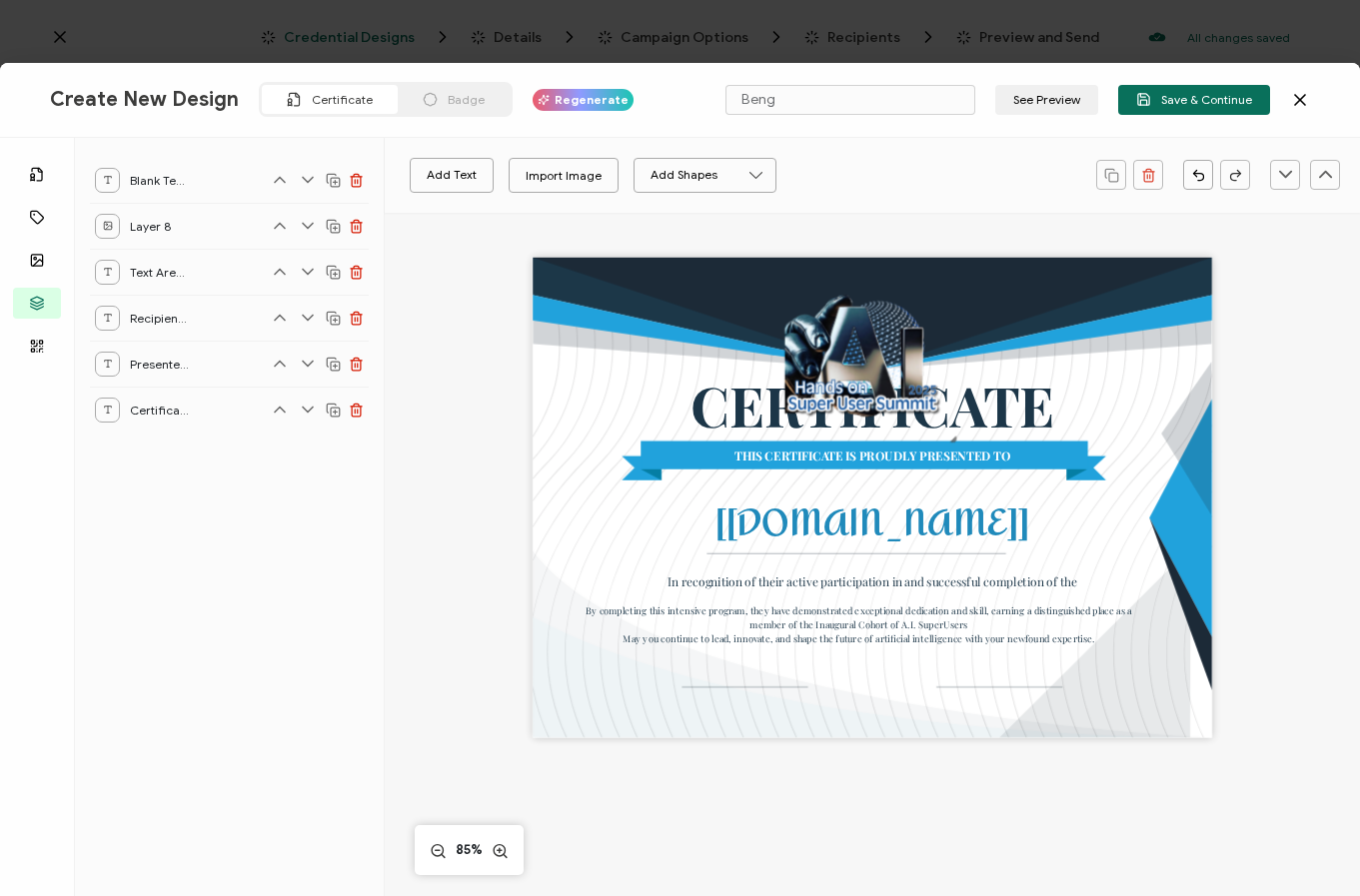click 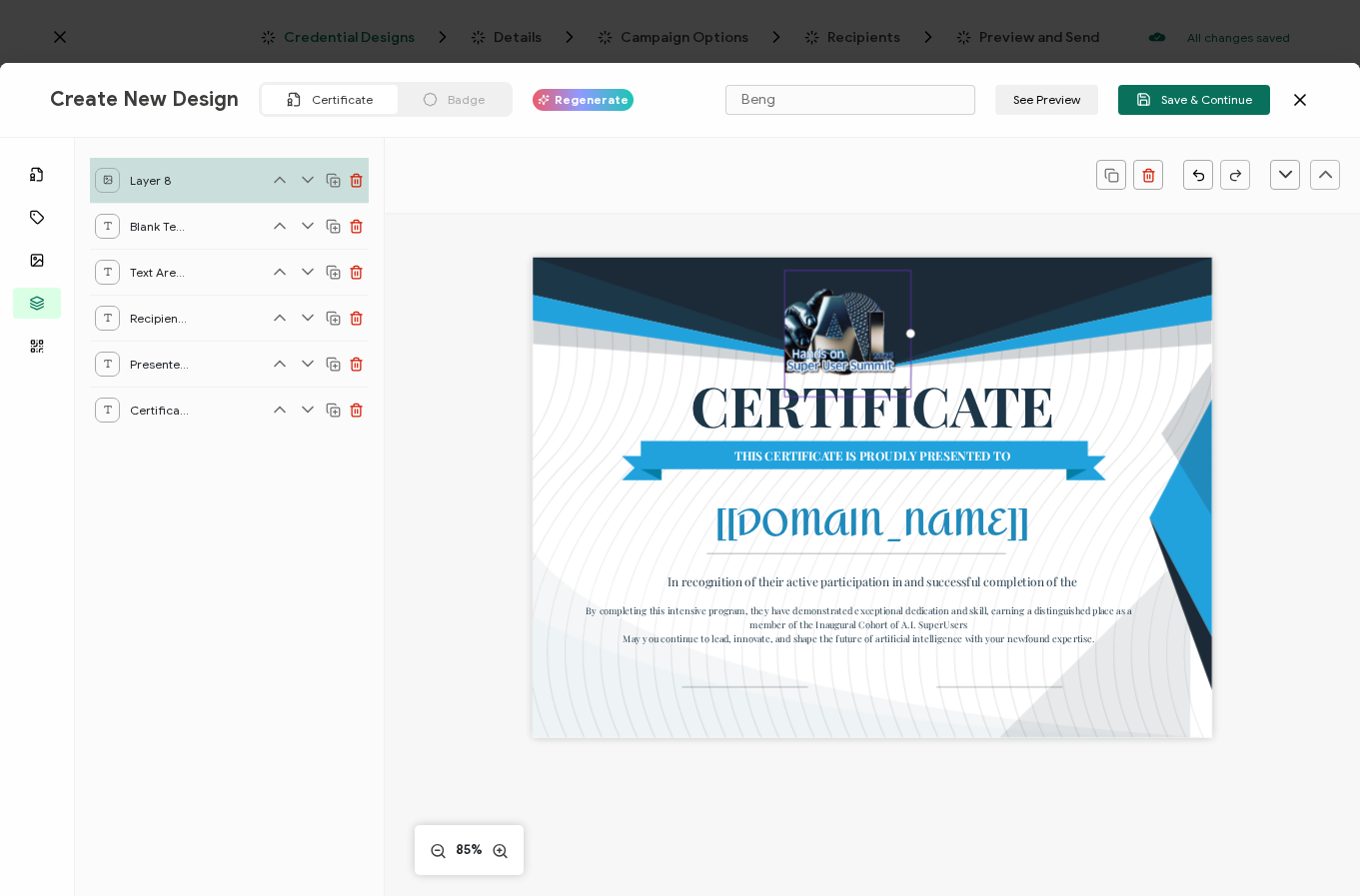 drag, startPoint x: 941, startPoint y: 431, endPoint x: 893, endPoint y: 387, distance: 65.11528 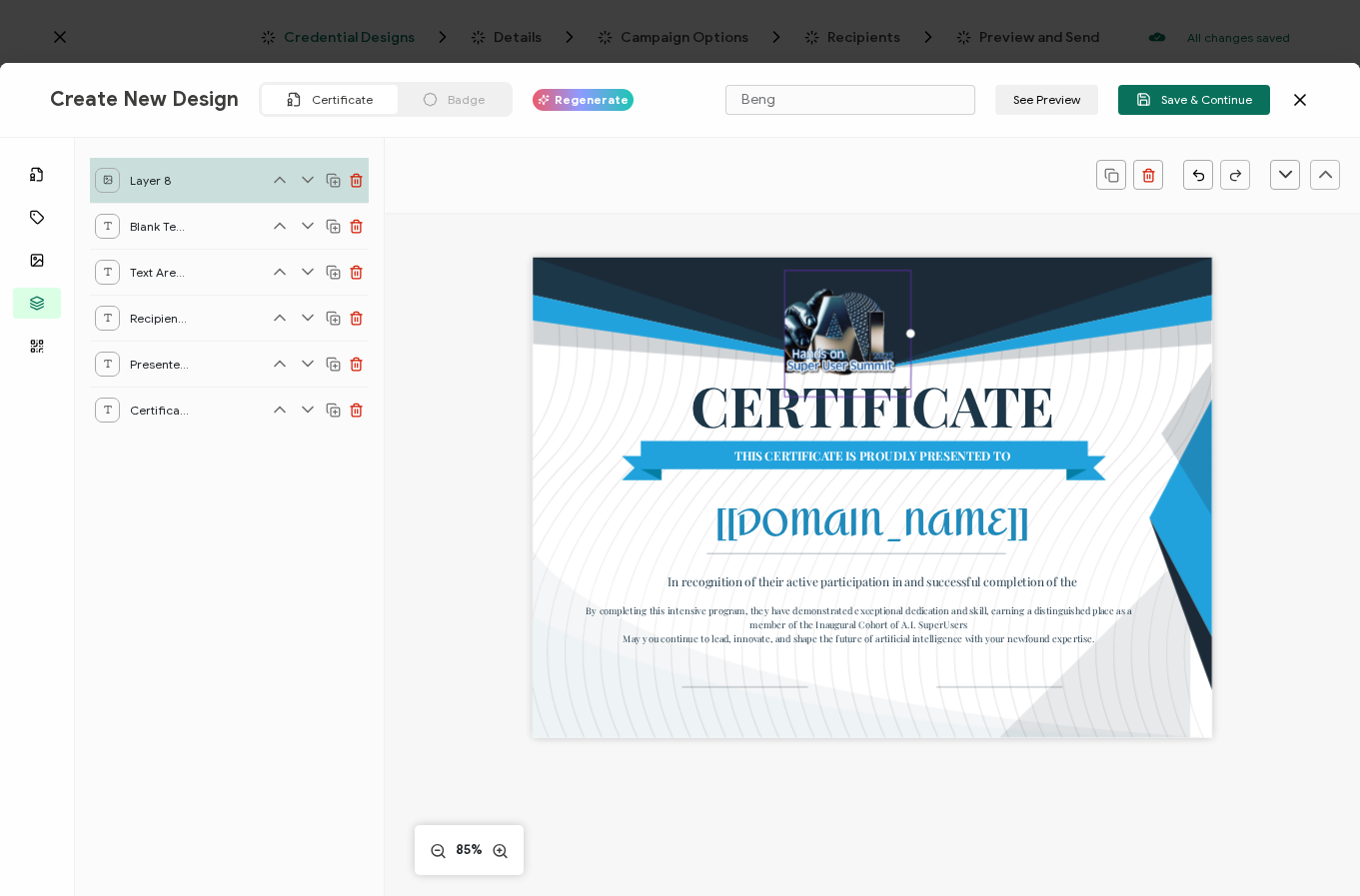 drag, startPoint x: 821, startPoint y: 340, endPoint x: 841, endPoint y: 336, distance: 20.396078 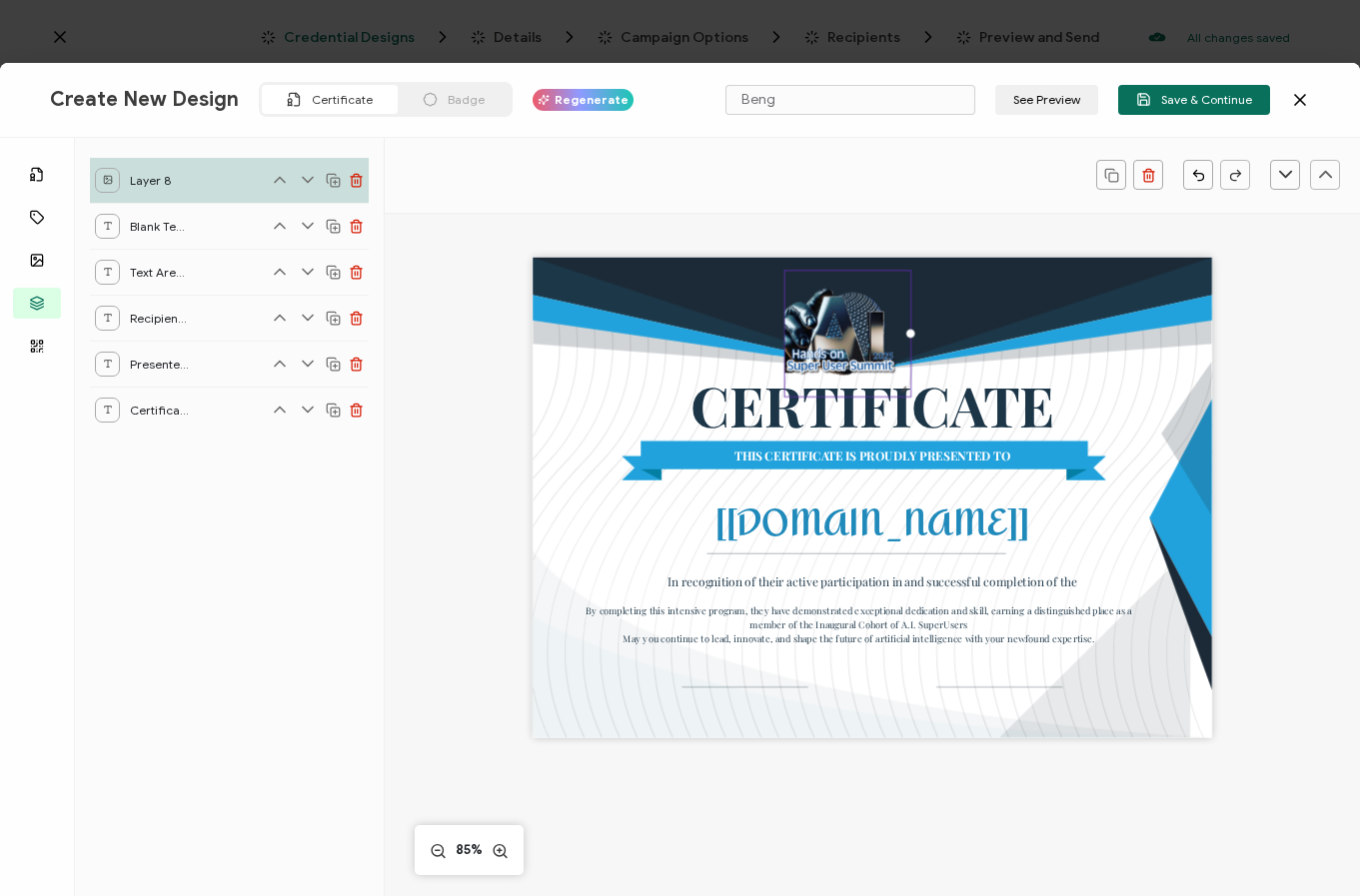 click on "CERTIFICATE         THIS CERTIFICATE IS PROUDLY PRESENTED TO       The recipient’s full name, which will be automatically filled based on the information uploaded when adding recipients or lists.   [[DOMAIN_NAME]]         In recognition of their active participation in and successful completion of the         By completing this intensive program, they have demonstrated exceptional dedication and skill, earning a distinguished place as a member of the Inaugural Cohort of A.I. SuperUsers
May you continue to lead, innovate, and shape the future of artificial intelligence with your newfound expertise." at bounding box center (872, 527) 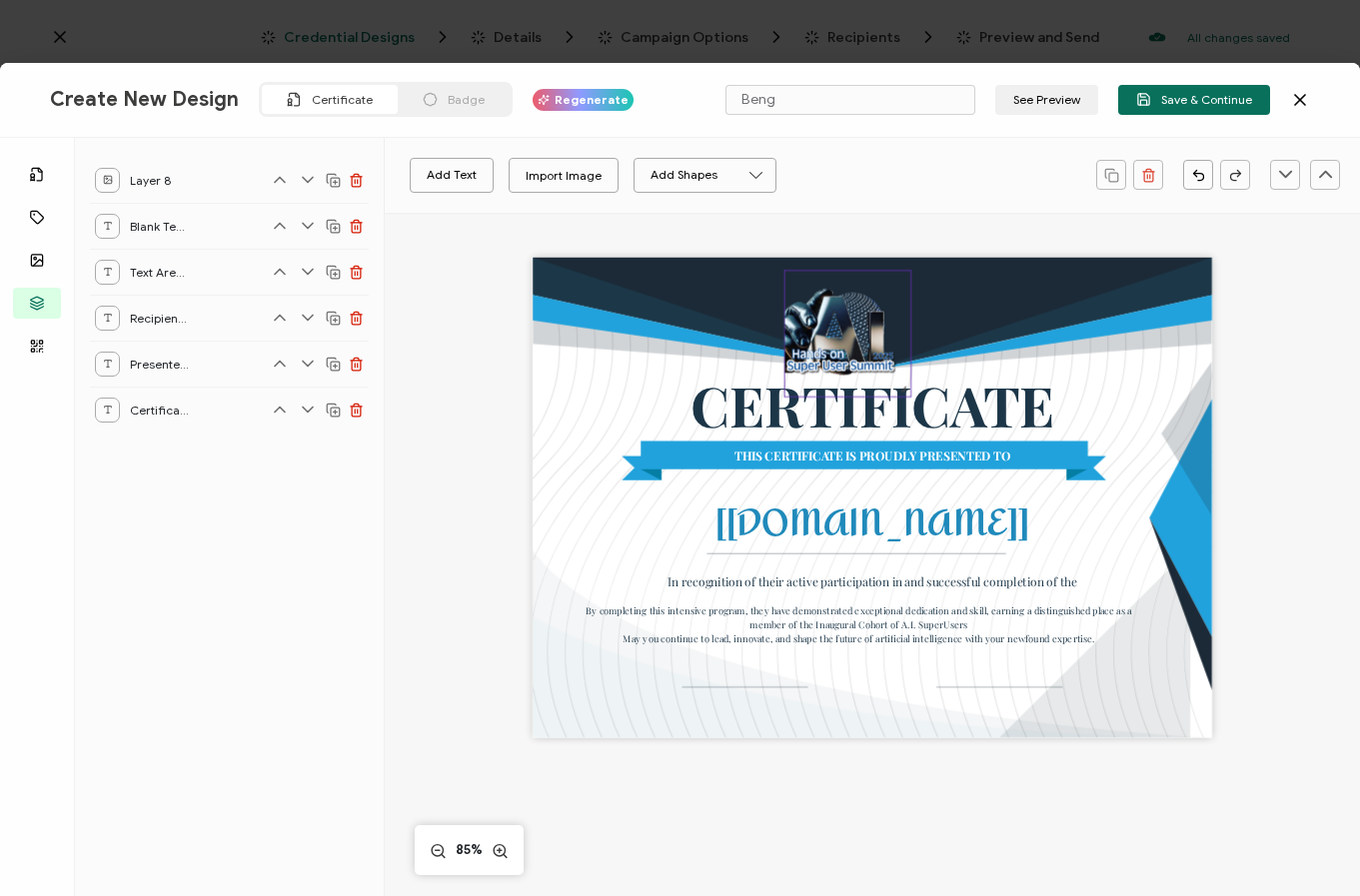click on "CERTIFICATE         THIS CERTIFICATE IS PROUDLY PRESENTED TO       The recipient’s full name, which will be automatically filled based on the information uploaded when adding recipients or lists.   [[DOMAIN_NAME]]         In recognition of their active participation in and successful completion of the         By completing this intensive program, they have demonstrated exceptional dedication and skill, earning a distinguished place as a member of the Inaugural Cohort of A.I. SuperUsers
May you continue to lead, innovate, and shape the future of artificial intelligence with your newfound expertise." at bounding box center (872, 496) 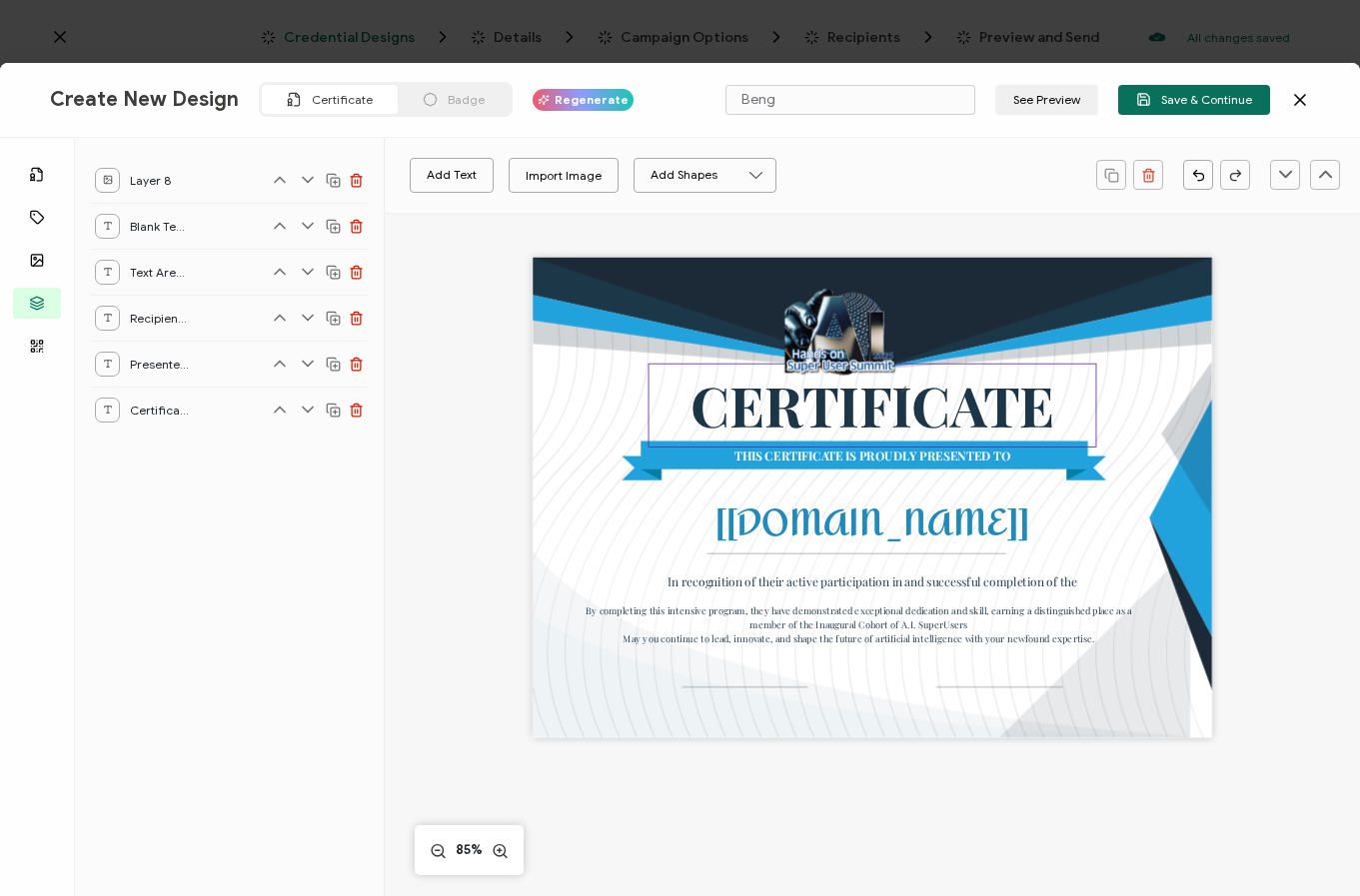 drag, startPoint x: 836, startPoint y: 345, endPoint x: 766, endPoint y: 400, distance: 89.02247 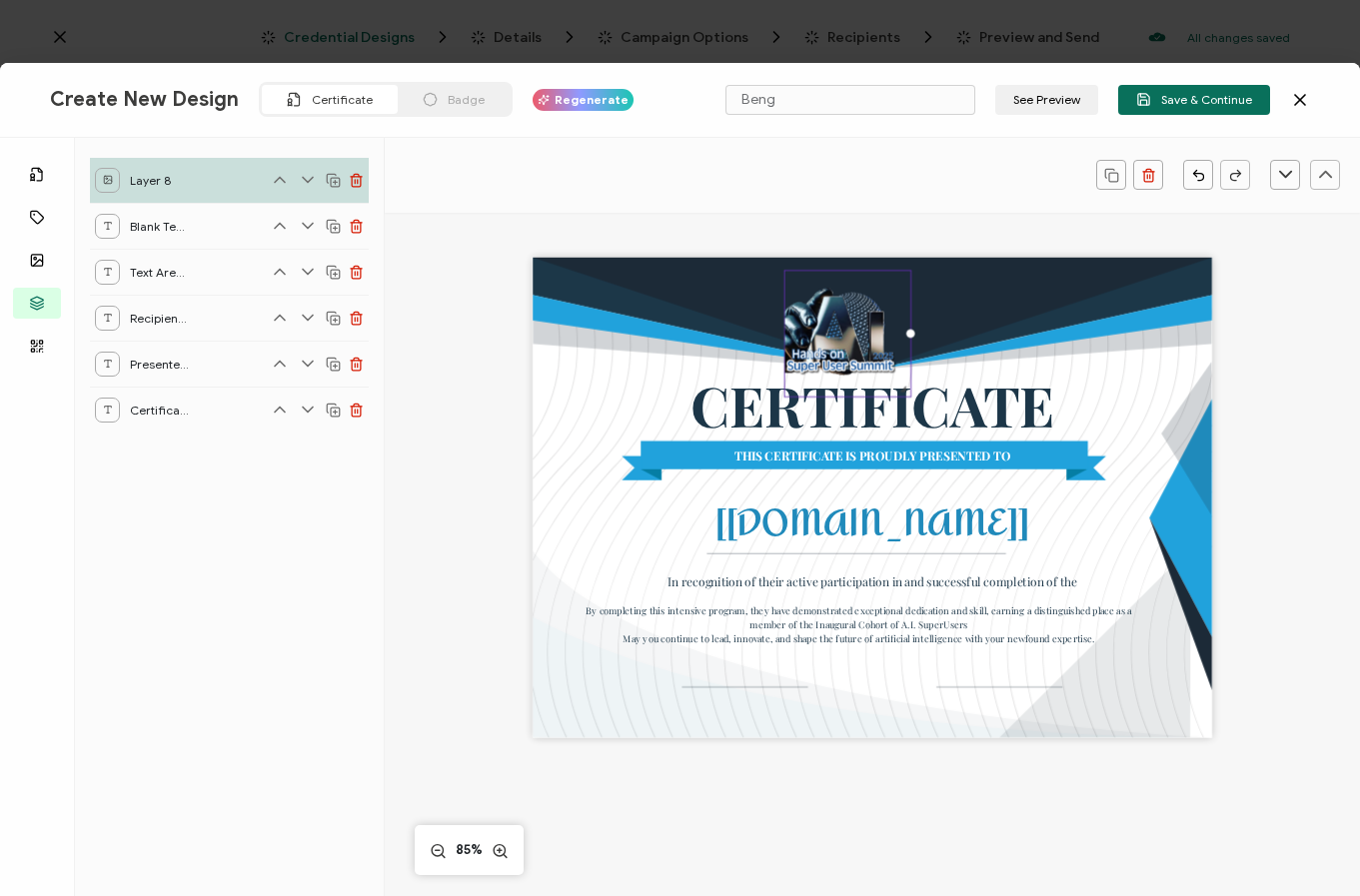 click on "CERTIFICATE         THIS CERTIFICATE IS PROUDLY PRESENTED TO       The recipient’s full name, which will be automatically filled based on the information uploaded when adding recipients or lists.   [[DOMAIN_NAME]]         In recognition of their active participation in and successful completion of the         By completing this intensive program, they have demonstrated exceptional dedication and skill, earning a distinguished place as a member of the Inaugural Cohort of A.I. SuperUsers
May you continue to lead, innovate, and shape the future of artificial intelligence with your newfound expertise.                        85%" at bounding box center (872, 585) 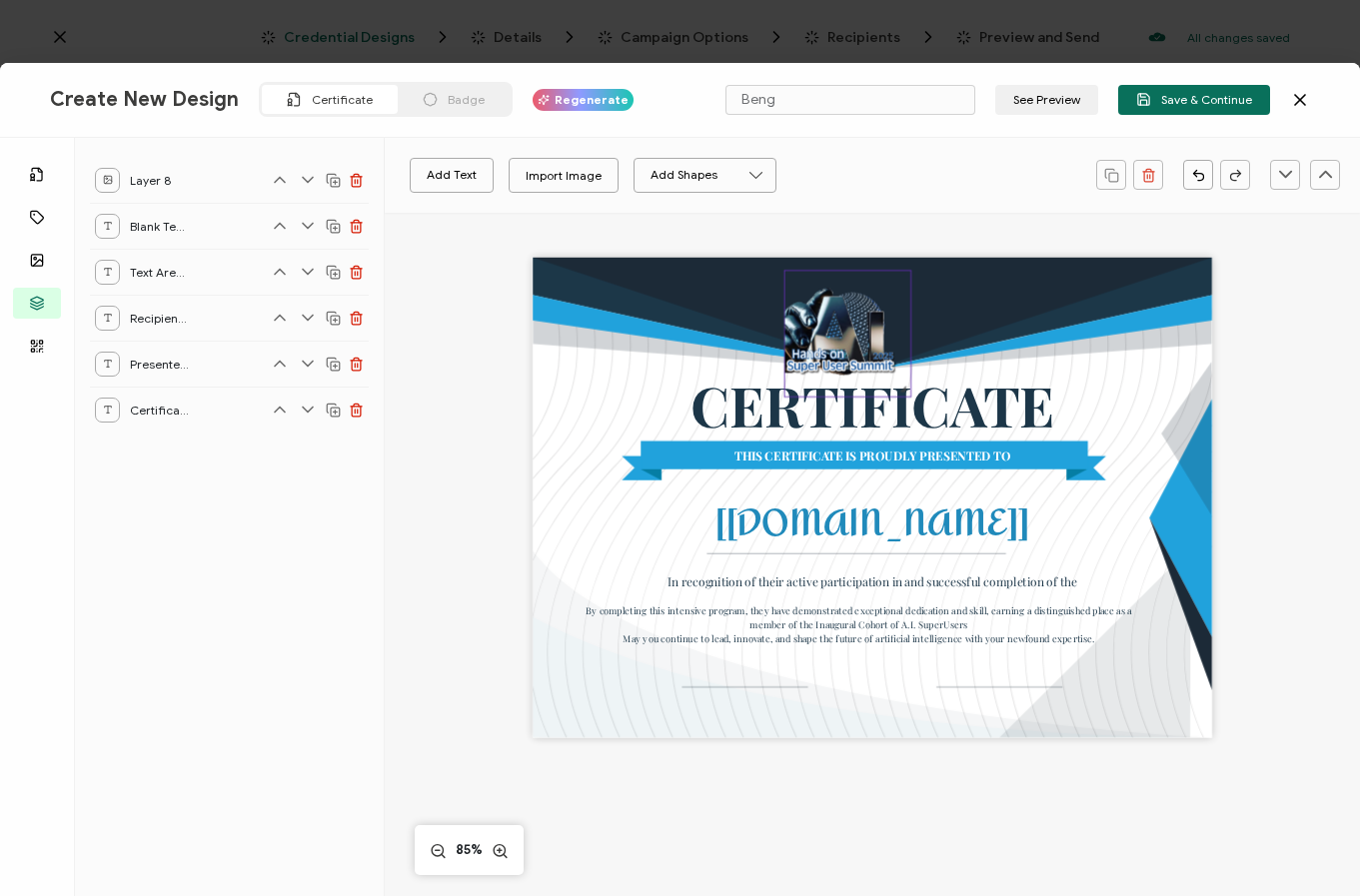 drag, startPoint x: 808, startPoint y: 339, endPoint x: 837, endPoint y: 381, distance: 51.0392 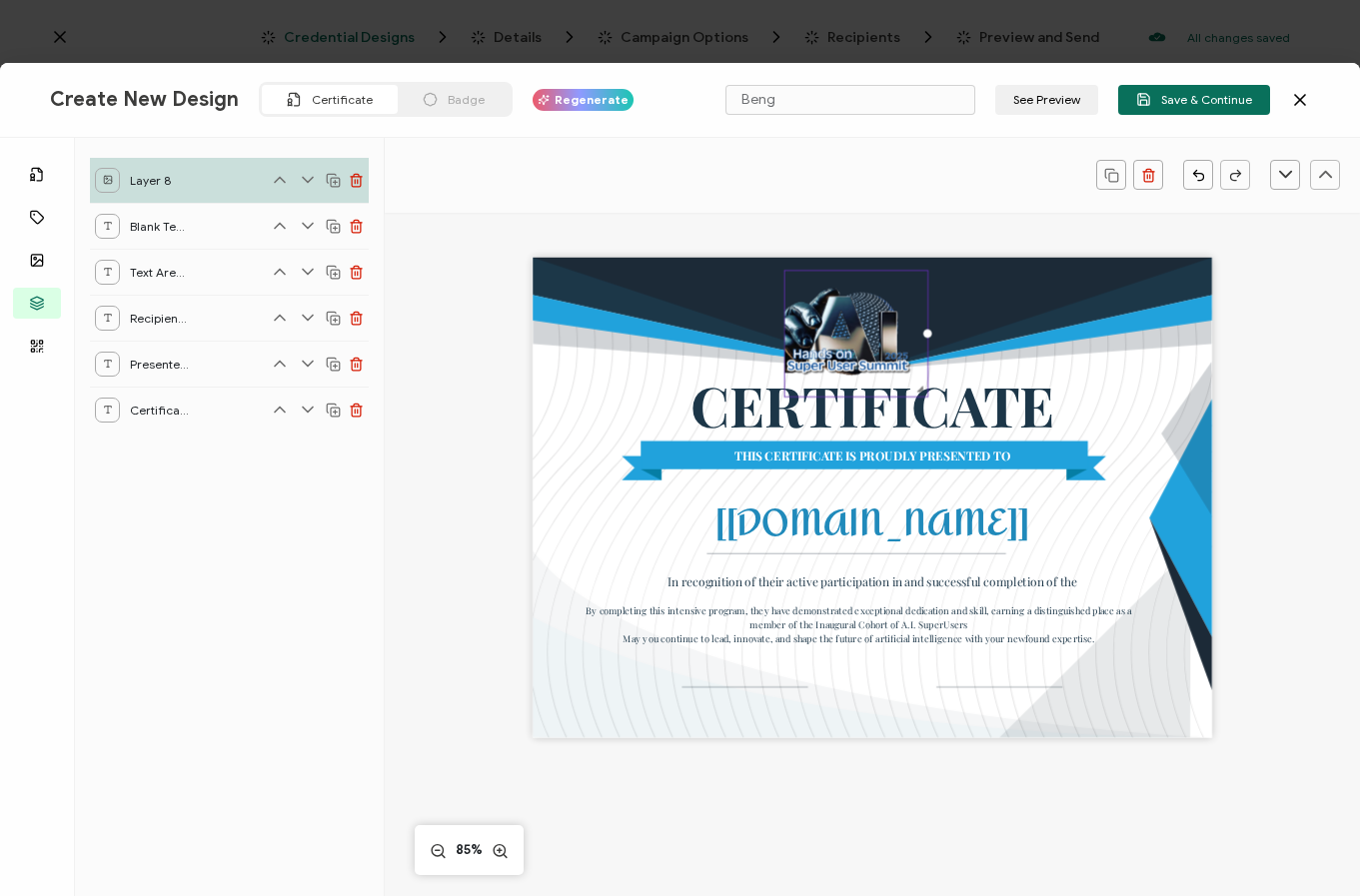 drag, startPoint x: 913, startPoint y: 333, endPoint x: 926, endPoint y: 337, distance: 13.601471 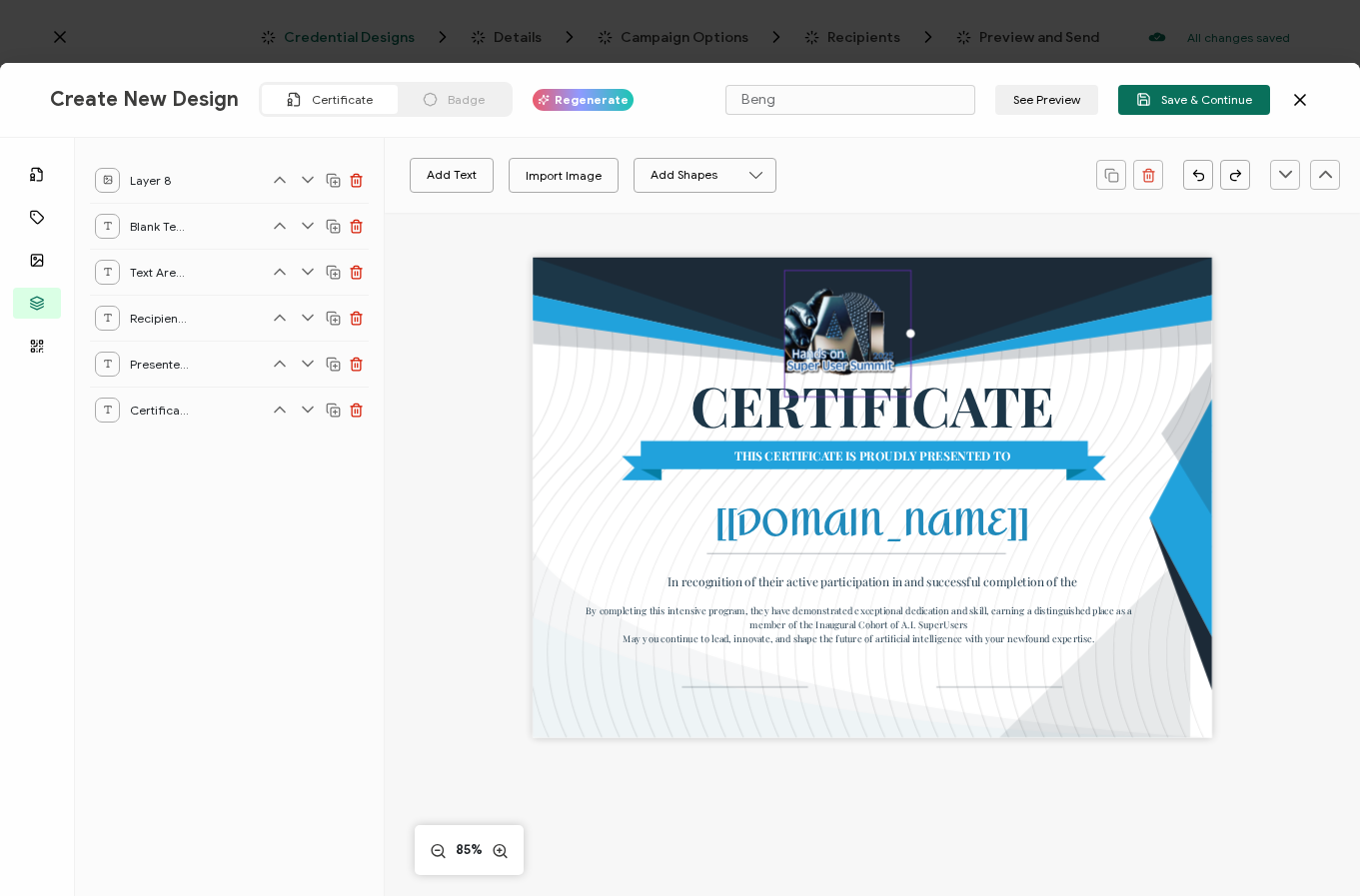 drag, startPoint x: 813, startPoint y: 336, endPoint x: 808, endPoint y: 357, distance: 21.587033 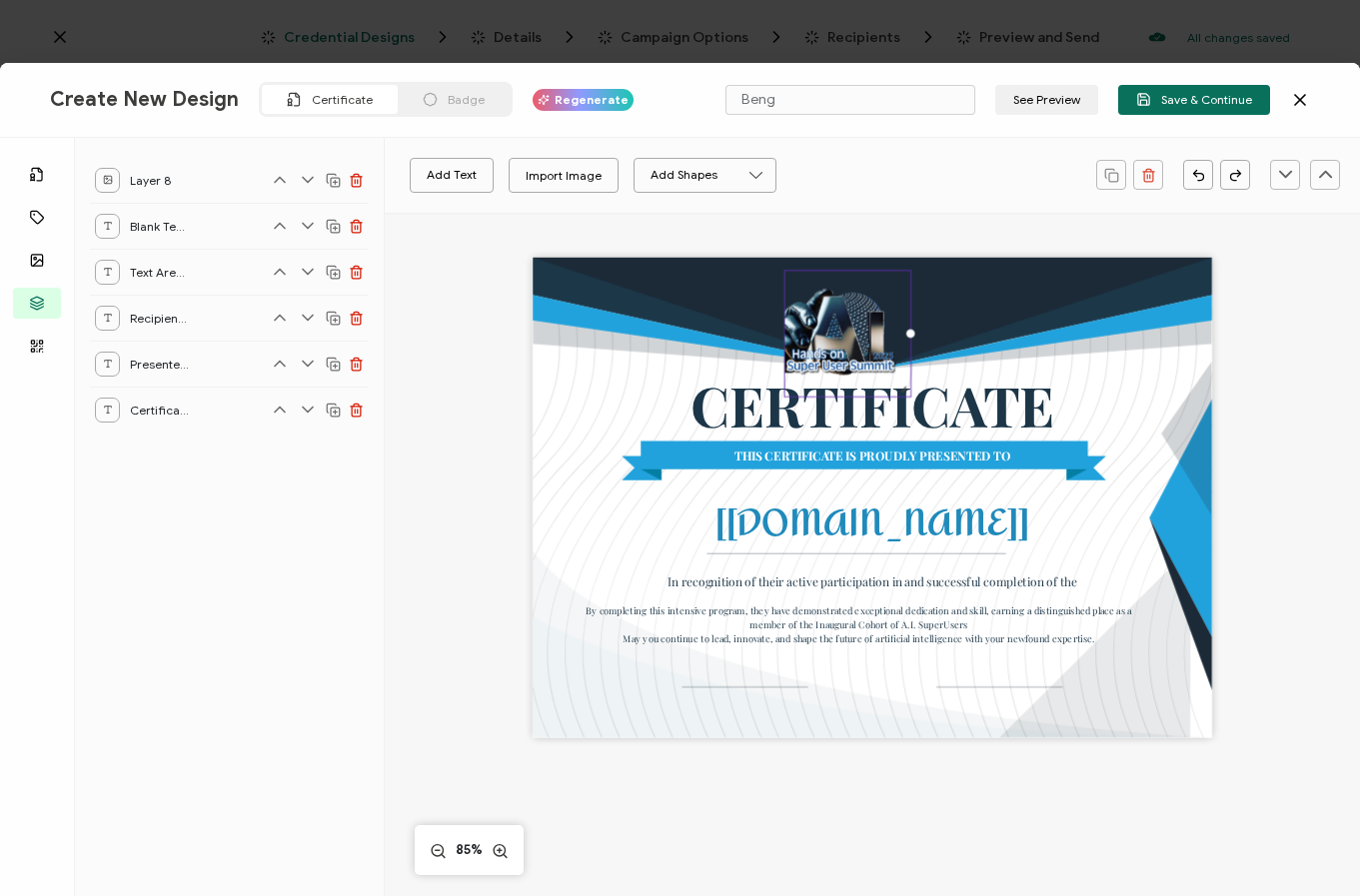 drag, startPoint x: 815, startPoint y: 350, endPoint x: 750, endPoint y: 341, distance: 65.62012 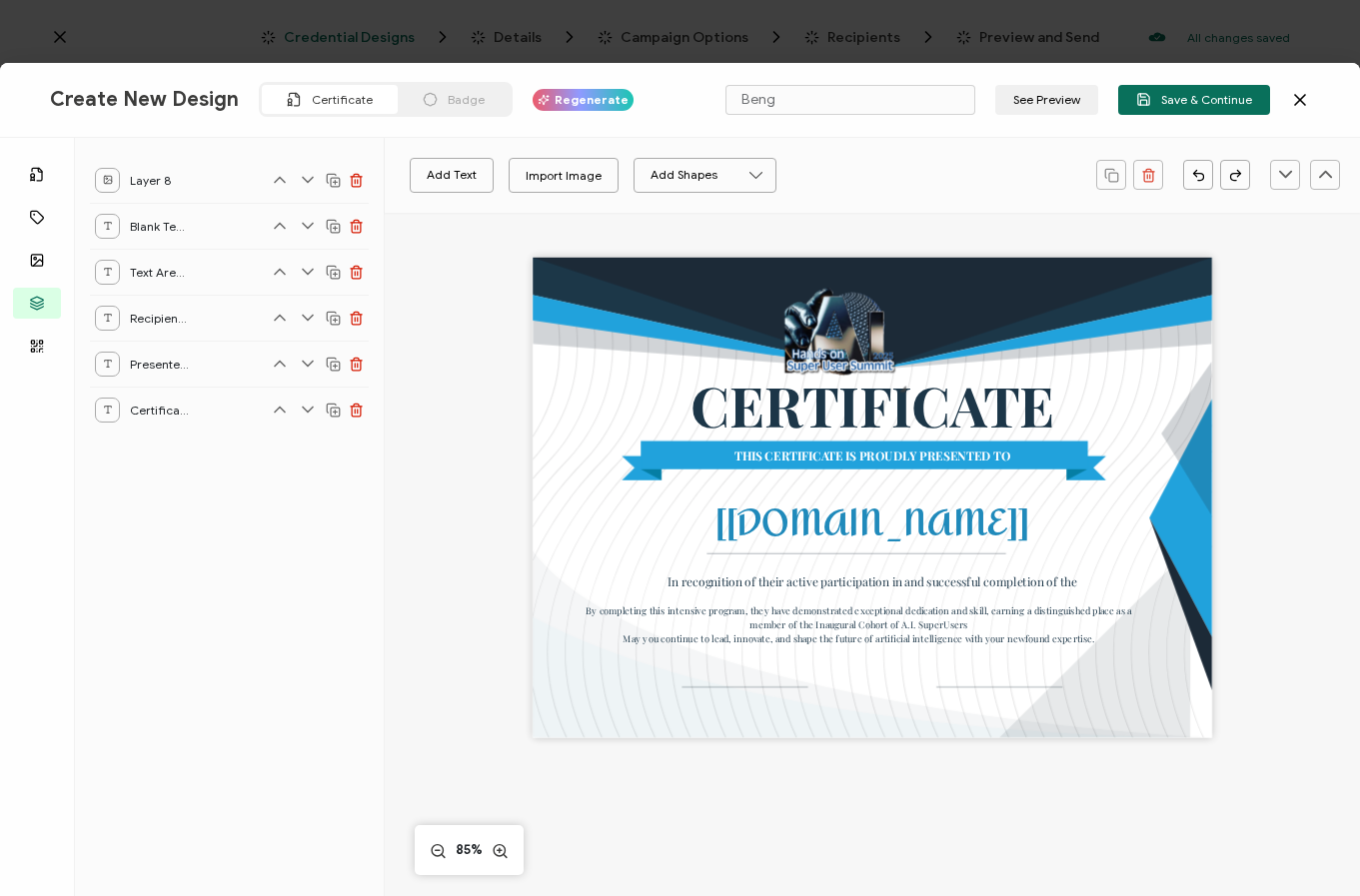 click on "CERTIFICATE         THIS CERTIFICATE IS PROUDLY PRESENTED TO       The recipient’s full name, which will be automatically filled based on the information uploaded when adding recipients or lists.   [[DOMAIN_NAME]]         In recognition of their active participation in and successful completion of the         By completing this intensive program, they have demonstrated exceptional dedication and skill, earning a distinguished place as a member of the Inaugural Cohort of A.I. SuperUsers
May you continue to lead, innovate, and shape the future of artificial intelligence with your newfound expertise." at bounding box center (872, 496) 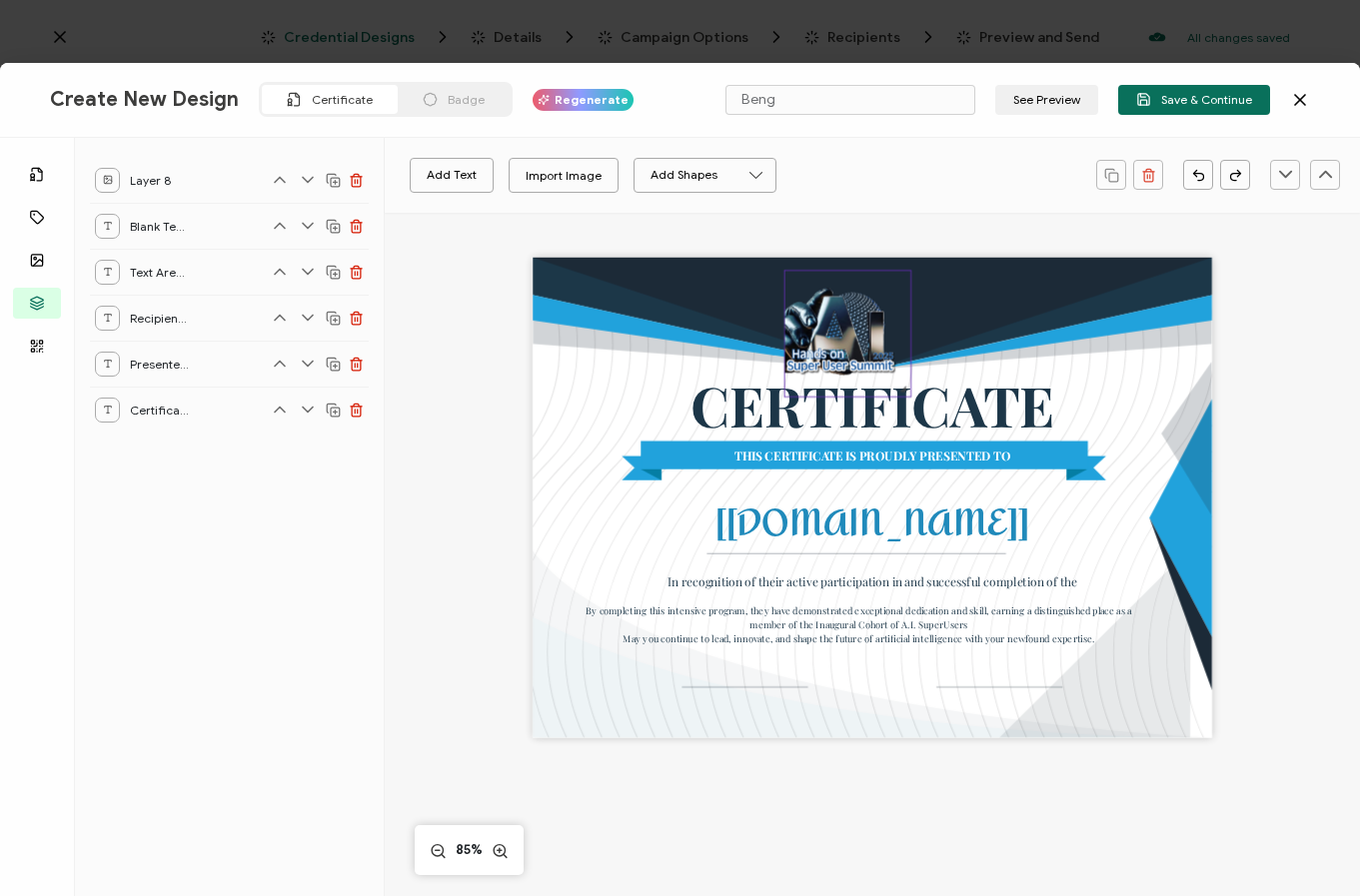 click at bounding box center [847, 334] 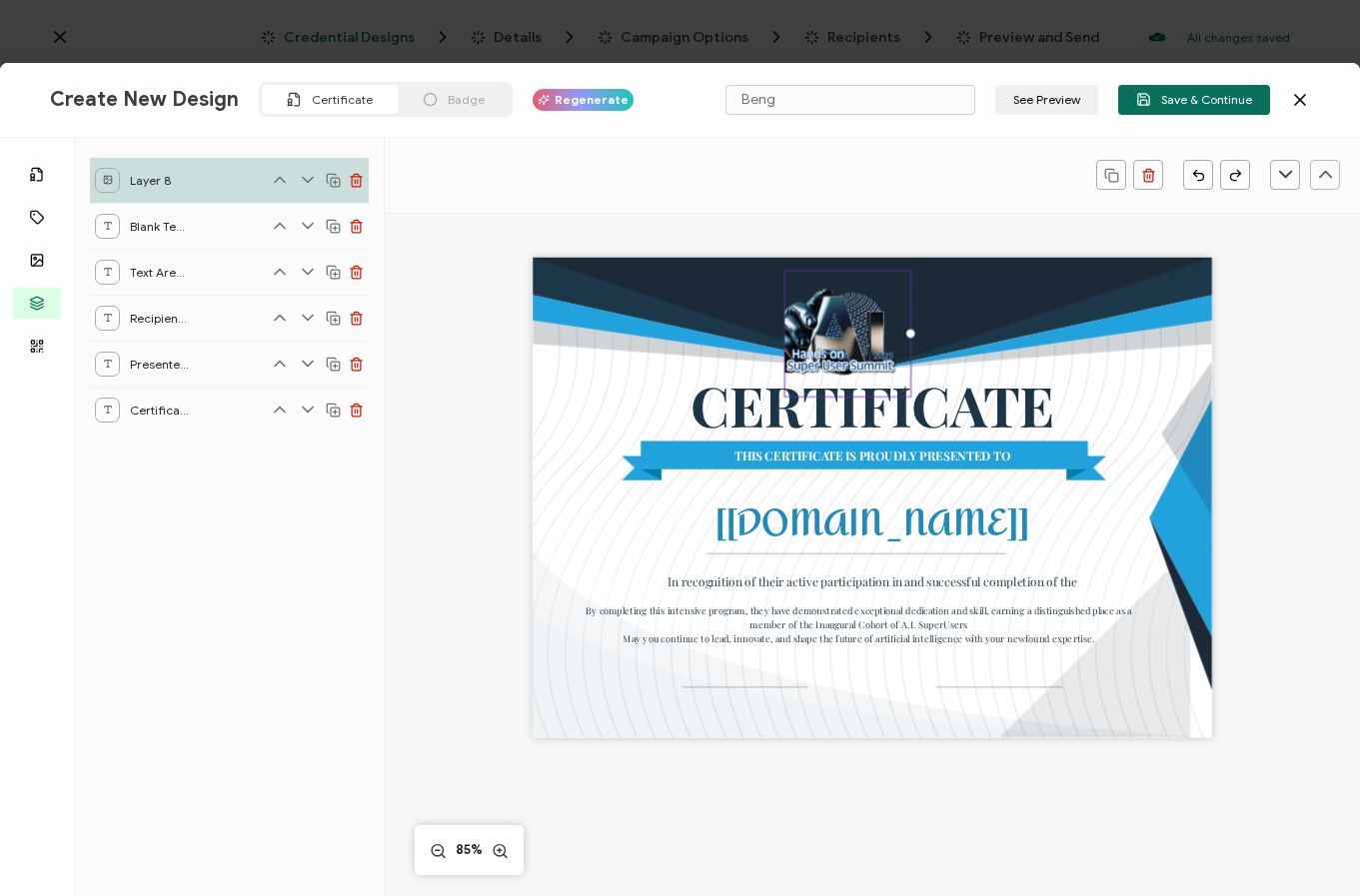 click on "CERTIFICATE         THIS CERTIFICATE IS PROUDLY PRESENTED TO       The recipient’s full name, which will be automatically filled based on the information uploaded when adding recipients or lists.   [[DOMAIN_NAME]]         In recognition of their active participation in and successful completion of the         By completing this intensive program, they have demonstrated exceptional dedication and skill, earning a distinguished place as a member of the Inaugural Cohort of A.I. SuperUsers
May you continue to lead, innovate, and shape the future of artificial intelligence with your newfound expertise." at bounding box center [872, 496] 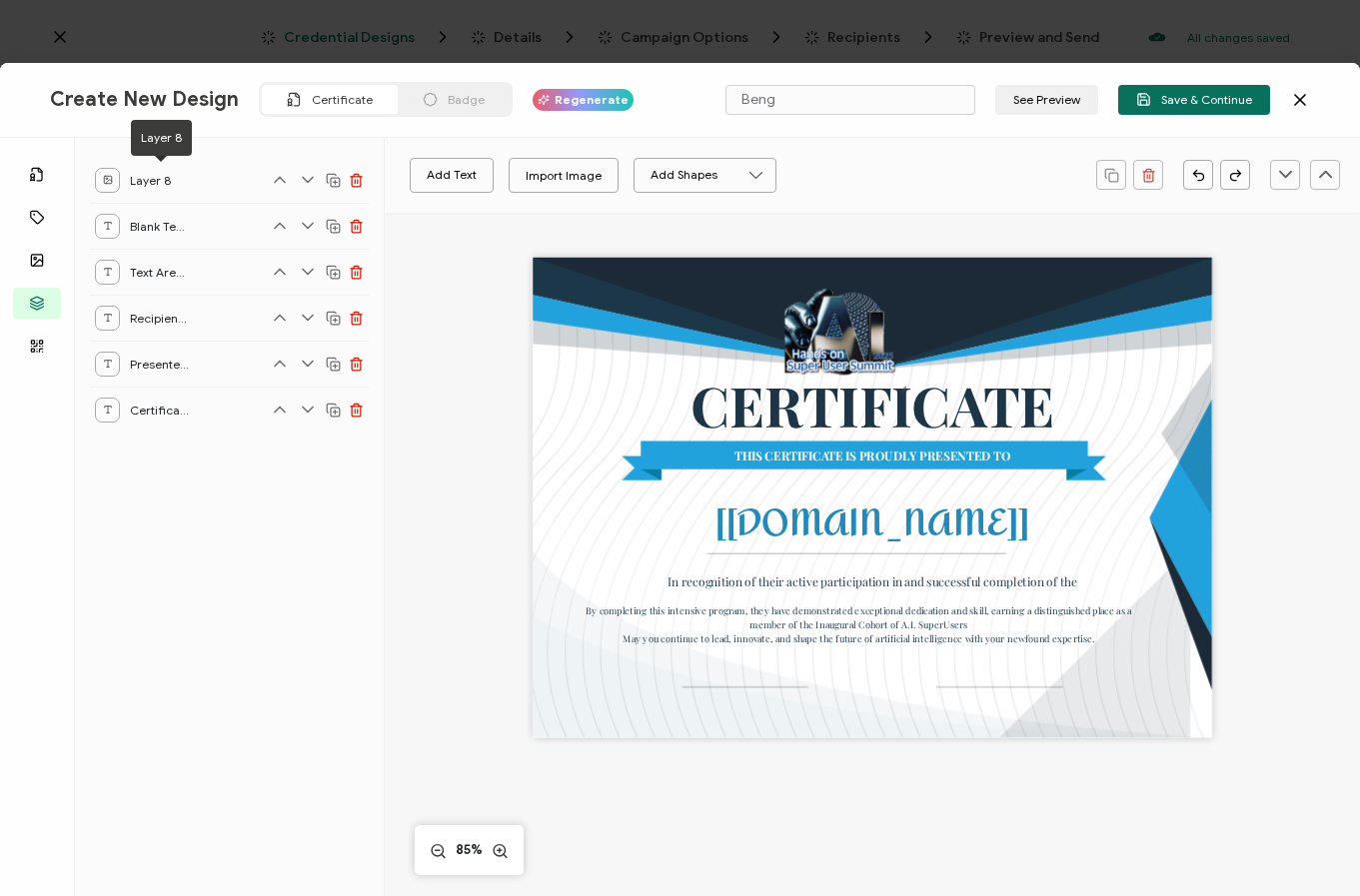 click on "Layer 8" at bounding box center (160, 180) 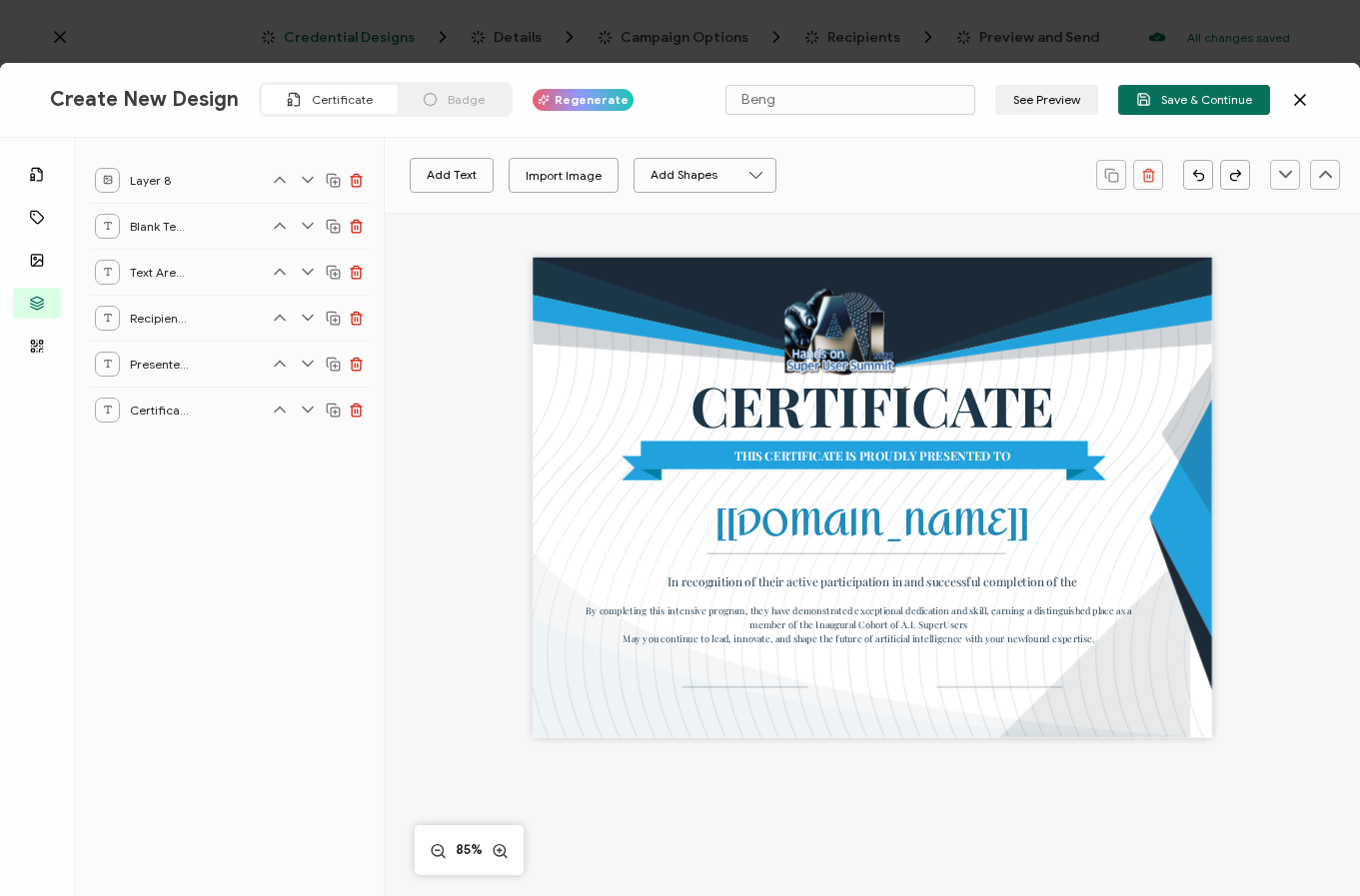 click 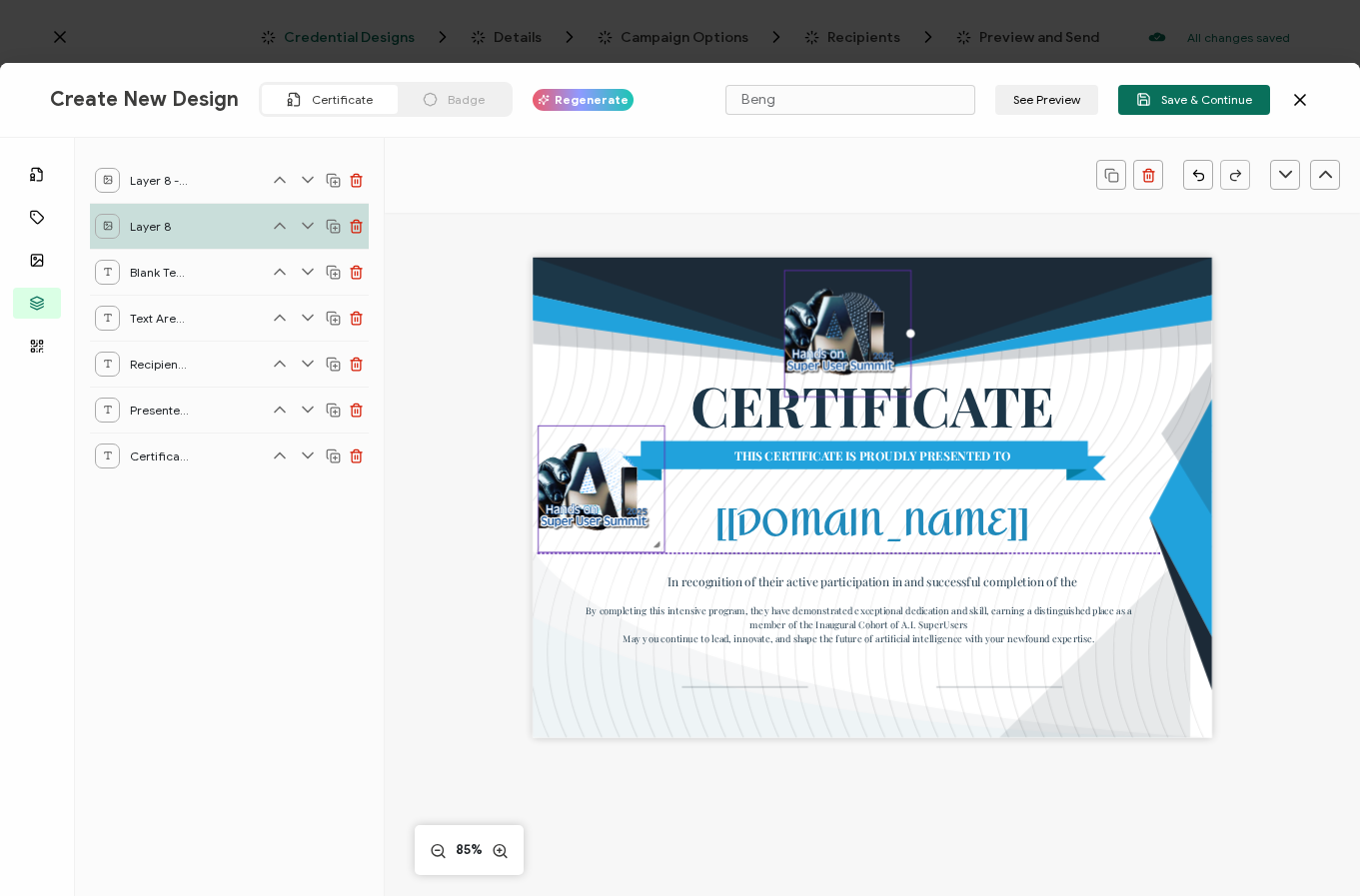 drag, startPoint x: 842, startPoint y: 355, endPoint x: 588, endPoint y: 502, distance: 293.47061 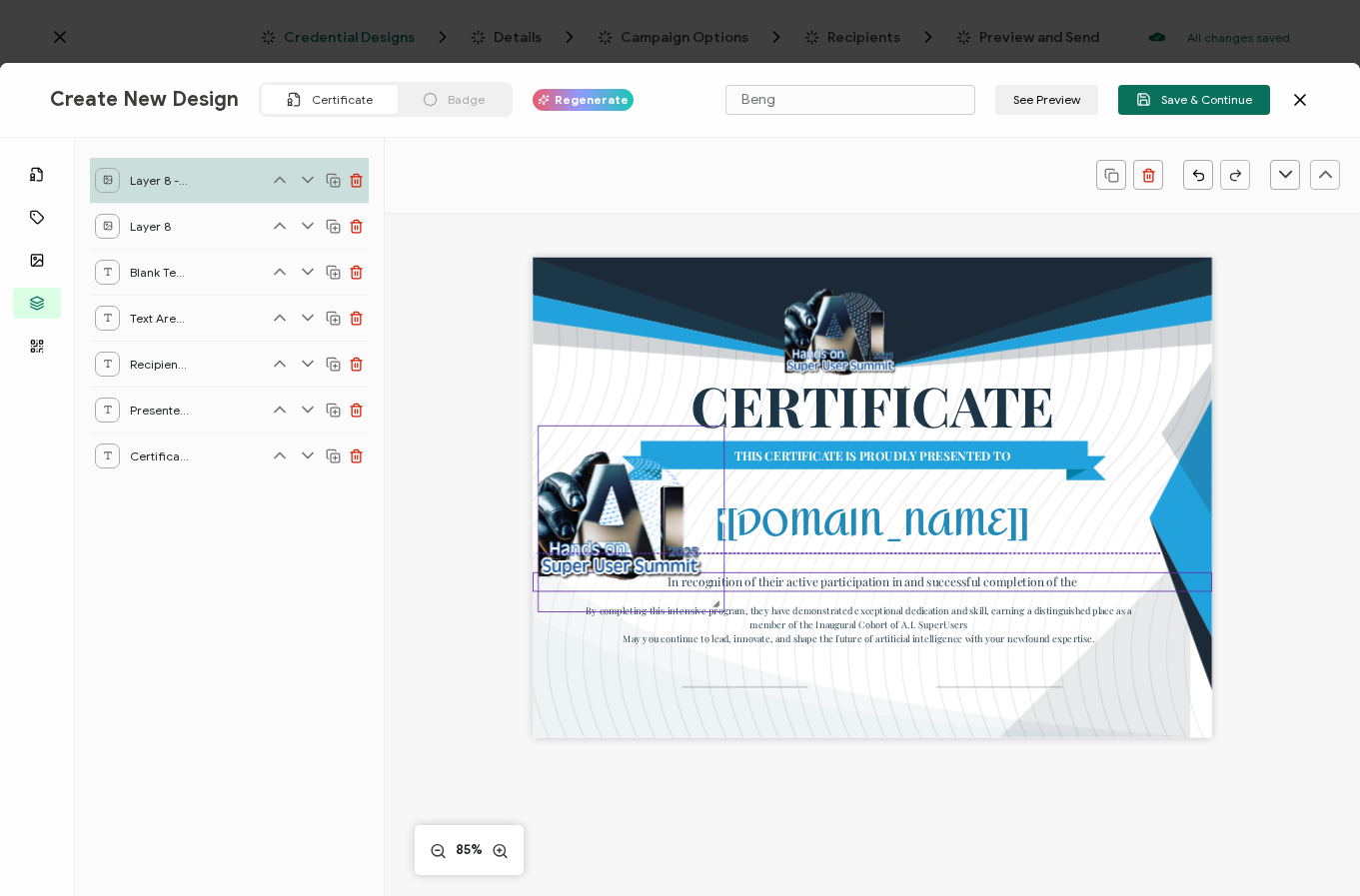 drag, startPoint x: 657, startPoint y: 546, endPoint x: 724, endPoint y: 578, distance: 74.249579 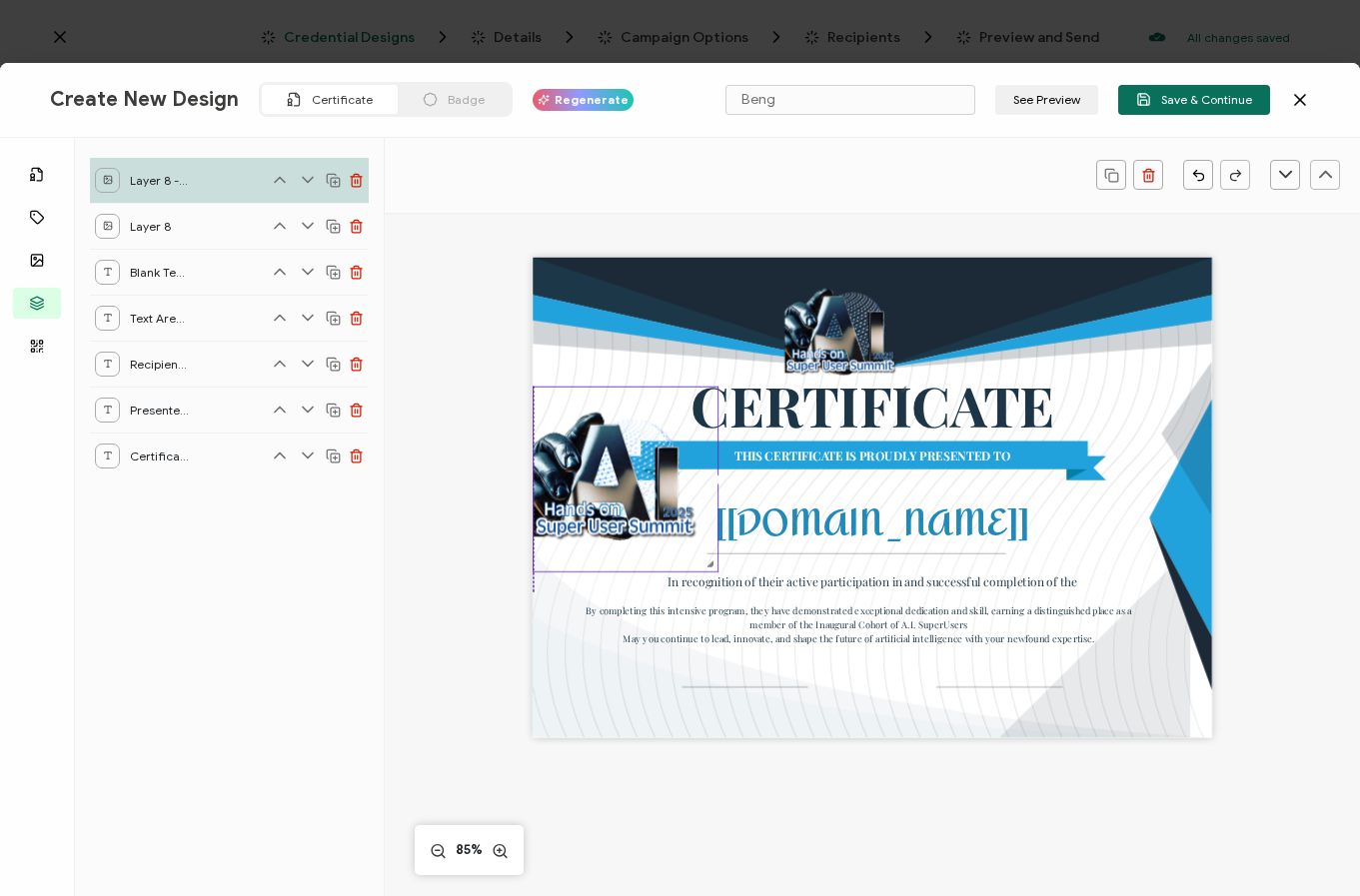 drag, startPoint x: 637, startPoint y: 545, endPoint x: 630, endPoint y: 506, distance: 39.623226 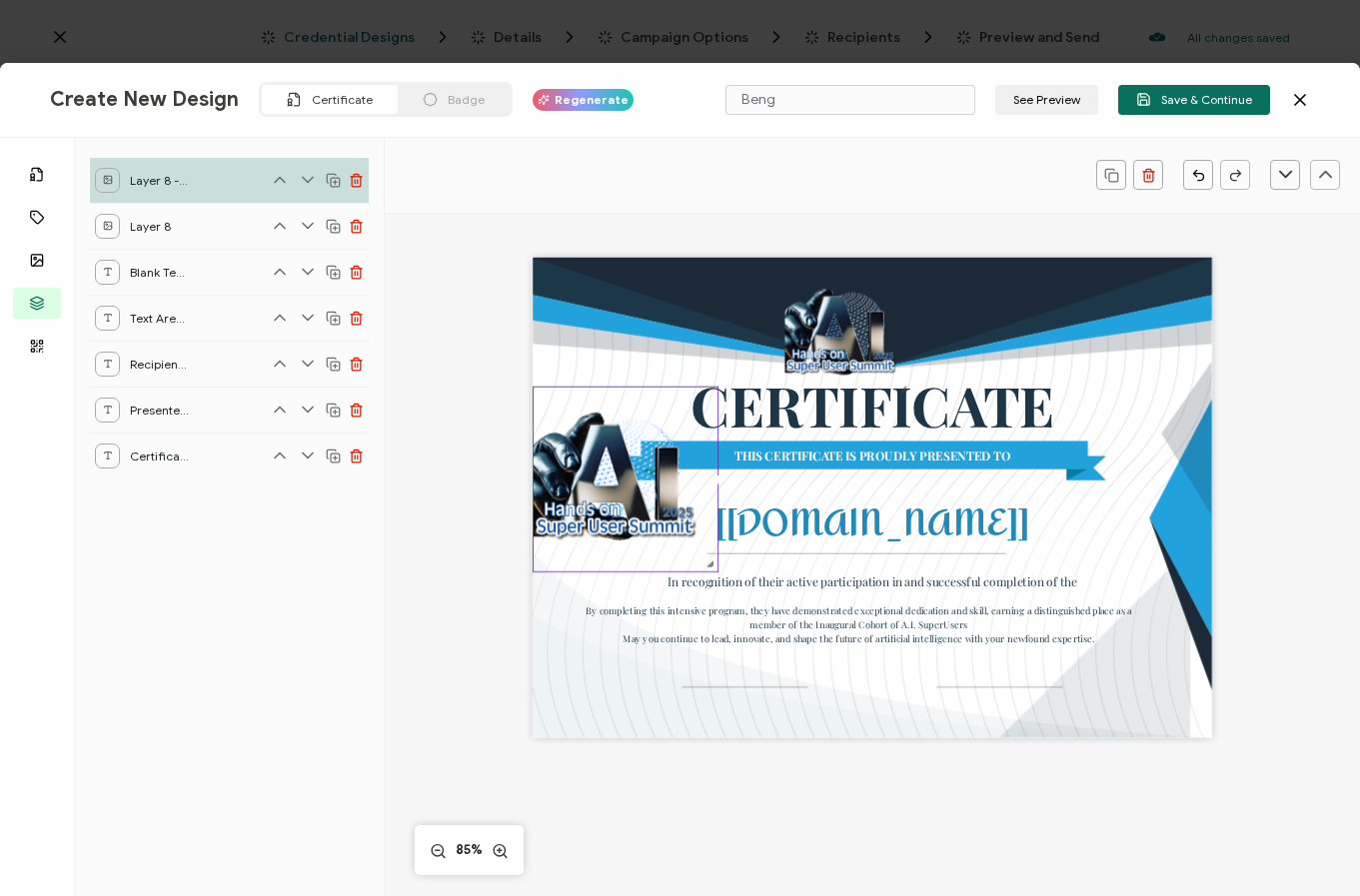 click on "CERTIFICATE         THIS CERTIFICATE IS PROUDLY PRESENTED TO       The recipient’s full name, which will be automatically filled based on the information uploaded when adding recipients or lists.   [[DOMAIN_NAME]]         In recognition of their active participation in and successful completion of the         By completing this intensive program, they have demonstrated exceptional dedication and skill, earning a distinguished place as a member of the Inaugural Cohort of A.I. SuperUsers
May you continue to lead, innovate, and shape the future of artificial intelligence with your newfound expertise." at bounding box center (872, 496) 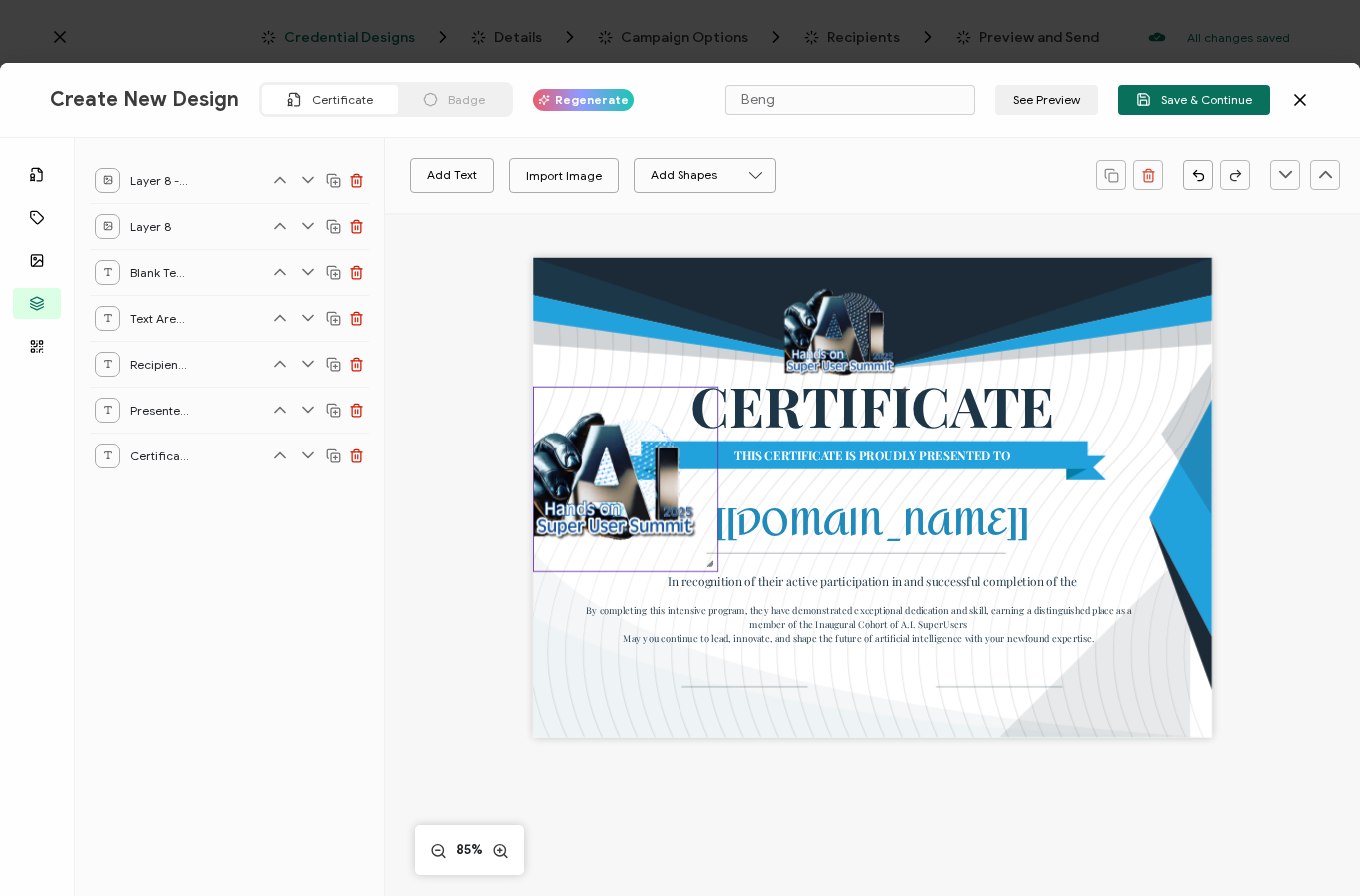 click at bounding box center [626, 478] 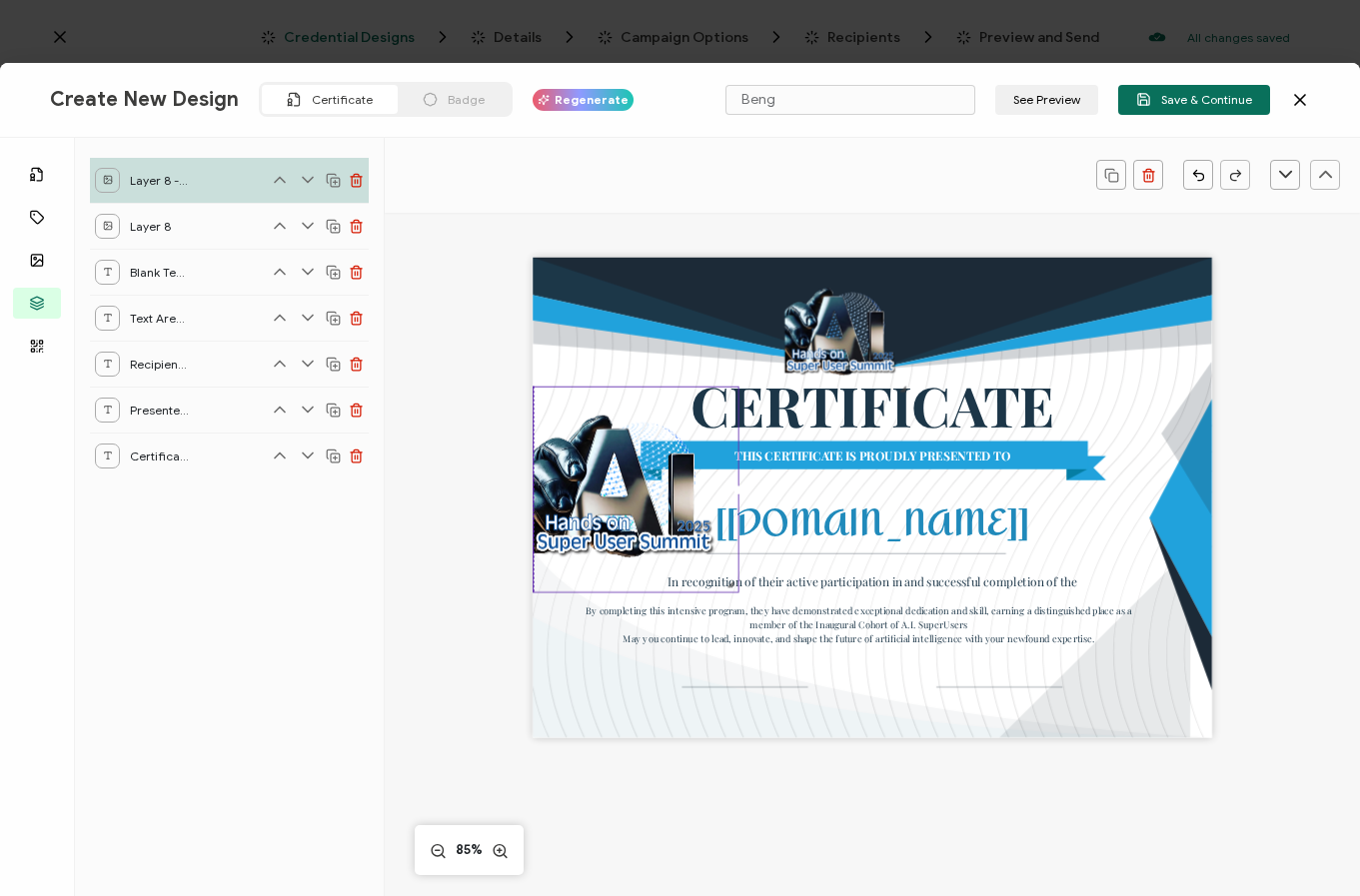 click at bounding box center [730, 584] 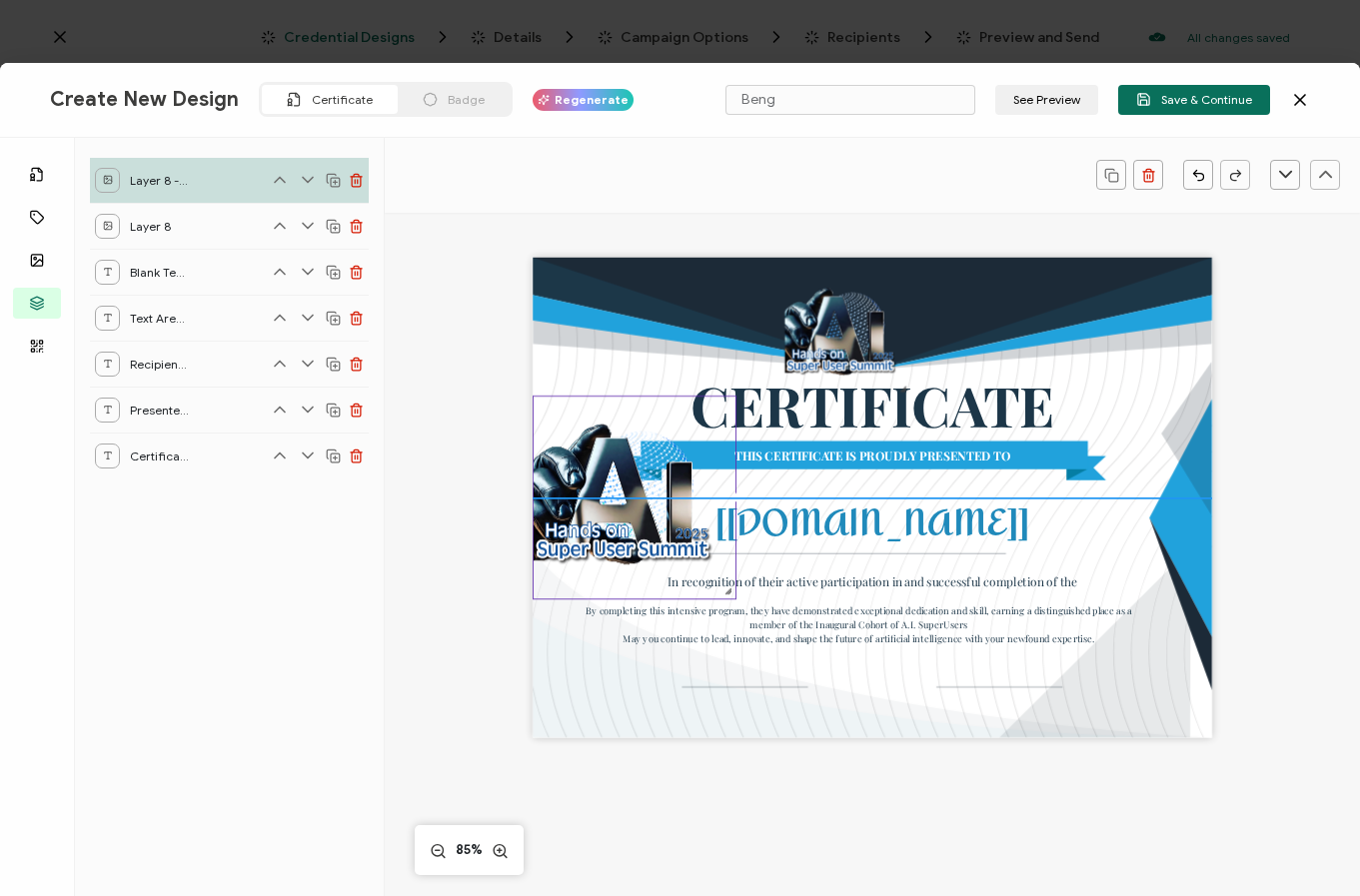 drag, startPoint x: 647, startPoint y: 531, endPoint x: 638, endPoint y: 537, distance: 10.816654 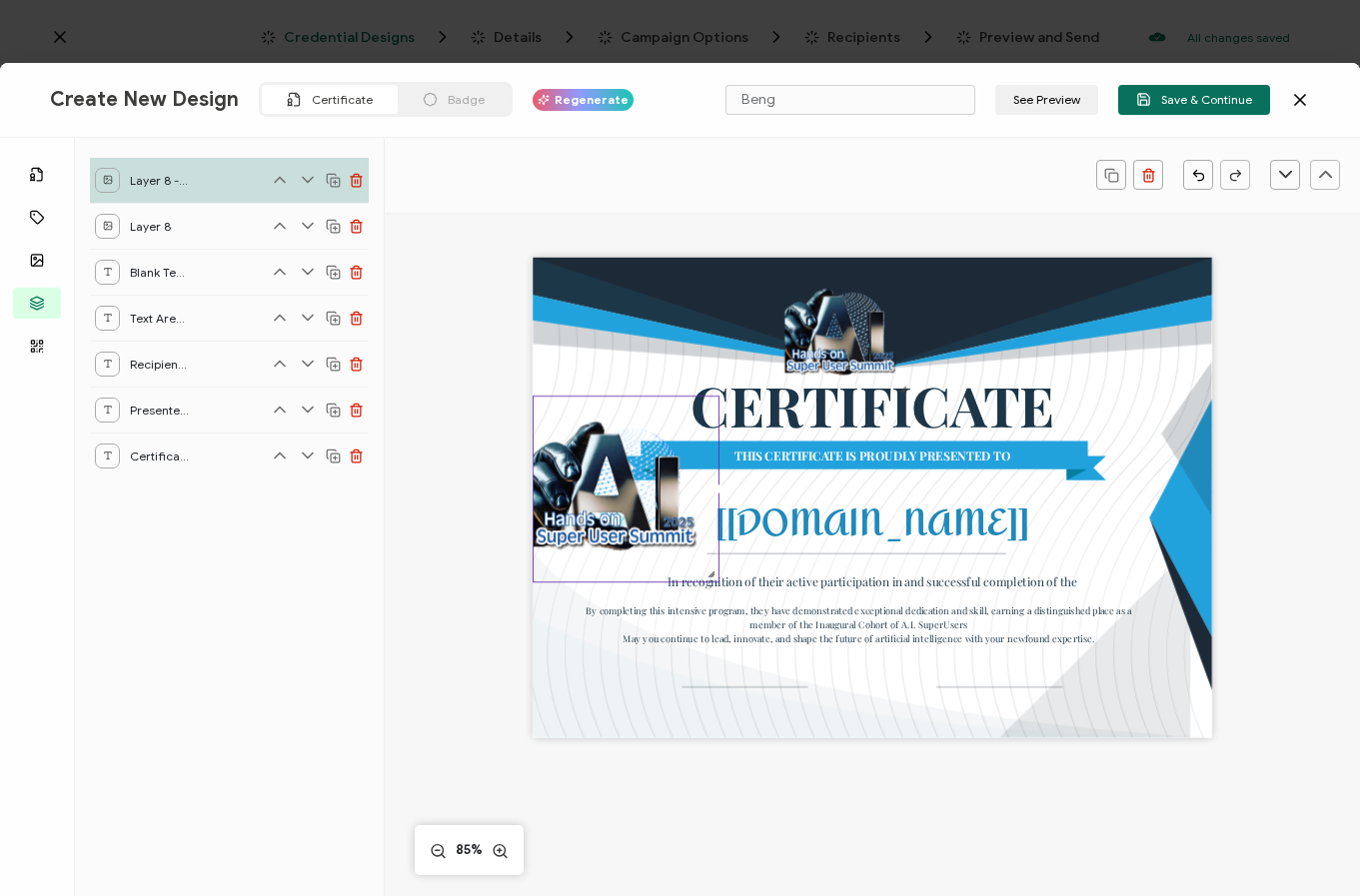 drag, startPoint x: 722, startPoint y: 589, endPoint x: 704, endPoint y: 580, distance: 20.12461 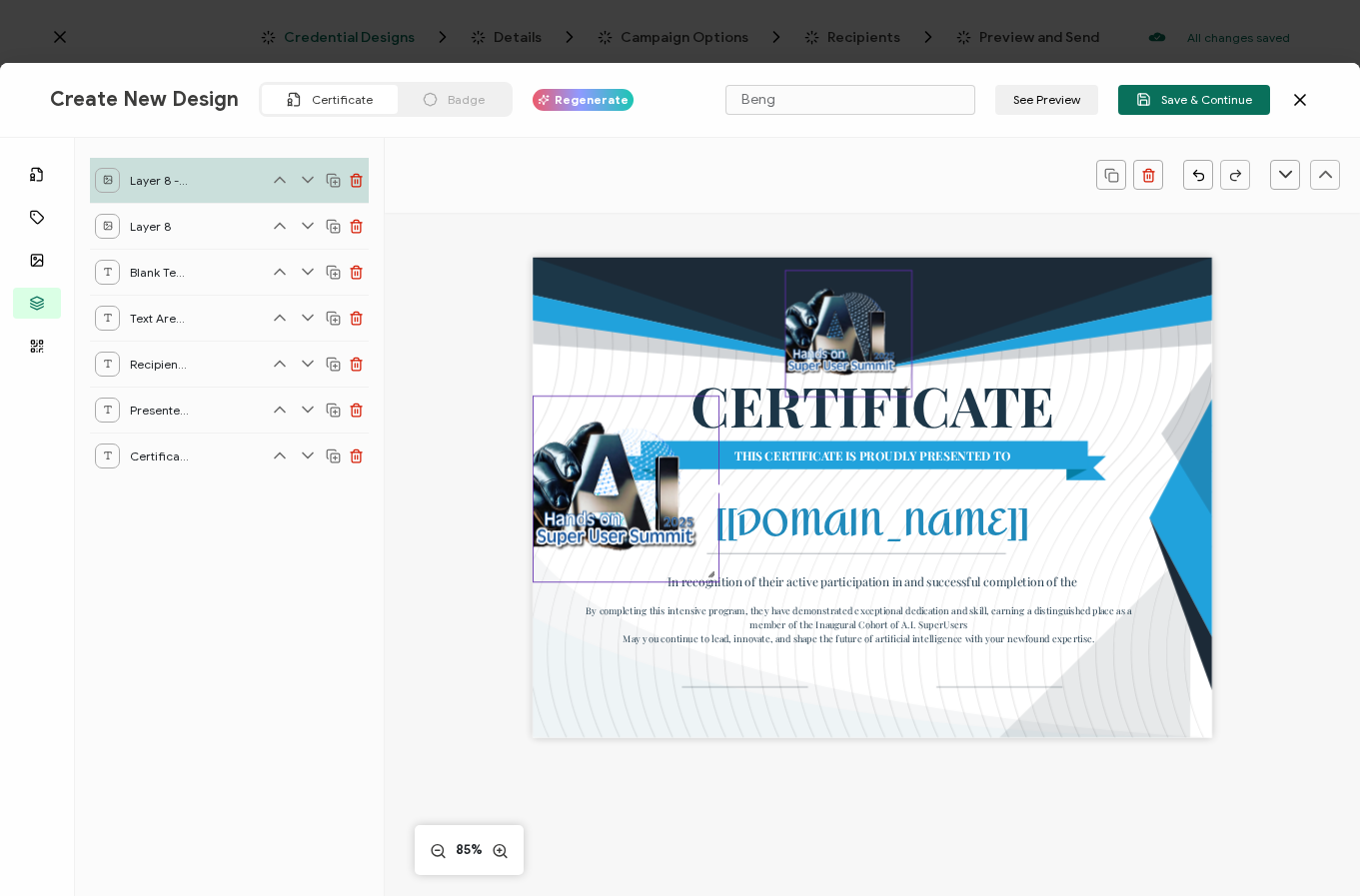 click at bounding box center (848, 334) 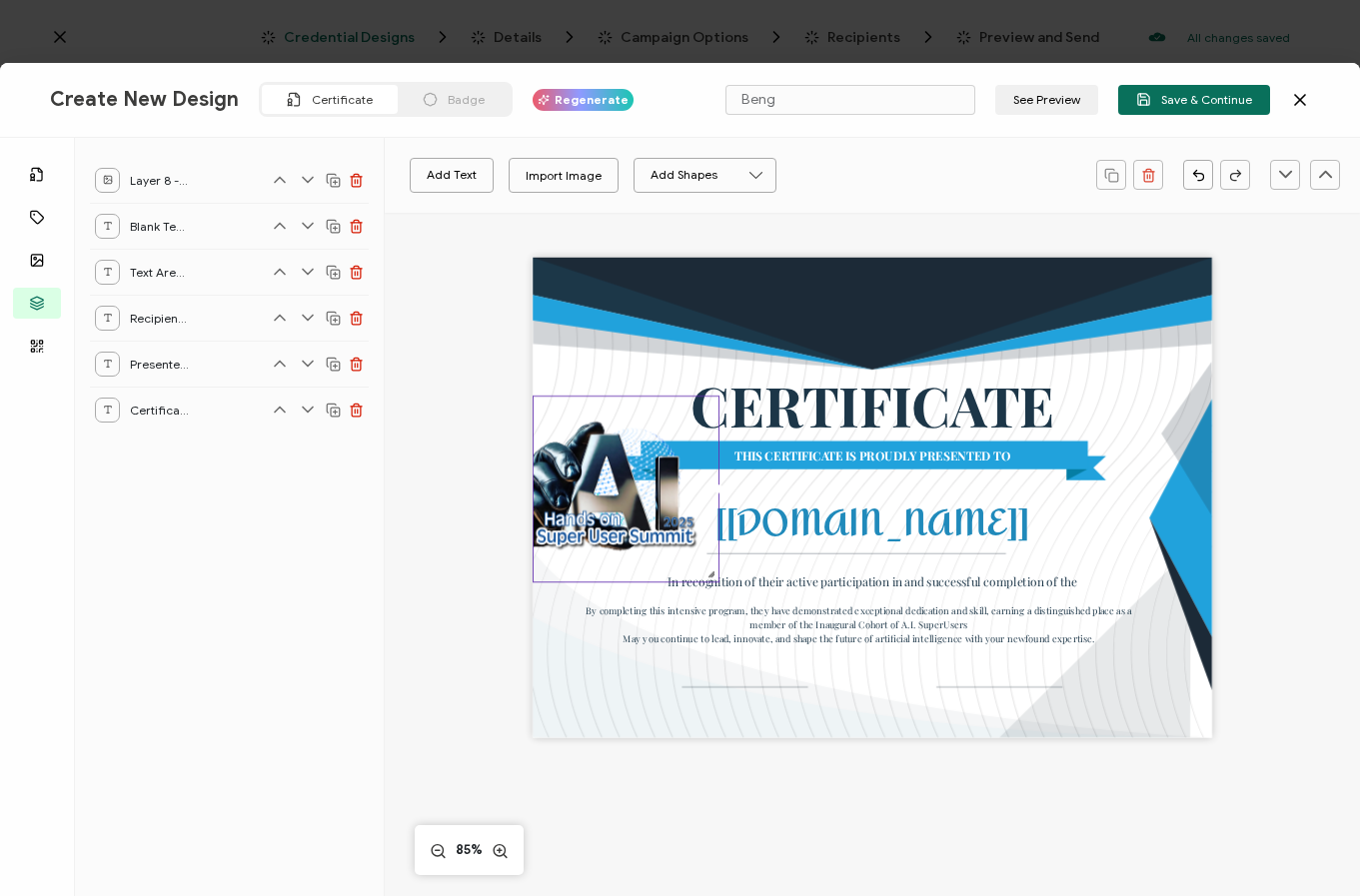 click on "Add Text
Import Image
Add Shapes
Rectangle
Ellipse                   CERTIFICATE         THIS CERTIFICATE IS PROUDLY PRESENTED TO       The recipient’s full name, which will be automatically filled based on the information uploaded when adding recipients or lists.   [[DOMAIN_NAME]]         In recognition of their active participation in and successful completion of the         By completing this intensive program, they have demonstrated exceptional dedication and skill, earning a distinguished place as a member of the Inaugural Cohort of A.I. SuperUsers
May you continue to lead, innovate, and shape the future of artificial intelligence with your newfound expertise.                        85%" at bounding box center [872, 585] 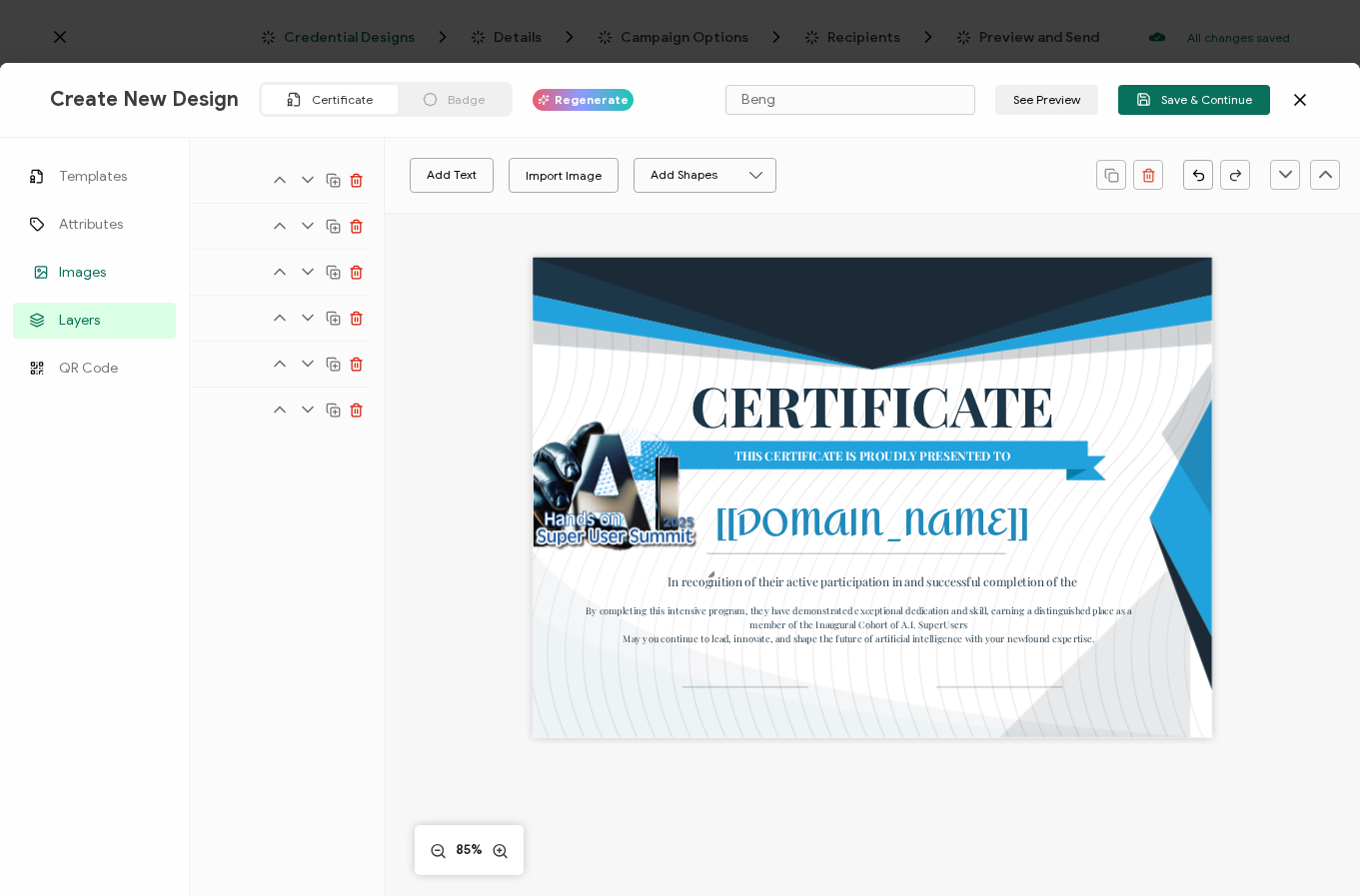 click on "Images" at bounding box center (82, 273) 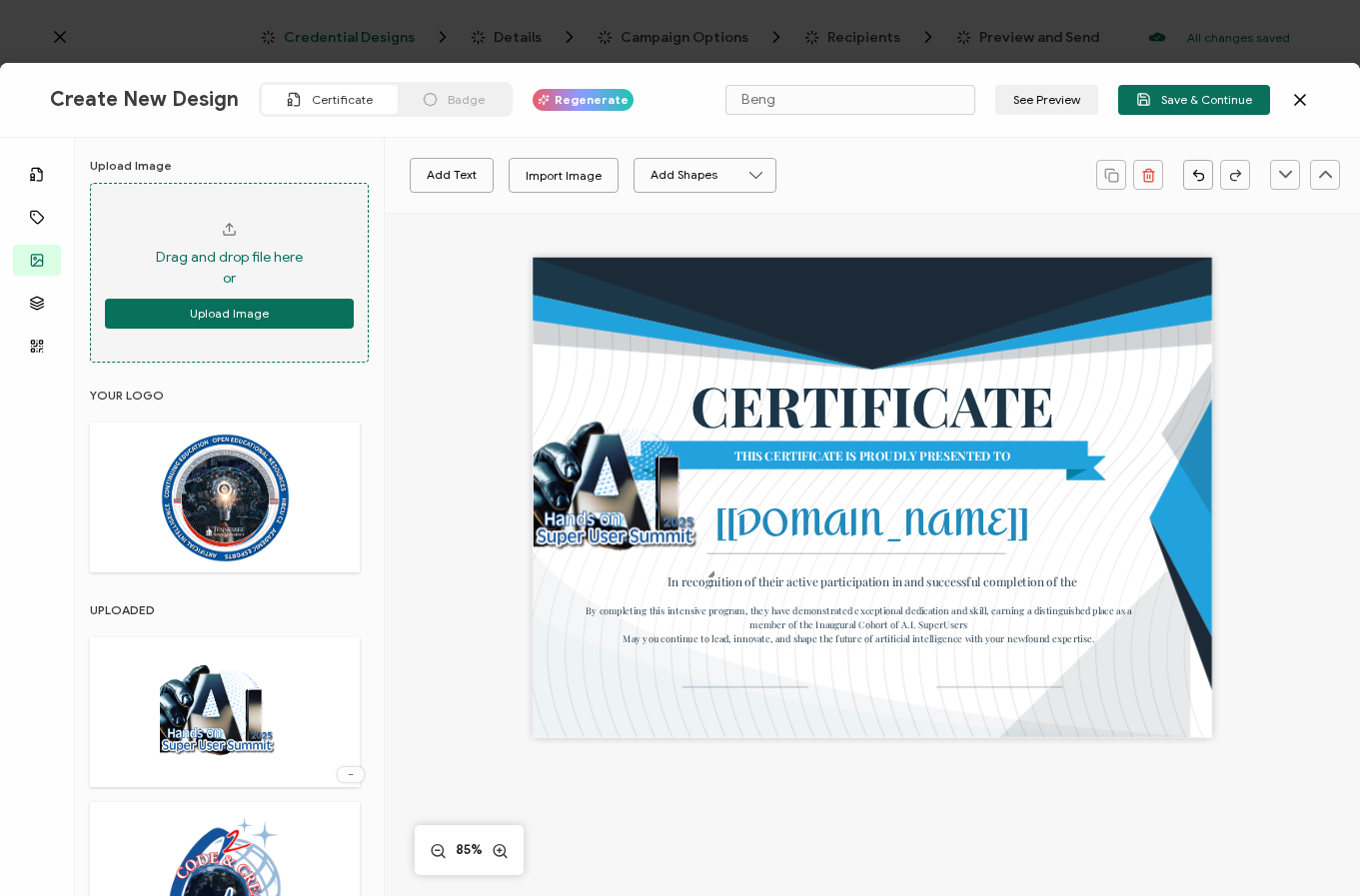 click on "Drag and drop file here or" at bounding box center [229, 268] 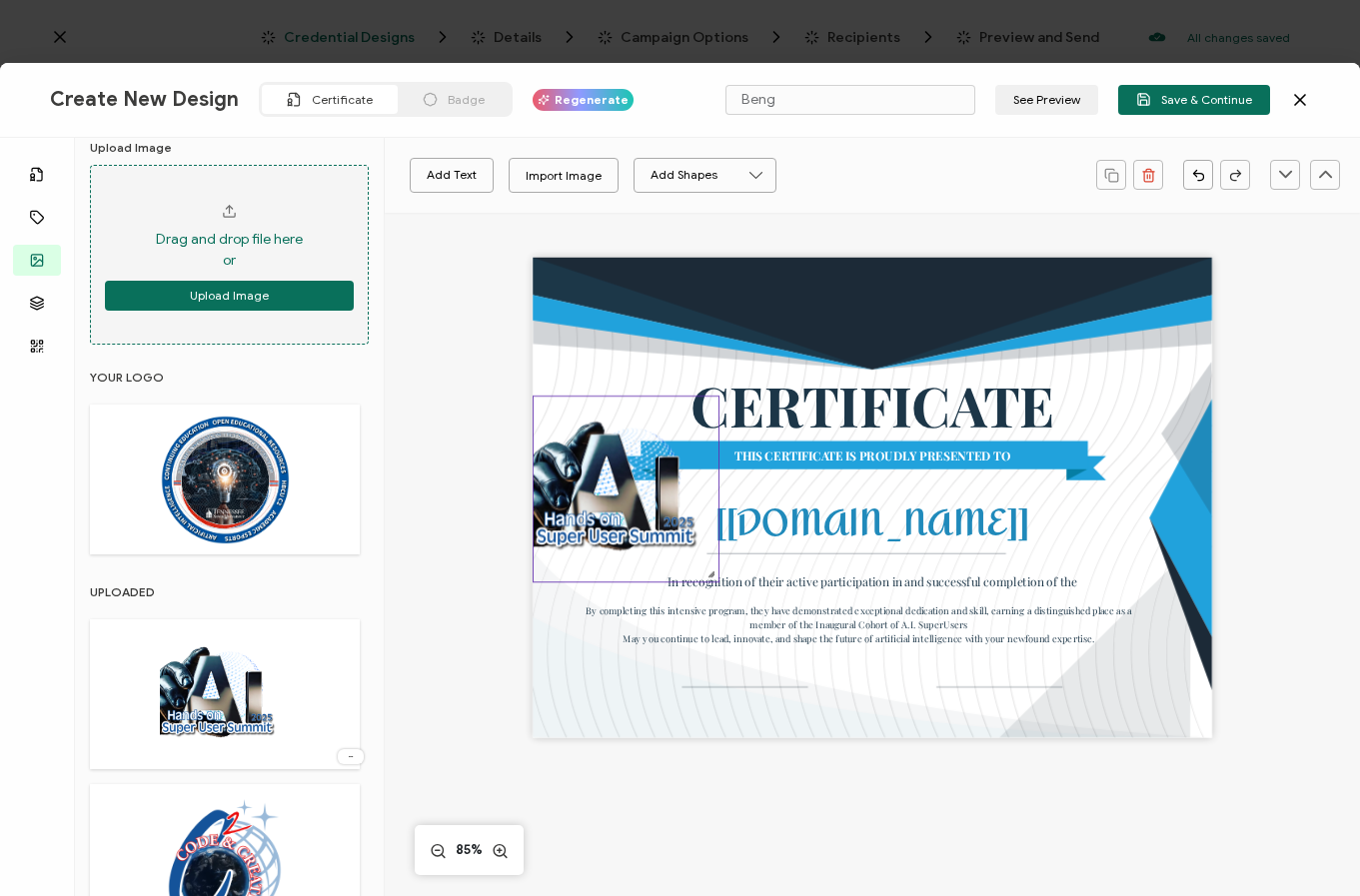 scroll, scrollTop: 19, scrollLeft: 0, axis: vertical 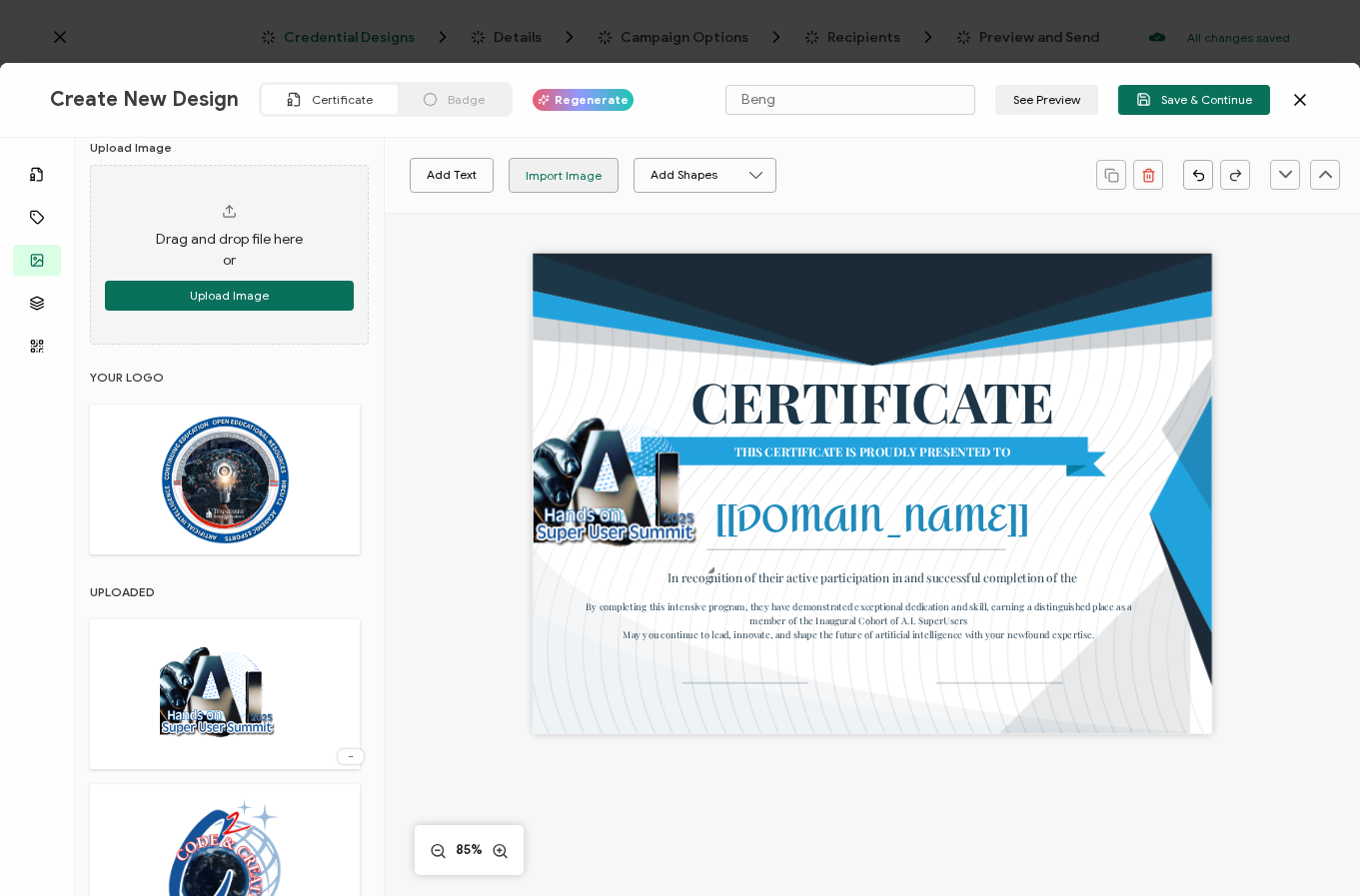 click on "Import Image" at bounding box center [564, 175] 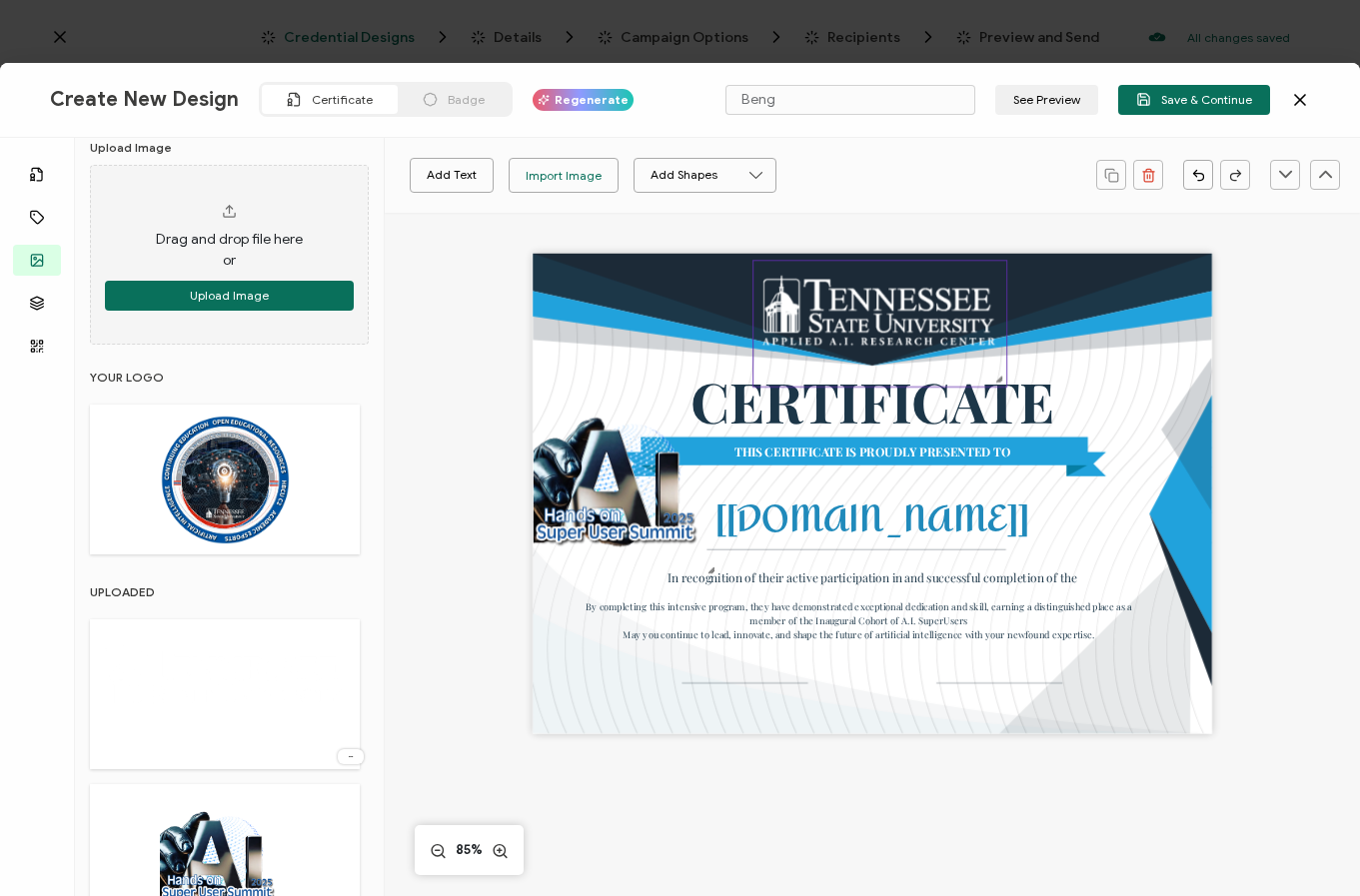 drag, startPoint x: 886, startPoint y: 434, endPoint x: 894, endPoint y: 339, distance: 95.33625 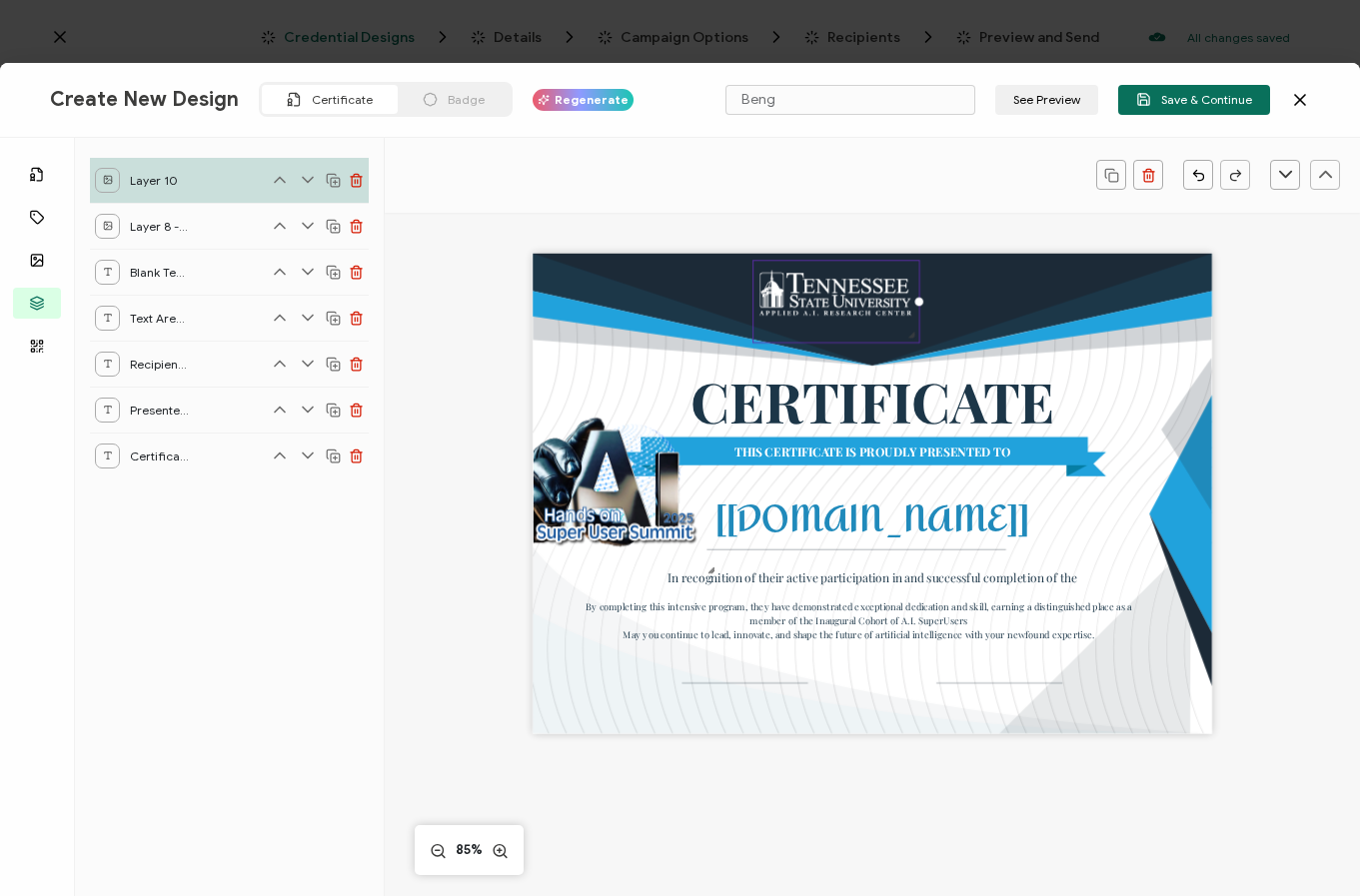 drag, startPoint x: 997, startPoint y: 376, endPoint x: 891, endPoint y: 334, distance: 114.01754 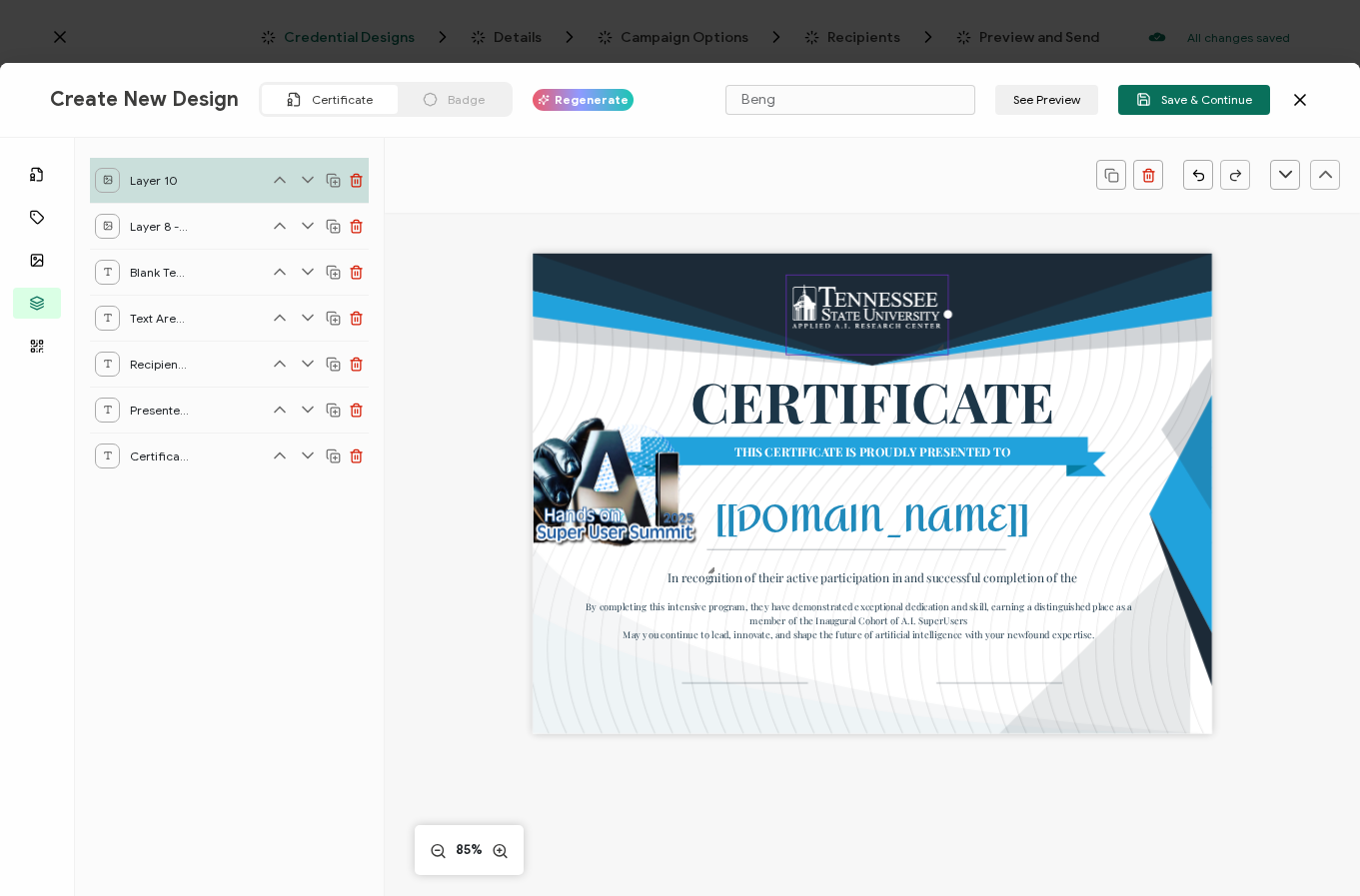 drag, startPoint x: 838, startPoint y: 302, endPoint x: 870, endPoint y: 314, distance: 34.176015 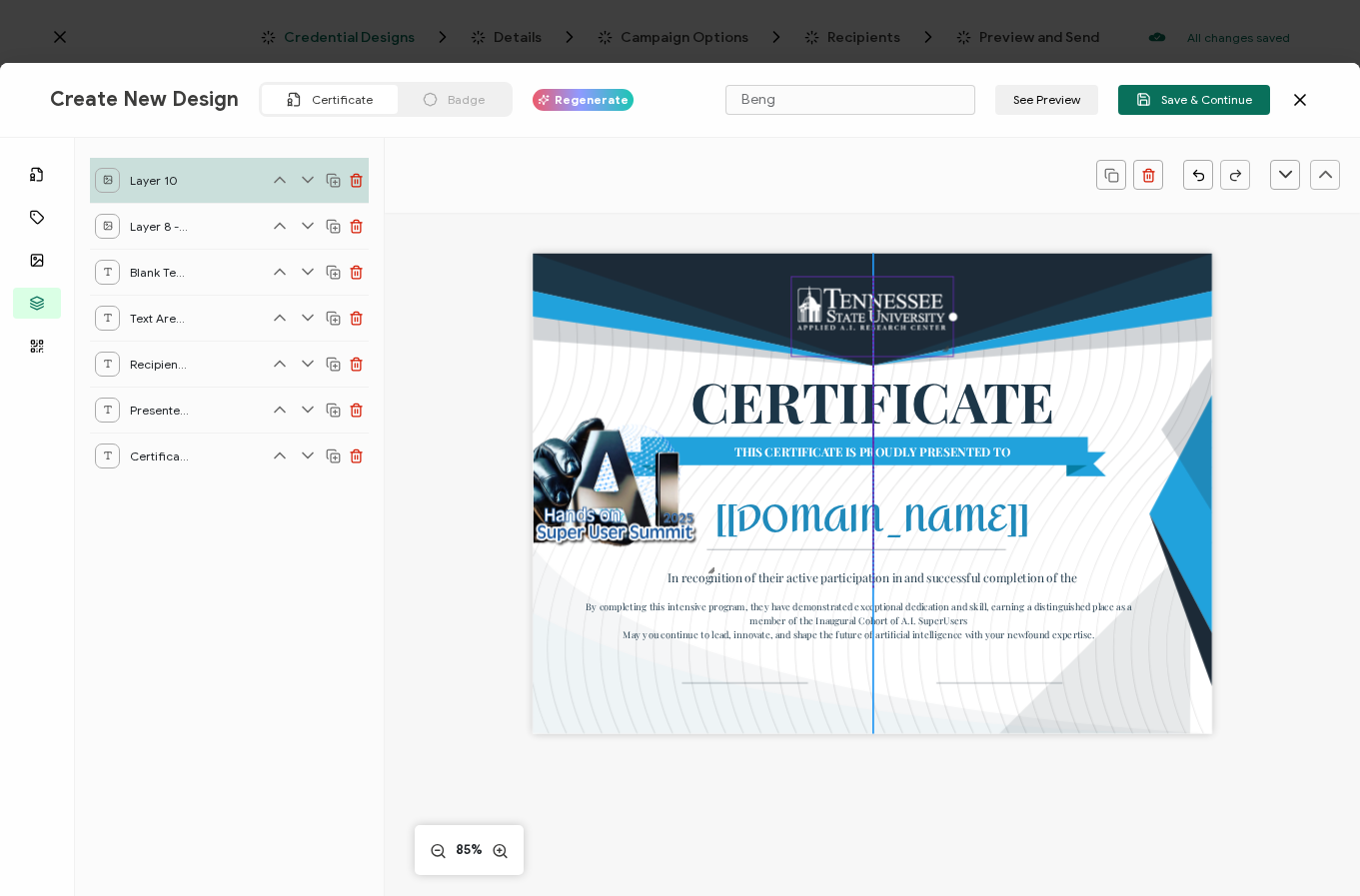 click at bounding box center (872, 316) 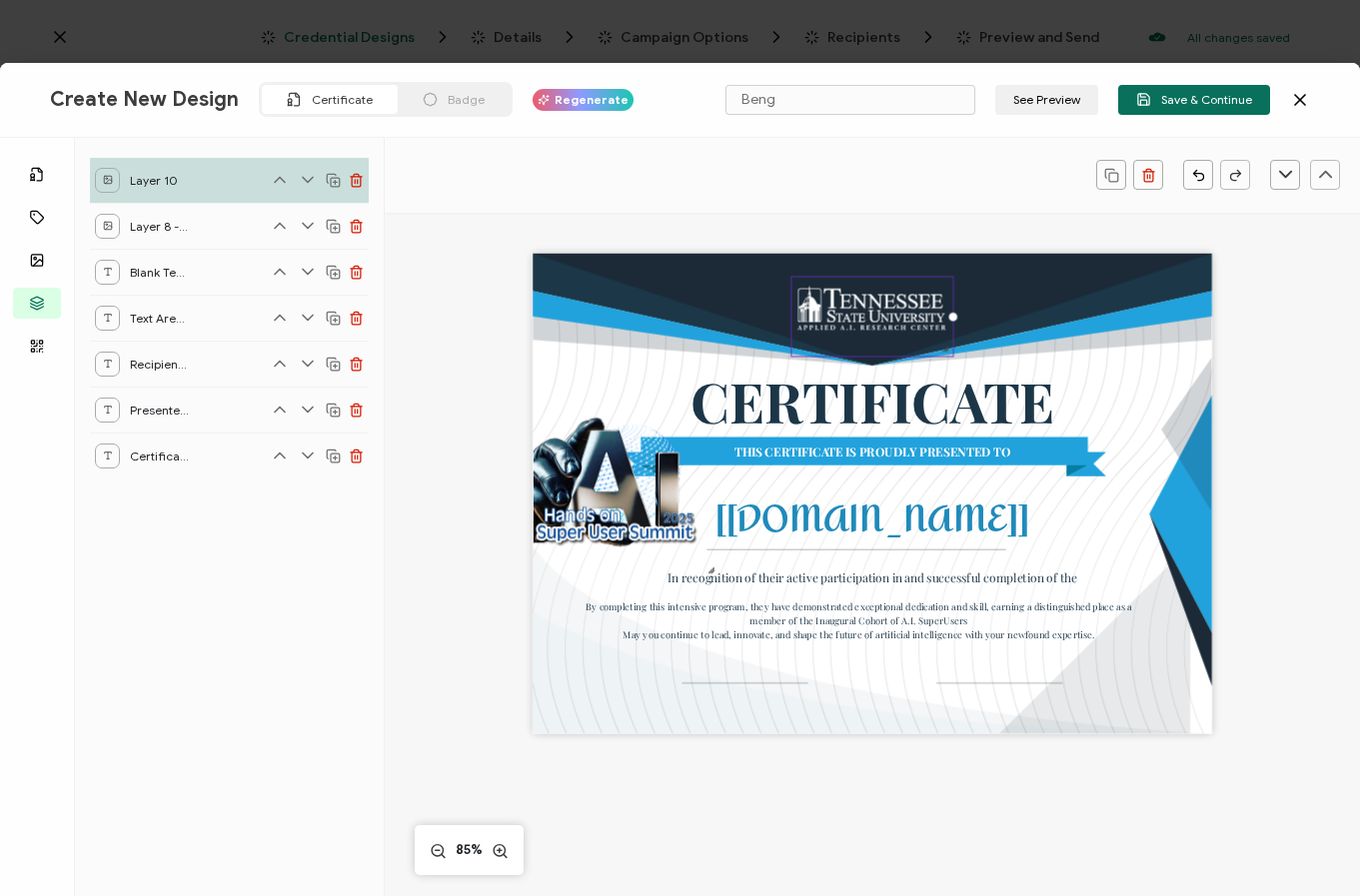 click on "CERTIFICATE         THIS CERTIFICATE IS PROUDLY PRESENTED TO       The recipient’s full name, which will be automatically filled based on the information uploaded when adding recipients or lists.   [[DOMAIN_NAME]]         In recognition of their active participation in and successful completion of the         By completing this intensive program, they have demonstrated exceptional dedication and skill, earning a distinguished place as a member of the Inaugural Cohort of A.I. SuperUsers
May you continue to lead, innovate, and shape the future of artificial intelligence with your newfound expertise." at bounding box center (872, 523) 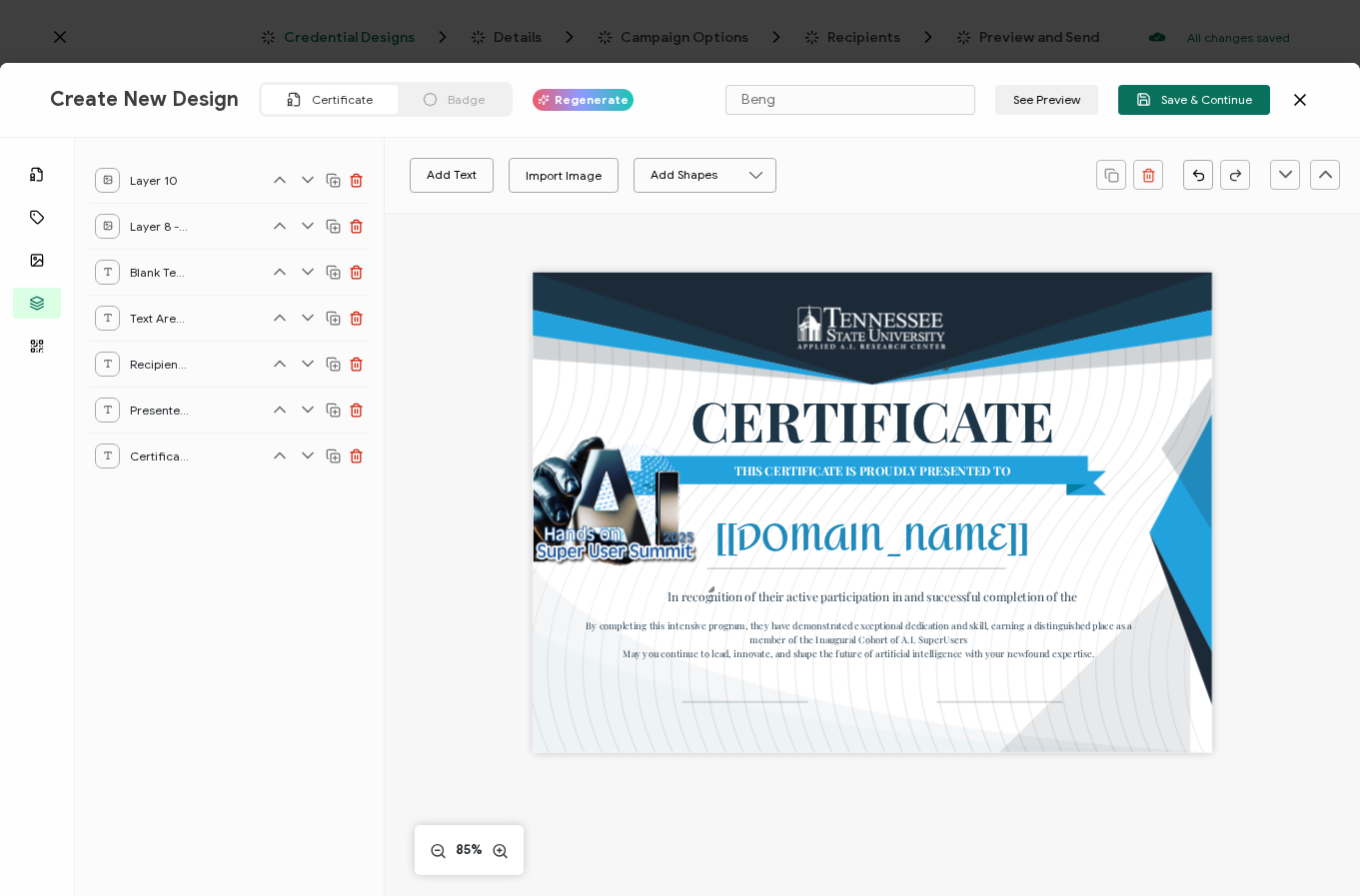 scroll, scrollTop: 6, scrollLeft: 0, axis: vertical 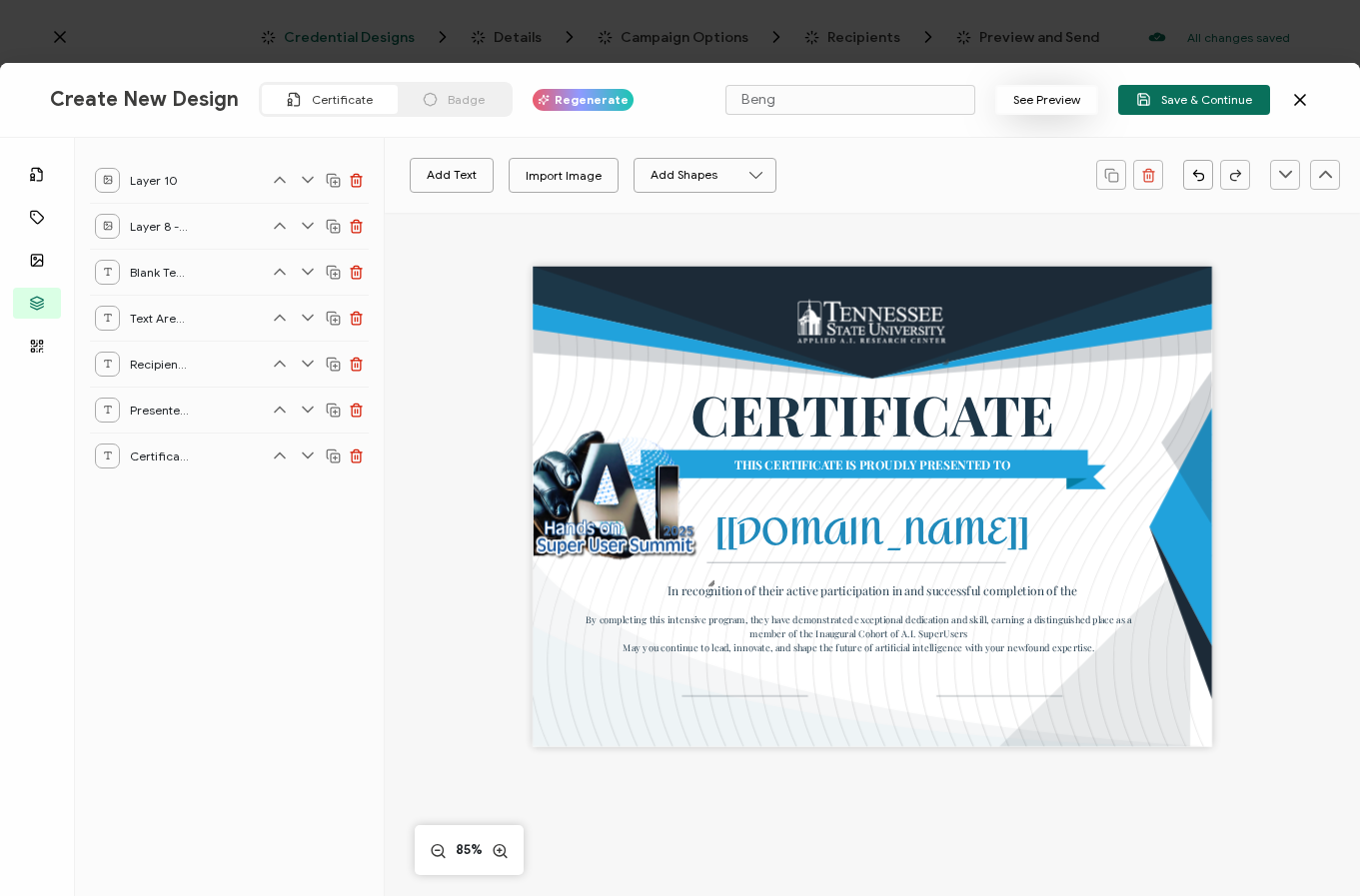 click on "See Preview" at bounding box center [1046, 100] 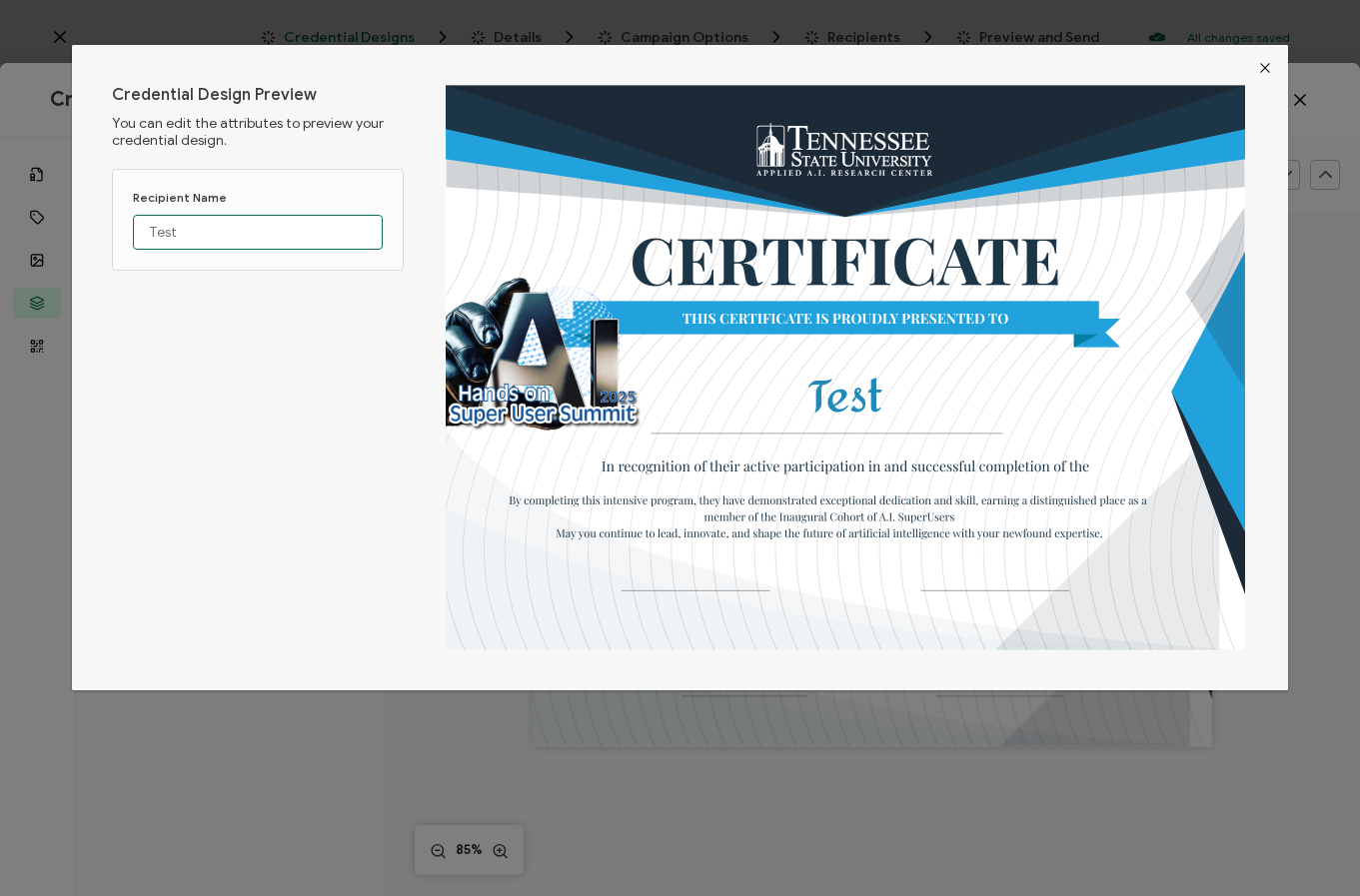 click on "Test" at bounding box center [258, 232] 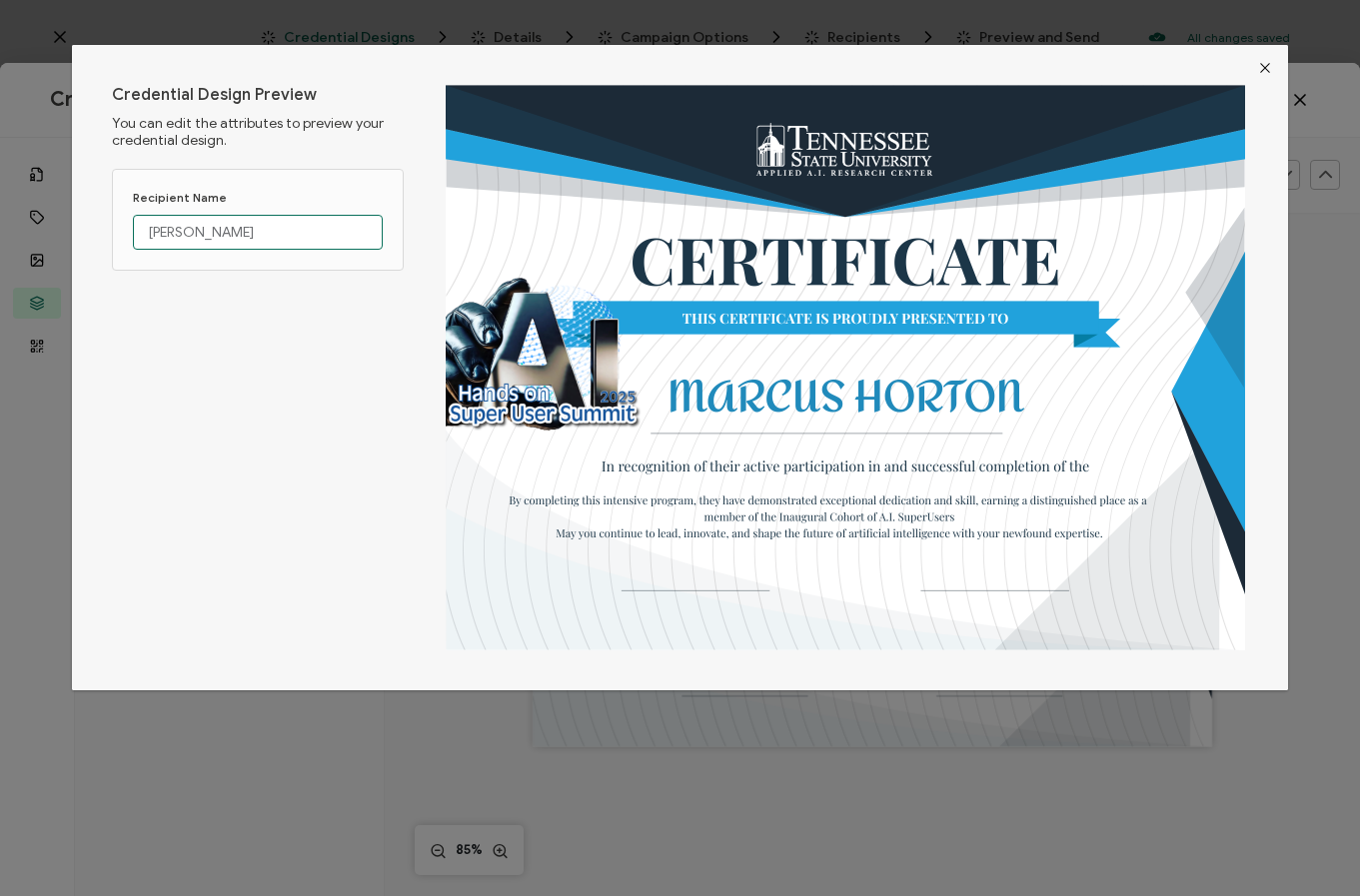 type on "[PERSON_NAME]" 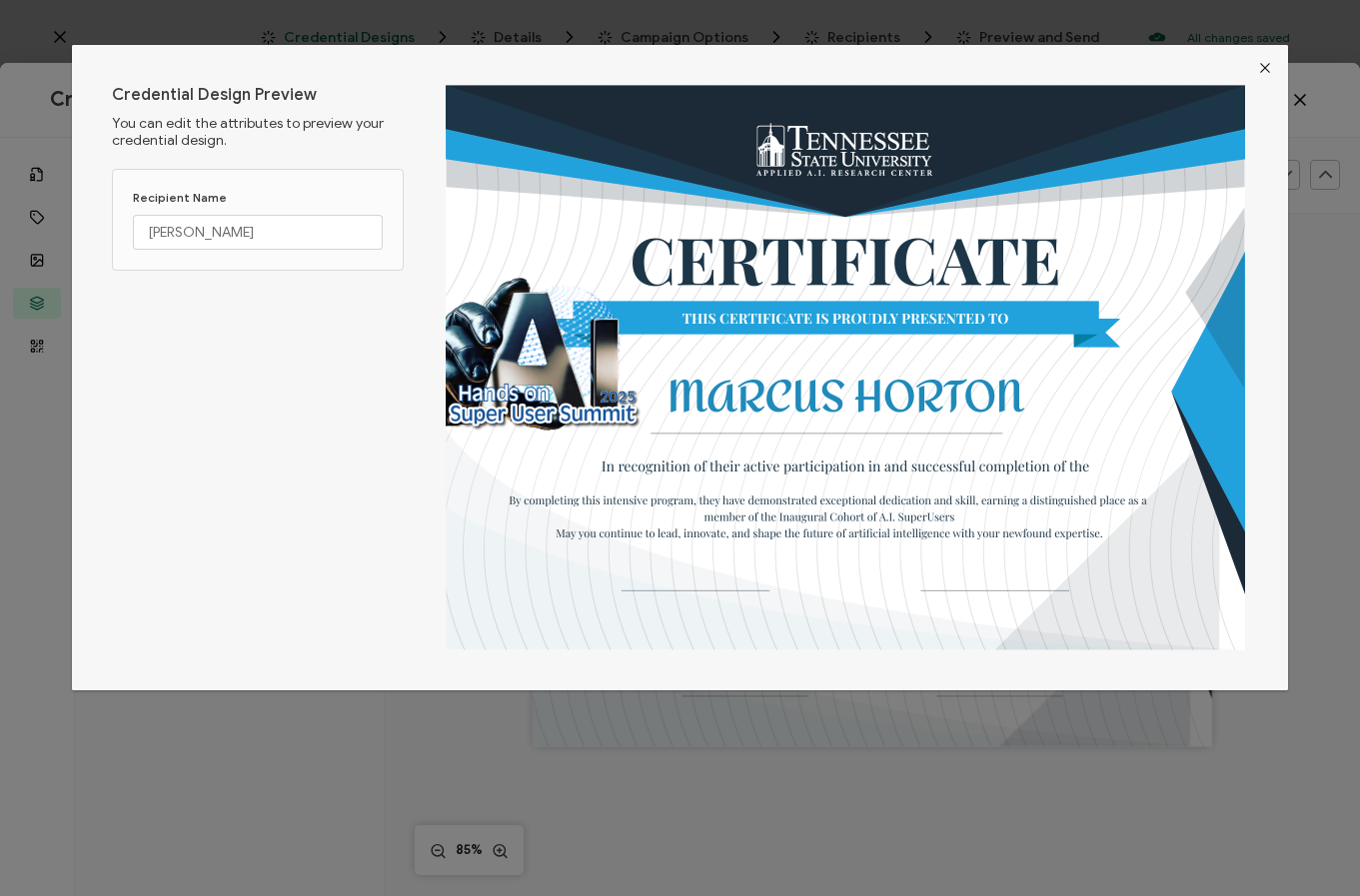 click at bounding box center (1265, 68) 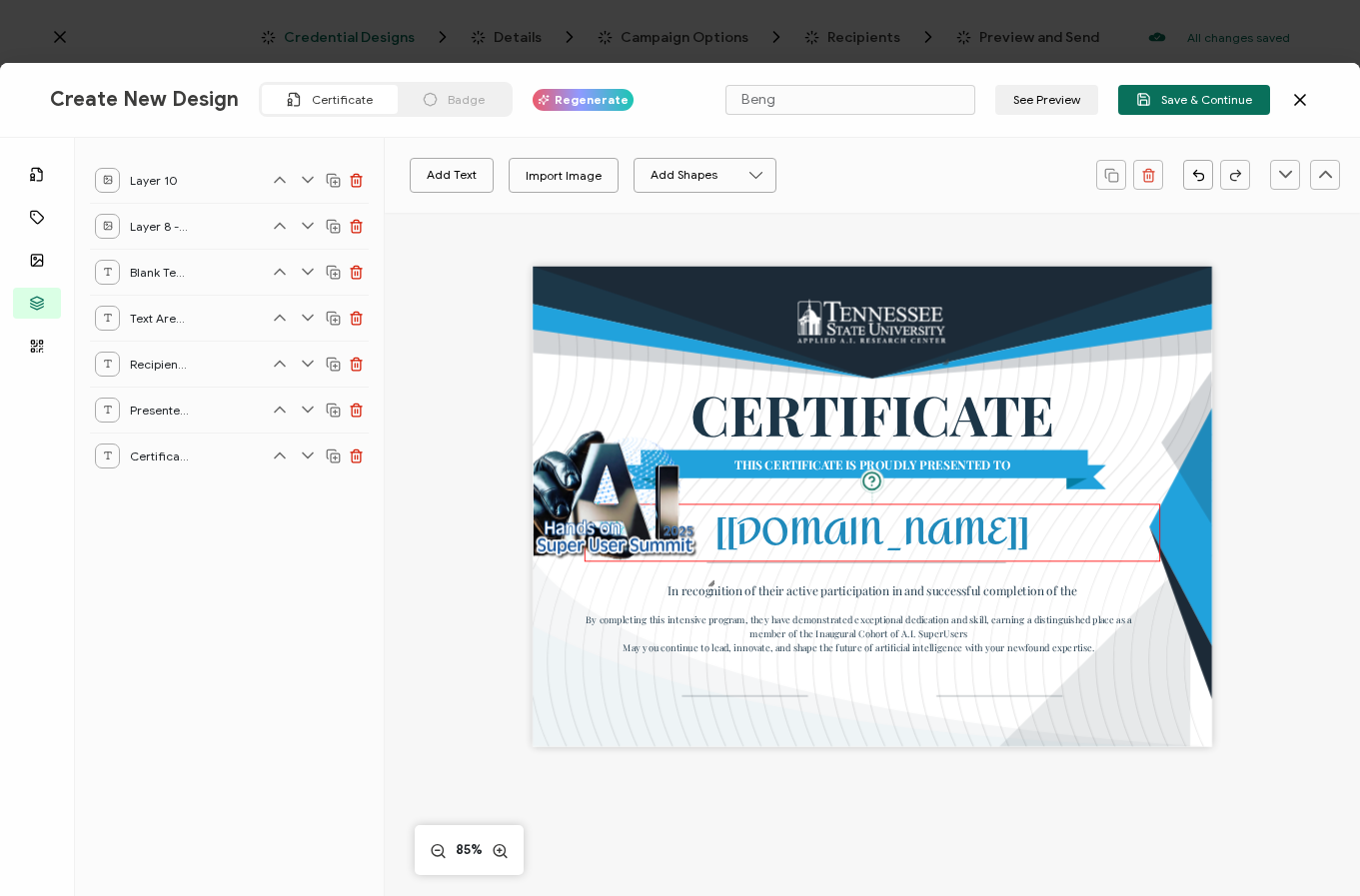 click on "[[DOMAIN_NAME]]" at bounding box center (872, 532) 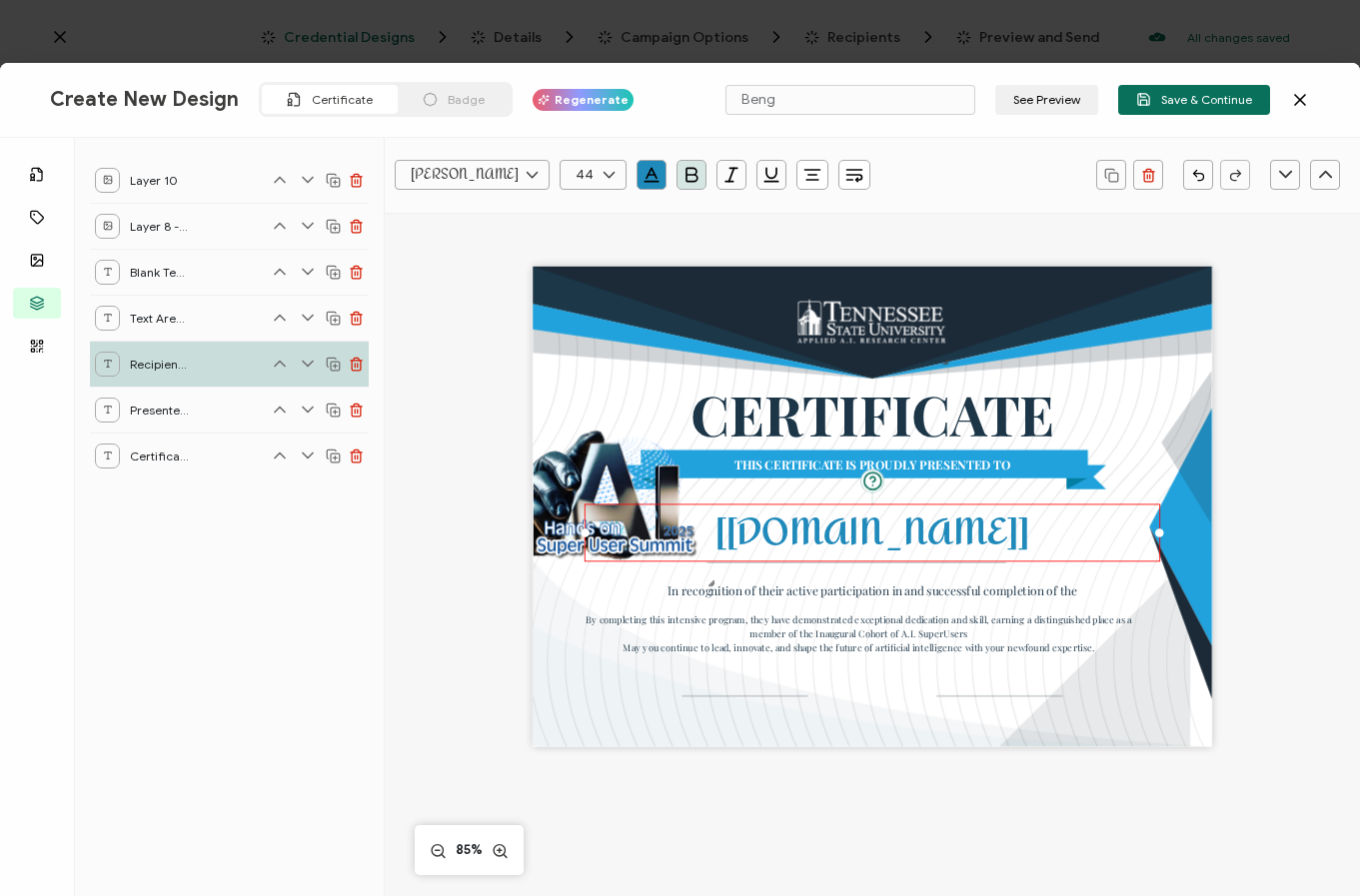 click at bounding box center [532, 175] 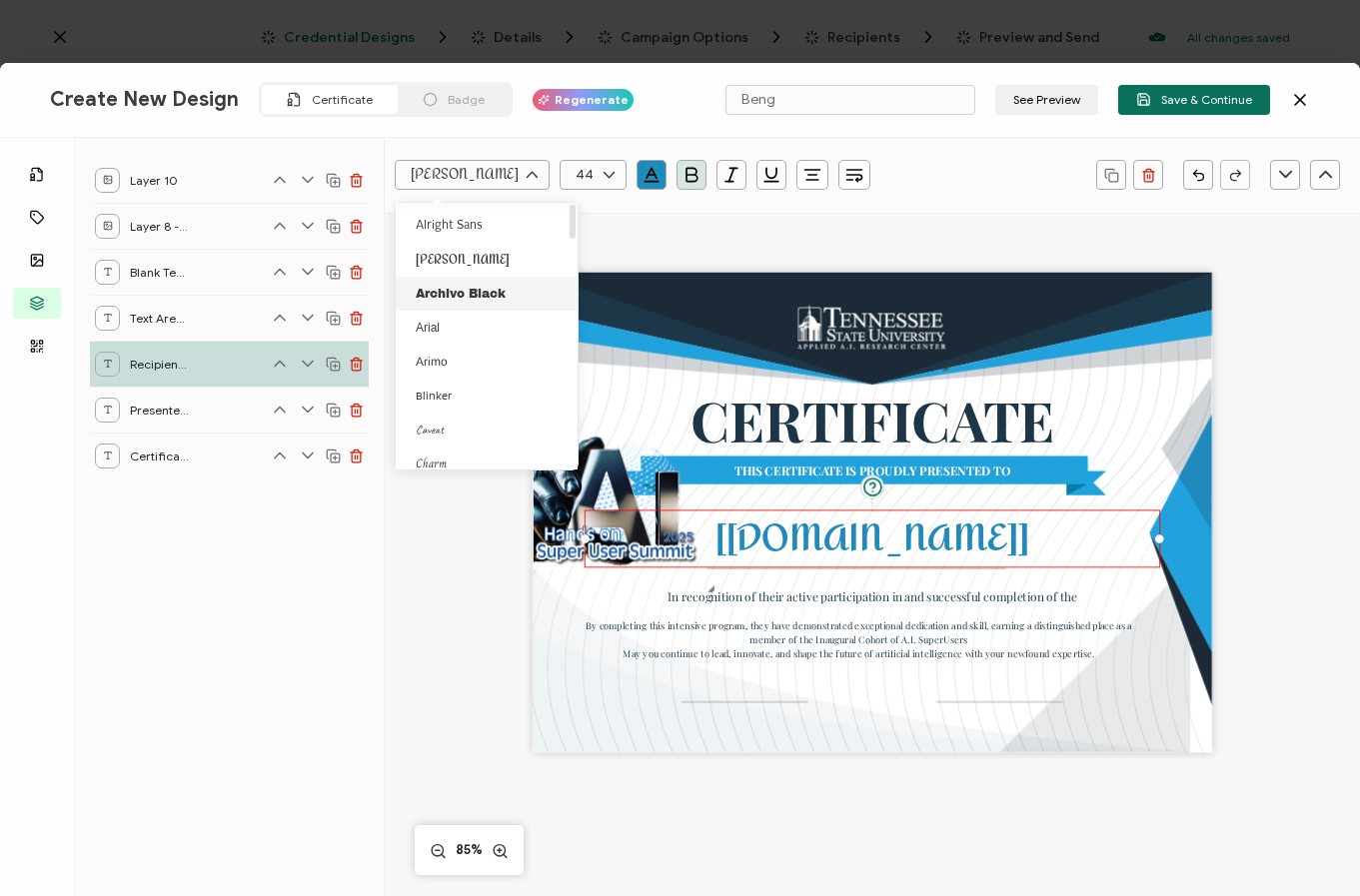 click on "Archivo Black" at bounding box center (461, 294) 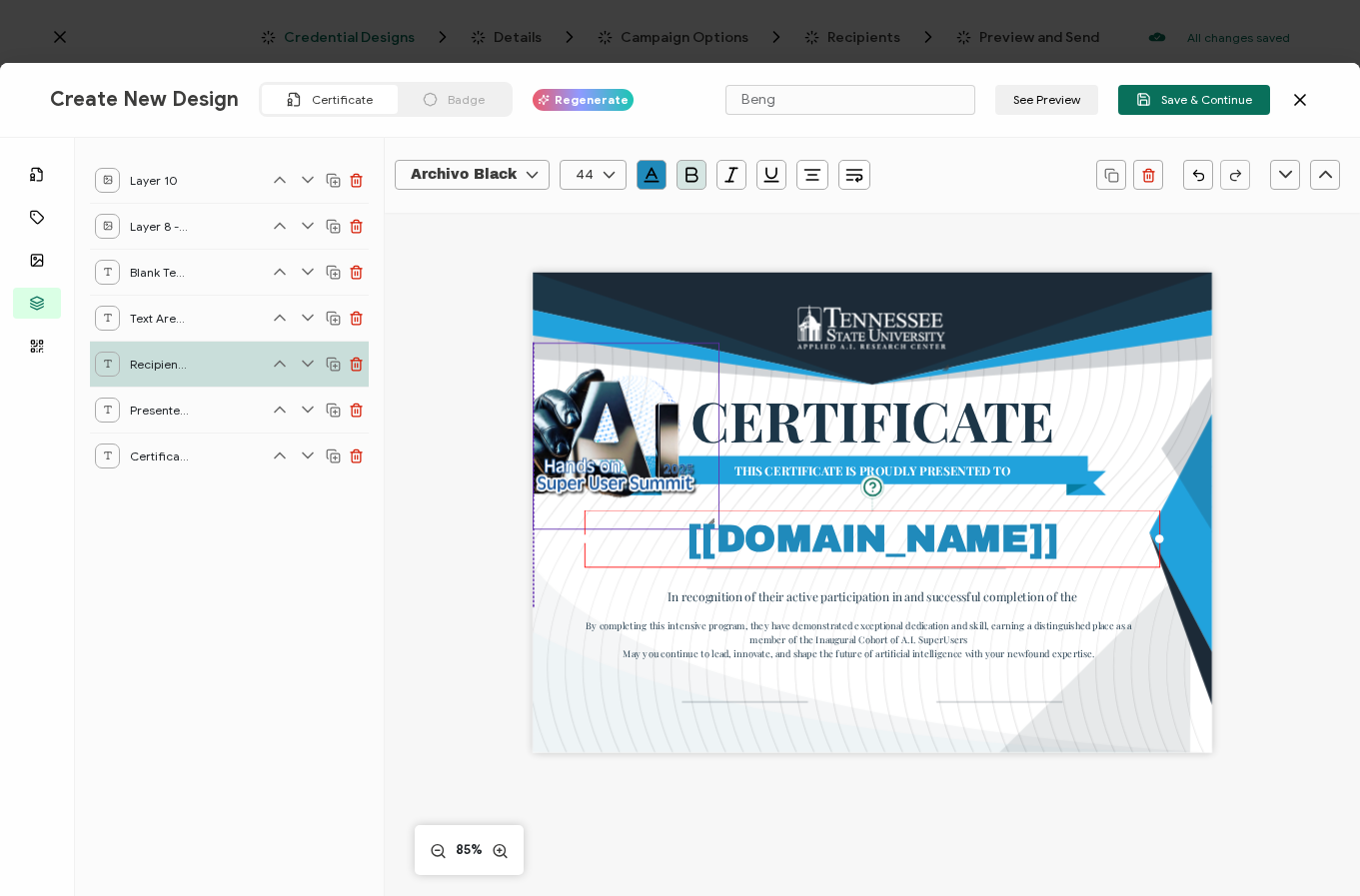 drag, startPoint x: 569, startPoint y: 532, endPoint x: 568, endPoint y: 464, distance: 68.007353 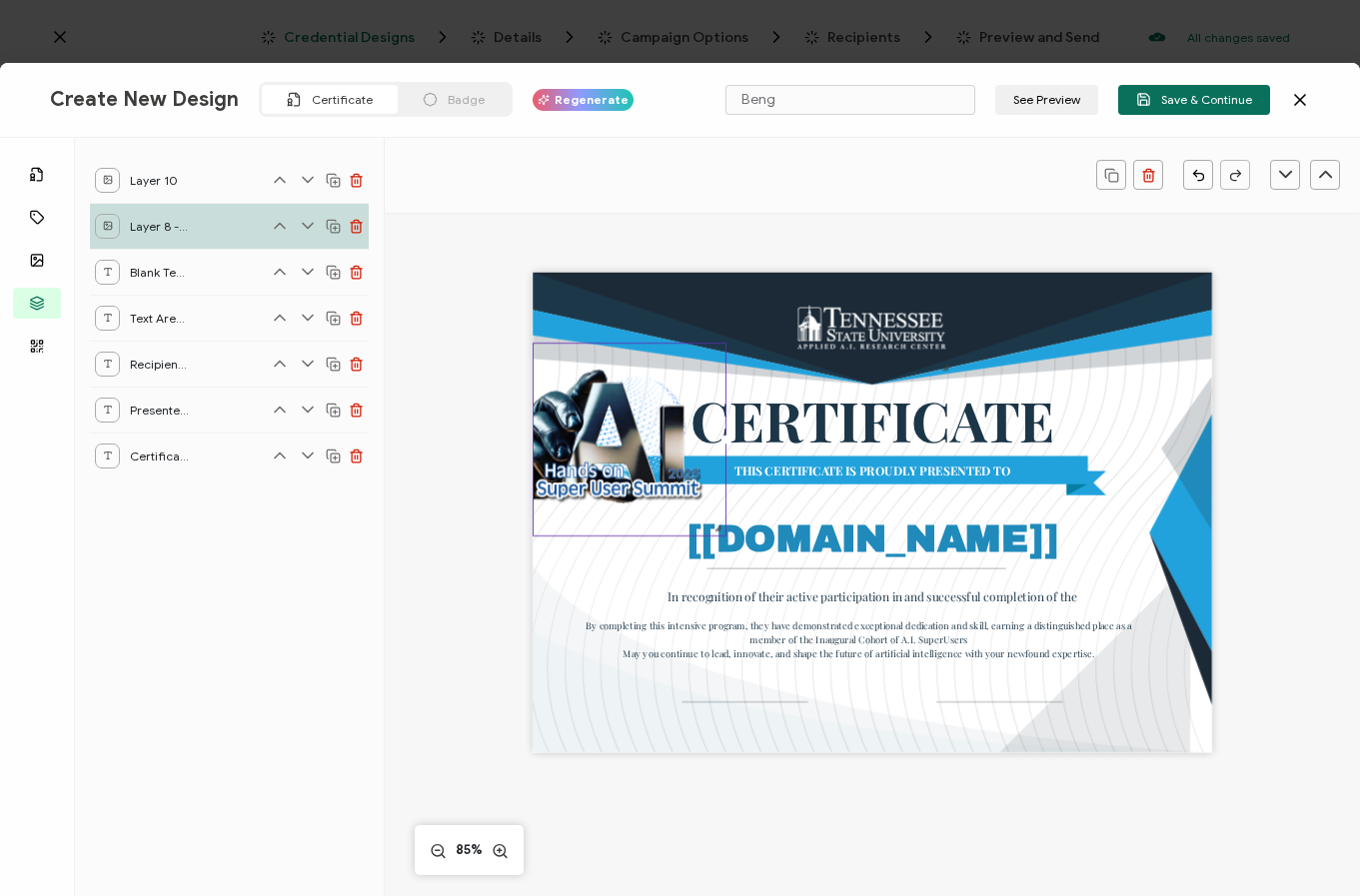 drag, startPoint x: 706, startPoint y: 516, endPoint x: 716, endPoint y: 520, distance: 10.77033 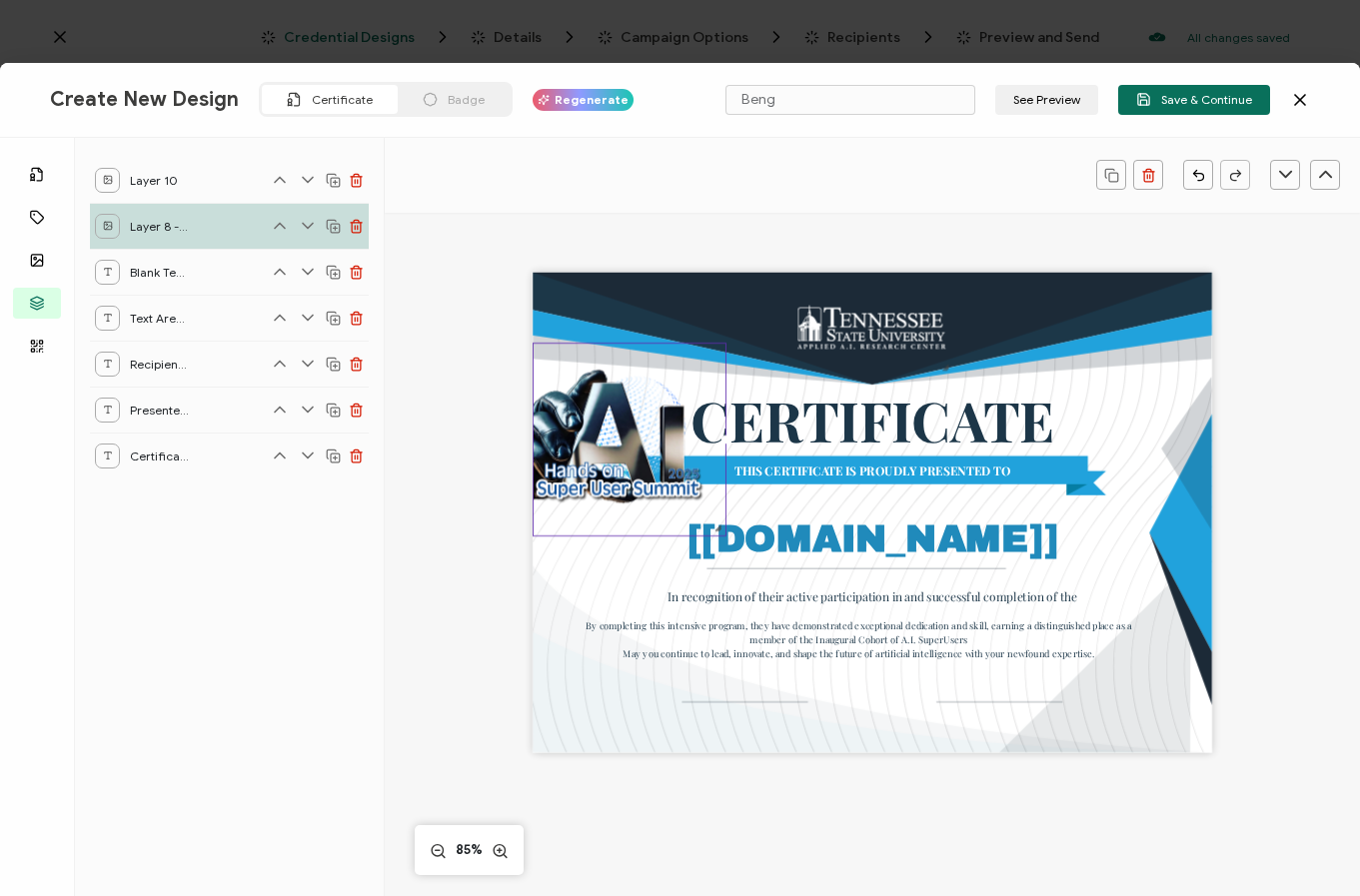 click on "CERTIFICATE         THIS CERTIFICATE IS PROUDLY PRESENTED TO       The recipient’s full name, which will be automatically filled based on the information uploaded when adding recipients or lists.   [[DOMAIN_NAME]]         In recognition of their active participation in and successful completion of the         By completing this intensive program, they have demonstrated exceptional dedication and skill, earning a distinguished place as a member of the Inaugural Cohort of A.I. SuperUsers
May you continue to lead, innovate, and shape the future of artificial intelligence with your newfound expertise.                              85%" at bounding box center (872, 600) 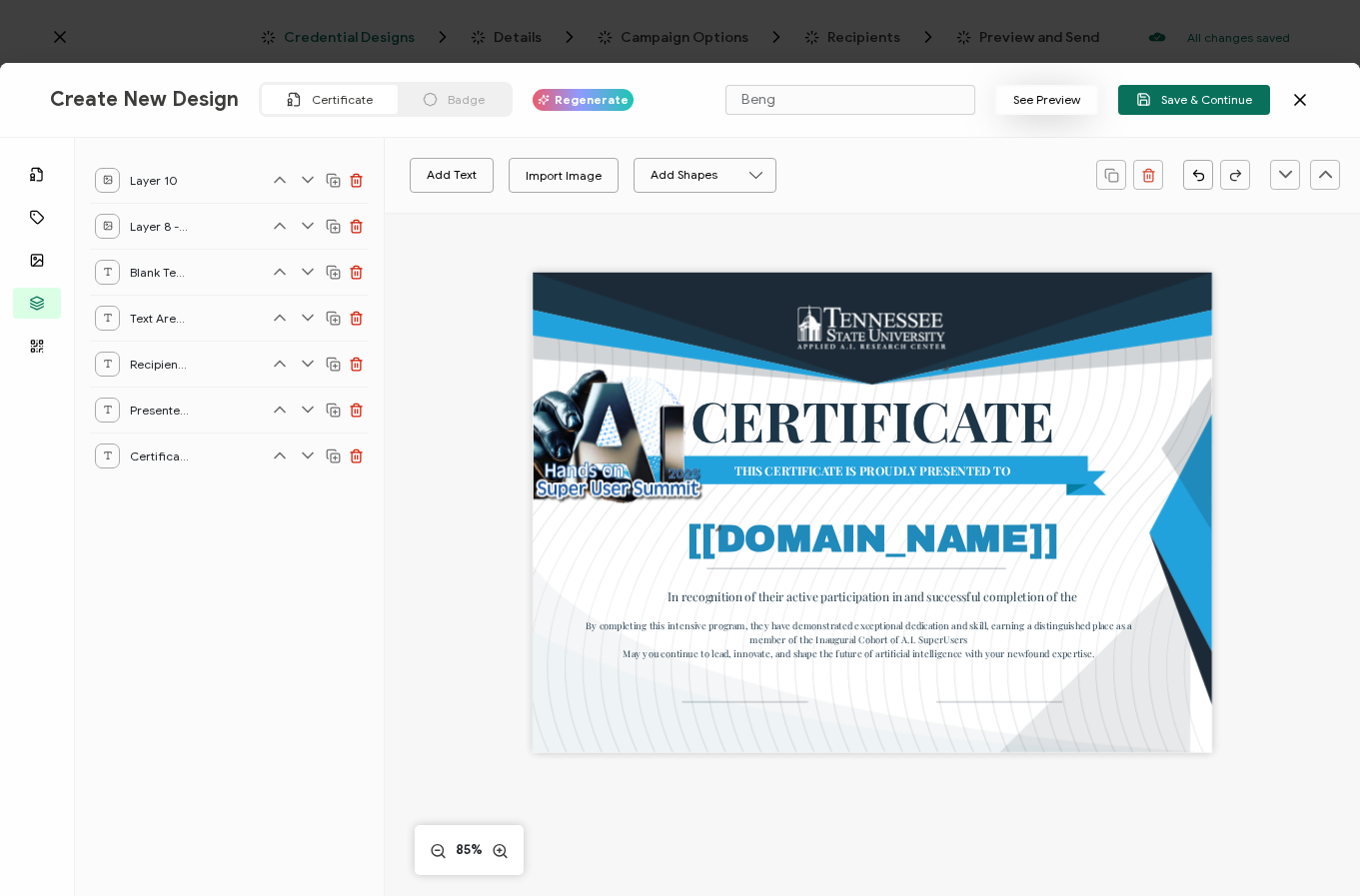click on "See Preview" at bounding box center (1046, 100) 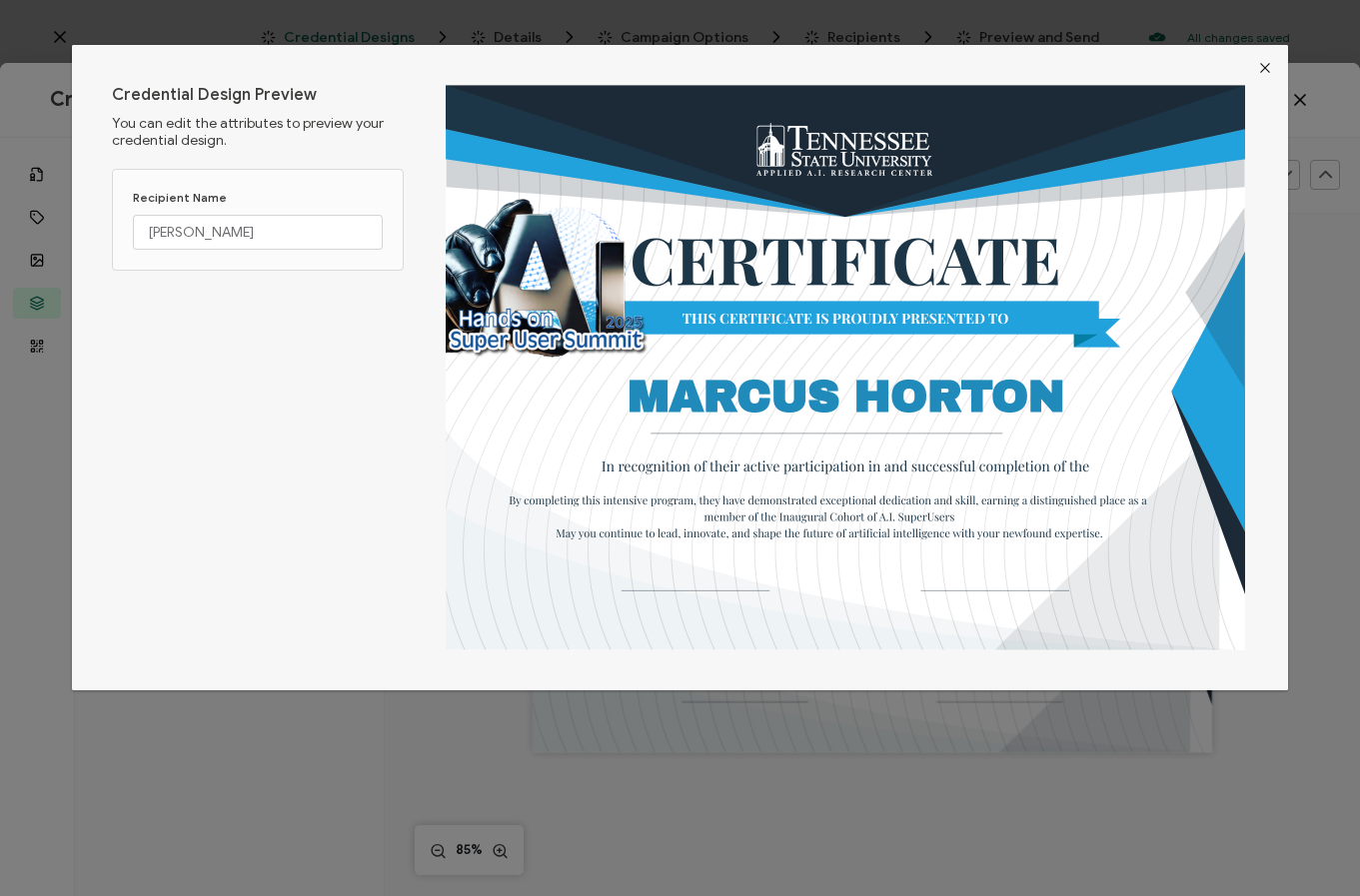 click on "Credential Design Preview
You can edit the attributes to preview your credential design.
Recipient Name
[PERSON_NAME]" at bounding box center (680, 448) 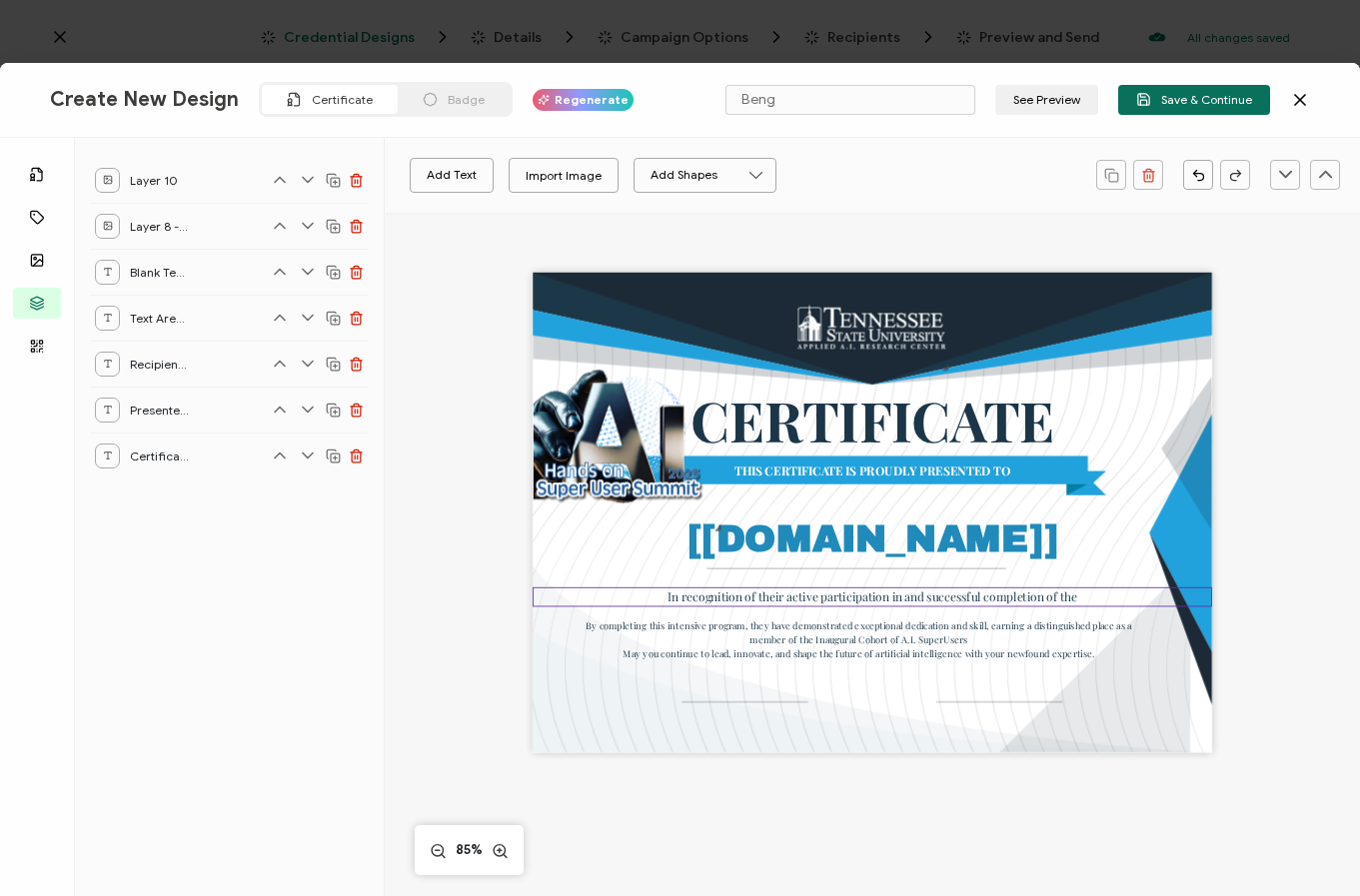click on "In recognition of their active participation in and successful completion of the" at bounding box center (872, 596) 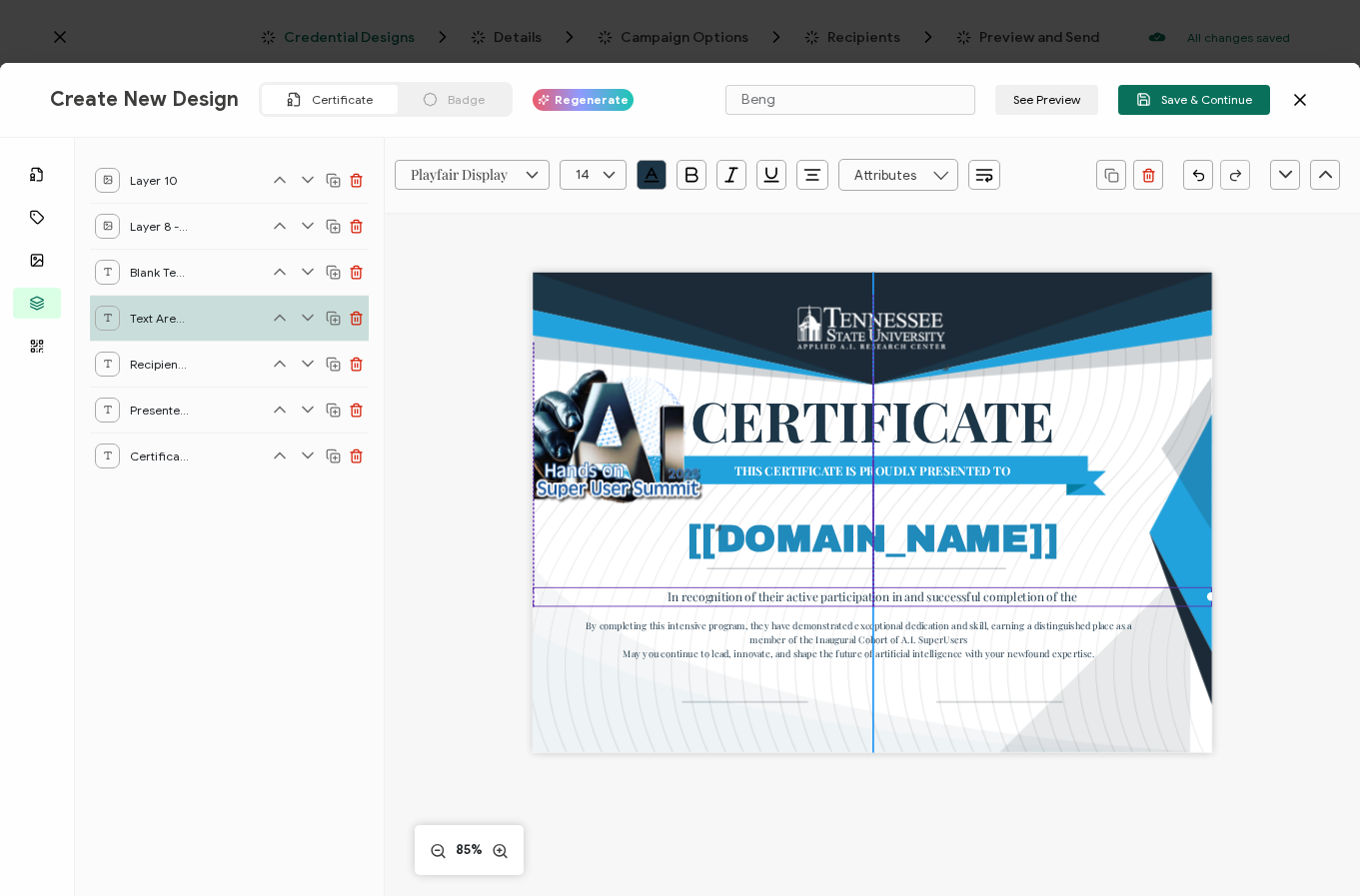click on "In recognition of their active participation in and successful completion of the" at bounding box center [872, 596] 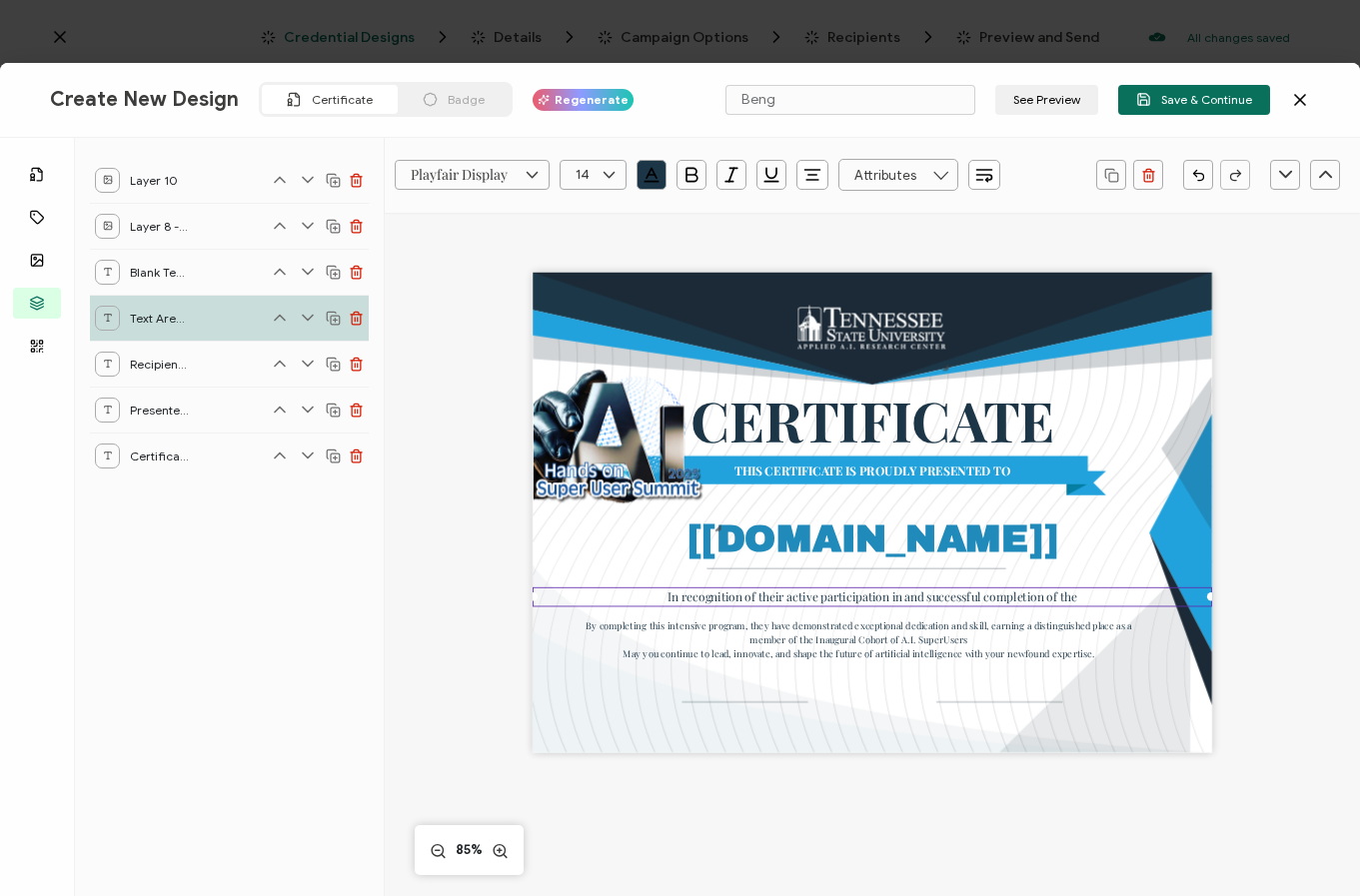 click on "In recognition of their active participation in and successful completion of the" at bounding box center [872, 597] 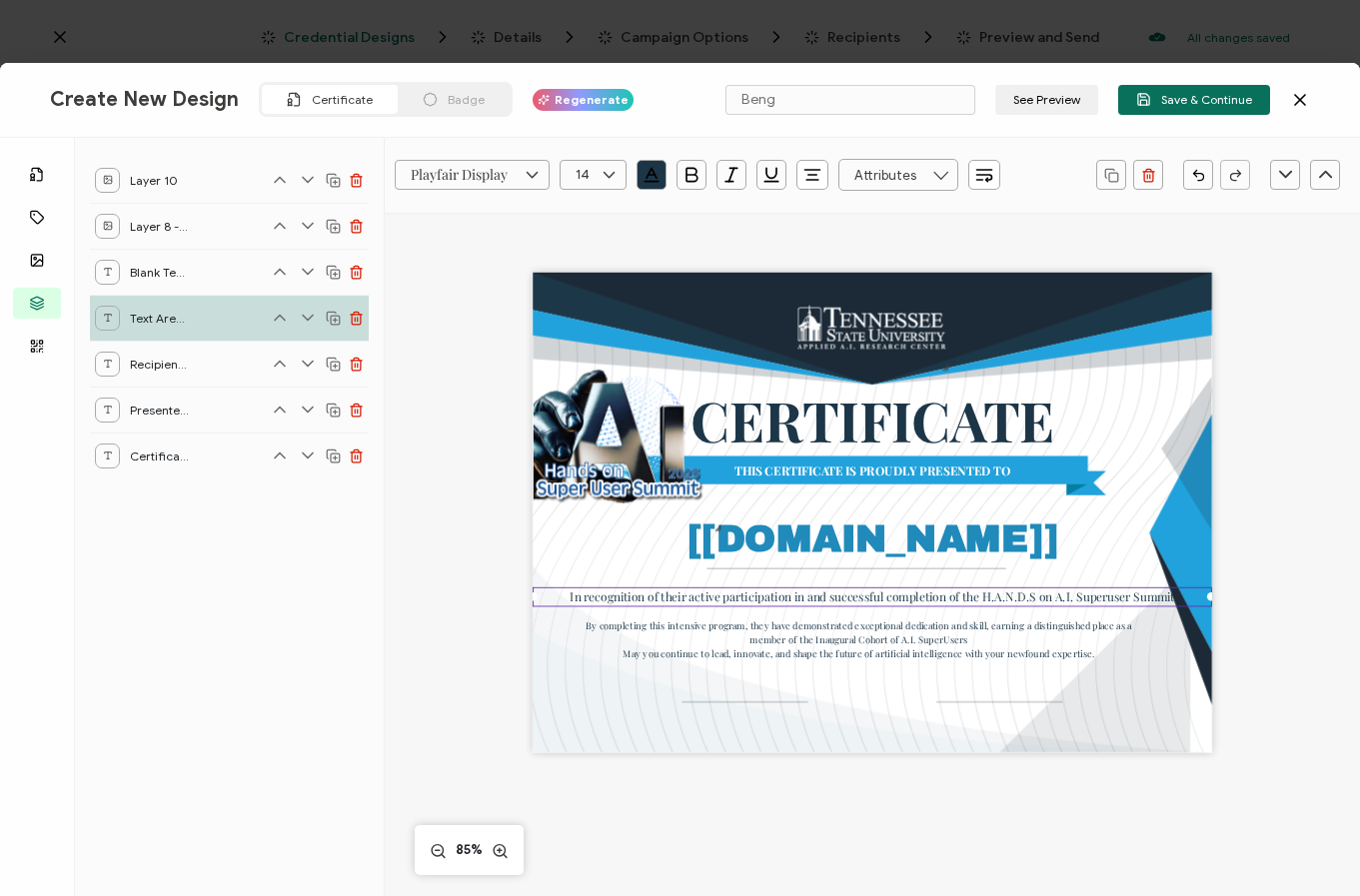 click at bounding box center (609, 175) 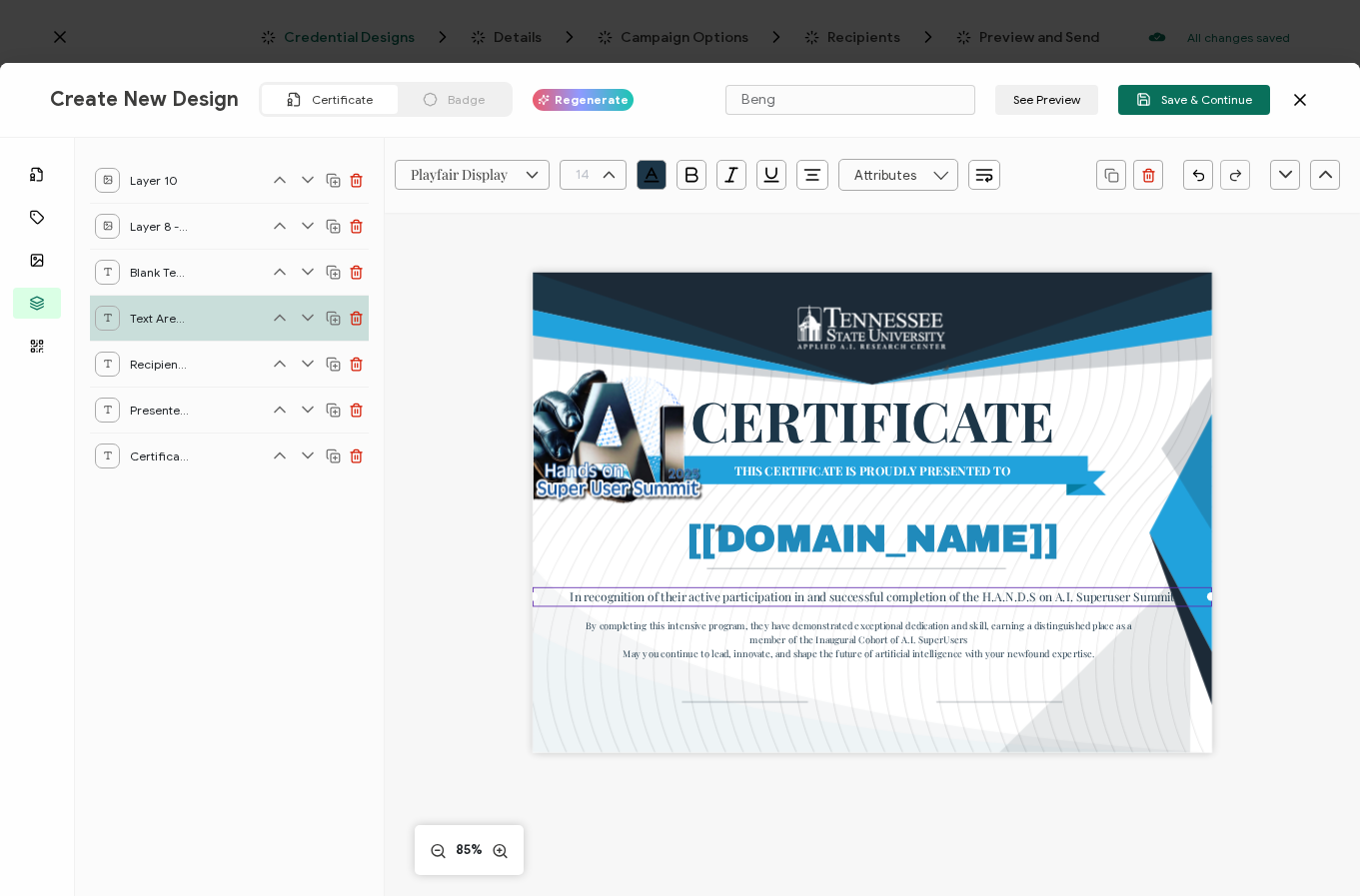 scroll, scrollTop: 252, scrollLeft: 0, axis: vertical 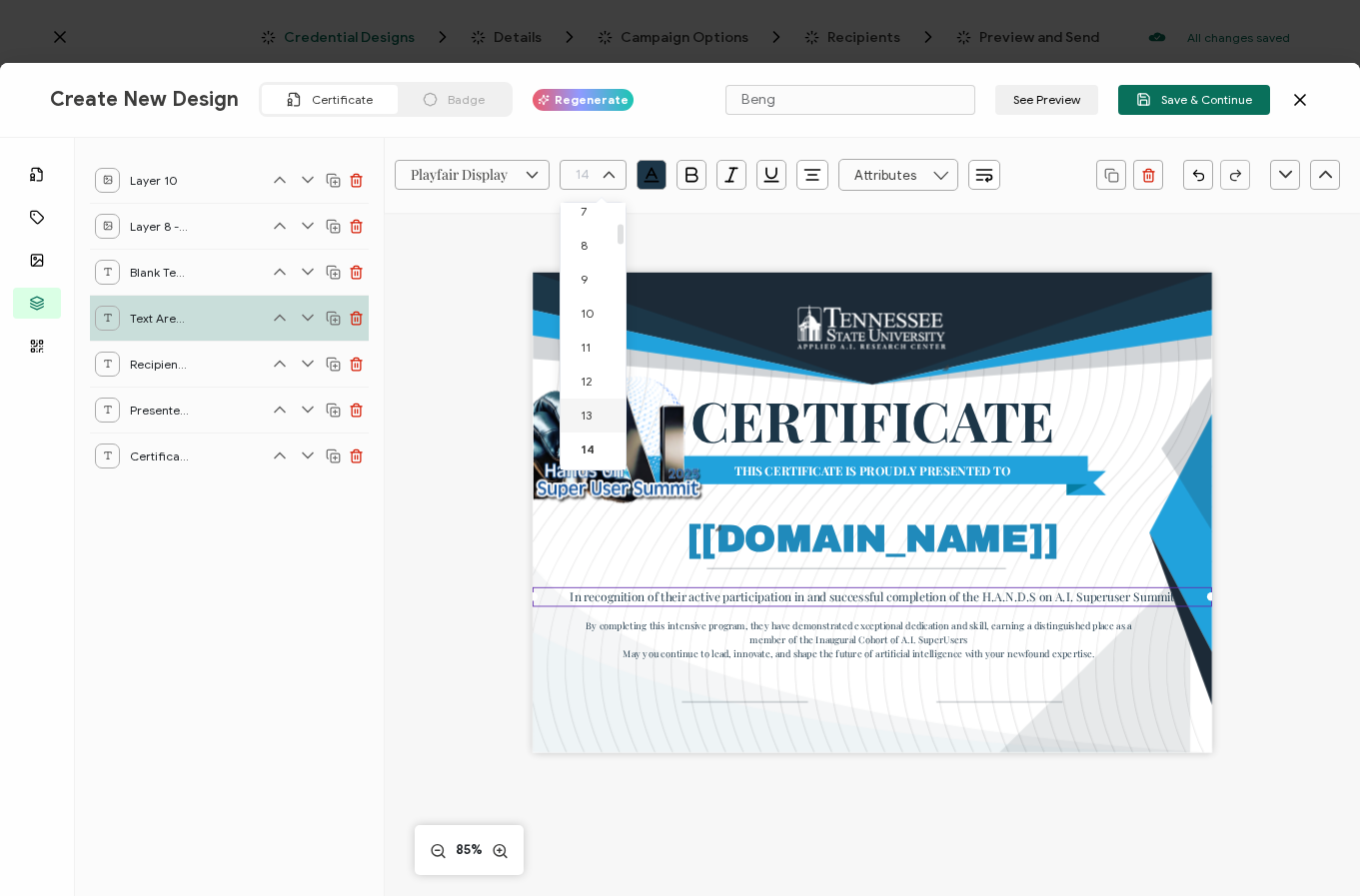 click on "13" at bounding box center (597, 416) 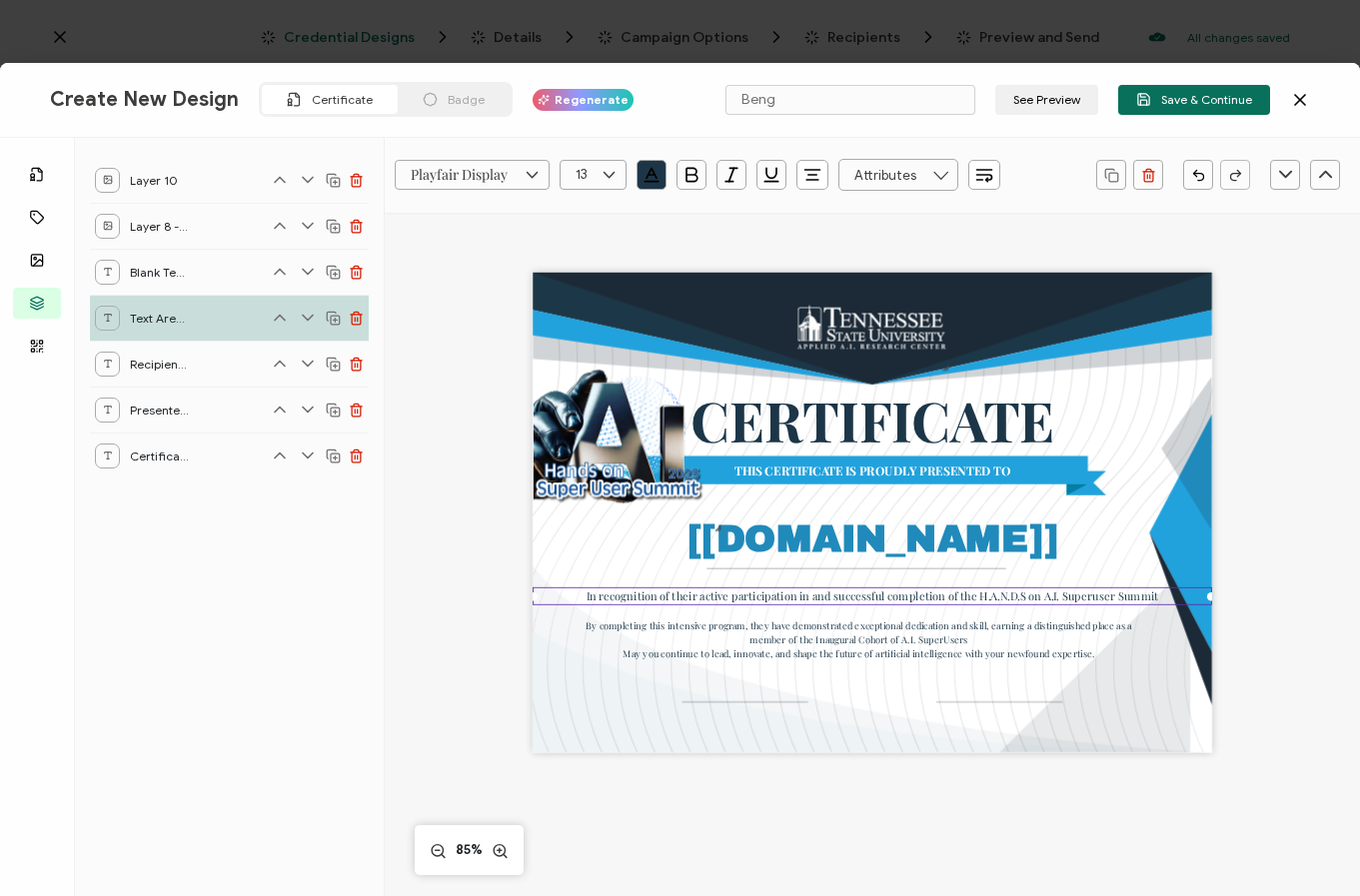 click on "Playfair Display Alright Sans [PERSON_NAME] Archivo Black Arial Arimo Blinker Caveat Charm Charmonman Cinzel EB Garamond [PERSON_NAME] Sans [PERSON_NAME] Great Vibes Grenze [PERSON_NAME] Grotesk Inconsolata Josefin Sans Kolektif House Kufam Lato Libre Caslon Text [PERSON_NAME] Lugrasimo Markazi Text Merienda [PERSON_NAME] [PERSON_NAME] [PERSON_NAME] Sans [PERSON_NAME] Serif Nunito Open Sans Open Sans Condensed Orbitron [PERSON_NAME] Display Poppins PT Sans PT Sans Narrow PT Serif Quicksand Raleway Red Hat Display Roboto Roboto Condensed Roboto Slab Rubik Slabo 27px Source Sans Pro Spartan Tajawal Titillium Web Ubuntu UnifrakturCook UnifrakturMaguntia Work Sans   13                                             RECIPIENT
Recipient Name
Recipient E-Mail
CREDENTIAL
Credential ID
Issue Date
Credential Name
ISSUER" at bounding box center [872, 600] 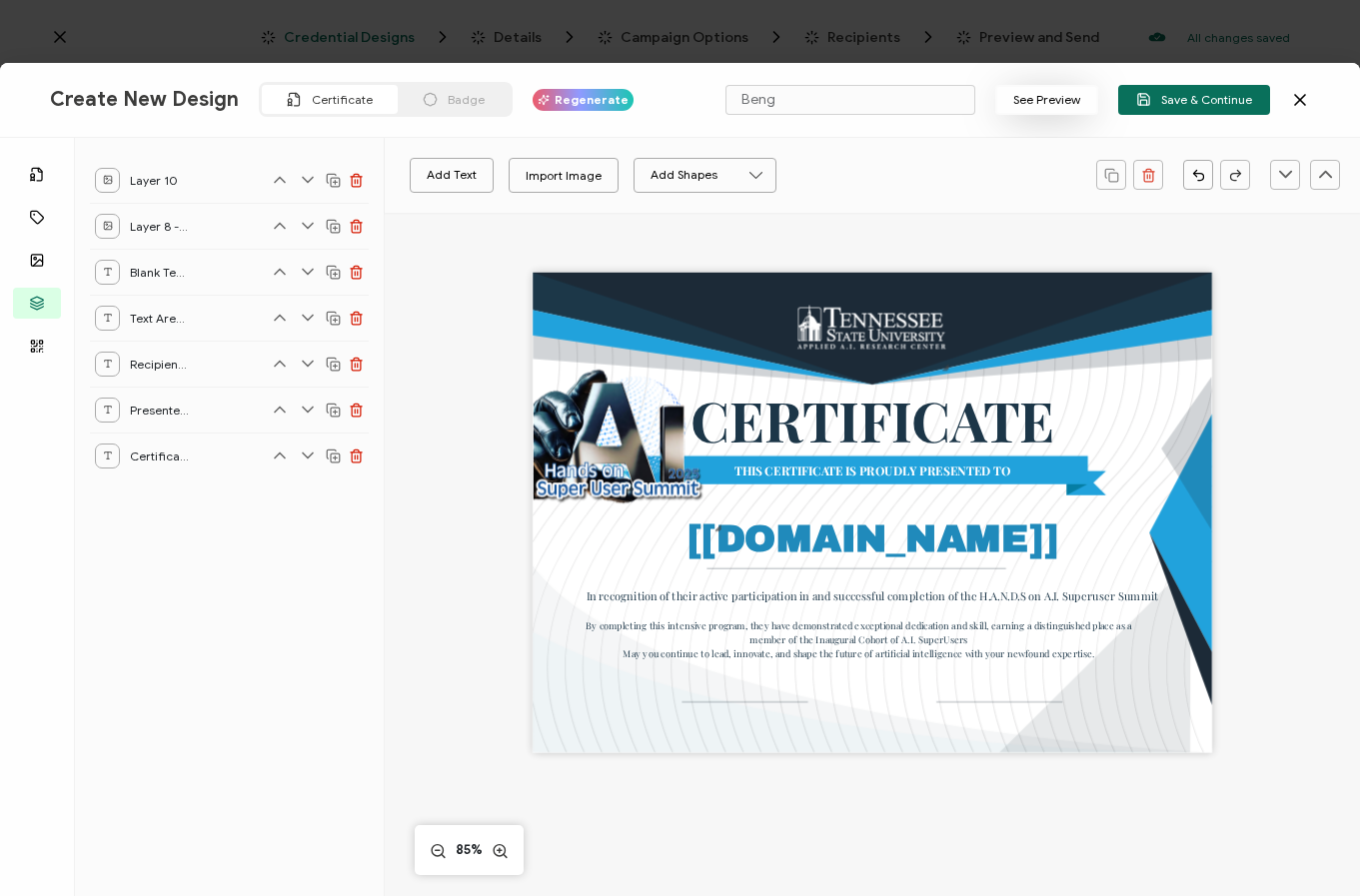 click on "See Preview" at bounding box center [1046, 100] 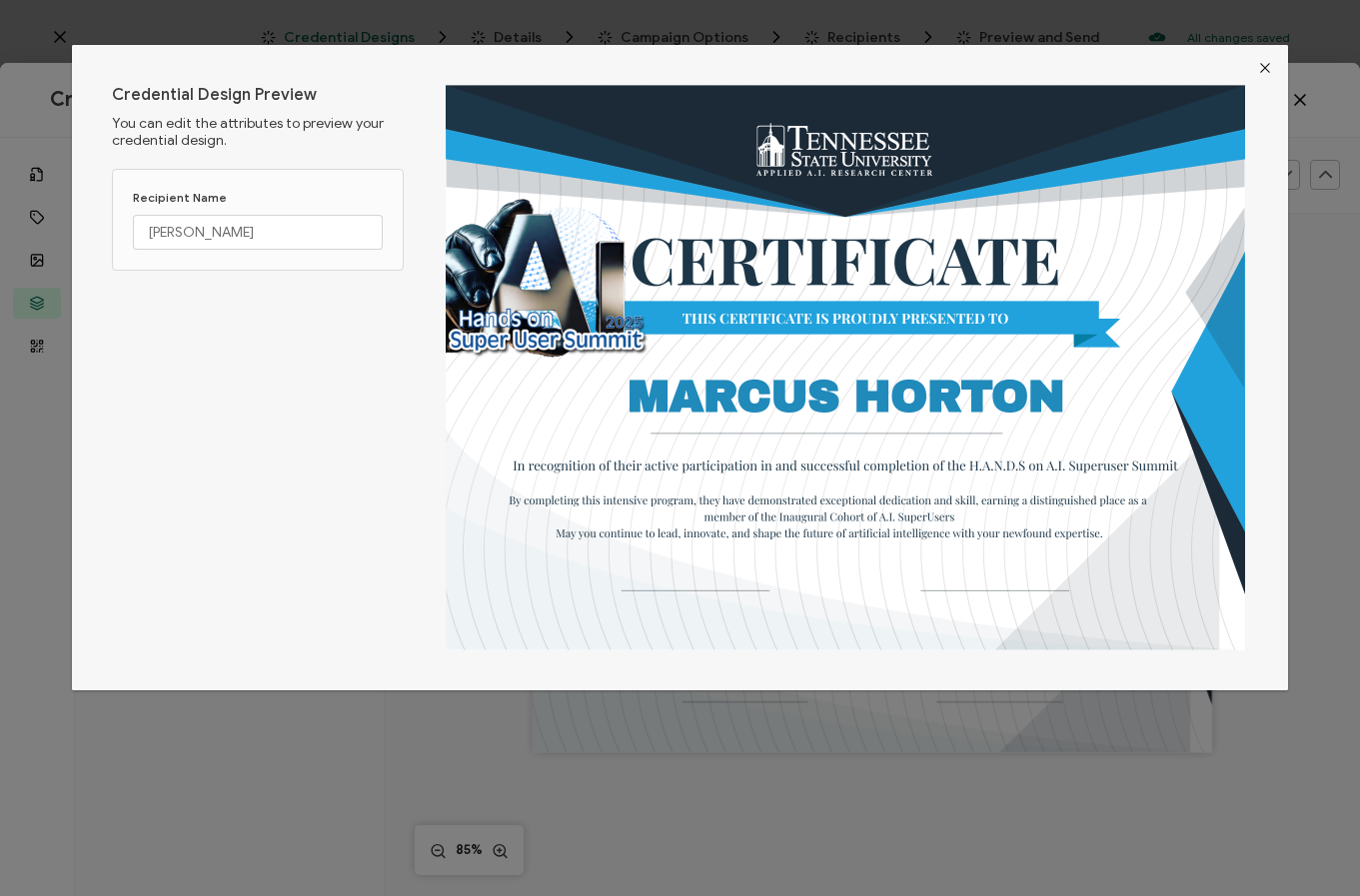 click at bounding box center [1265, 68] 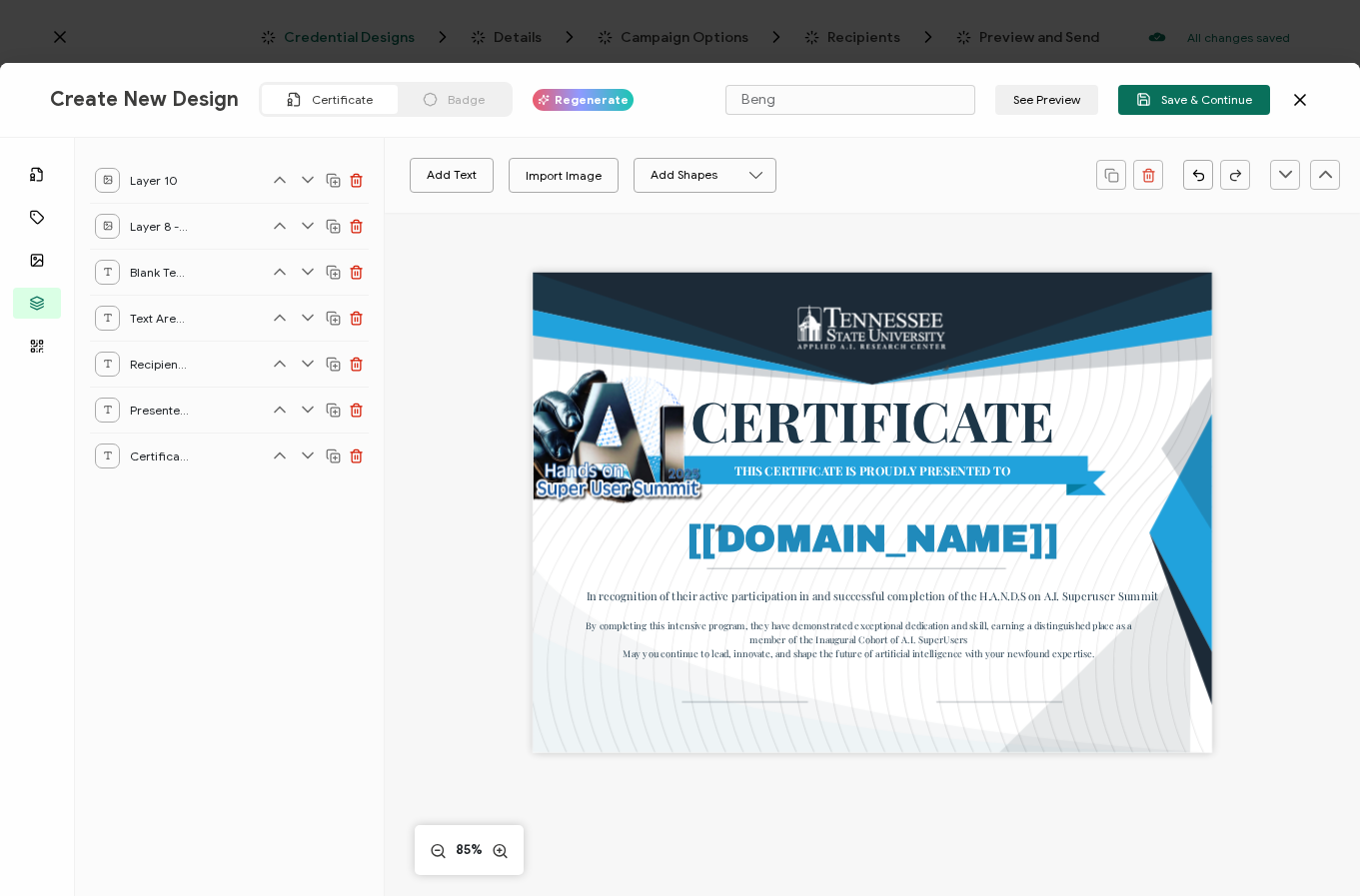 click 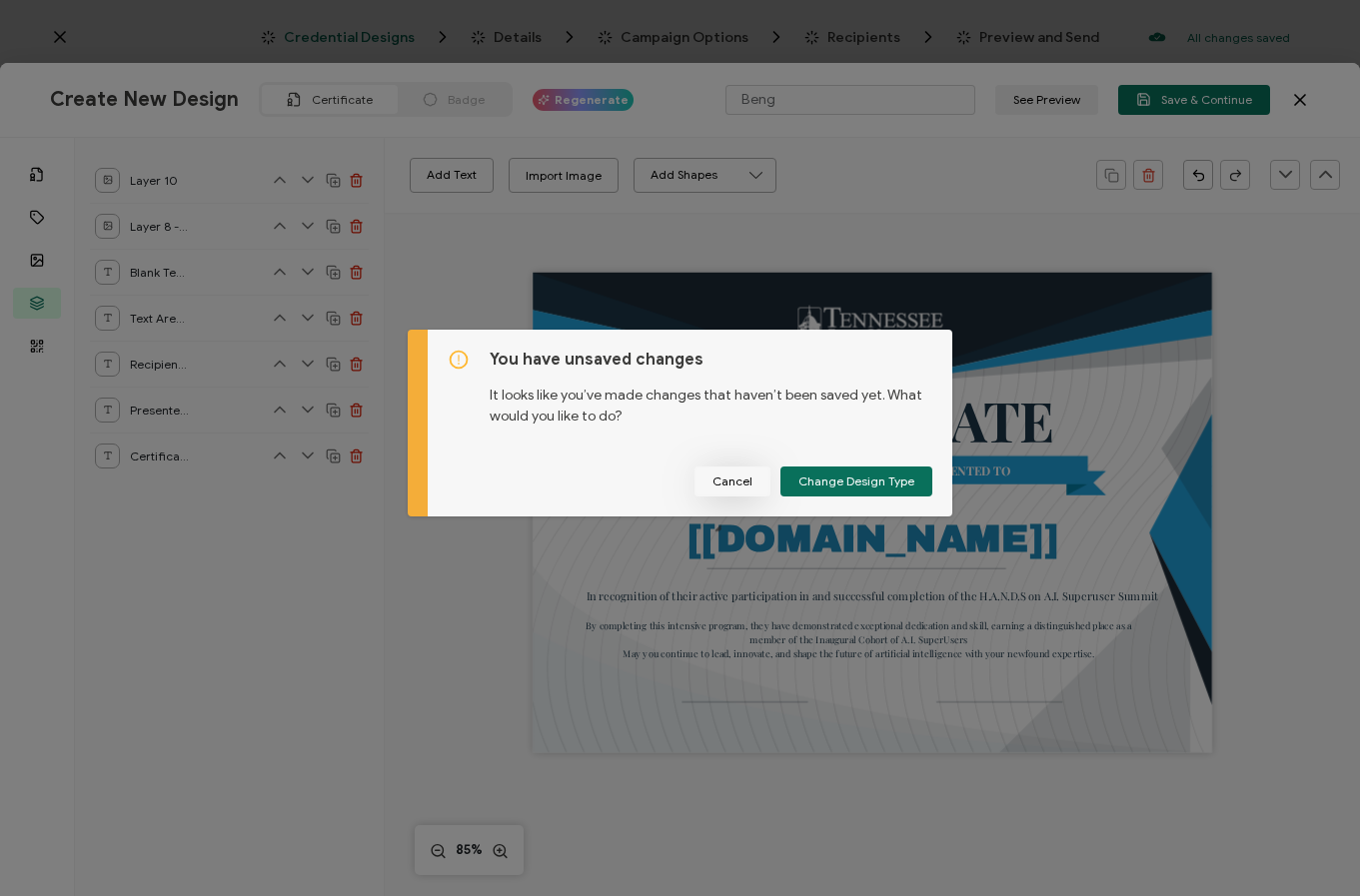 click on "Cancel" at bounding box center [732, 481] 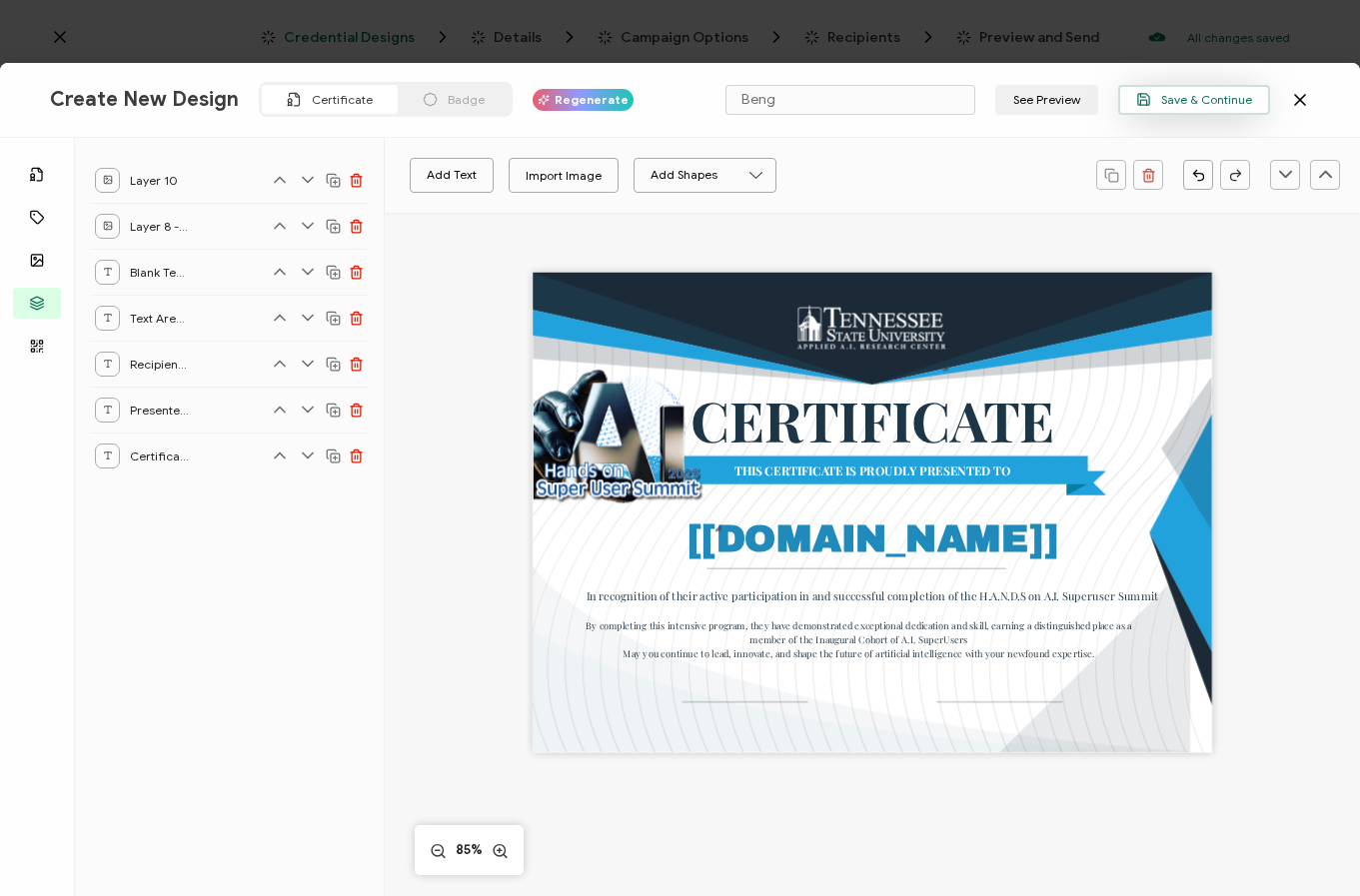 click 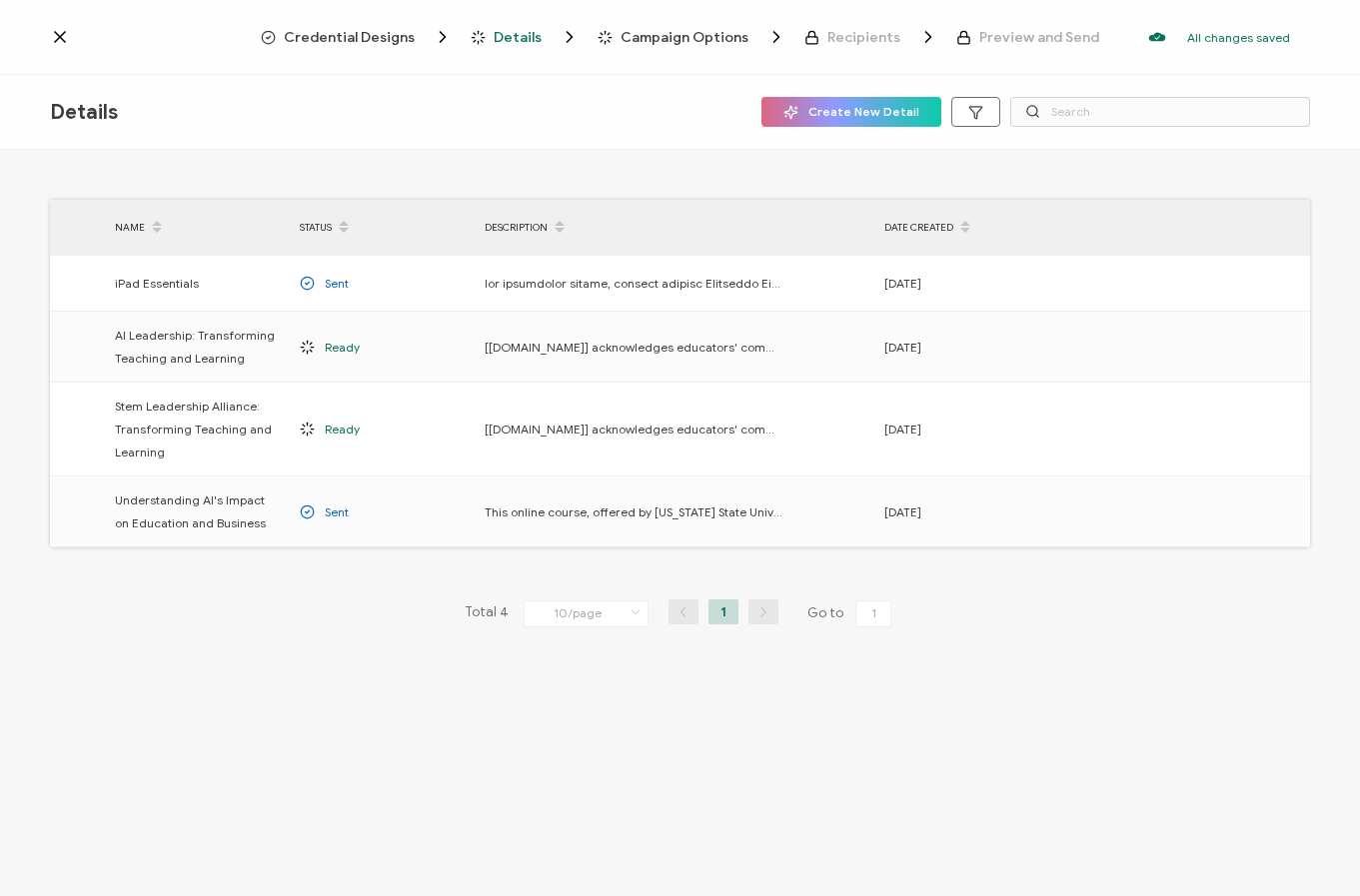 click on "Credential Designs" at bounding box center (349, 37) 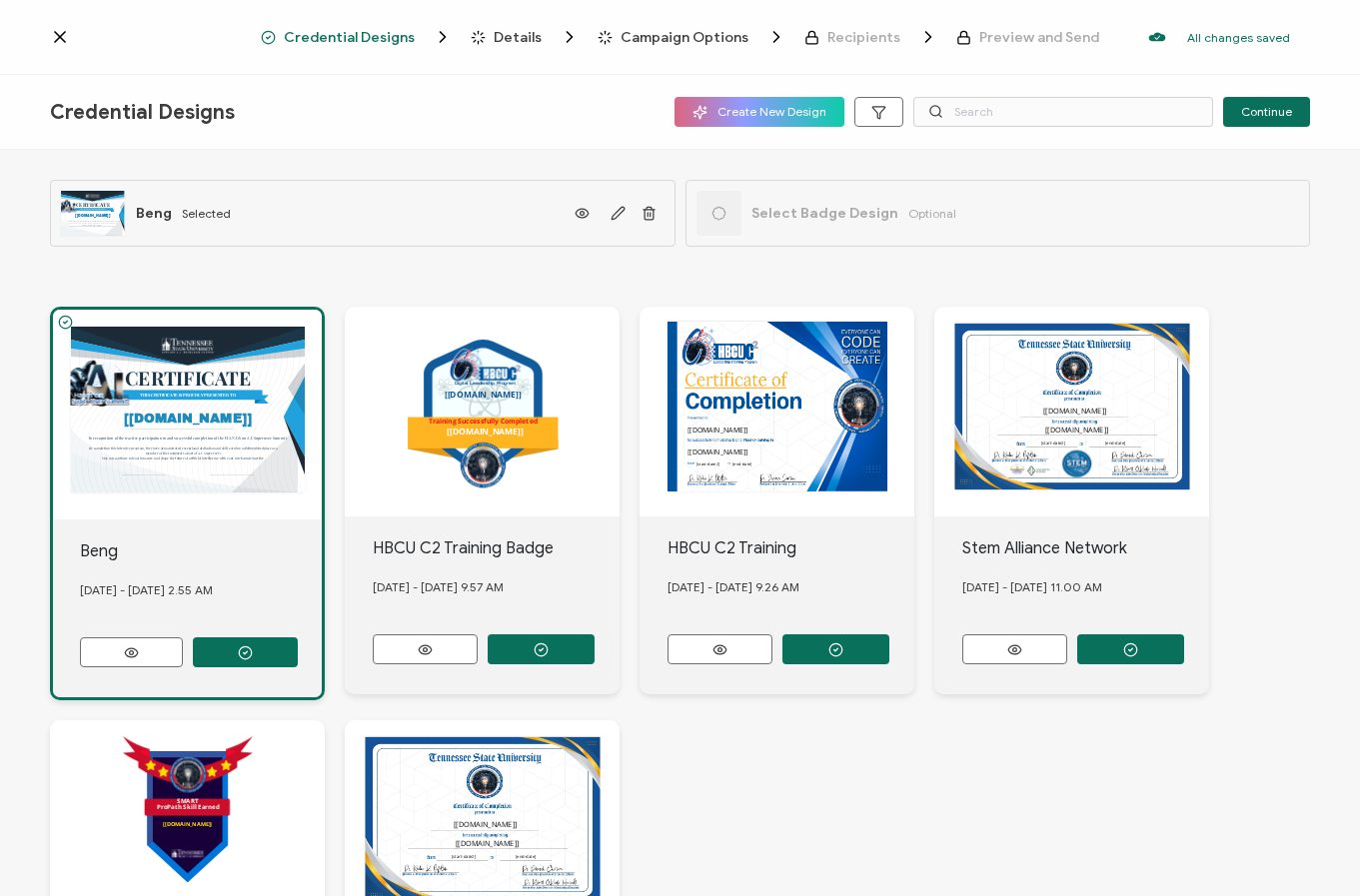 click at bounding box center (718, 213) 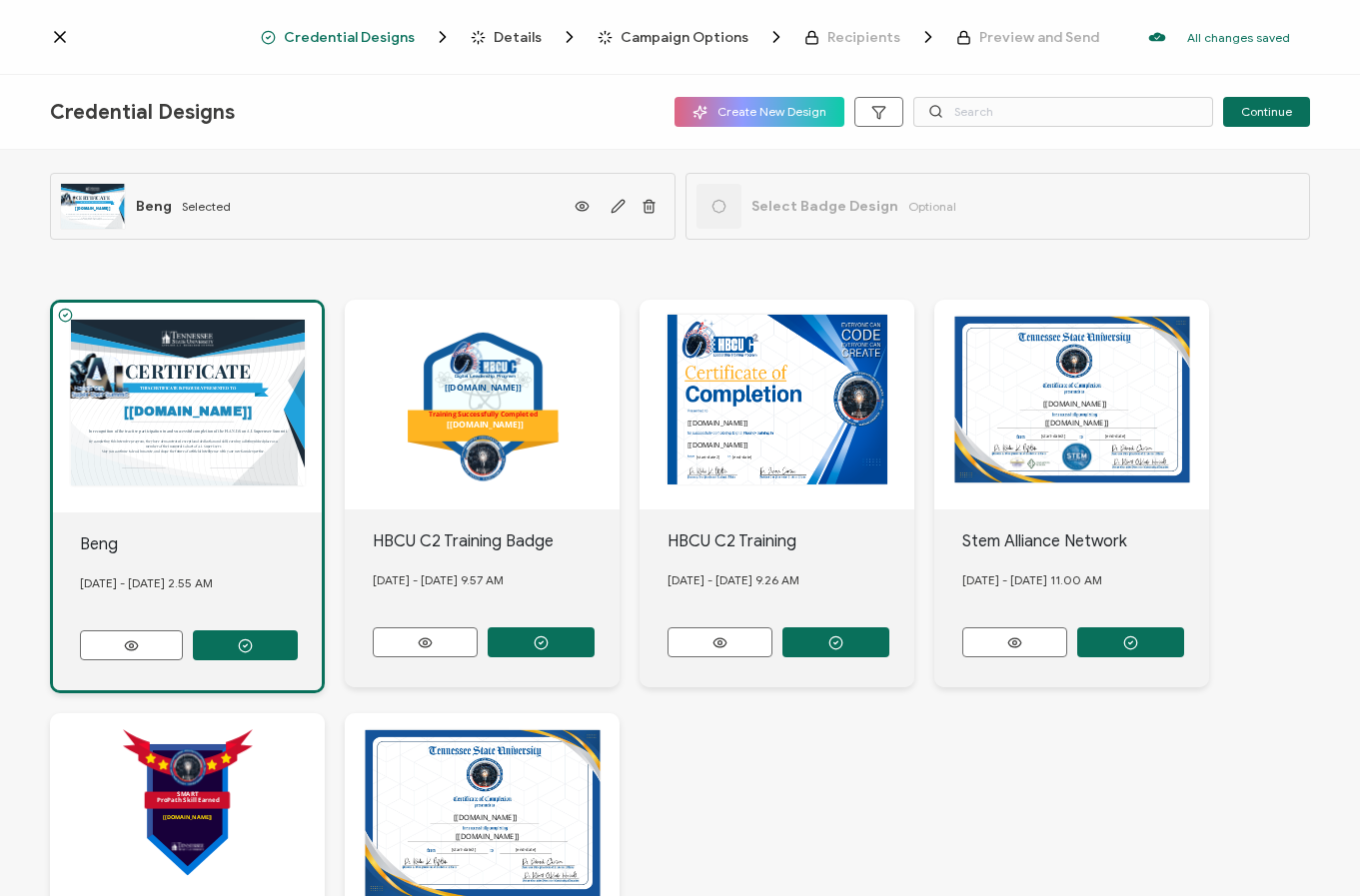 click at bounding box center [718, 206] 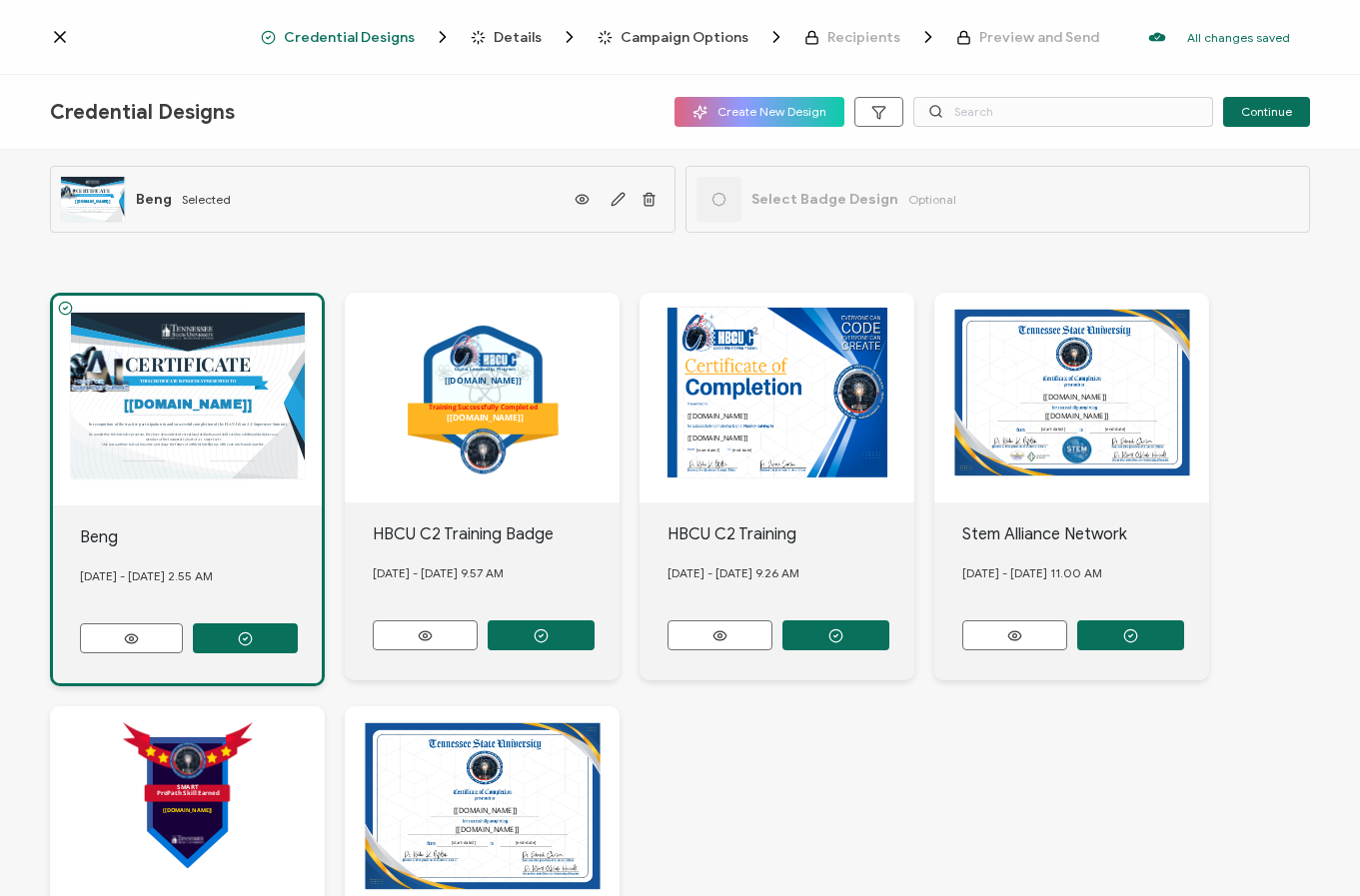 click 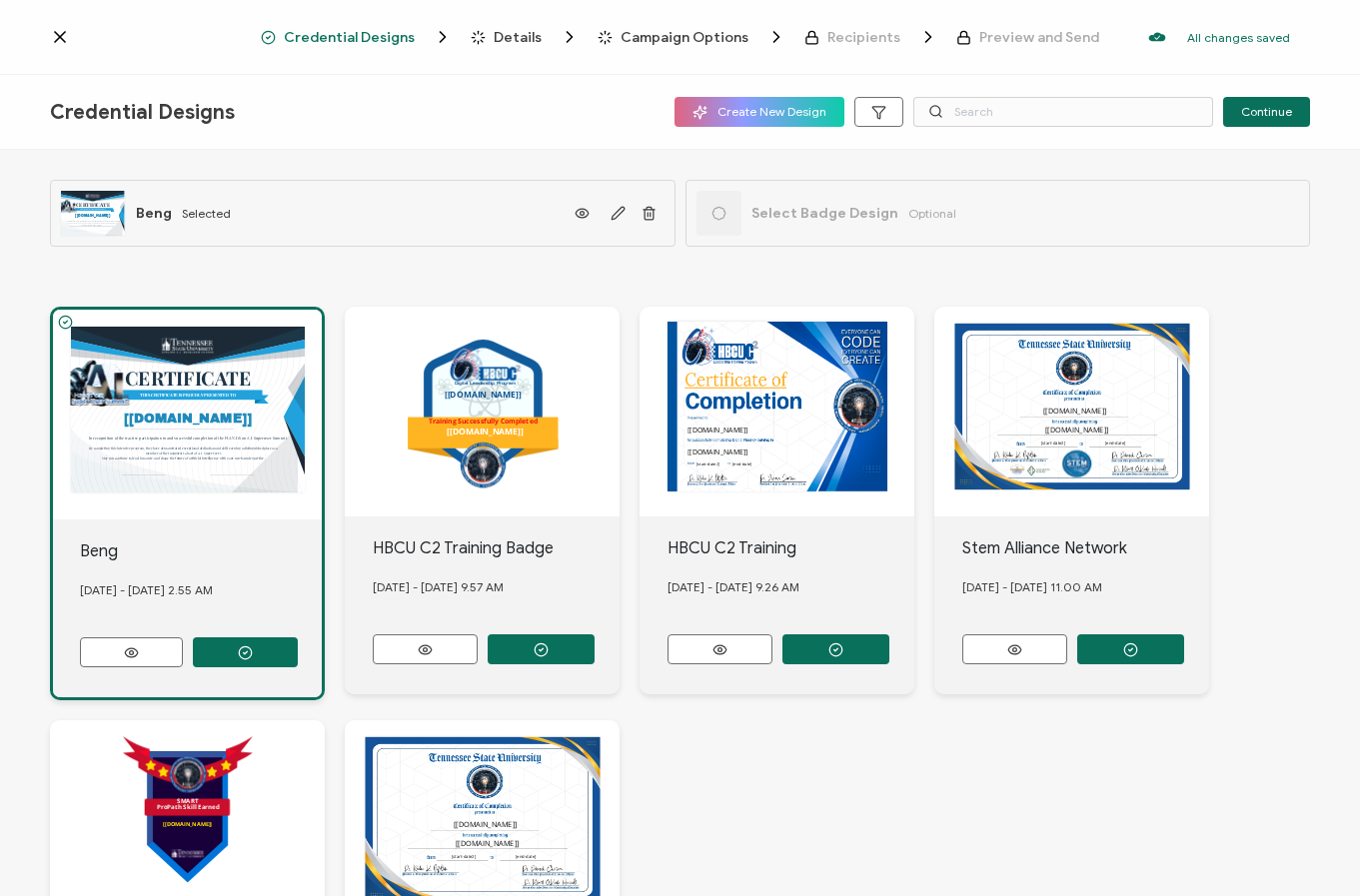 scroll, scrollTop: 0, scrollLeft: 0, axis: both 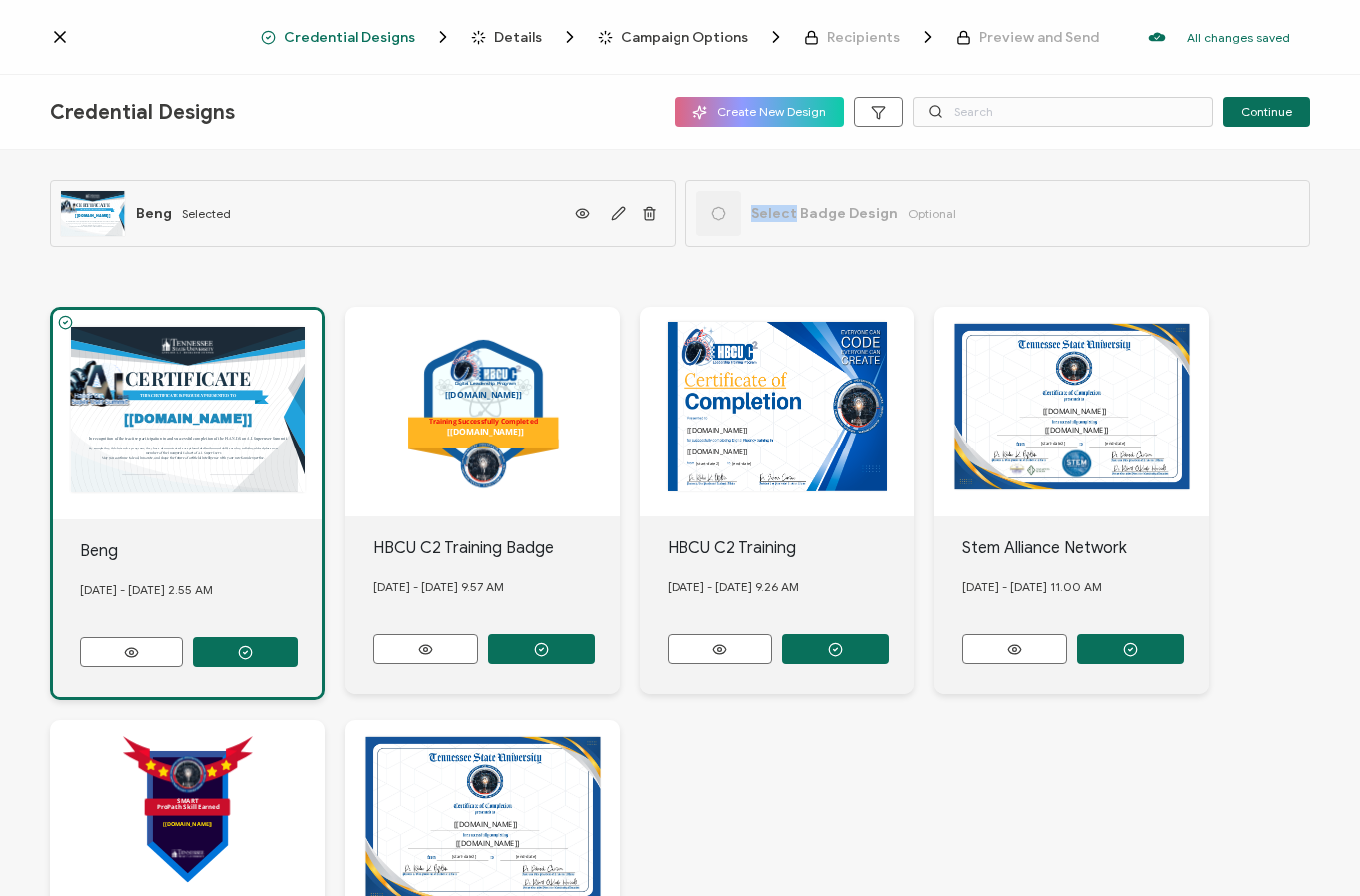 click on "Select Badge Design" at bounding box center [824, 213] 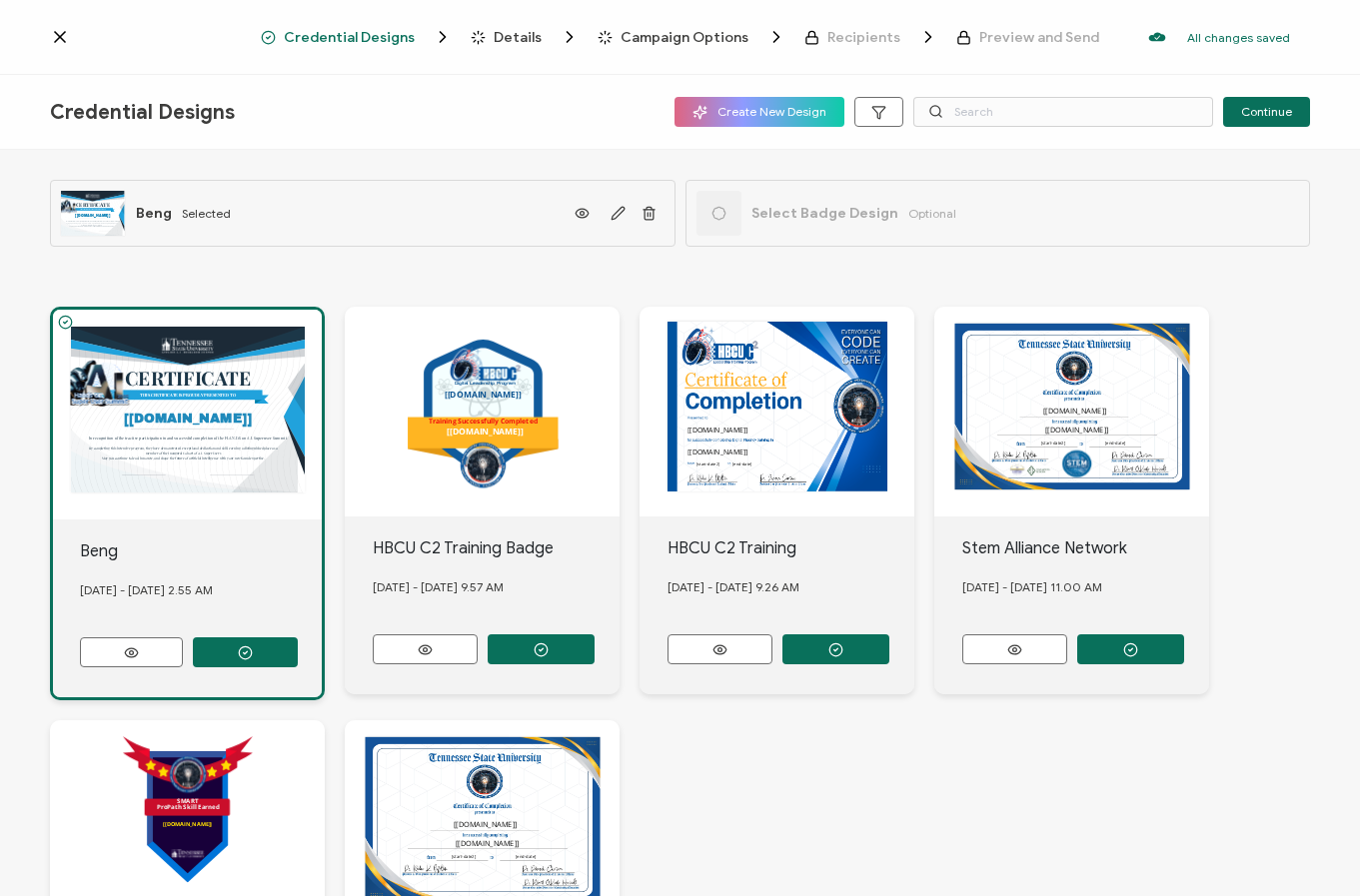 click 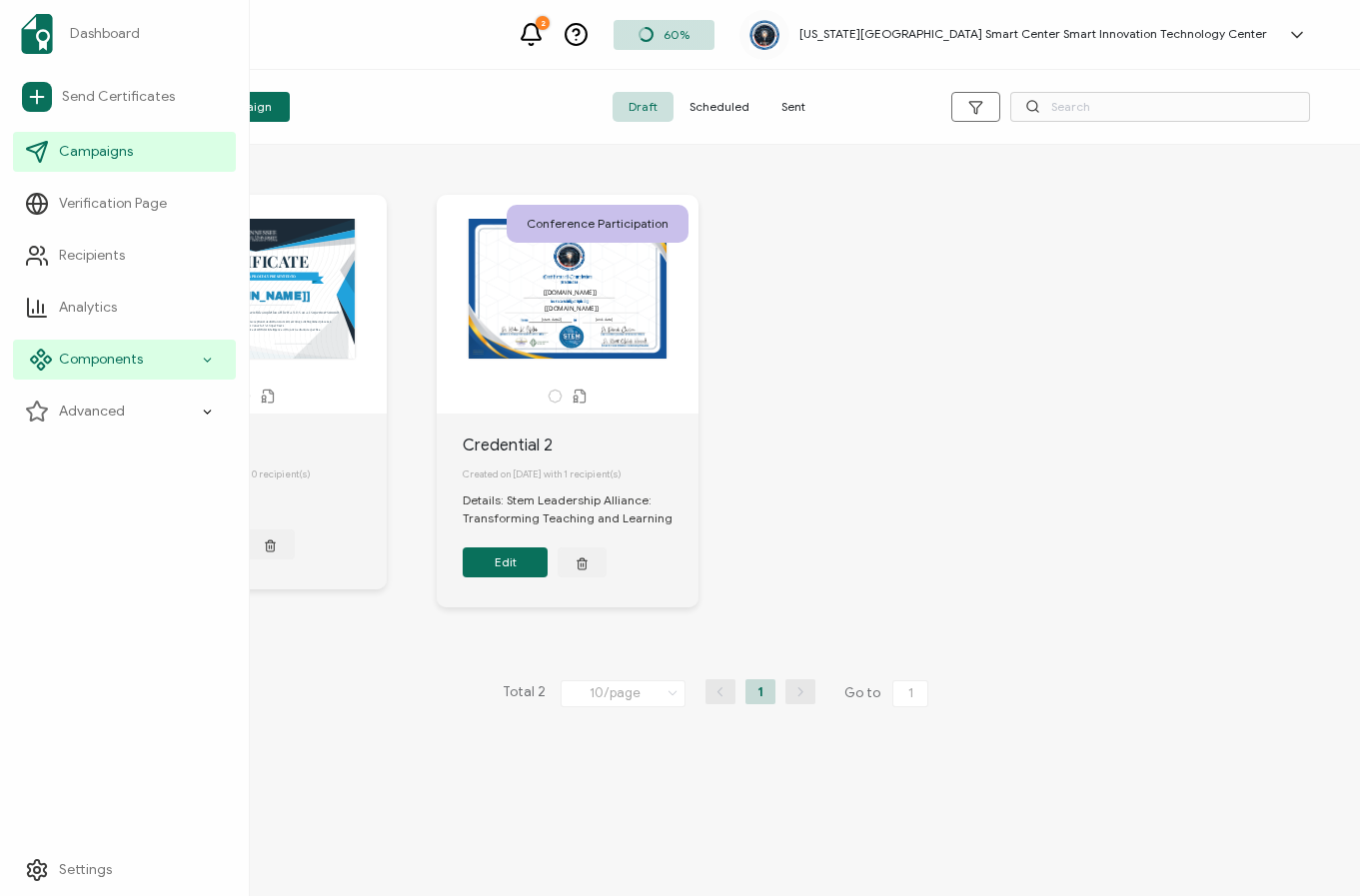 click 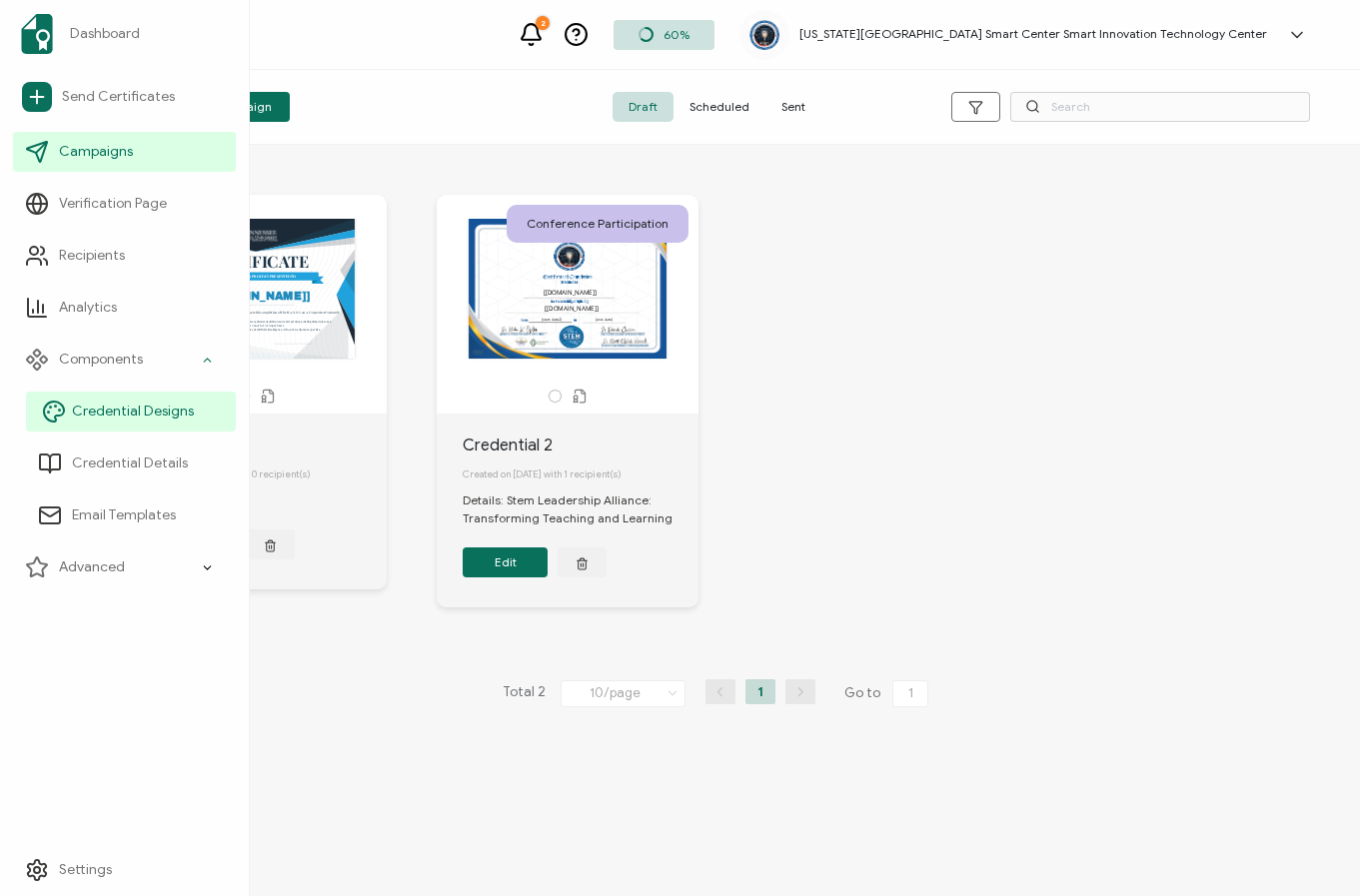 click on "Credential Designs" at bounding box center [133, 412] 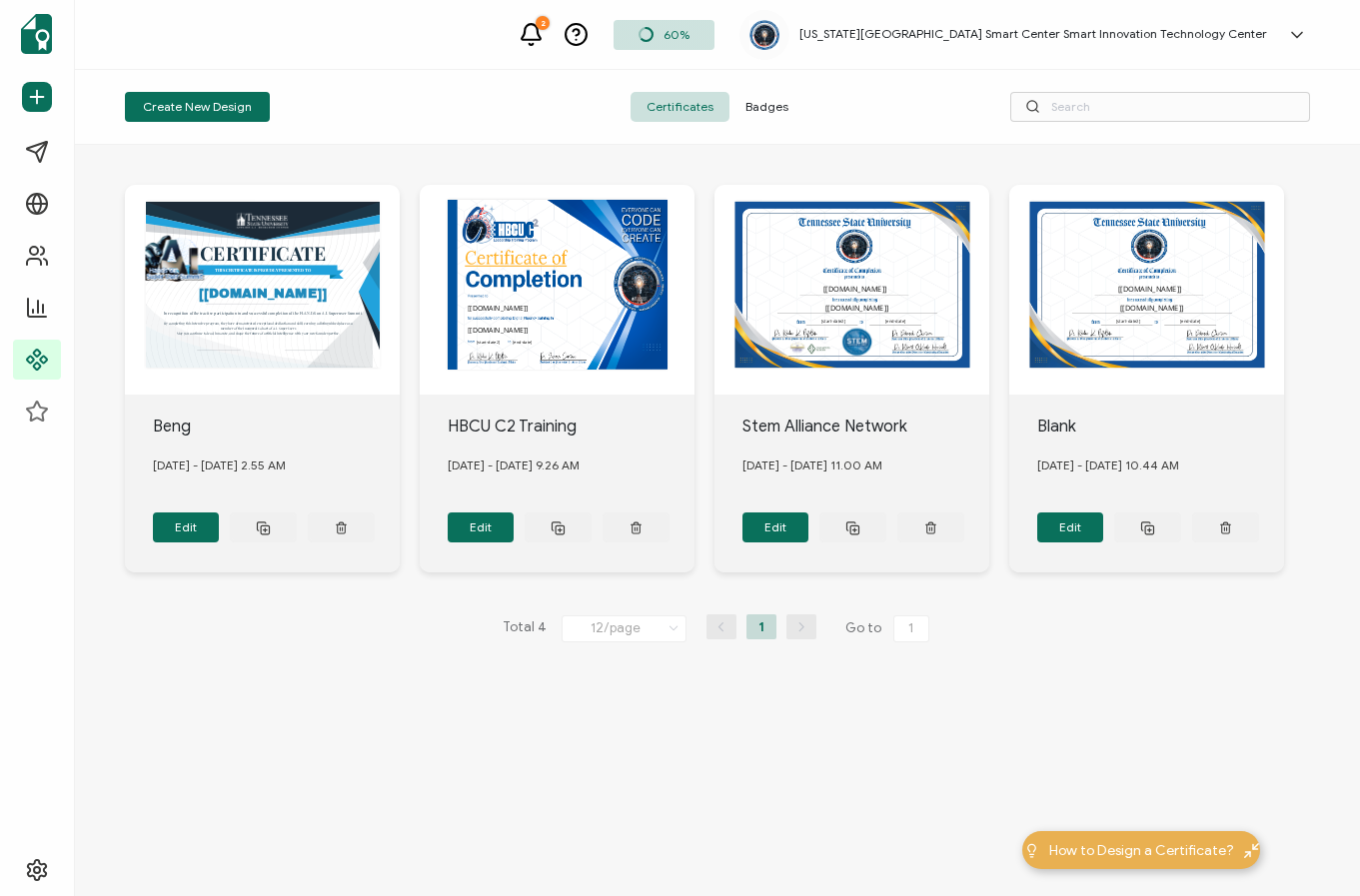 click on "Badges" at bounding box center [766, 107] 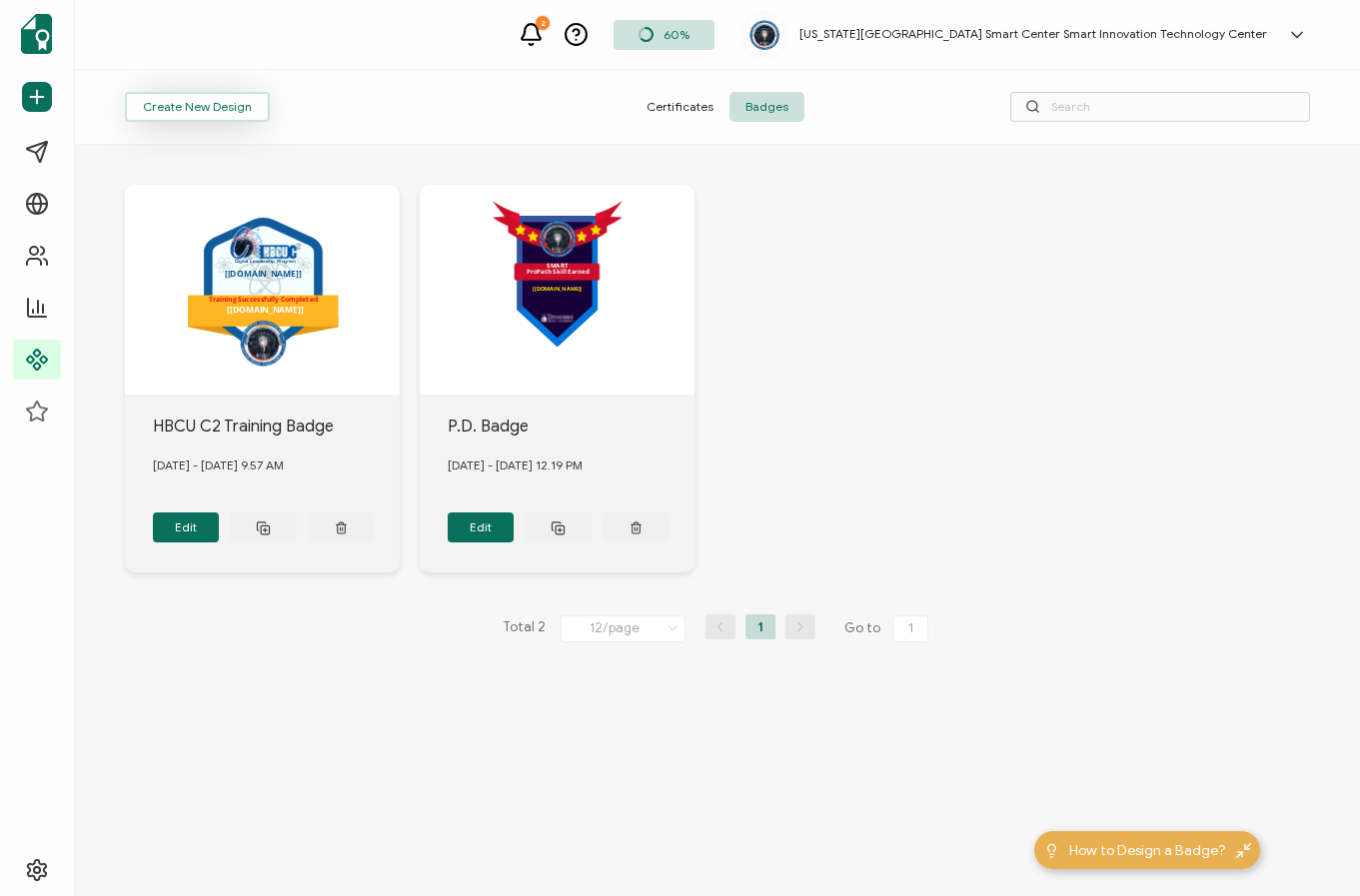 click on "Create New Design" at bounding box center [197, 107] 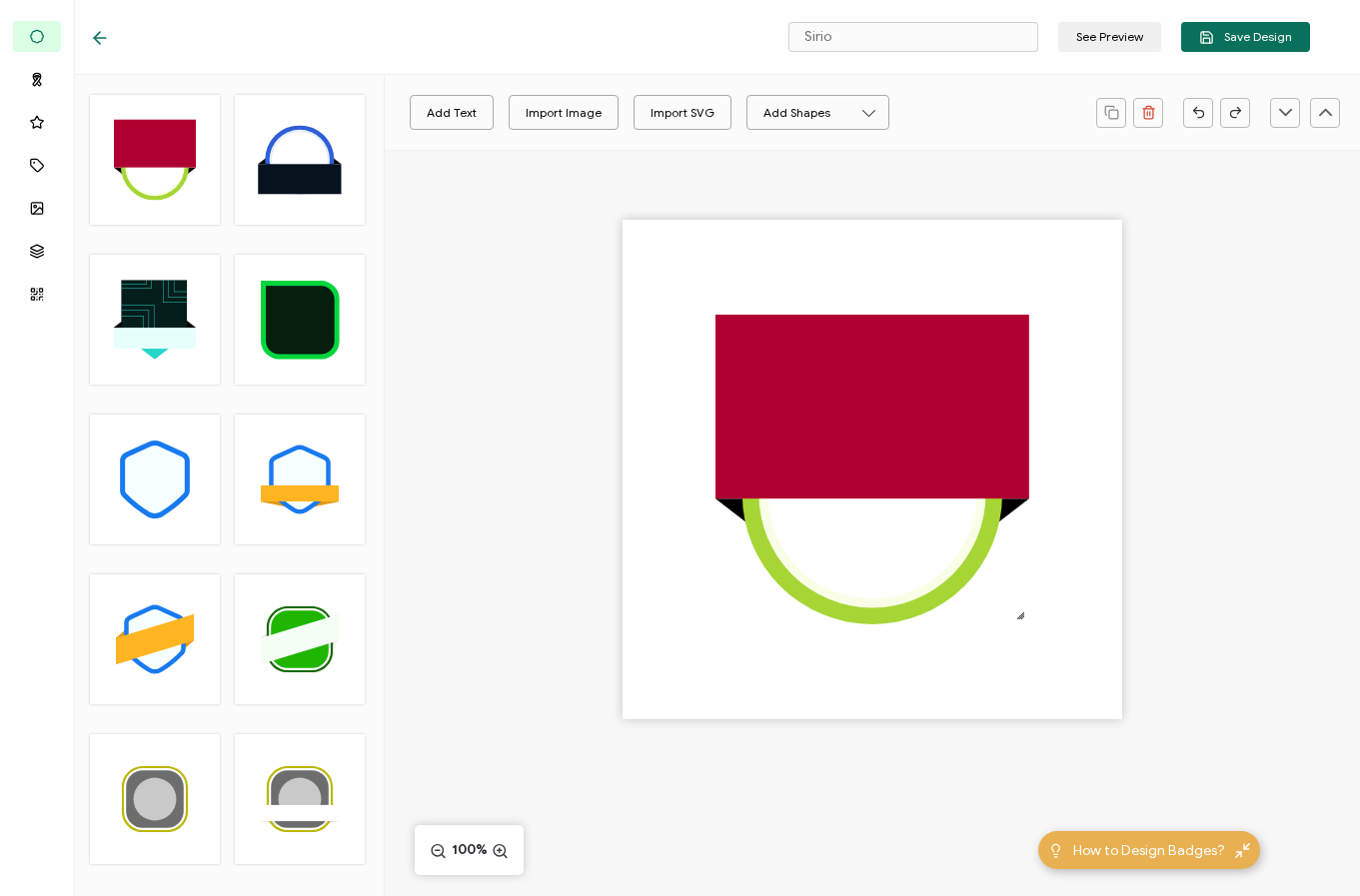 click 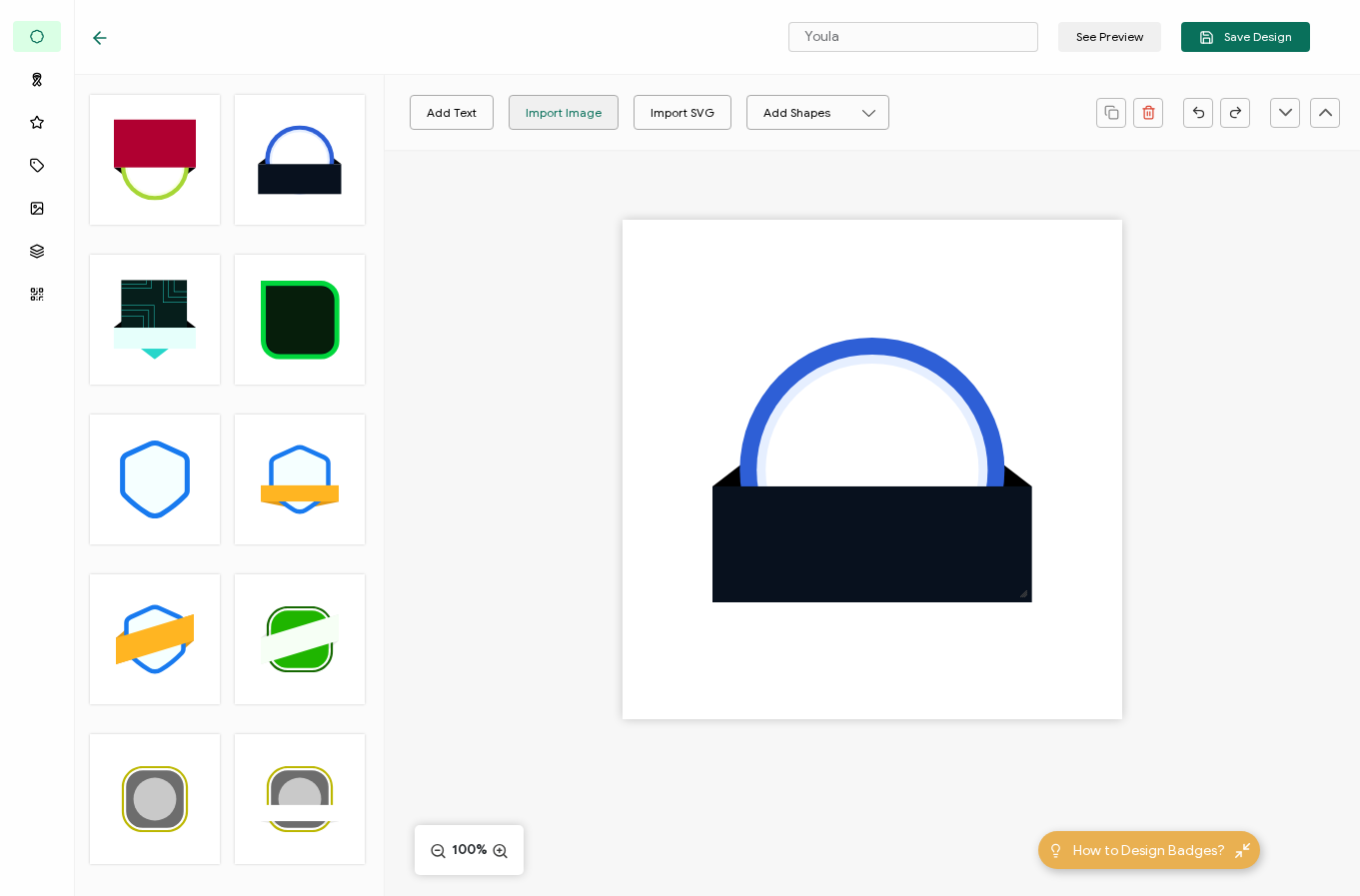 click on "Import Image" at bounding box center [564, 112] 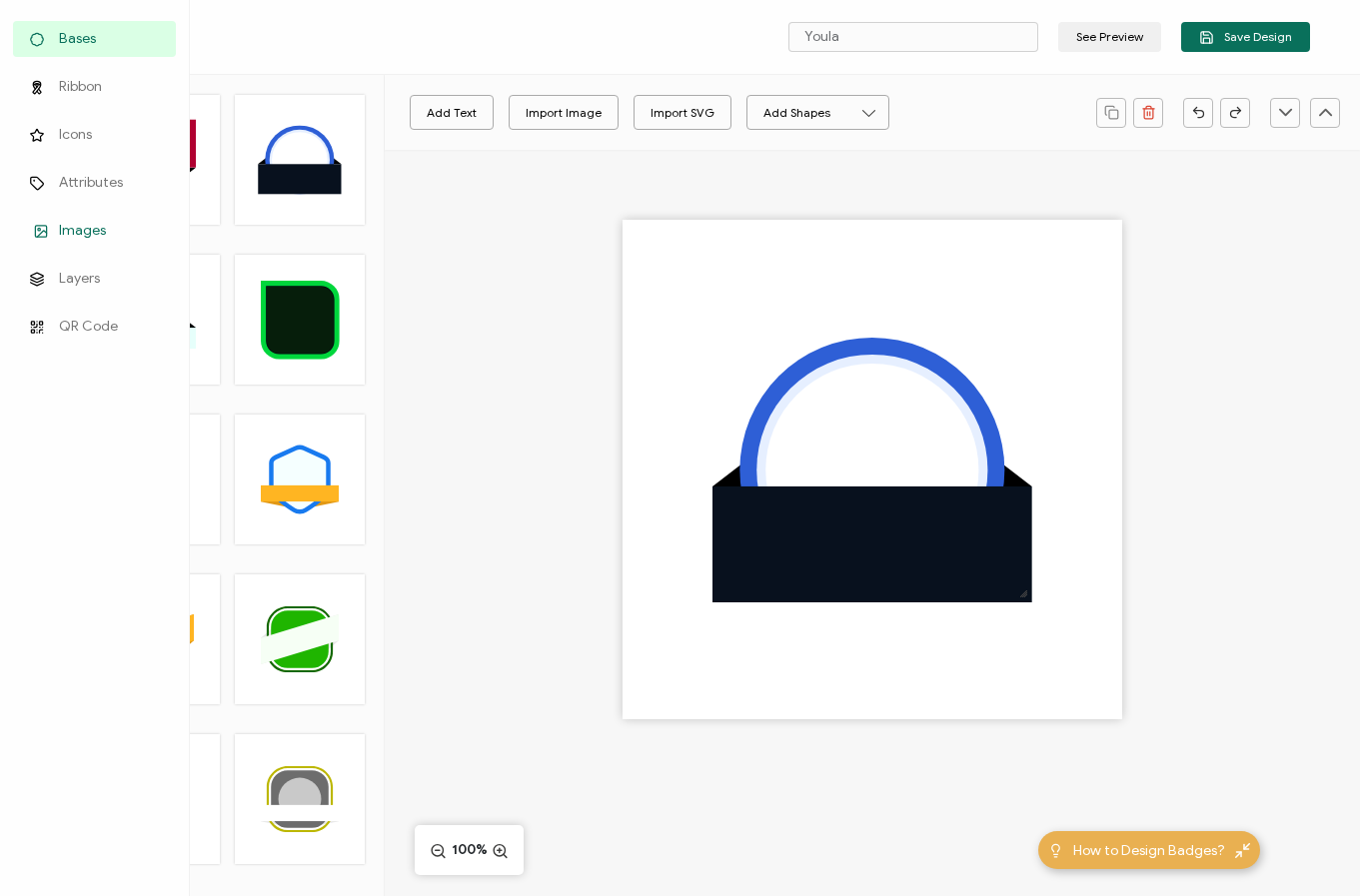 click on "Images" at bounding box center (82, 231) 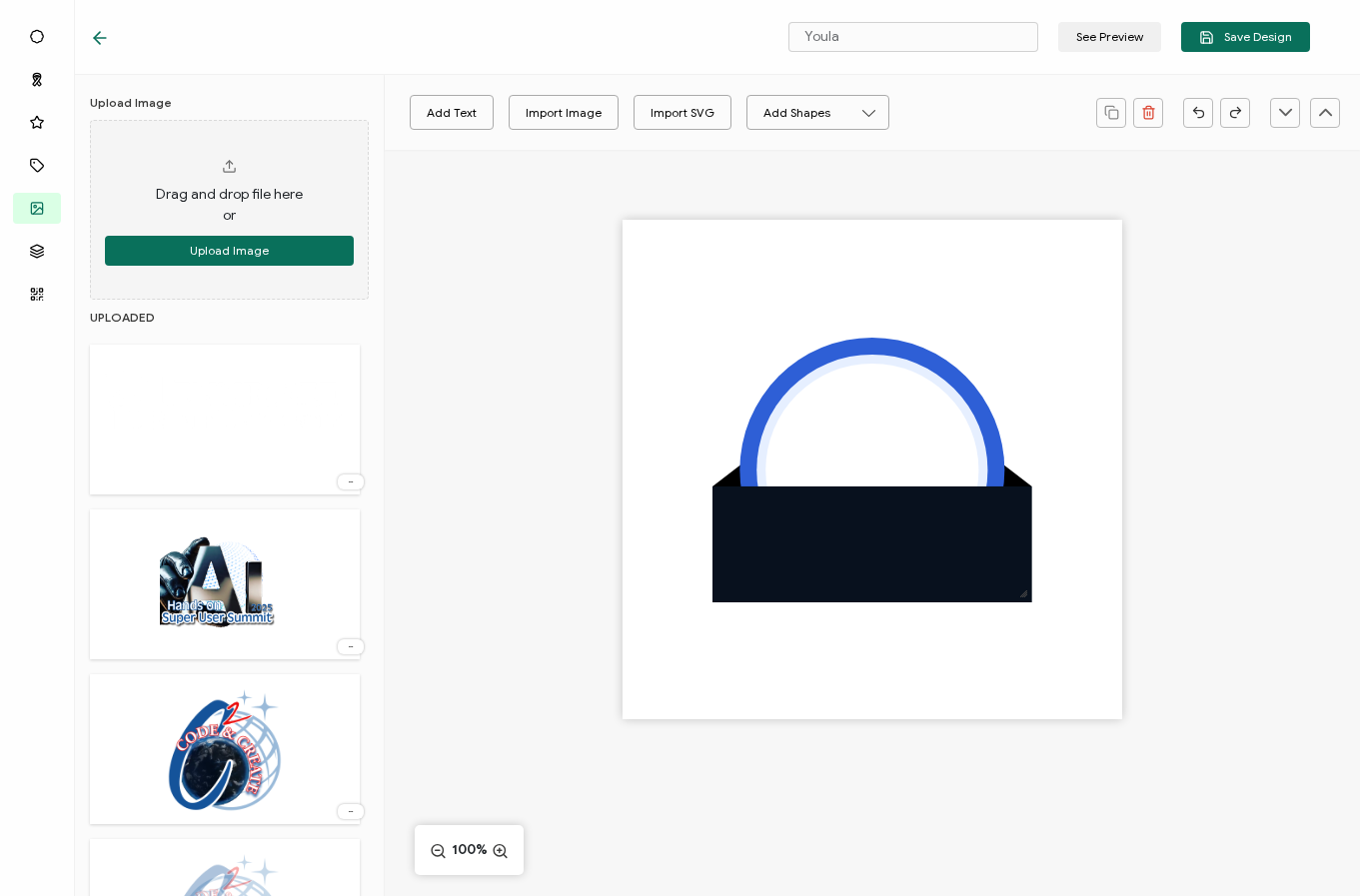 click at bounding box center [225, 584] 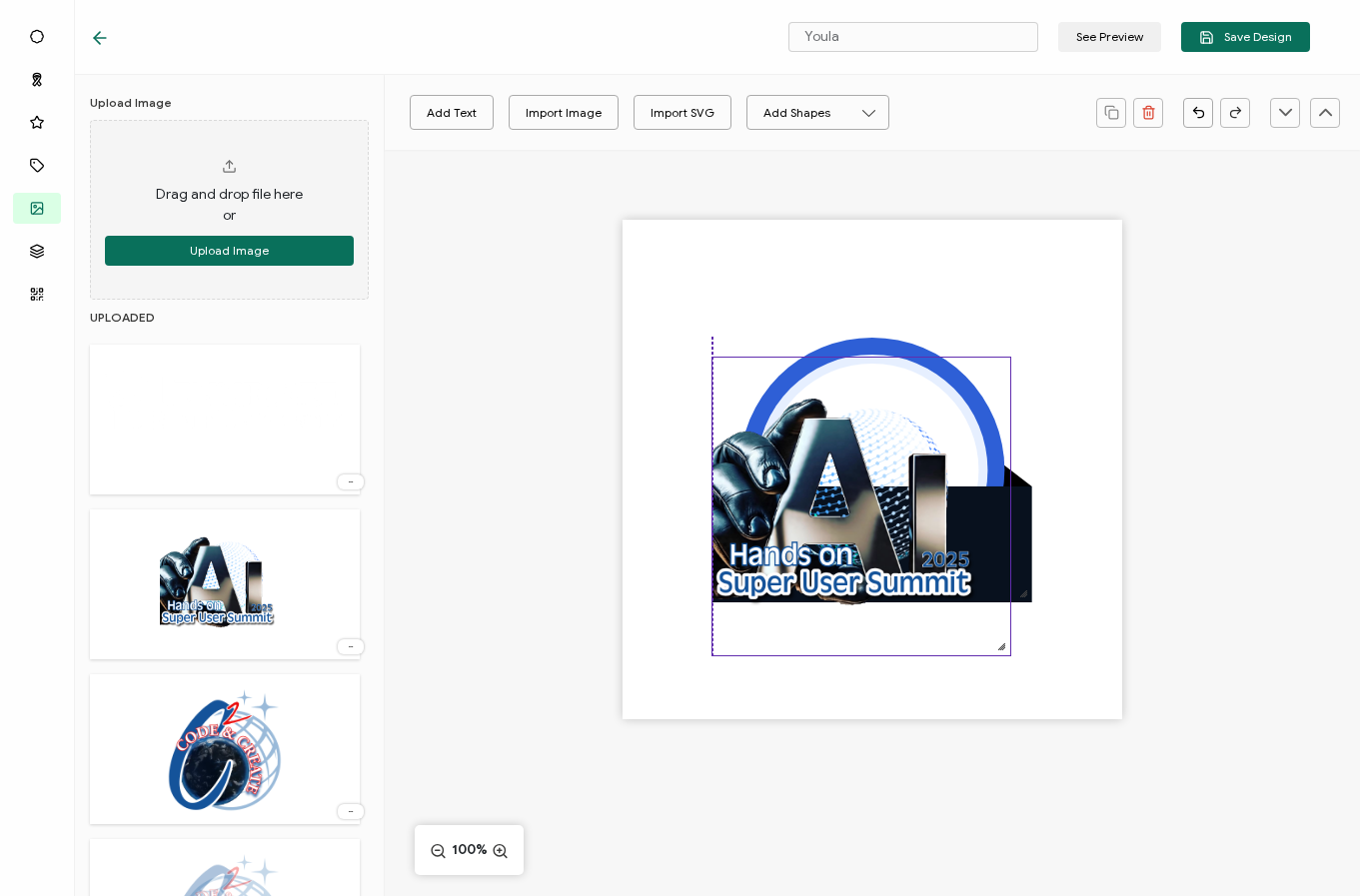 drag, startPoint x: 781, startPoint y: 463, endPoint x: 786, endPoint y: 492, distance: 29.427878 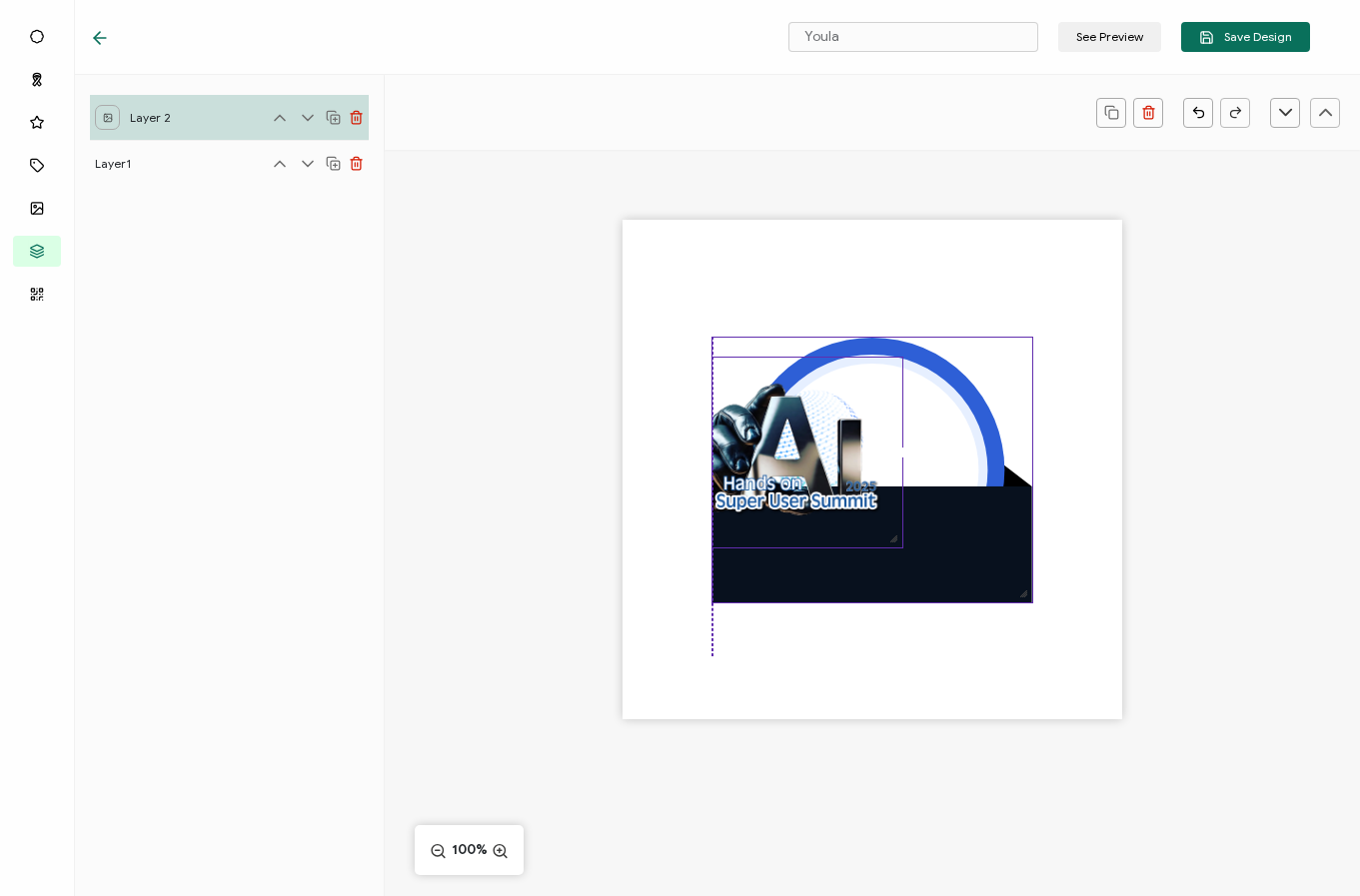 drag, startPoint x: 1001, startPoint y: 648, endPoint x: 895, endPoint y: 567, distance: 133.4054 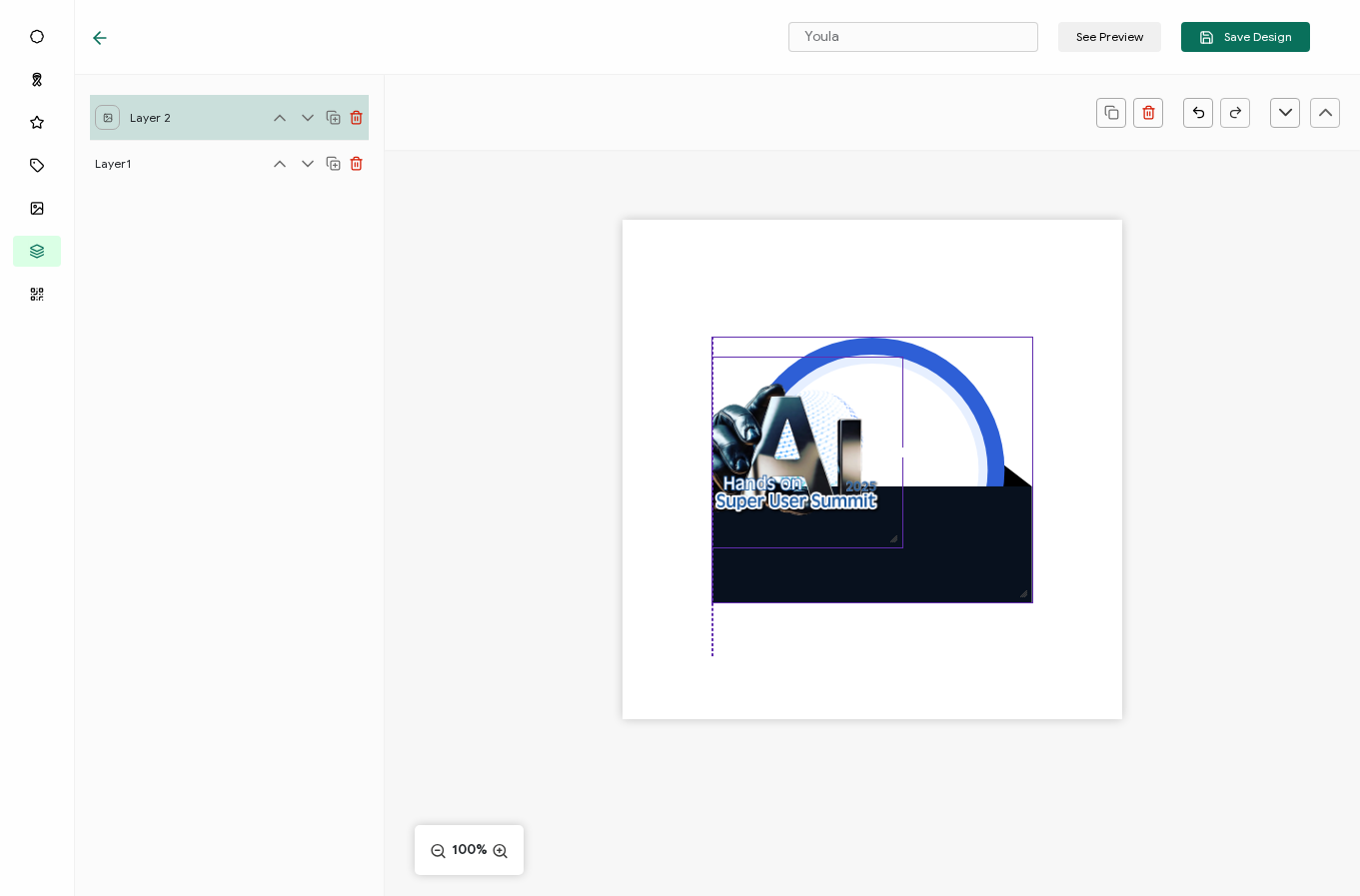 click at bounding box center (872, 469) 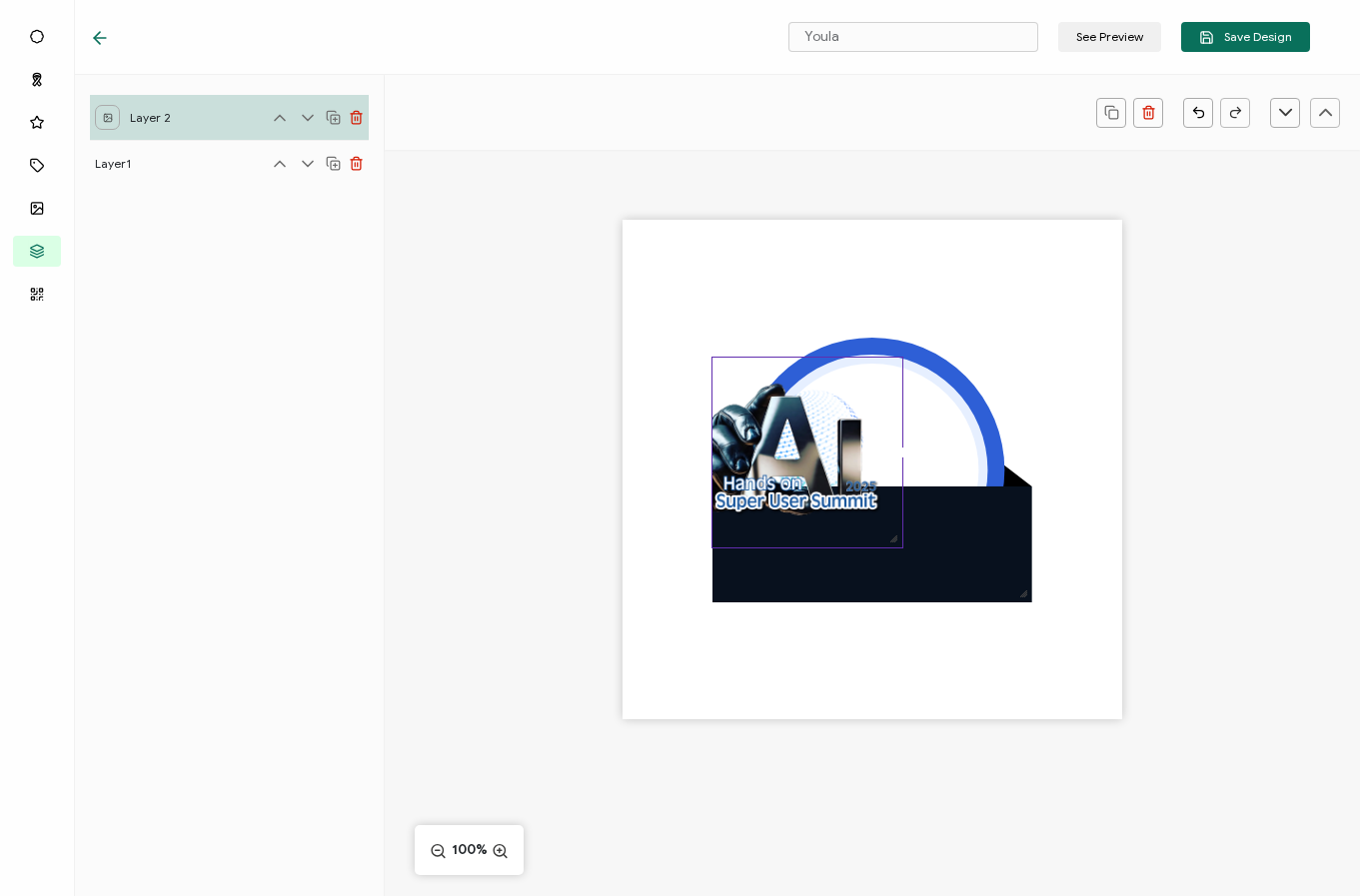 click at bounding box center [872, 504] 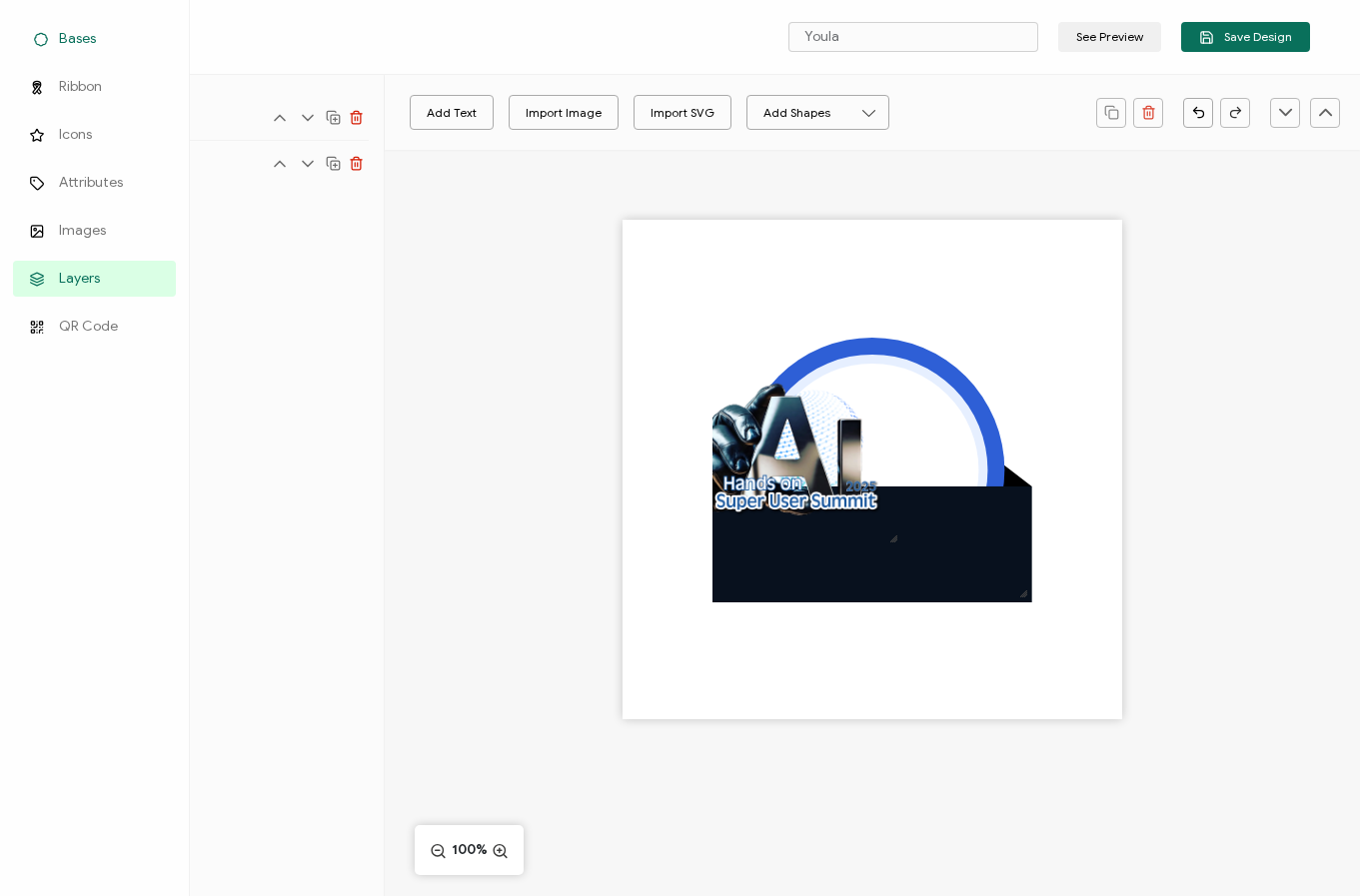 click 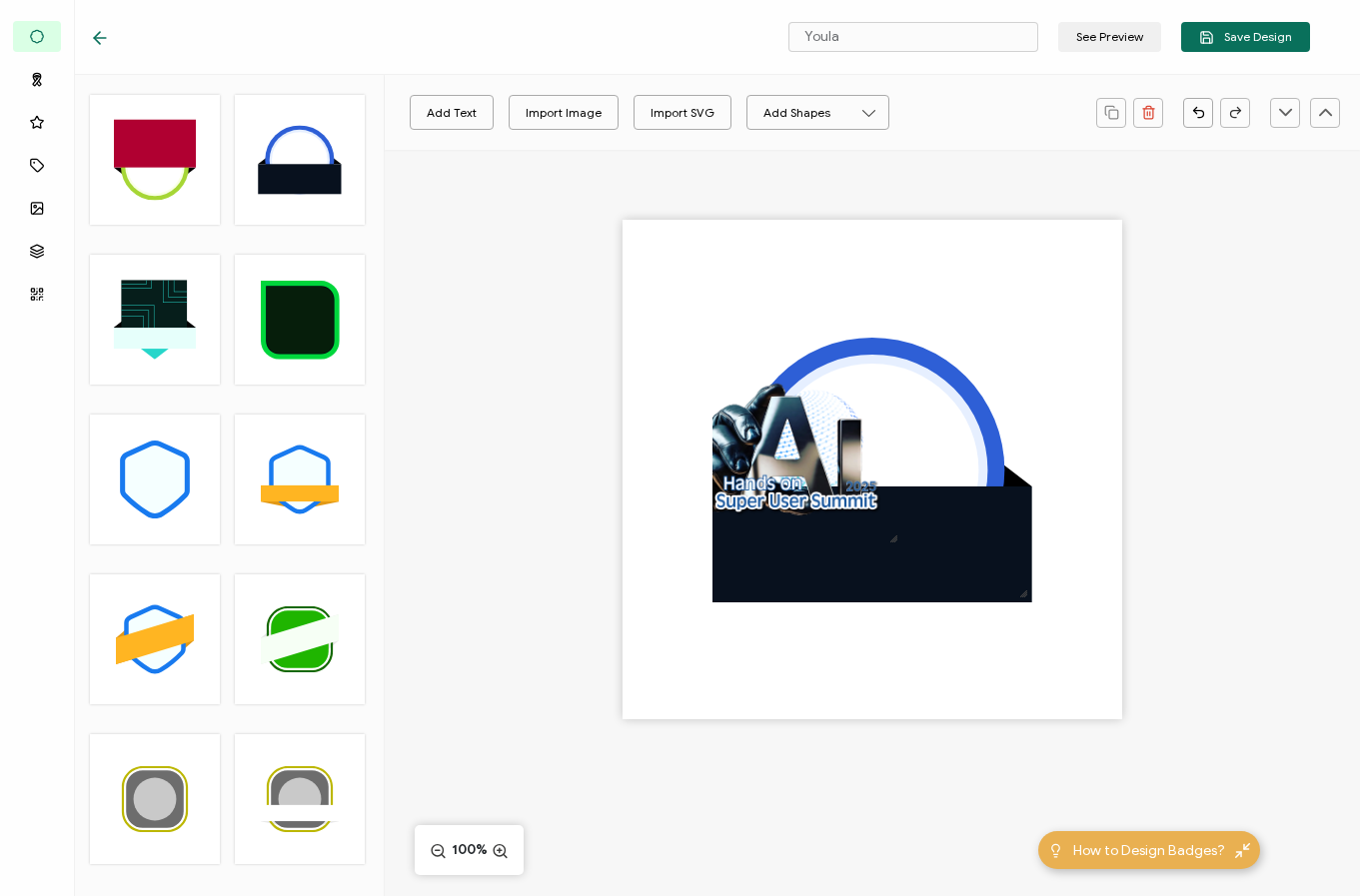 click 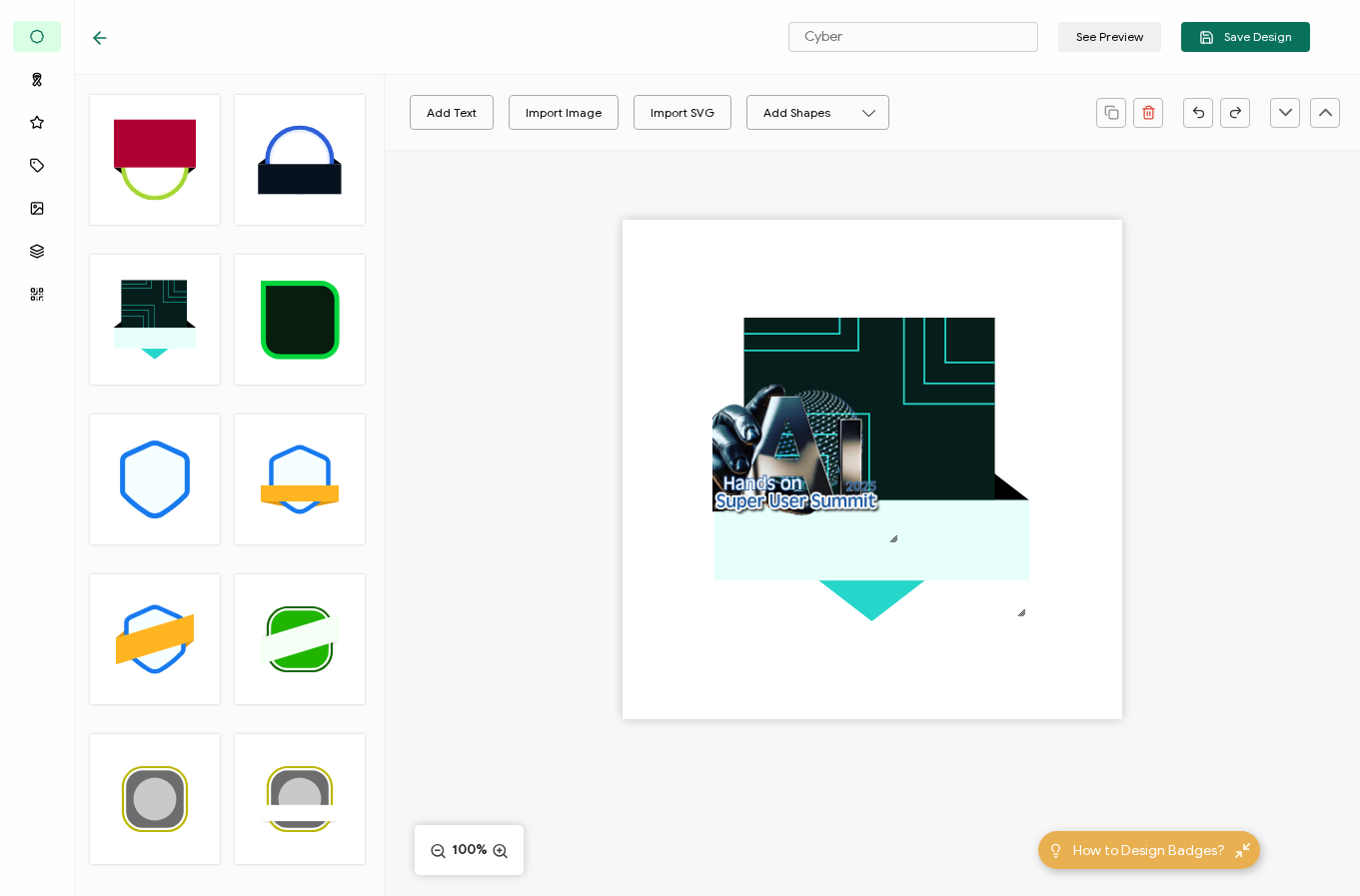 click 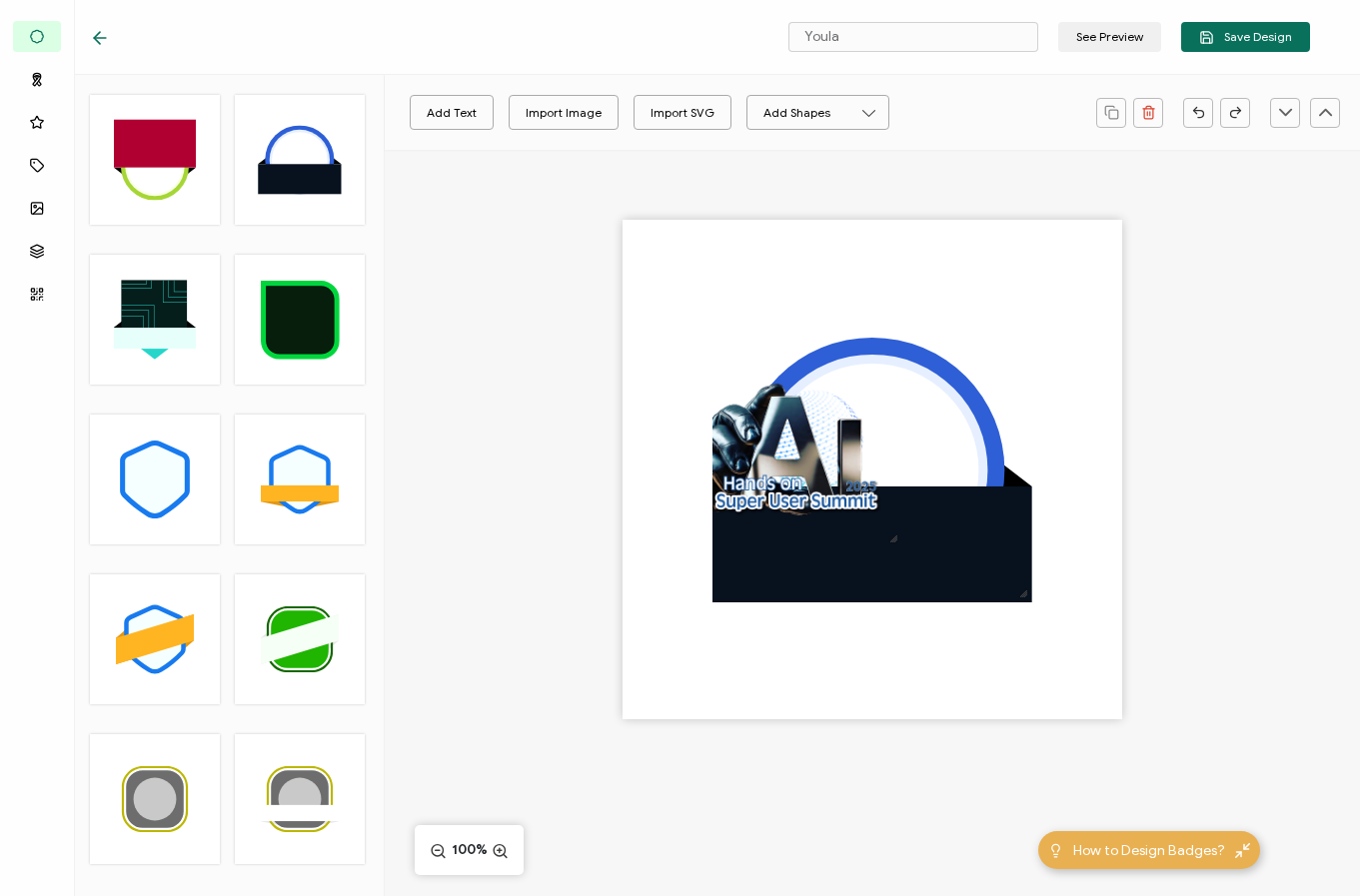 click on ".uuid-a2266d8d-2533-48ea-8c95-b82d1261961c{}.uuid-e85ab5fe-b955-4eb5-8857-8b3e335b3f53{}" 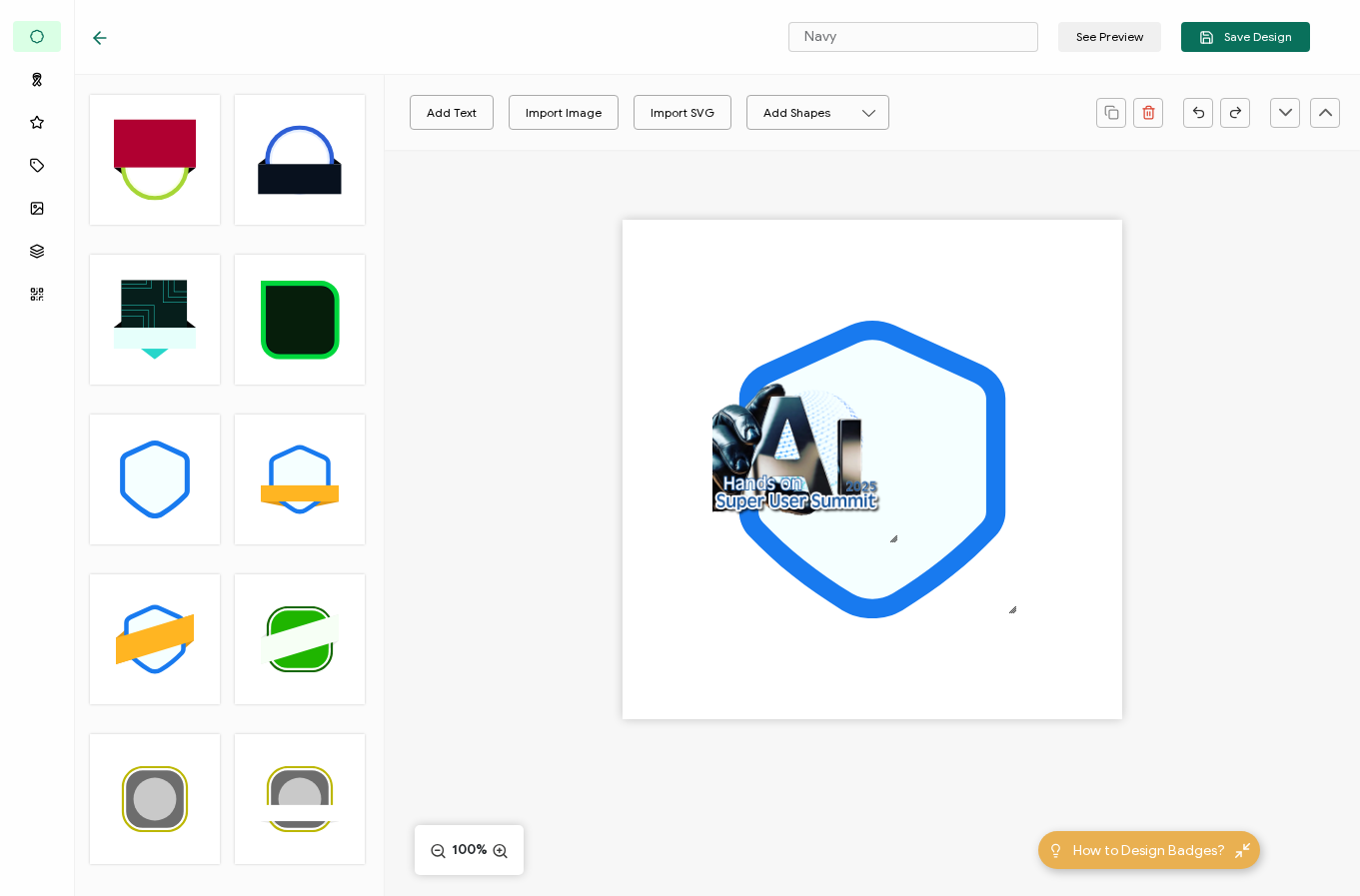 click 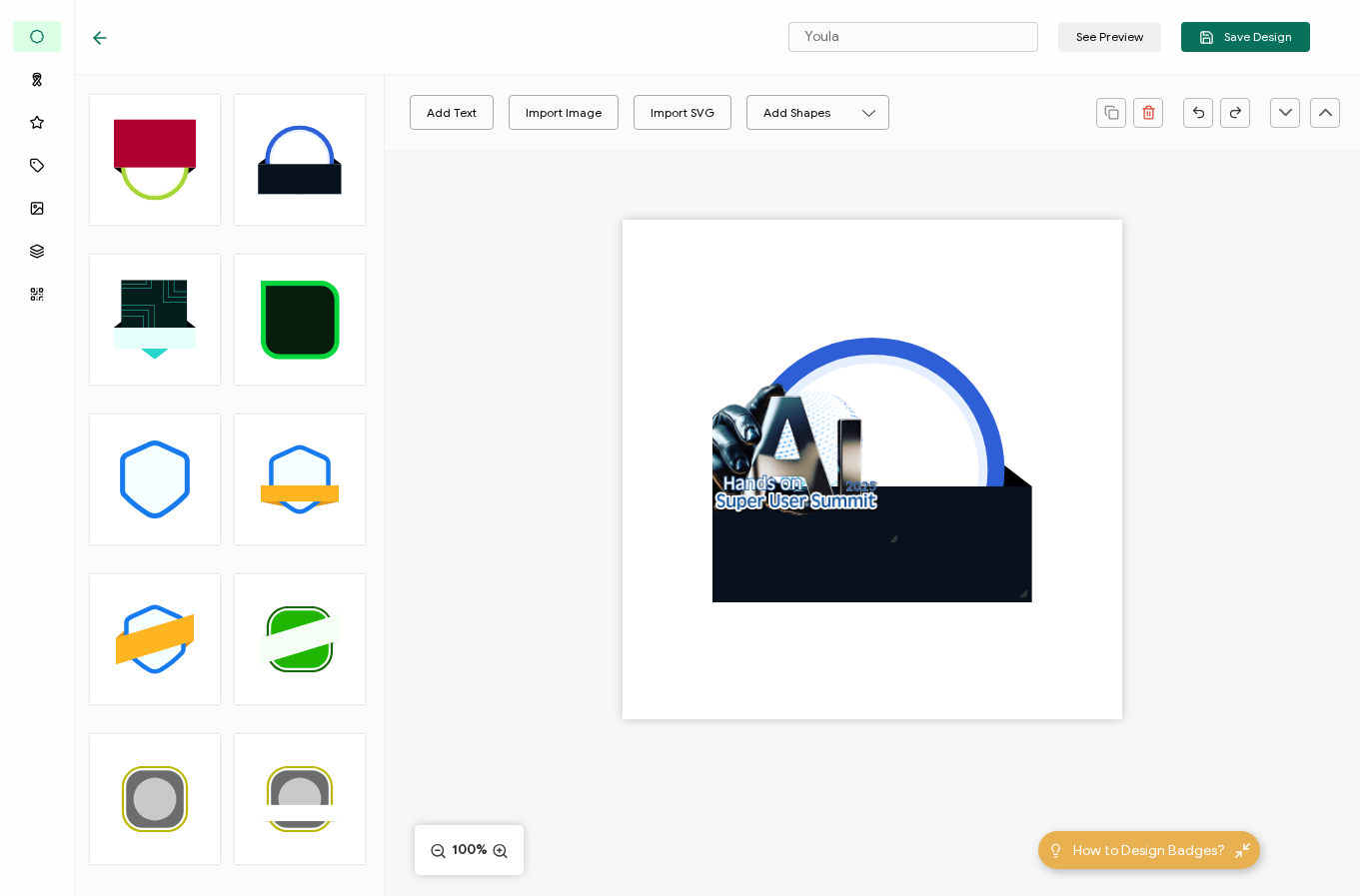 click 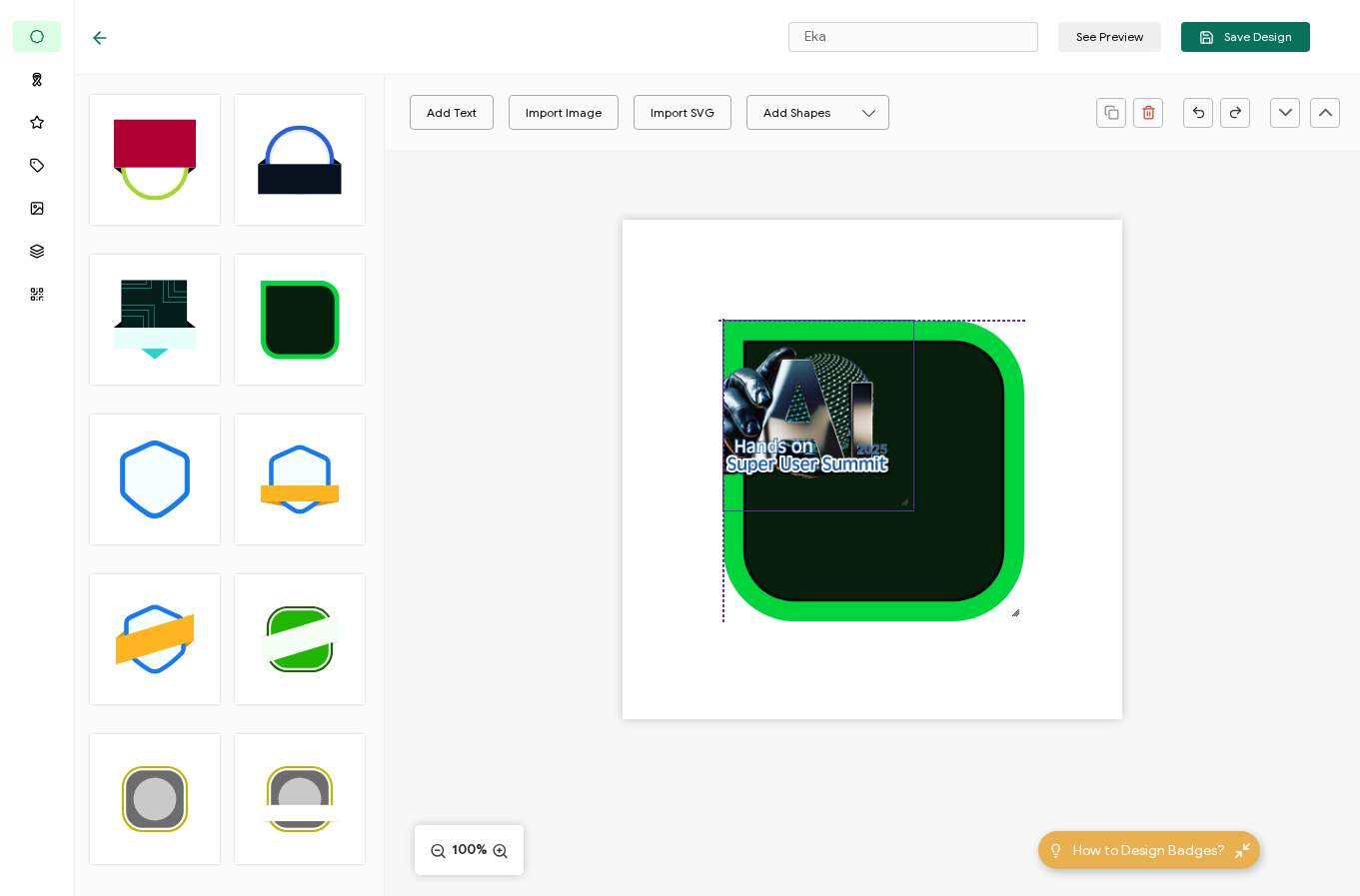 drag, startPoint x: 794, startPoint y: 458, endPoint x: 801, endPoint y: 422, distance: 36.67424 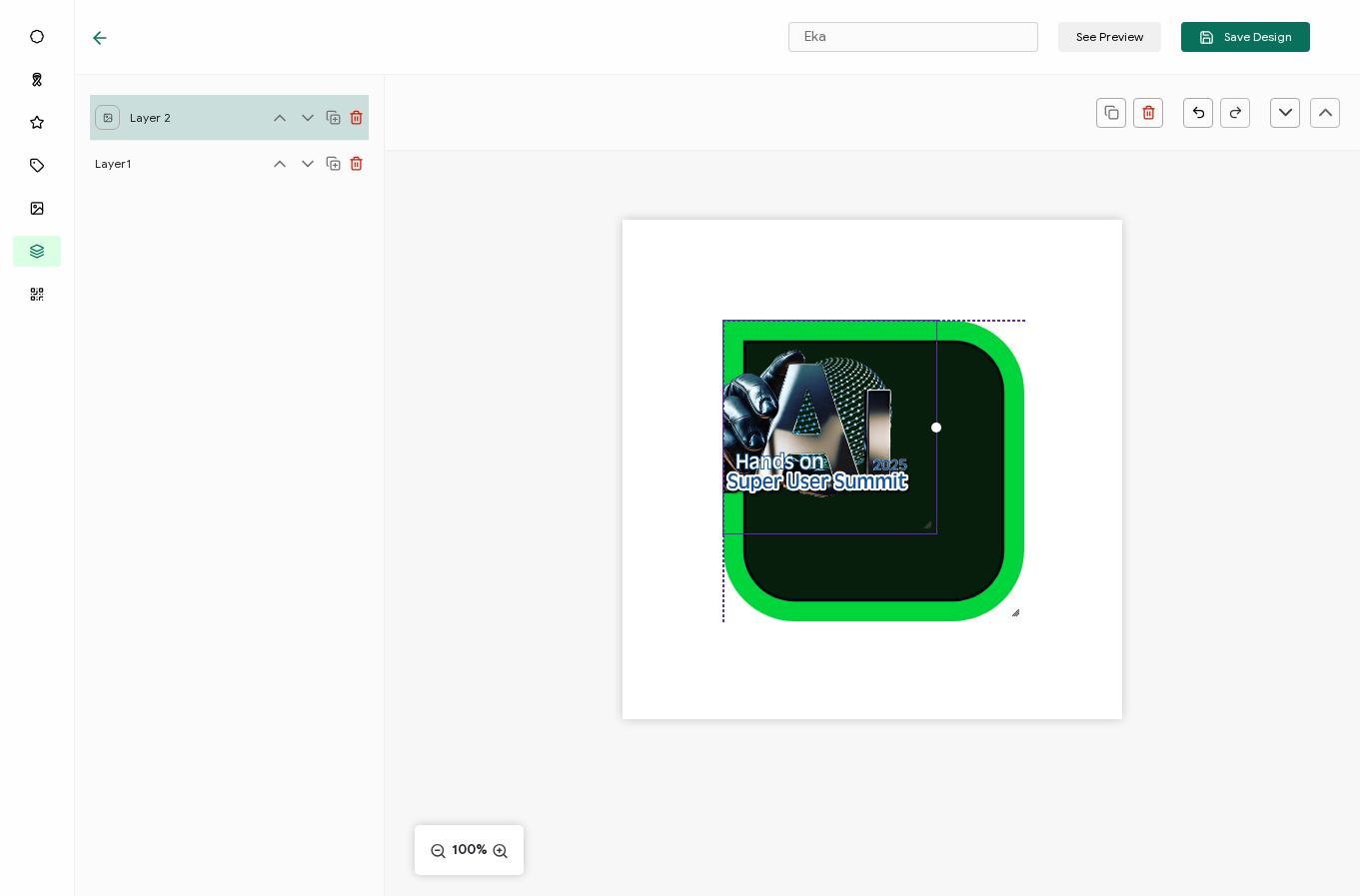 drag, startPoint x: 905, startPoint y: 502, endPoint x: 930, endPoint y: 516, distance: 28.653098 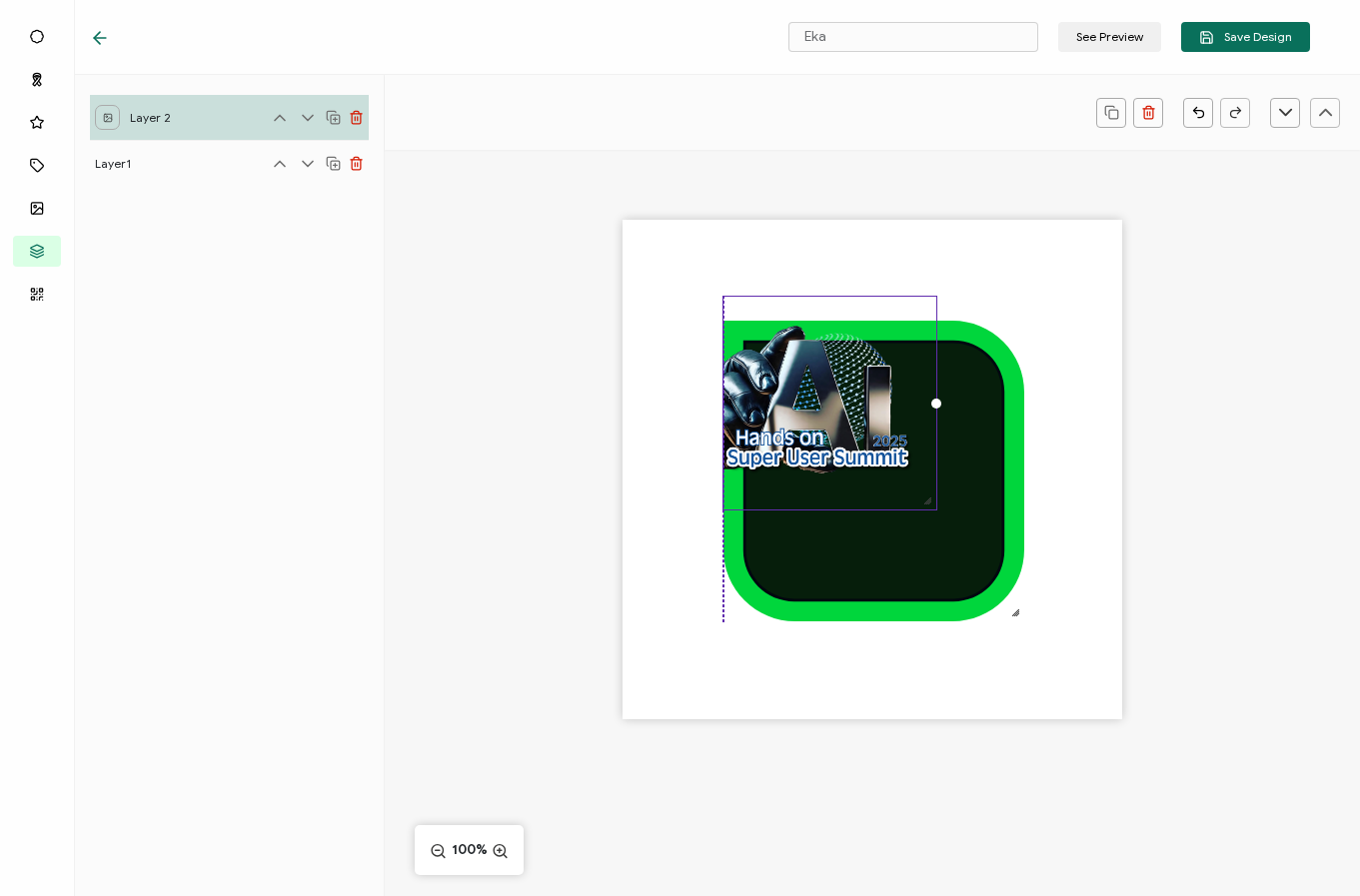 drag, startPoint x: 834, startPoint y: 454, endPoint x: 834, endPoint y: 431, distance: 23 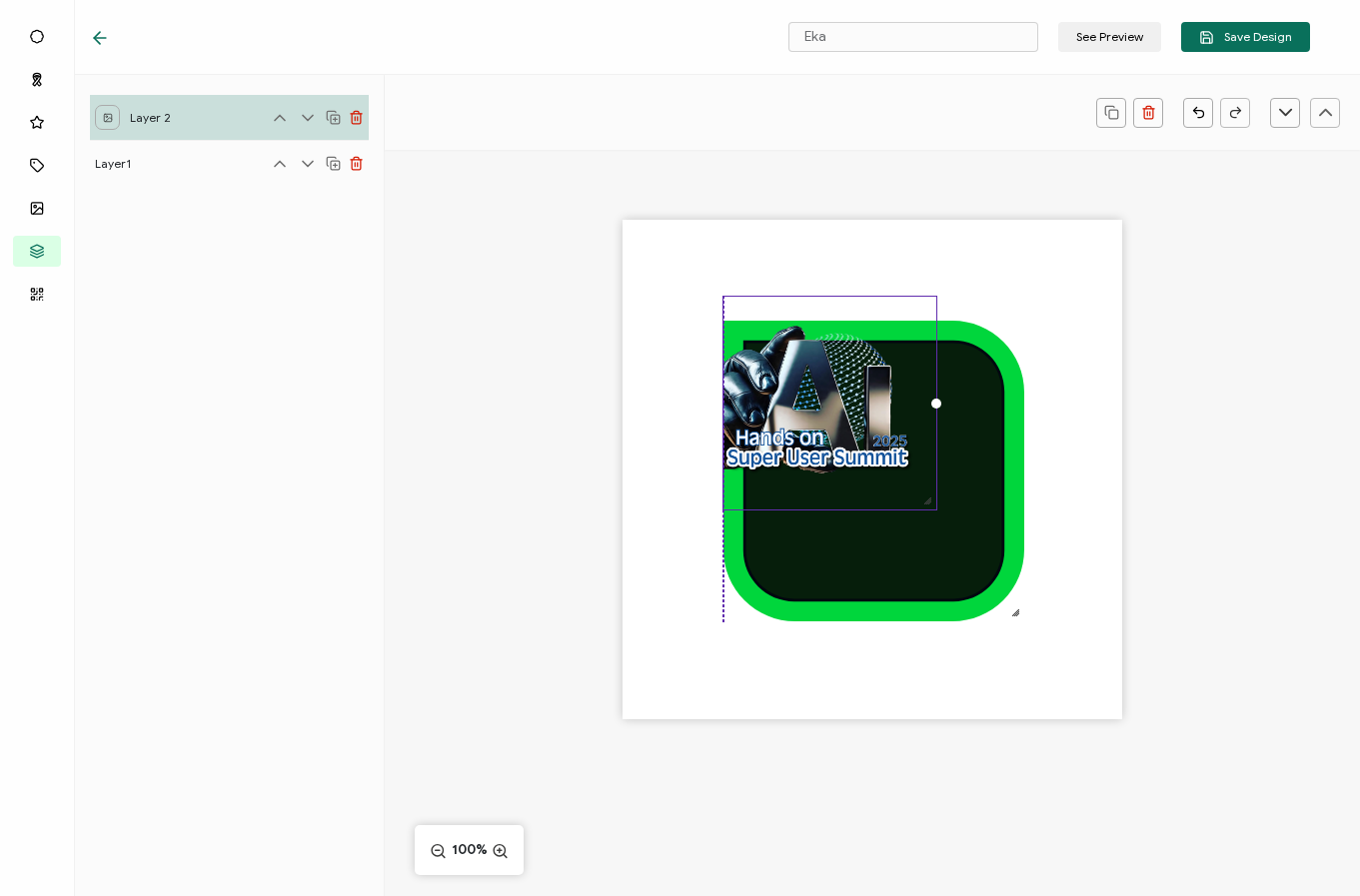 click at bounding box center [829, 403] 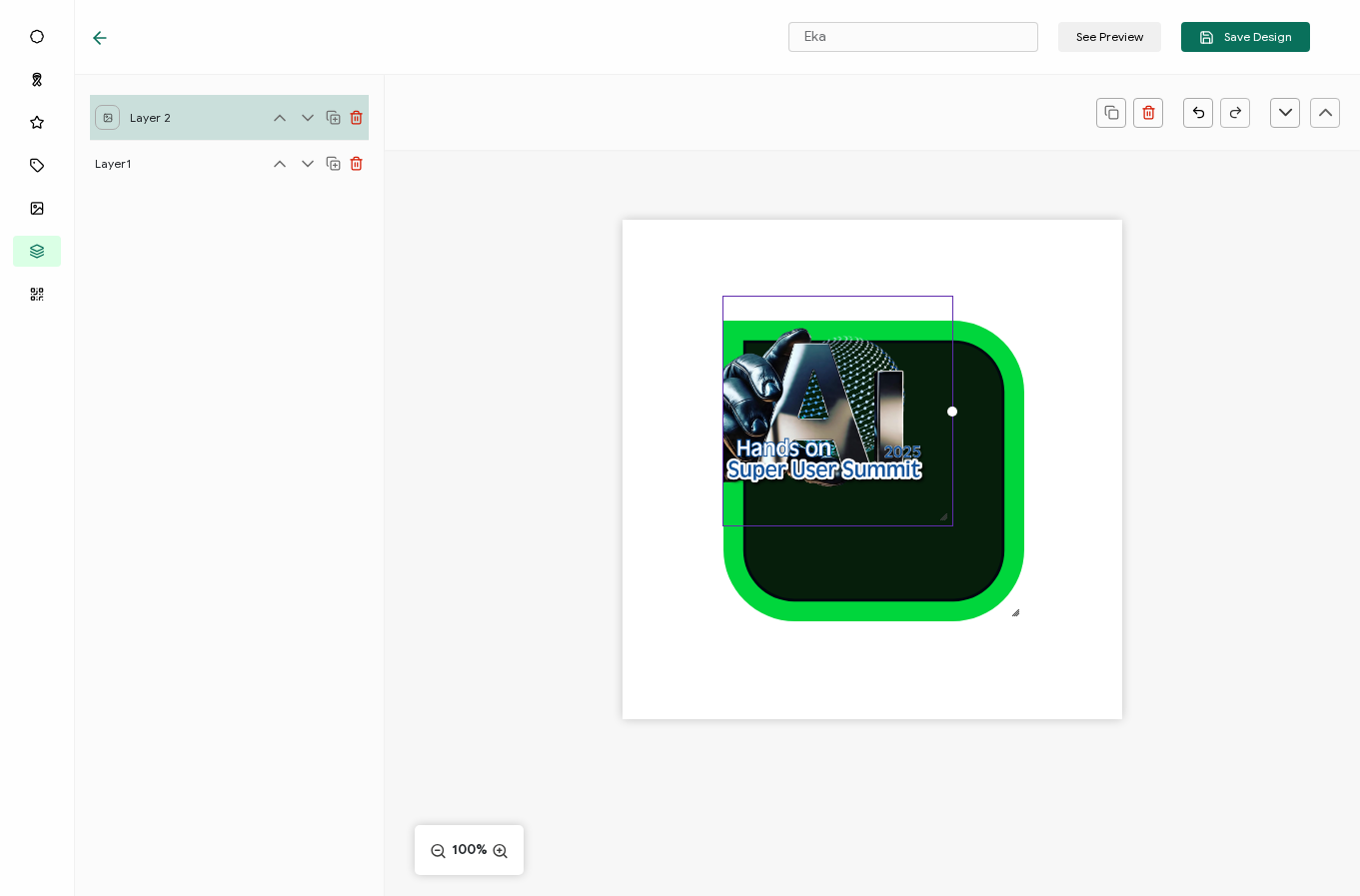 drag, startPoint x: 924, startPoint y: 504, endPoint x: 942, endPoint y: 513, distance: 20.12461 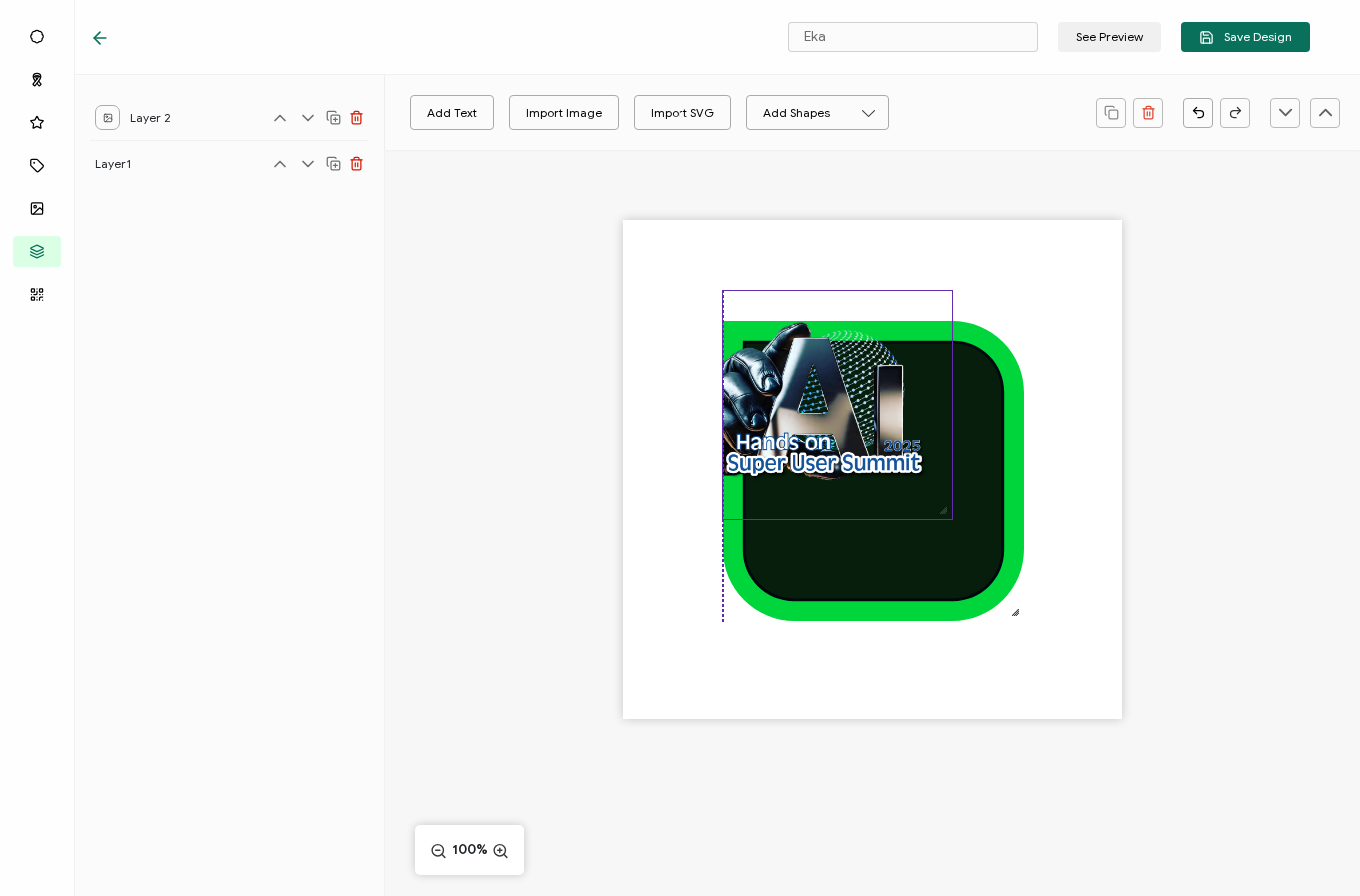 click at bounding box center (837, 405) 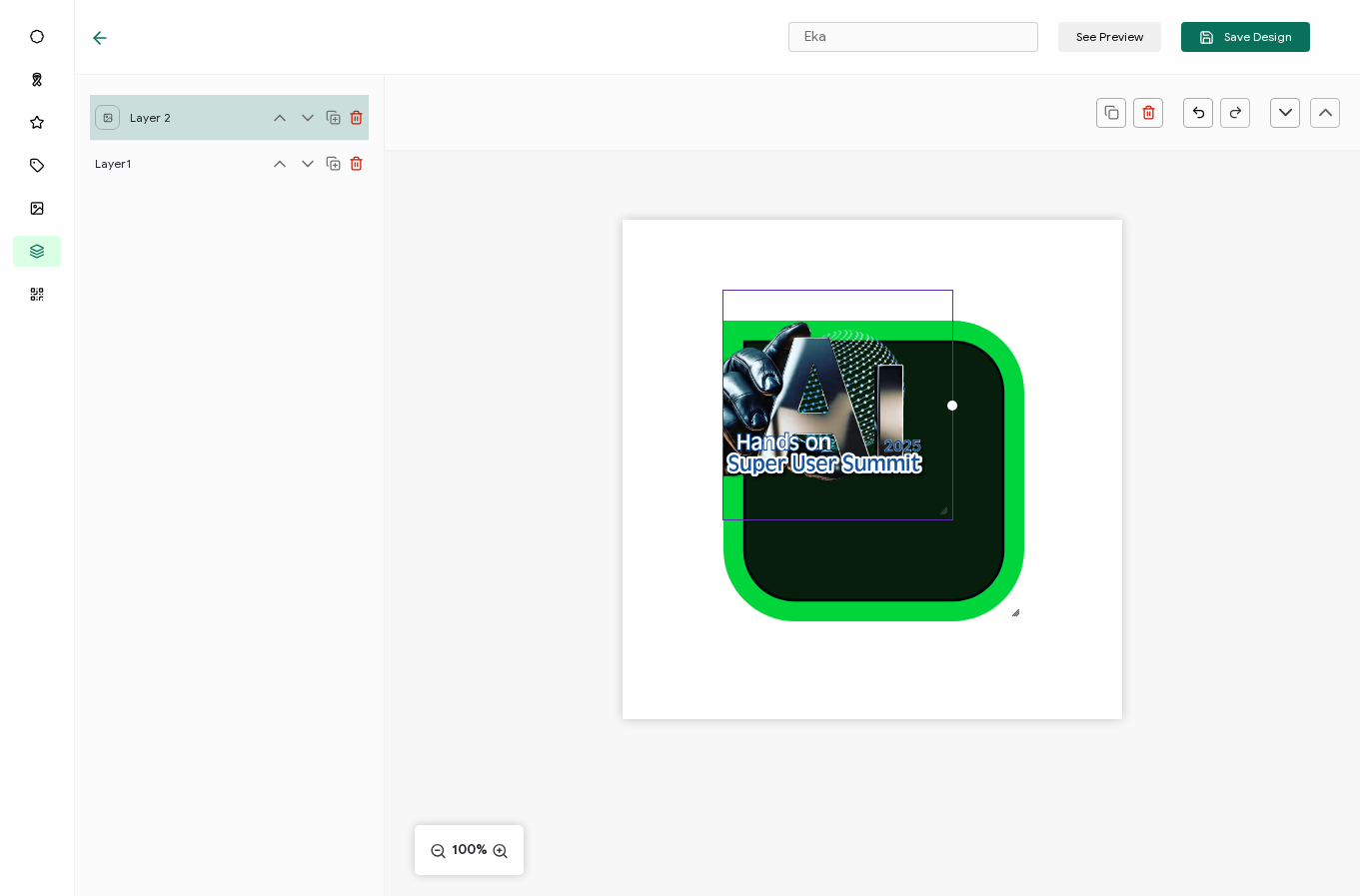 click at bounding box center (872, 504) 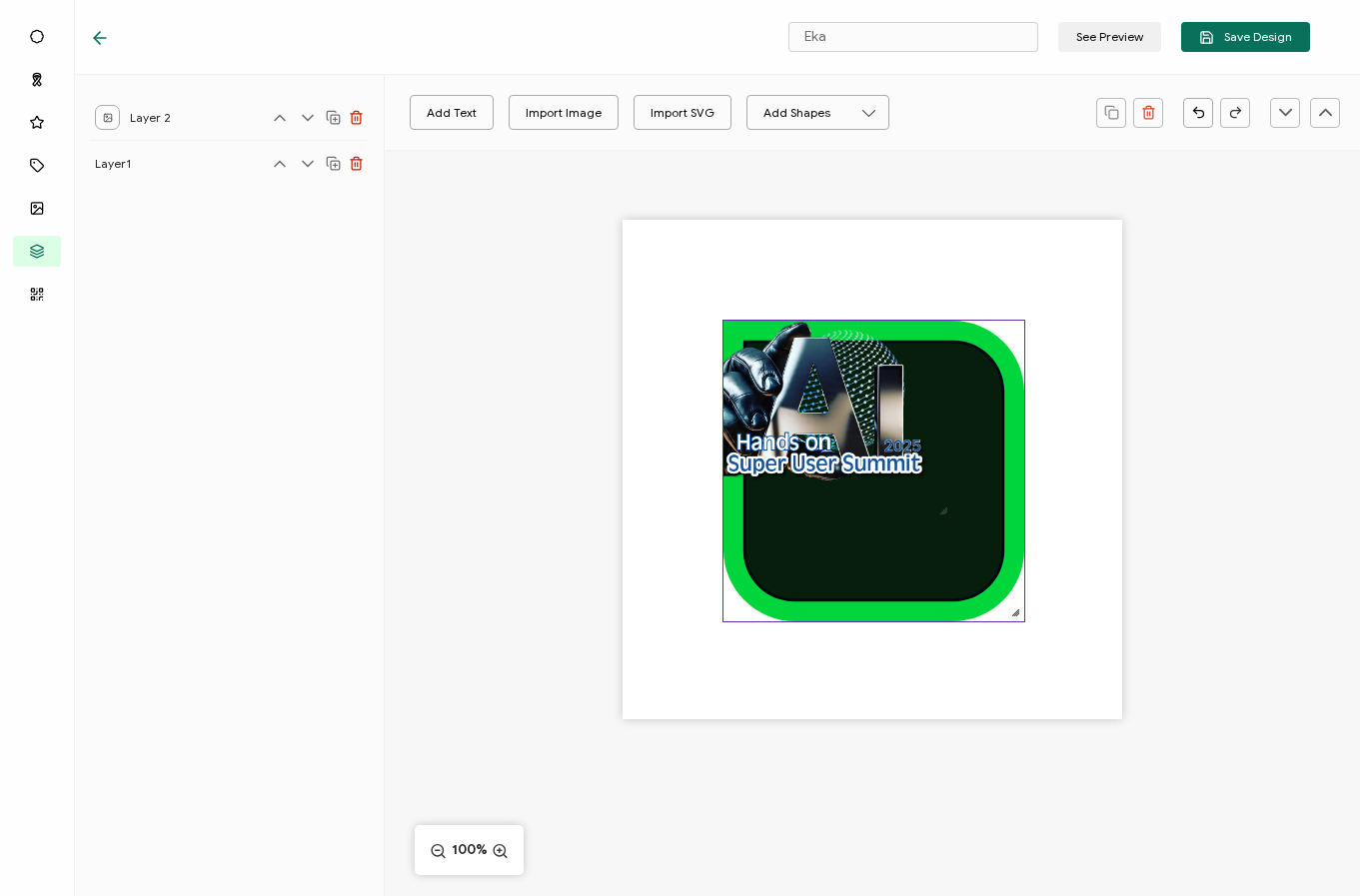 click 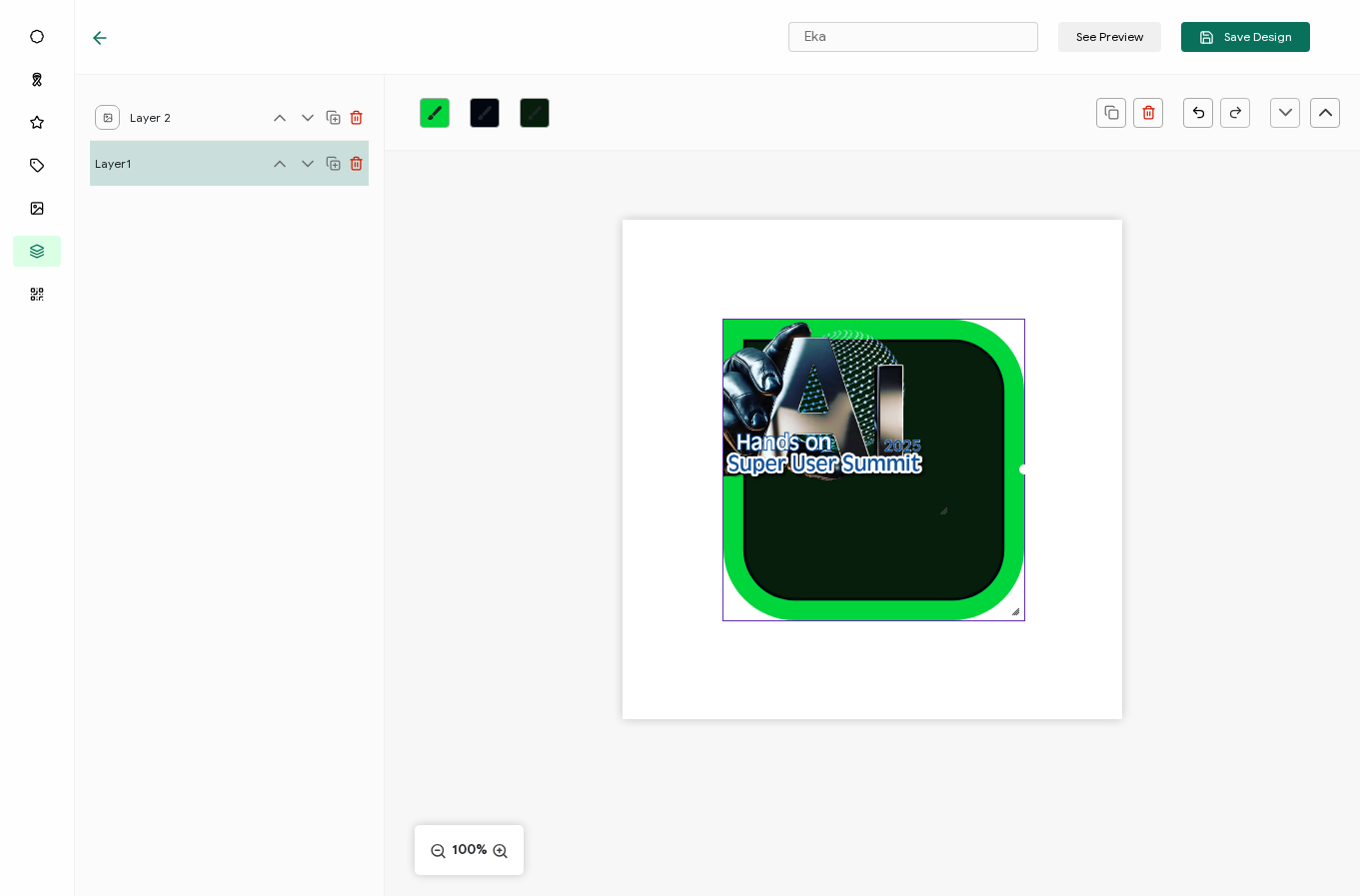 click 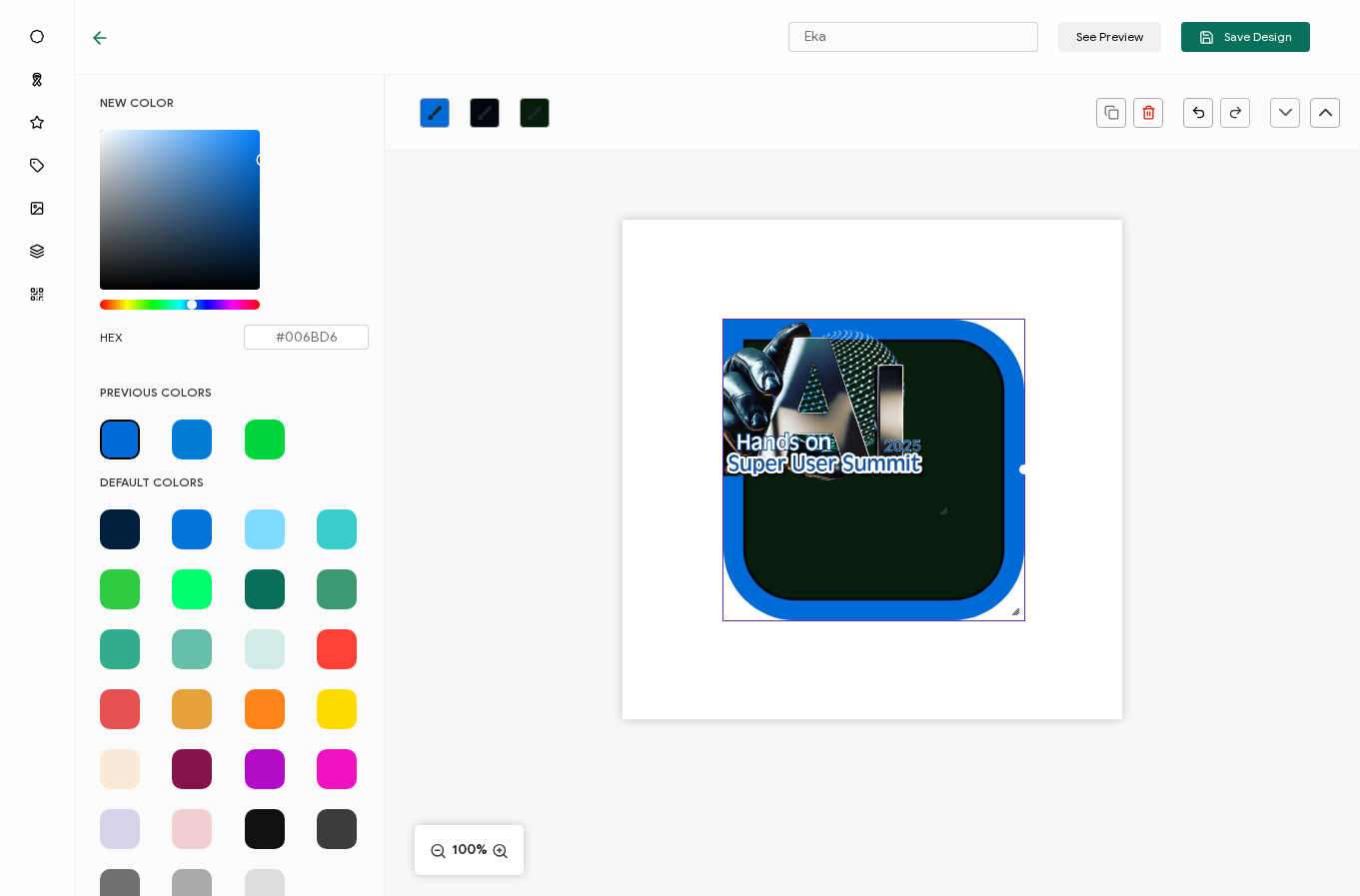 drag, startPoint x: 163, startPoint y: 303, endPoint x: 193, endPoint y: 303, distance: 30 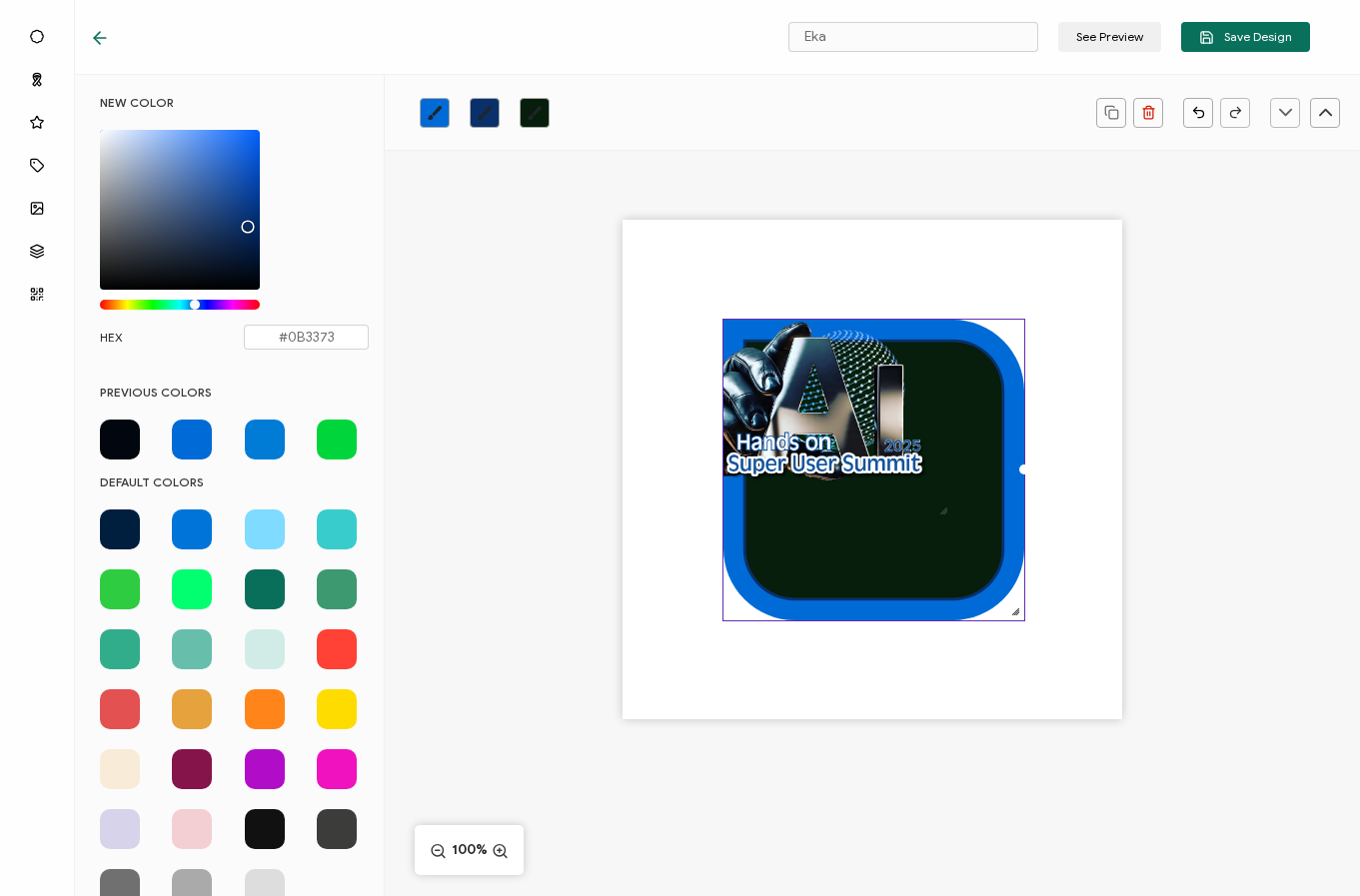 drag, startPoint x: 242, startPoint y: 280, endPoint x: 245, endPoint y: 218, distance: 62.072538 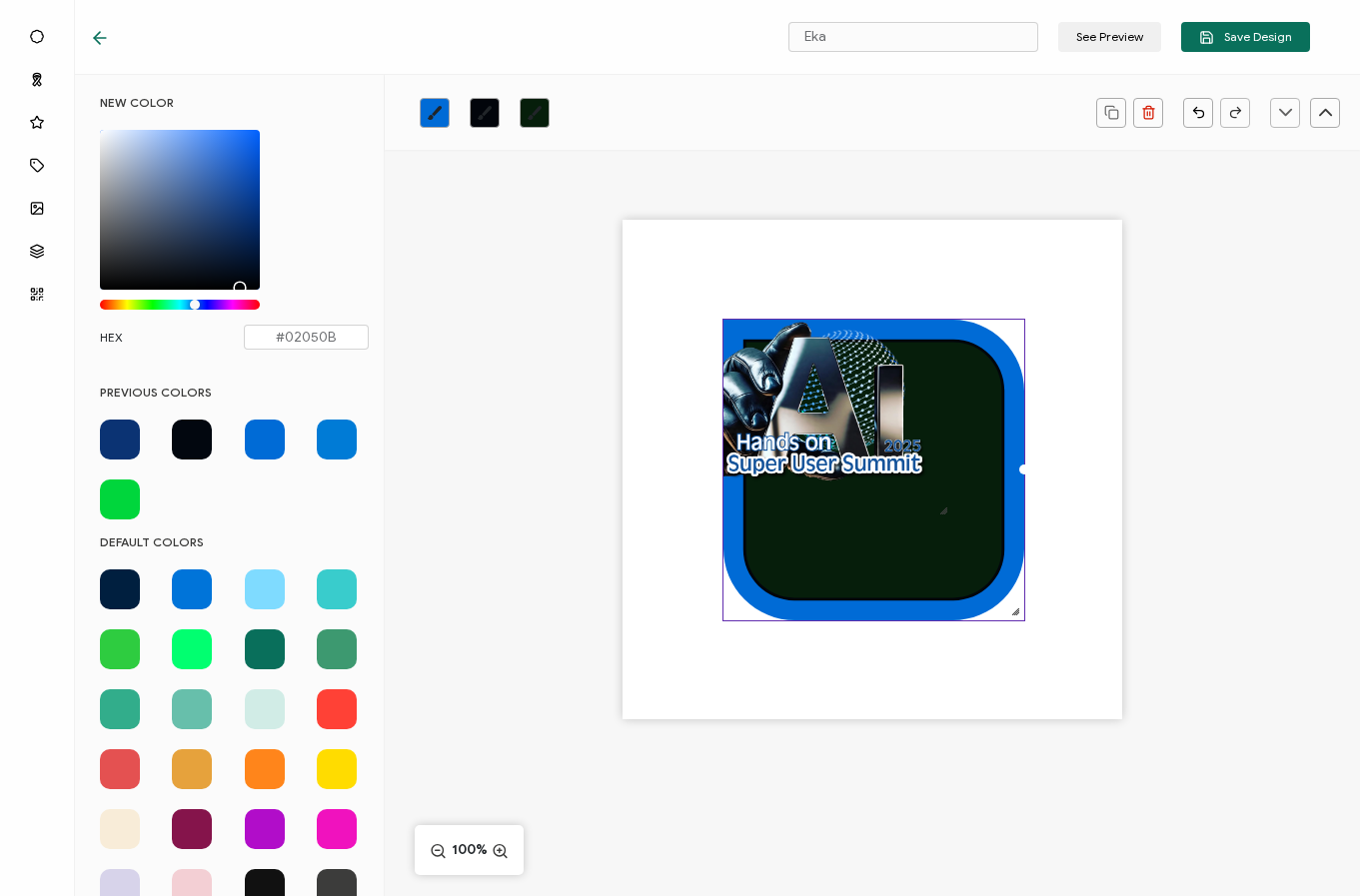 type on "#01040A" 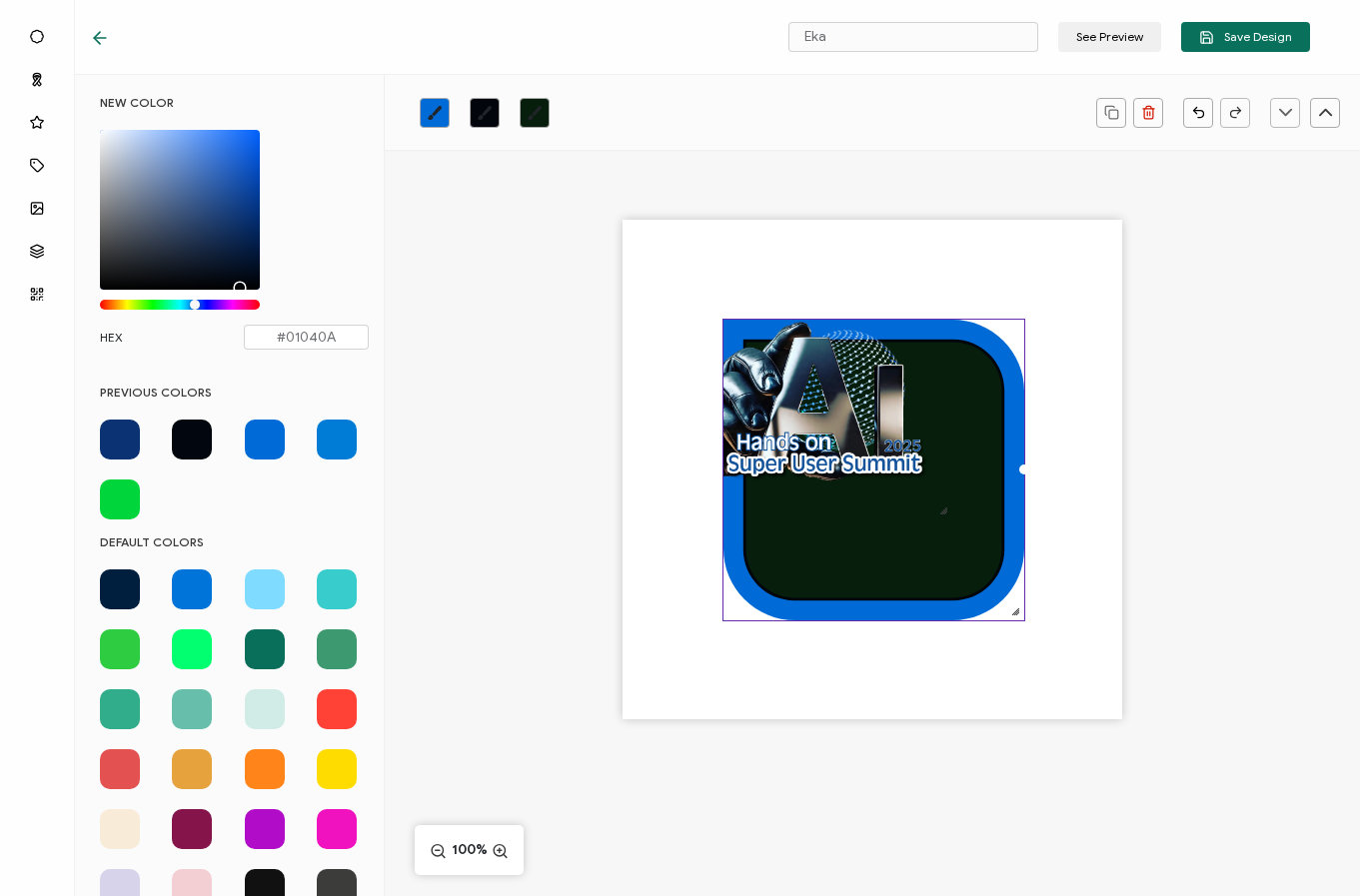 drag, startPoint x: 245, startPoint y: 218, endPoint x: 238, endPoint y: 284, distance: 66.37017 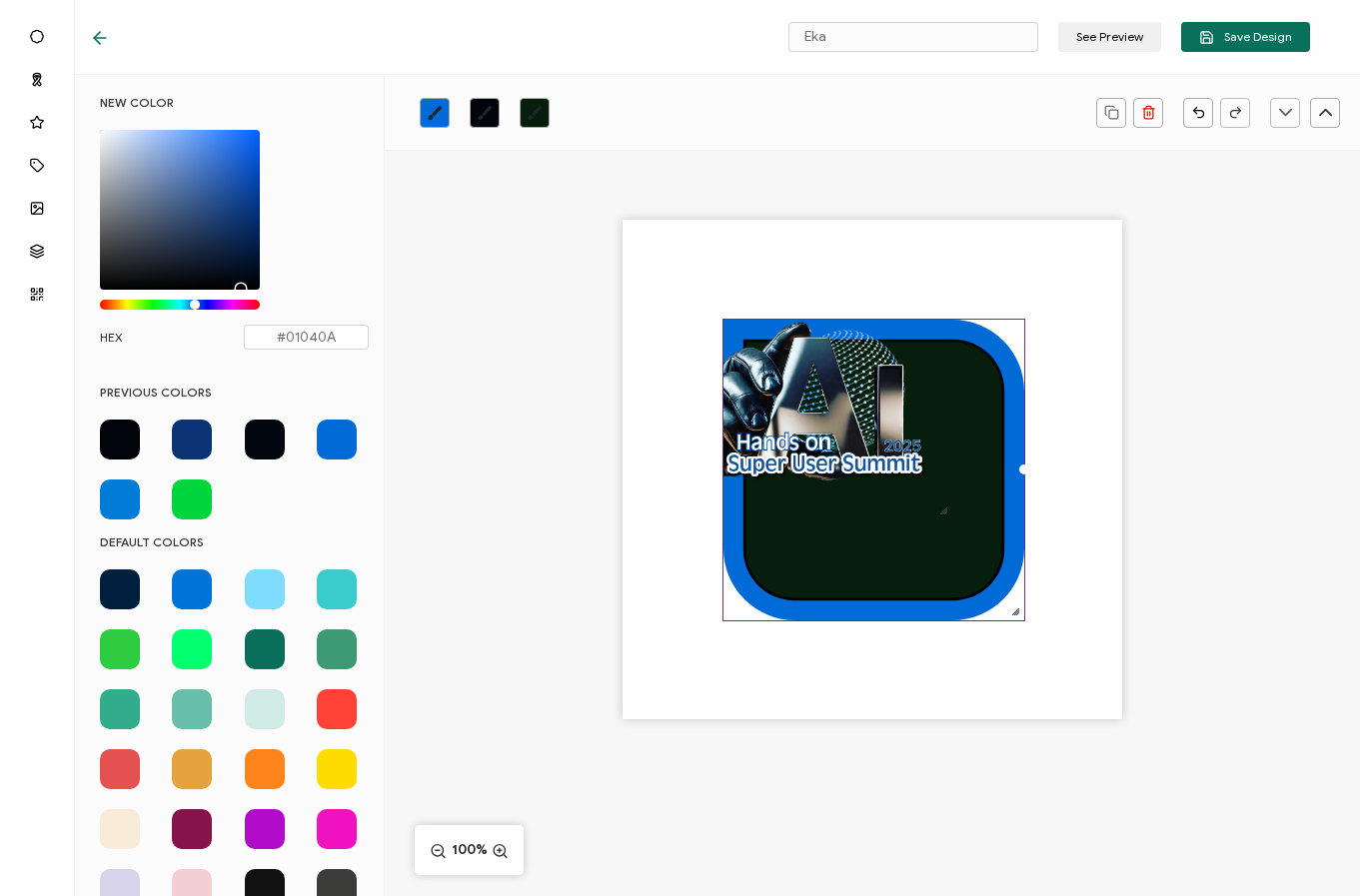click at bounding box center (872, 504) 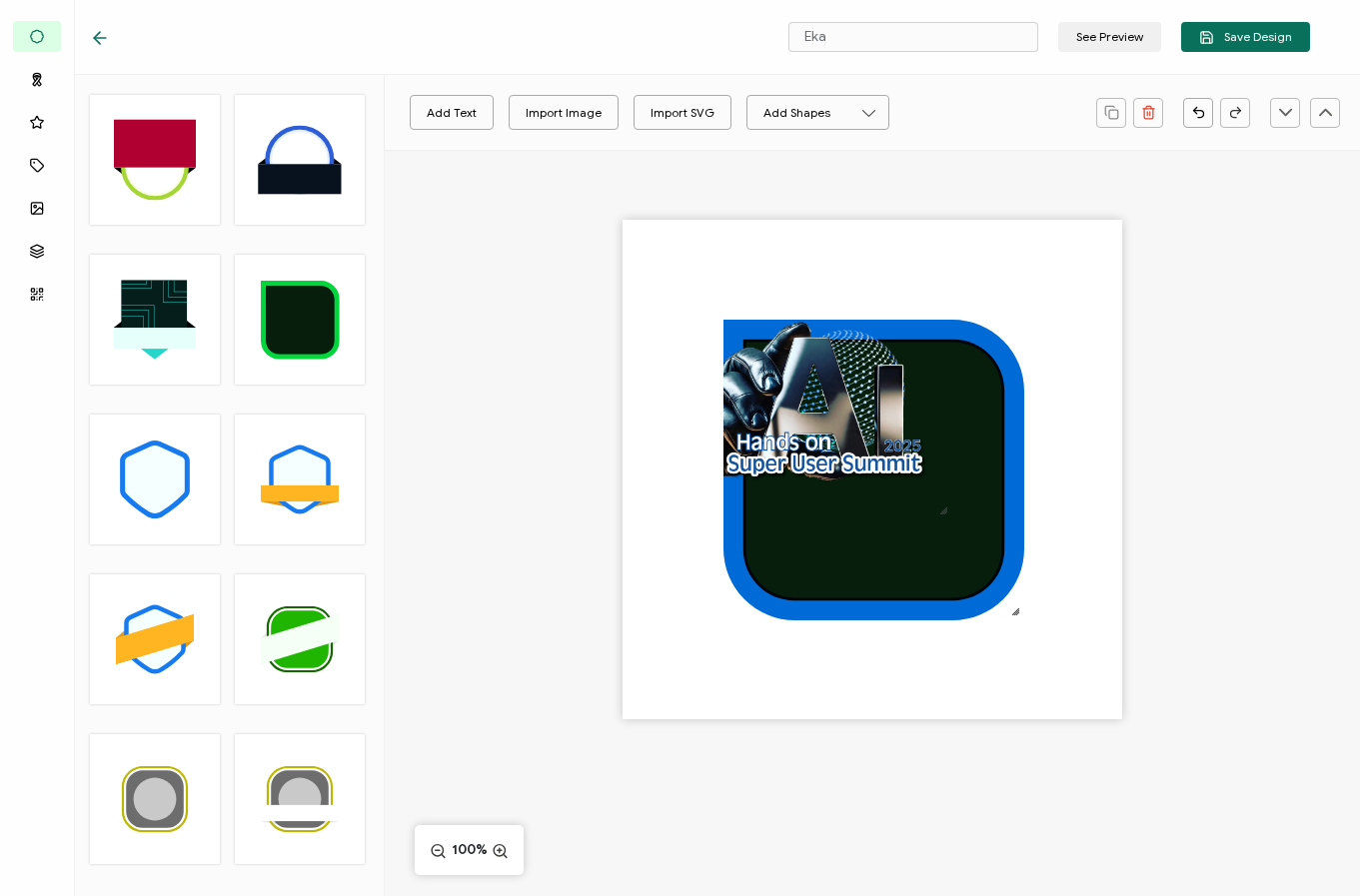 click at bounding box center [872, 504] 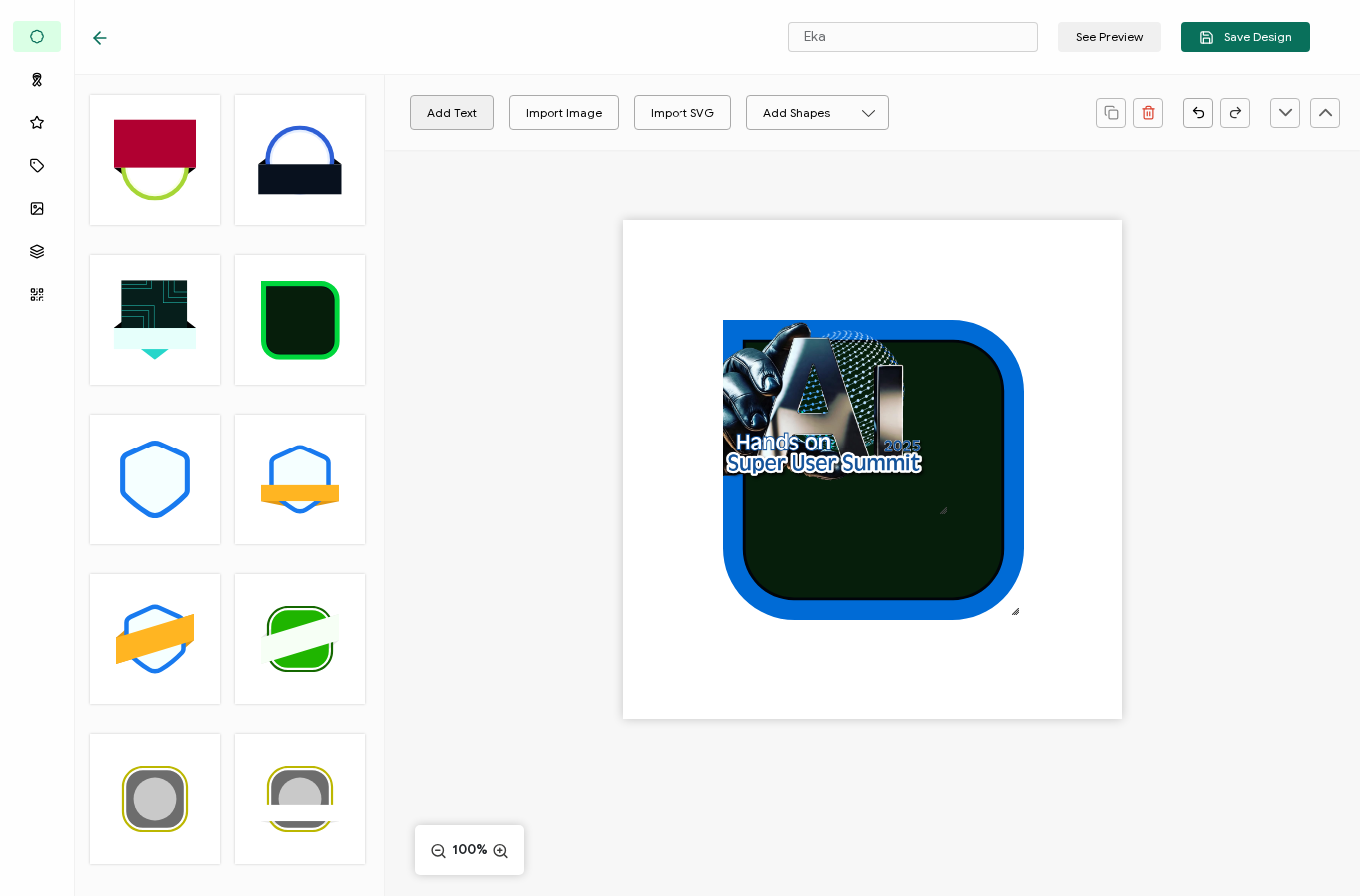 click on "Add Text" at bounding box center (452, 112) 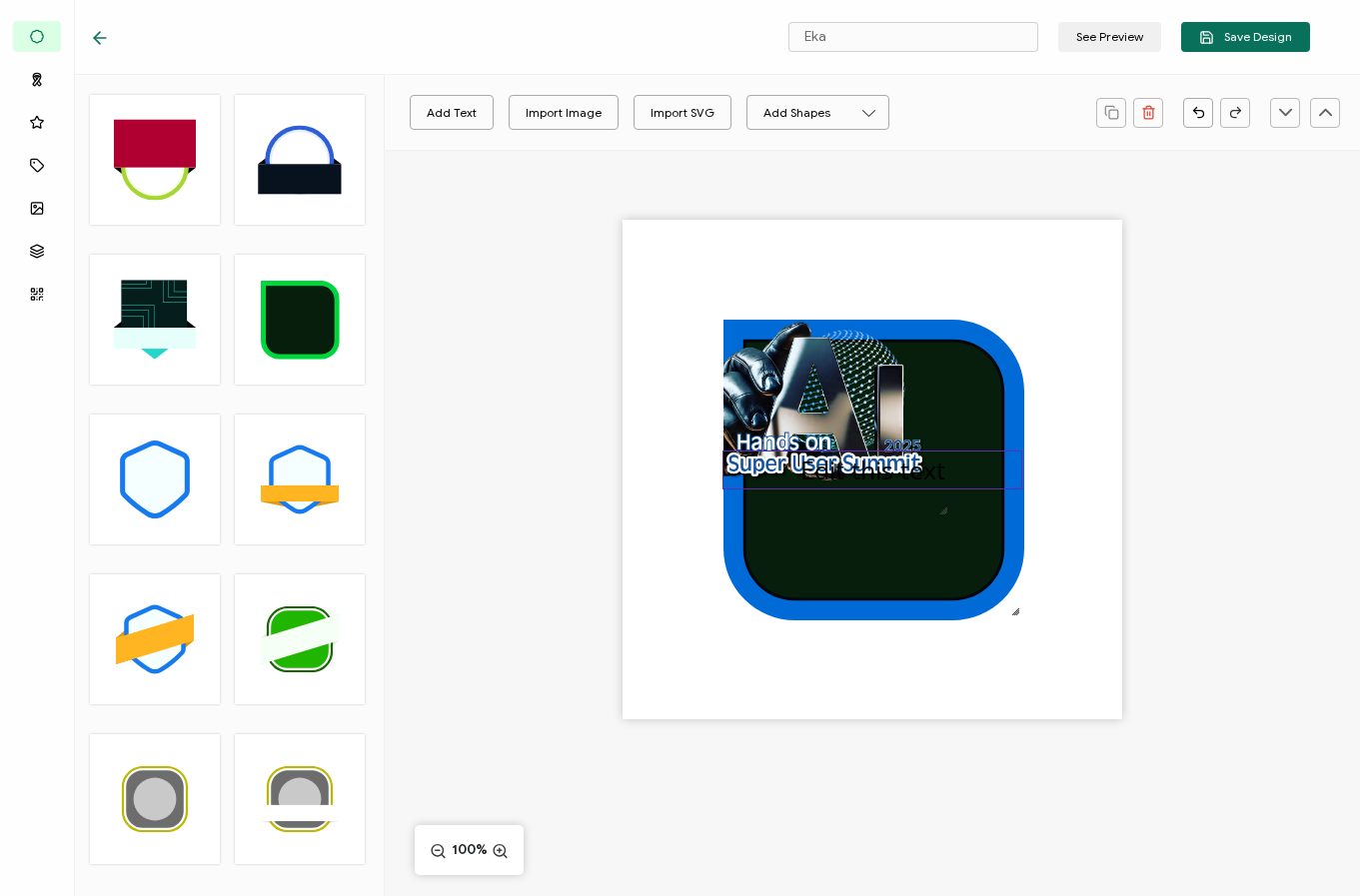 click on "Edit this text" at bounding box center (872, 469) 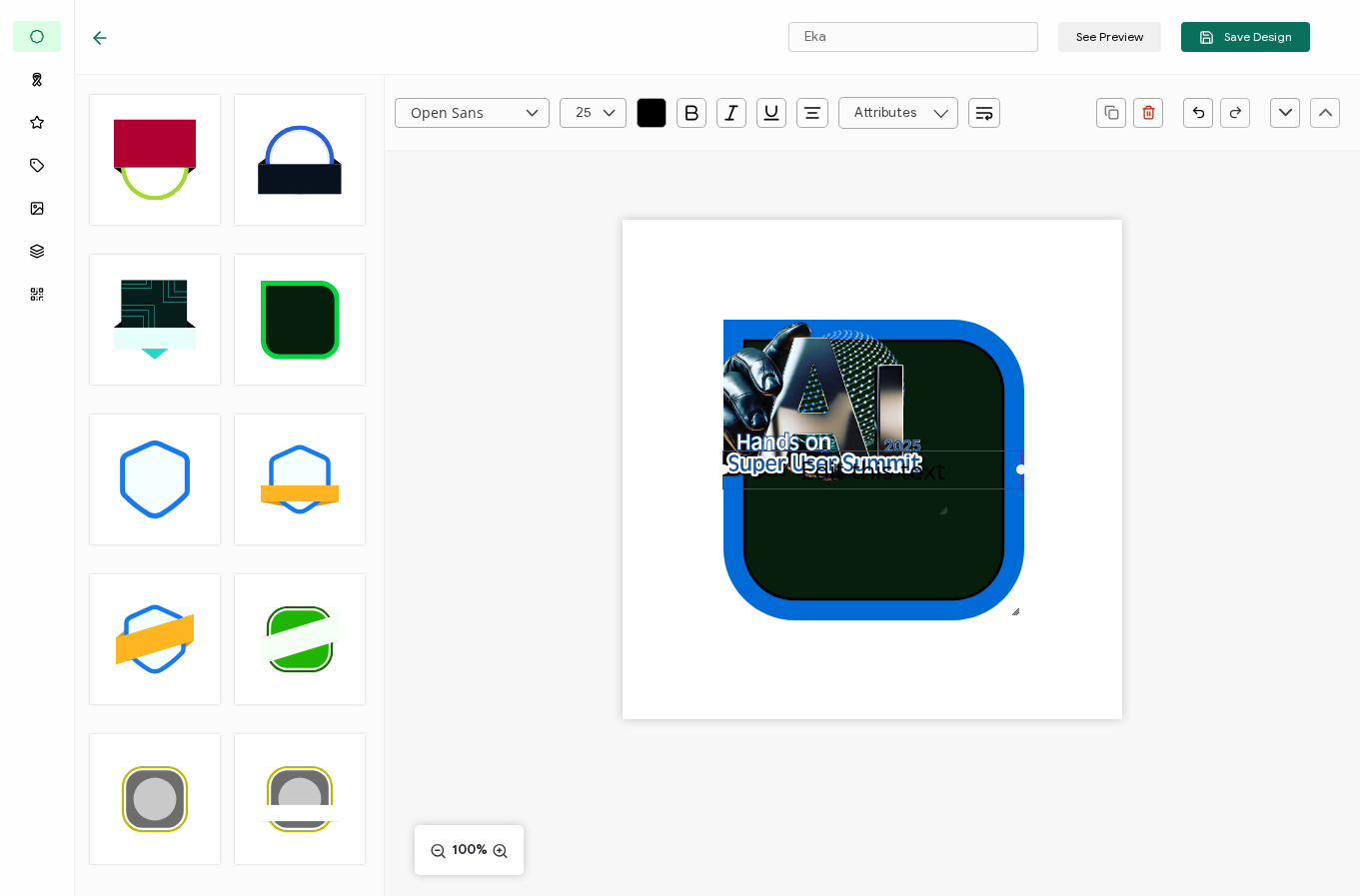 click 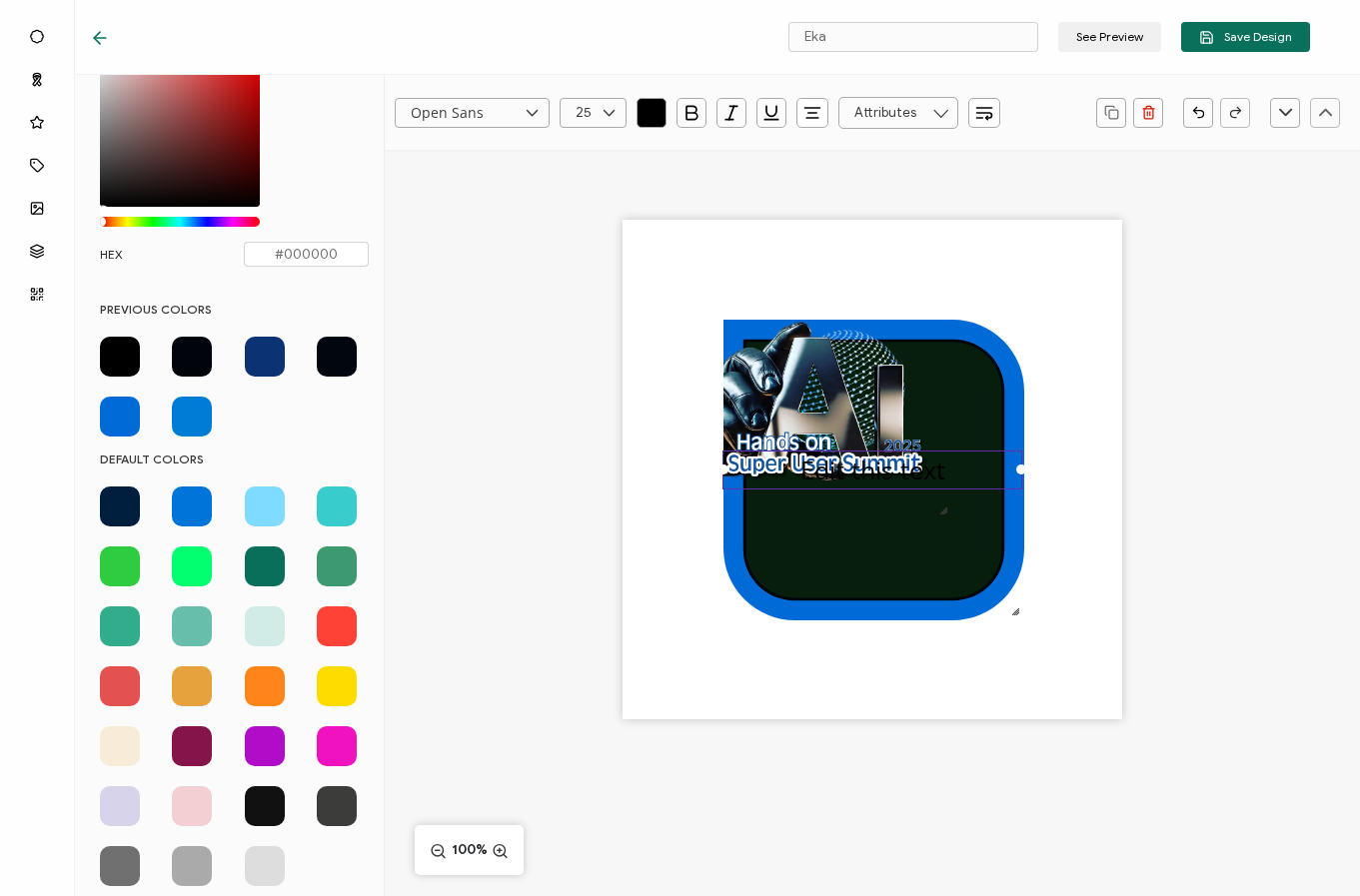 scroll, scrollTop: 83, scrollLeft: 0, axis: vertical 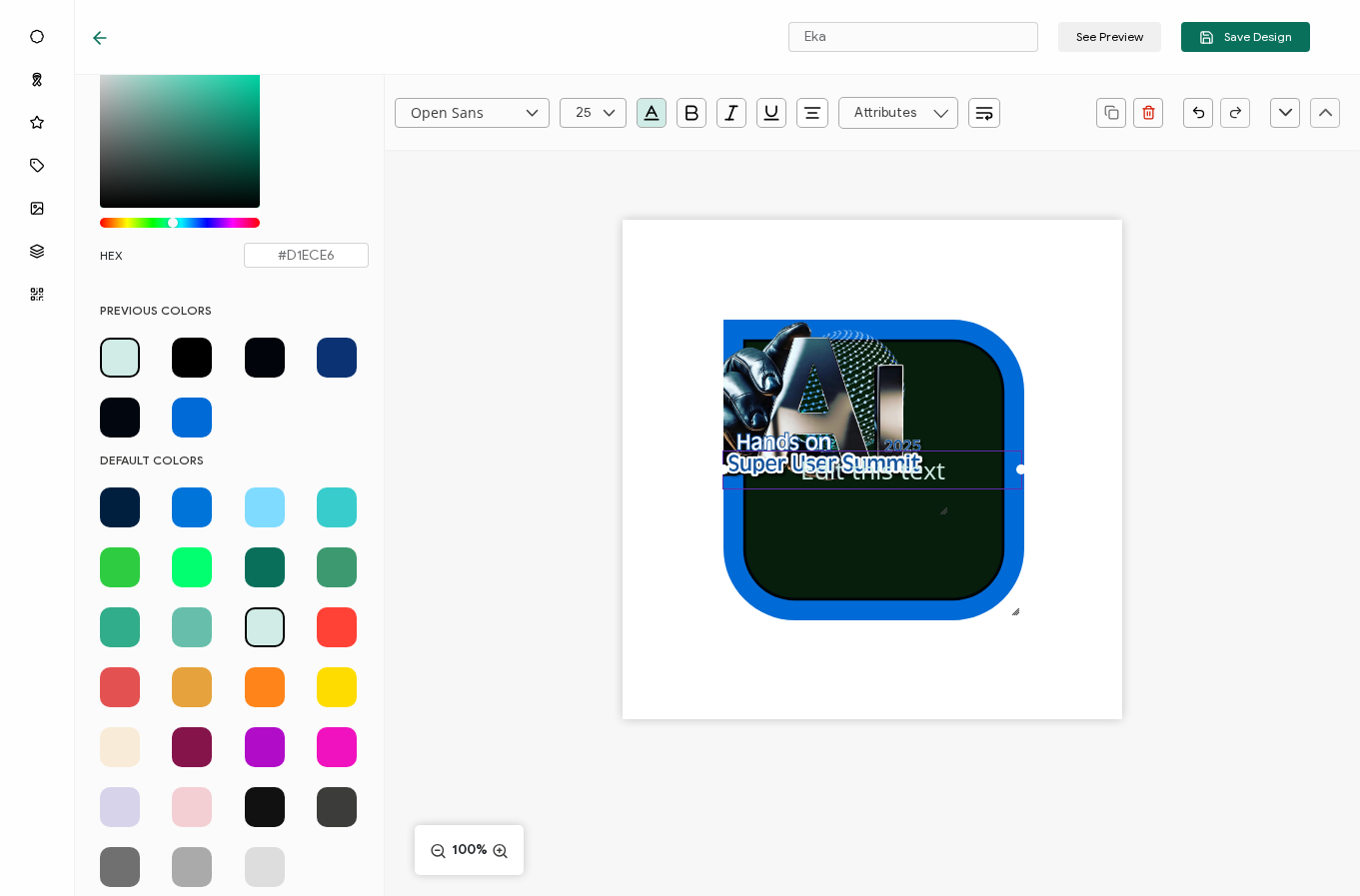 click at bounding box center [265, 867] 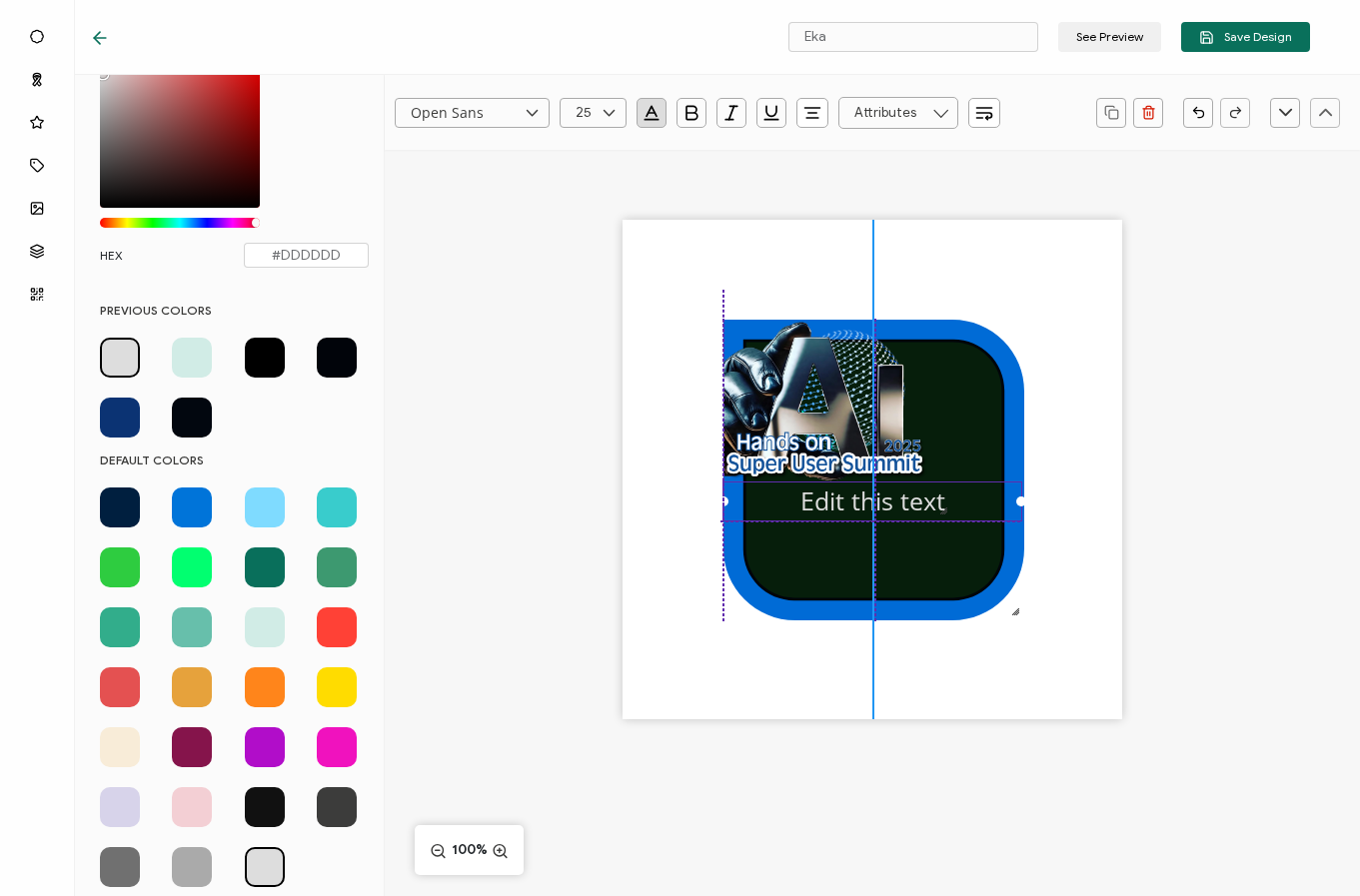 drag, startPoint x: 904, startPoint y: 473, endPoint x: 902, endPoint y: 501, distance: 28.071338 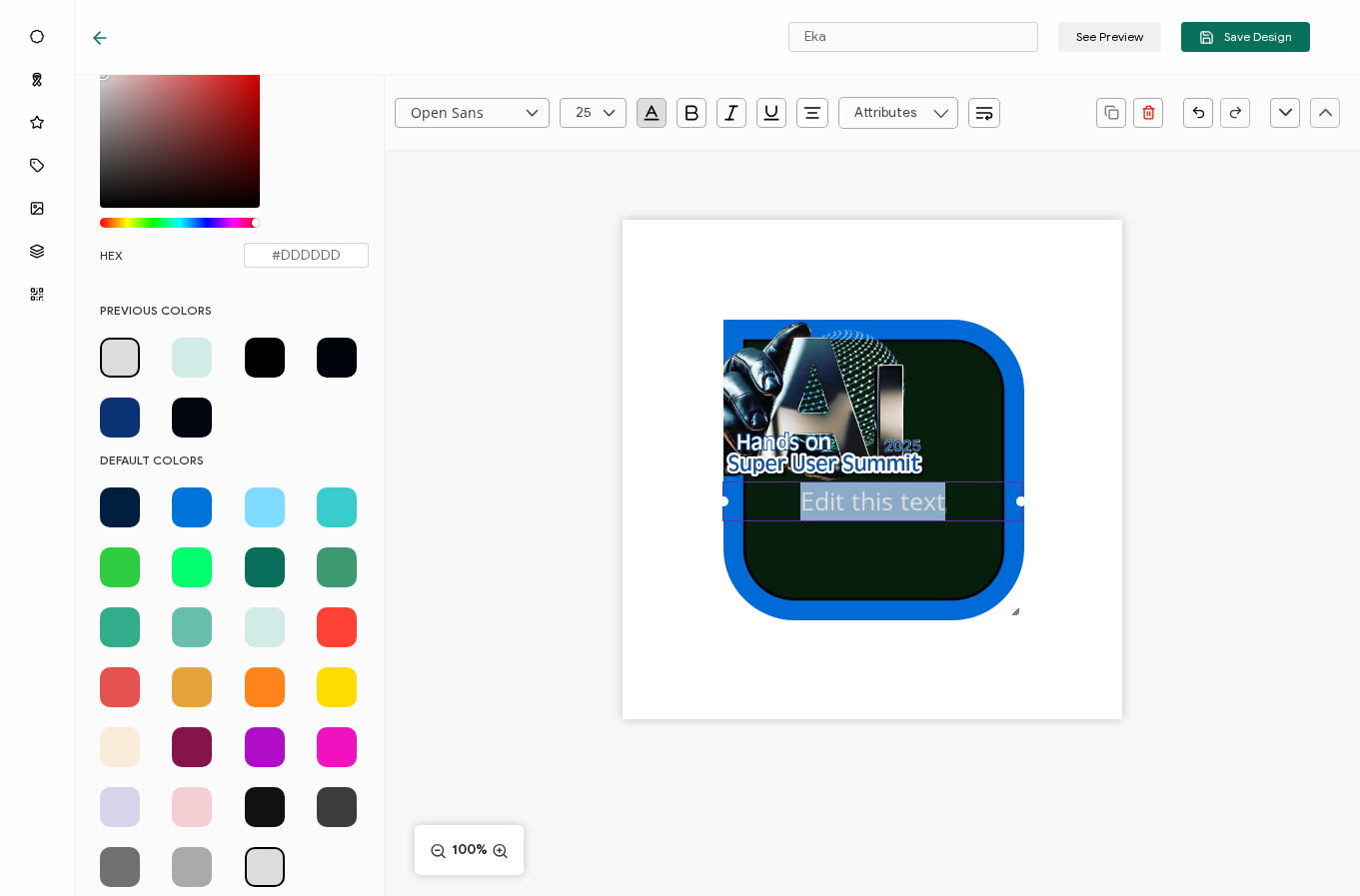type 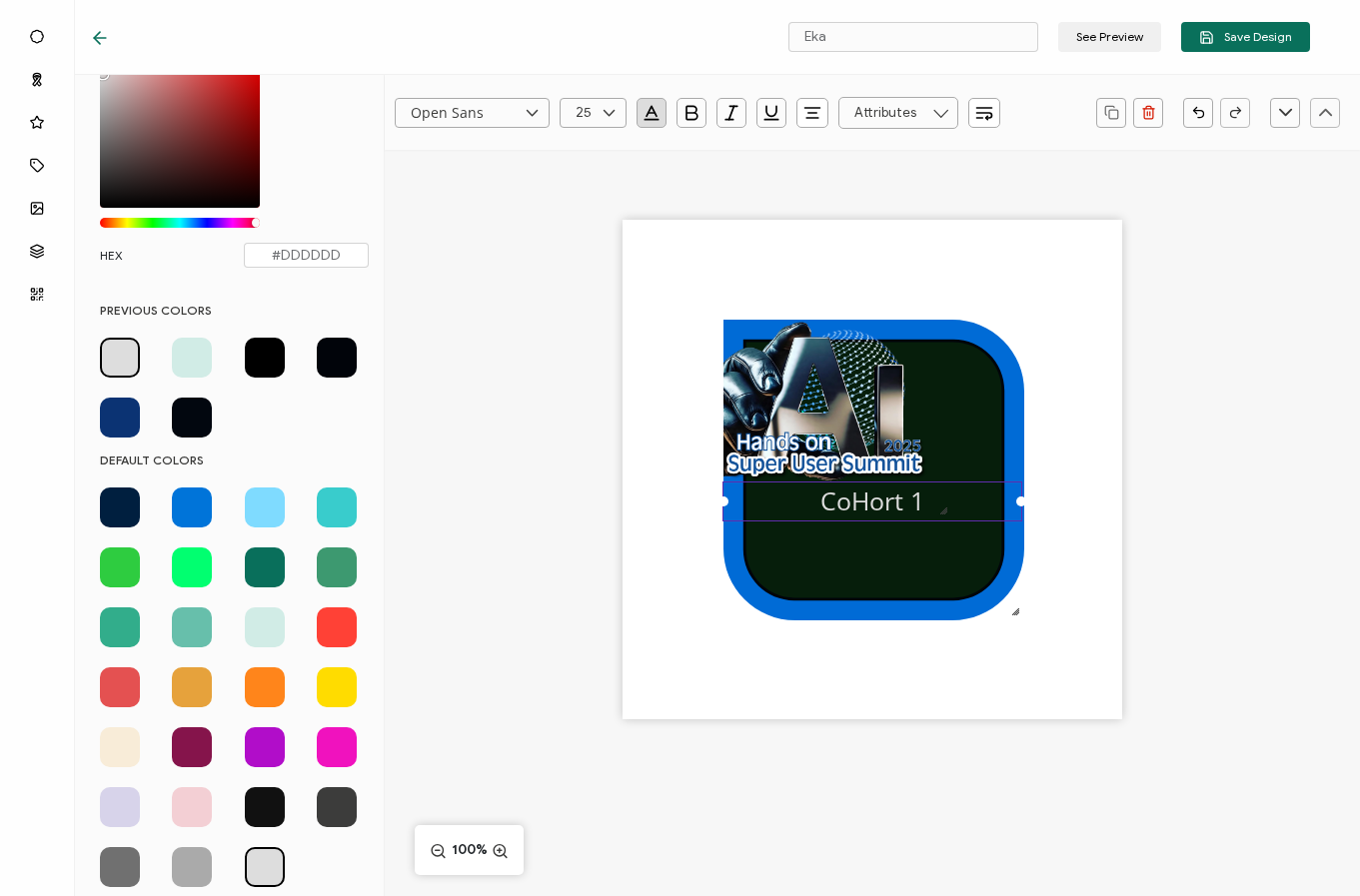 click on "Open Sans" at bounding box center (472, 113) 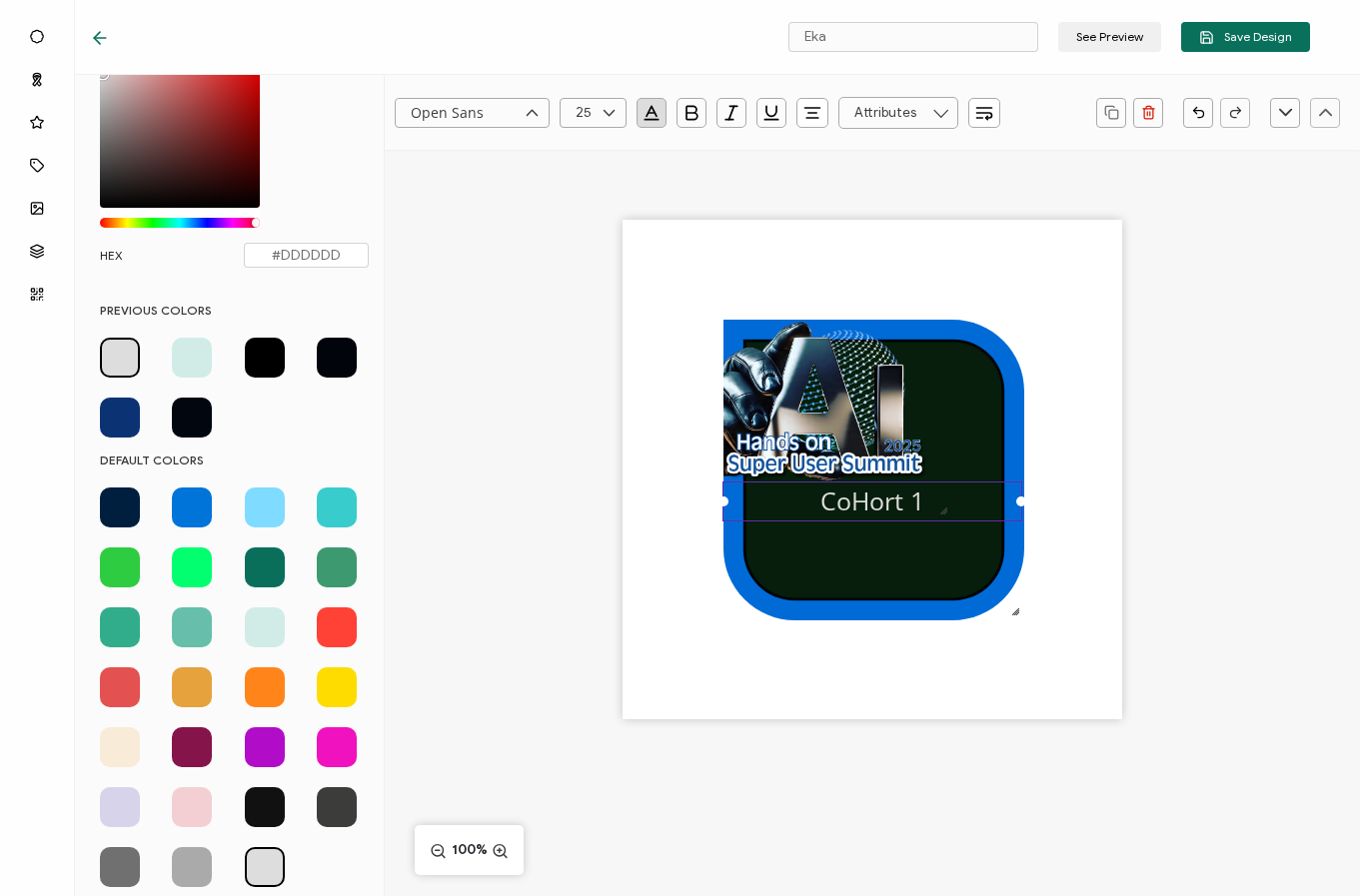scroll, scrollTop: 931, scrollLeft: 0, axis: vertical 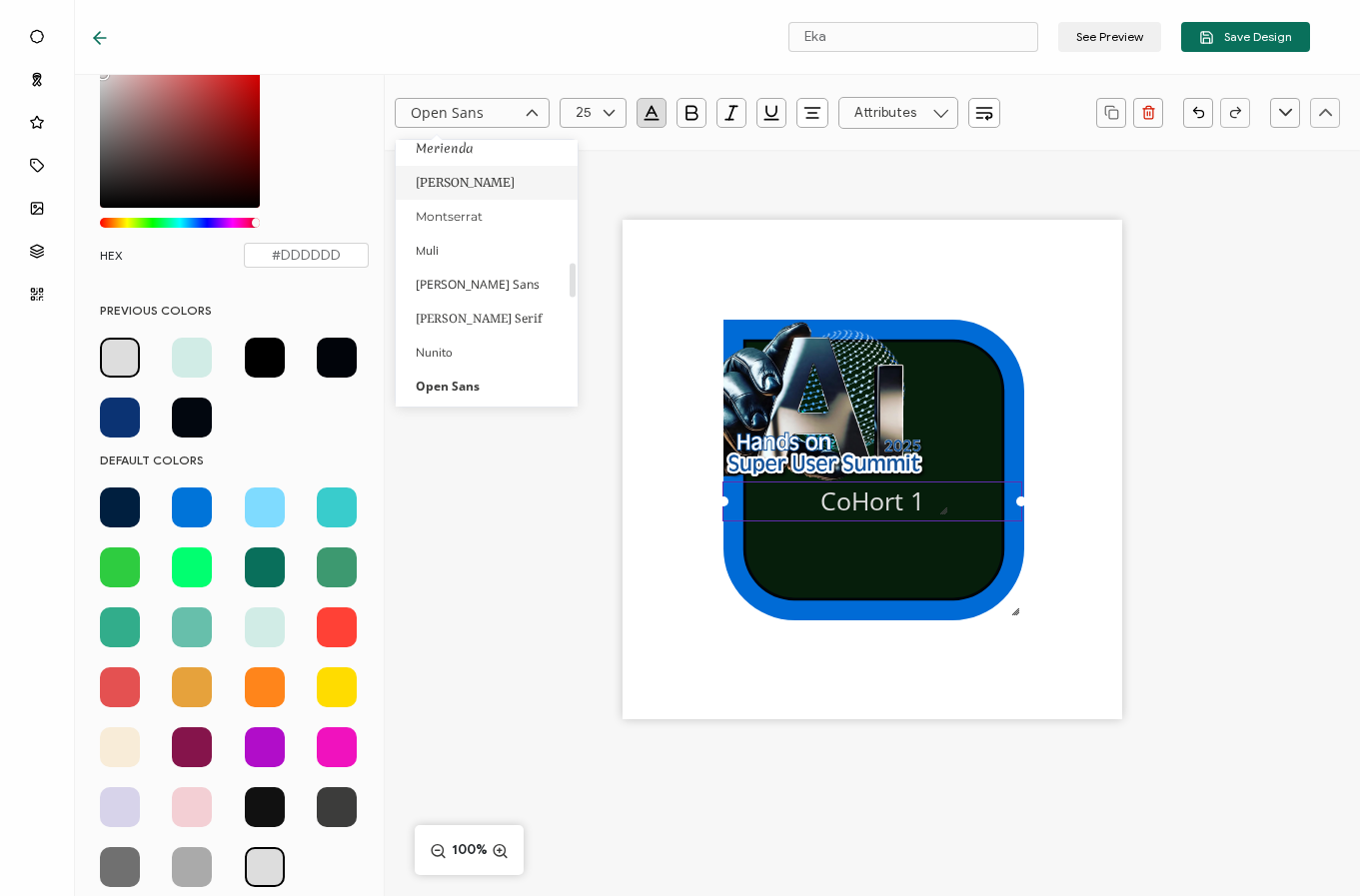 click on "[PERSON_NAME]" at bounding box center (465, 182) 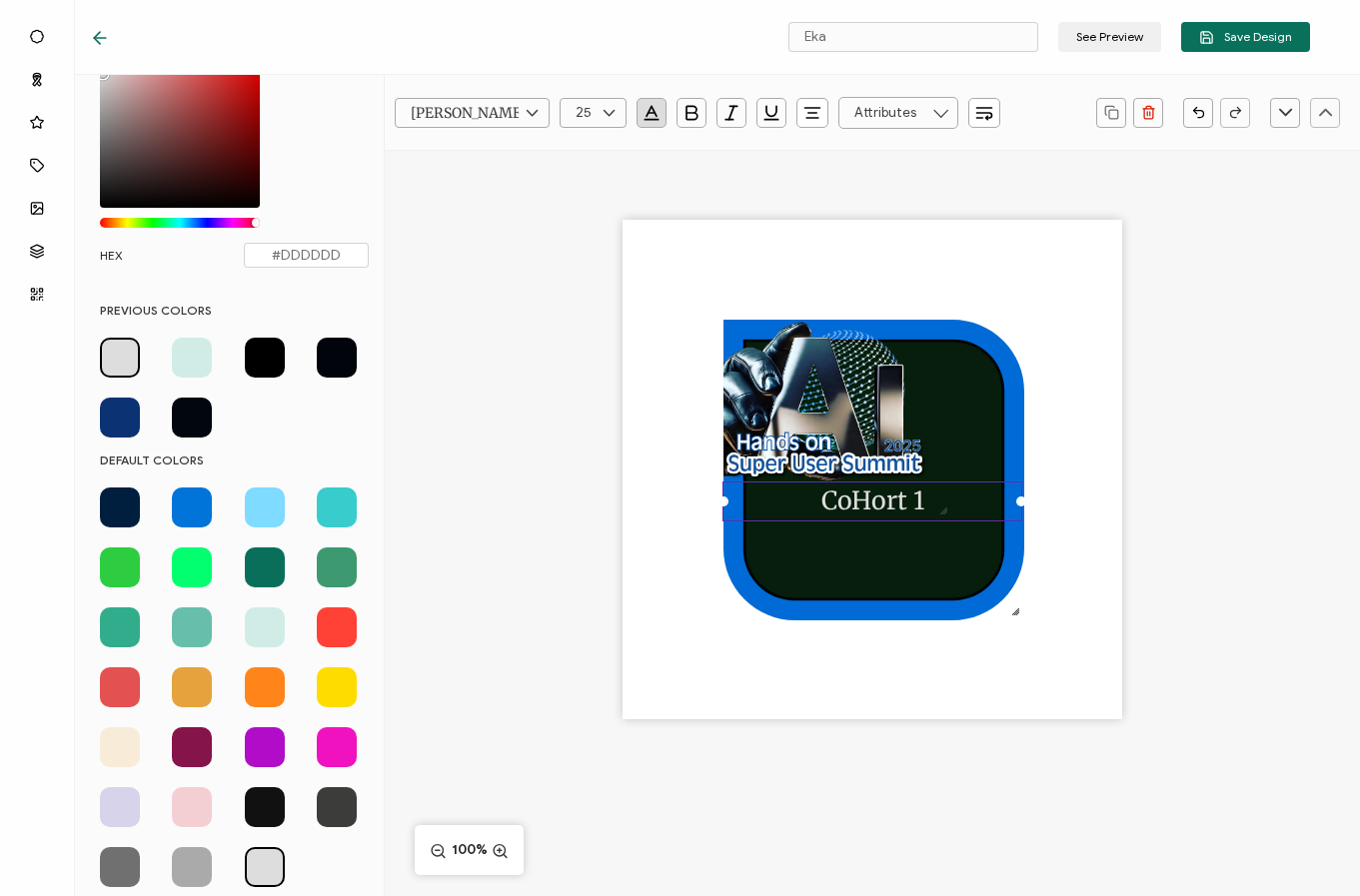 click on "[PERSON_NAME]" at bounding box center (472, 113) 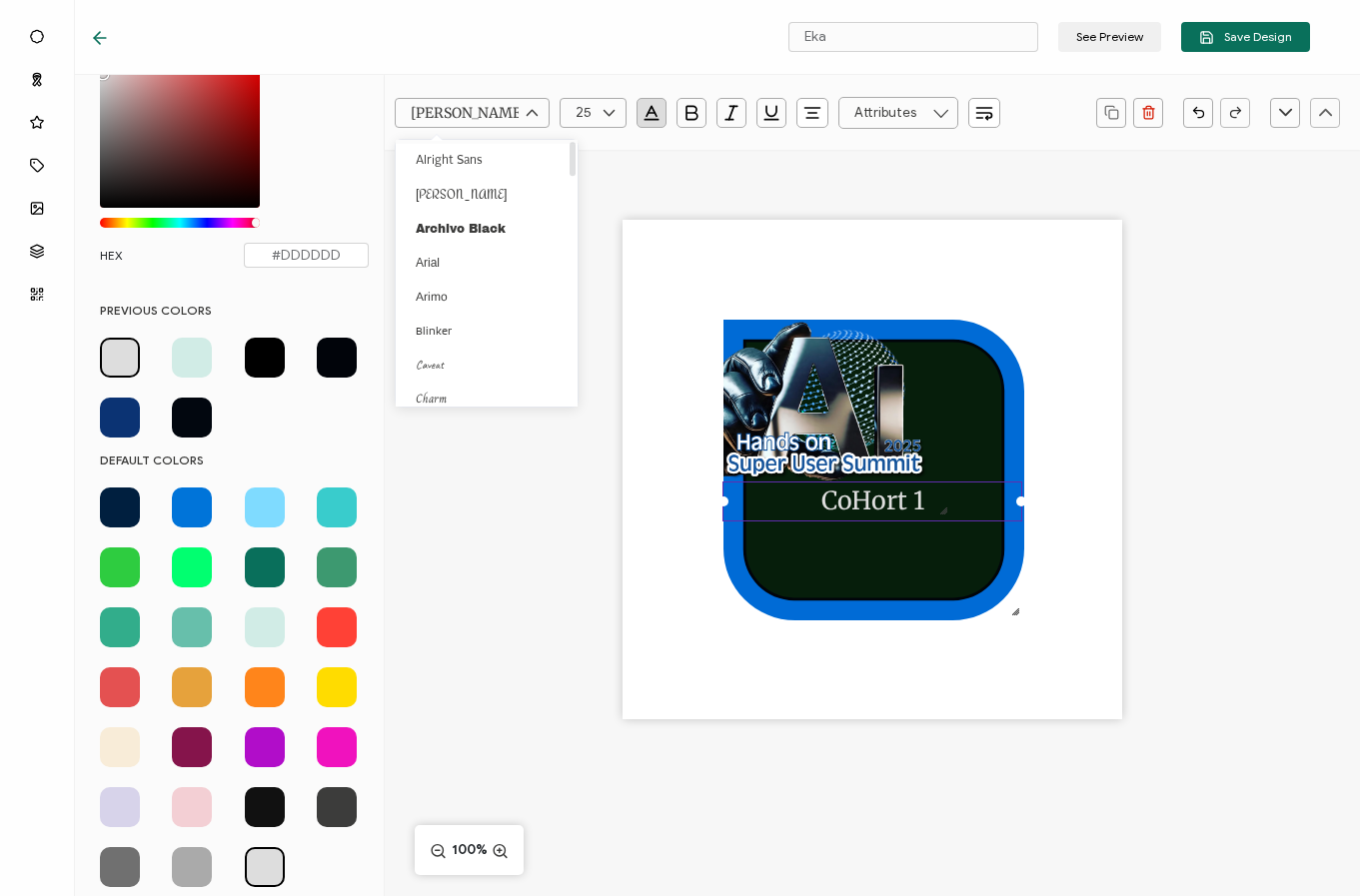 scroll, scrollTop: 0, scrollLeft: 0, axis: both 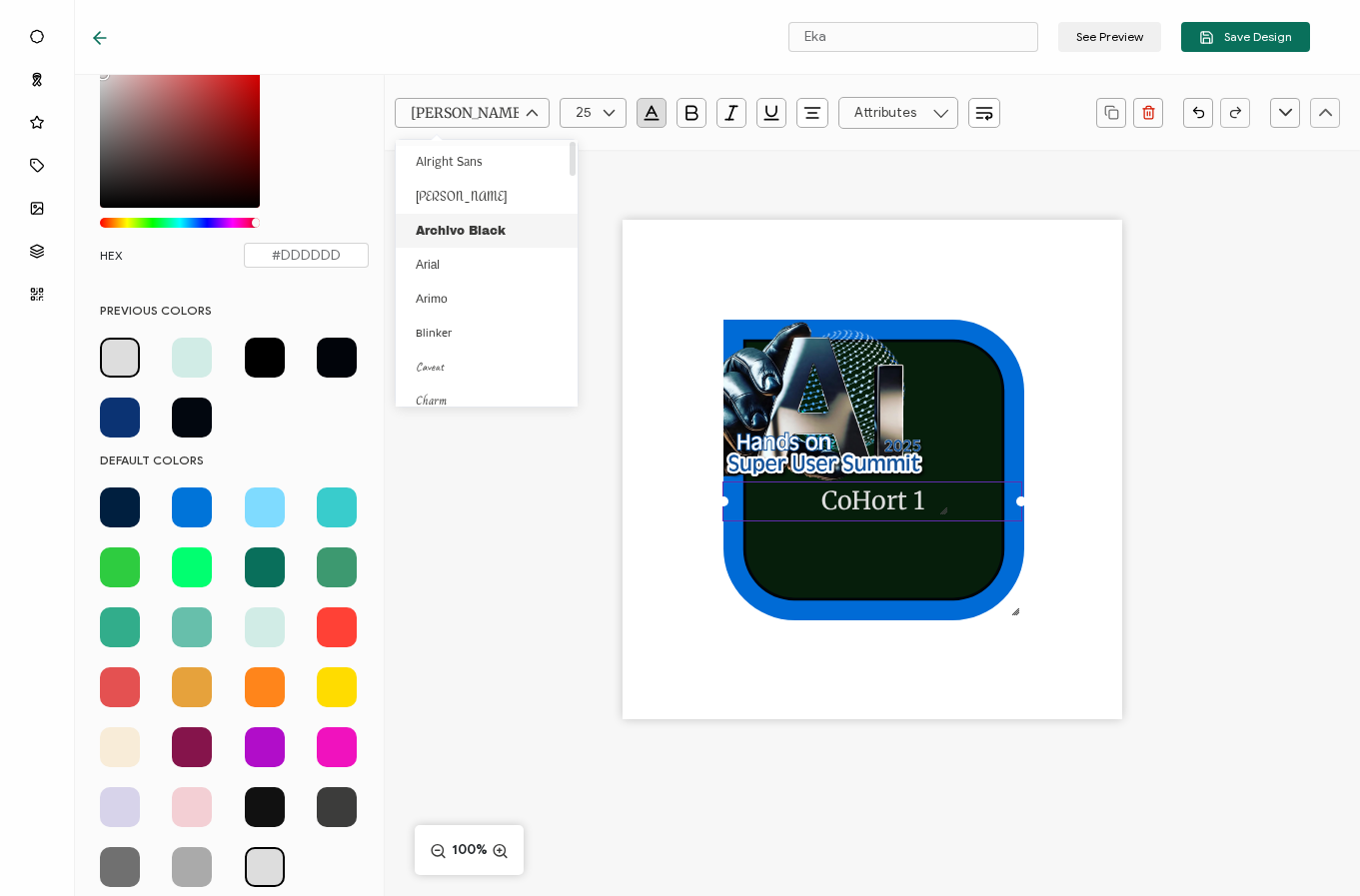click on "Archivo Black" at bounding box center [461, 231] 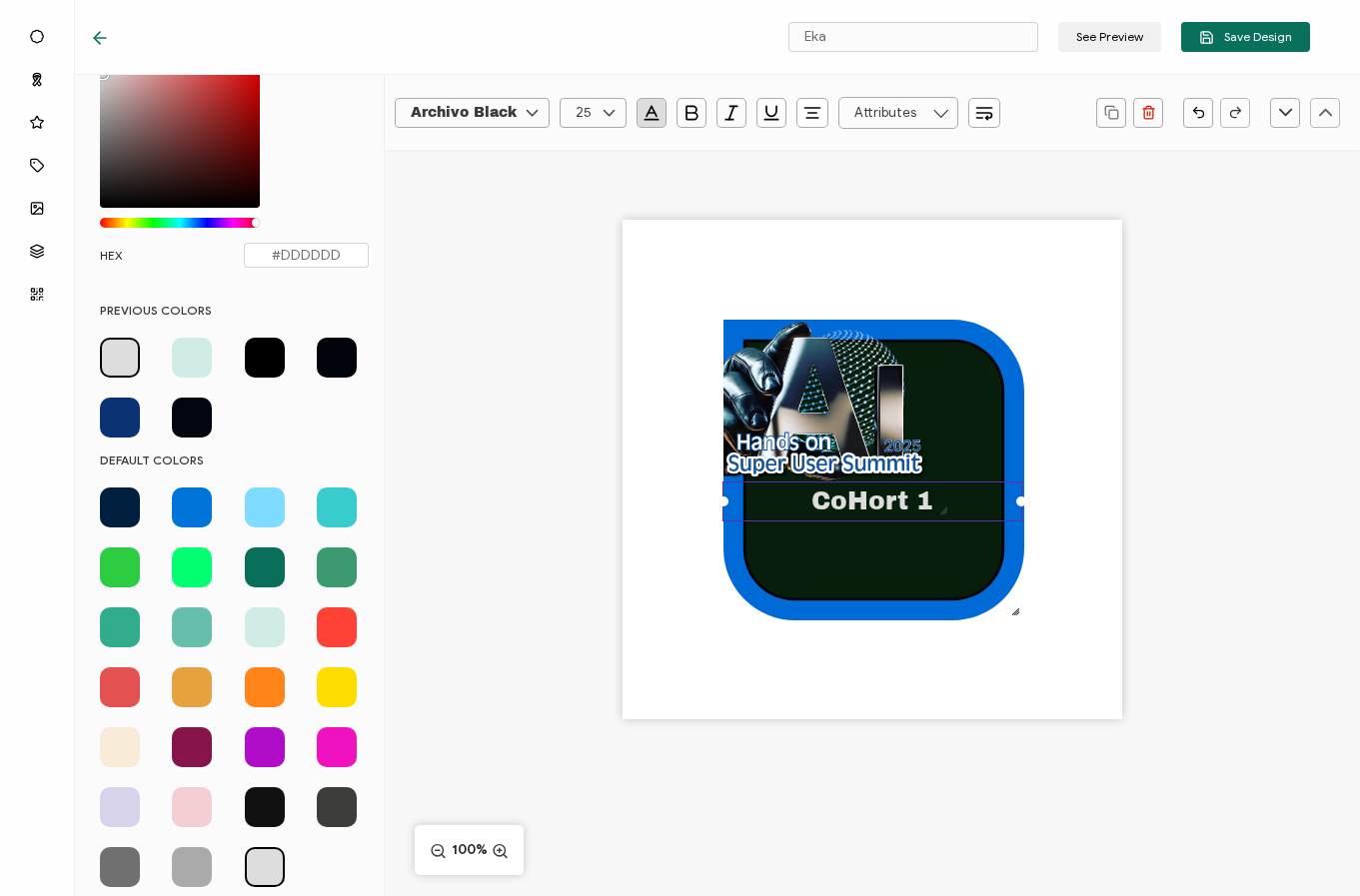 click on "Archivo Black" at bounding box center (472, 113) 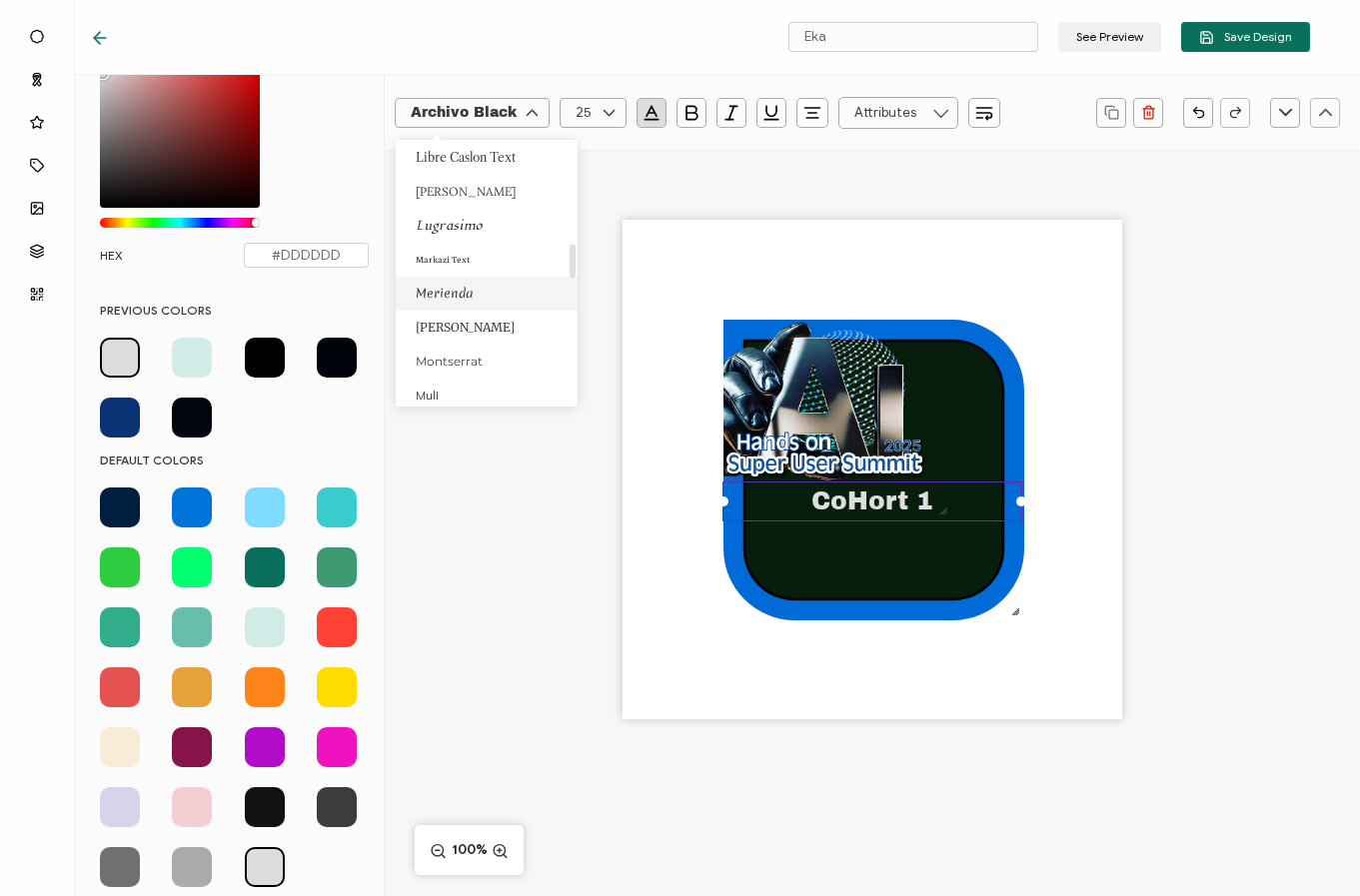 scroll, scrollTop: 787, scrollLeft: 0, axis: vertical 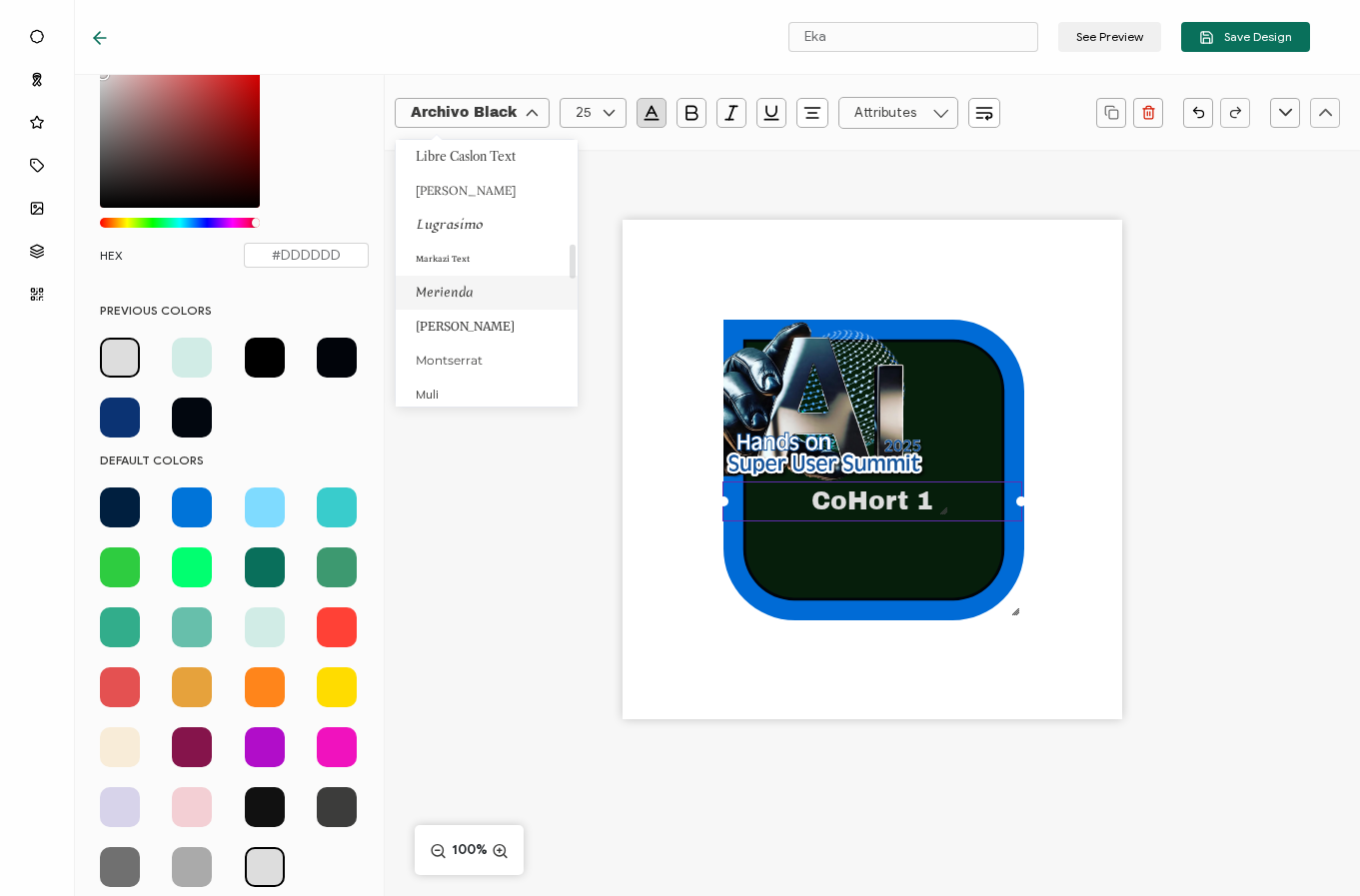 click on "Merienda" at bounding box center [445, 292] 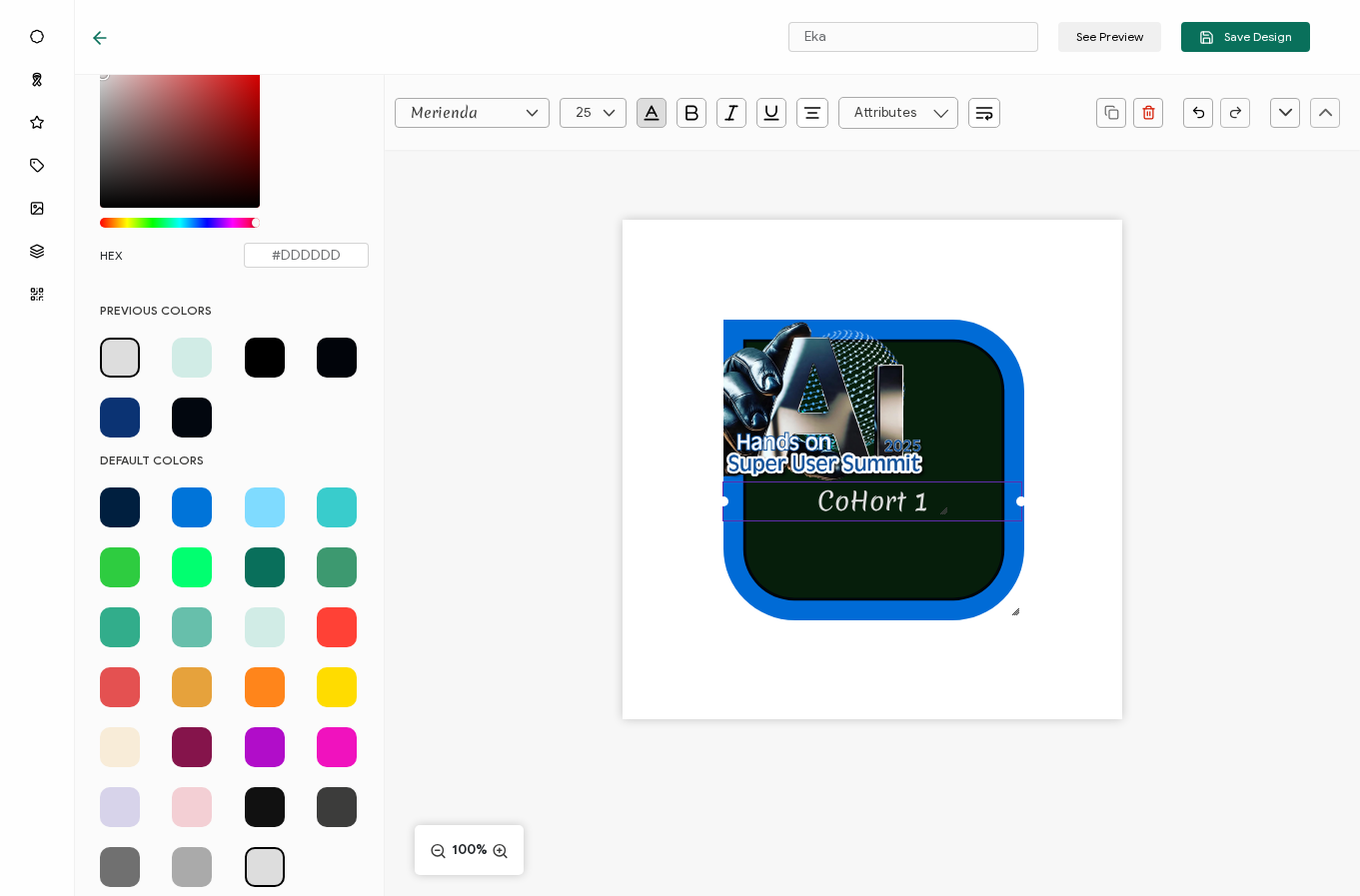click on "Merienda" at bounding box center [472, 113] 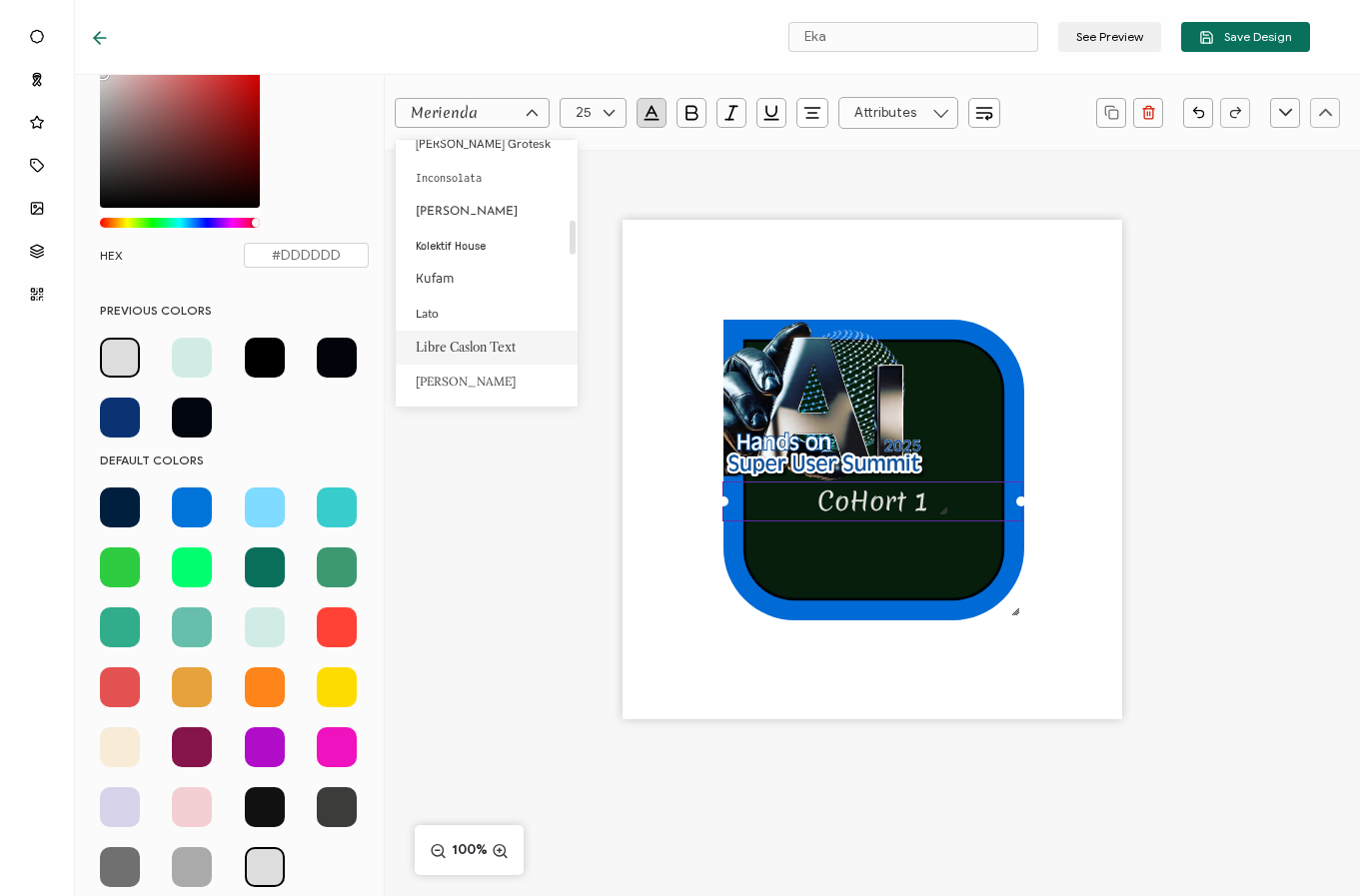scroll, scrollTop: 595, scrollLeft: 0, axis: vertical 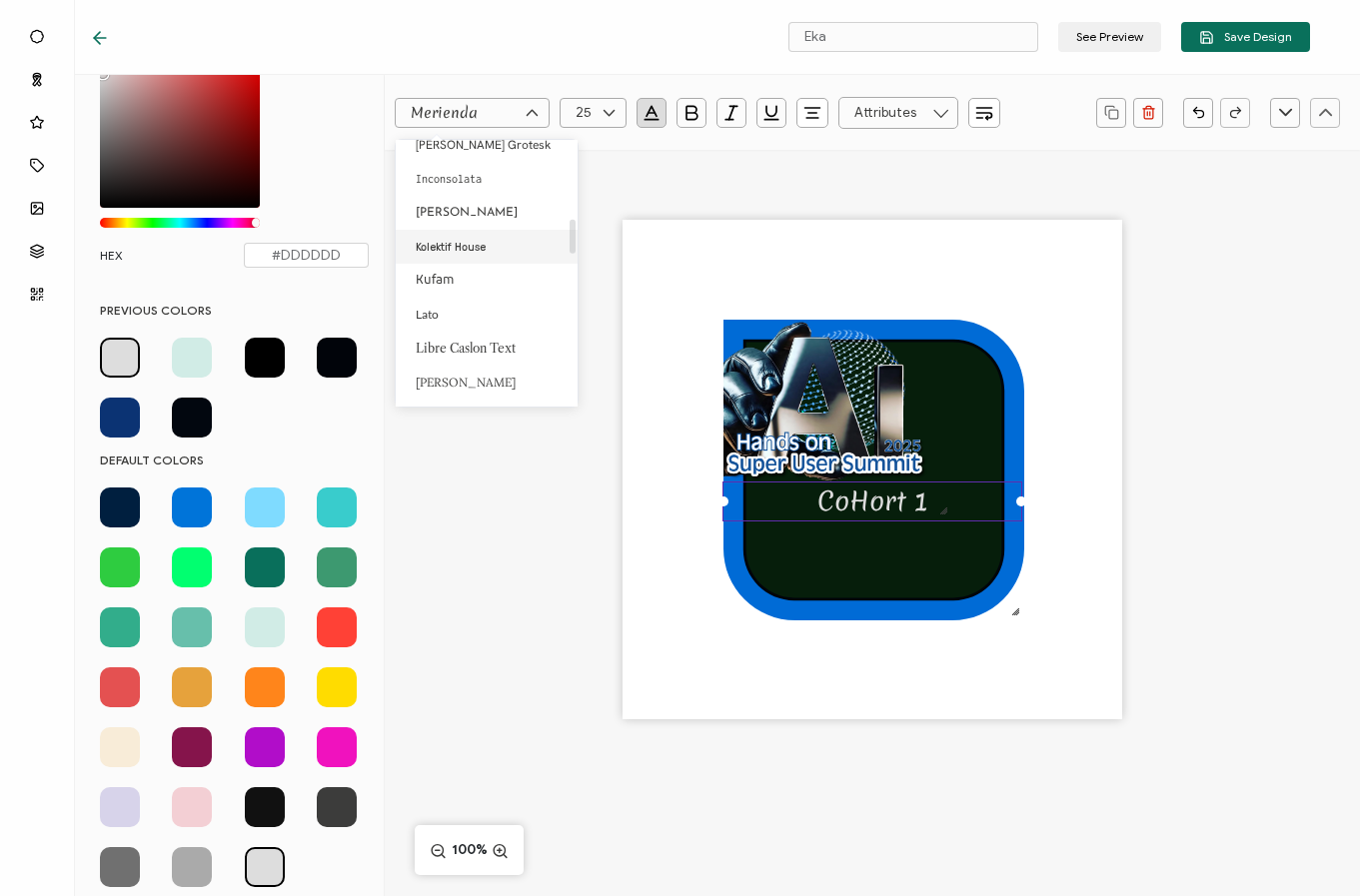 click on "Kolektif House" at bounding box center [451, 247] 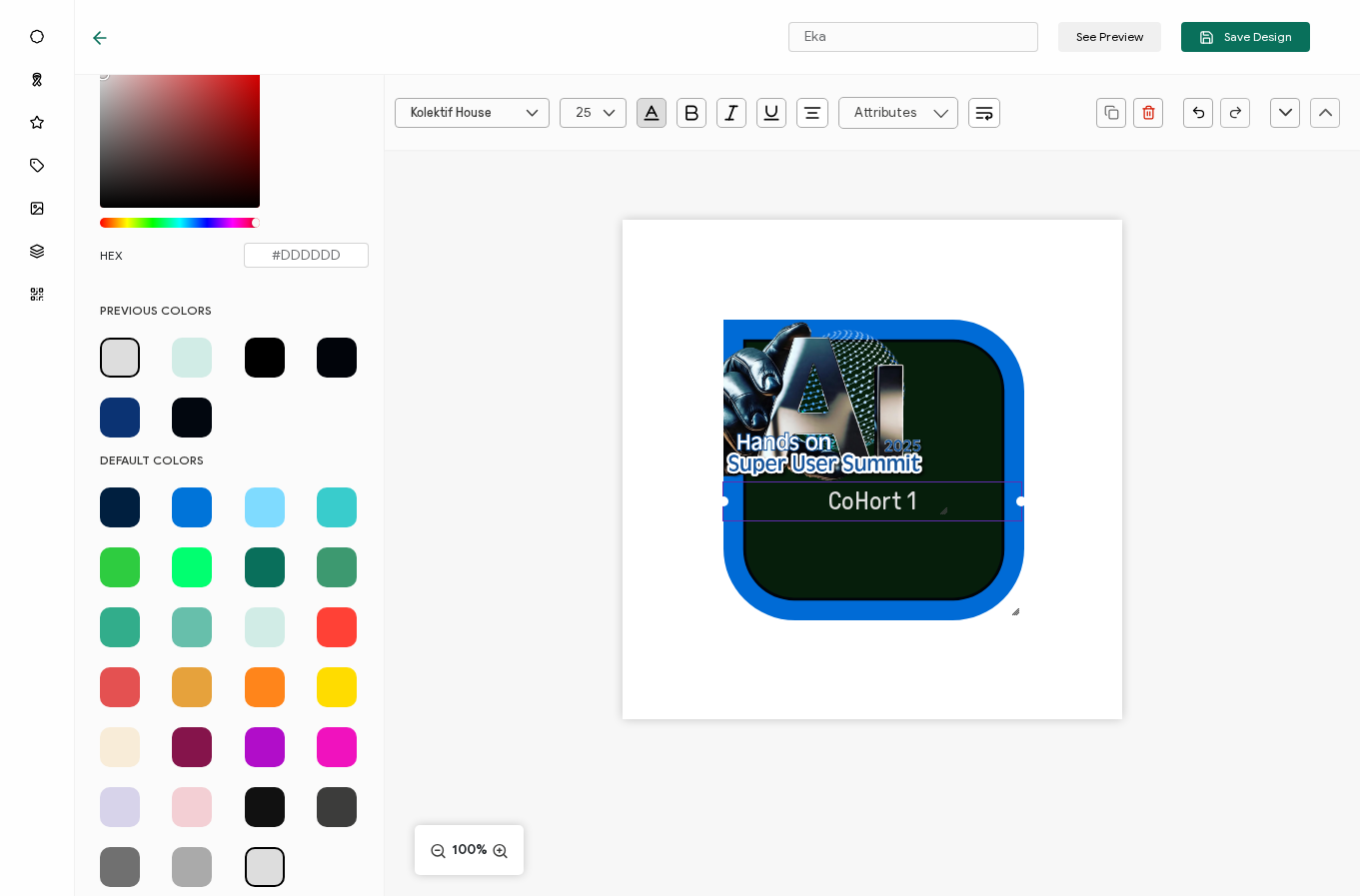 click on "Kolektif House" at bounding box center (472, 113) 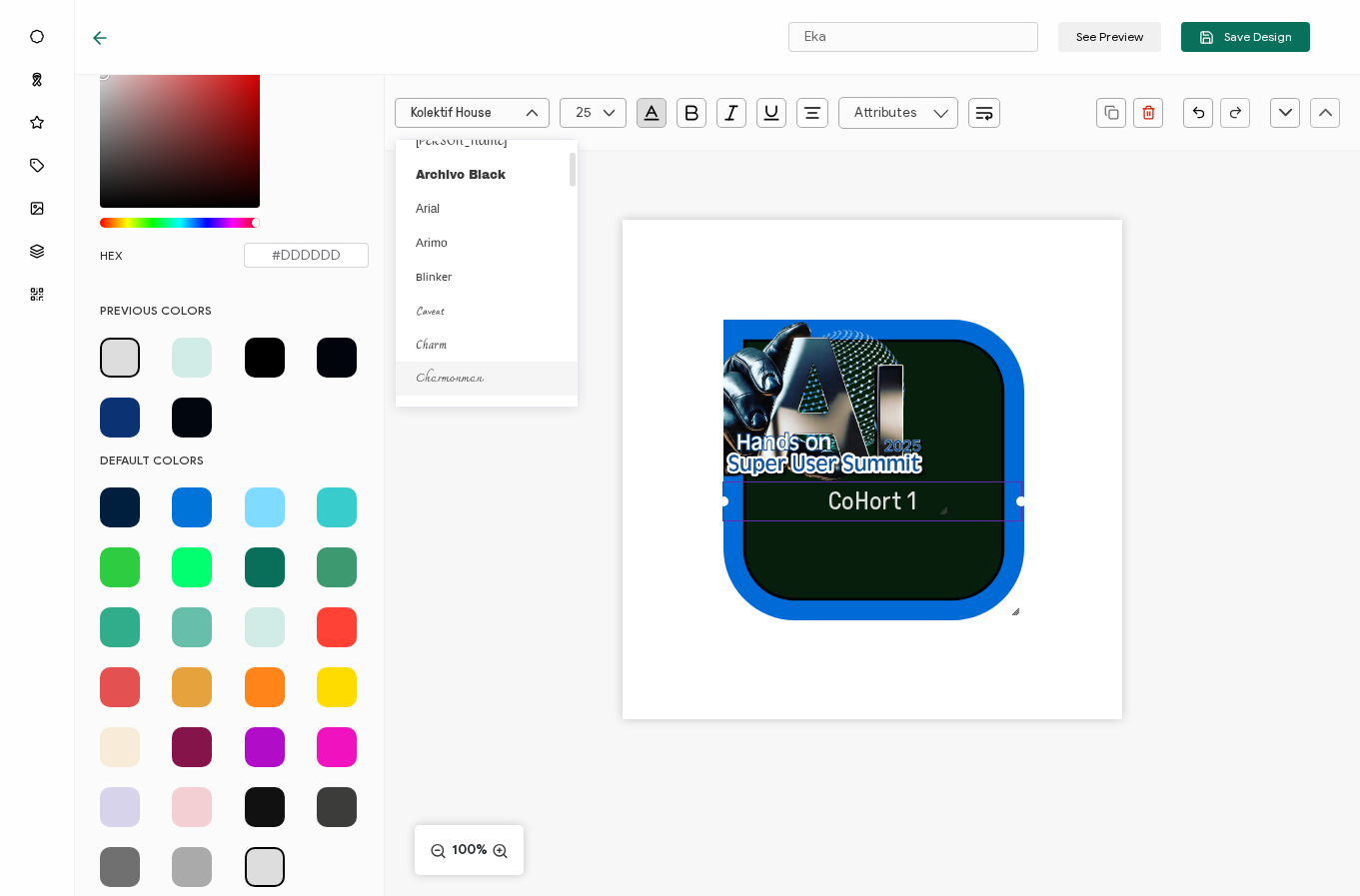 scroll, scrollTop: 55, scrollLeft: 0, axis: vertical 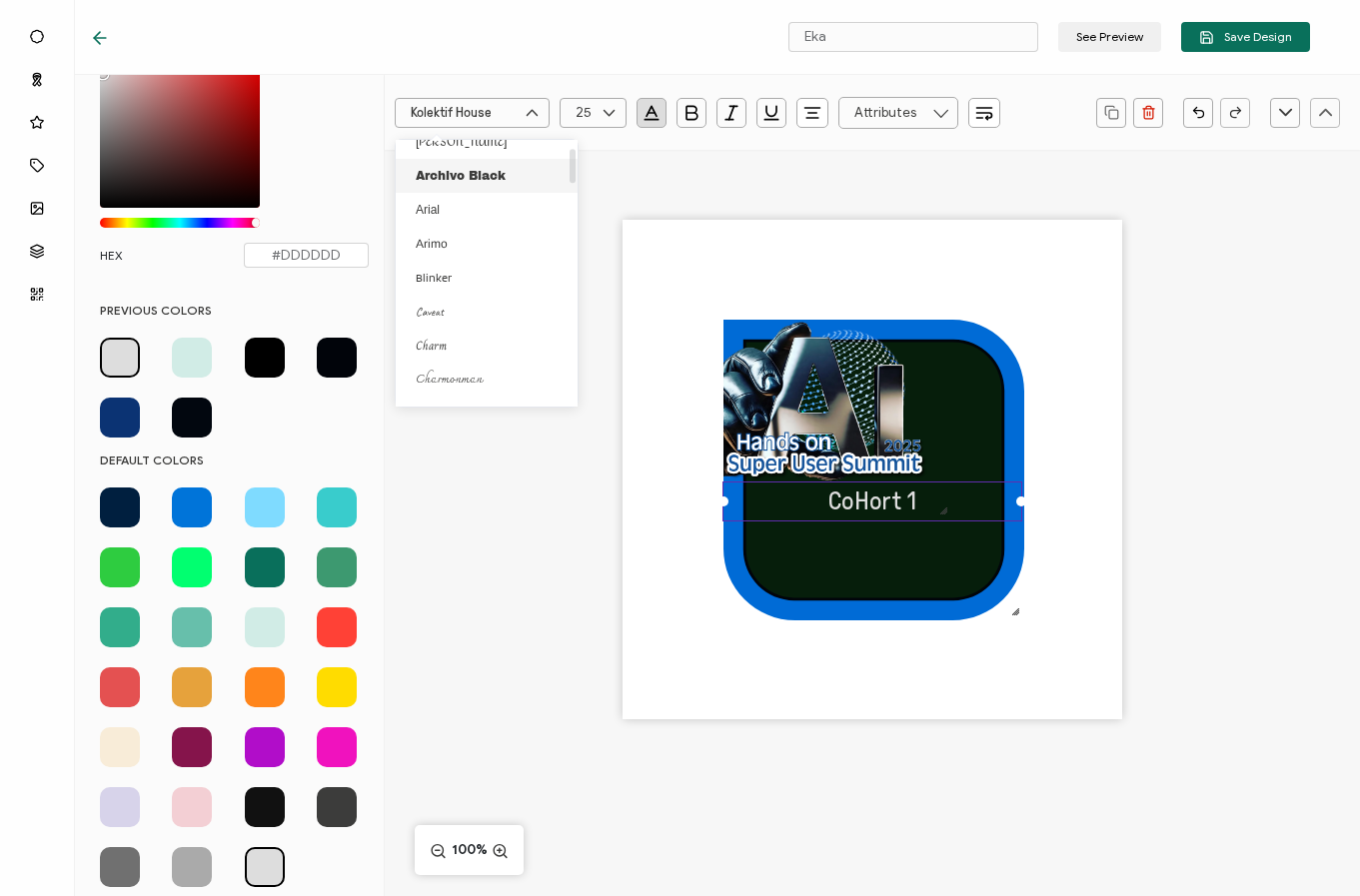 click on "Archivo Black" at bounding box center [461, 176] 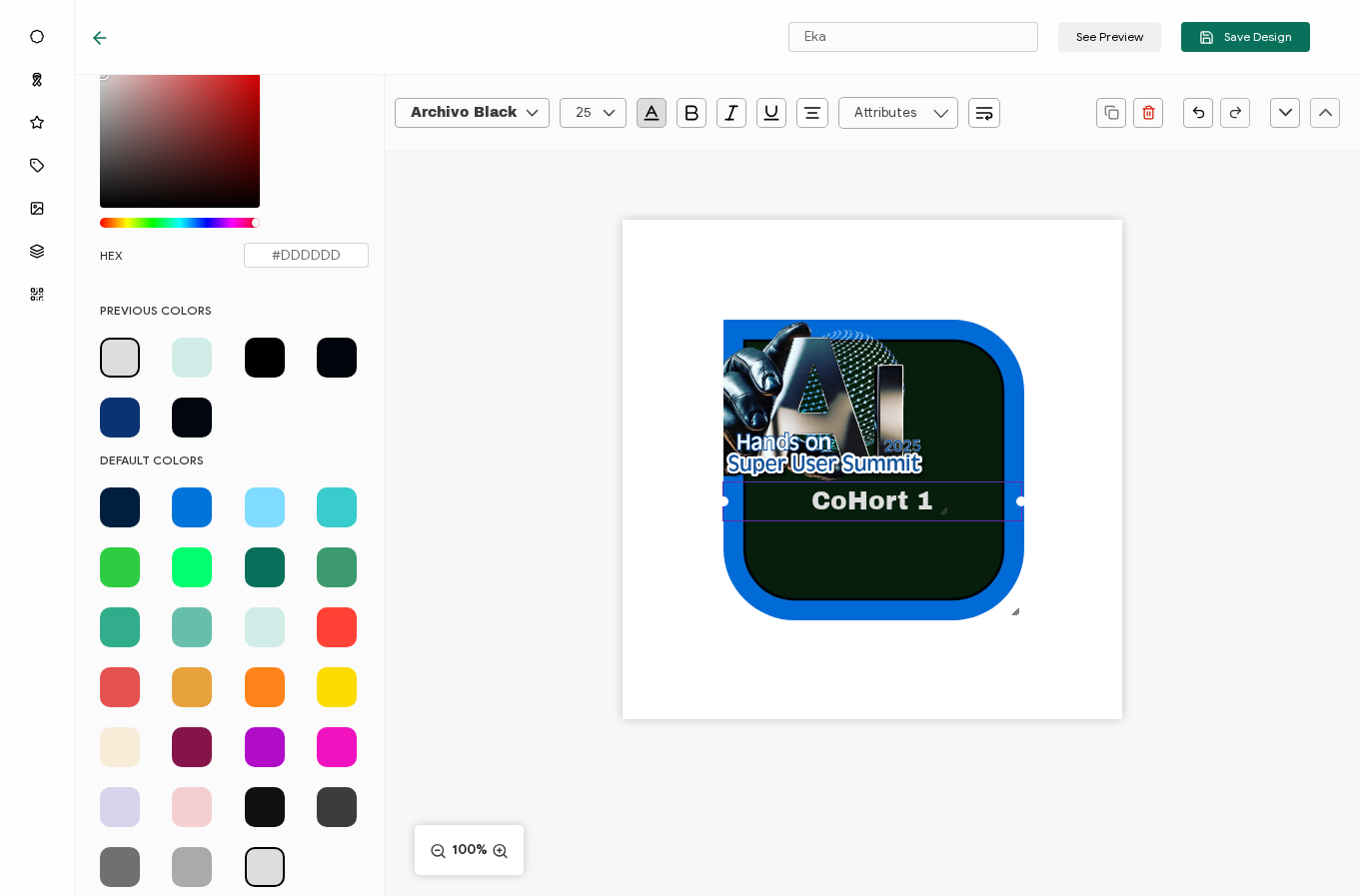 click on "CoHort 1" at bounding box center (872, 500) 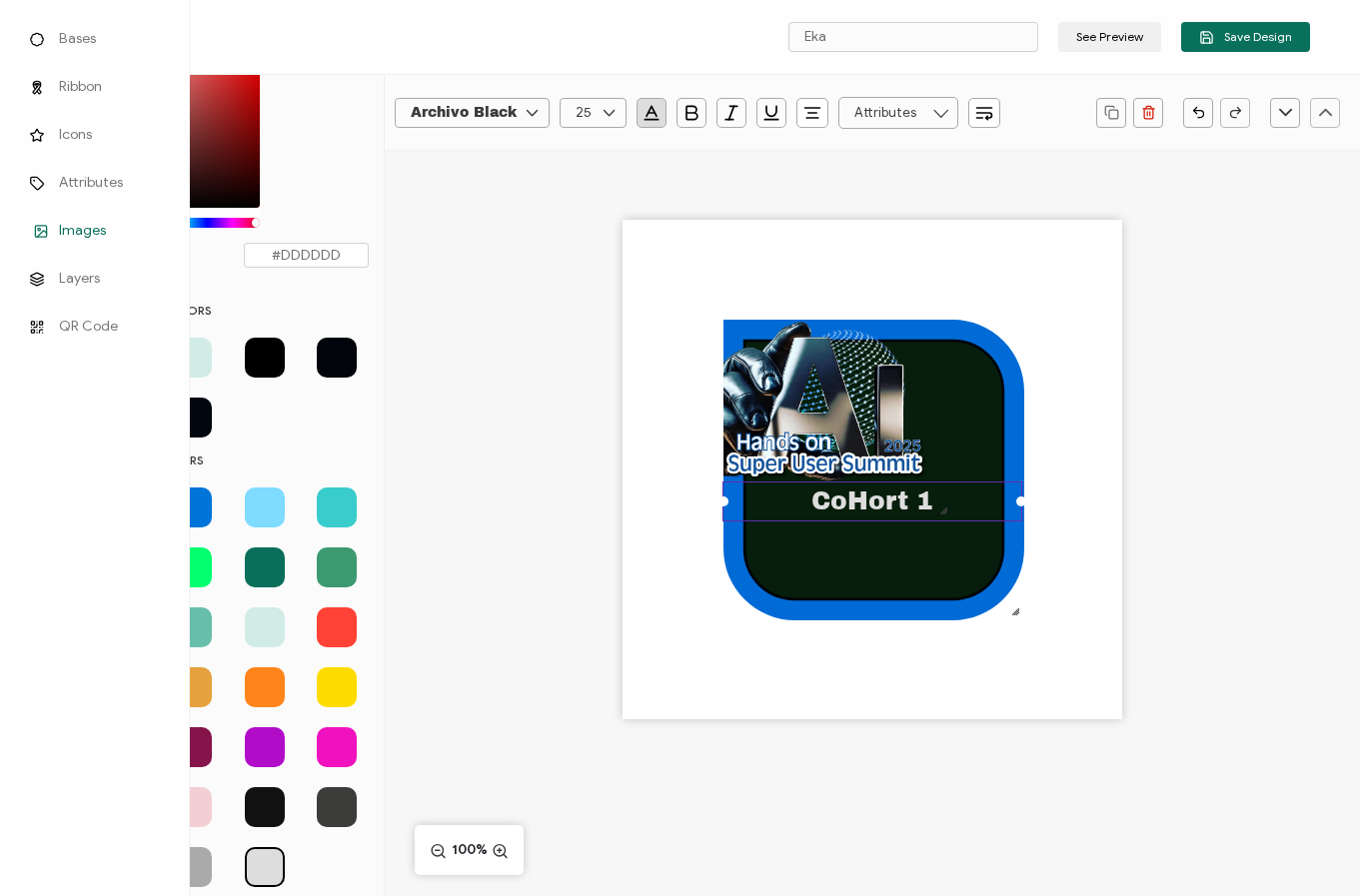click on "Images" at bounding box center (82, 231) 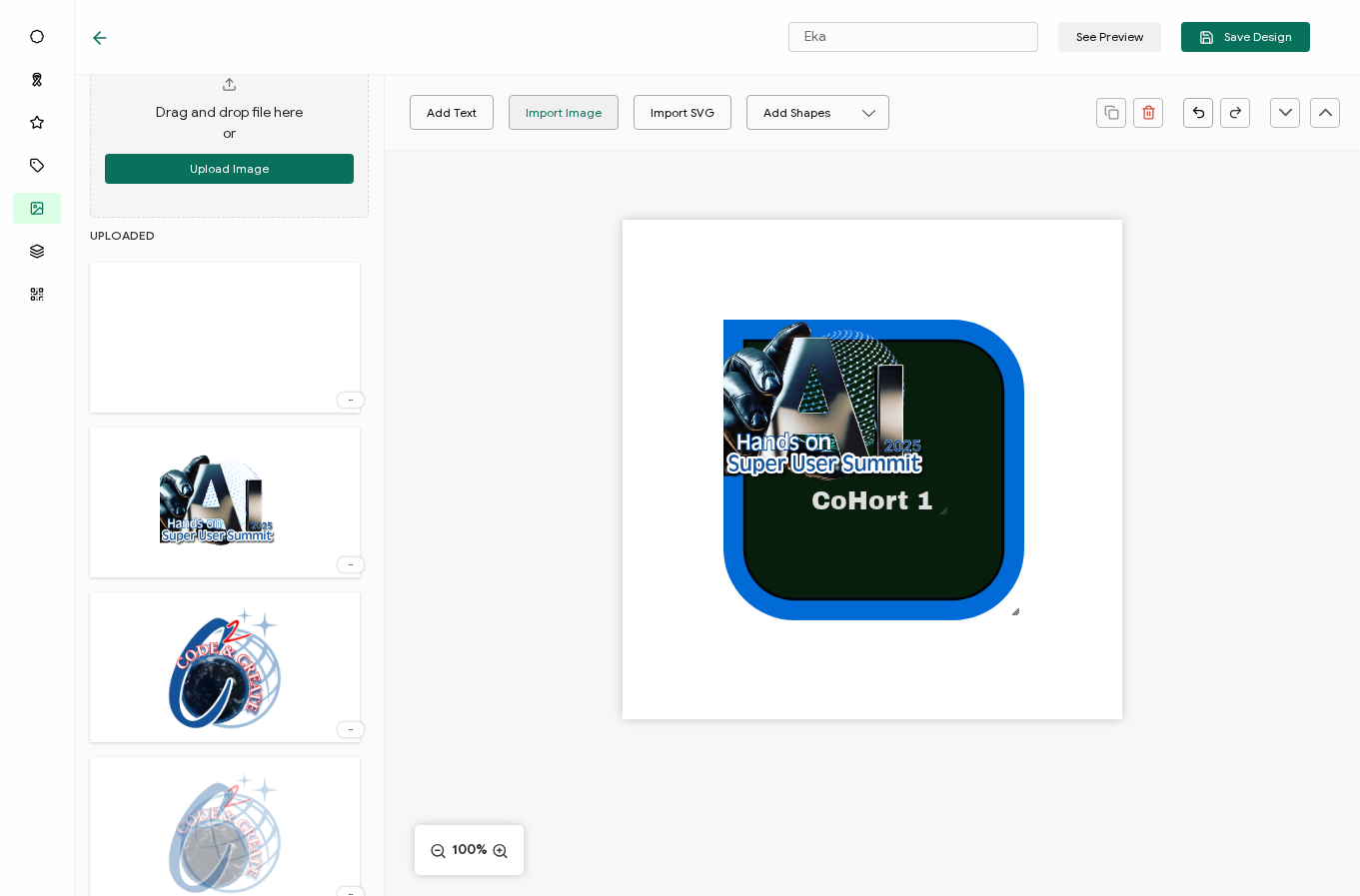 click on "Import Image" at bounding box center [564, 112] 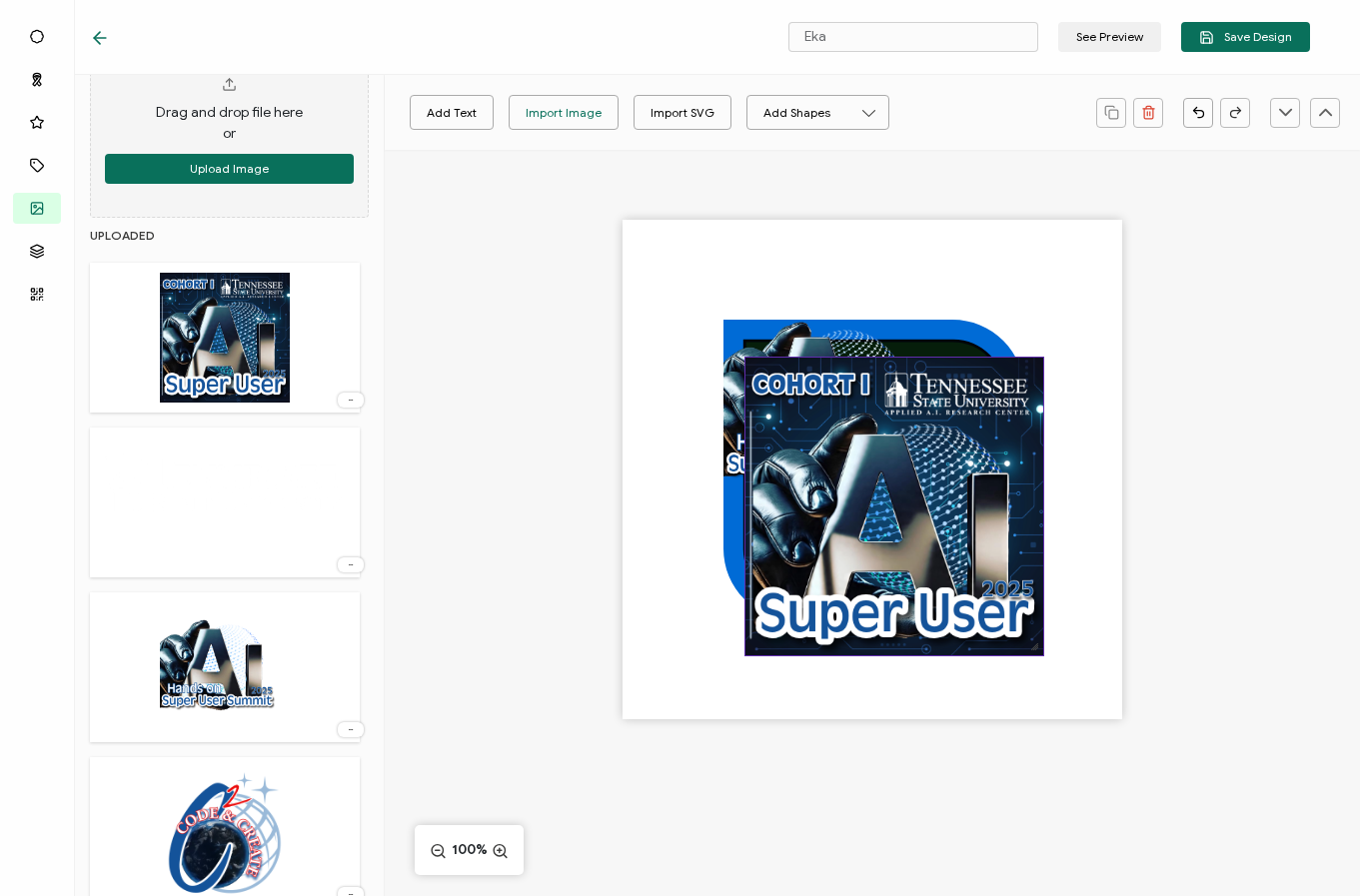 drag, startPoint x: 892, startPoint y: 509, endPoint x: 988, endPoint y: 582, distance: 120.60265 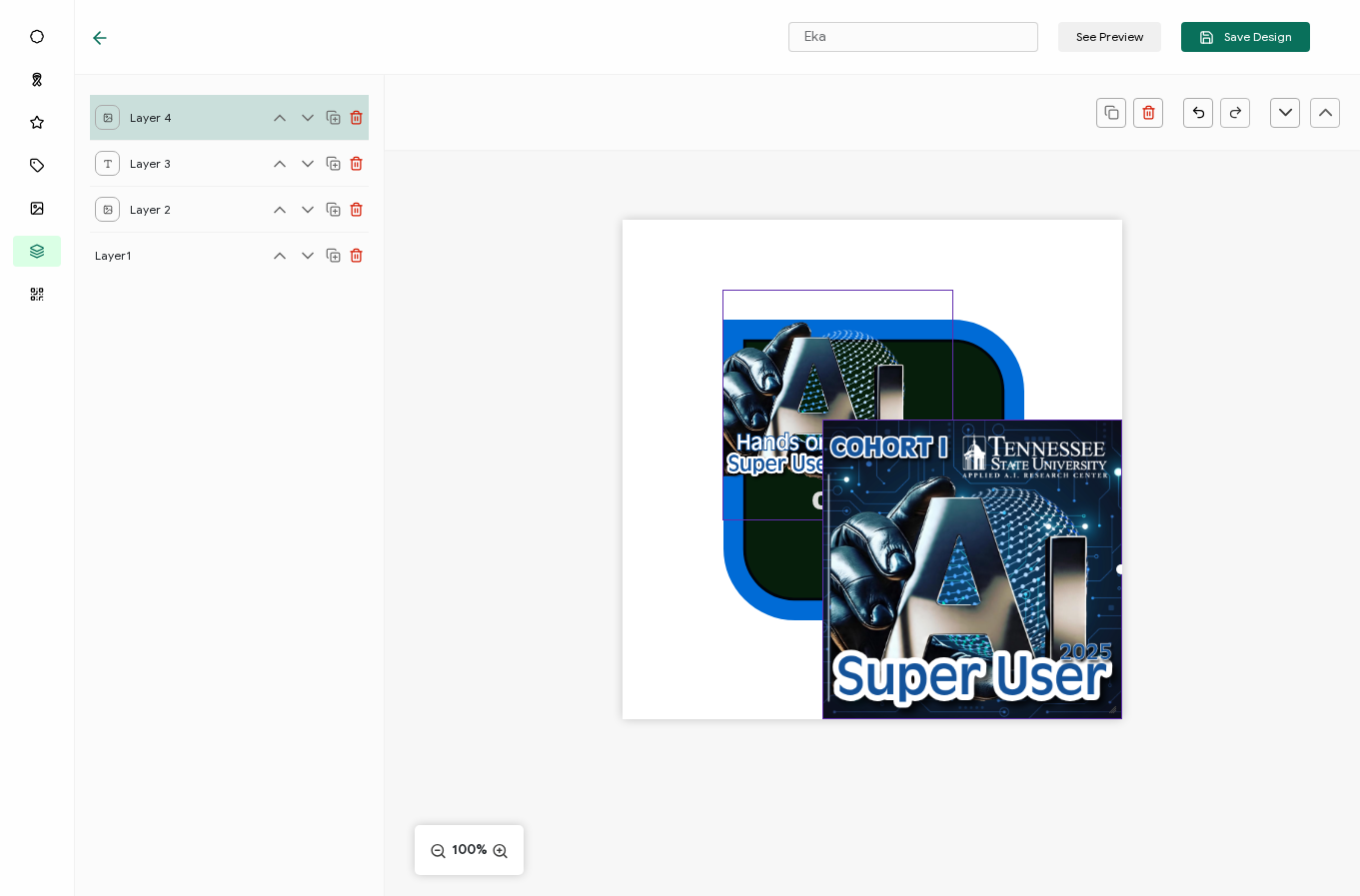 click at bounding box center [837, 405] 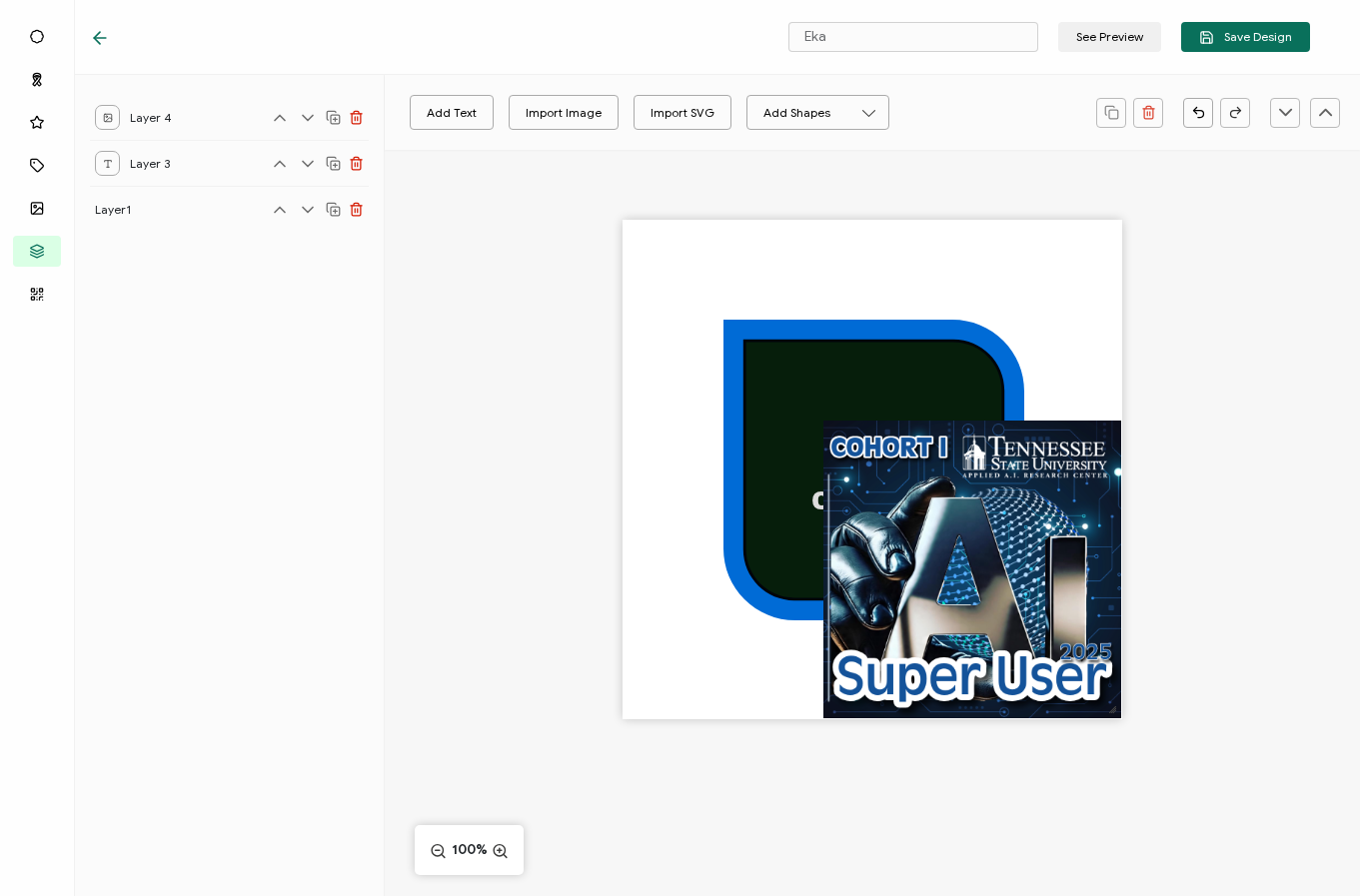 scroll, scrollTop: 0, scrollLeft: 0, axis: both 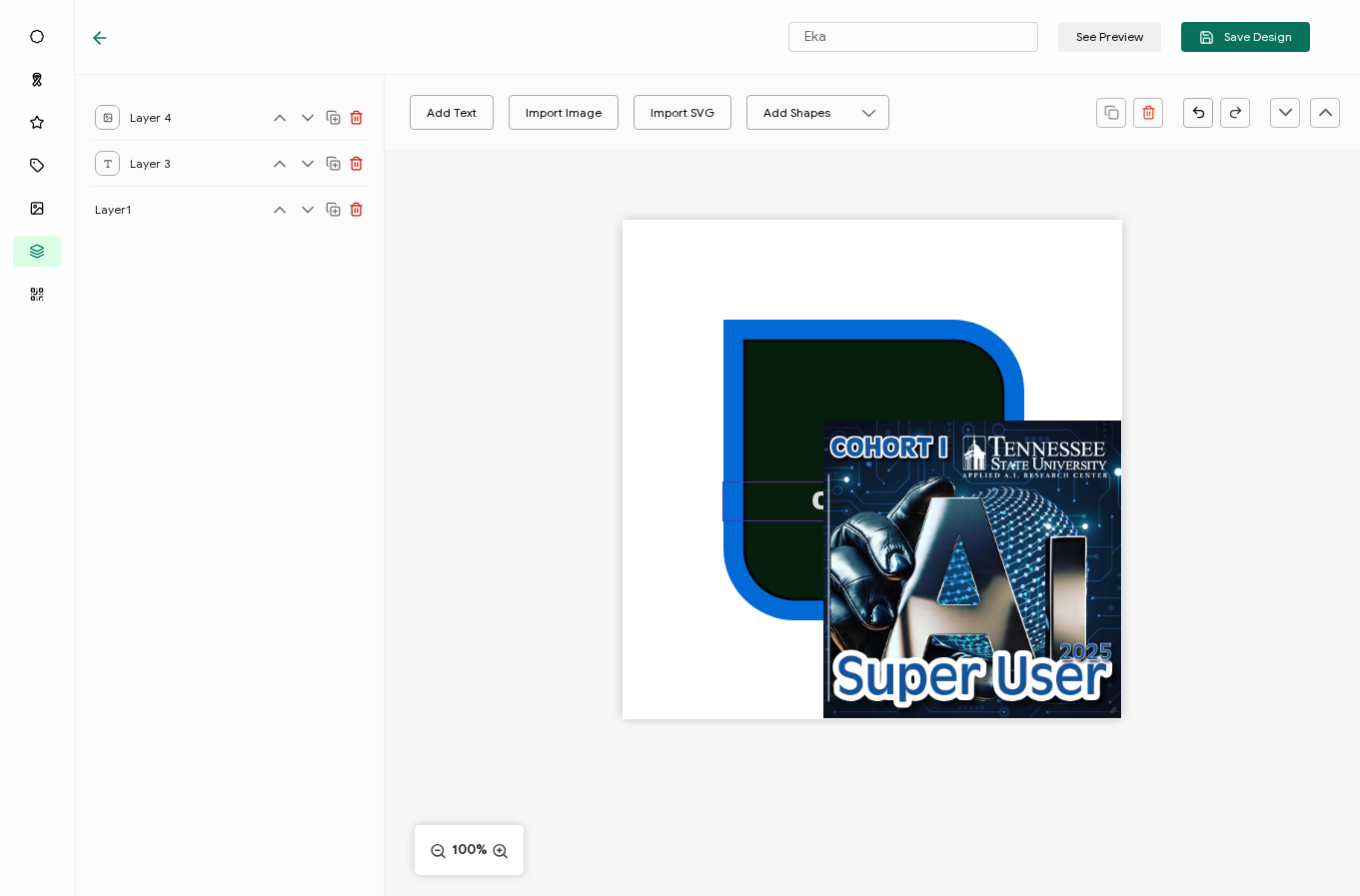 click on "CoHort 1" at bounding box center (872, 500) 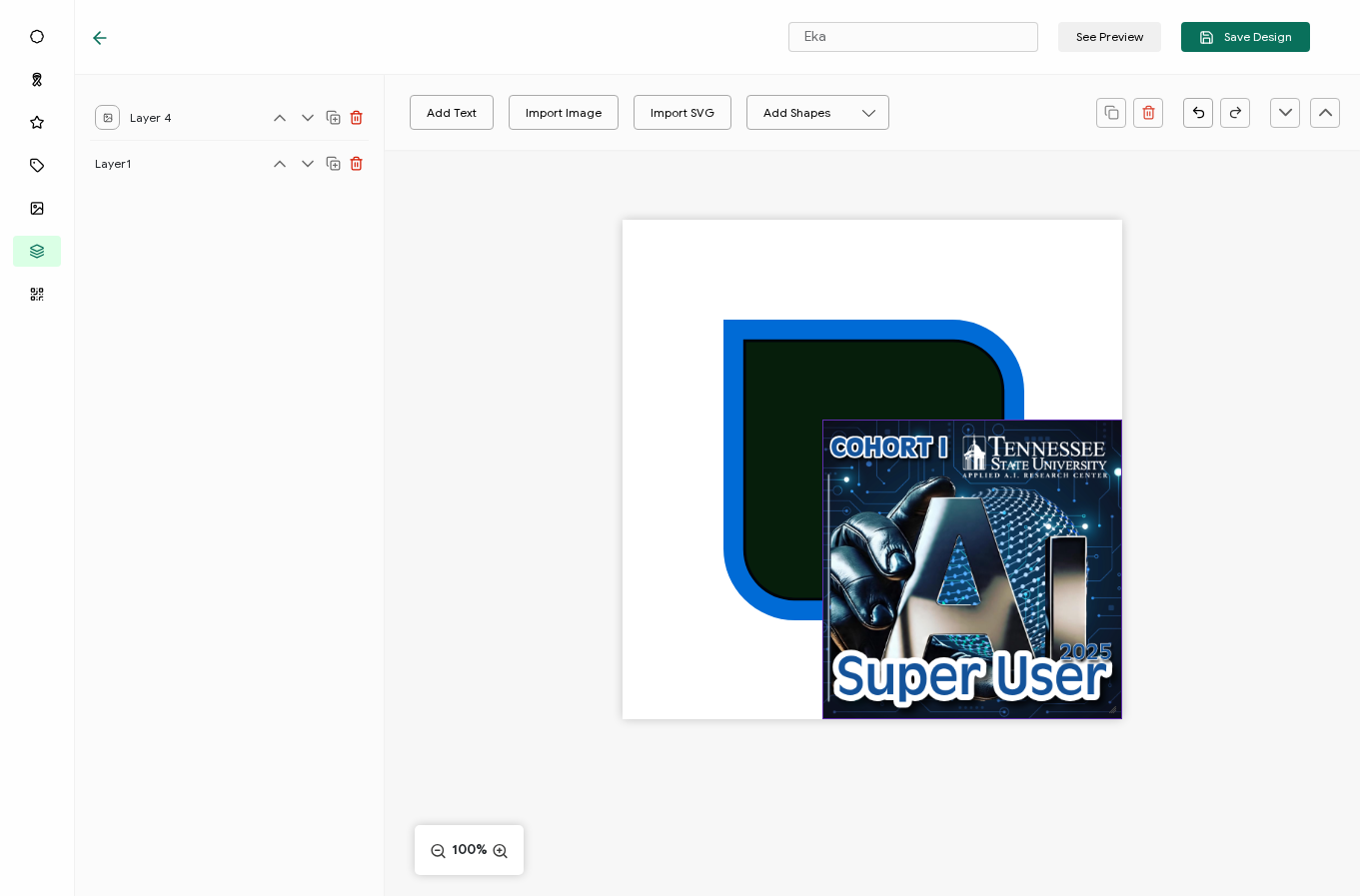 click at bounding box center [972, 569] 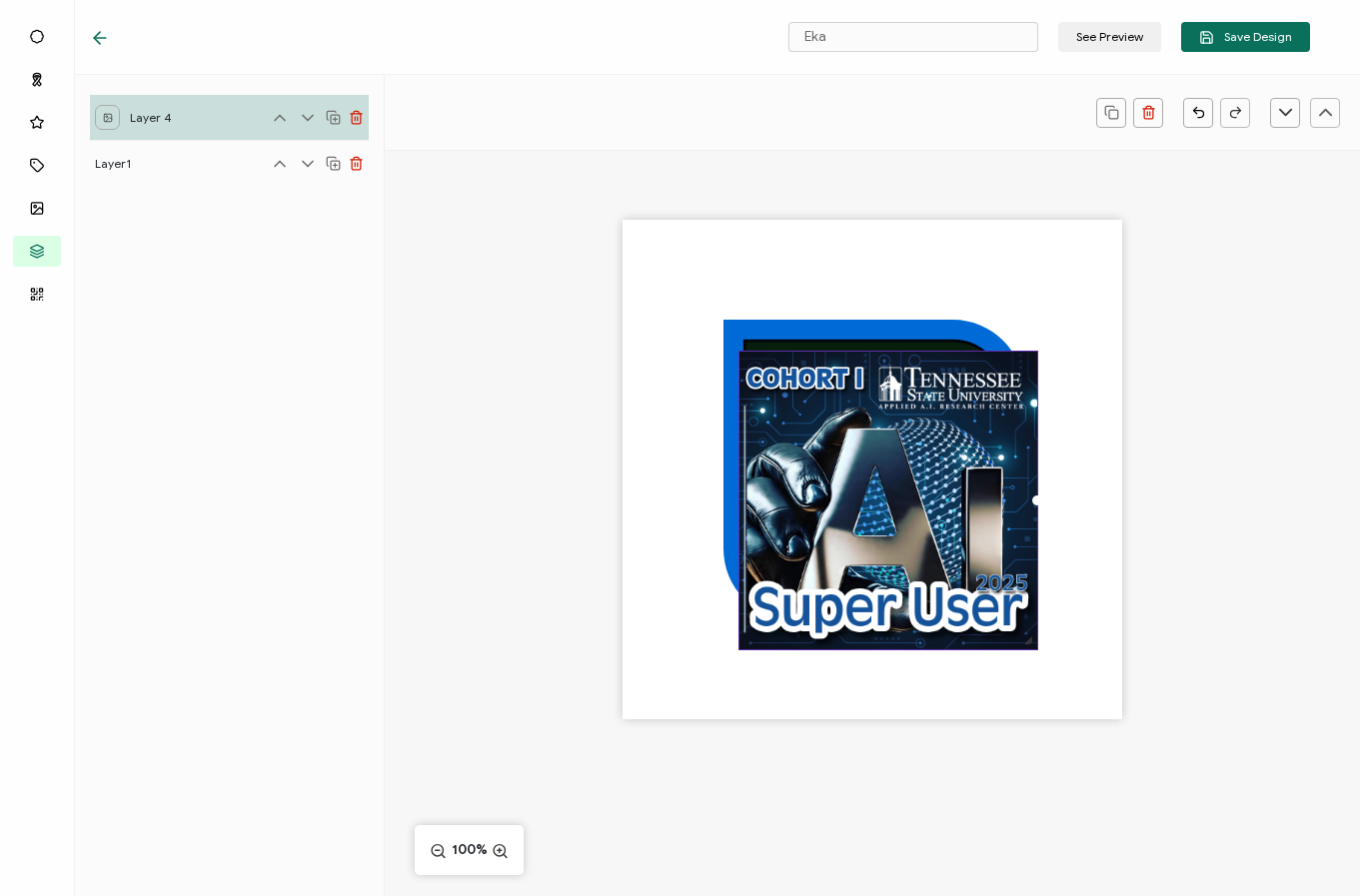 drag, startPoint x: 1026, startPoint y: 631, endPoint x: 975, endPoint y: 577, distance: 74.27651 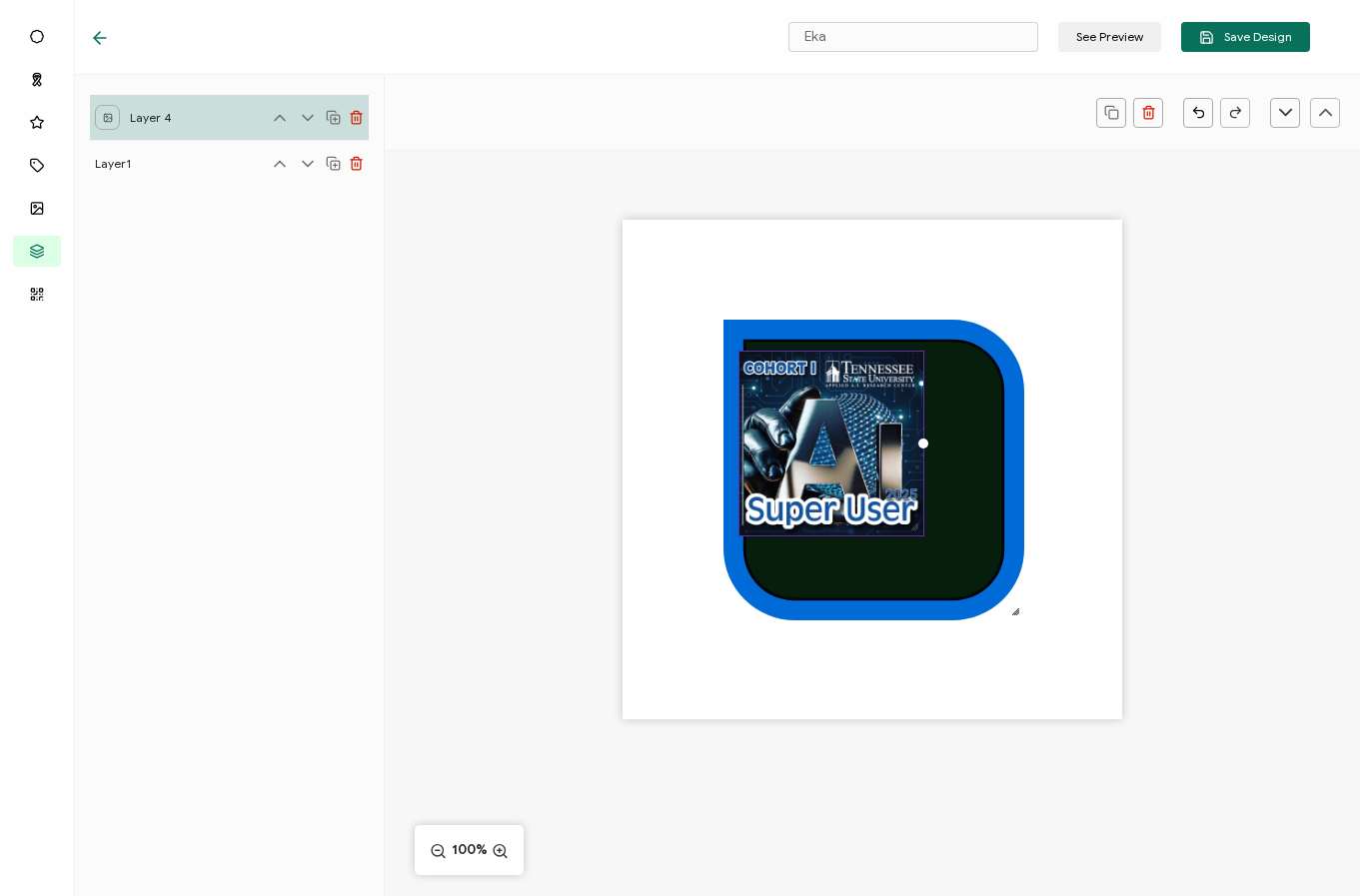 drag, startPoint x: 1023, startPoint y: 637, endPoint x: 910, endPoint y: 518, distance: 164.10363 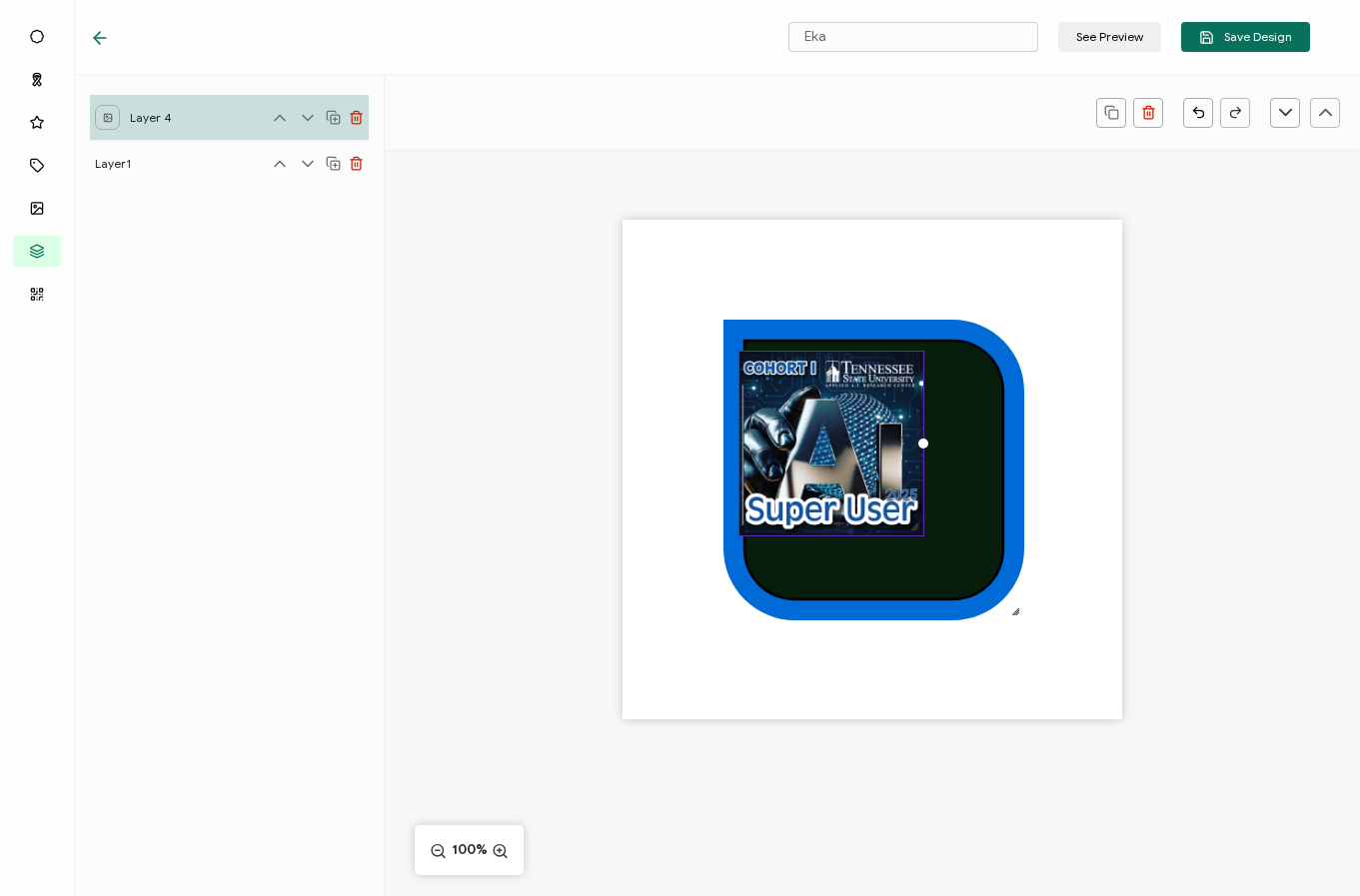 click at bounding box center [914, 526] 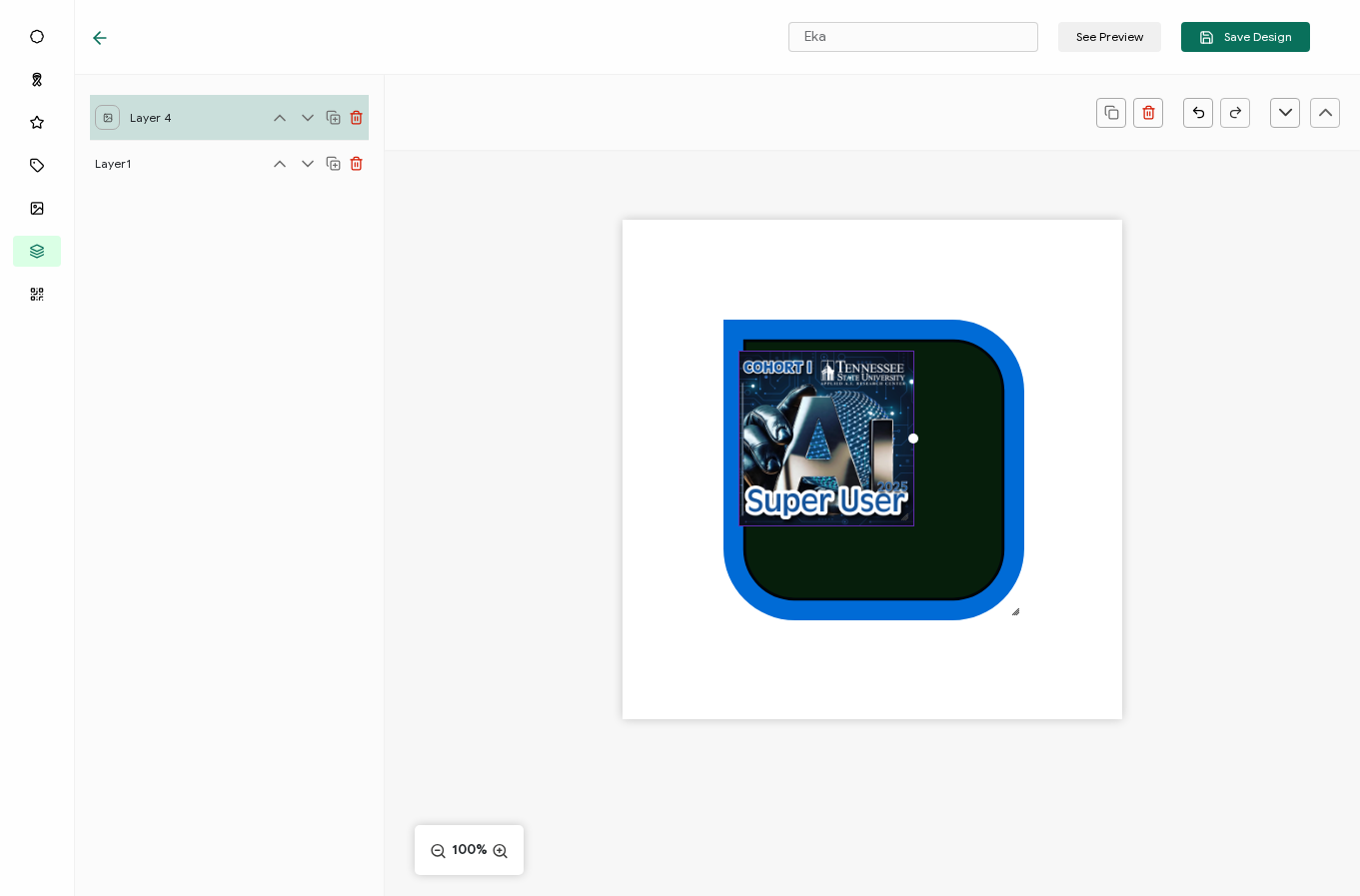 click at bounding box center [872, 469] 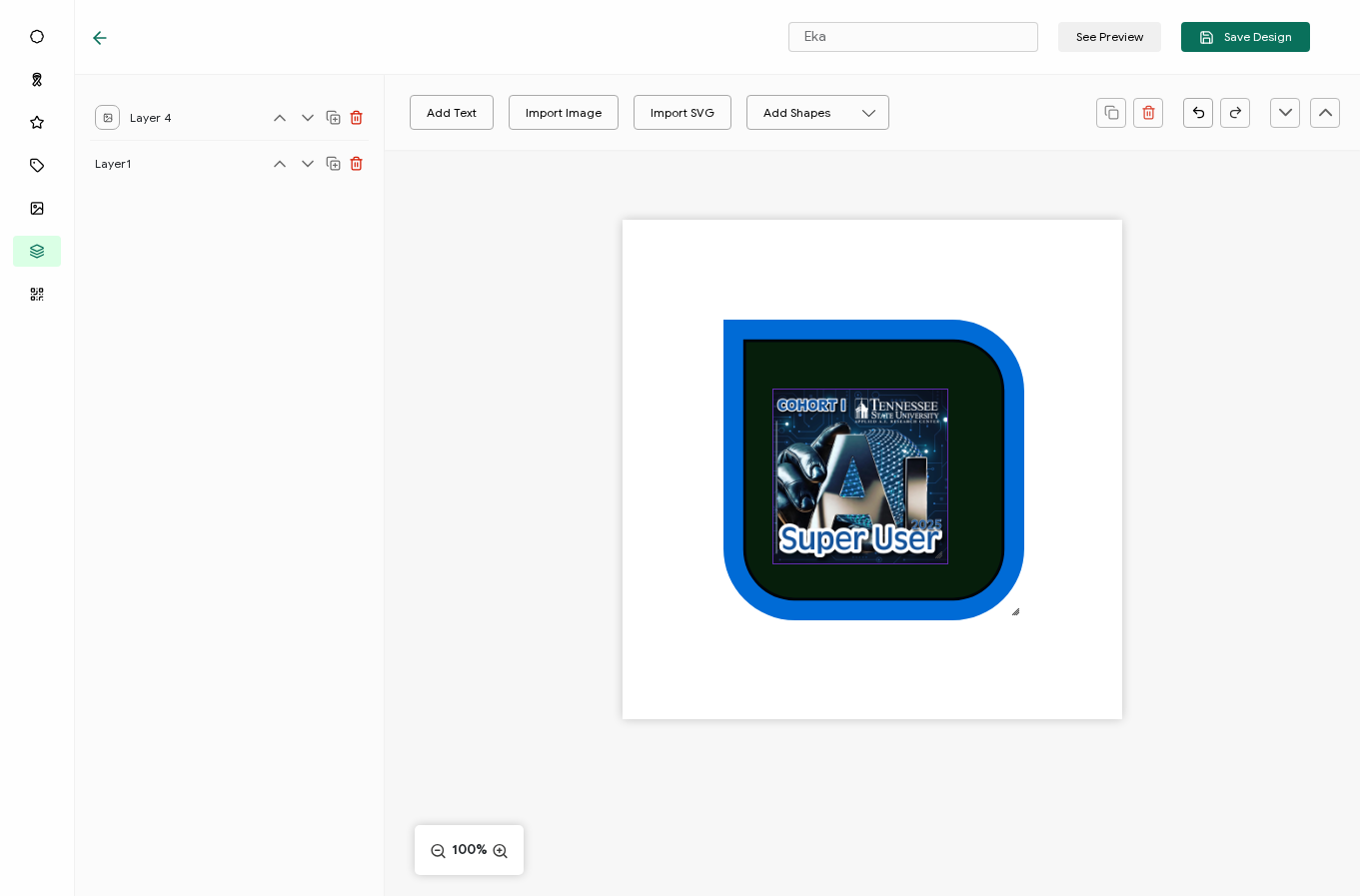 drag, startPoint x: 832, startPoint y: 465, endPoint x: 864, endPoint y: 490, distance: 40.60788 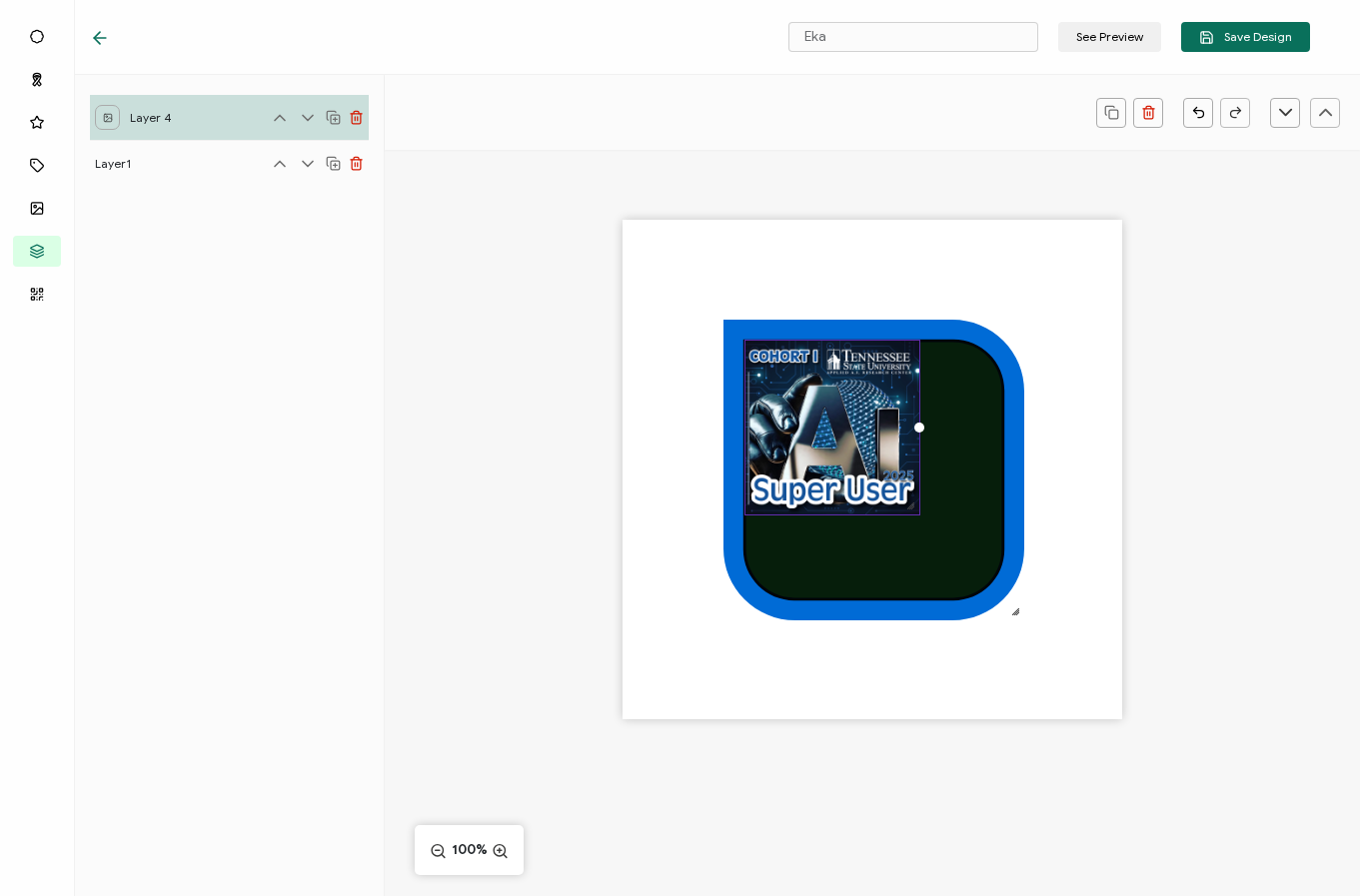 drag, startPoint x: 850, startPoint y: 485, endPoint x: 827, endPoint y: 451, distance: 41.04875 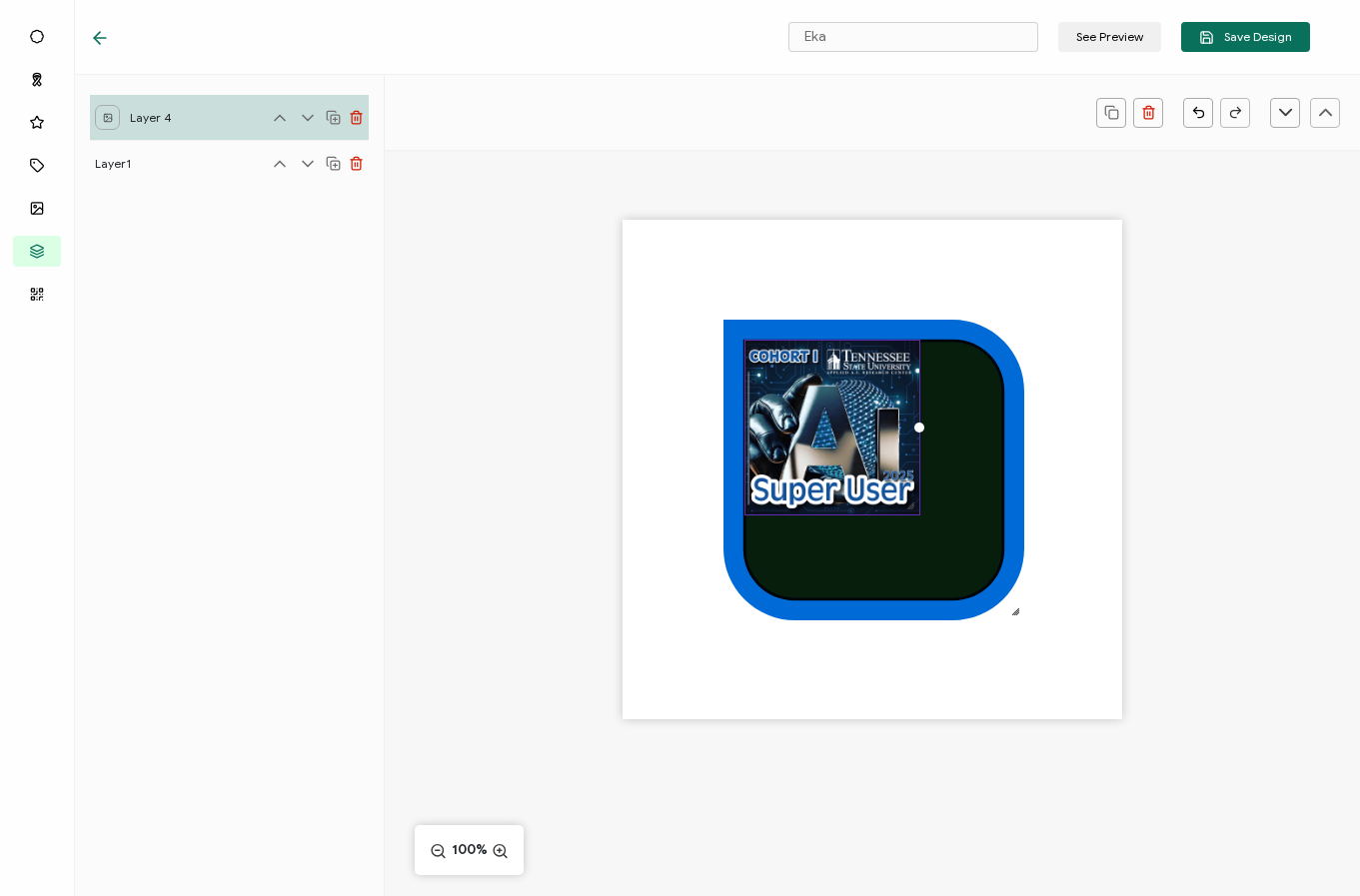 click at bounding box center (832, 428) 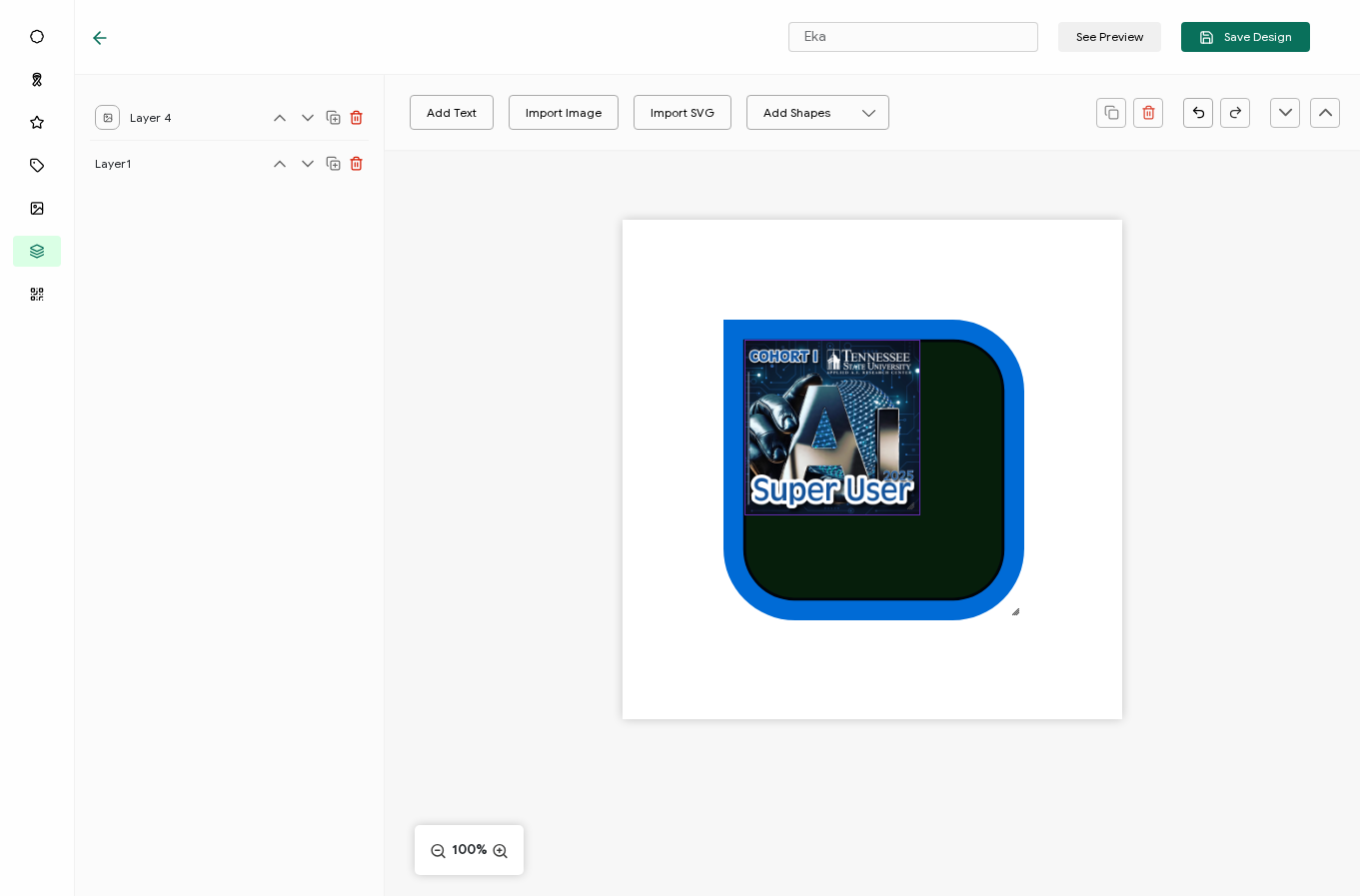 click at bounding box center [832, 428] 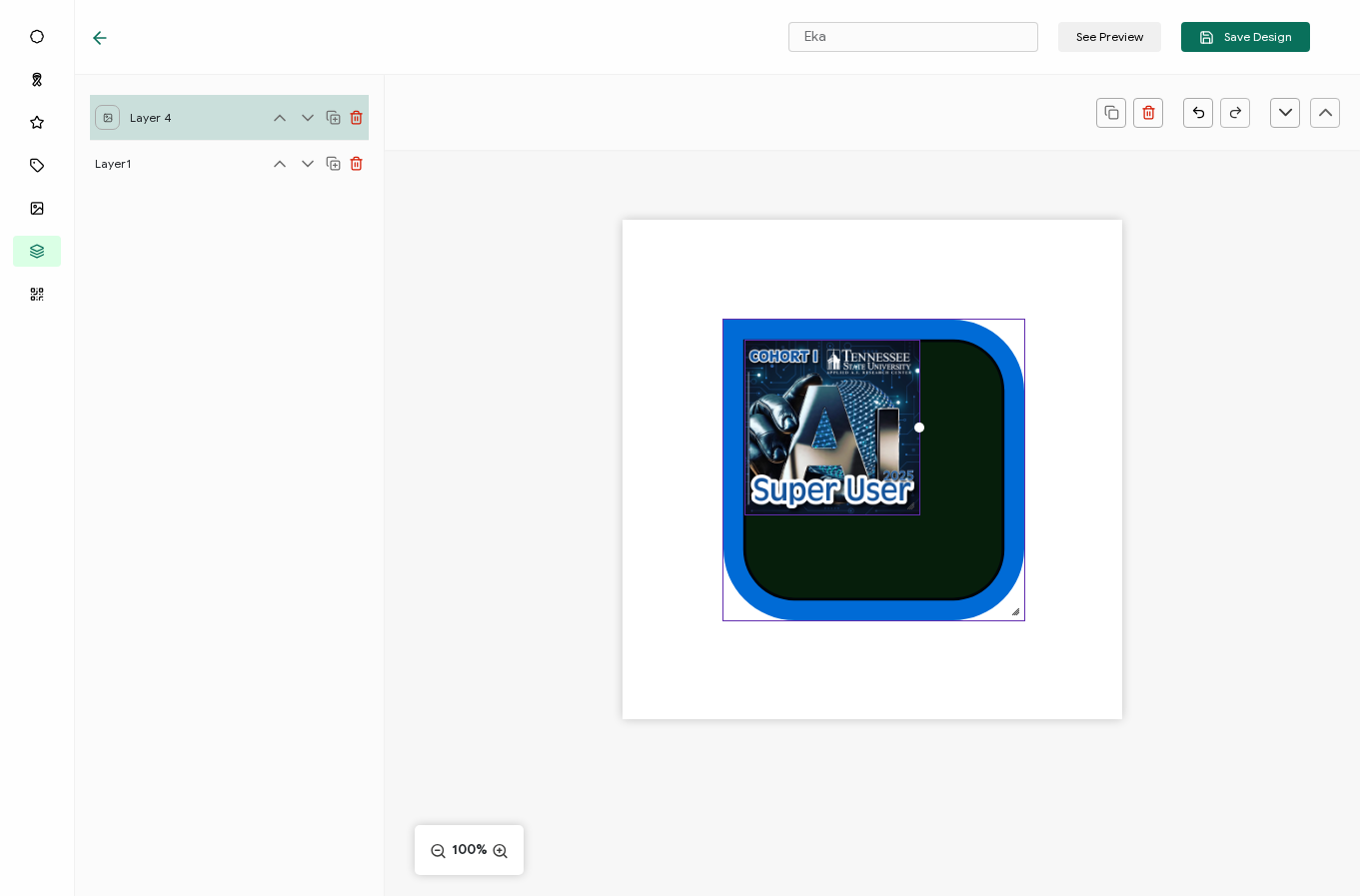 drag, startPoint x: 1122, startPoint y: 496, endPoint x: 1008, endPoint y: 472, distance: 116.498927 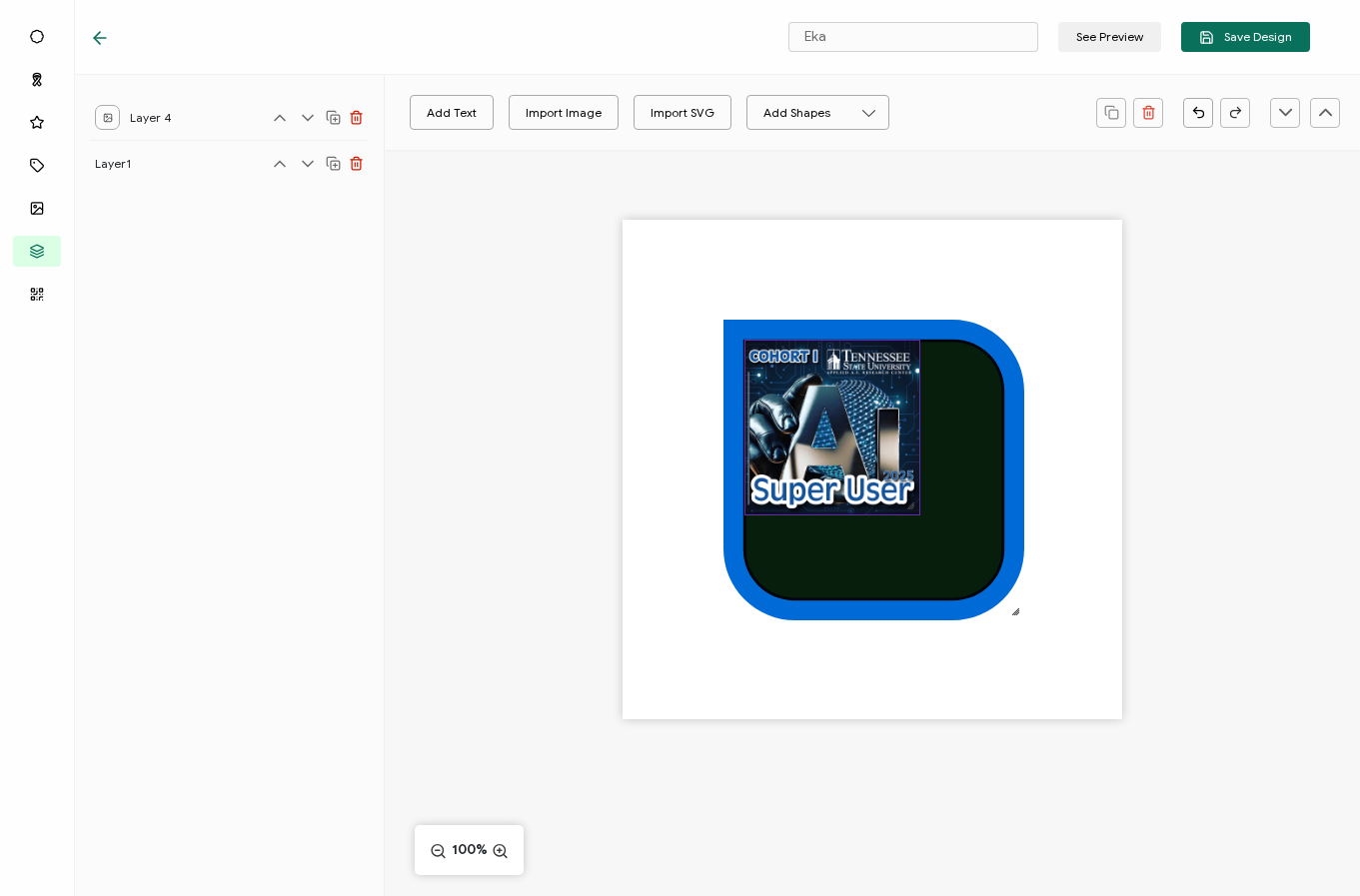click at bounding box center (832, 428) 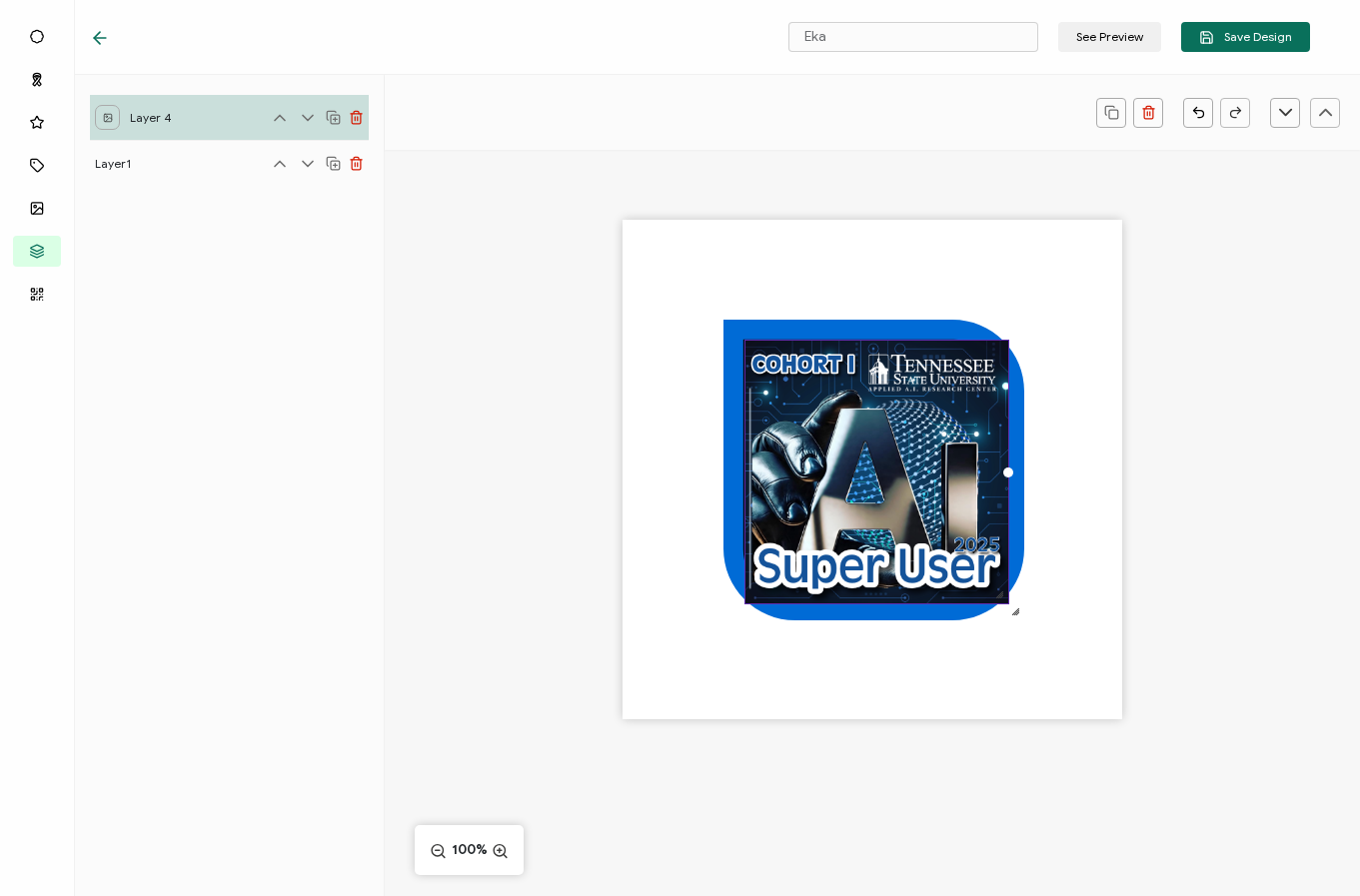 drag, startPoint x: 910, startPoint y: 507, endPoint x: 1001, endPoint y: 548, distance: 99.80982 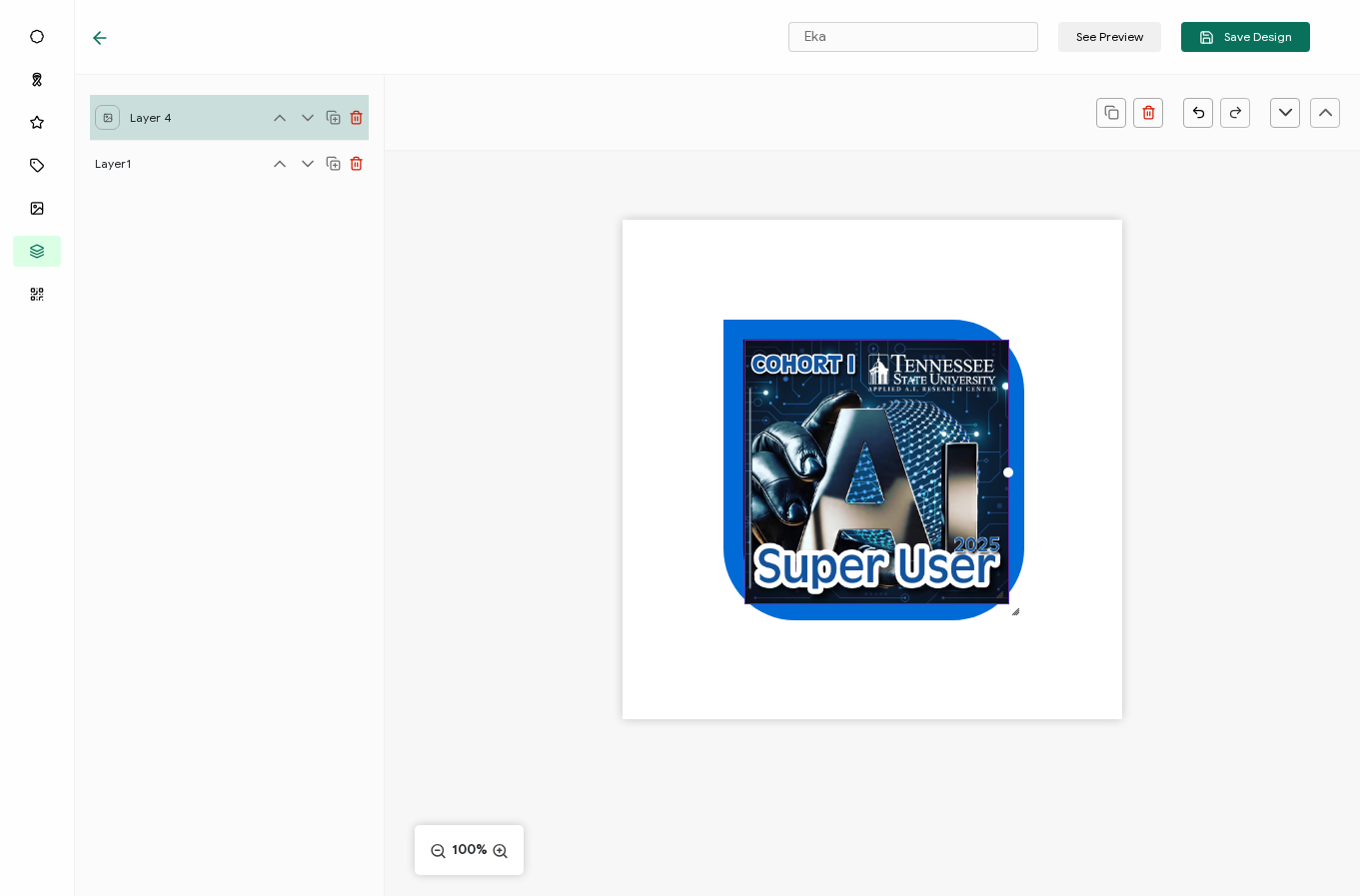 click at bounding box center [876, 471] 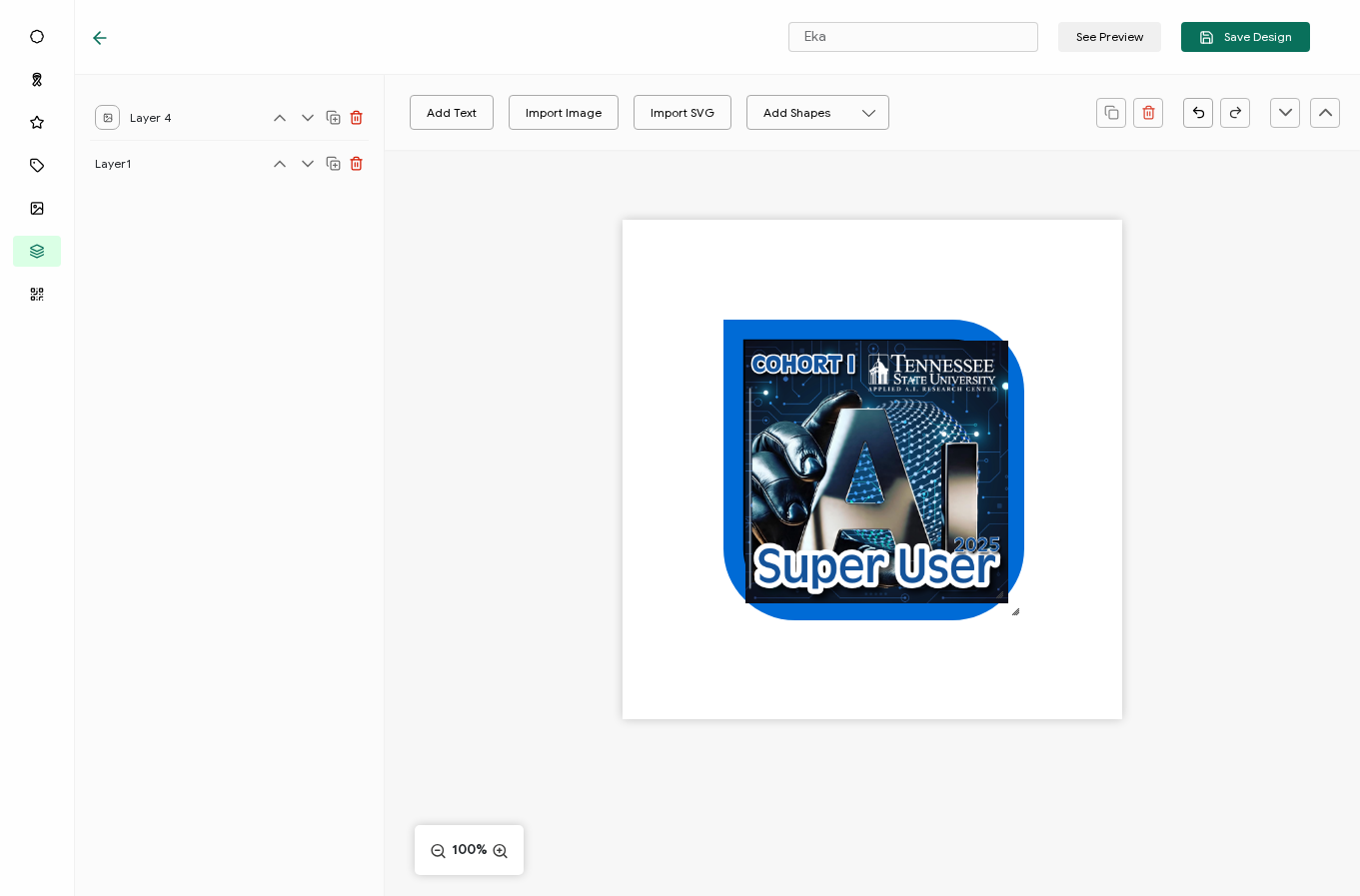 click at bounding box center (872, 469) 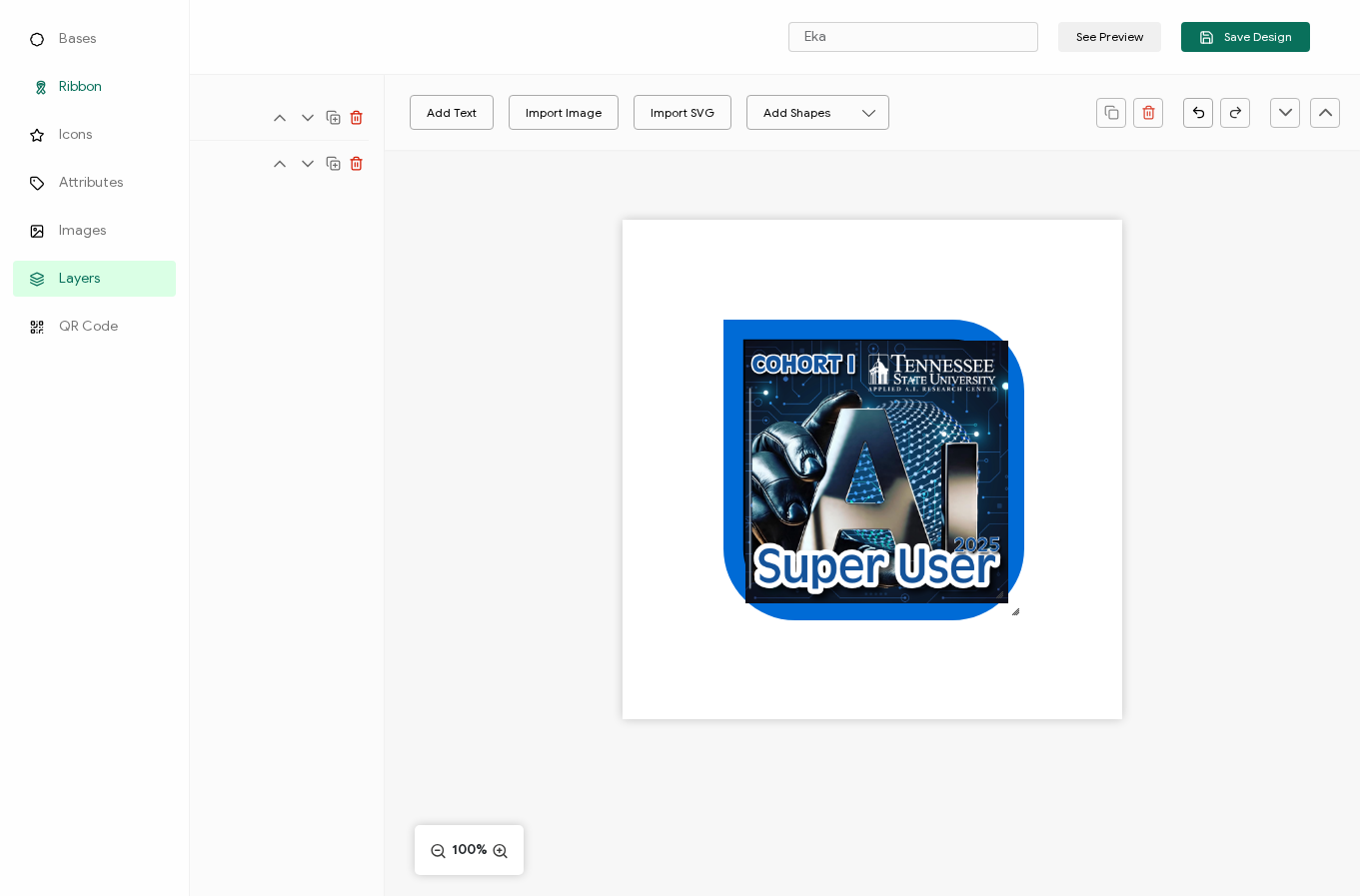 click on "Ribbon" at bounding box center (94, 87) 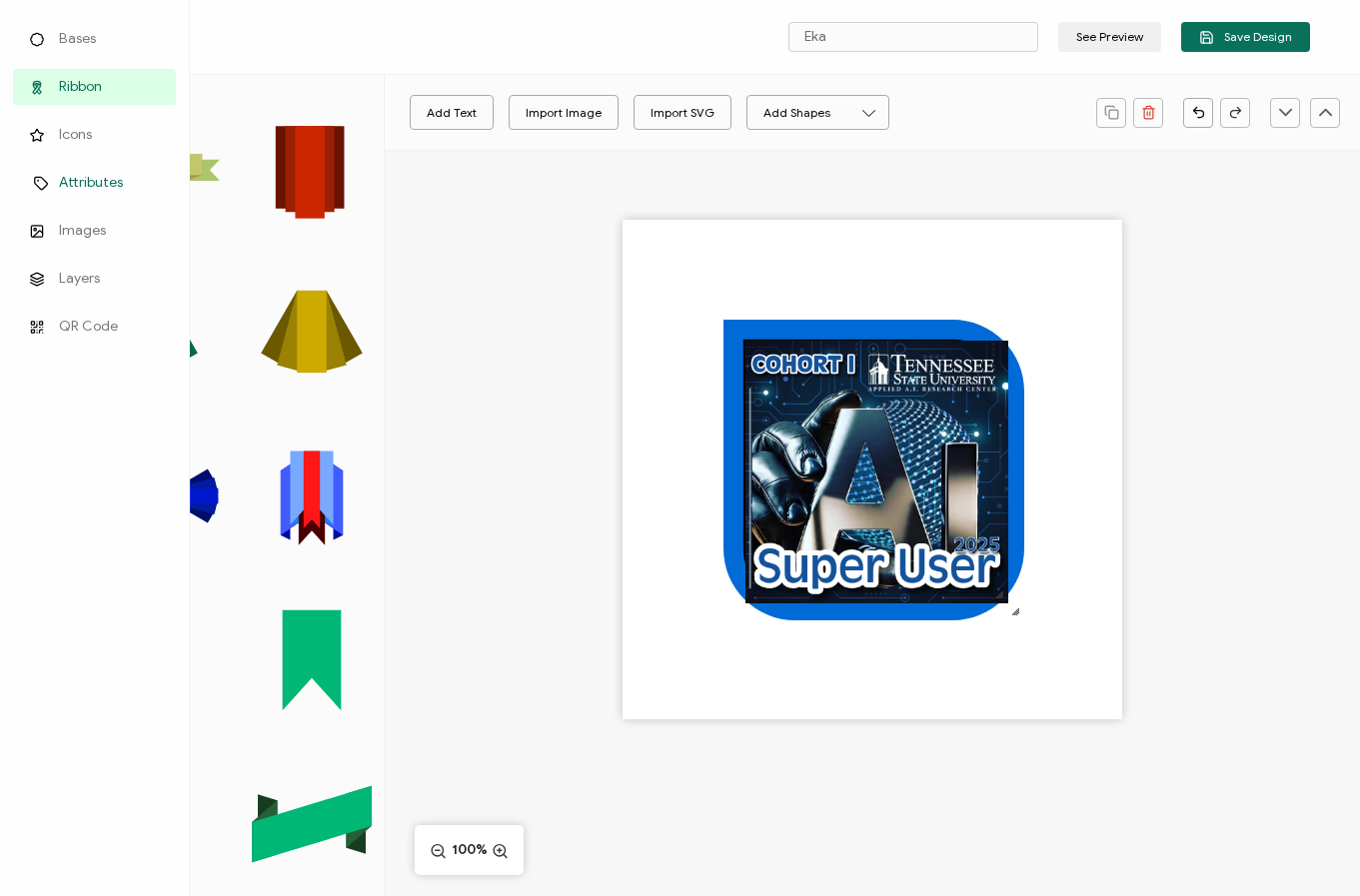 scroll, scrollTop: 0, scrollLeft: 0, axis: both 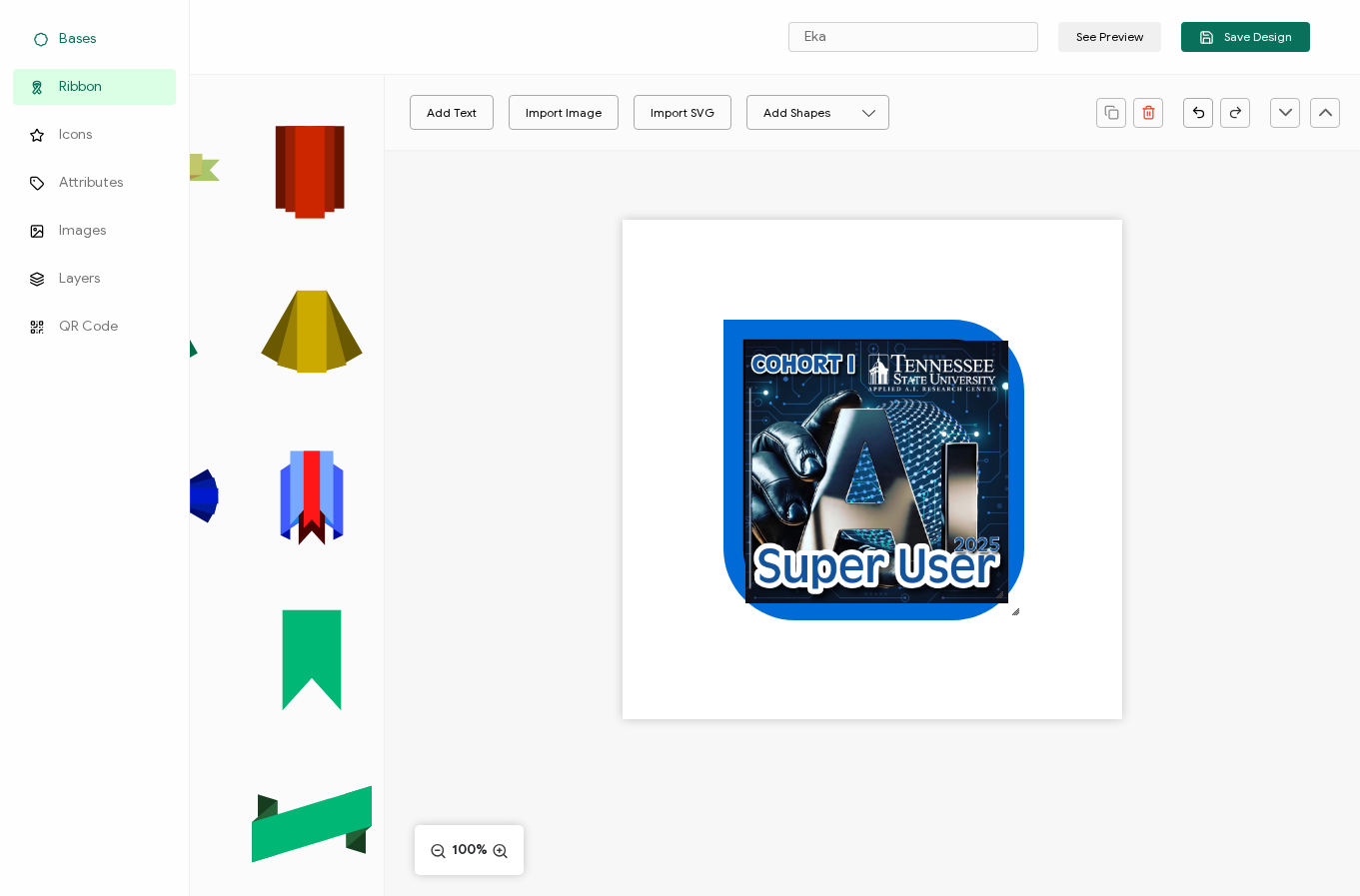 click on "Bases" at bounding box center [77, 39] 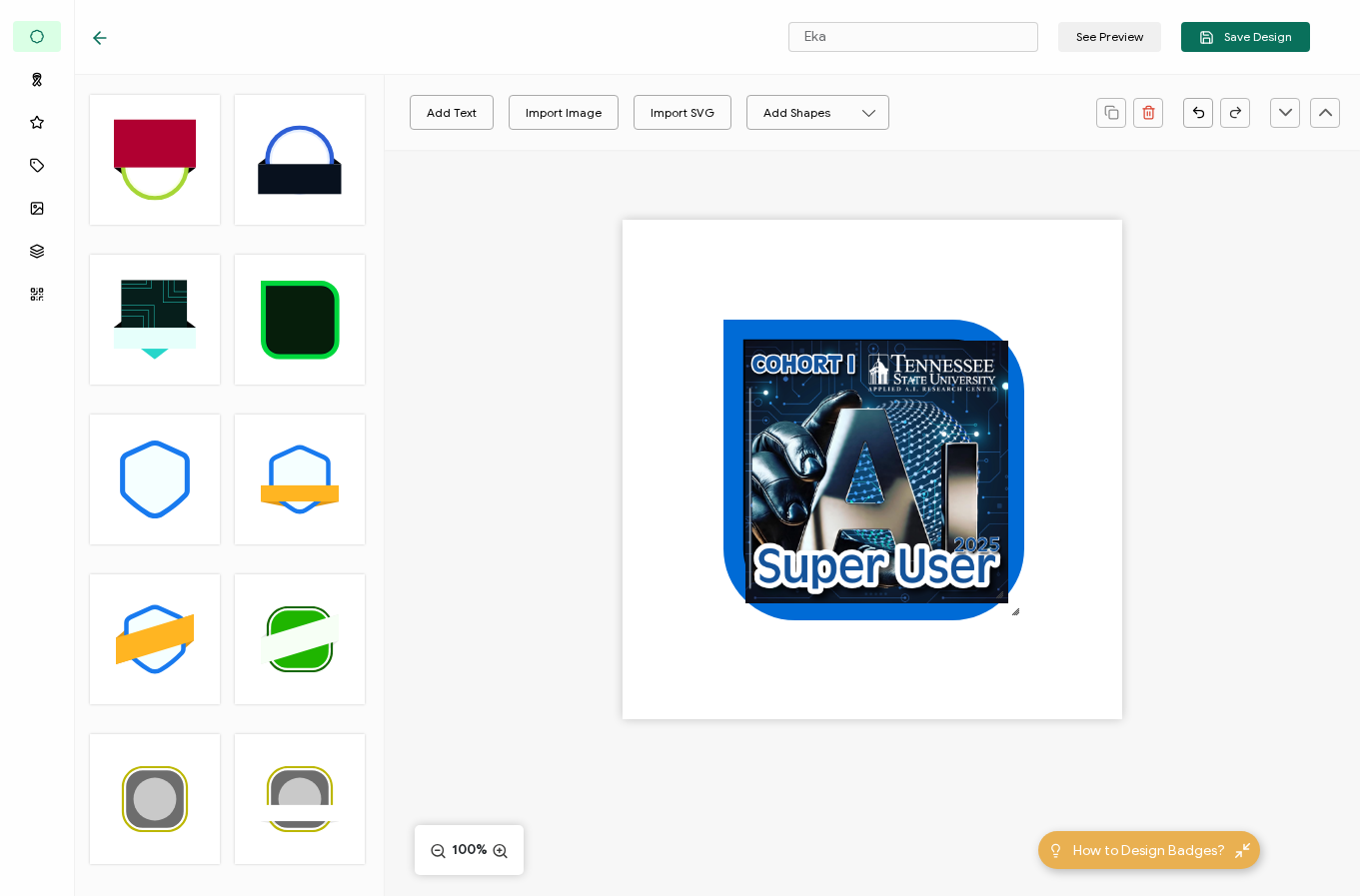 click 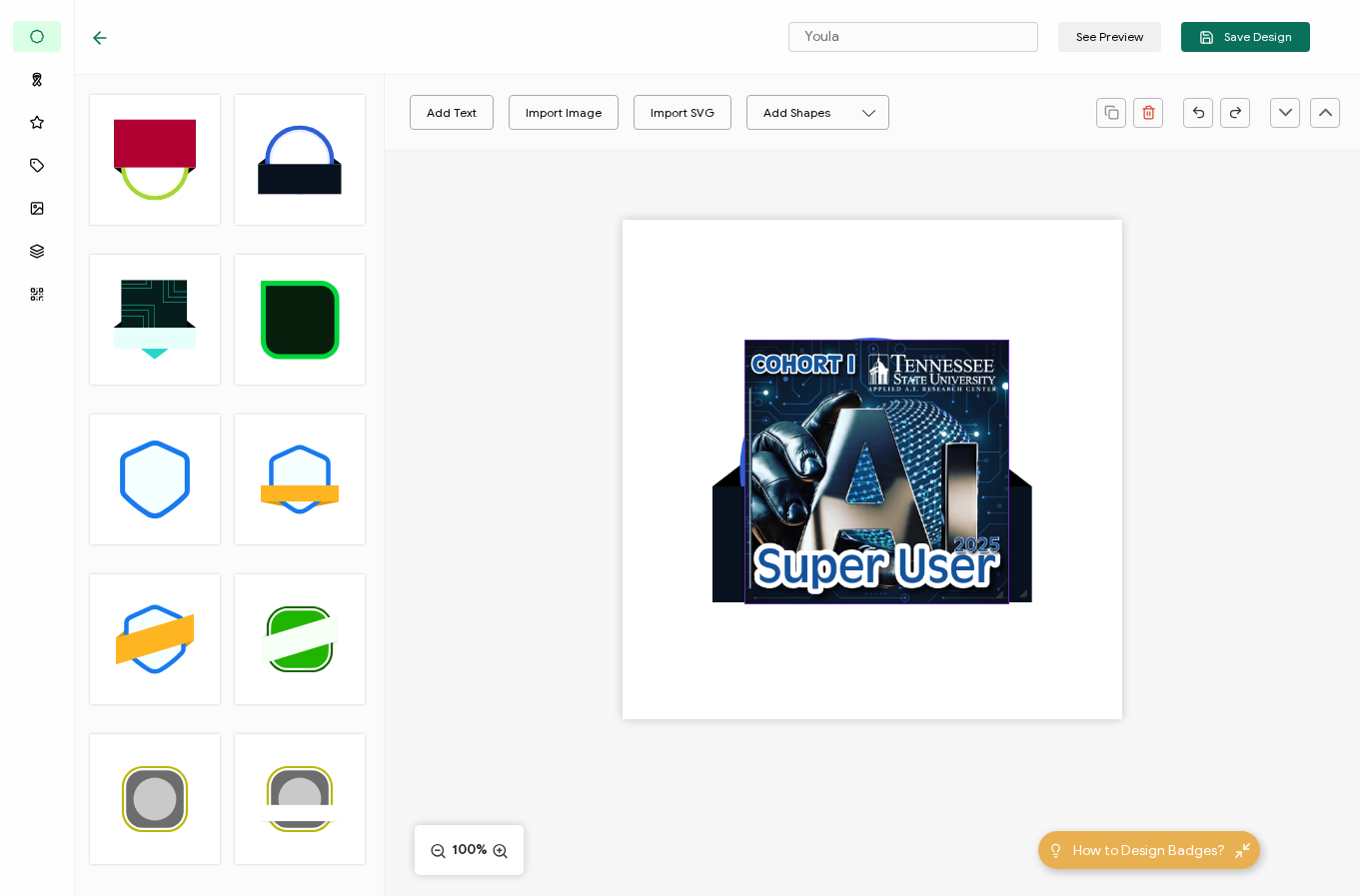 click at bounding box center [876, 471] 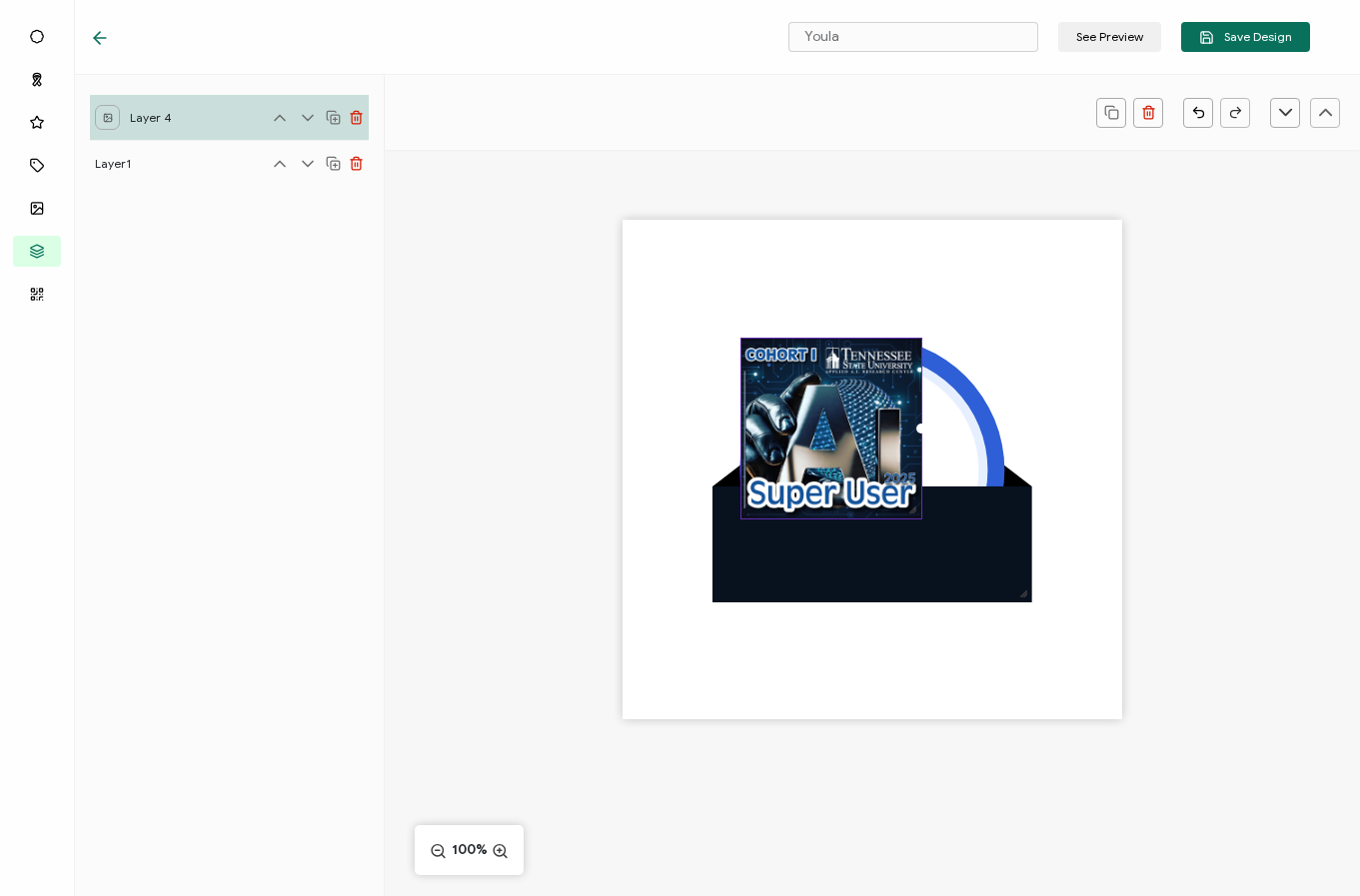 drag, startPoint x: 970, startPoint y: 578, endPoint x: 888, endPoint y: 501, distance: 112.48555 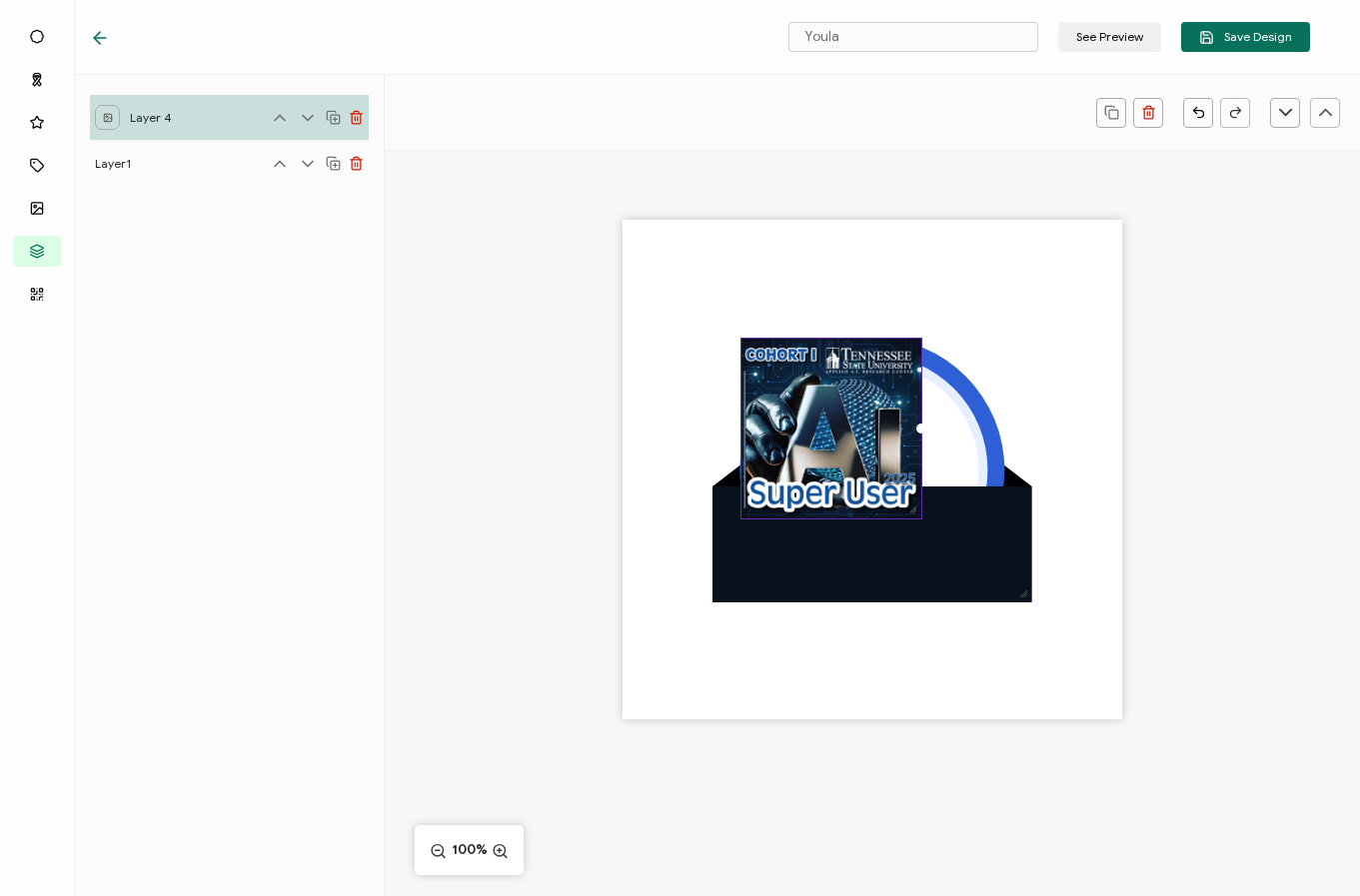 click at bounding box center (872, 469) 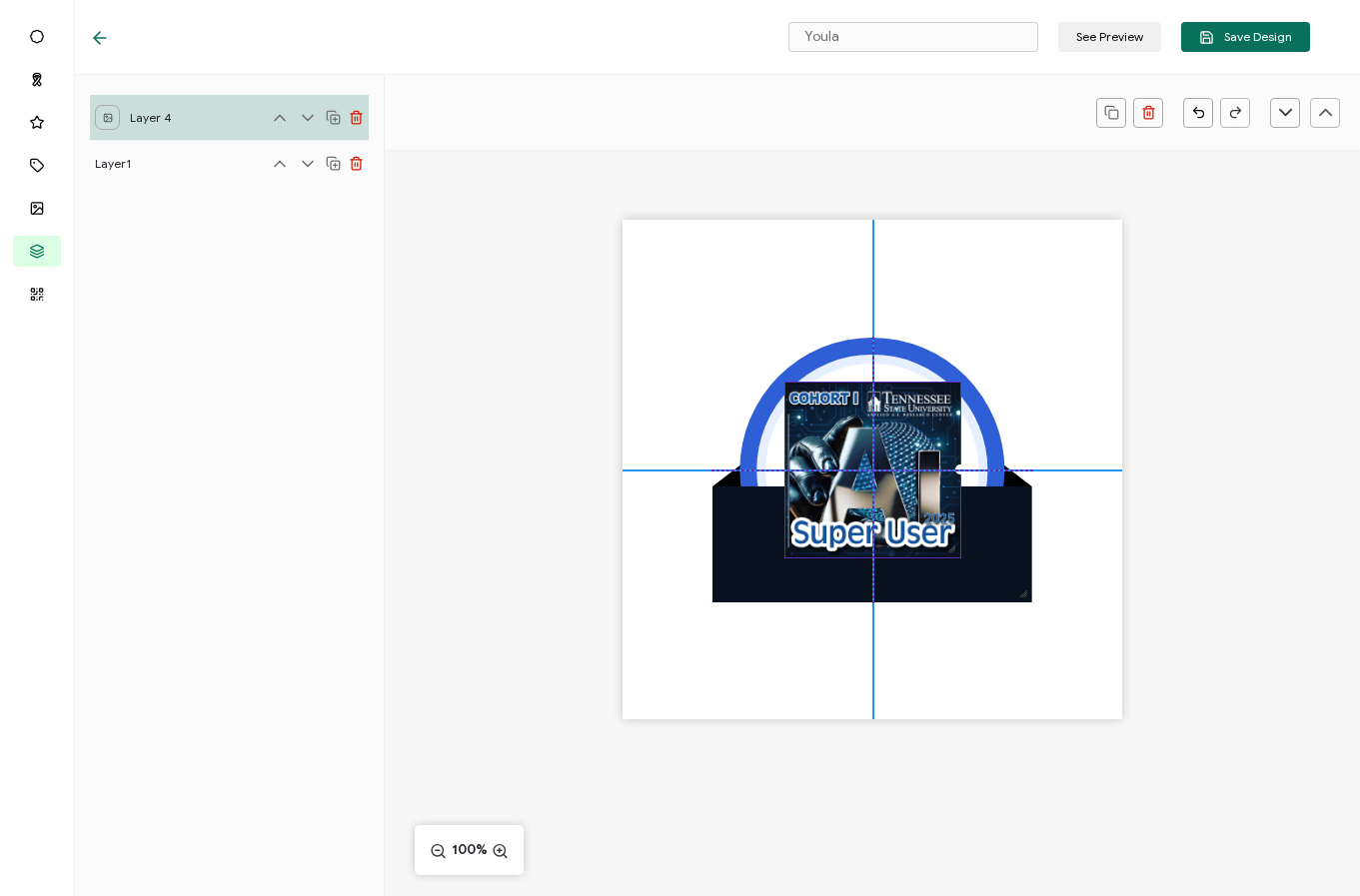 drag, startPoint x: 840, startPoint y: 441, endPoint x: 885, endPoint y: 480, distance: 59.5483 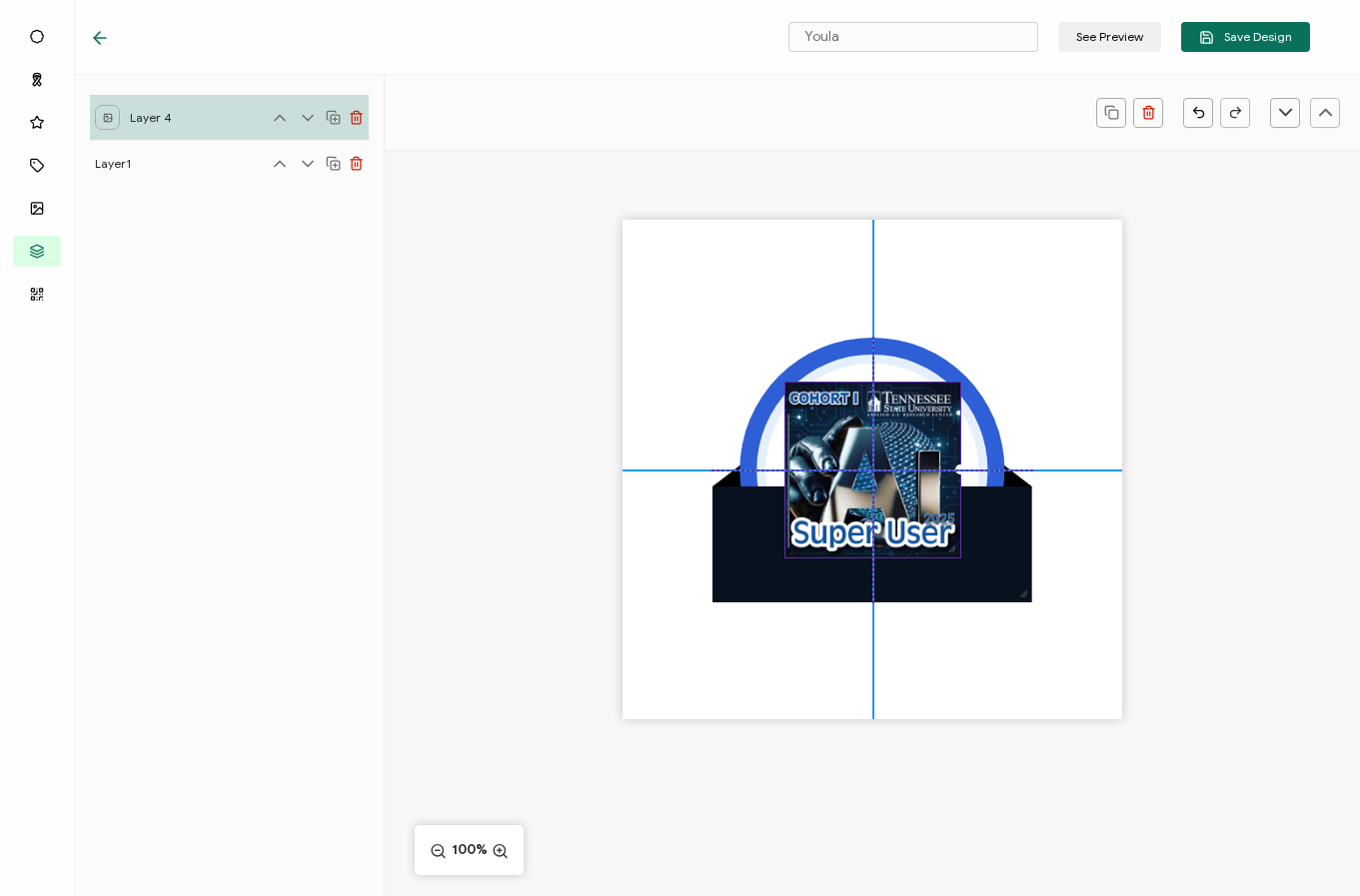 click at bounding box center [872, 469] 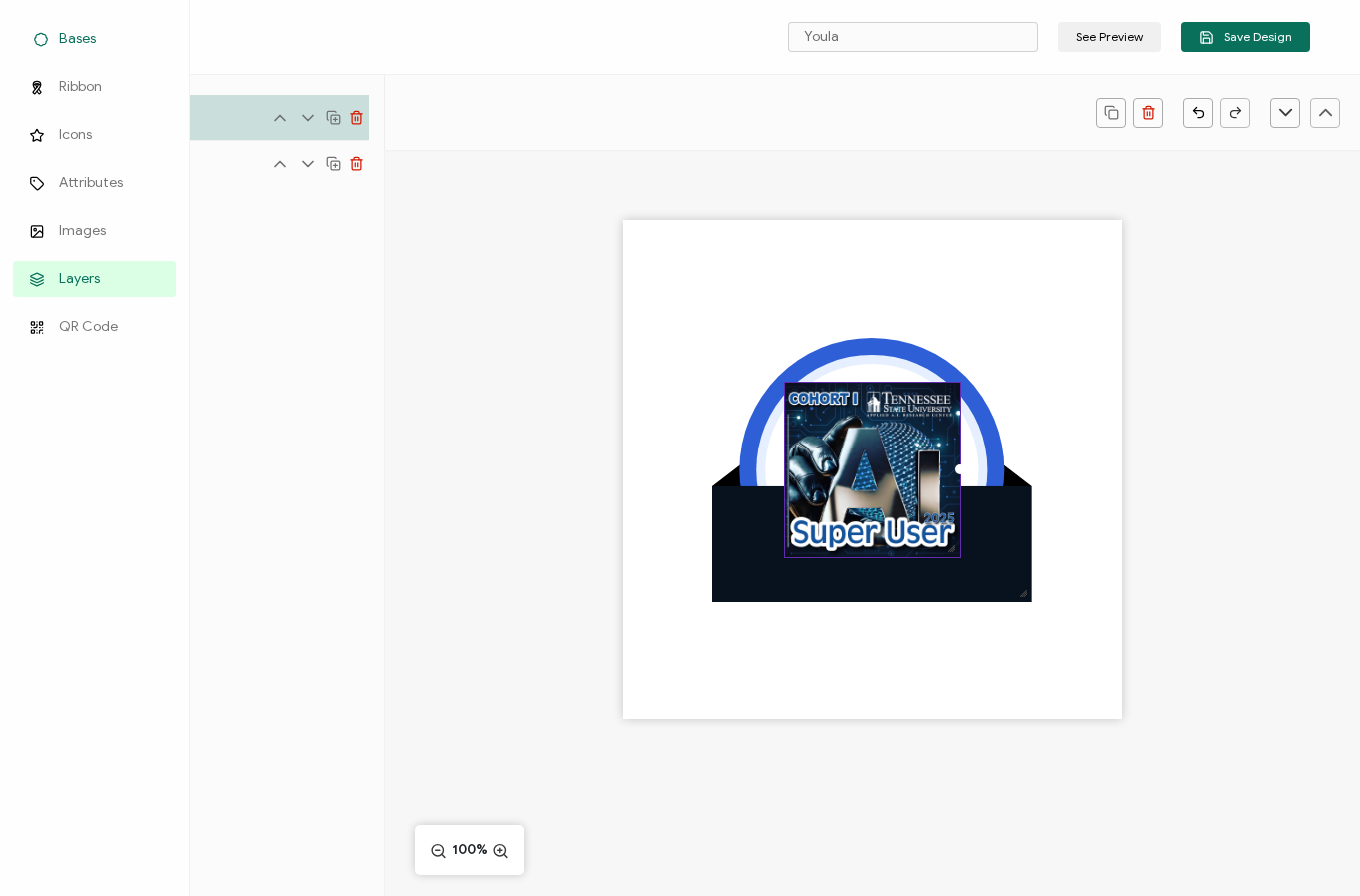 click on "Bases" at bounding box center [77, 39] 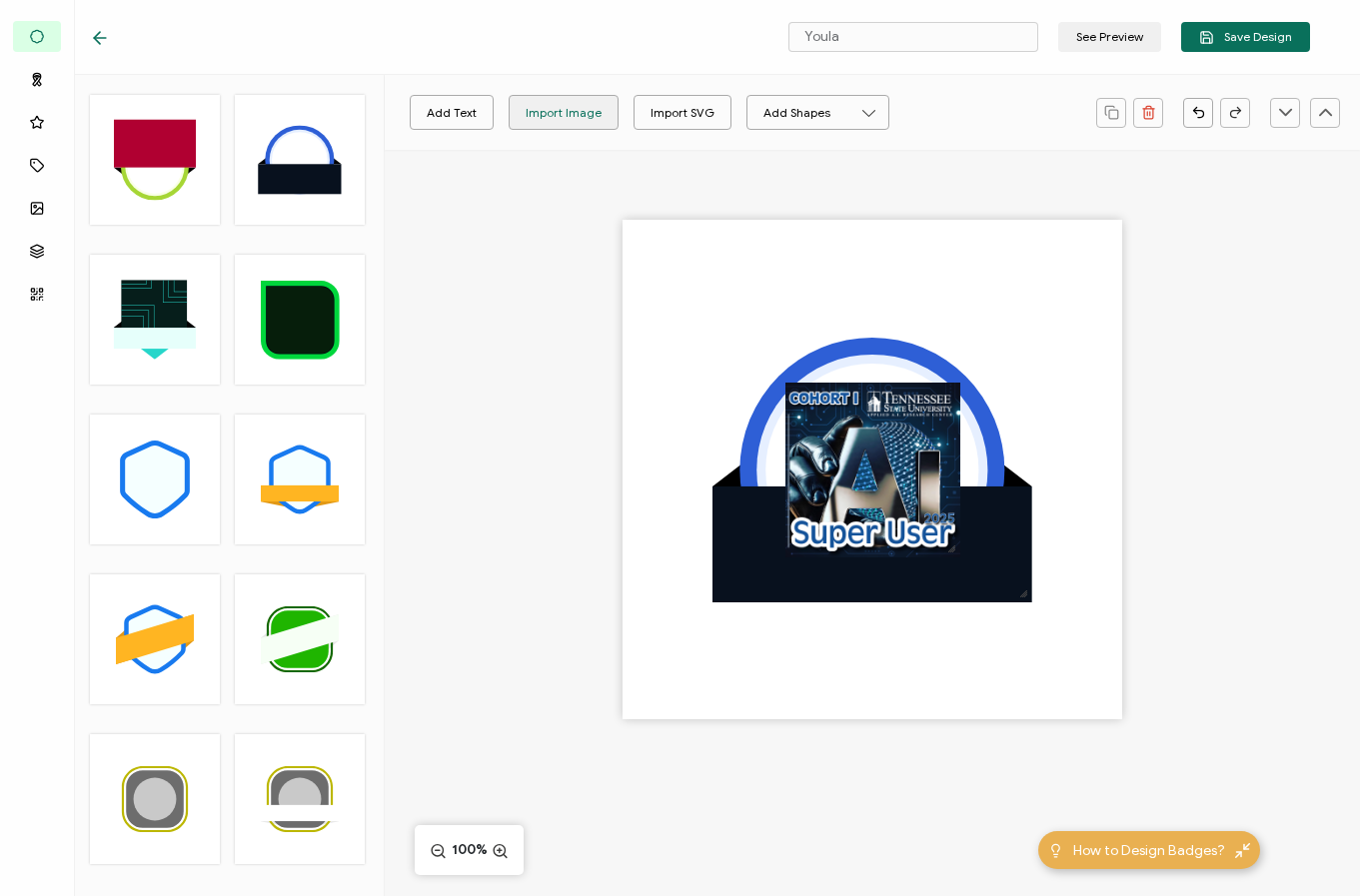 click on "Import Image" at bounding box center (564, 112) 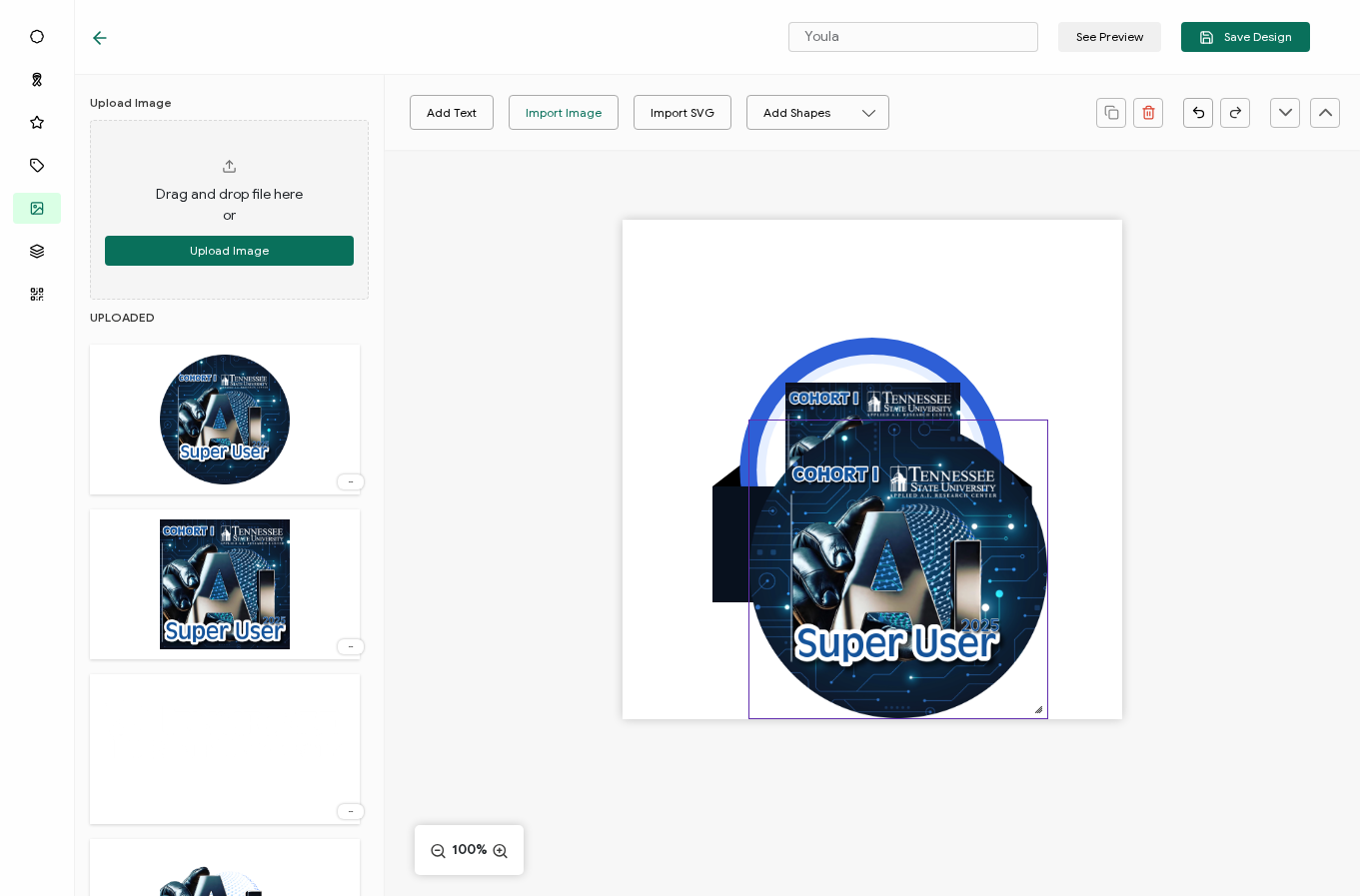 drag, startPoint x: 859, startPoint y: 467, endPoint x: 878, endPoint y: 564, distance: 98.84331 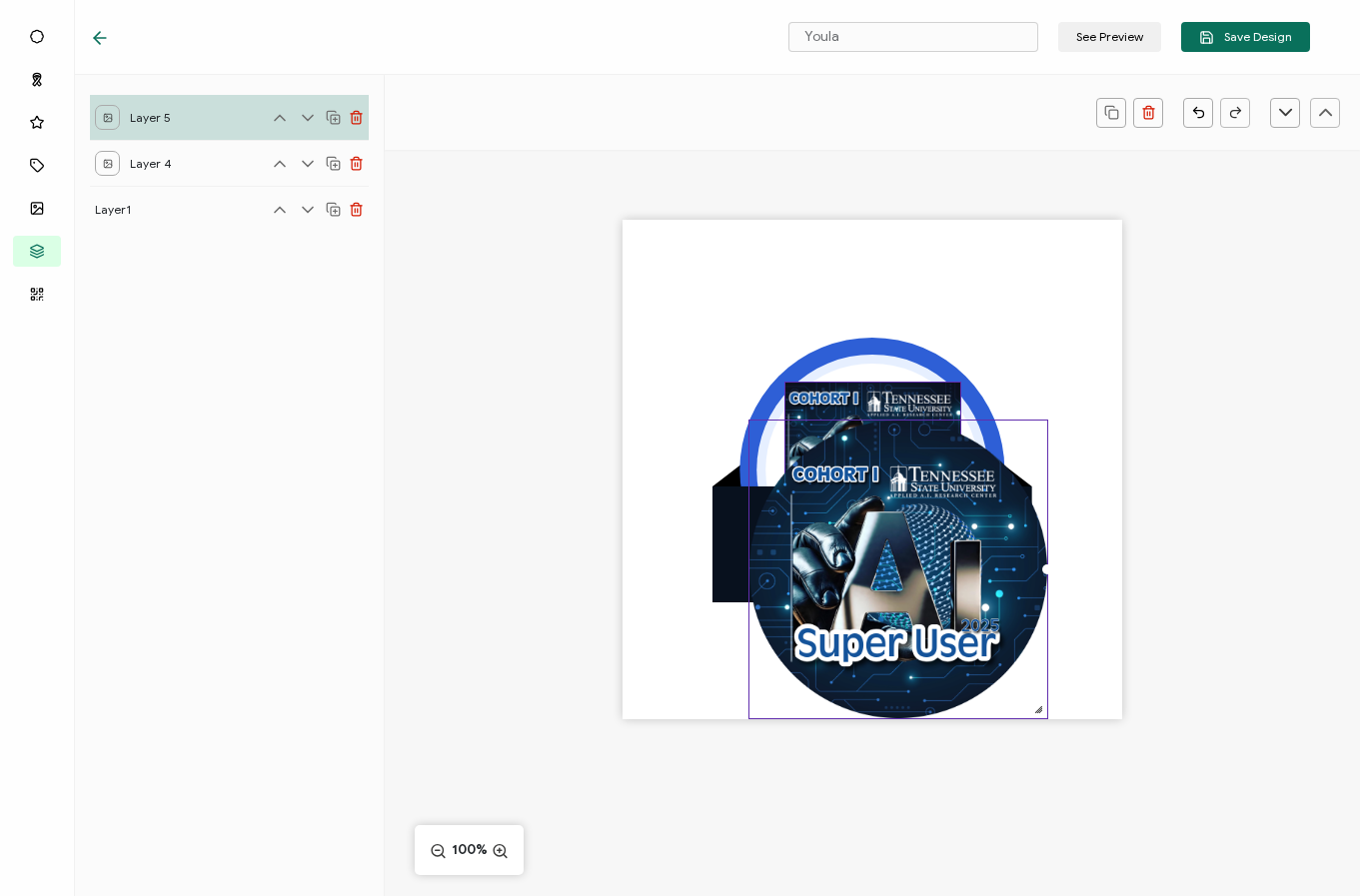 click at bounding box center [872, 469] 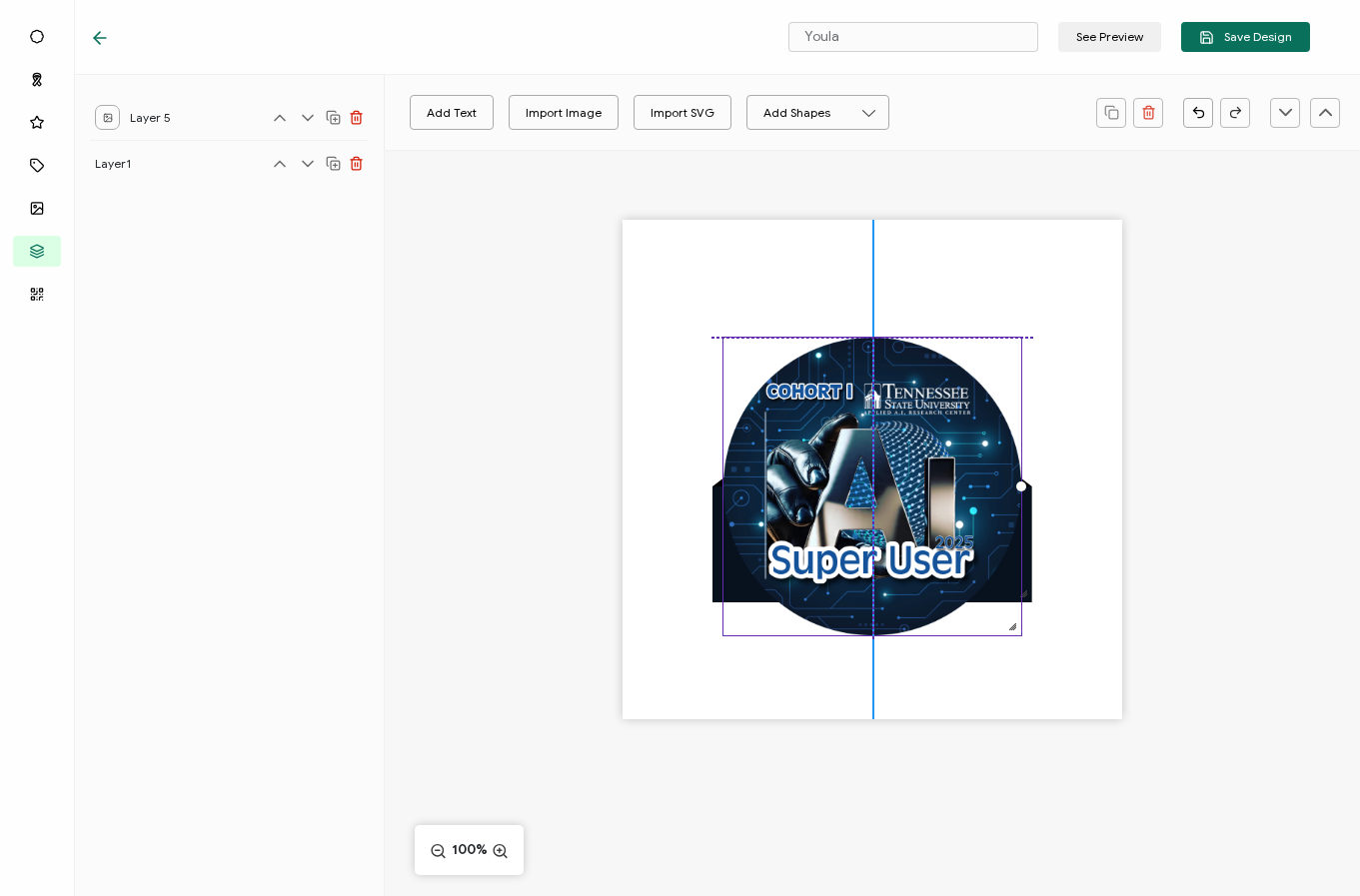drag, startPoint x: 893, startPoint y: 551, endPoint x: 864, endPoint y: 471, distance: 85.09407 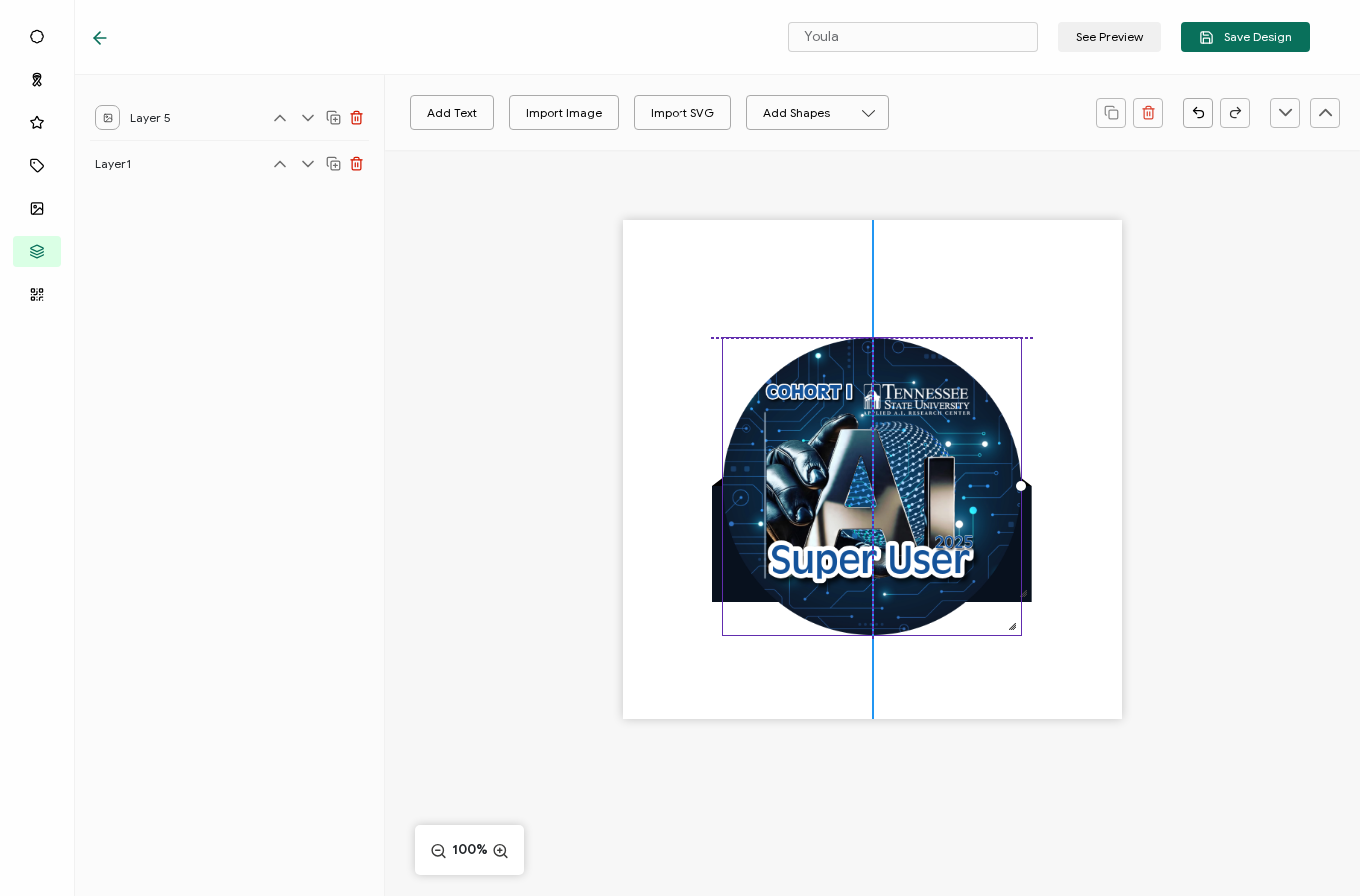 click at bounding box center (872, 486) 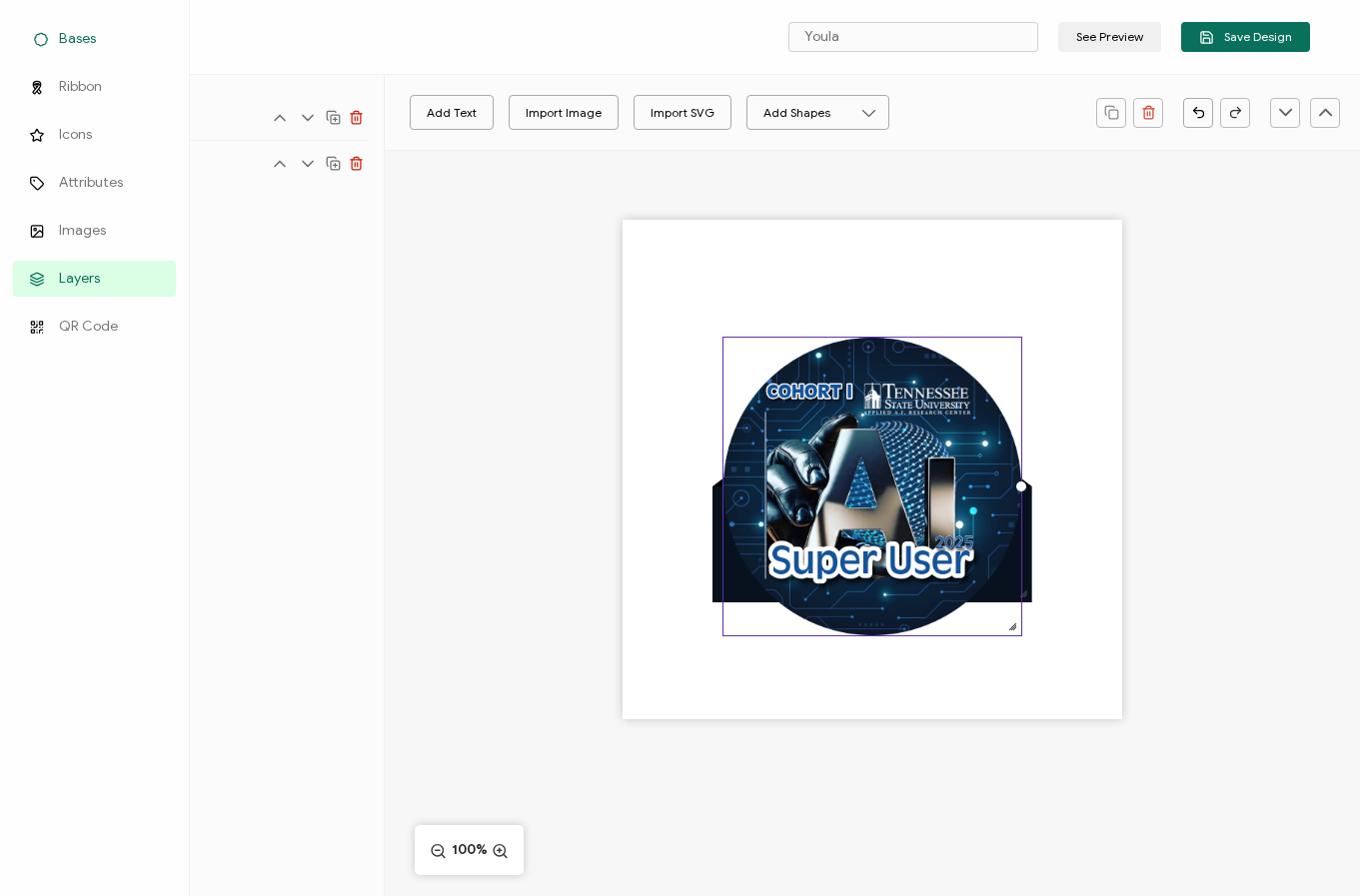 click 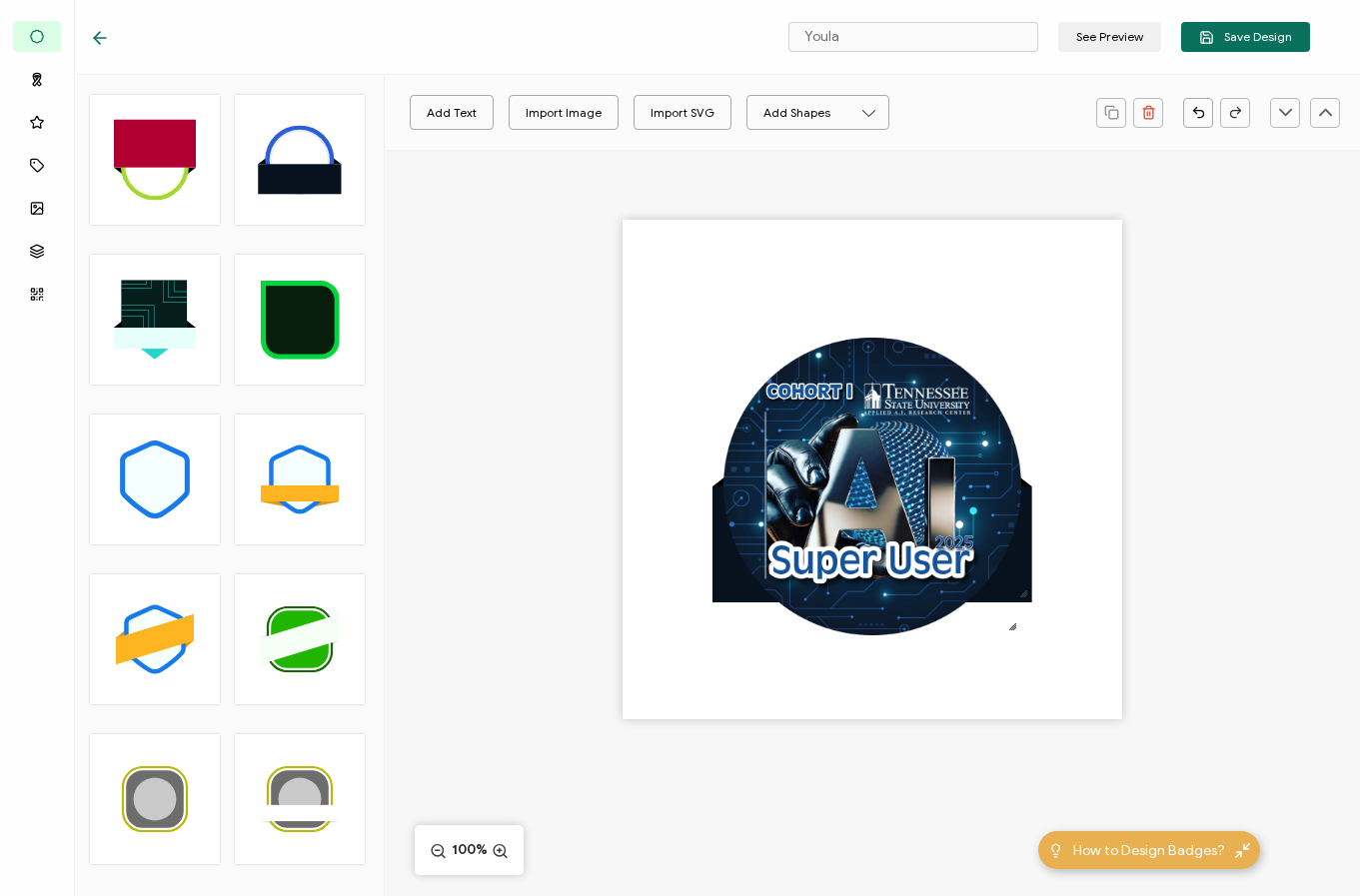click 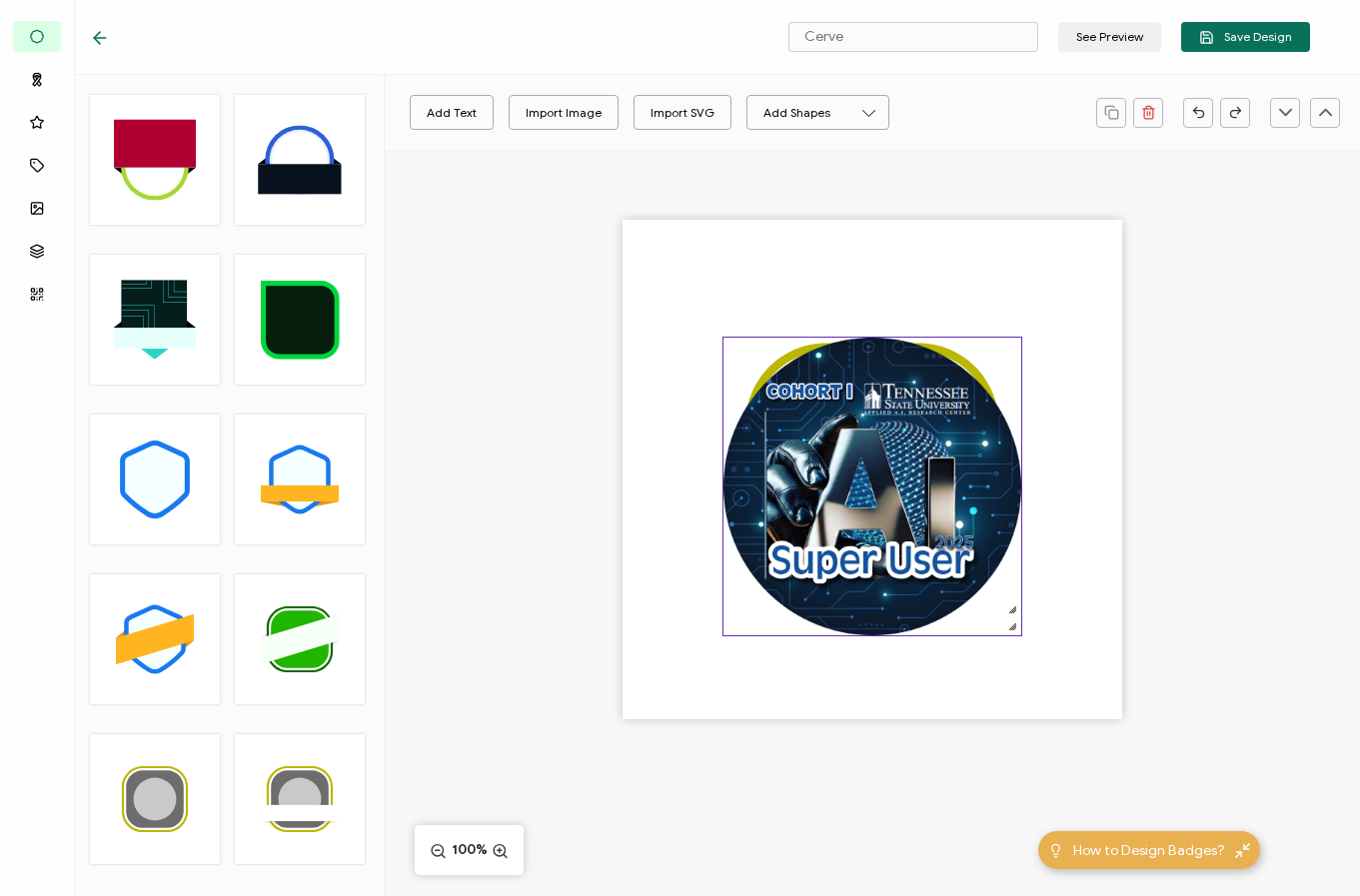 click at bounding box center (872, 486) 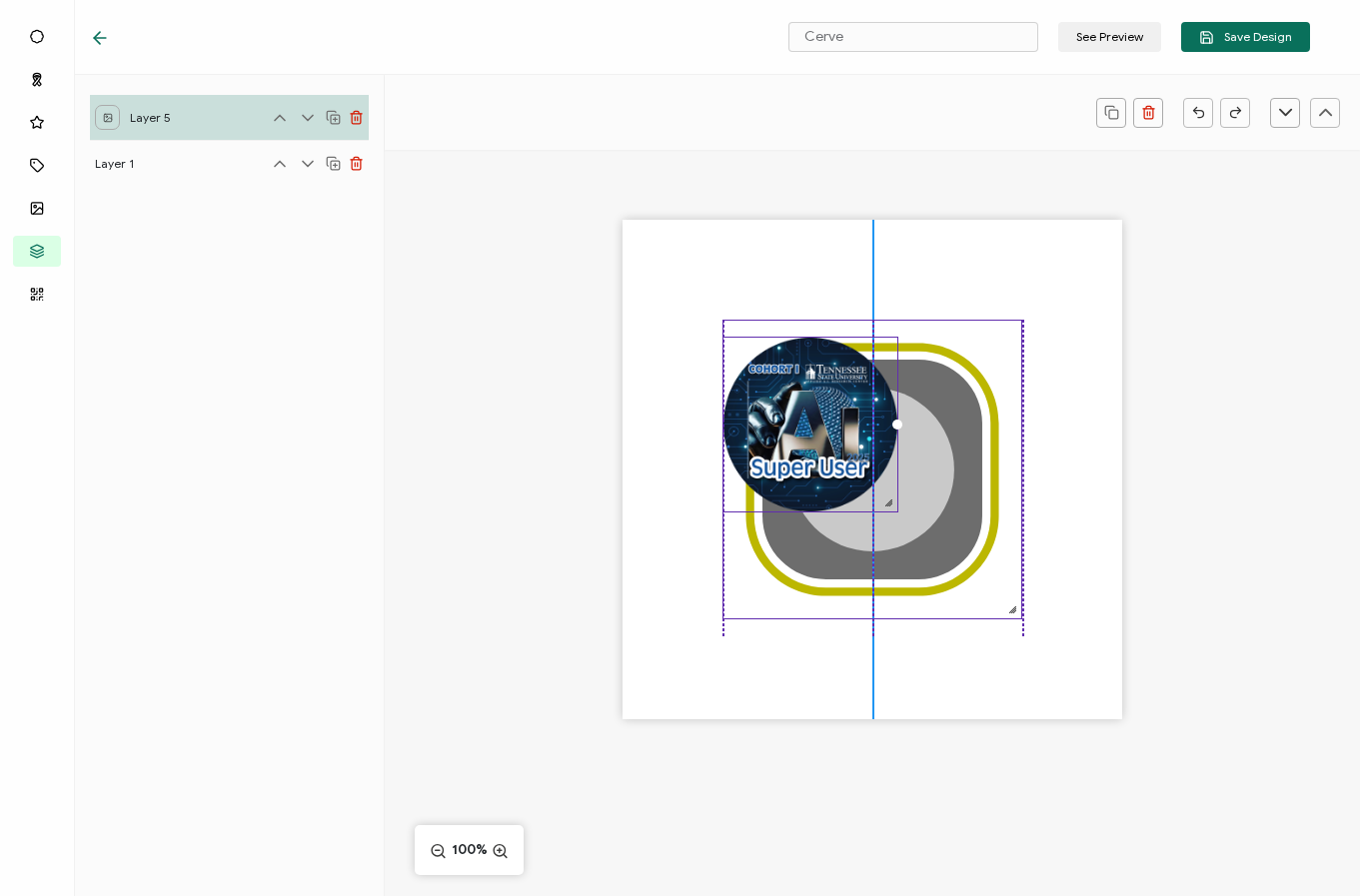 drag, startPoint x: 1004, startPoint y: 620, endPoint x: 881, endPoint y: 526, distance: 154.80633 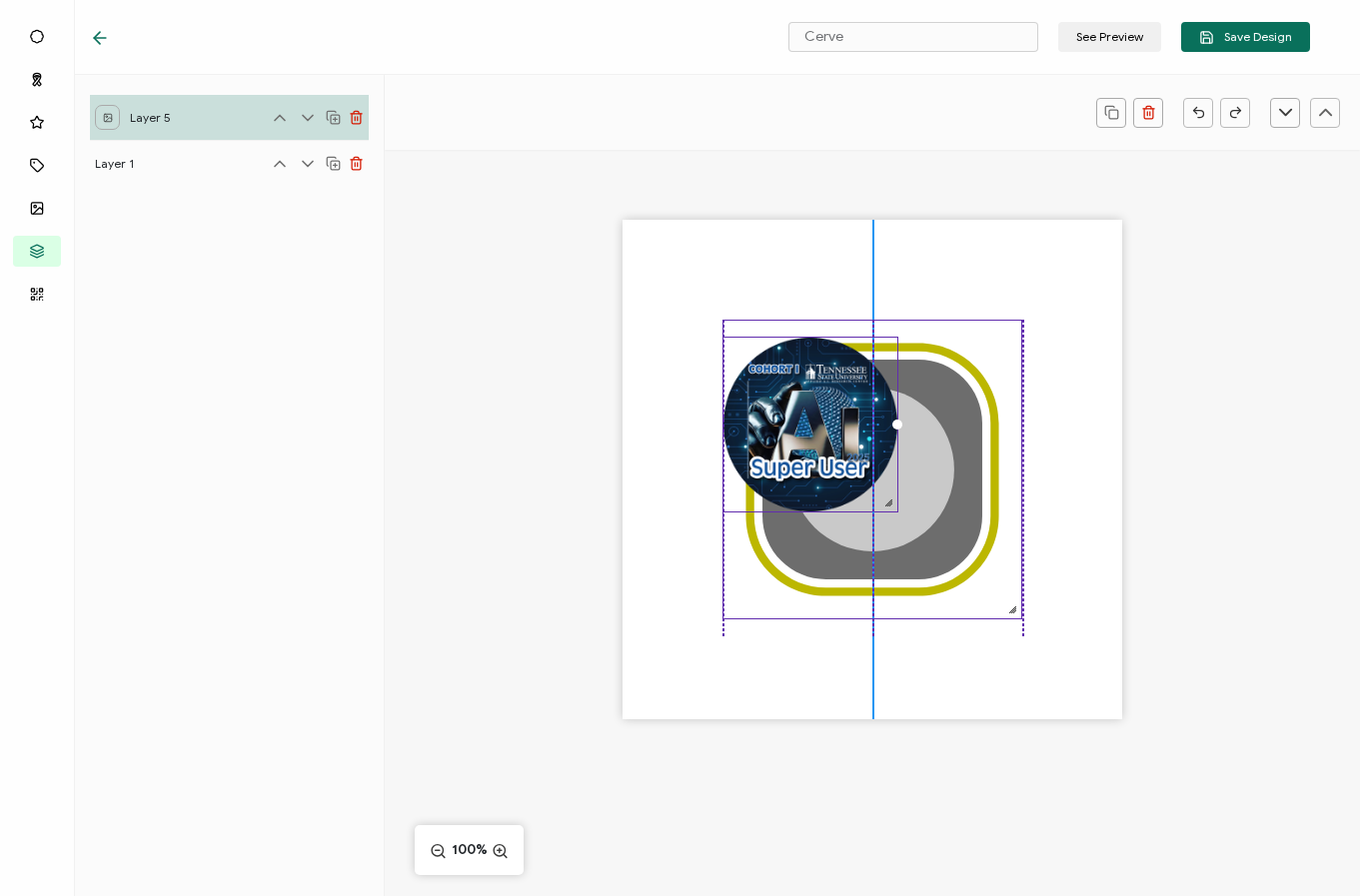 click on ".uuid-106118a5-b476-4fd0-abe0-8f4613b66612{}.uuid-0e8fb444-efba-4208-8896-8133a9b0127e{}.uuid-d713c4c9-523d-426a-aa5e-b376d6656c2f{}" at bounding box center [872, 469] 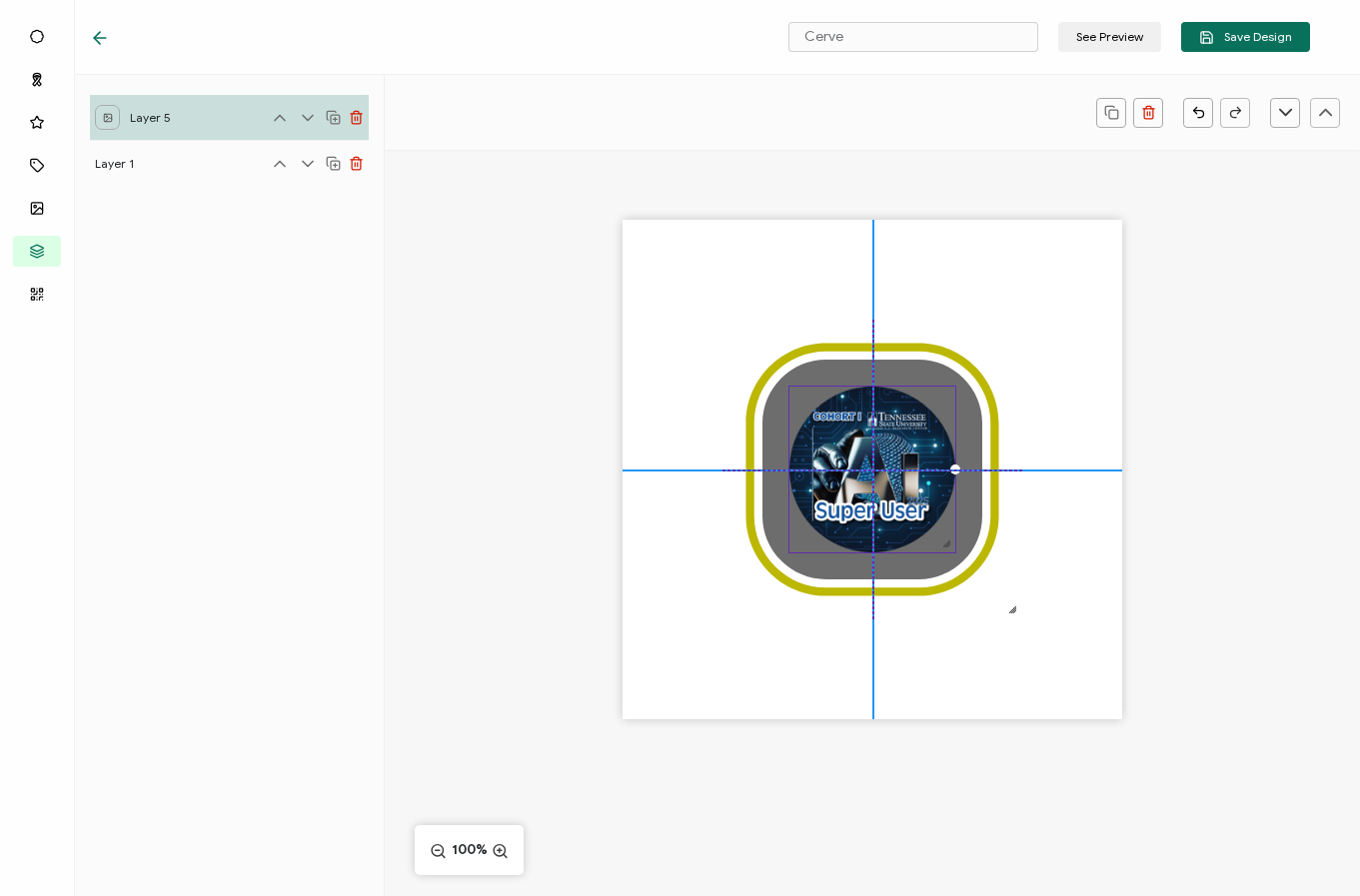 drag, startPoint x: 790, startPoint y: 445, endPoint x: 859, endPoint y: 492, distance: 83.48653 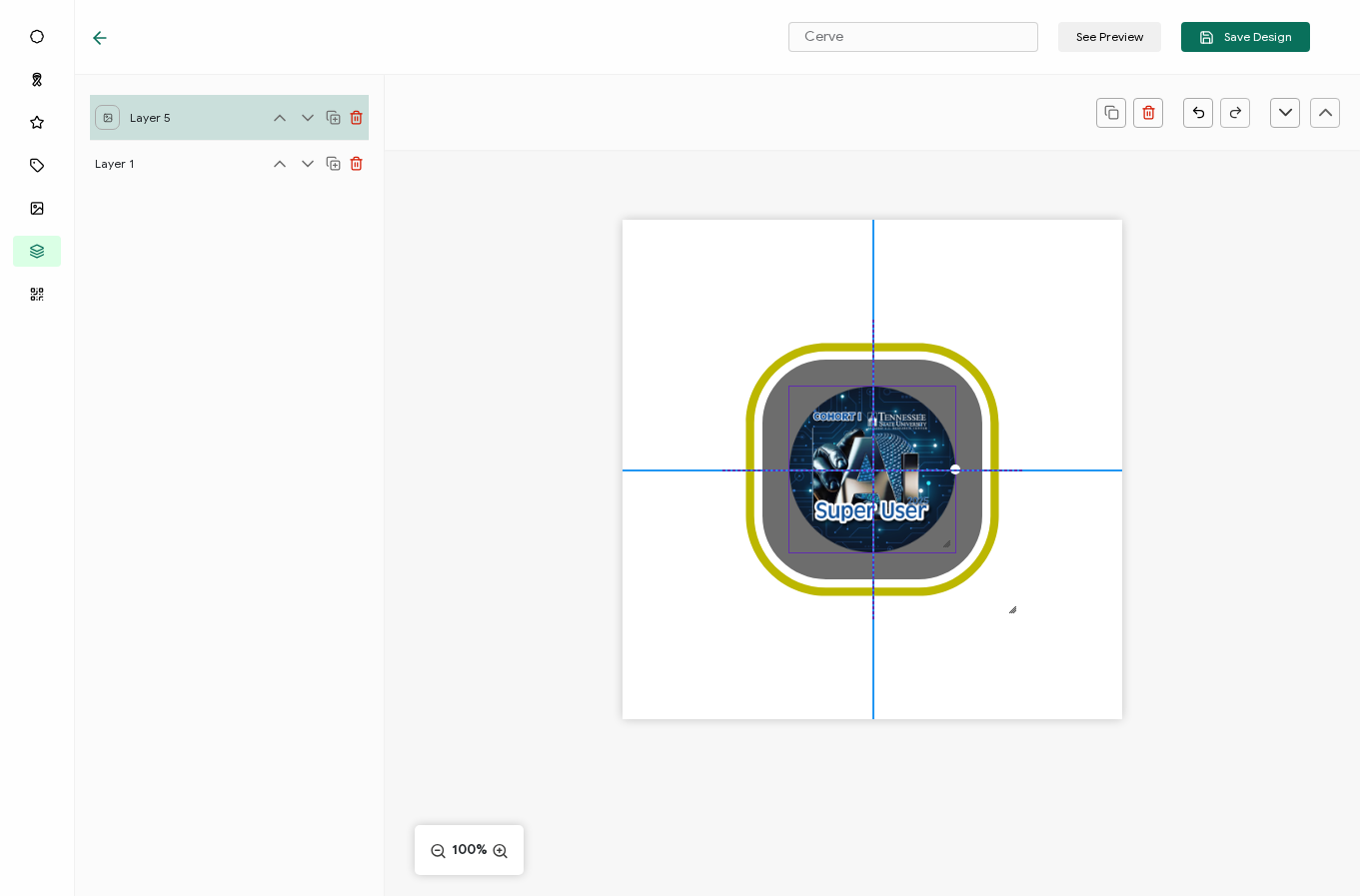 click at bounding box center (872, 469) 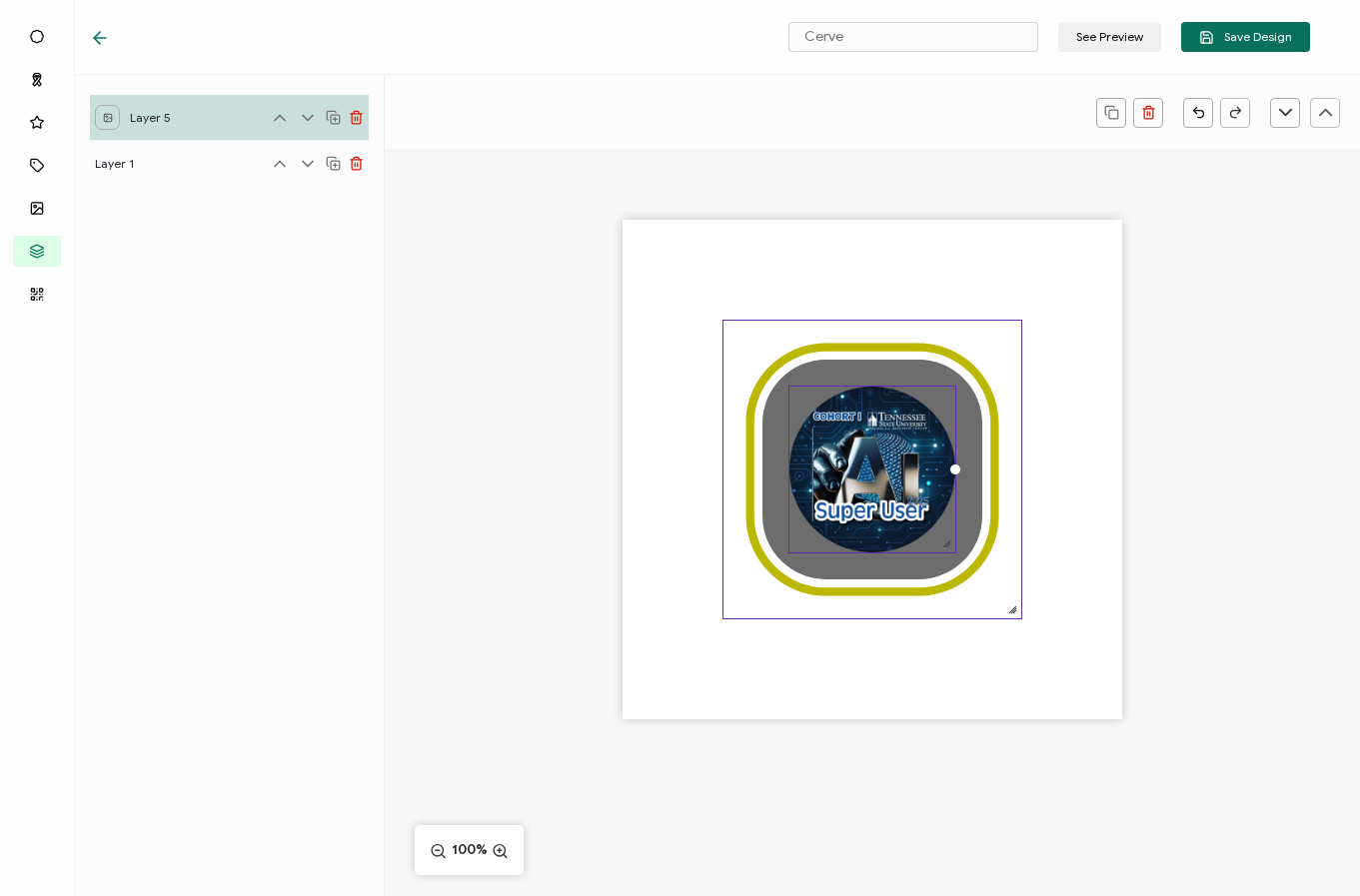 click on ".uuid-106118a5-b476-4fd0-abe0-8f4613b66612{}.uuid-0e8fb444-efba-4208-8896-8133a9b0127e{}.uuid-d713c4c9-523d-426a-aa5e-b376d6656c2f{}" 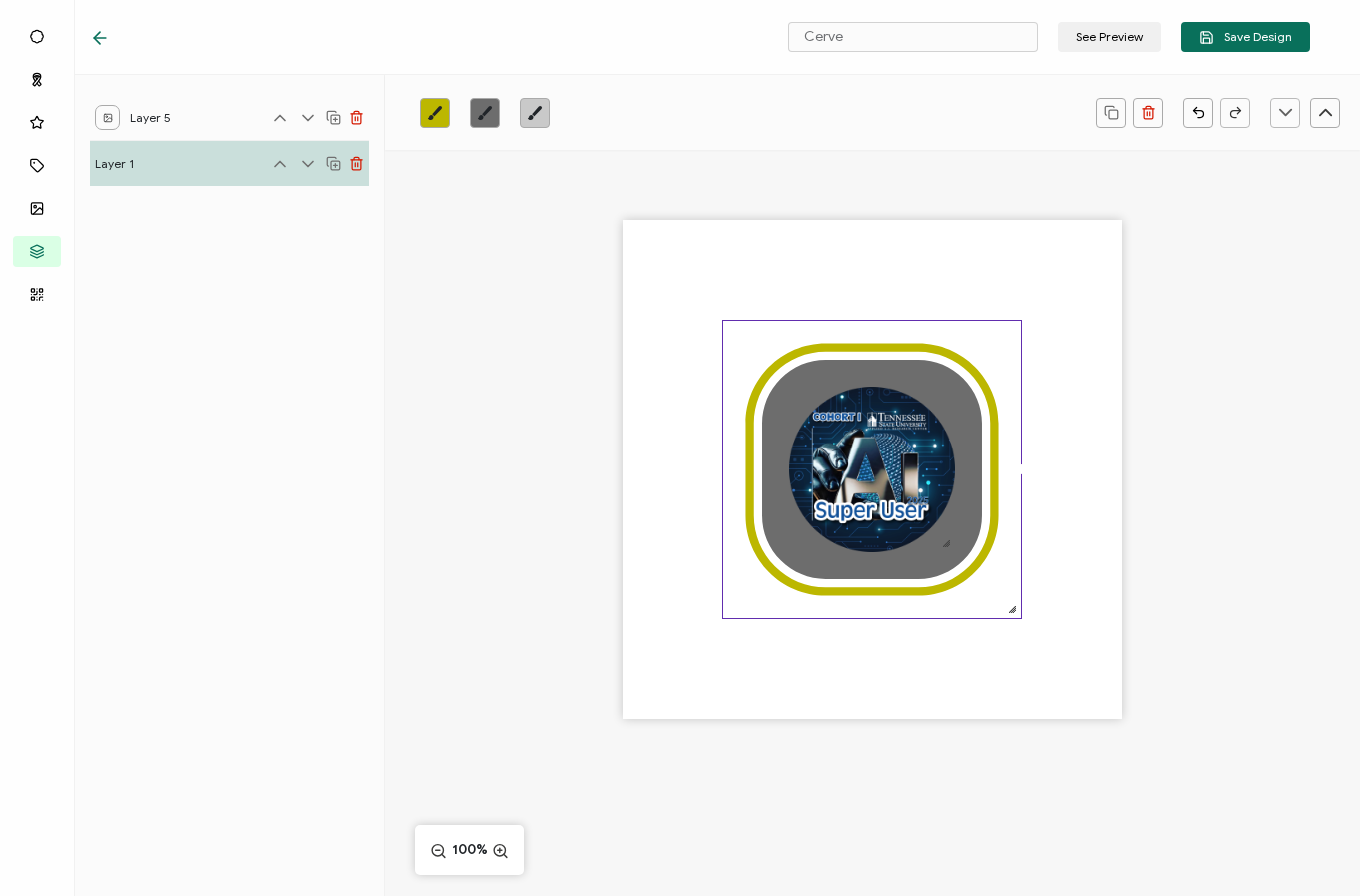 click 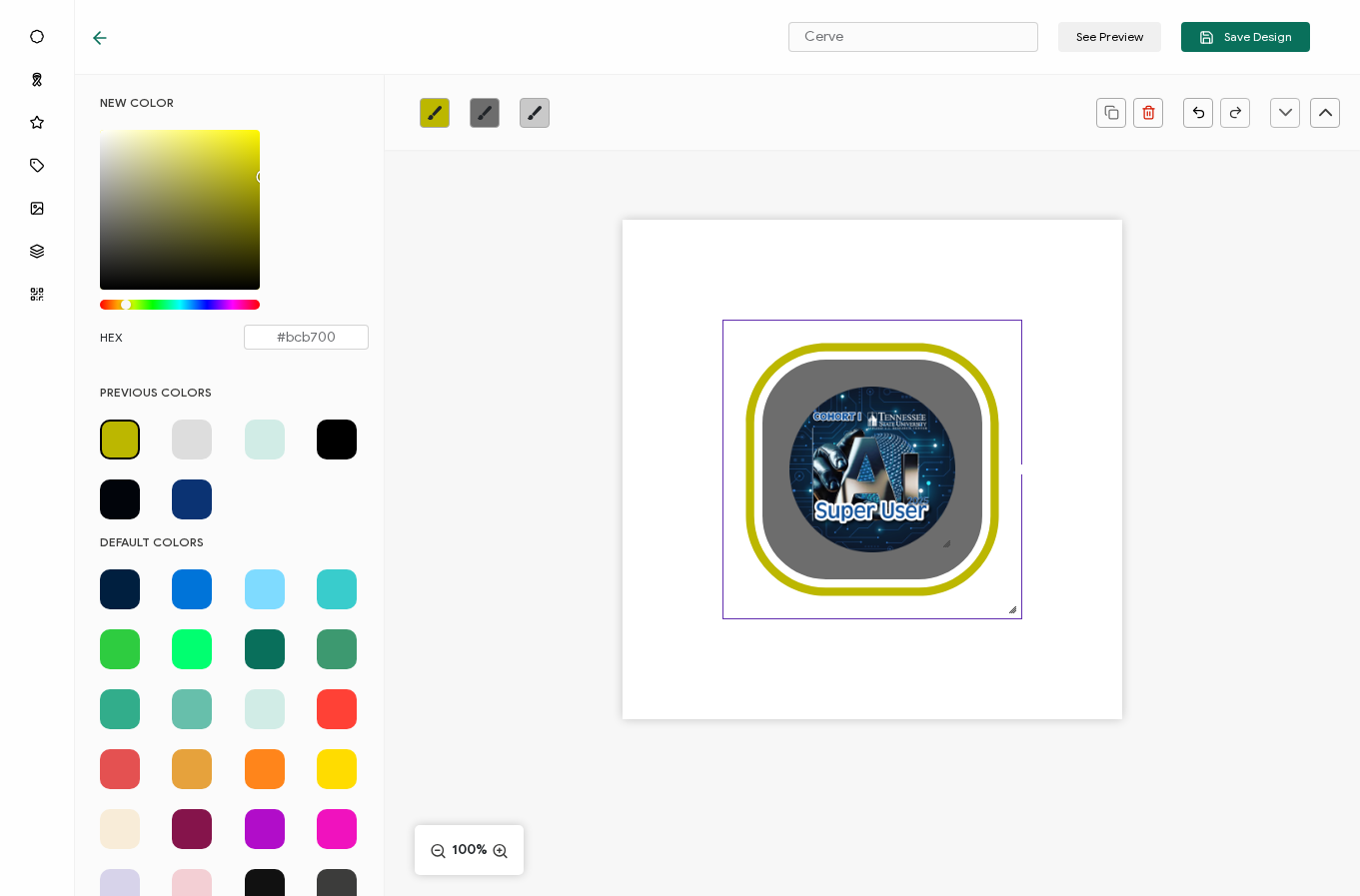 click at bounding box center [192, 499] 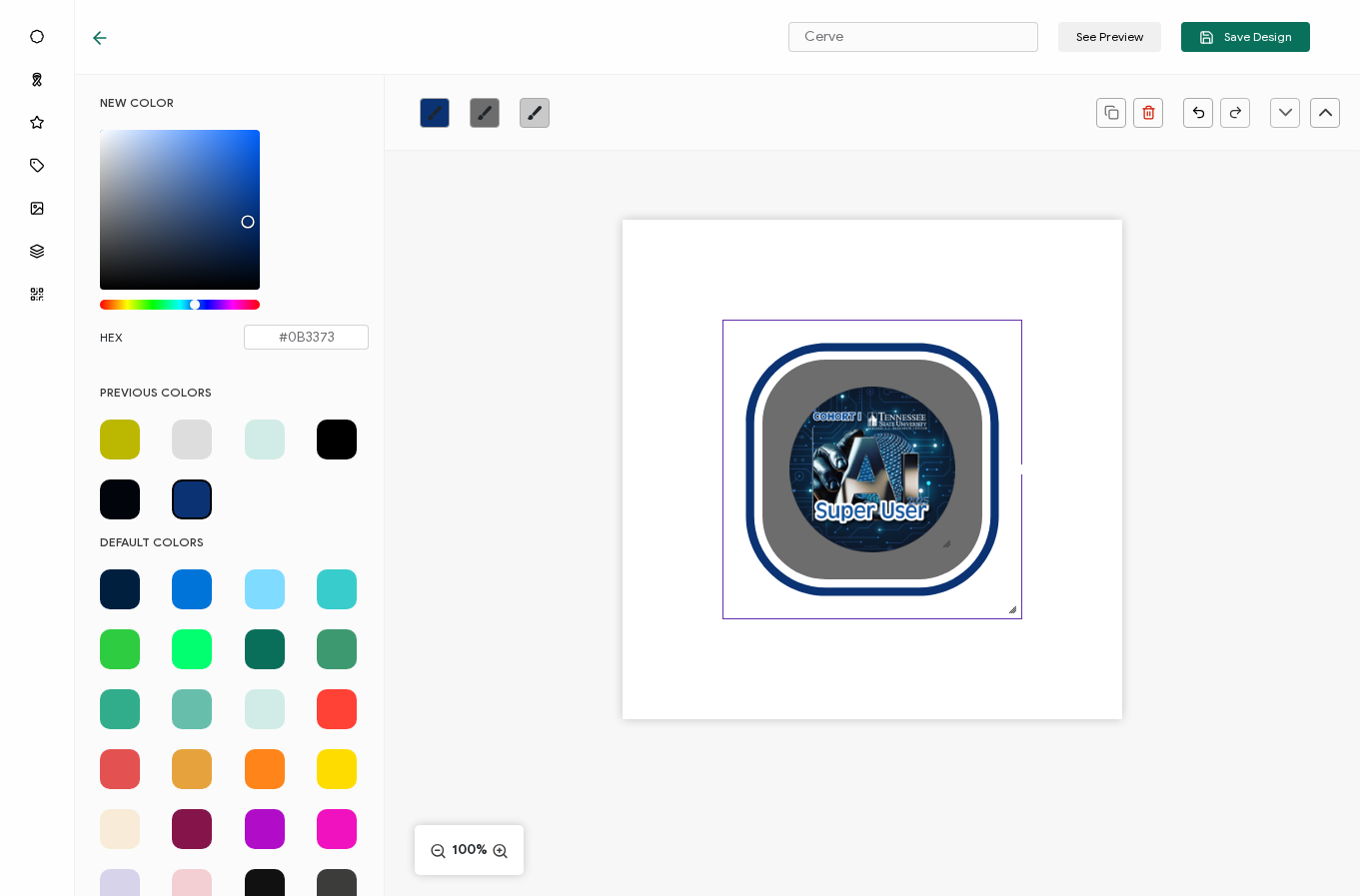click 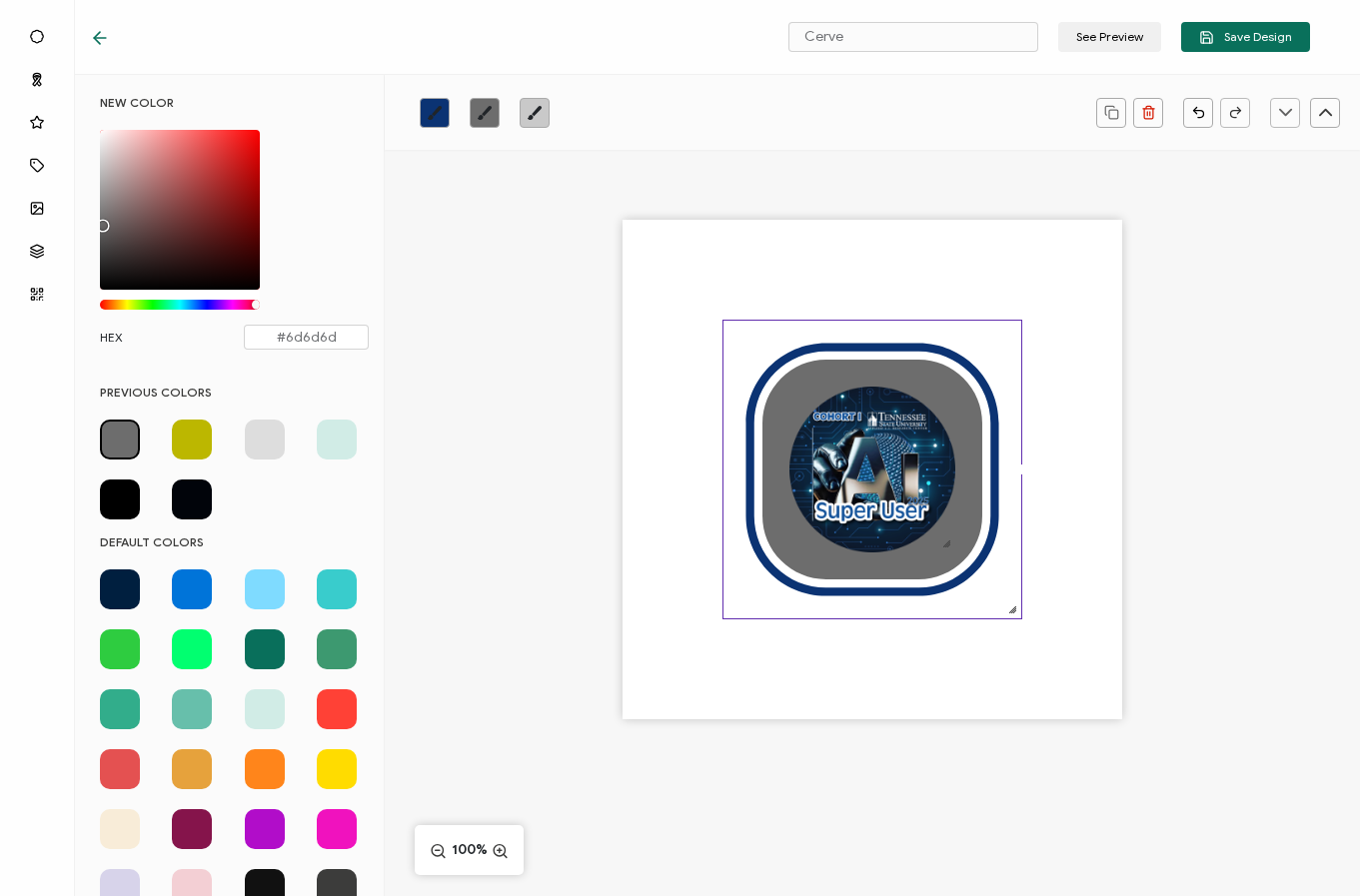 click 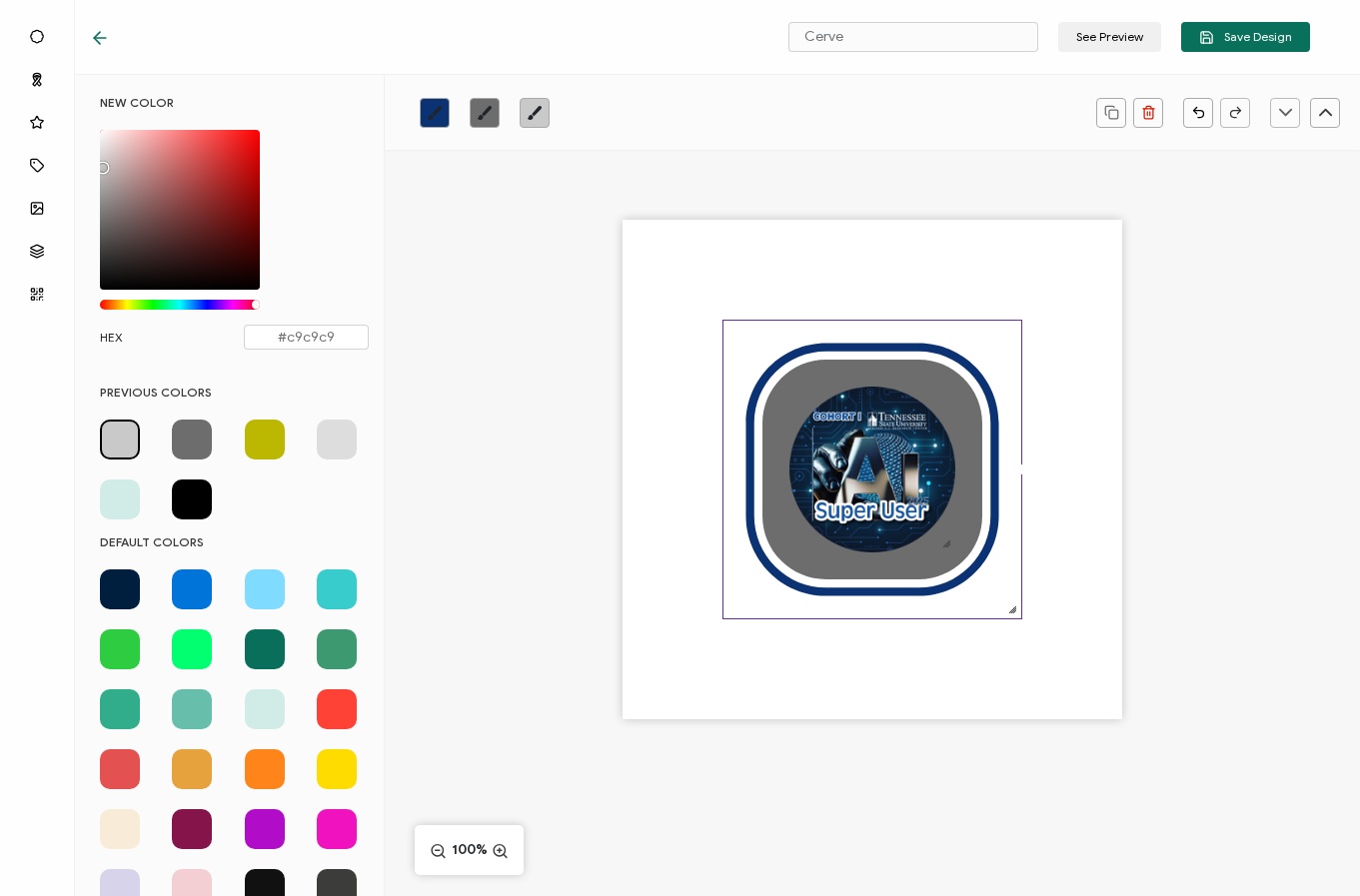 click 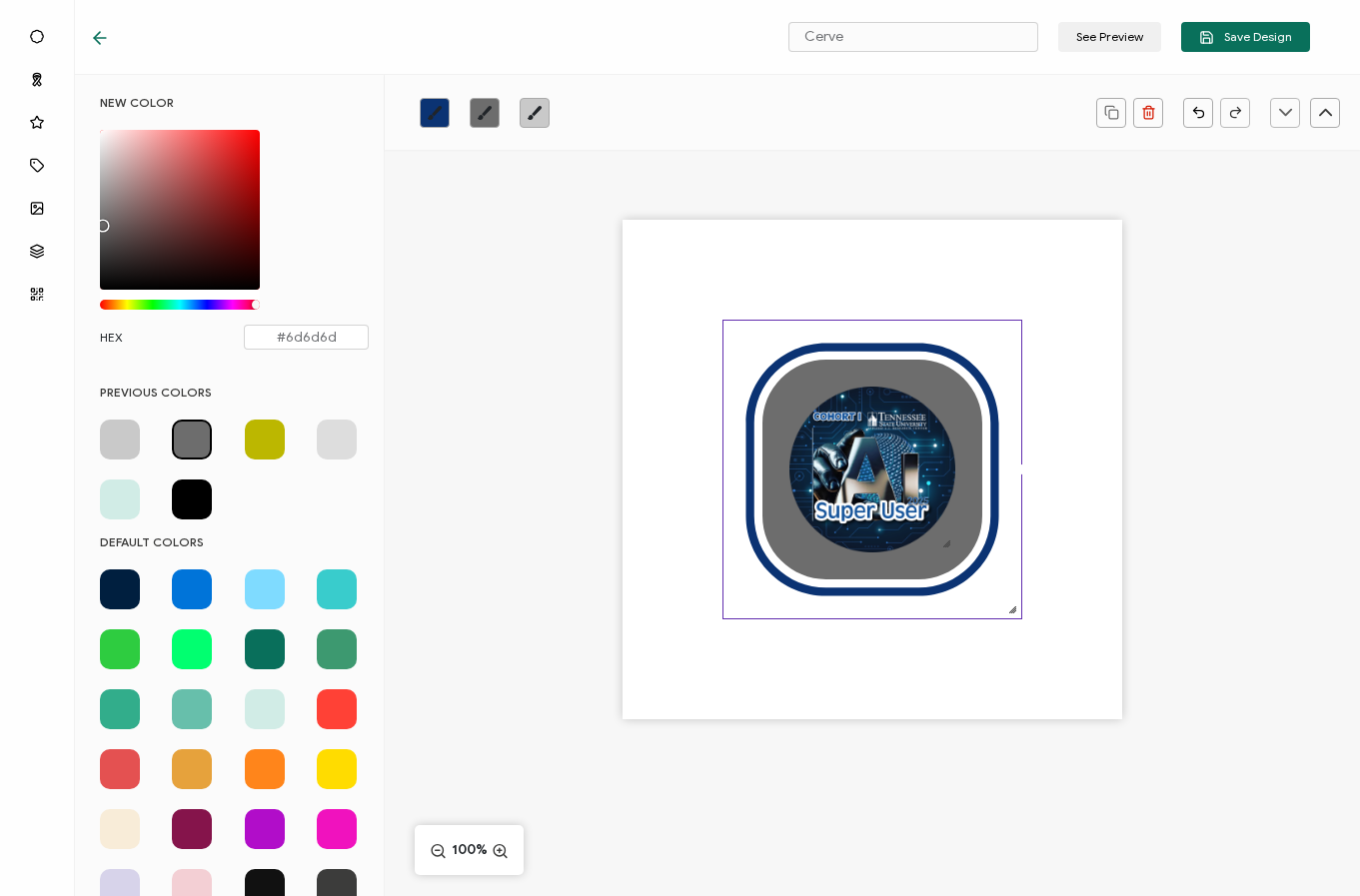 click at bounding box center (120, 440) 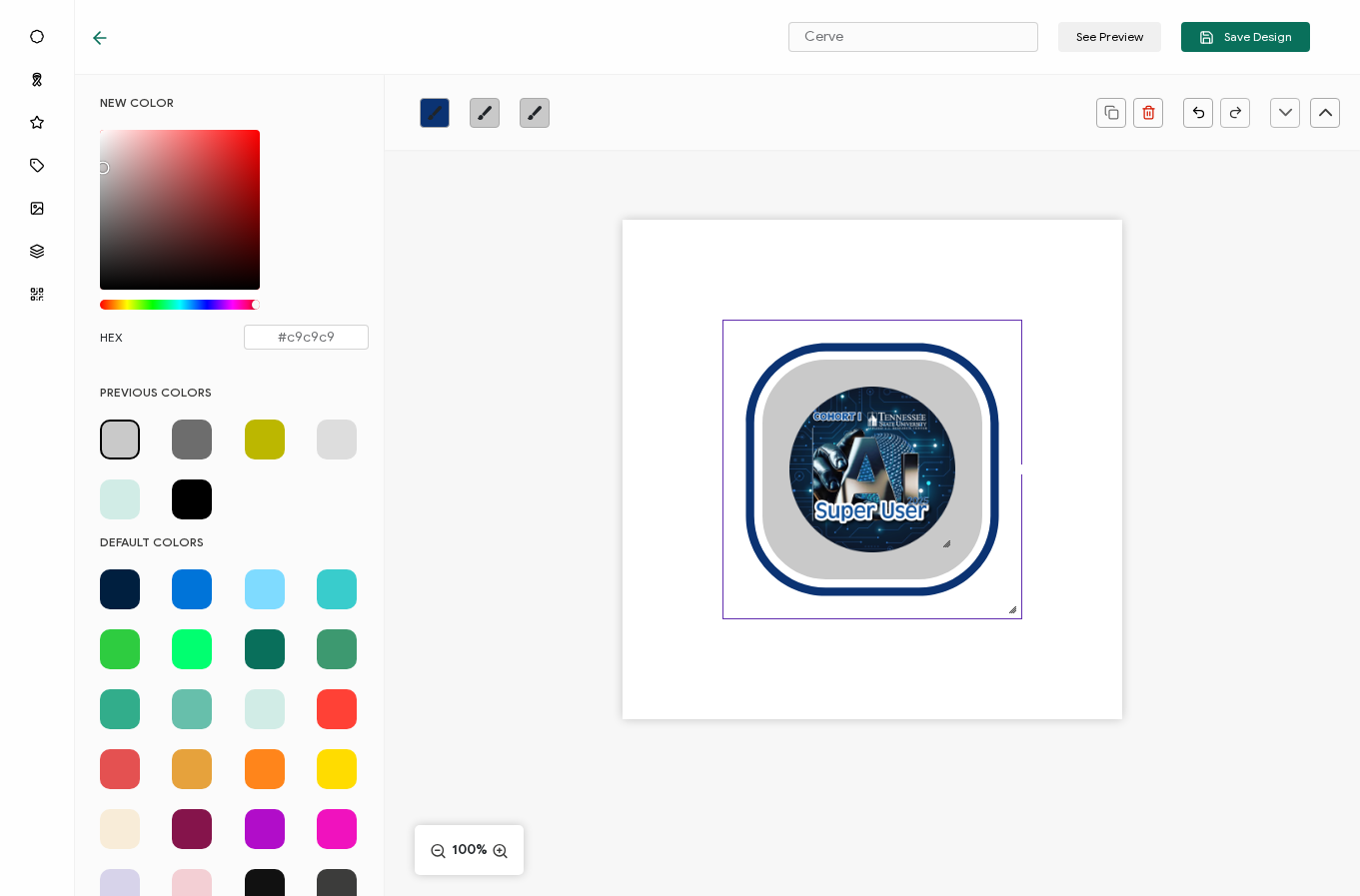 click on ".uuid-106118a5-b476-4fd0-abe0-8f4613b66612{}.uuid-0e8fb444-efba-4208-8896-8133a9b0127e{}.uuid-d713c4c9-523d-426a-aa5e-b376d6656c2f{}" at bounding box center (872, 504) 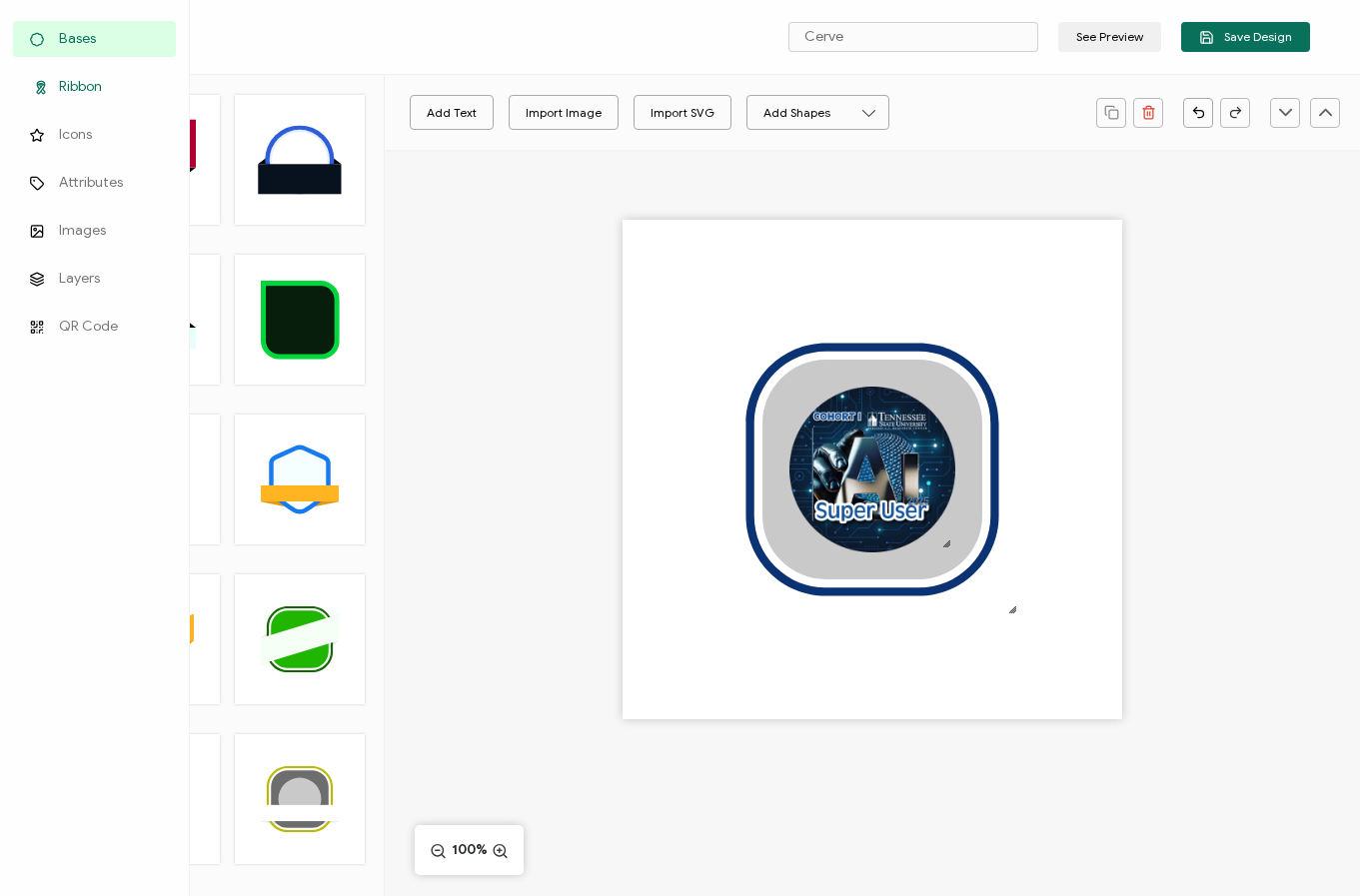 click 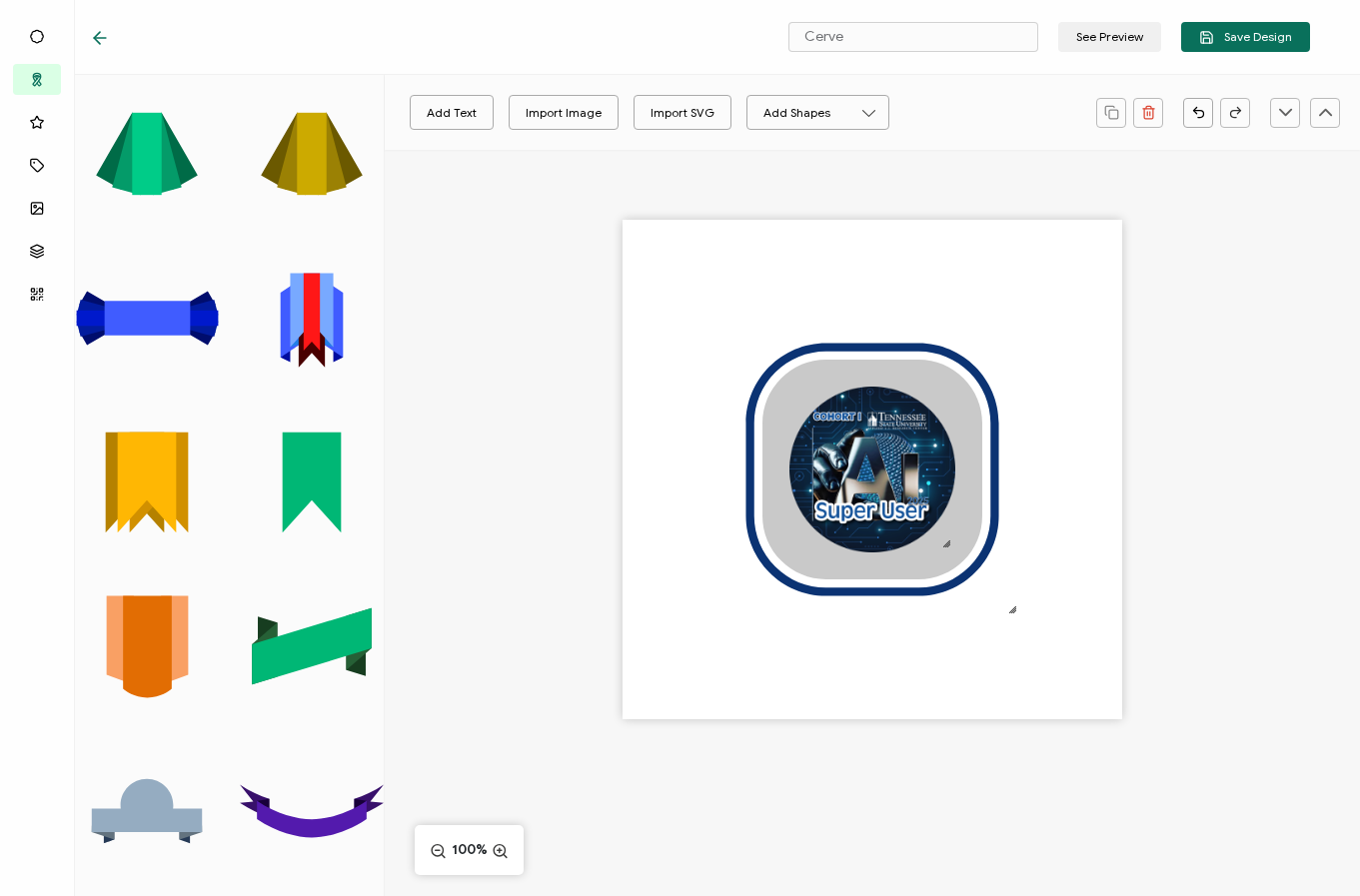 scroll, scrollTop: 183, scrollLeft: 0, axis: vertical 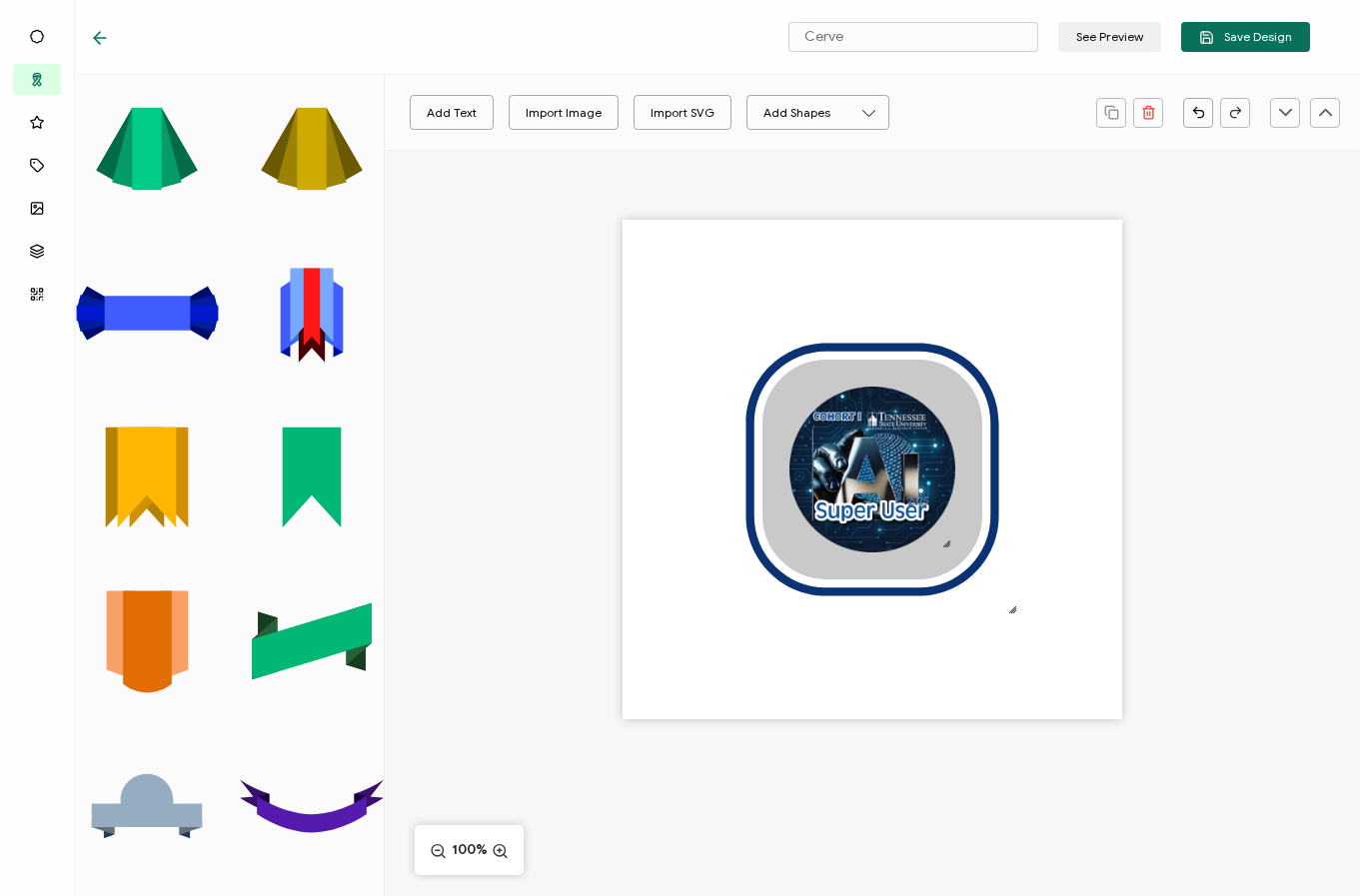 click 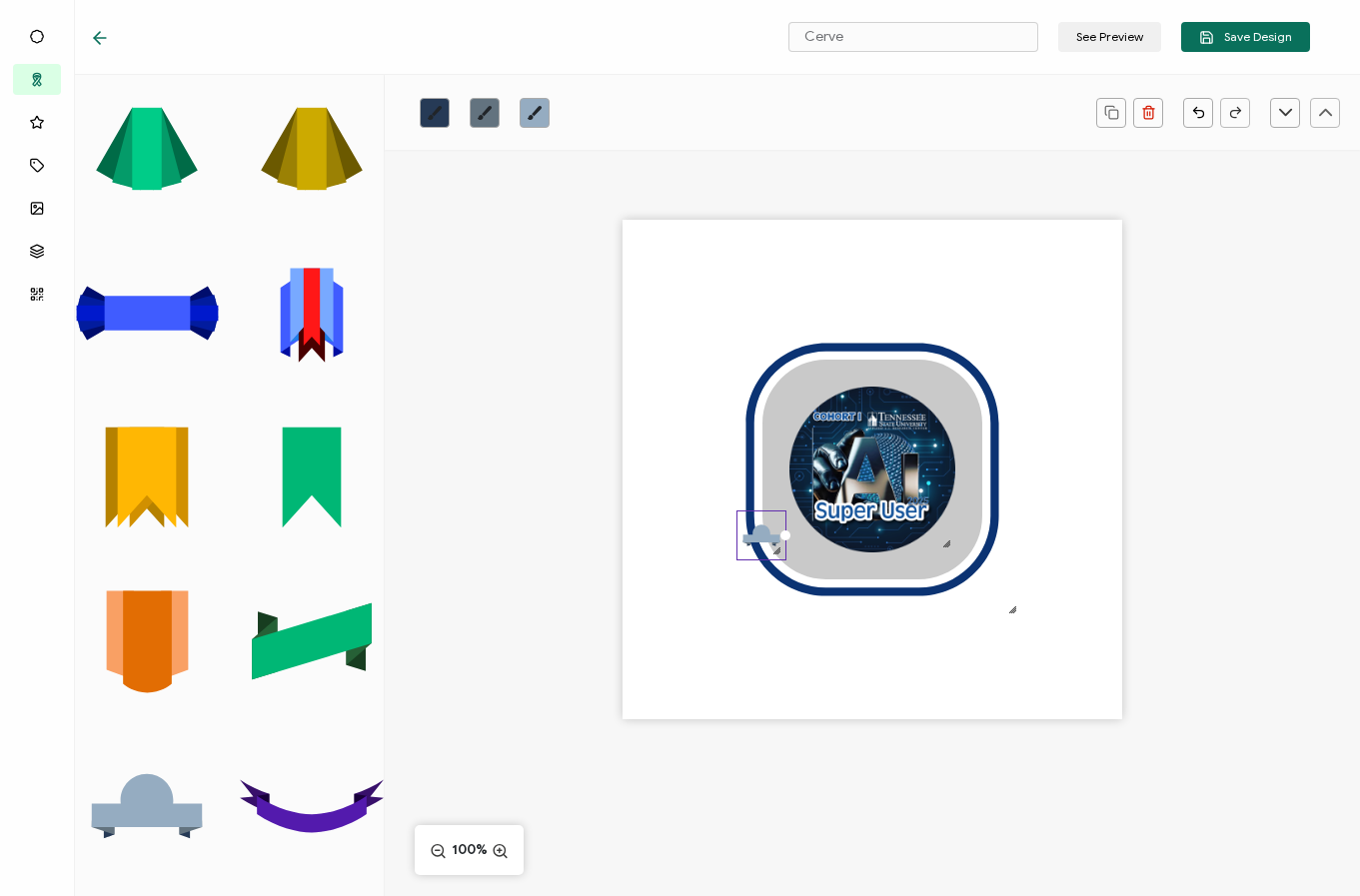 drag, startPoint x: 751, startPoint y: 351, endPoint x: 764, endPoint y: 540, distance: 189.44656 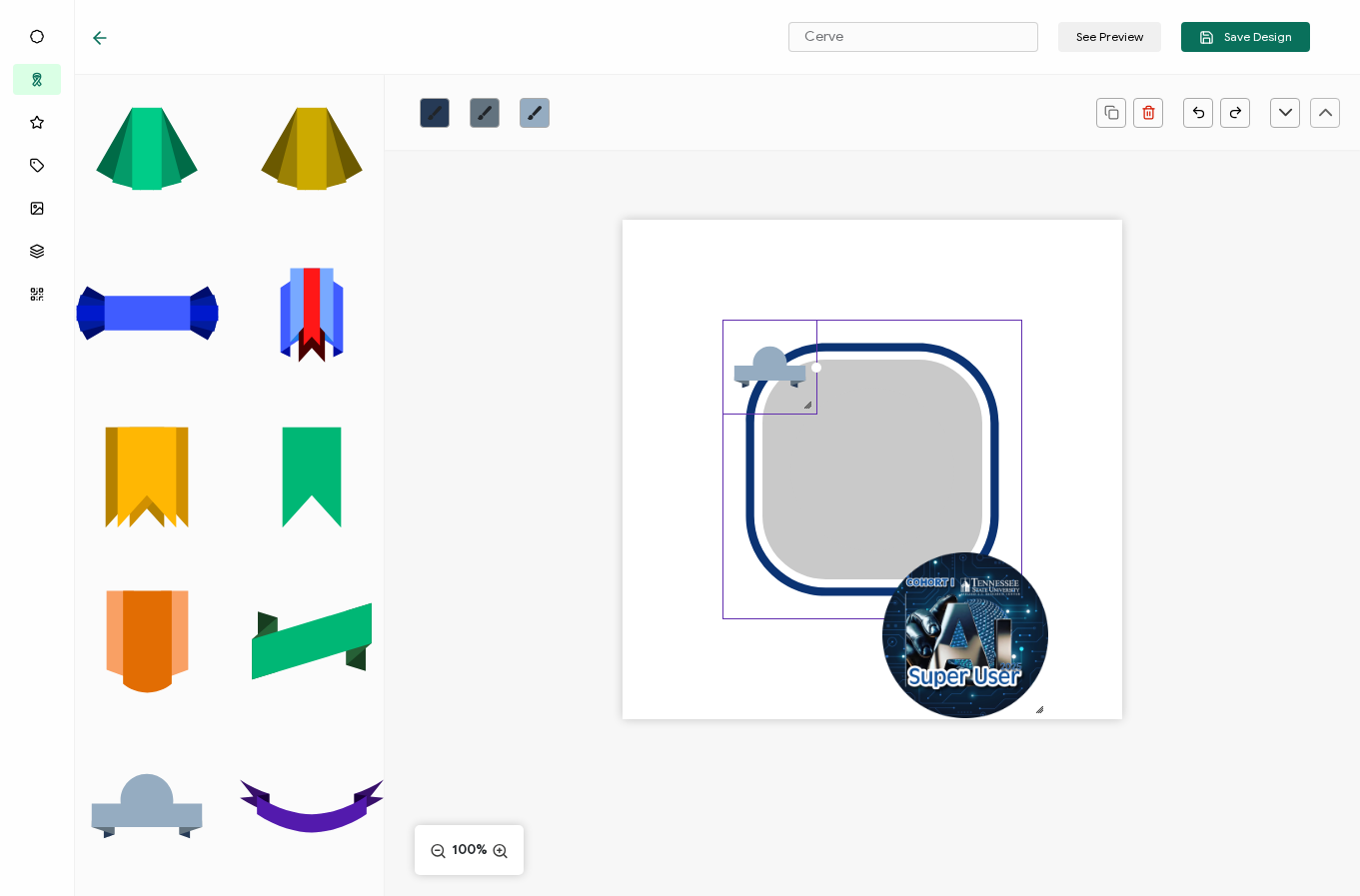 drag, startPoint x: 764, startPoint y: 361, endPoint x: 909, endPoint y: 408, distance: 152.42703 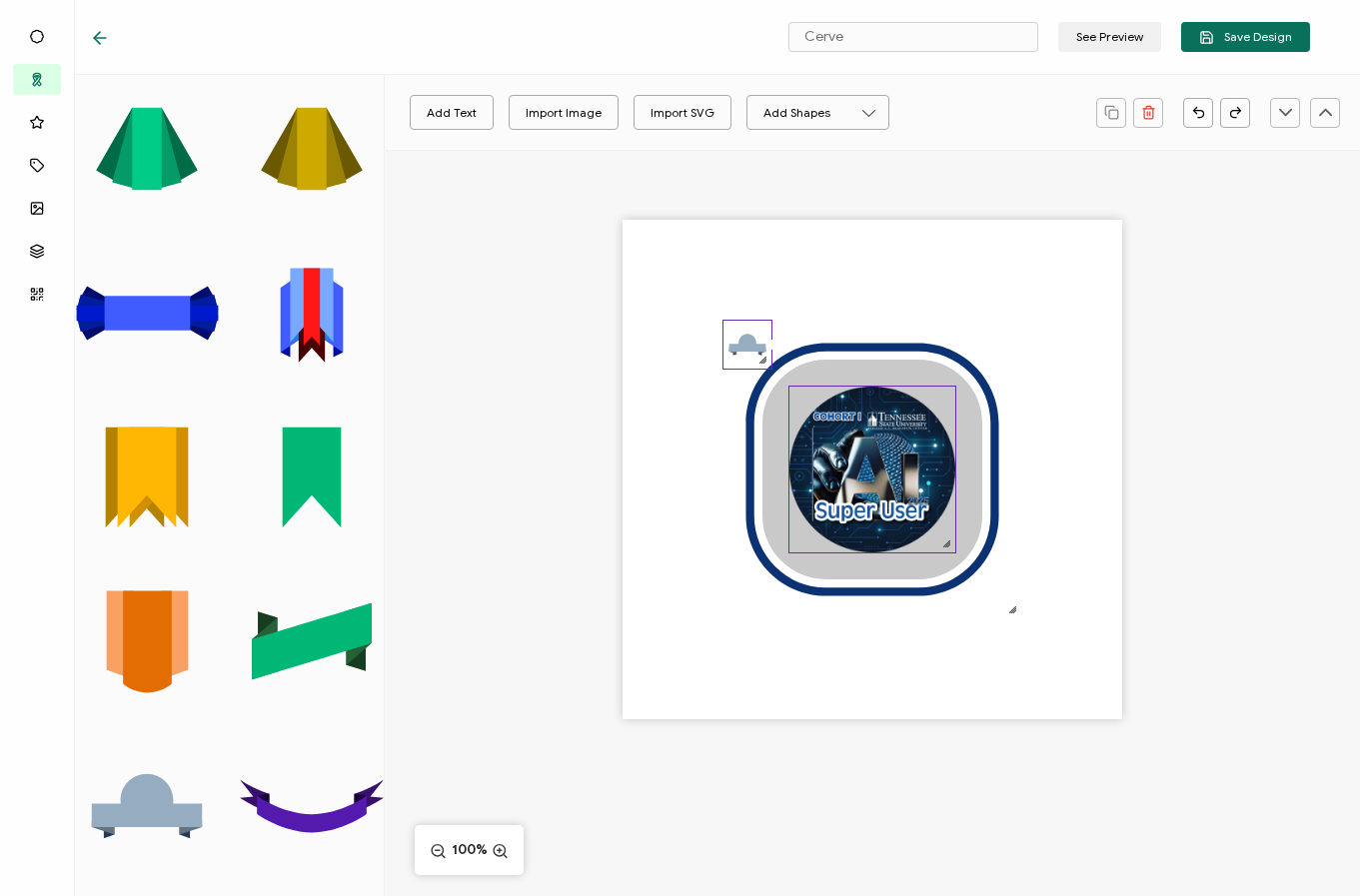 click at bounding box center (872, 469) 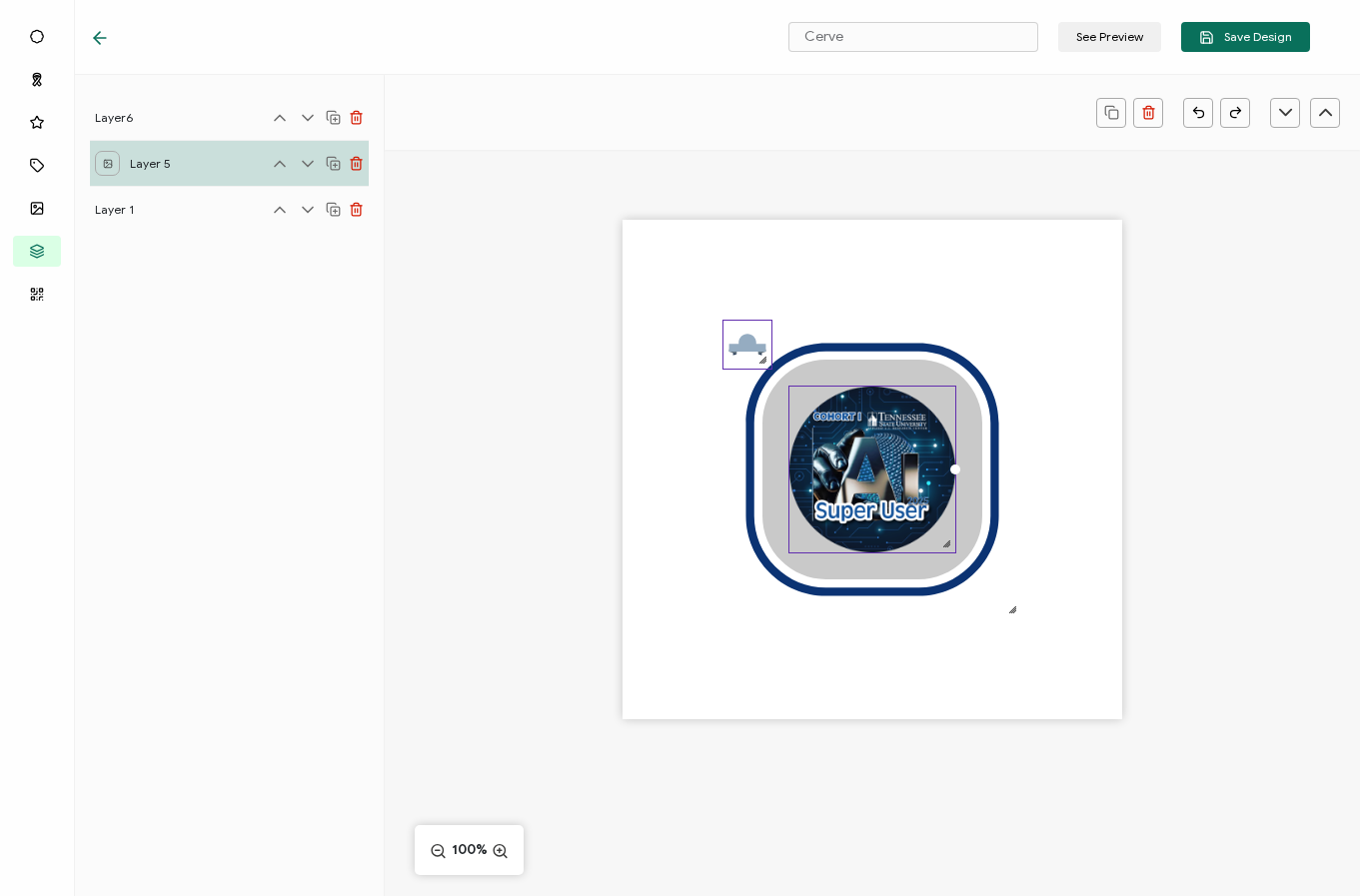 click on ".uuid-23f8734e-1af7-4f37-b171-8637be2cc914{}.uuid-15e608a3-9d80-45ea-a938-a832857704cb{}.uuid-ea0105a1-1164-4a60-a043-9c73998969a3{}" 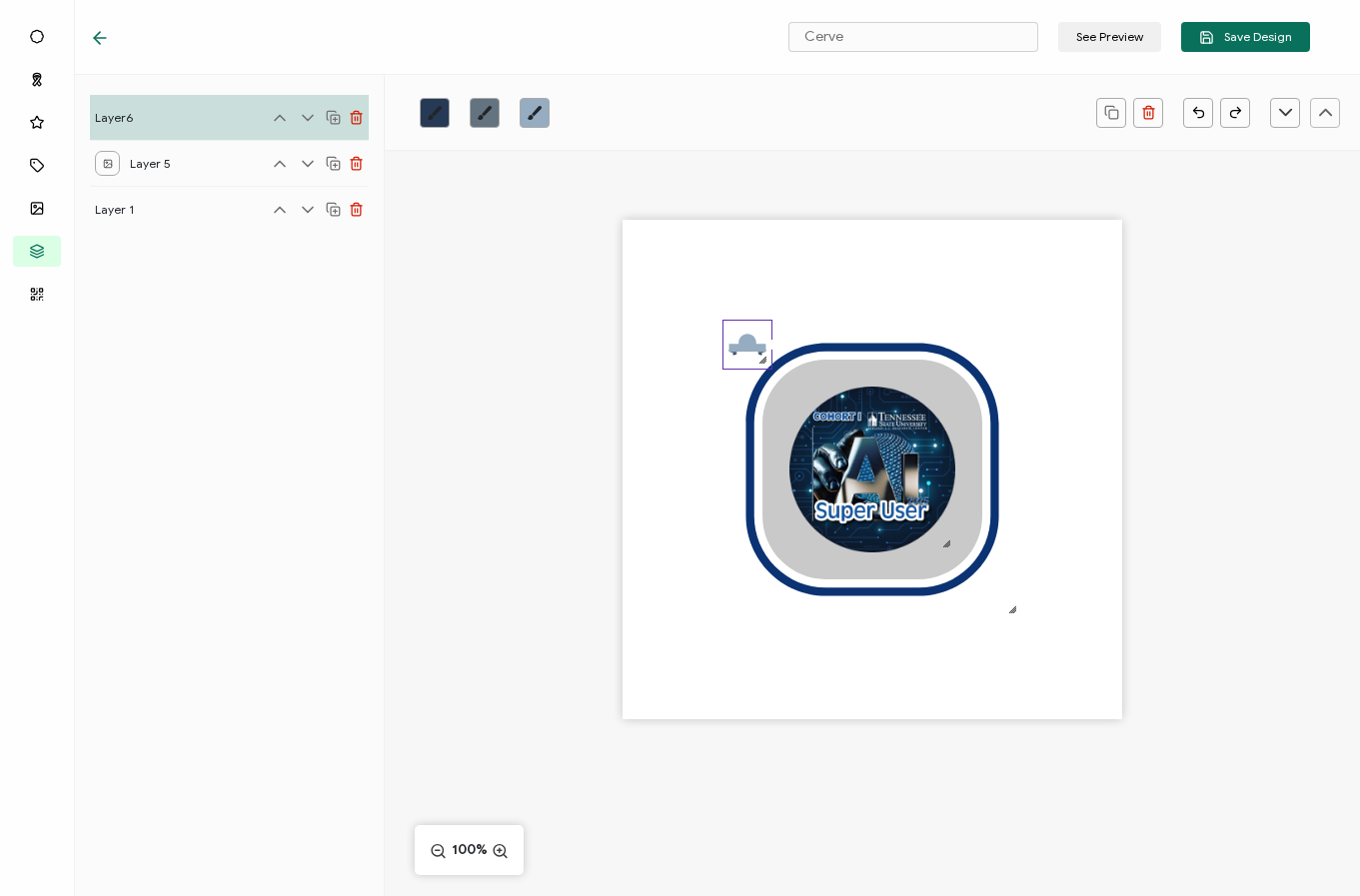 click 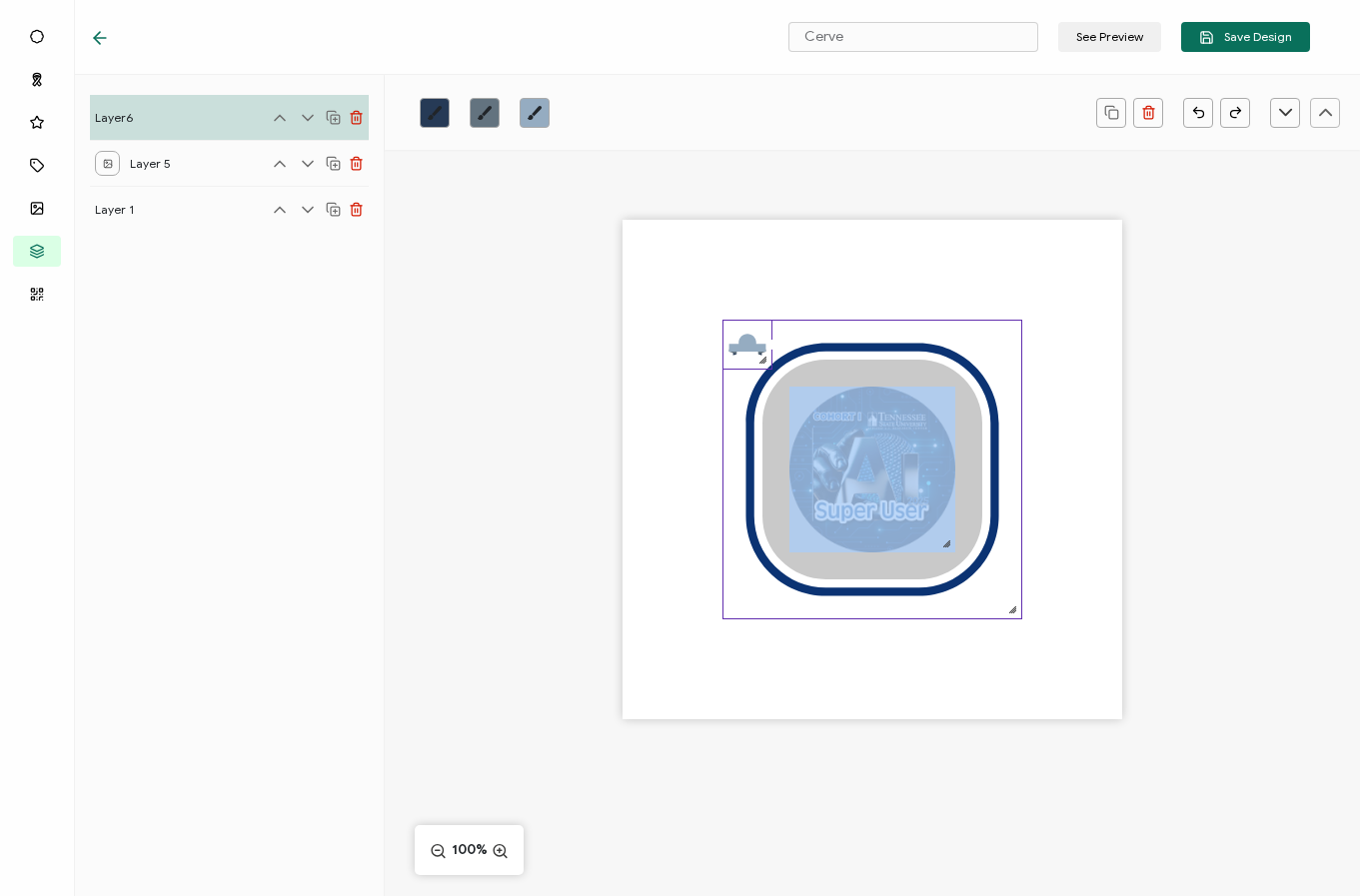 drag, startPoint x: 746, startPoint y: 344, endPoint x: 795, endPoint y: 337, distance: 49.497475 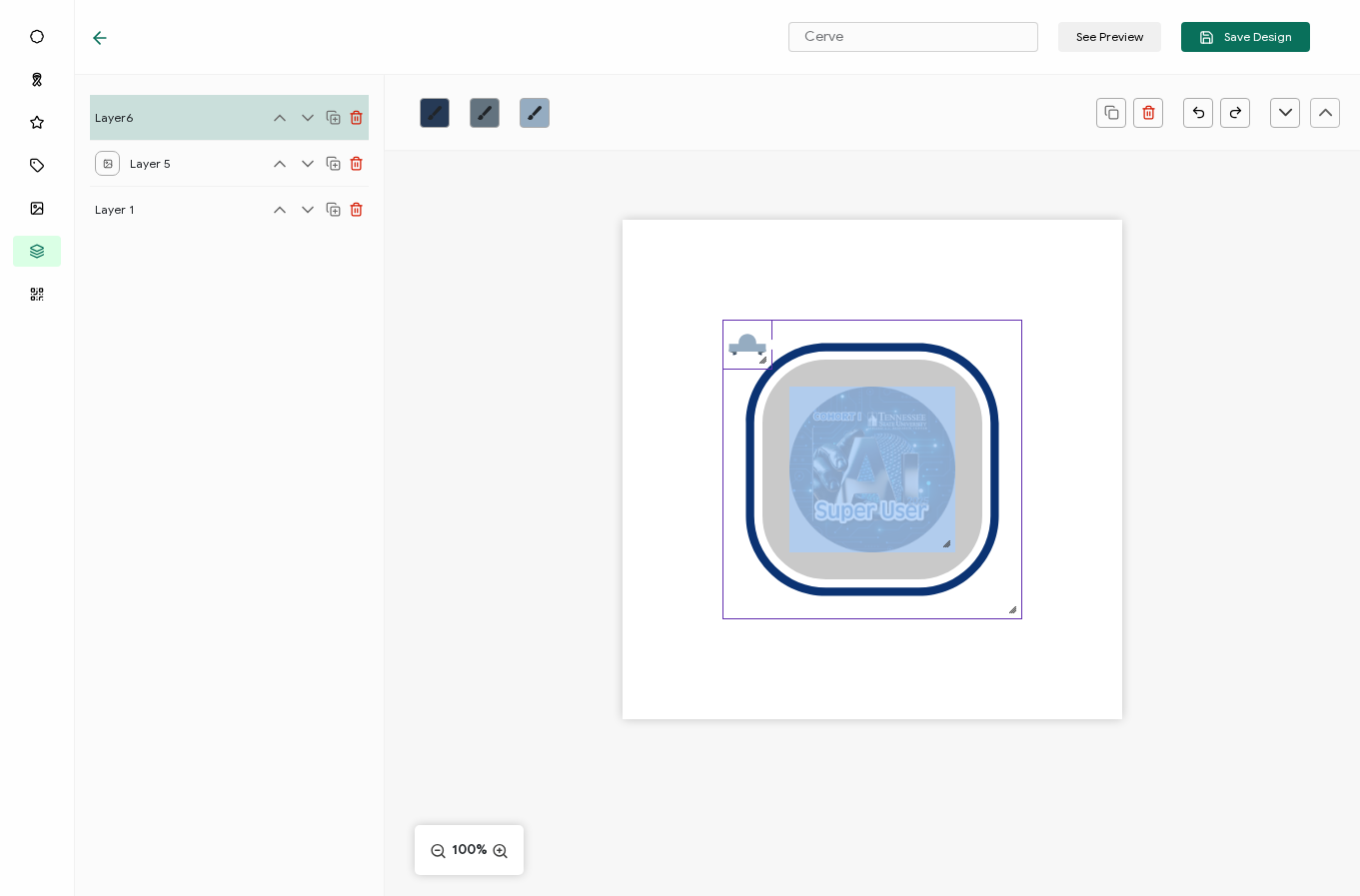 click on ".uuid-106118a5-b476-4fd0-abe0-8f4613b66612{}.uuid-0e8fb444-efba-4208-8896-8133a9b0127e{}.uuid-d713c4c9-523d-426a-aa5e-b376d6656c2f{}                 .uuid-23f8734e-1af7-4f37-b171-8637be2cc914{}.uuid-15e608a3-9d80-45ea-a938-a832857704cb{}.uuid-ea0105a1-1164-4a60-a043-9c73998969a3{}" at bounding box center (872, 469) 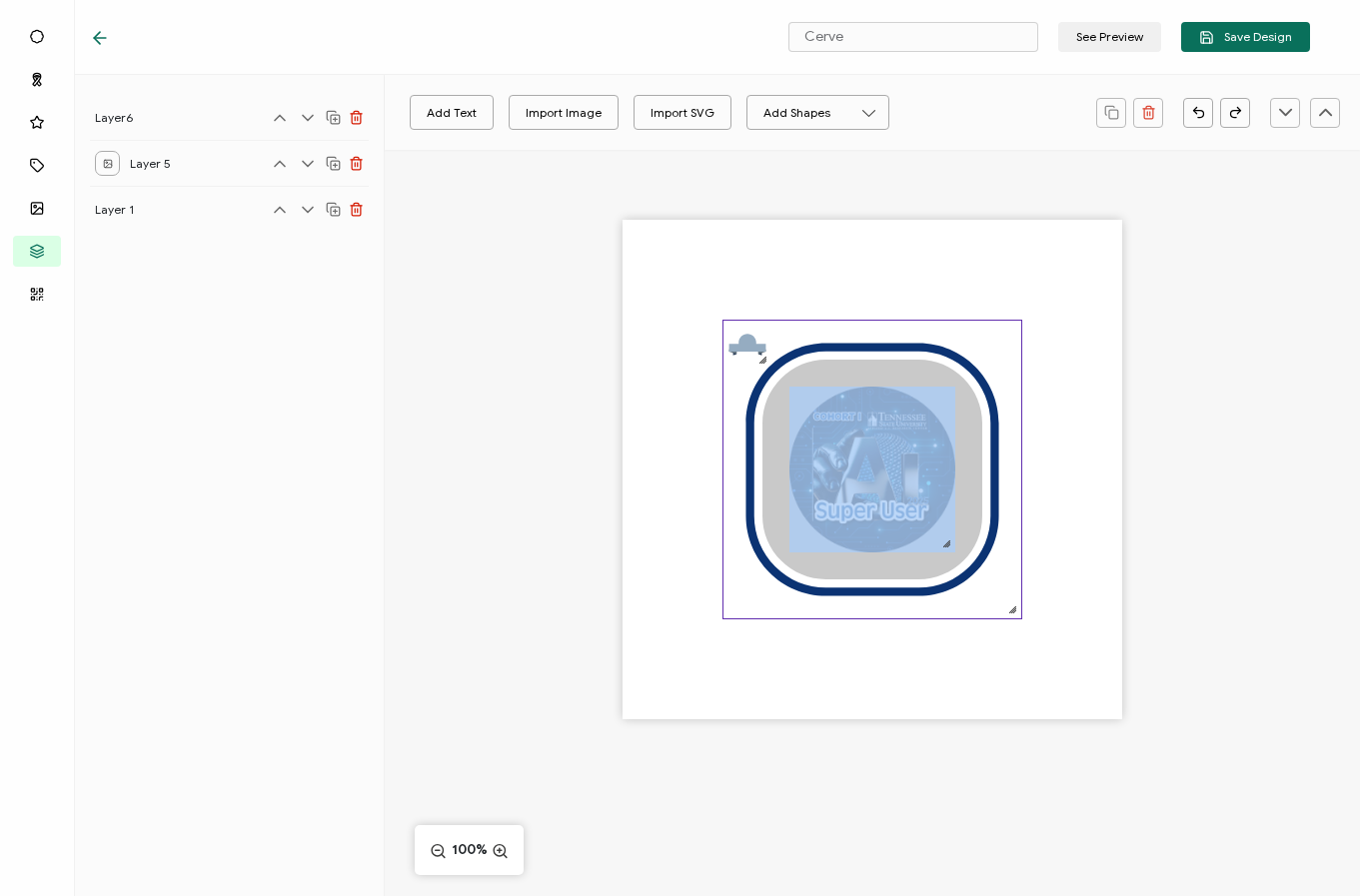 click on ".uuid-106118a5-b476-4fd0-abe0-8f4613b66612{}.uuid-0e8fb444-efba-4208-8896-8133a9b0127e{}.uuid-d713c4c9-523d-426a-aa5e-b376d6656c2f{}" 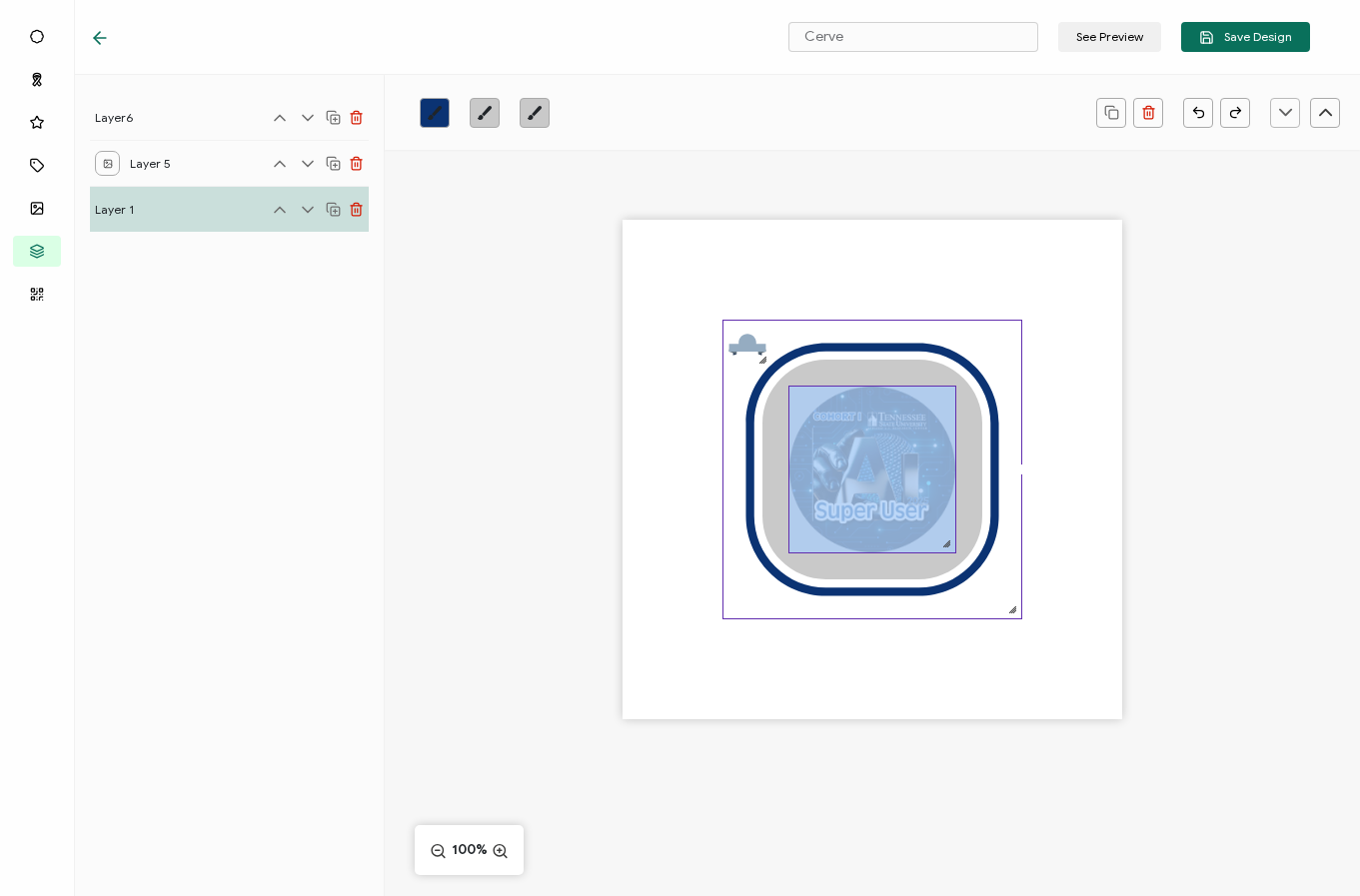 click at bounding box center [872, 469] 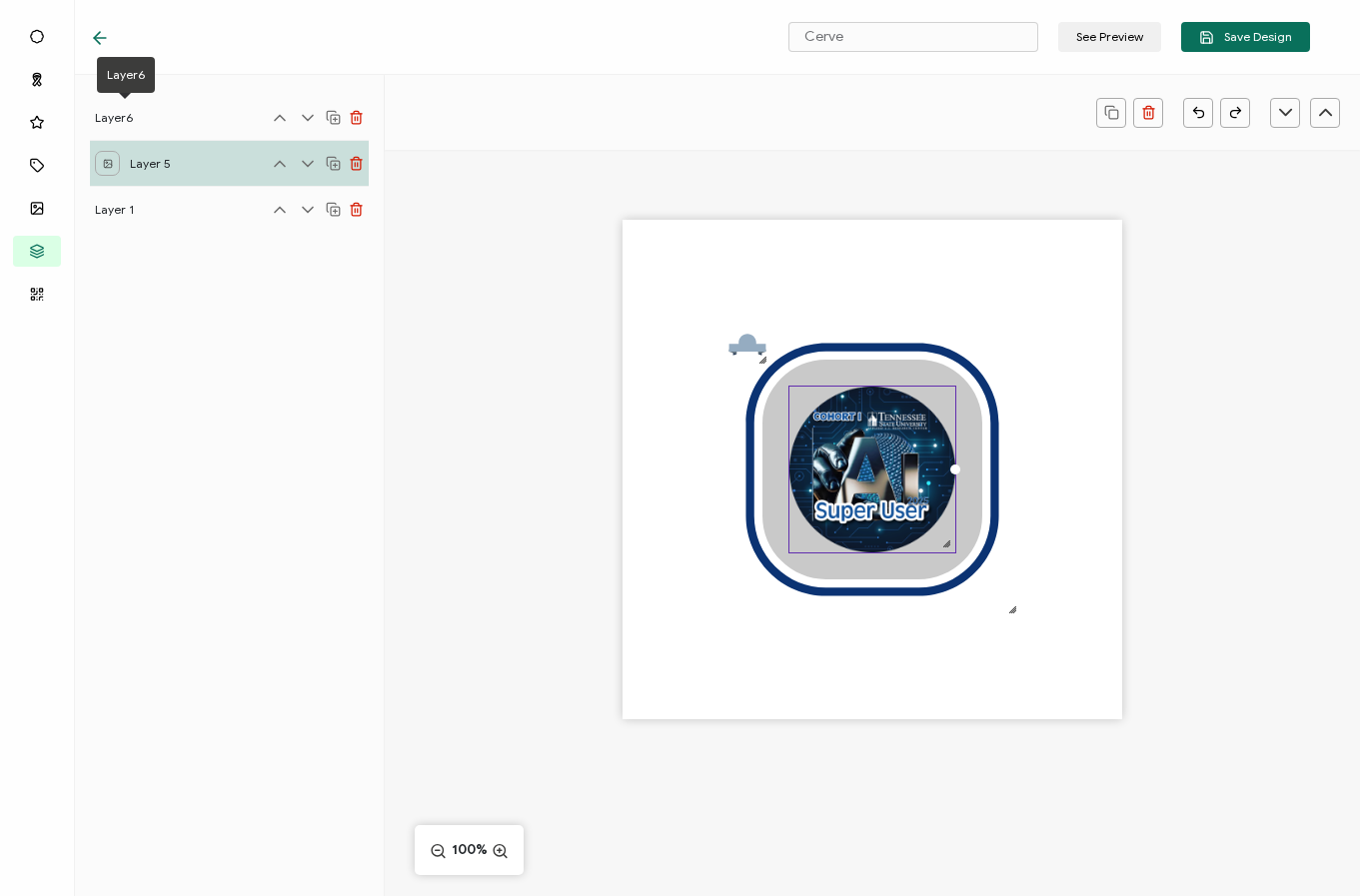 click on "Layer6" at bounding box center (125, 117) 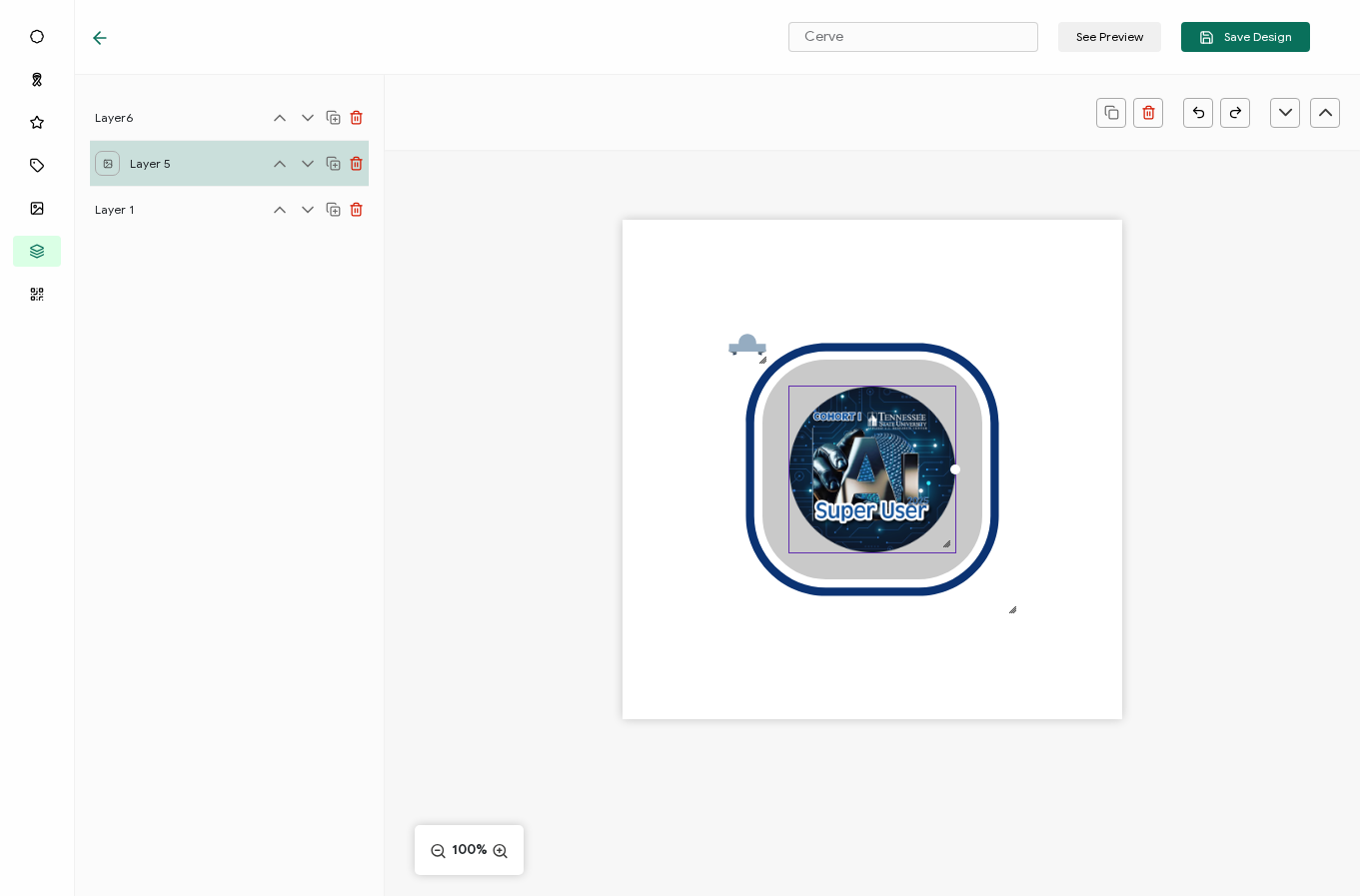 click on "Layer6" at bounding box center [229, 117] 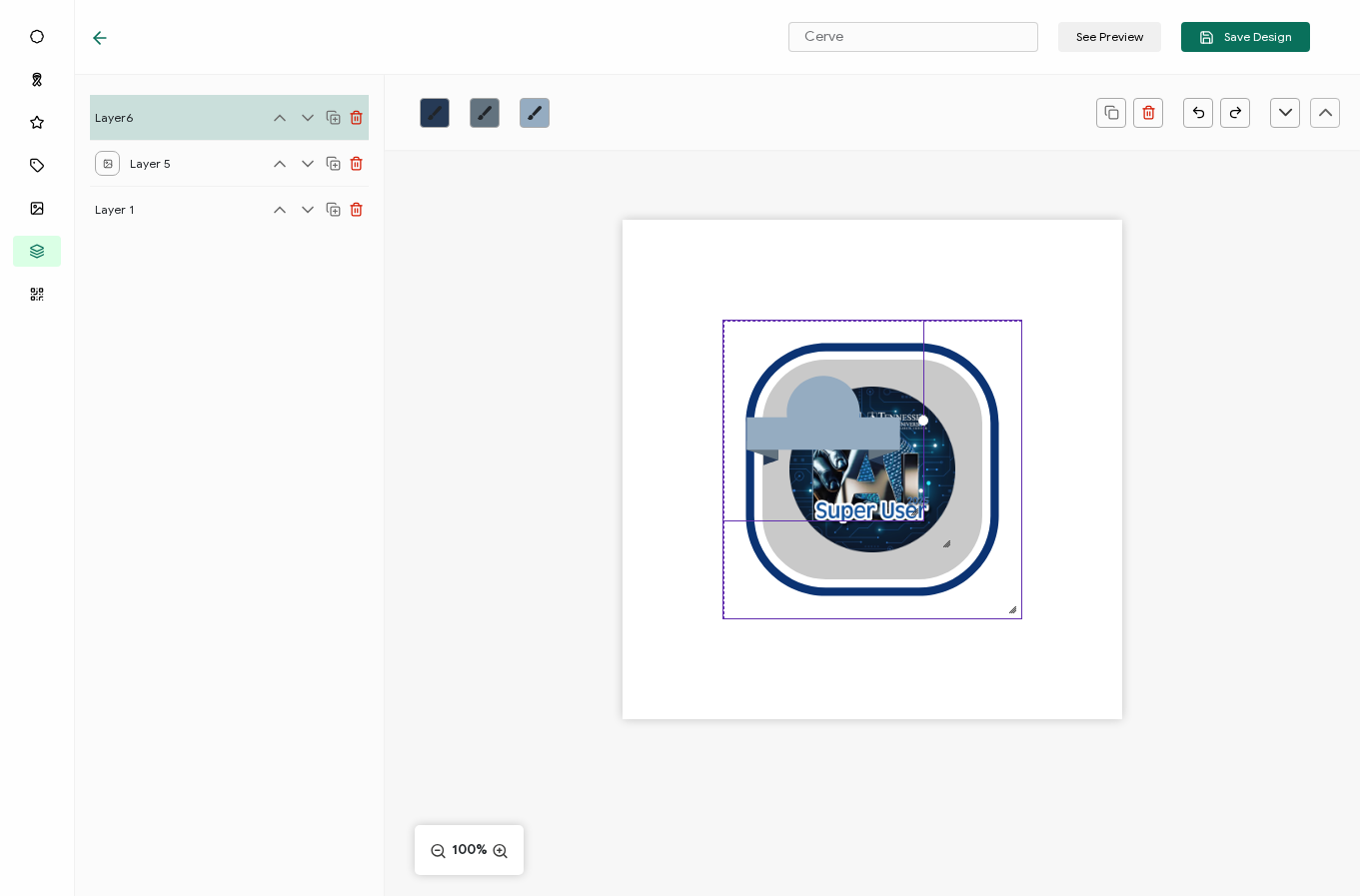 drag, startPoint x: 760, startPoint y: 360, endPoint x: 961, endPoint y: 513, distance: 252.60641 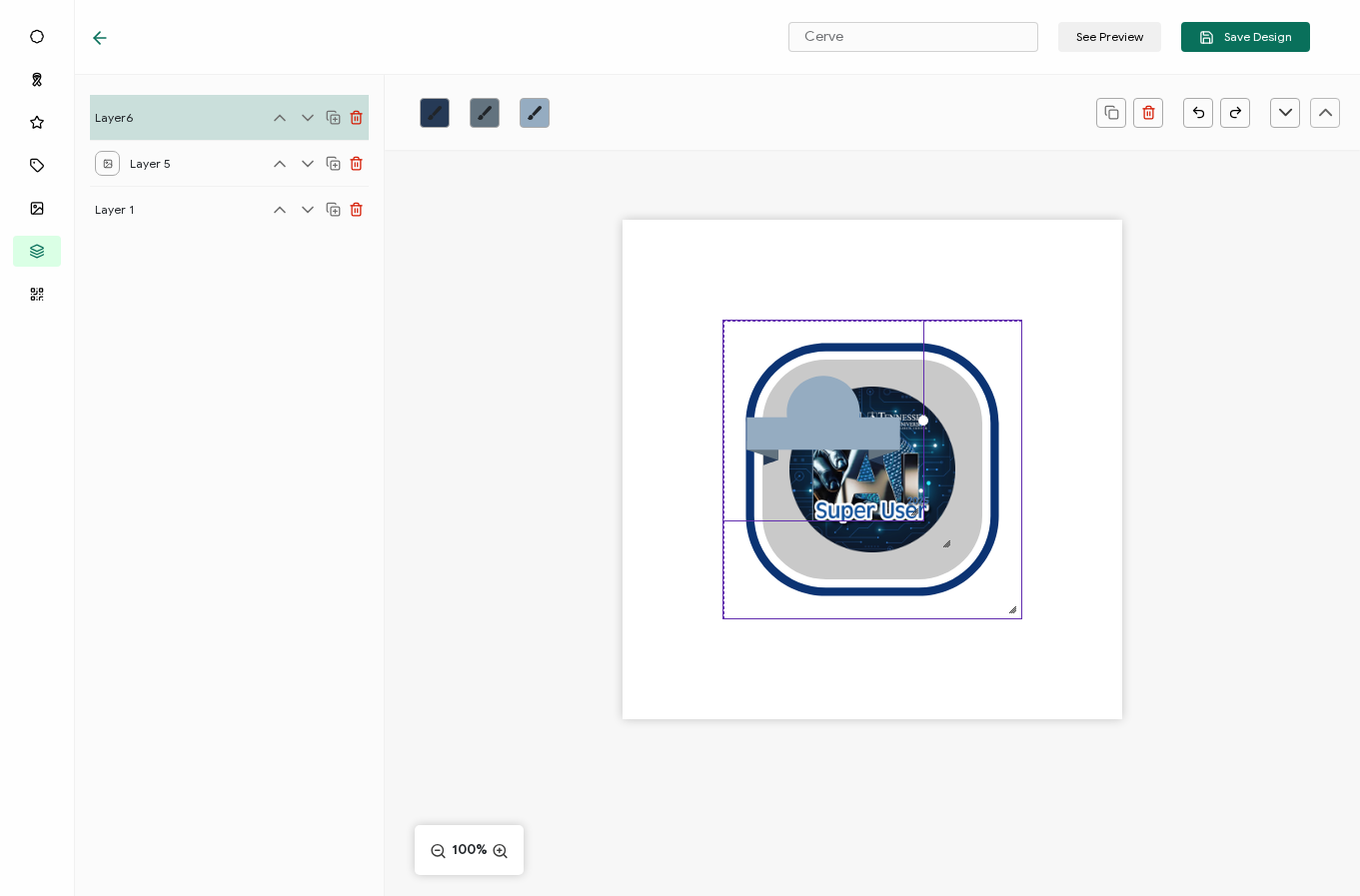 click on ".uuid-106118a5-b476-4fd0-abe0-8f4613b66612{}.uuid-0e8fb444-efba-4208-8896-8133a9b0127e{}.uuid-d713c4c9-523d-426a-aa5e-b376d6656c2f{}                 .uuid-23f8734e-1af7-4f37-b171-8637be2cc914{}.uuid-15e608a3-9d80-45ea-a938-a832857704cb{}.uuid-ea0105a1-1164-4a60-a043-9c73998969a3{}" at bounding box center (872, 469) 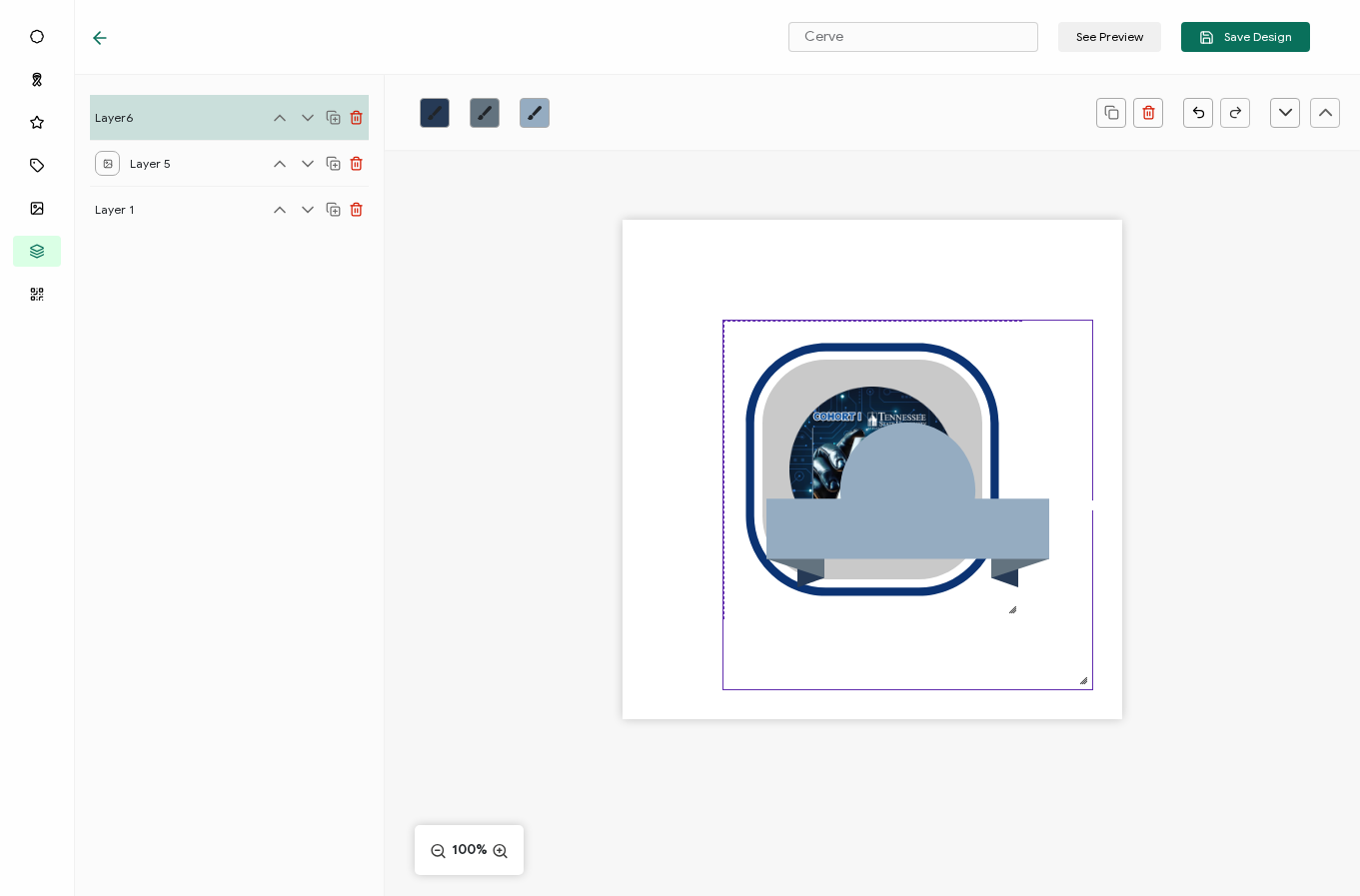drag, startPoint x: 914, startPoint y: 509, endPoint x: 1139, endPoint y: 668, distance: 275.51044 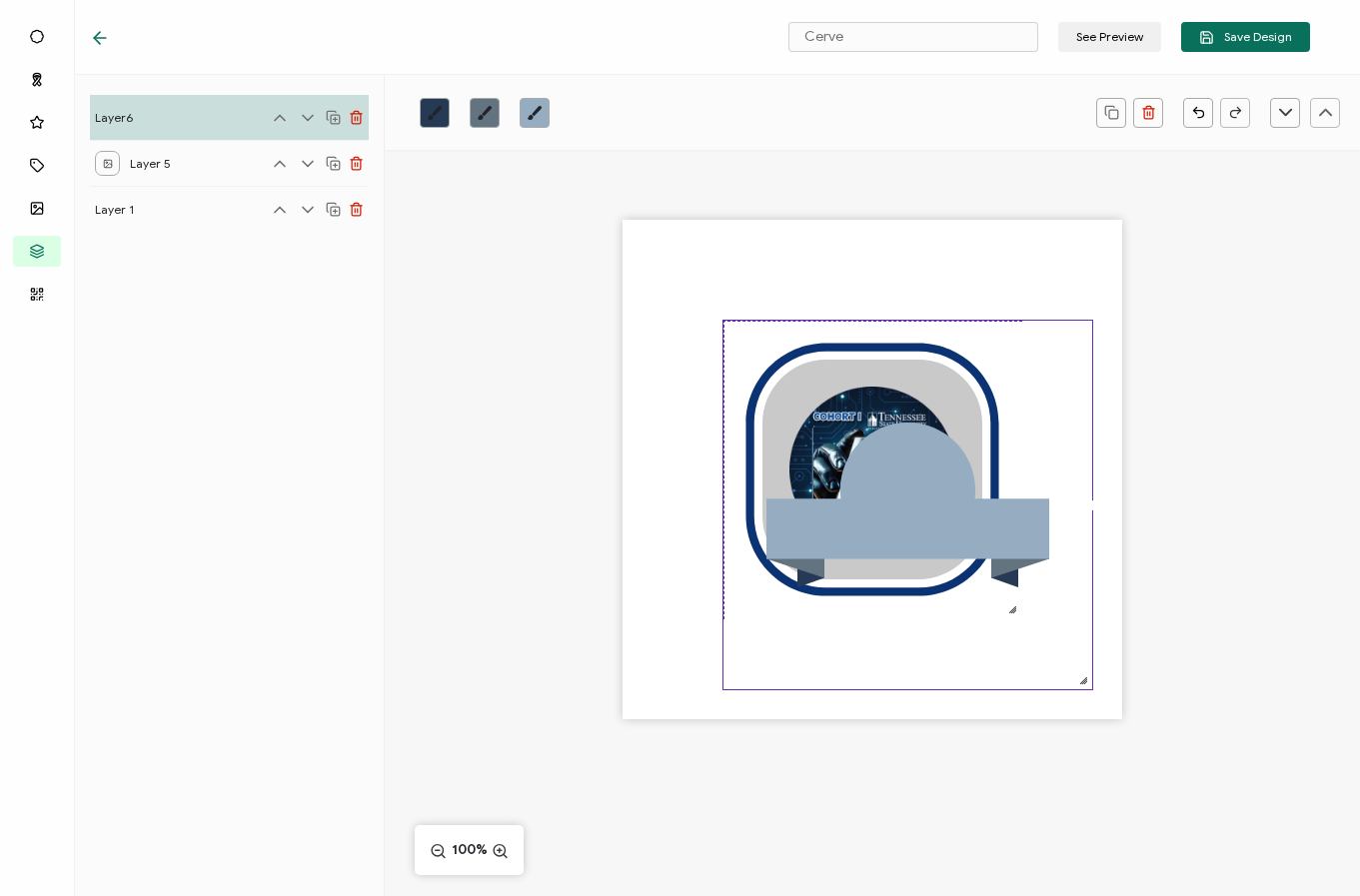 click on ".uuid-106118a5-b476-4fd0-abe0-8f4613b66612{}.uuid-0e8fb444-efba-4208-8896-8133a9b0127e{}.uuid-d713c4c9-523d-426a-aa5e-b376d6656c2f{}                 .uuid-23f8734e-1af7-4f37-b171-8637be2cc914{}.uuid-15e608a3-9d80-45ea-a938-a832857704cb{}.uuid-ea0105a1-1164-4a60-a043-9c73998969a3{}" at bounding box center (872, 504) 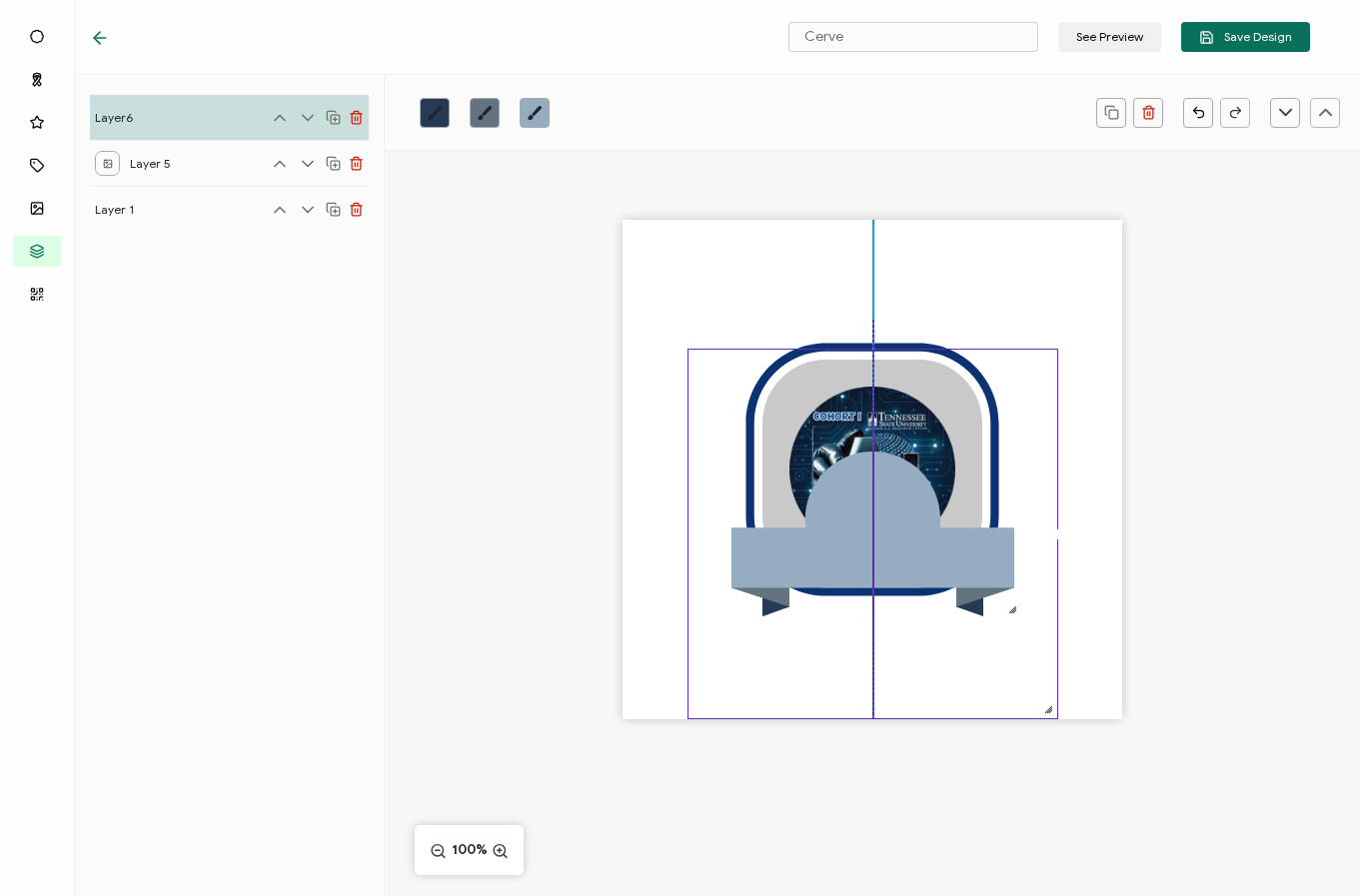 drag, startPoint x: 879, startPoint y: 483, endPoint x: 847, endPoint y: 613, distance: 133.88054 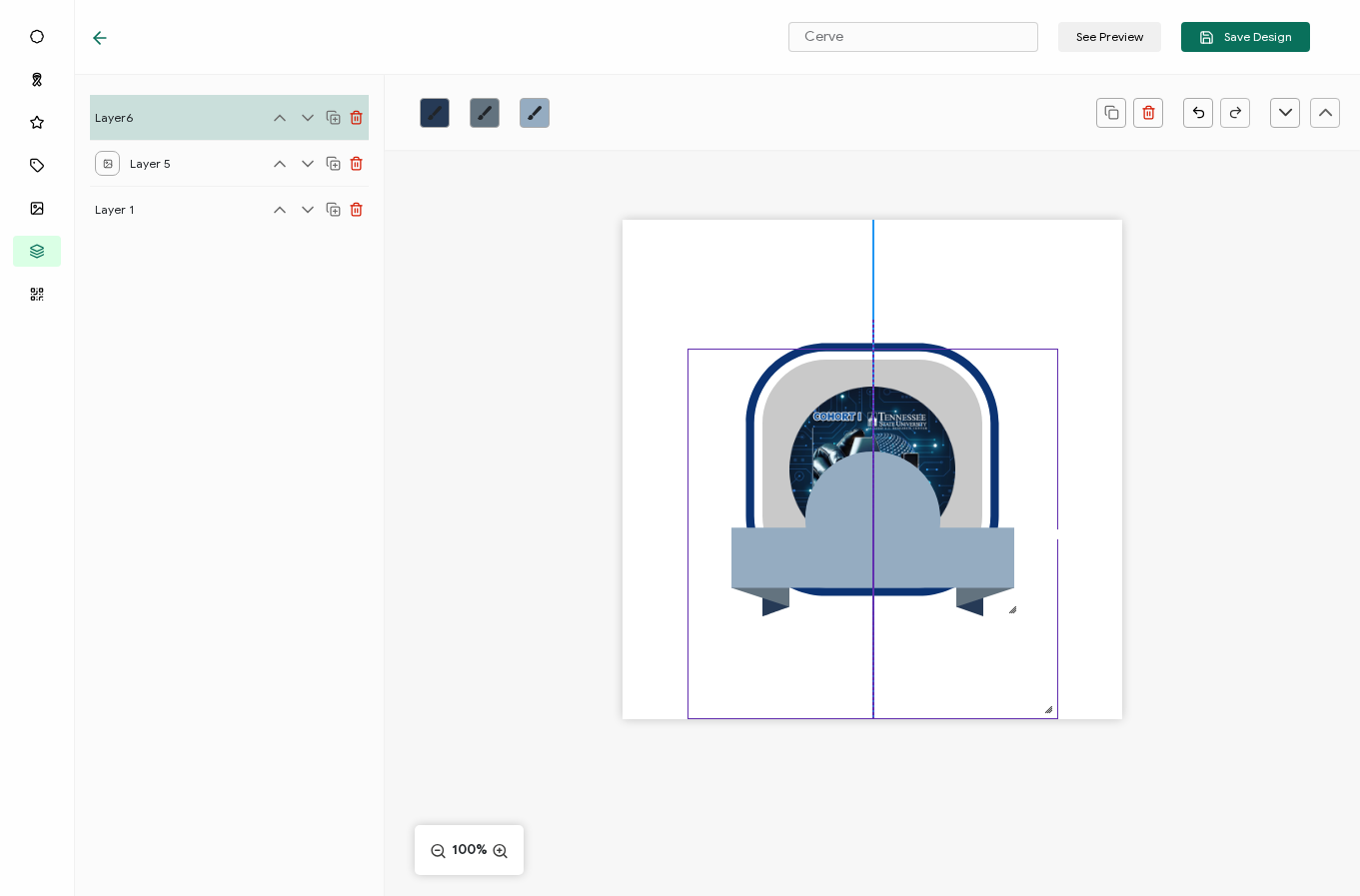 click on ".uuid-23f8734e-1af7-4f37-b171-8637be2cc914{}.uuid-15e608a3-9d80-45ea-a938-a832857704cb{}.uuid-ea0105a1-1164-4a60-a043-9c73998969a3{}" 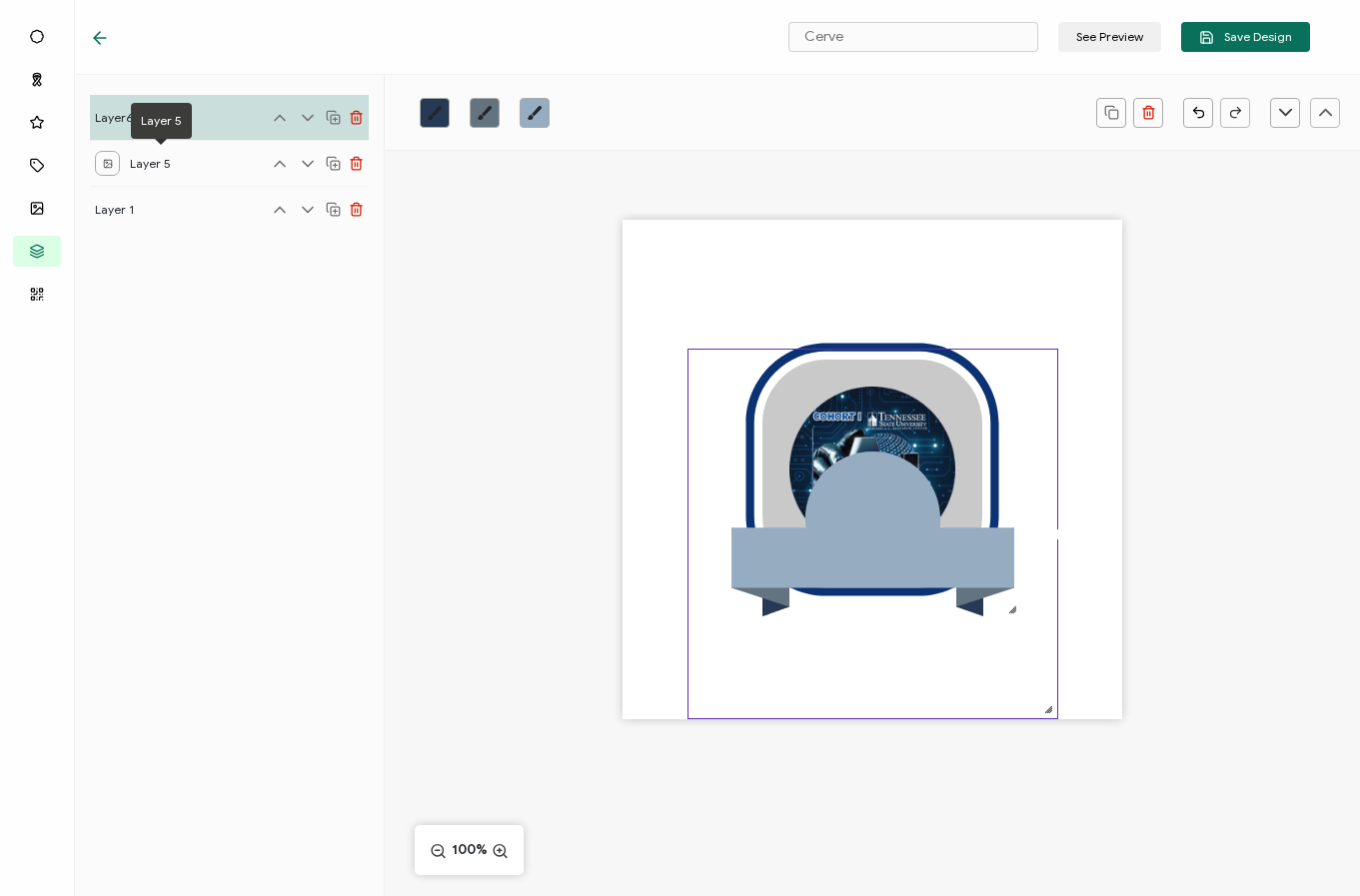 click on "Layer 5" at bounding box center (229, 163) 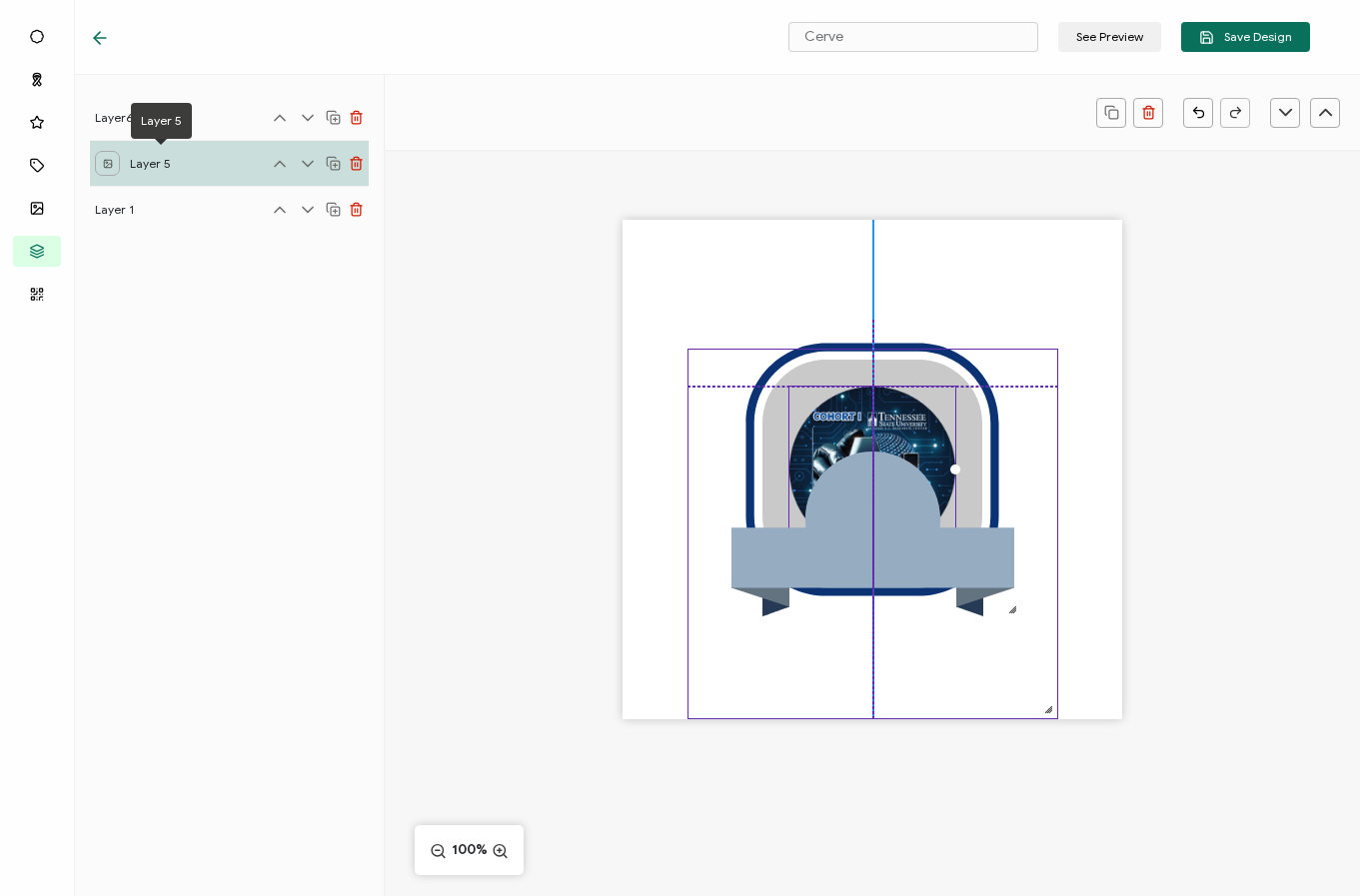 drag, startPoint x: 876, startPoint y: 413, endPoint x: 876, endPoint y: 456, distance: 43 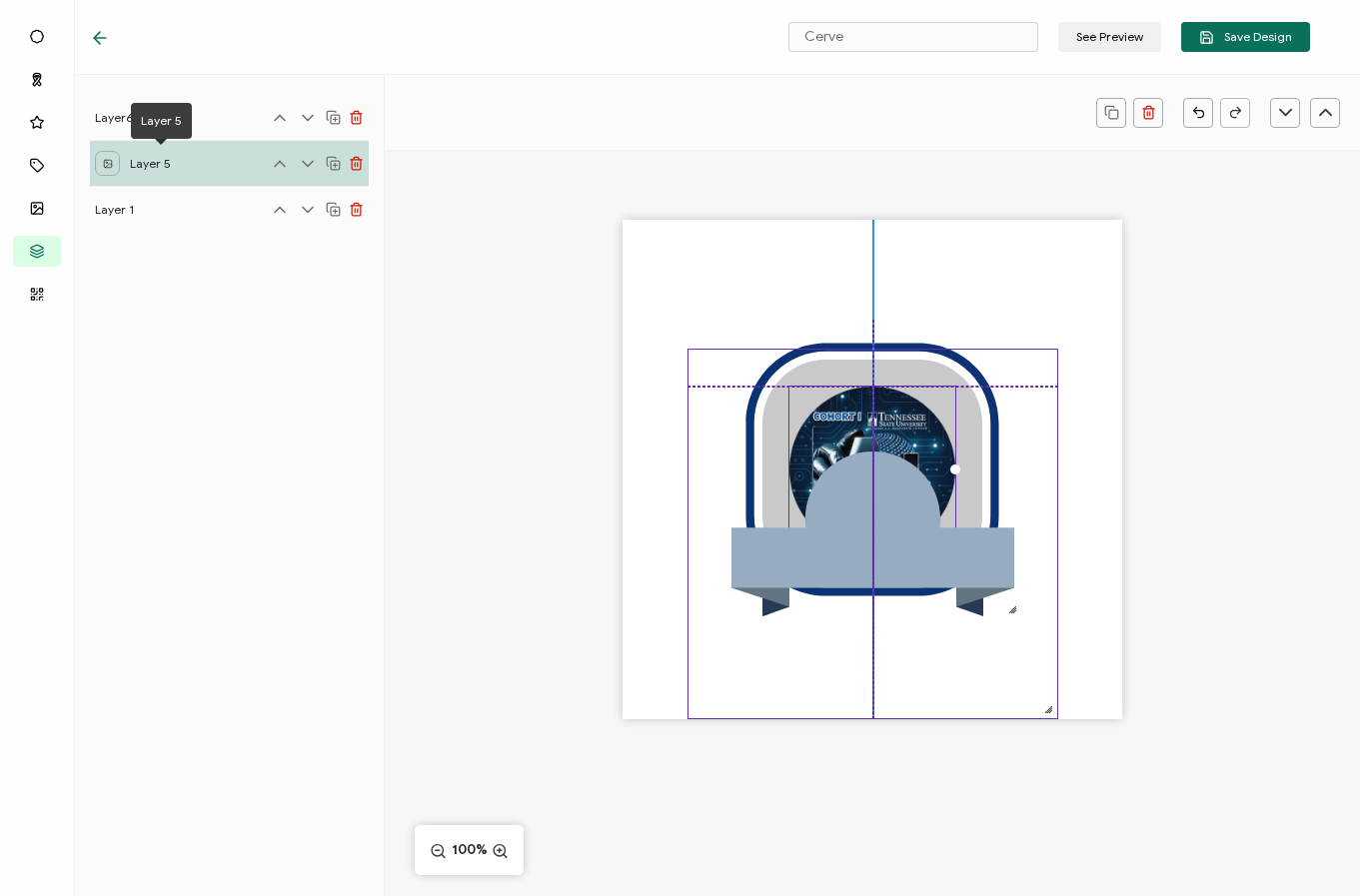 click on ".uuid-23f8734e-1af7-4f37-b171-8637be2cc914{}.uuid-15e608a3-9d80-45ea-a938-a832857704cb{}.uuid-ea0105a1-1164-4a60-a043-9c73998969a3{}" 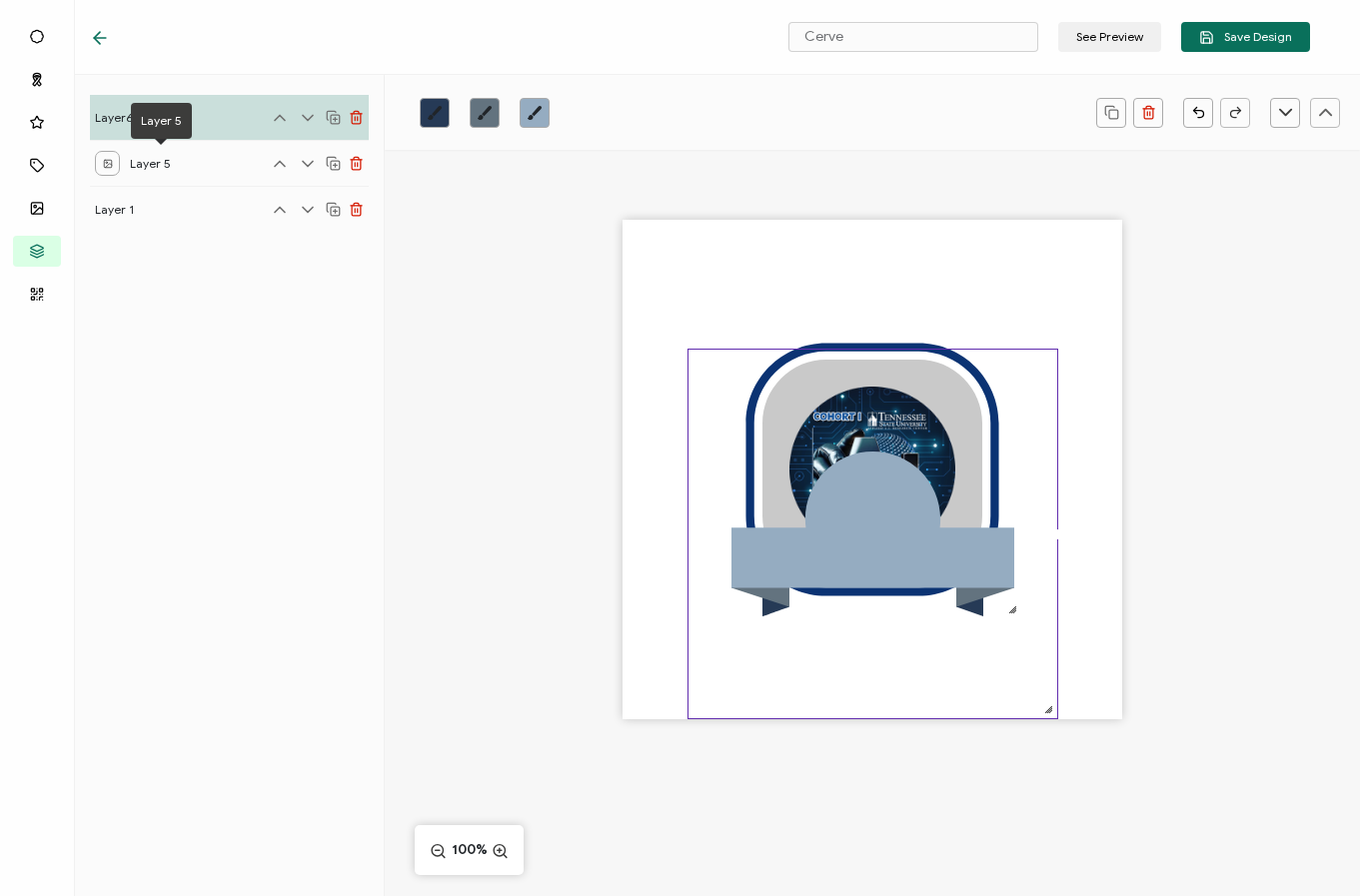 click on "Layer 5" at bounding box center (160, 163) 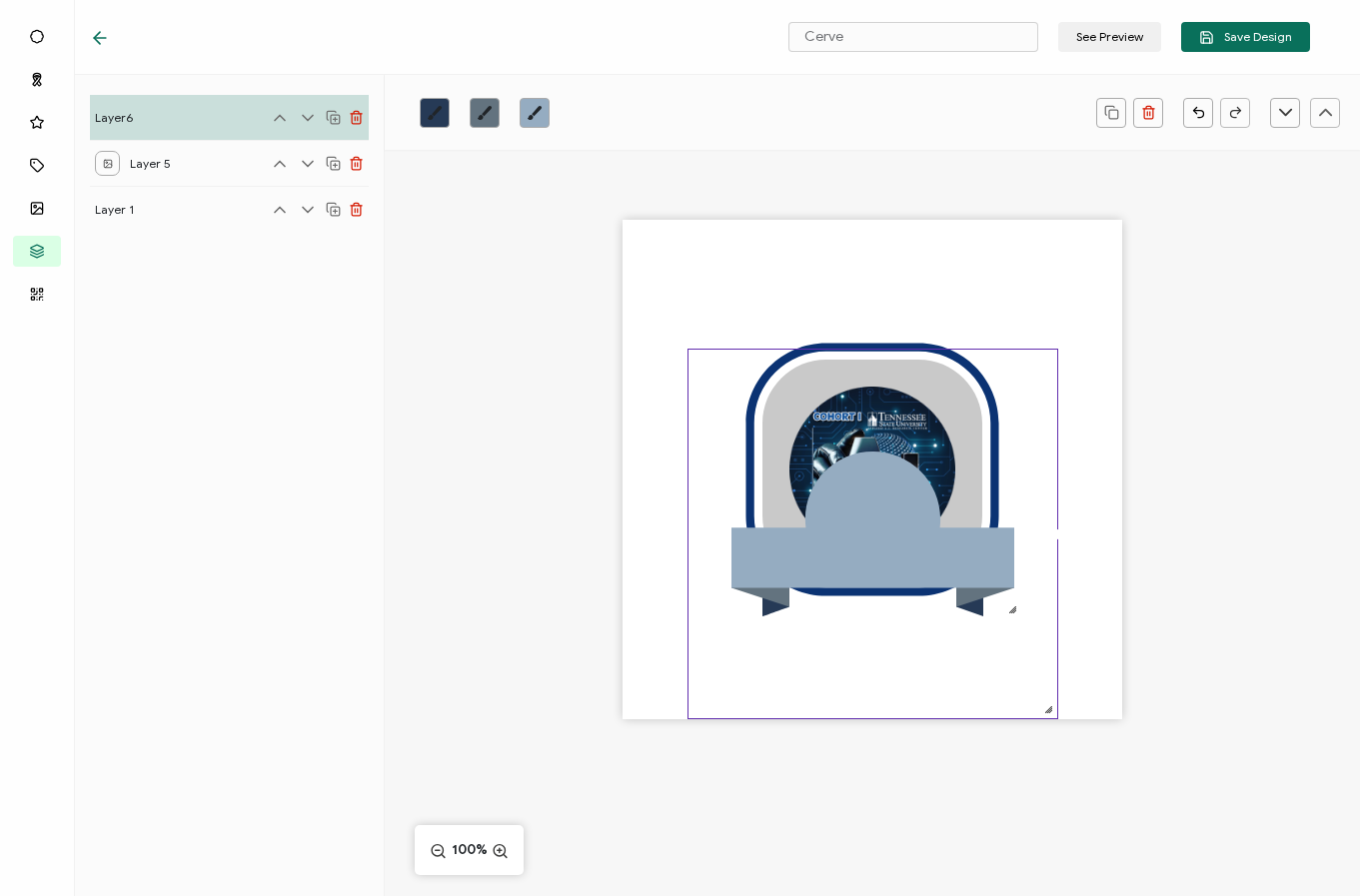 click 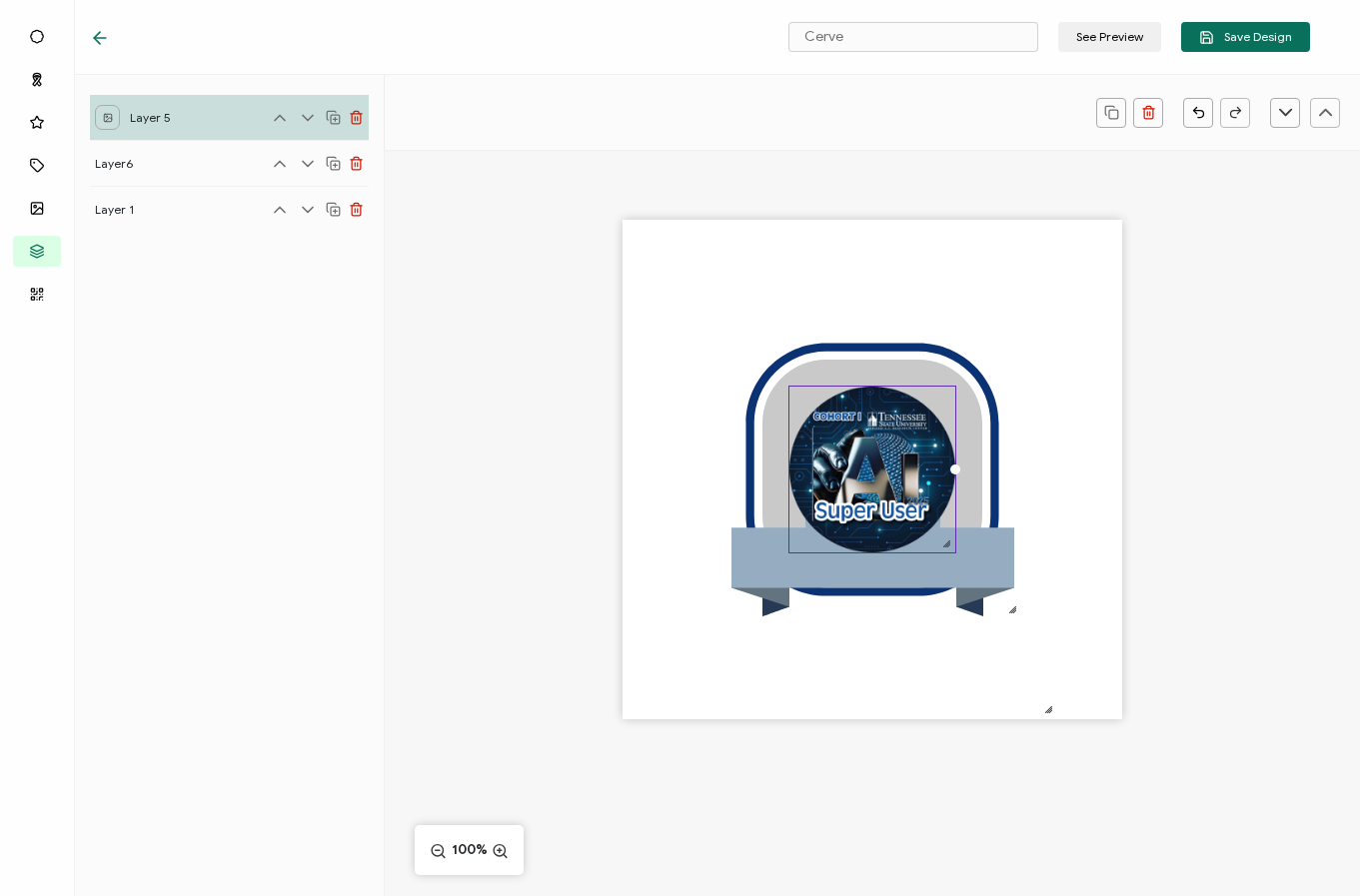 click on ".uuid-106118a5-b476-4fd0-abe0-8f4613b66612{}.uuid-0e8fb444-efba-4208-8896-8133a9b0127e{}.uuid-d713c4c9-523d-426a-aa5e-b376d6656c2f{}                 .uuid-23f8734e-1af7-4f37-b171-8637be2cc914{}.uuid-15e608a3-9d80-45ea-a938-a832857704cb{}.uuid-ea0105a1-1164-4a60-a043-9c73998969a3{}" at bounding box center (872, 504) 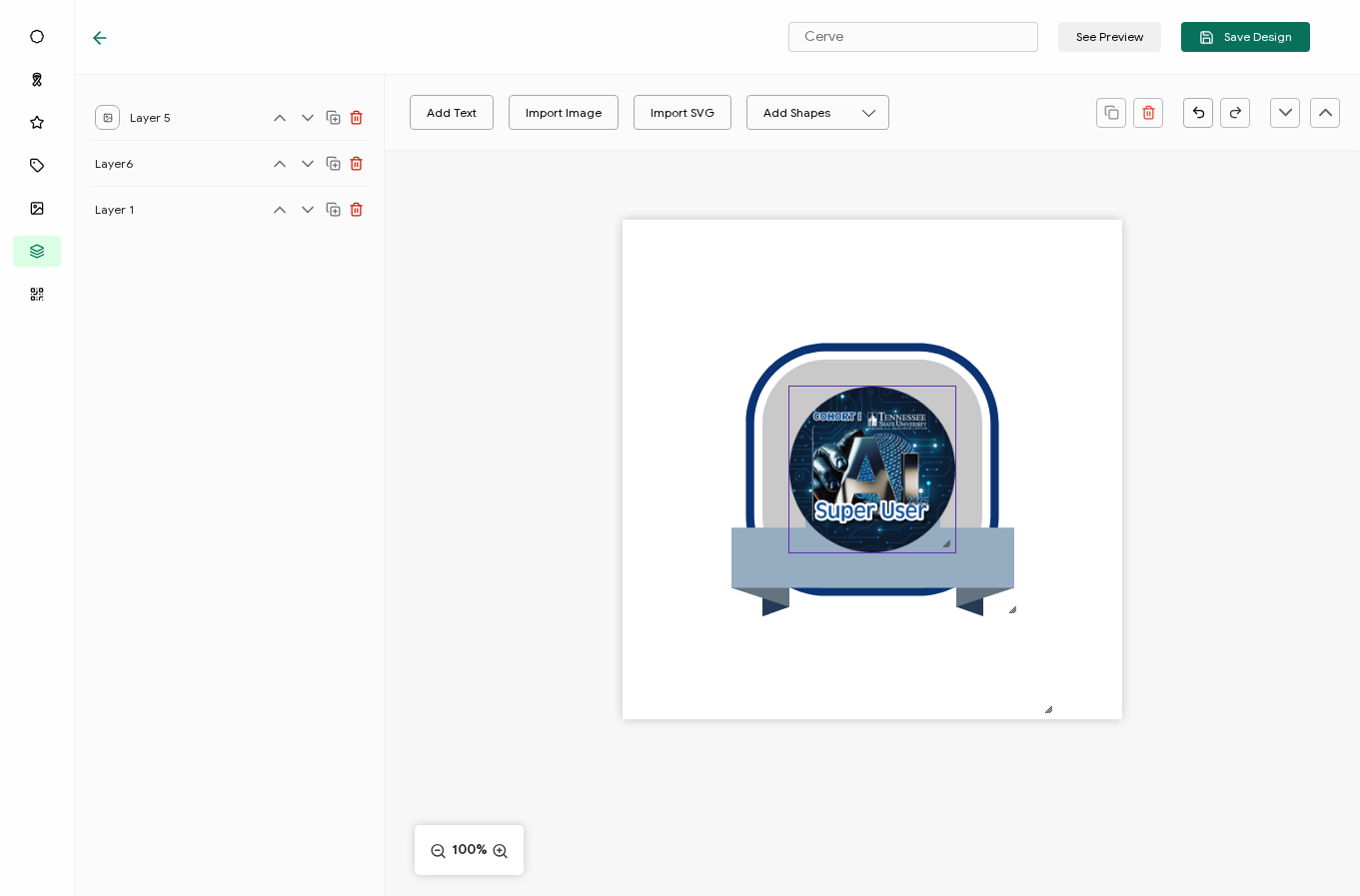 click at bounding box center [872, 469] 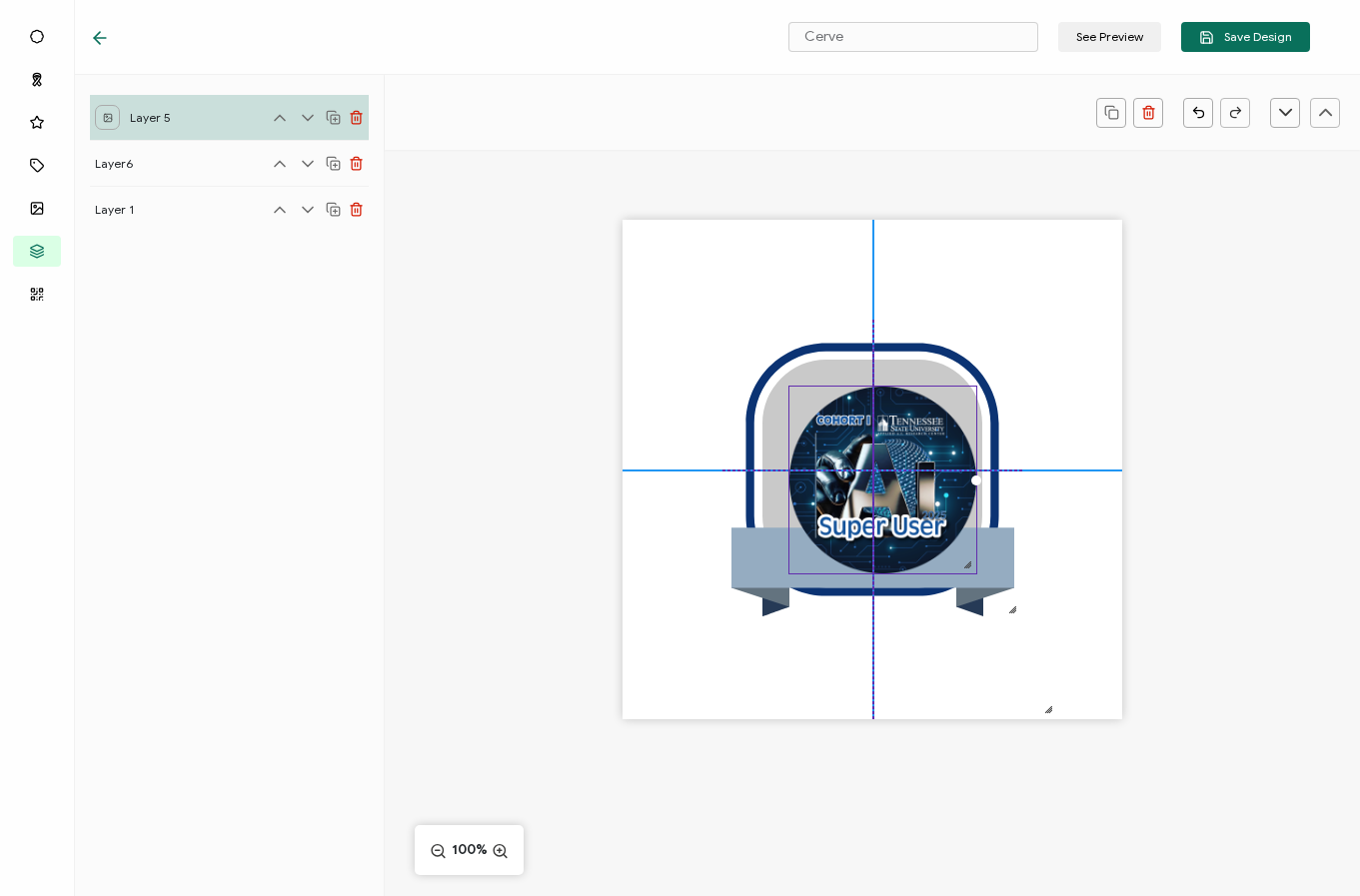 drag, startPoint x: 949, startPoint y: 548, endPoint x: 965, endPoint y: 558, distance: 18.867962 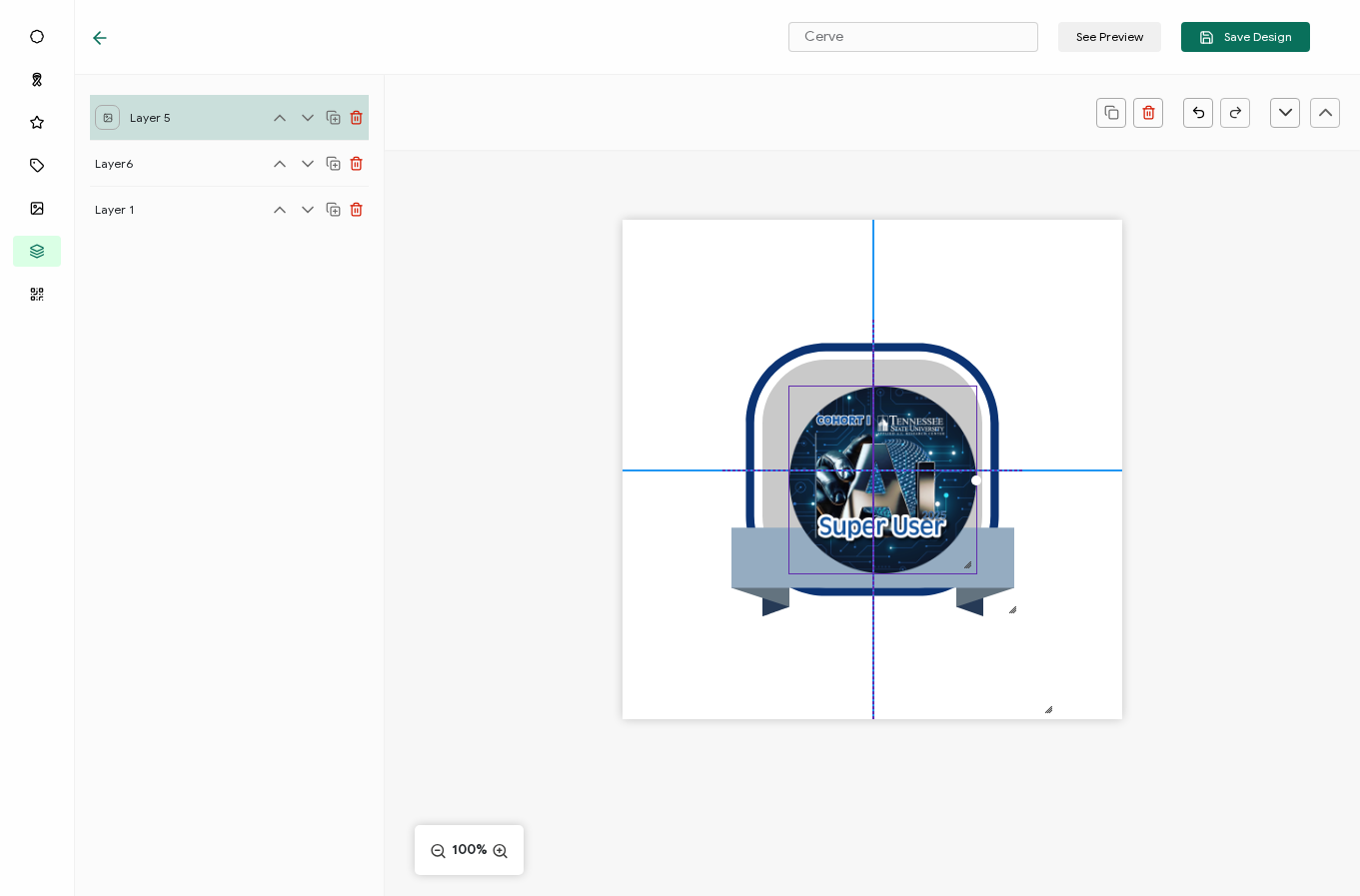 click at bounding box center [967, 564] 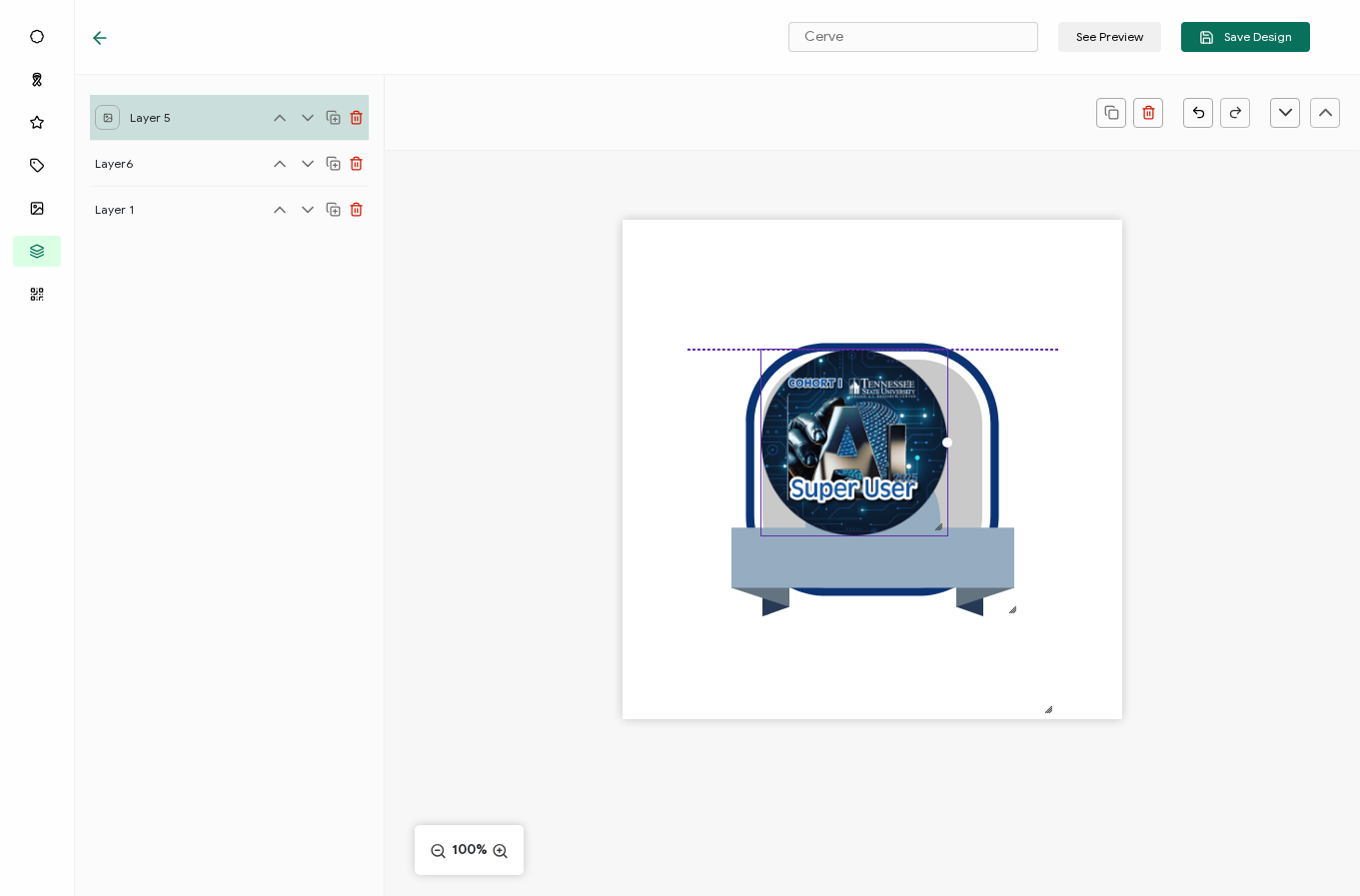 drag, startPoint x: 824, startPoint y: 432, endPoint x: 823, endPoint y: 406, distance: 26.019224 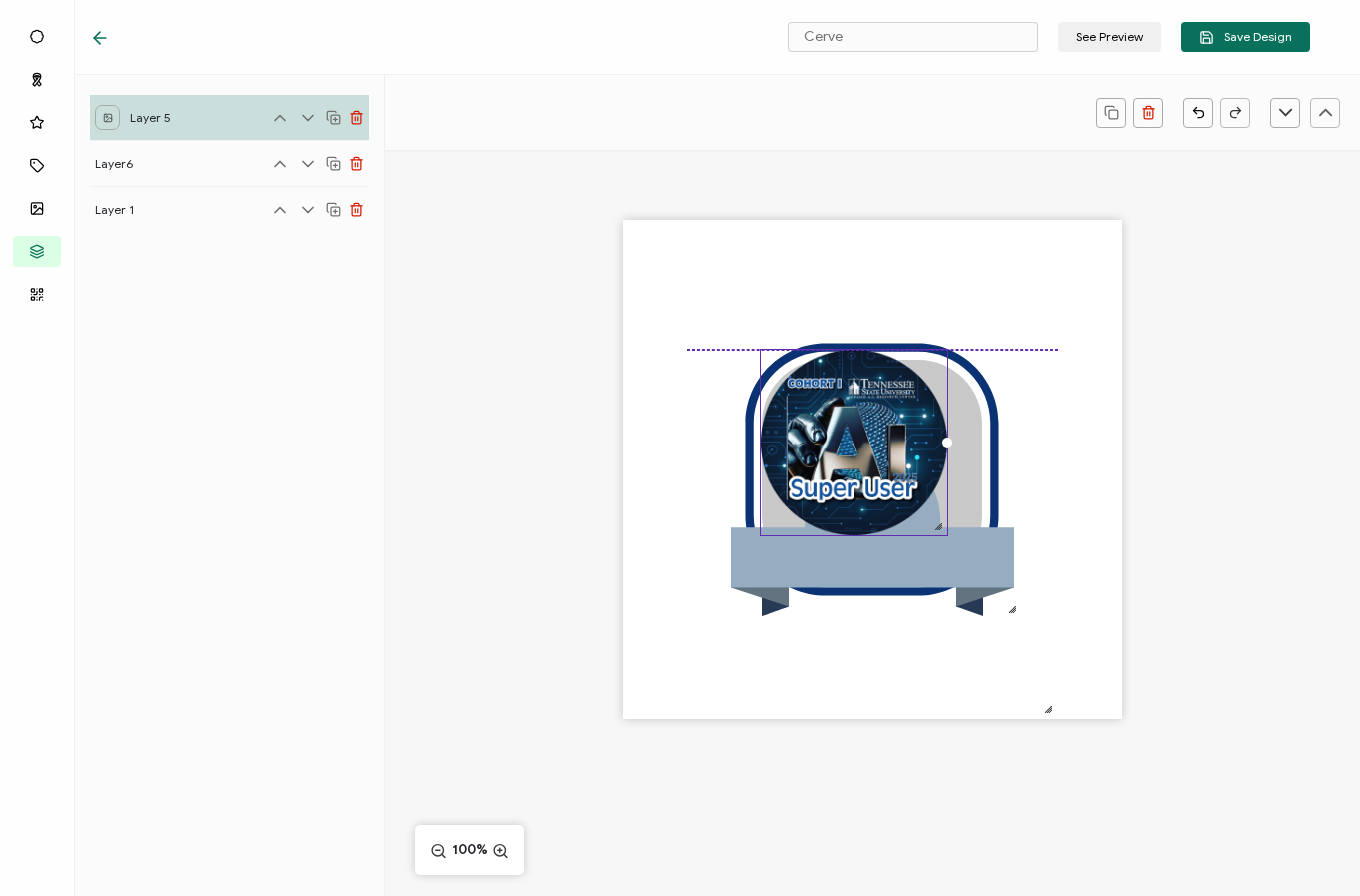 click at bounding box center (854, 443) 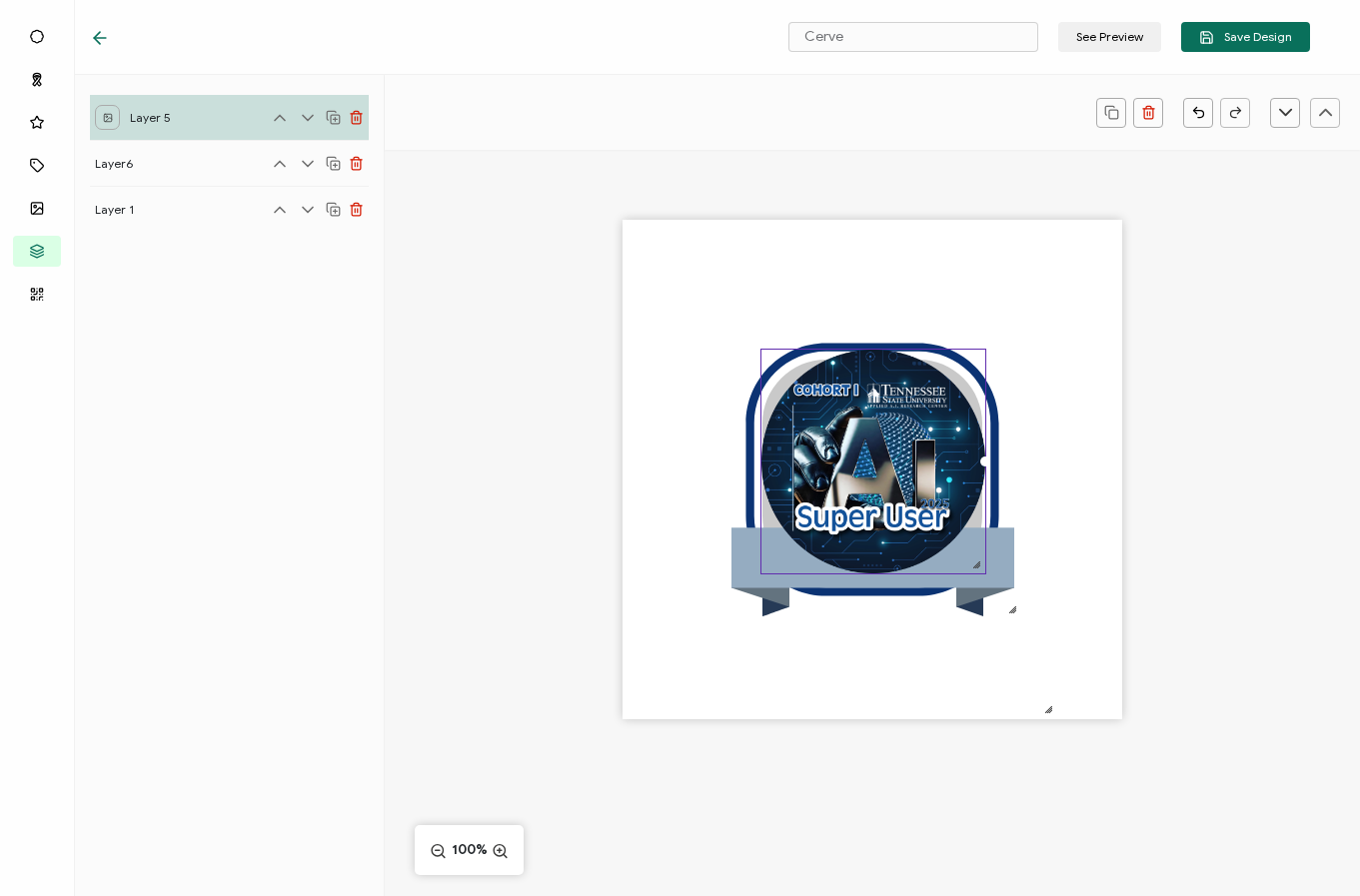 drag, startPoint x: 937, startPoint y: 523, endPoint x: 977, endPoint y: 555, distance: 51.224994 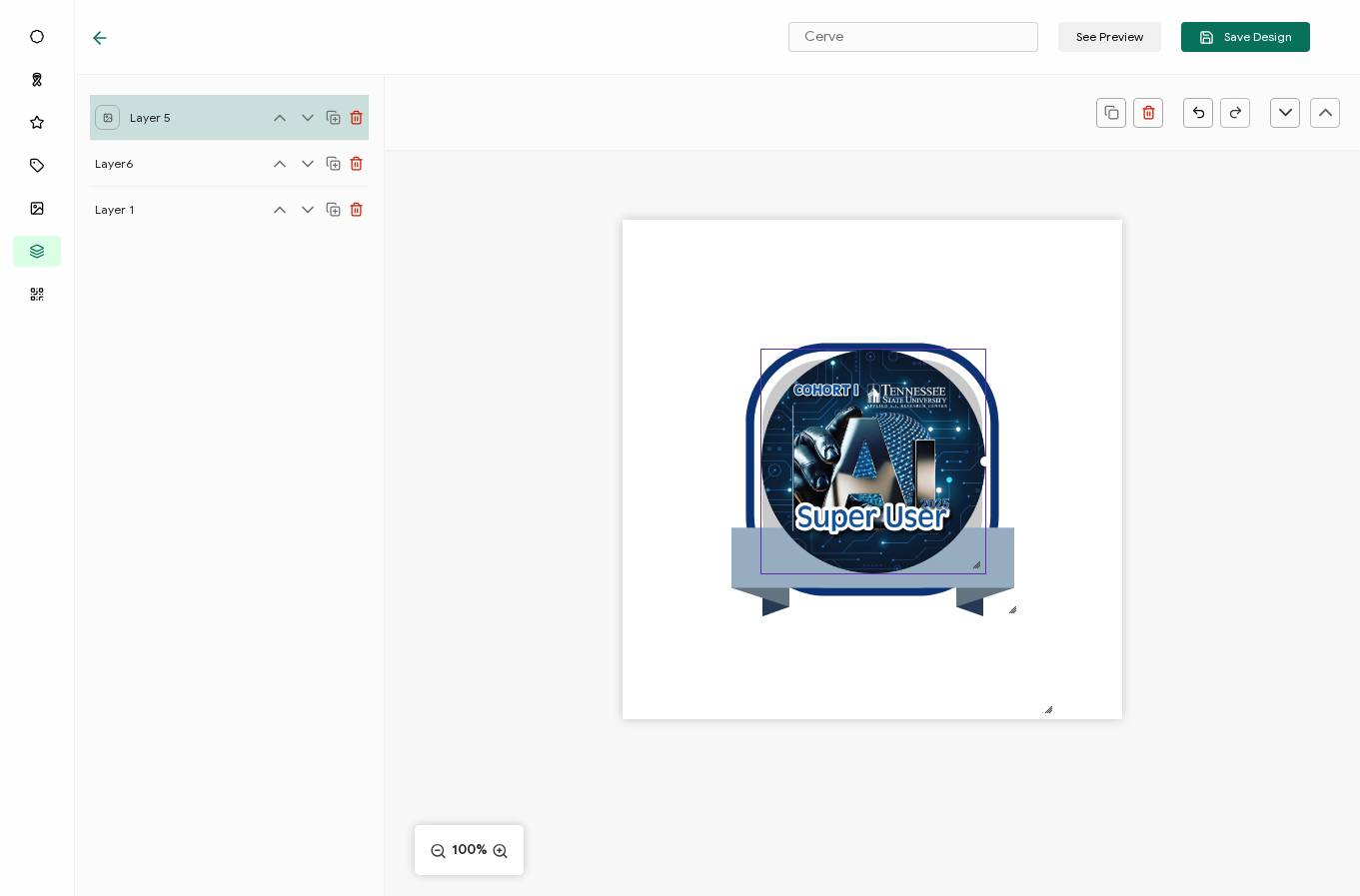 click at bounding box center [873, 461] 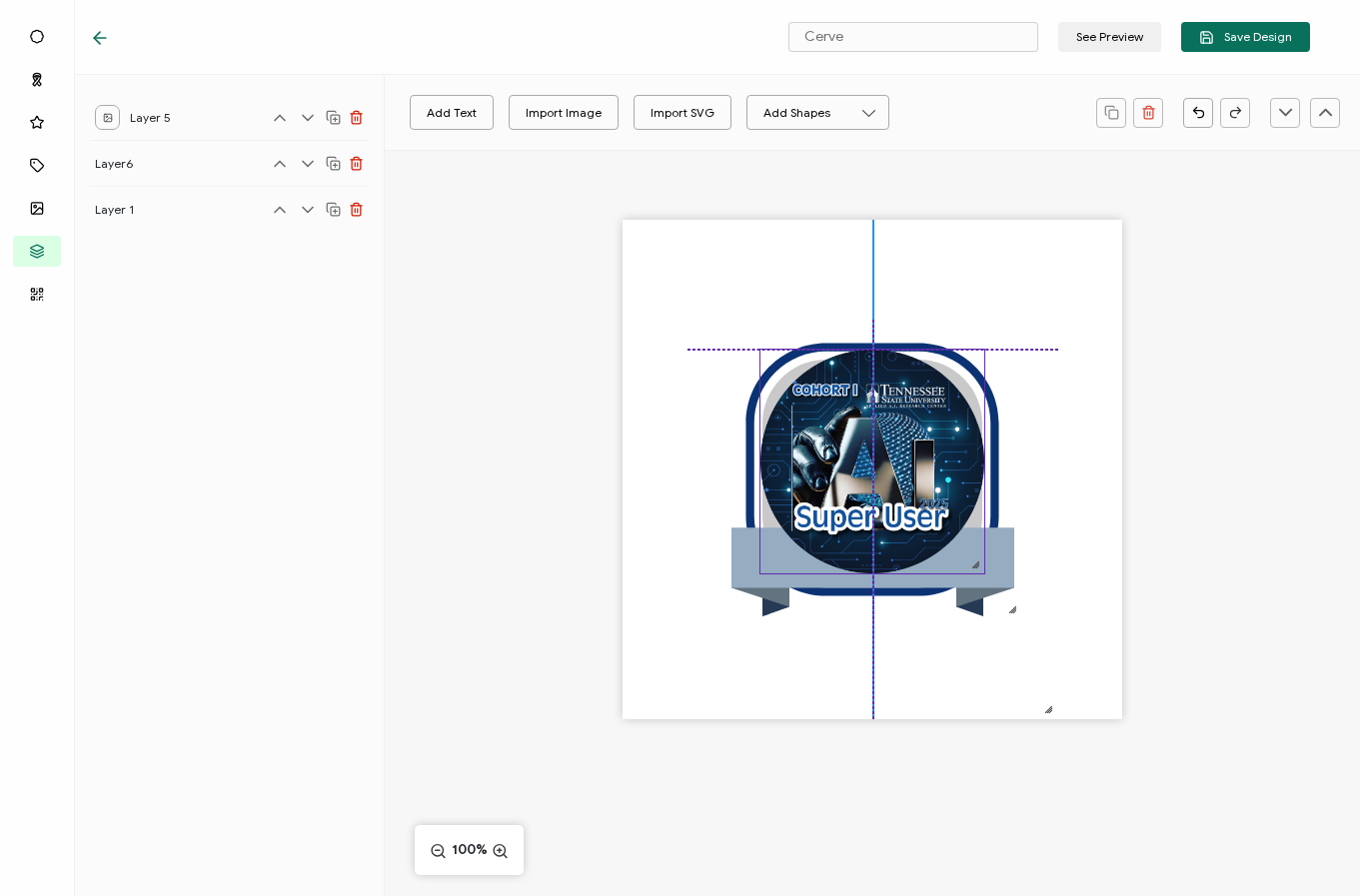 click at bounding box center (872, 461) 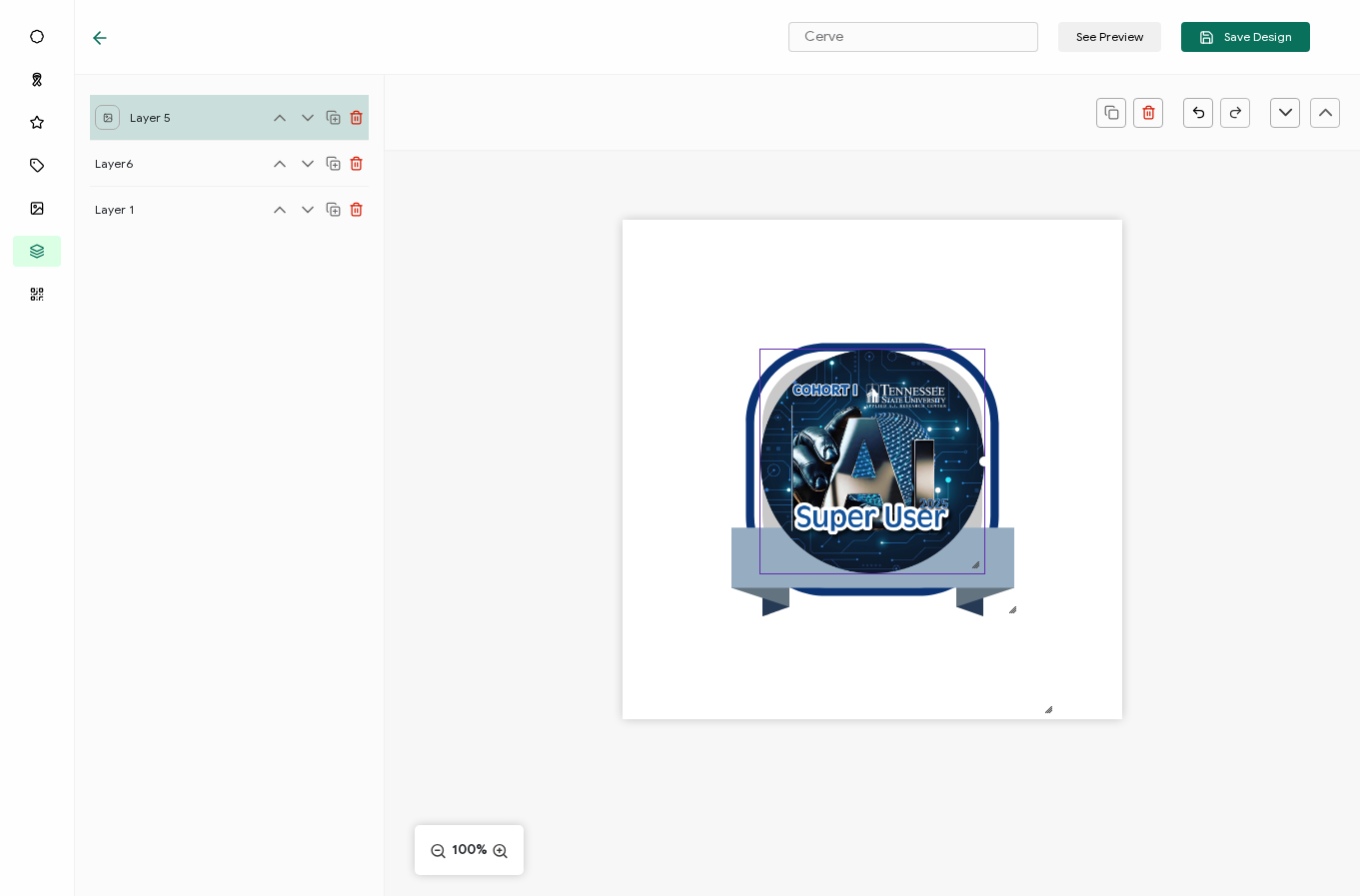 click on ".uuid-106118a5-b476-4fd0-abe0-8f4613b66612{}.uuid-0e8fb444-efba-4208-8896-8133a9b0127e{}.uuid-d713c4c9-523d-426a-aa5e-b376d6656c2f{}                 .uuid-23f8734e-1af7-4f37-b171-8637be2cc914{}.uuid-15e608a3-9d80-45ea-a938-a832857704cb{}.uuid-ea0105a1-1164-4a60-a043-9c73998969a3{}" at bounding box center (872, 504) 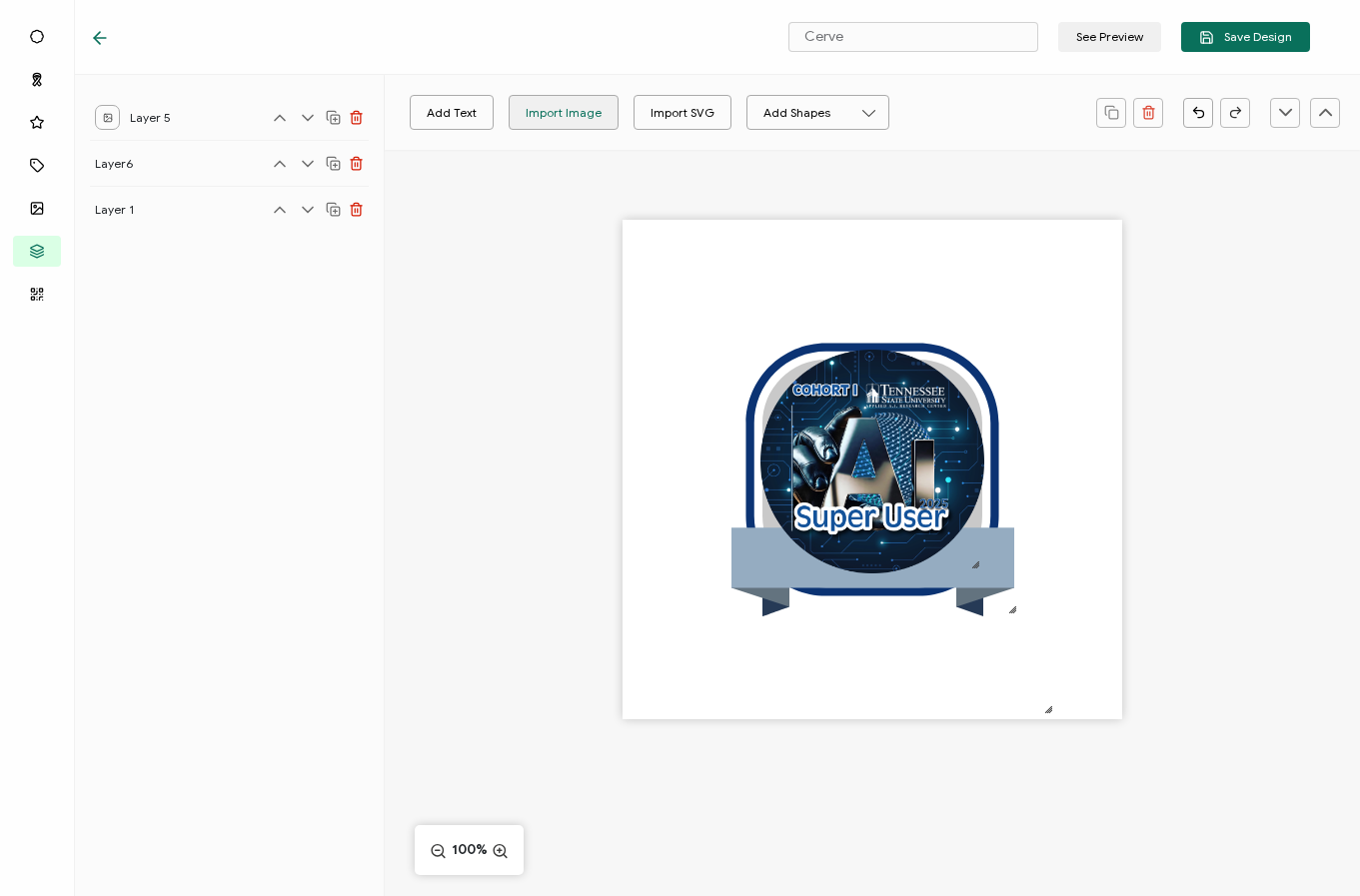 click on "Import Image" at bounding box center (564, 112) 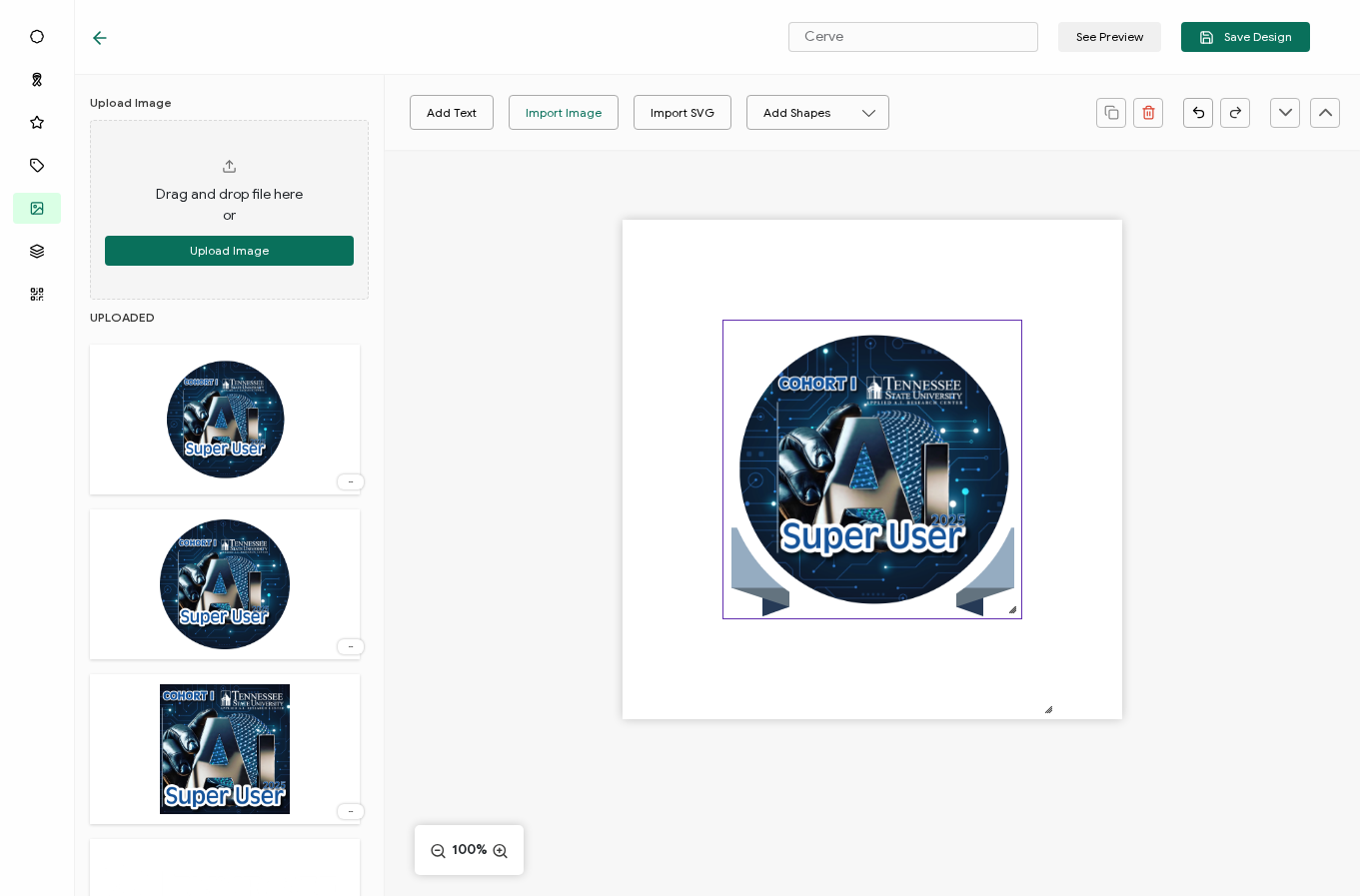 click at bounding box center [872, 469] 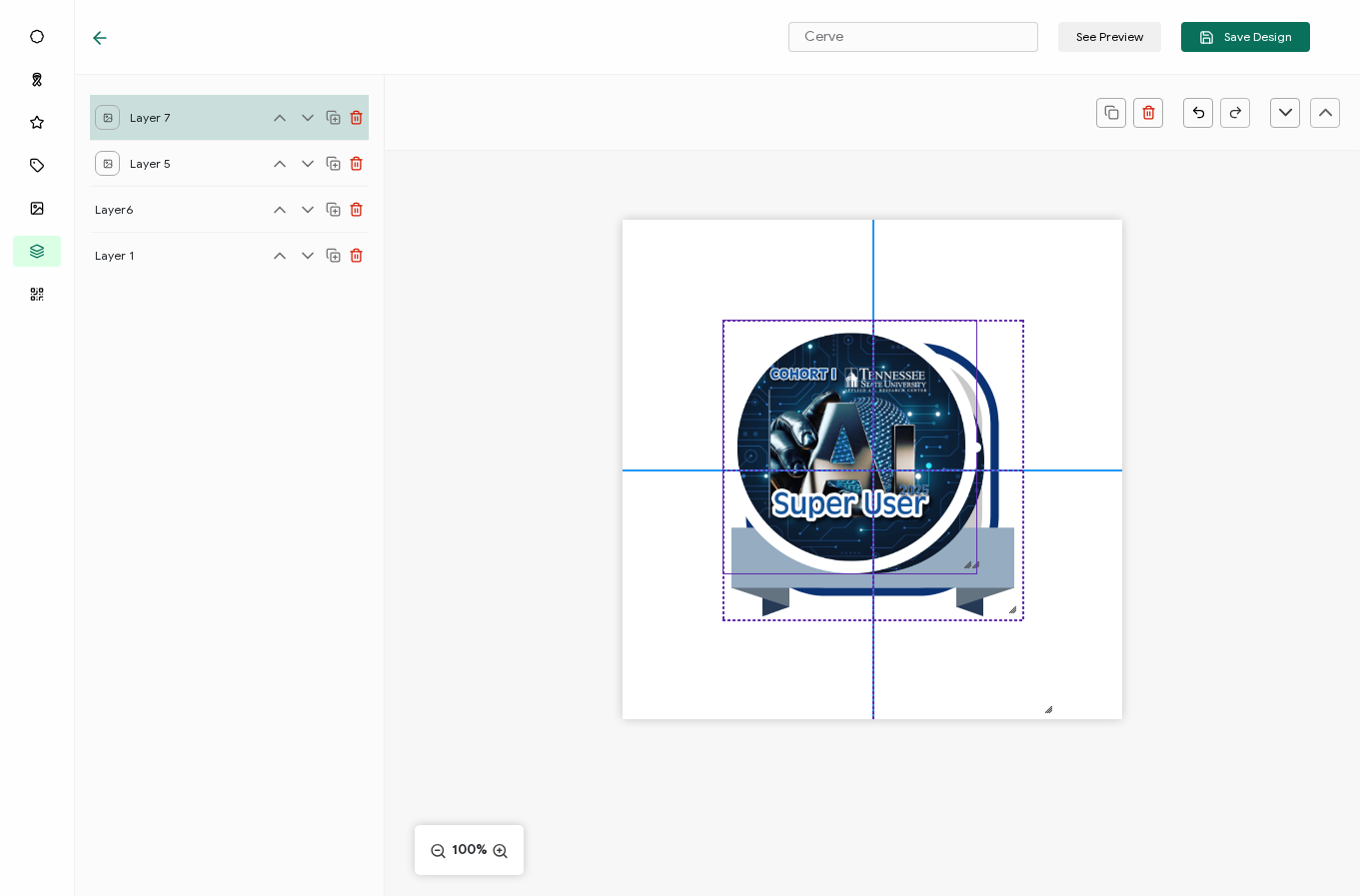 drag, startPoint x: 1011, startPoint y: 610, endPoint x: 918, endPoint y: 522, distance: 128.03515 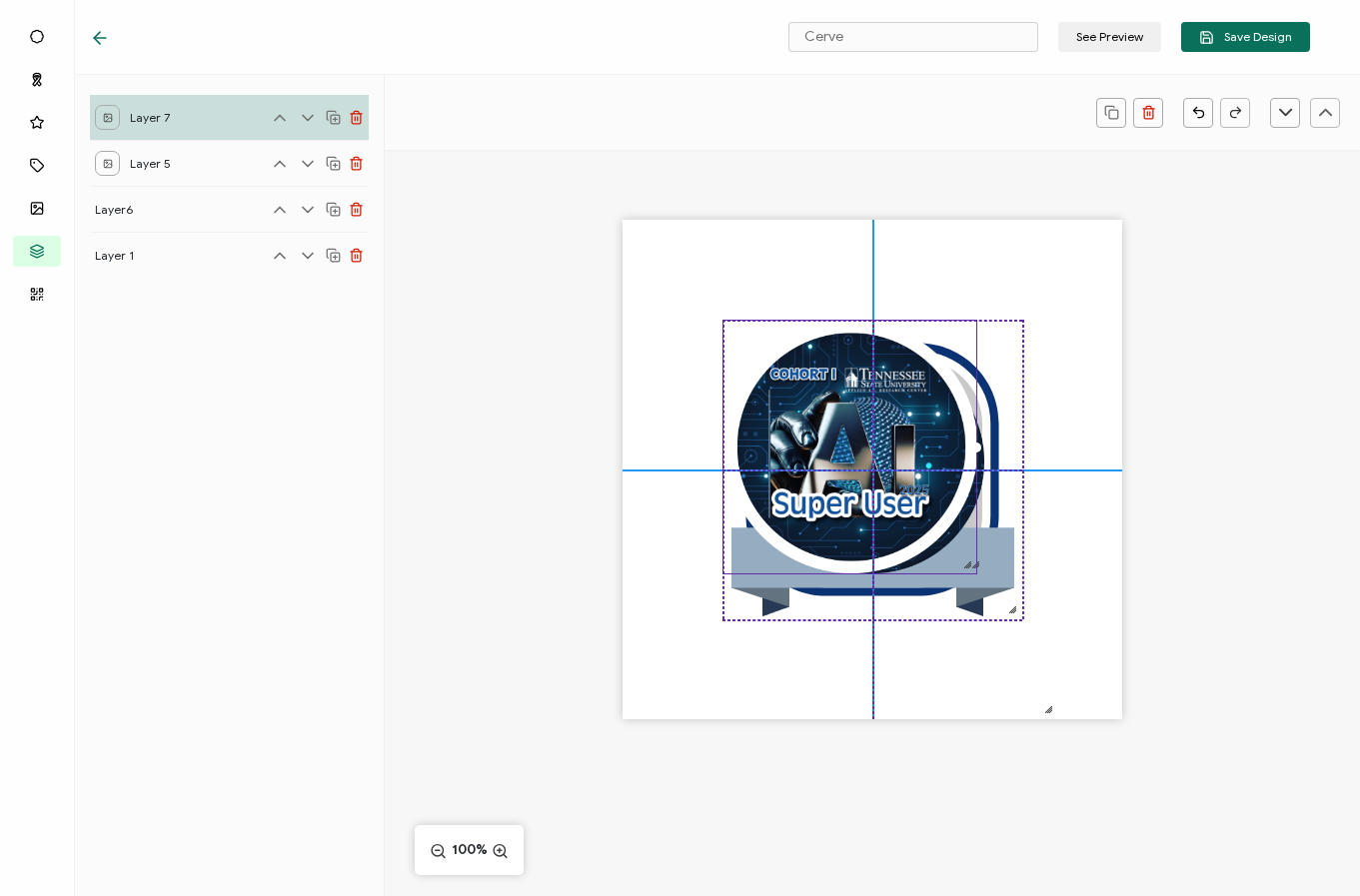click at bounding box center [967, 564] 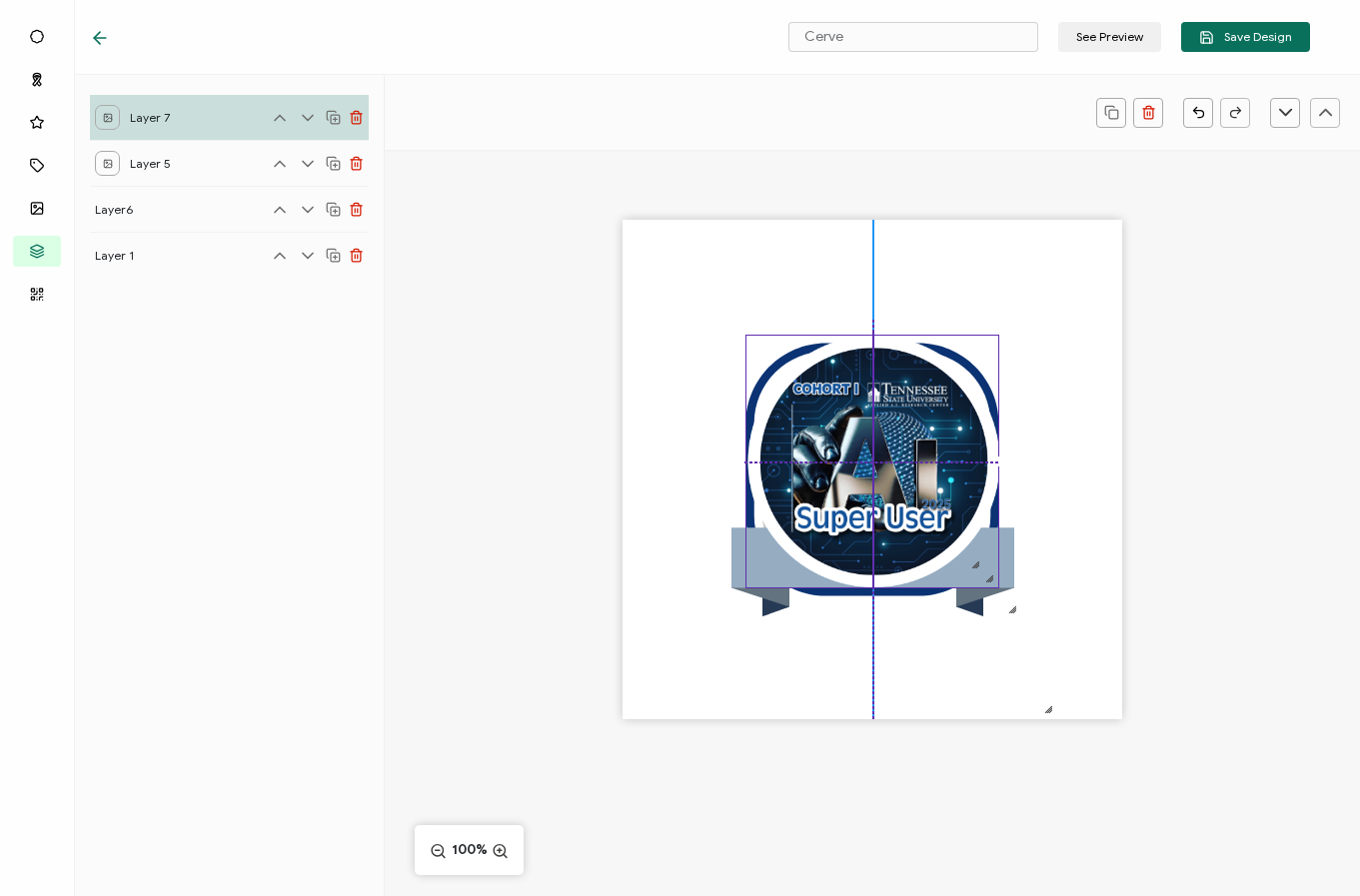 drag, startPoint x: 823, startPoint y: 438, endPoint x: 845, endPoint y: 450, distance: 25.059928 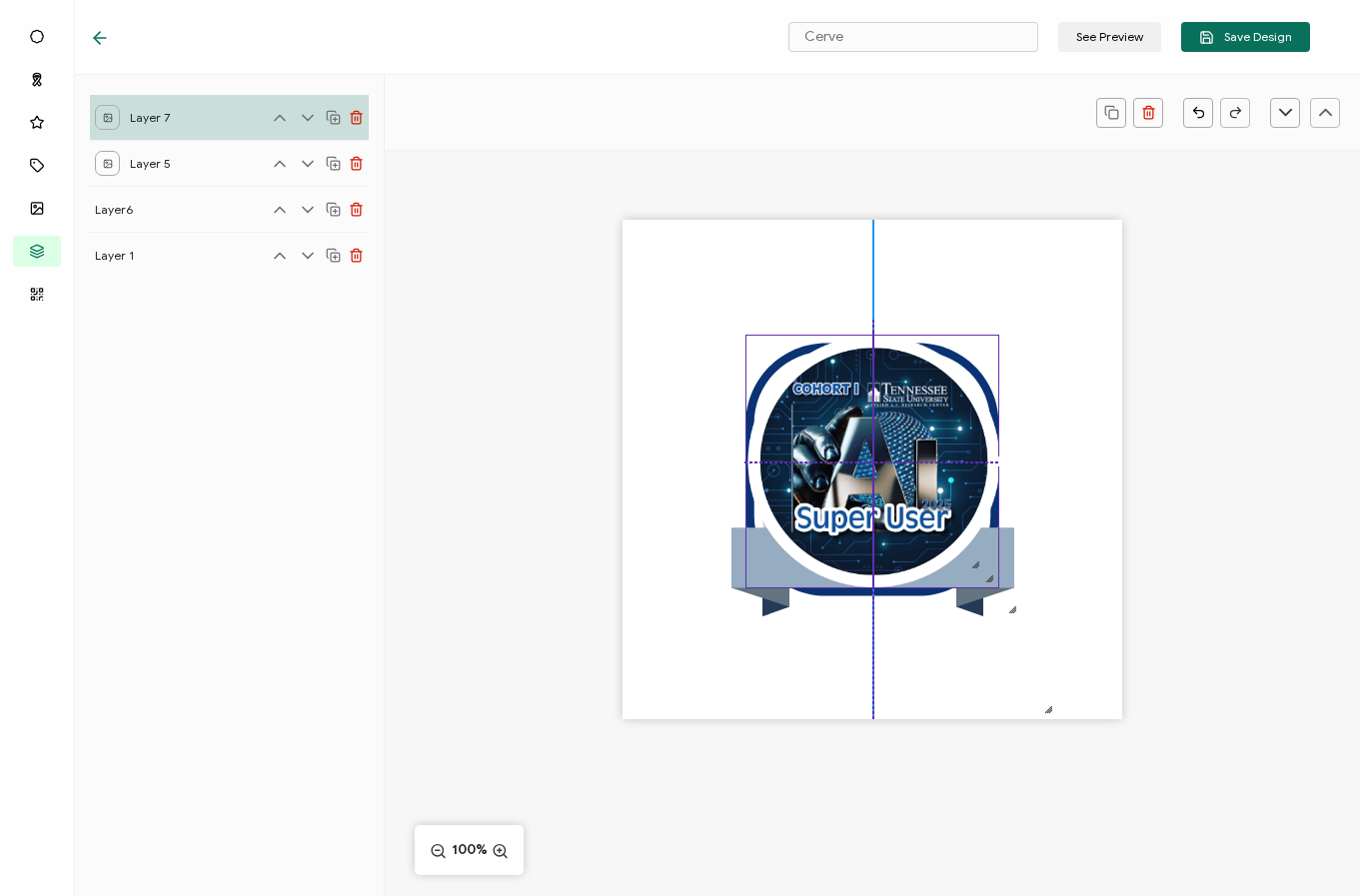 click at bounding box center [872, 461] 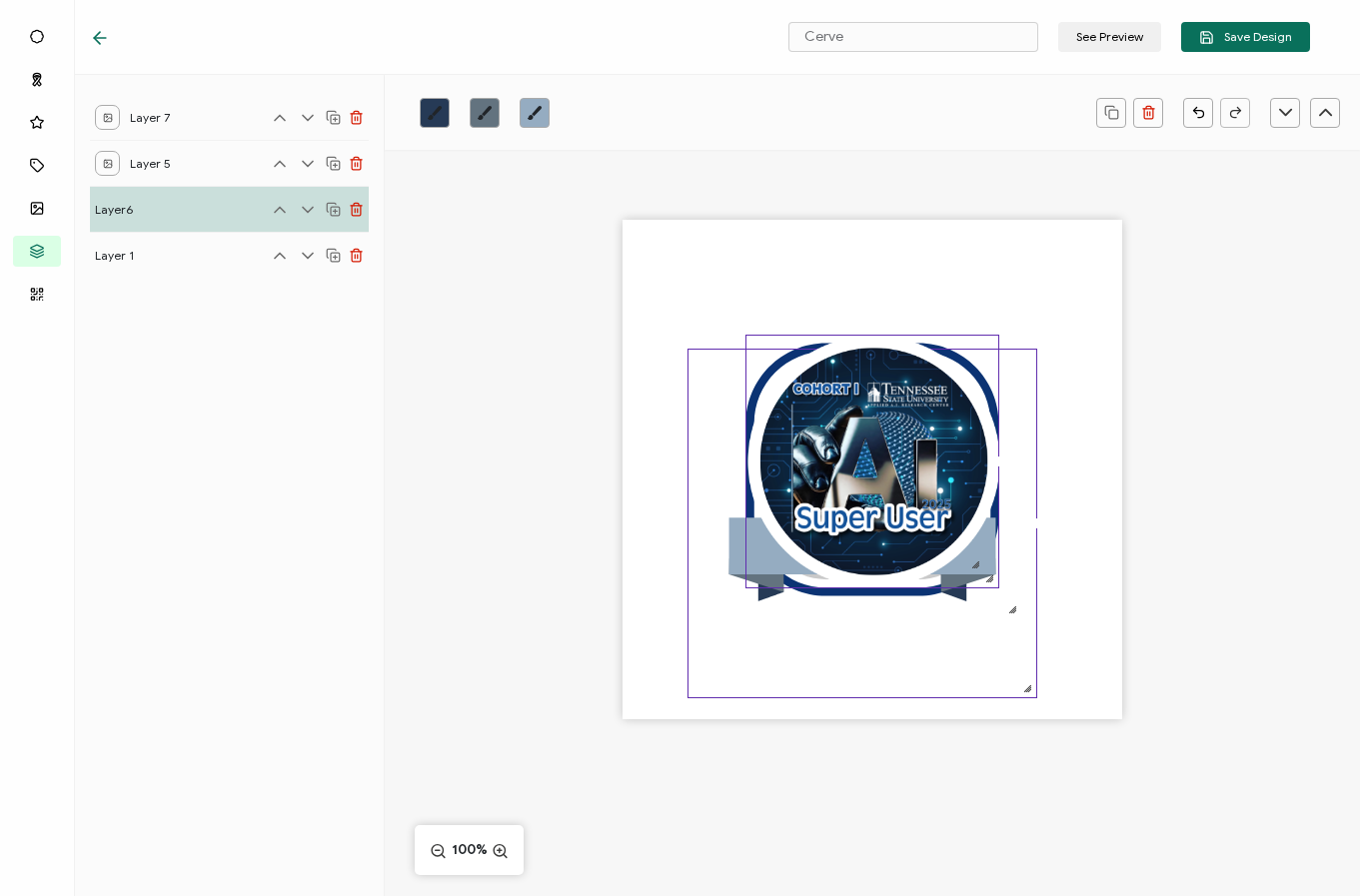 drag, startPoint x: 1045, startPoint y: 704, endPoint x: 1027, endPoint y: 685, distance: 26.172505 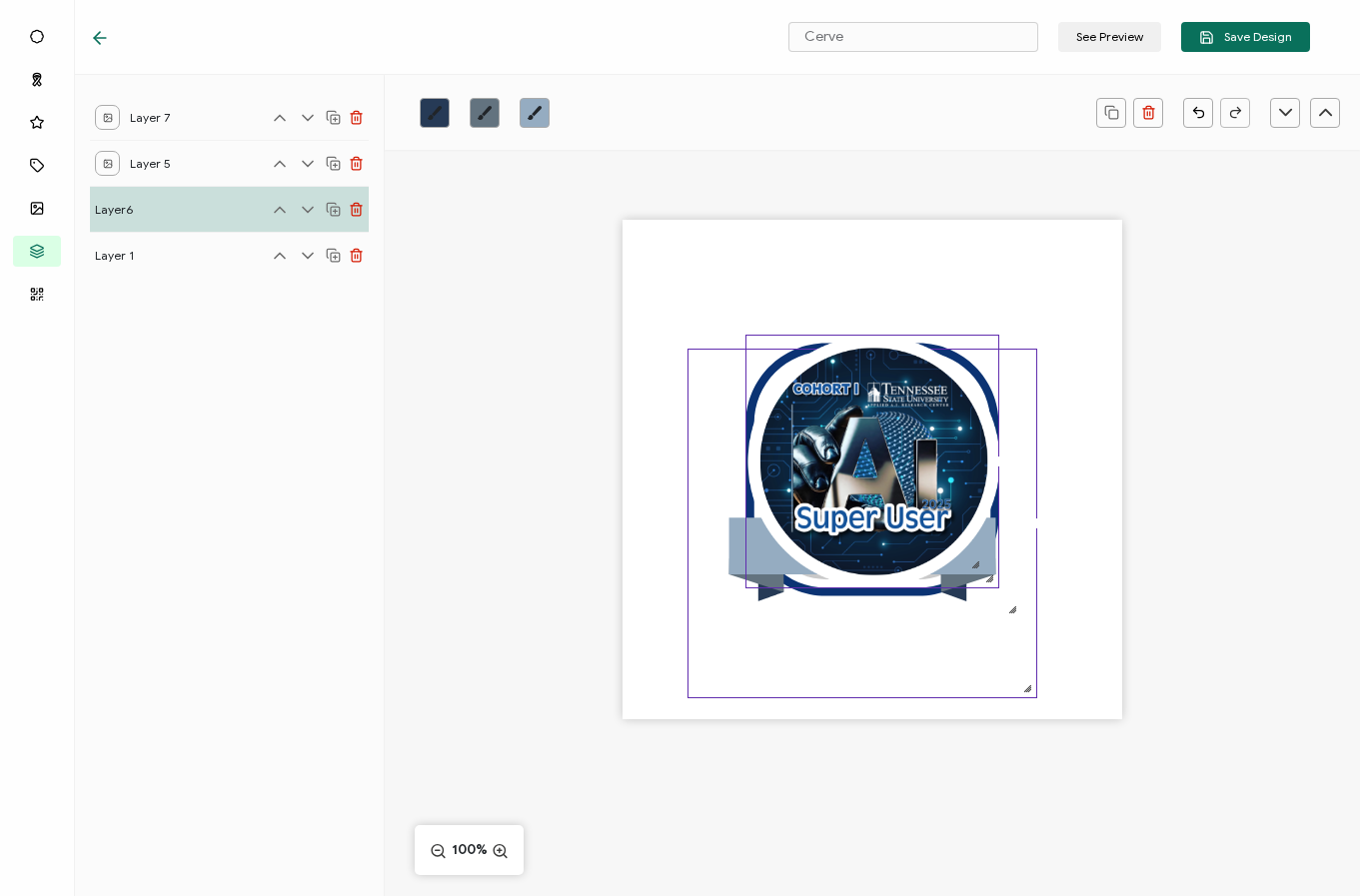 click at bounding box center [1027, 688] 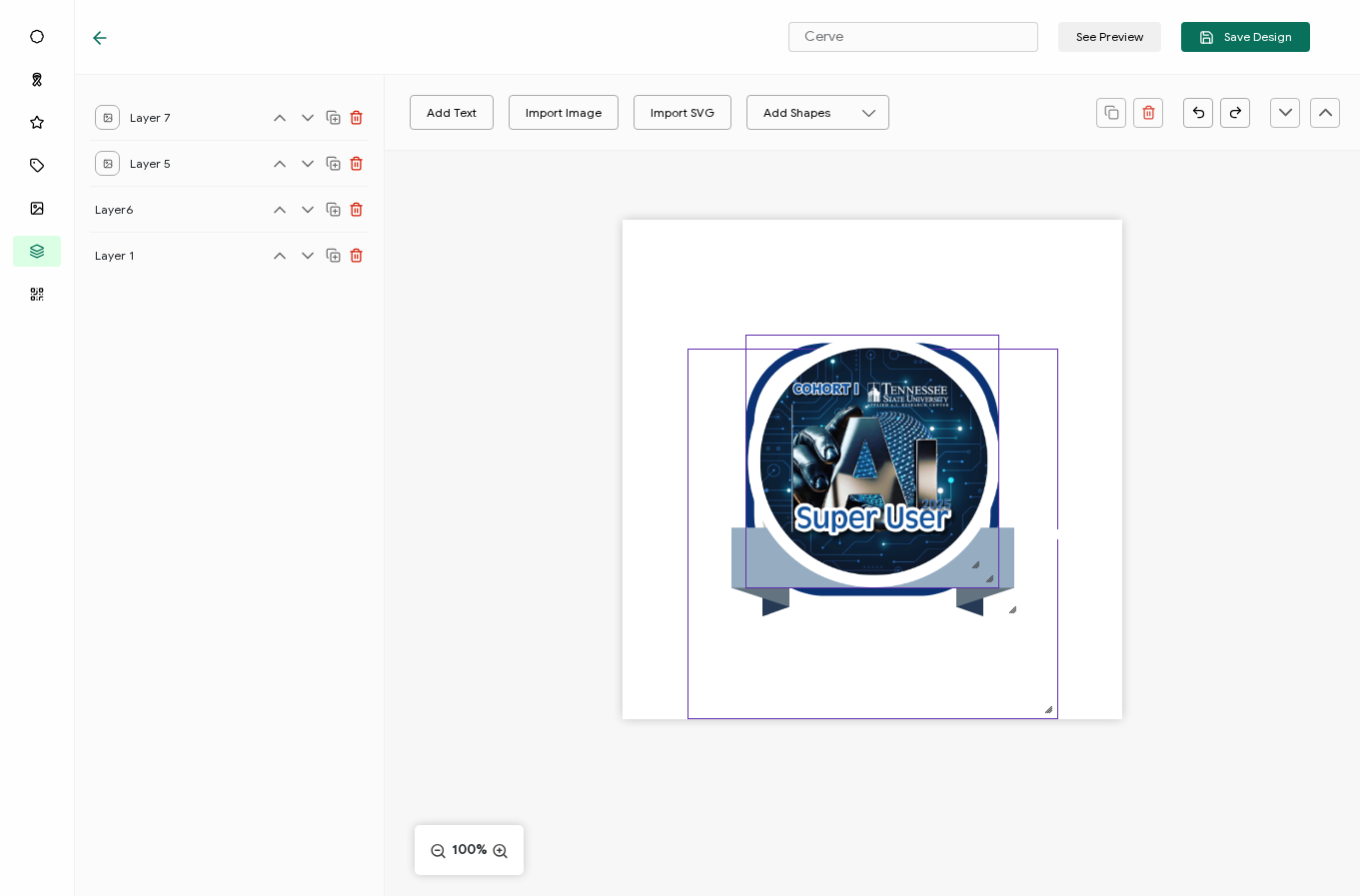 click at bounding box center (872, 461) 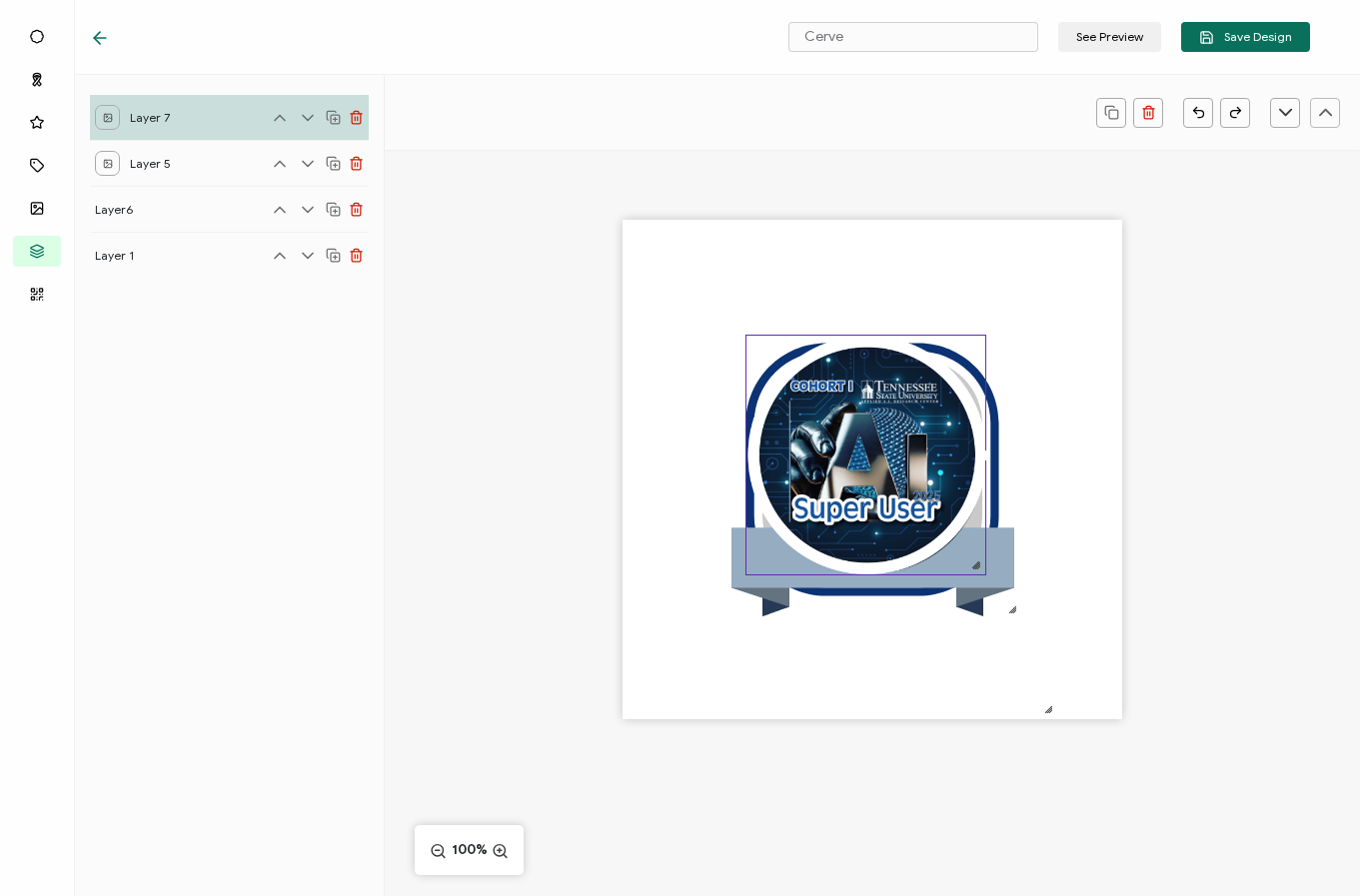 drag, startPoint x: 996, startPoint y: 578, endPoint x: 985, endPoint y: 571, distance: 13.038405 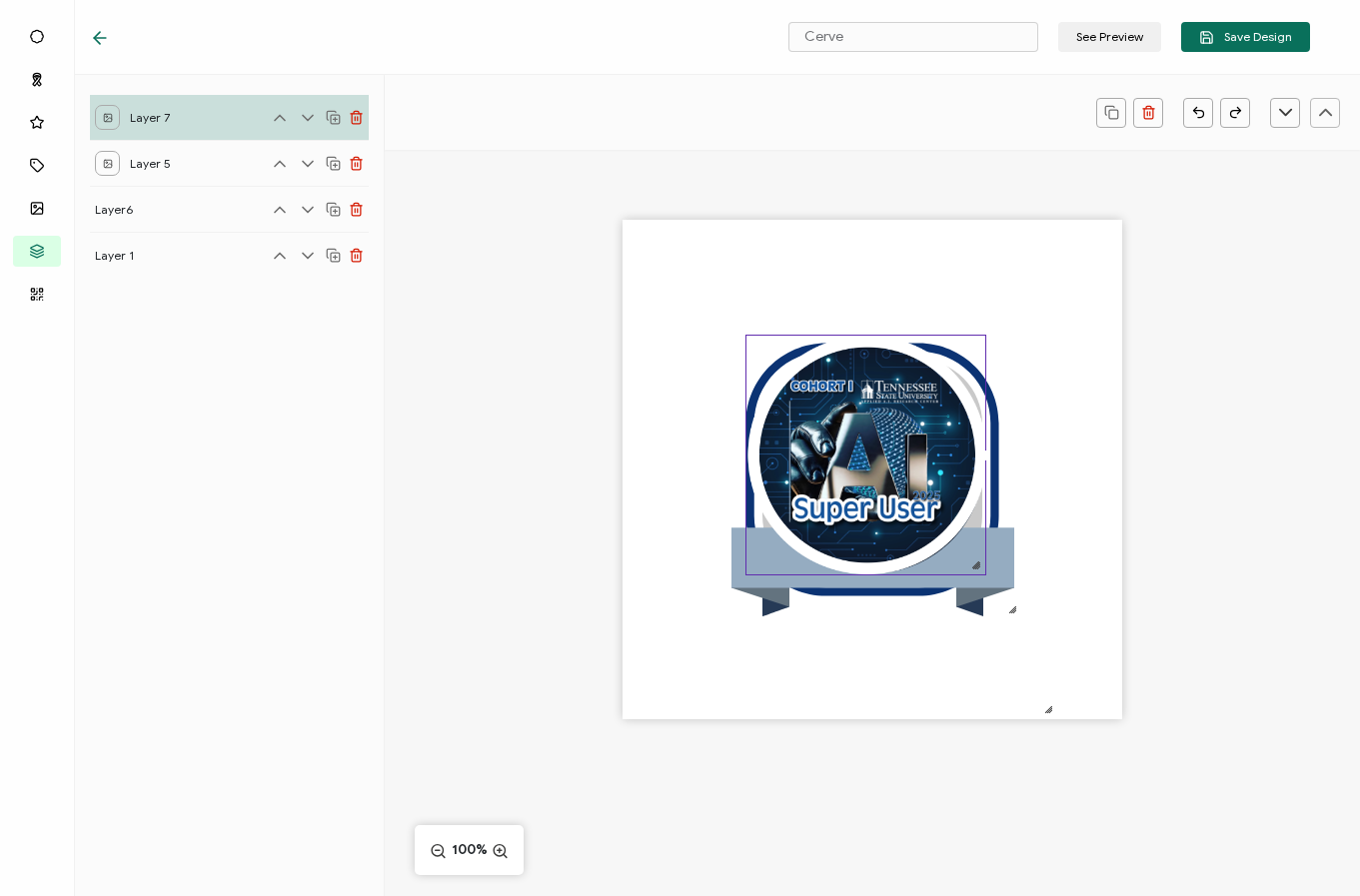 click at bounding box center [865, 454] 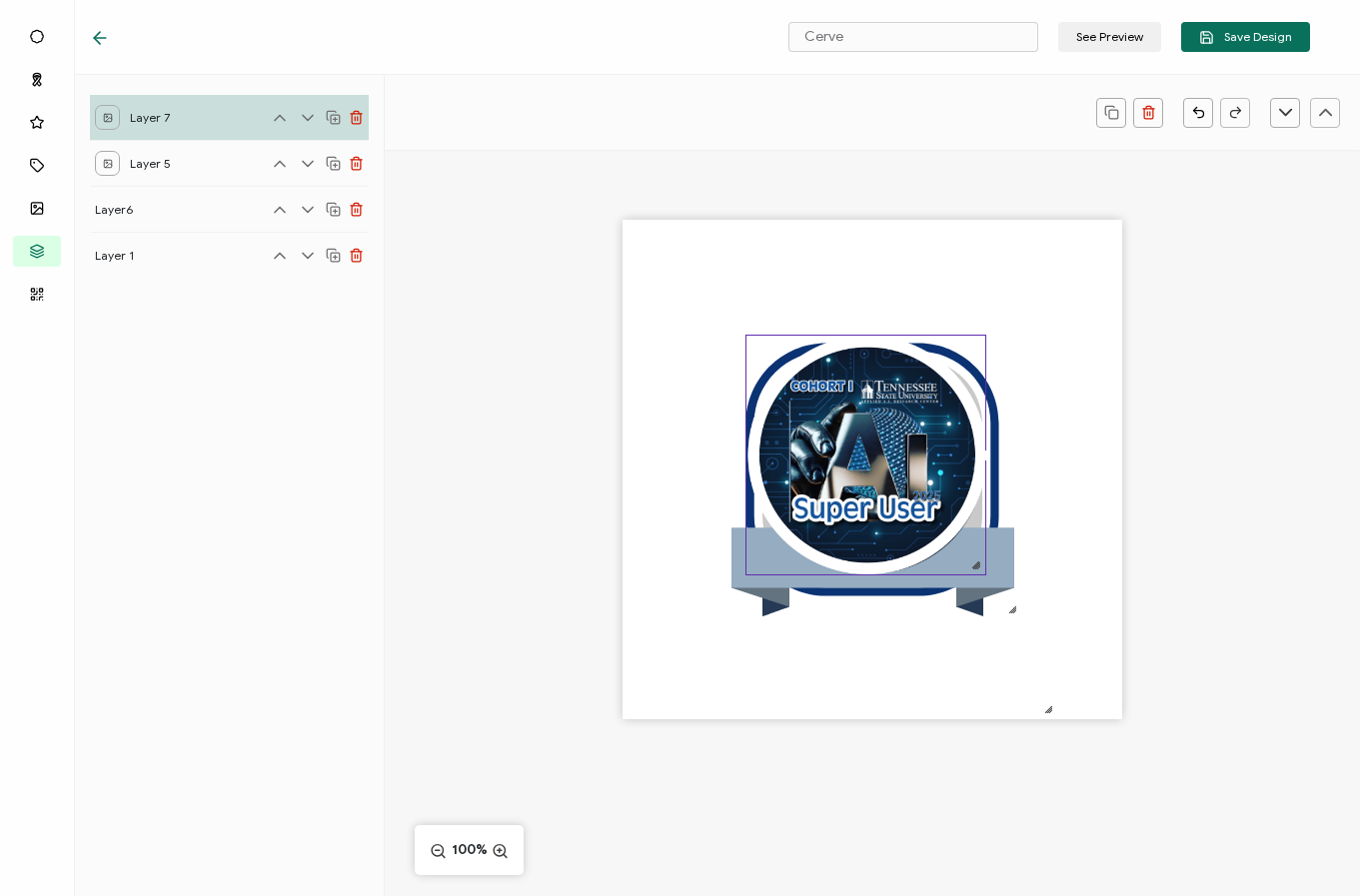 drag, startPoint x: 850, startPoint y: 390, endPoint x: 876, endPoint y: 394, distance: 26.305893 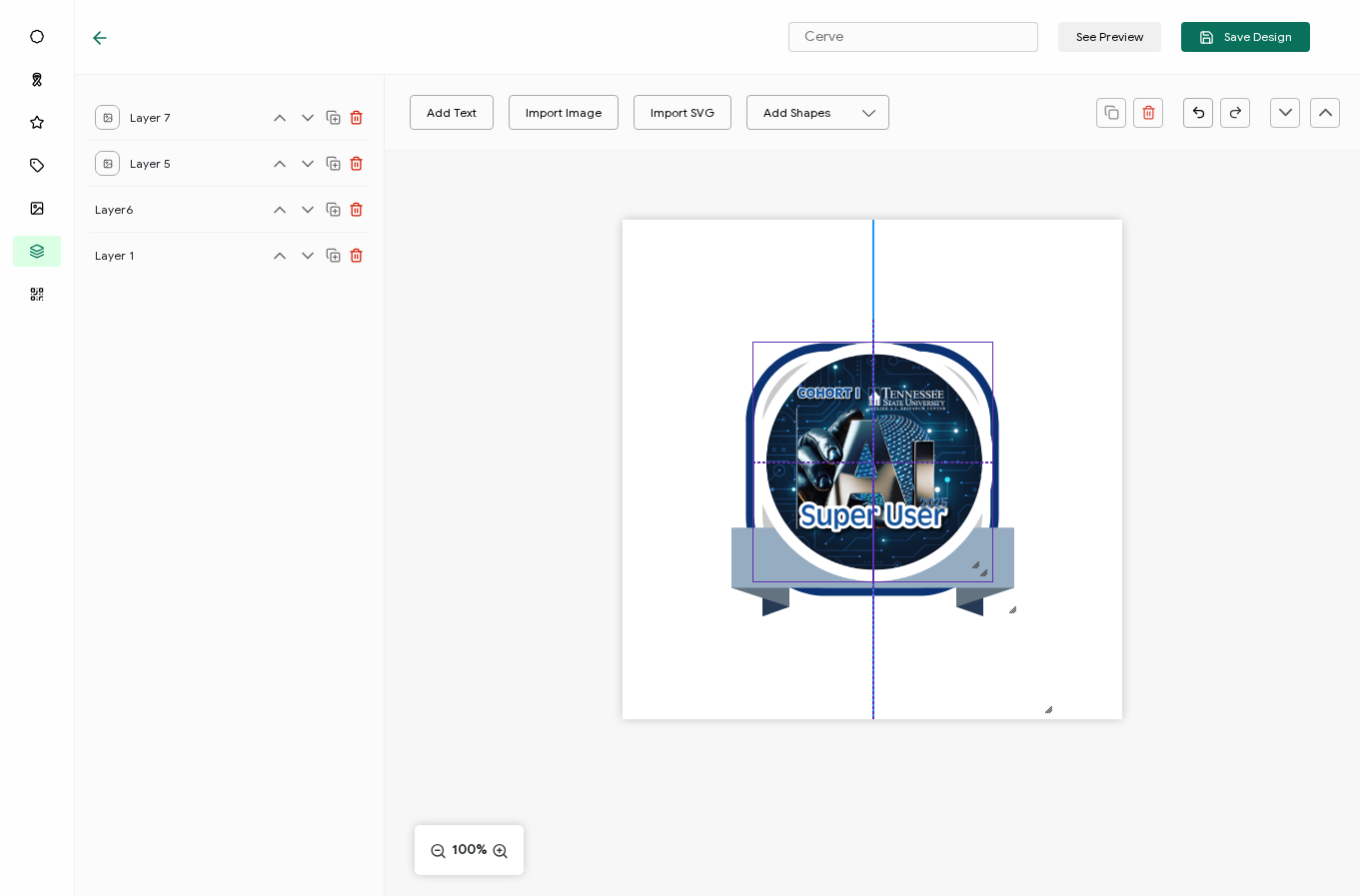 click at bounding box center (872, 461) 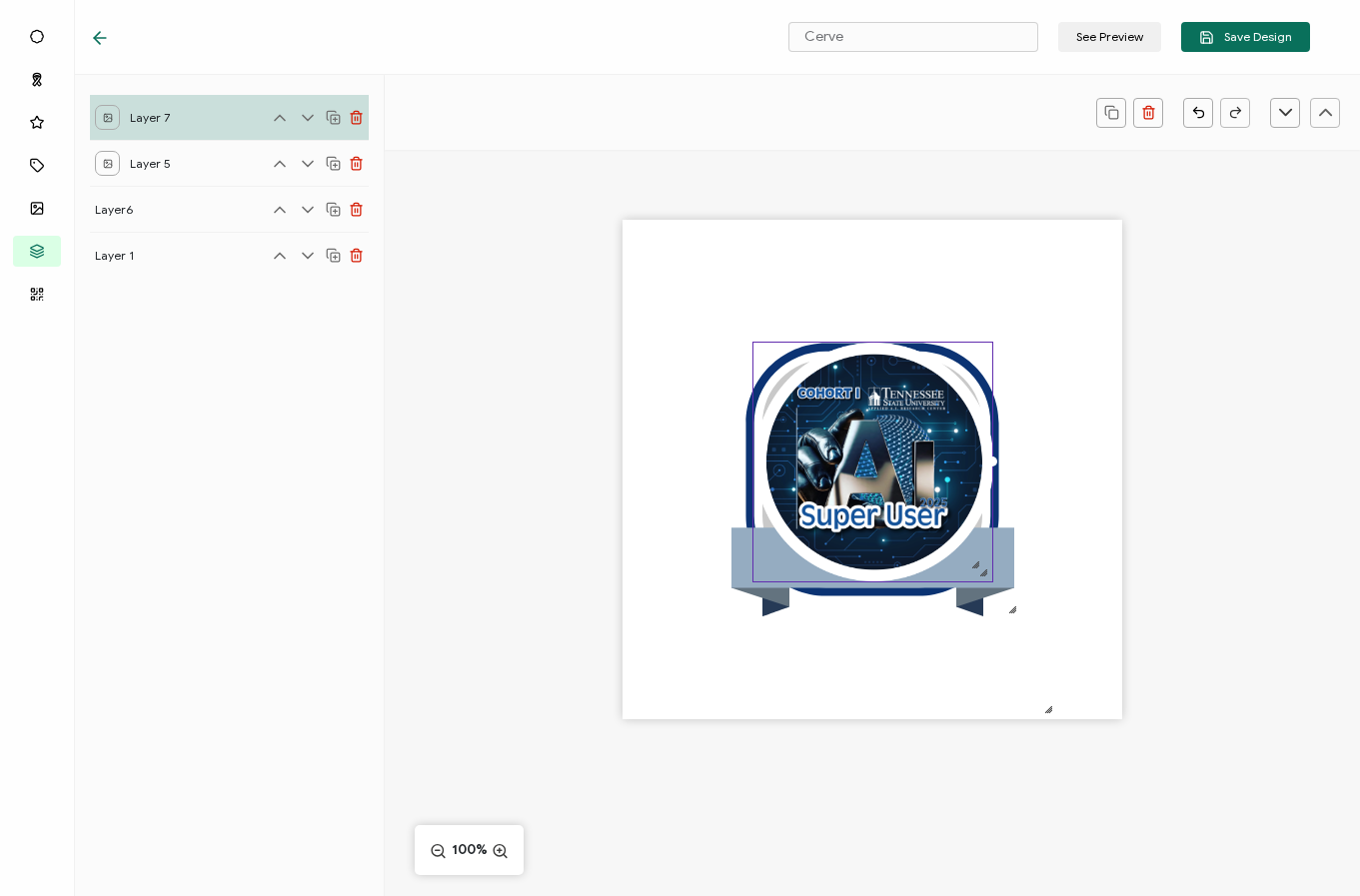 click on "Layer 5" at bounding box center (229, 163) 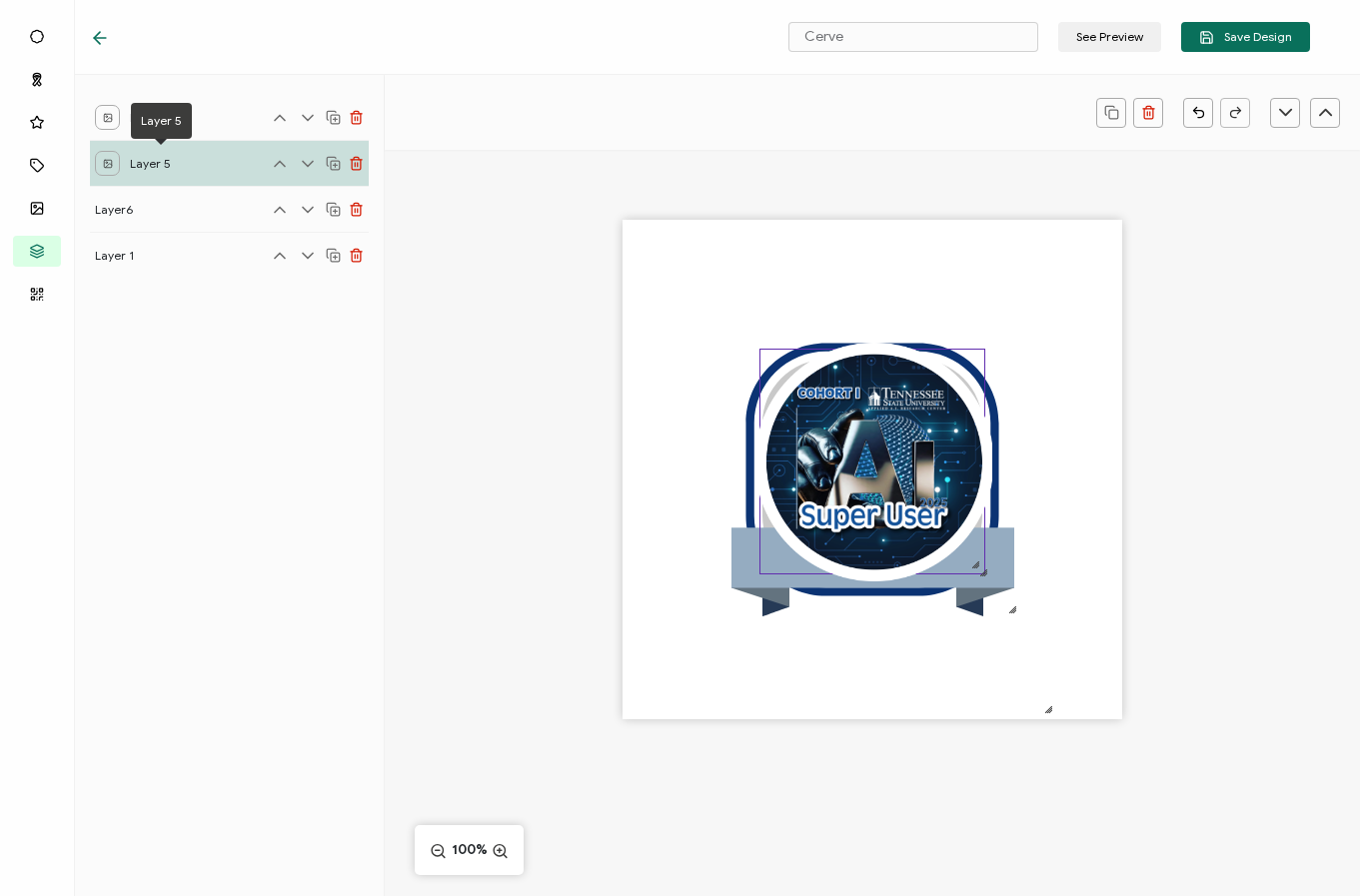 click 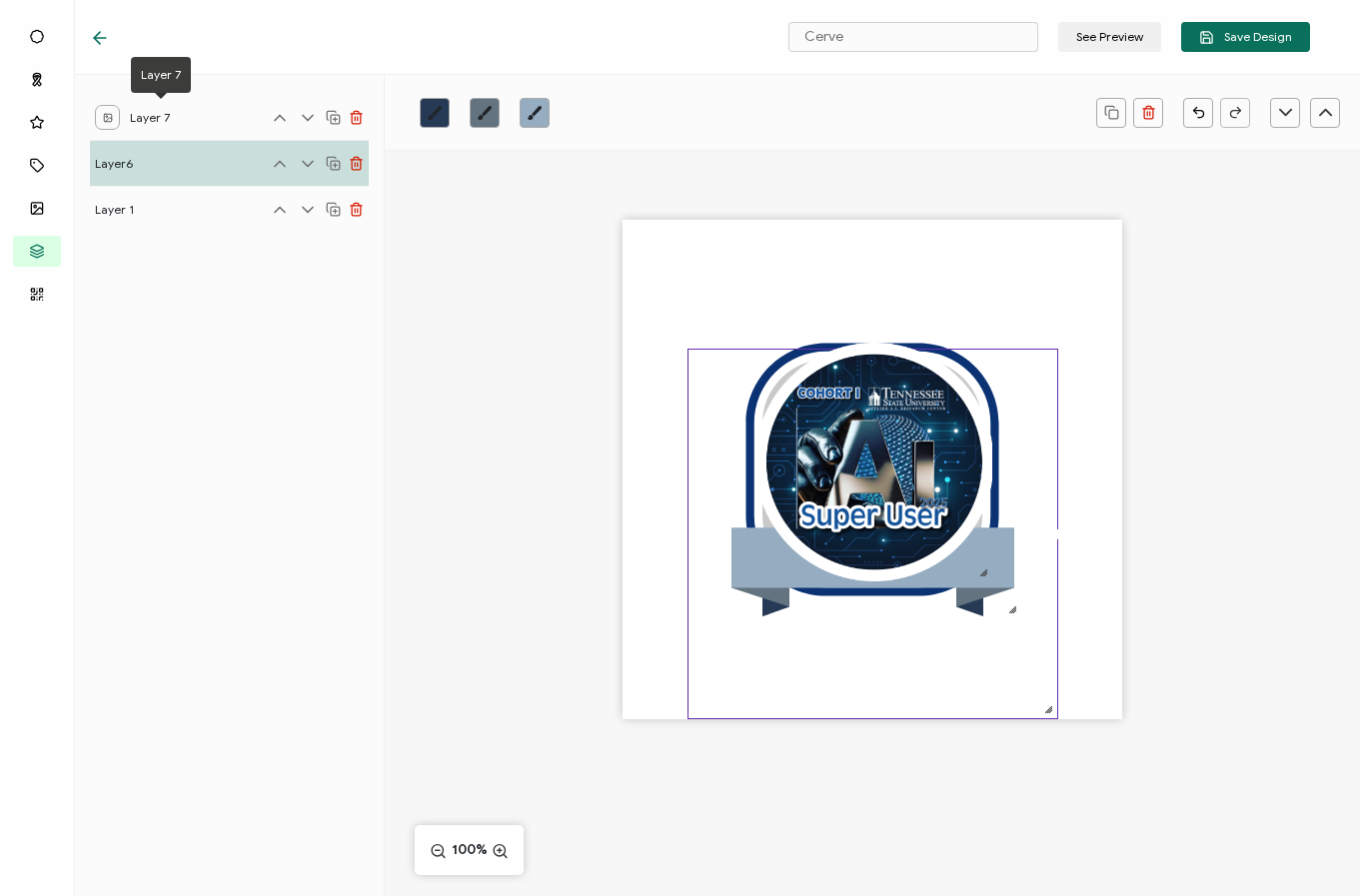 click on "Layer 7" at bounding box center (160, 117) 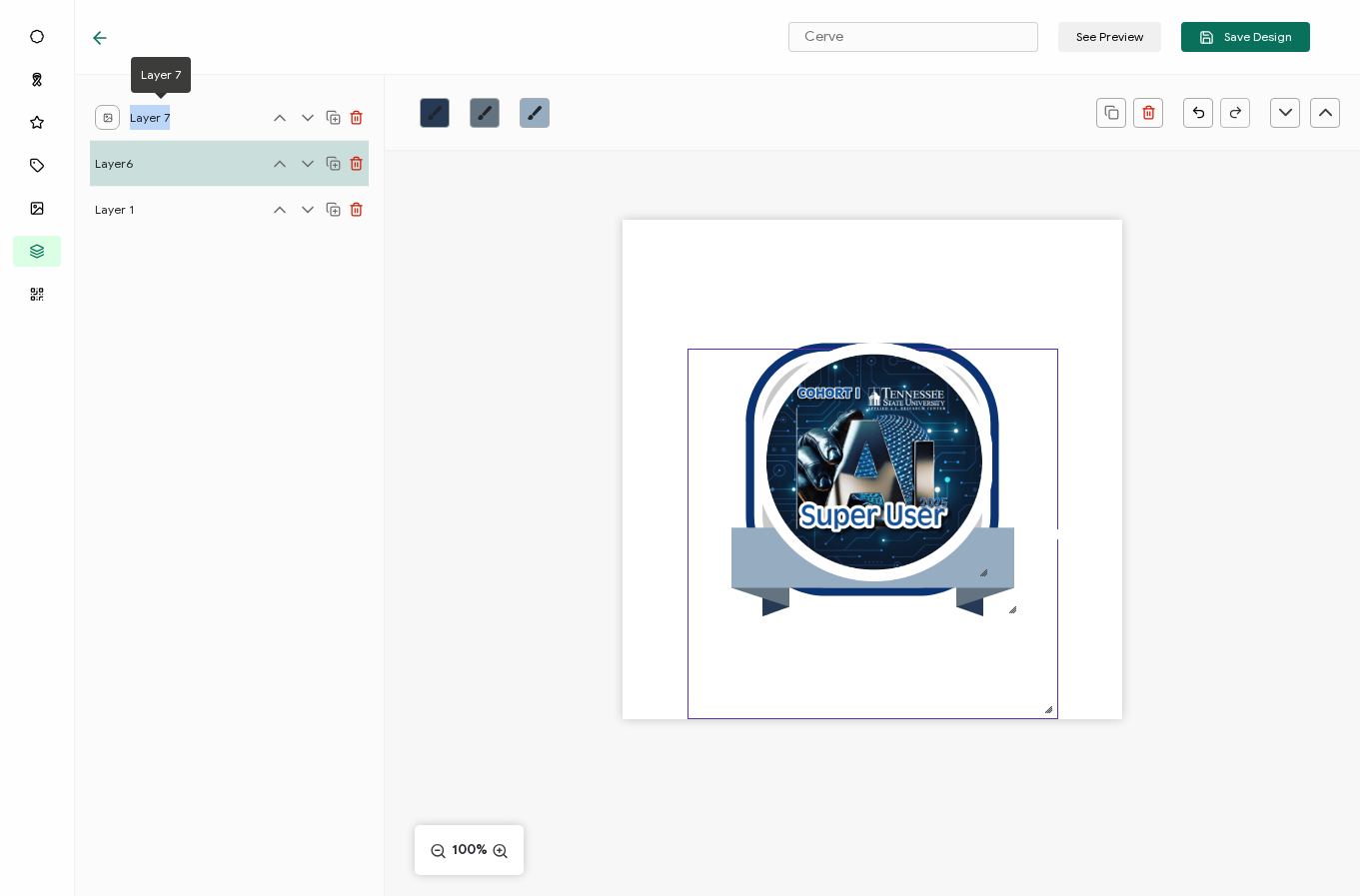 drag, startPoint x: 170, startPoint y: 115, endPoint x: 125, endPoint y: 115, distance: 45 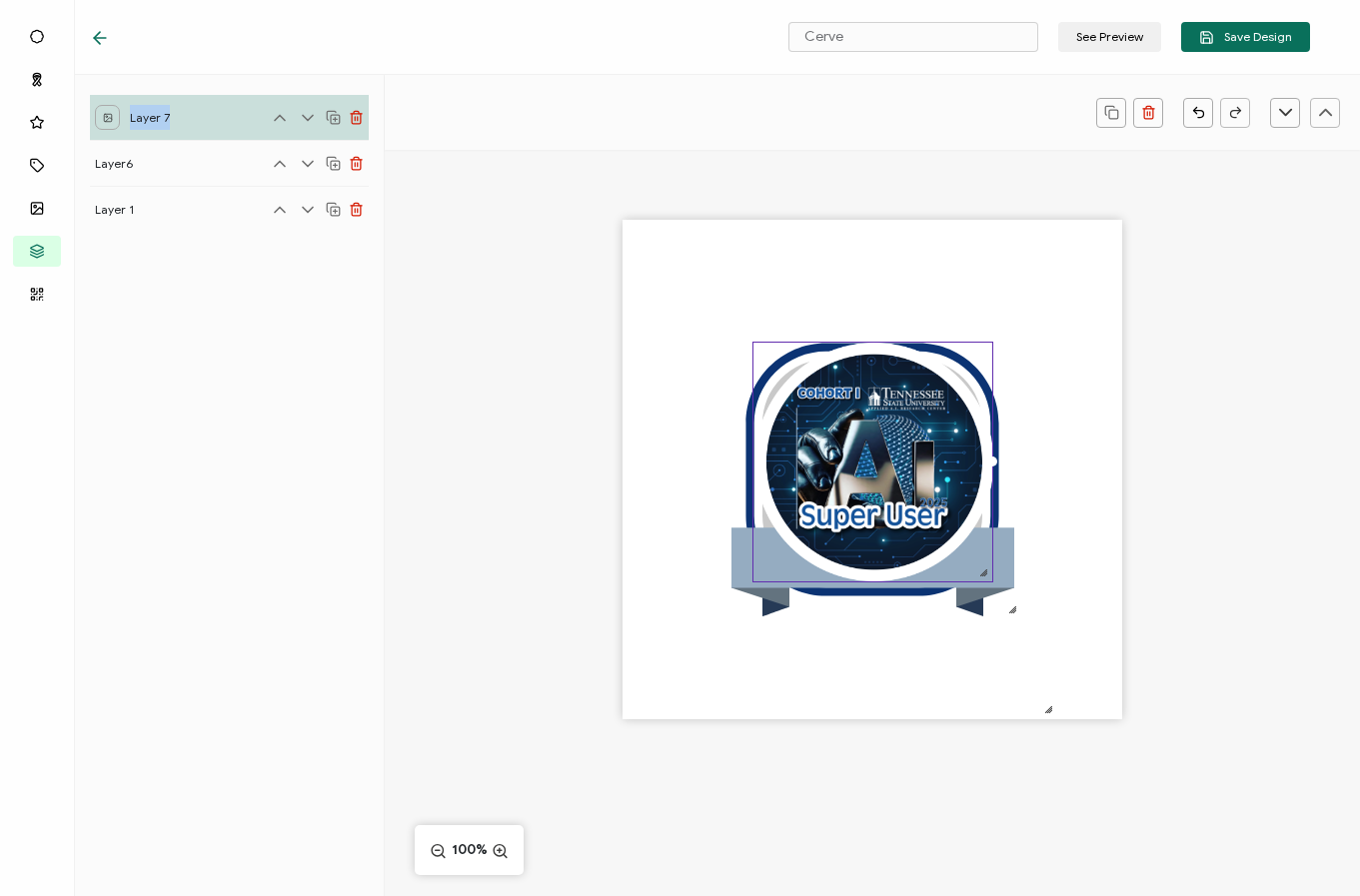 type 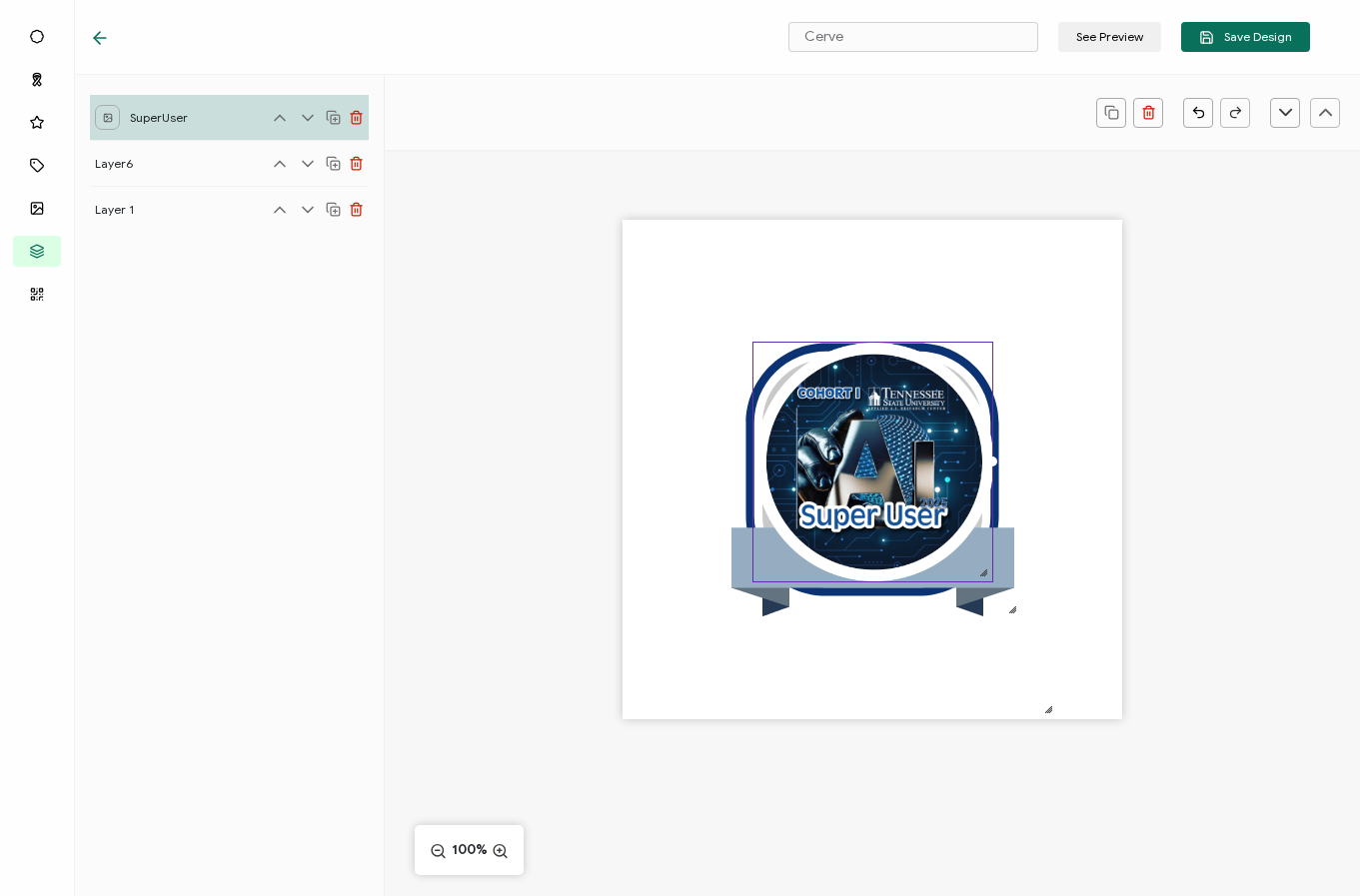 scroll, scrollTop: 0, scrollLeft: 1, axis: horizontal 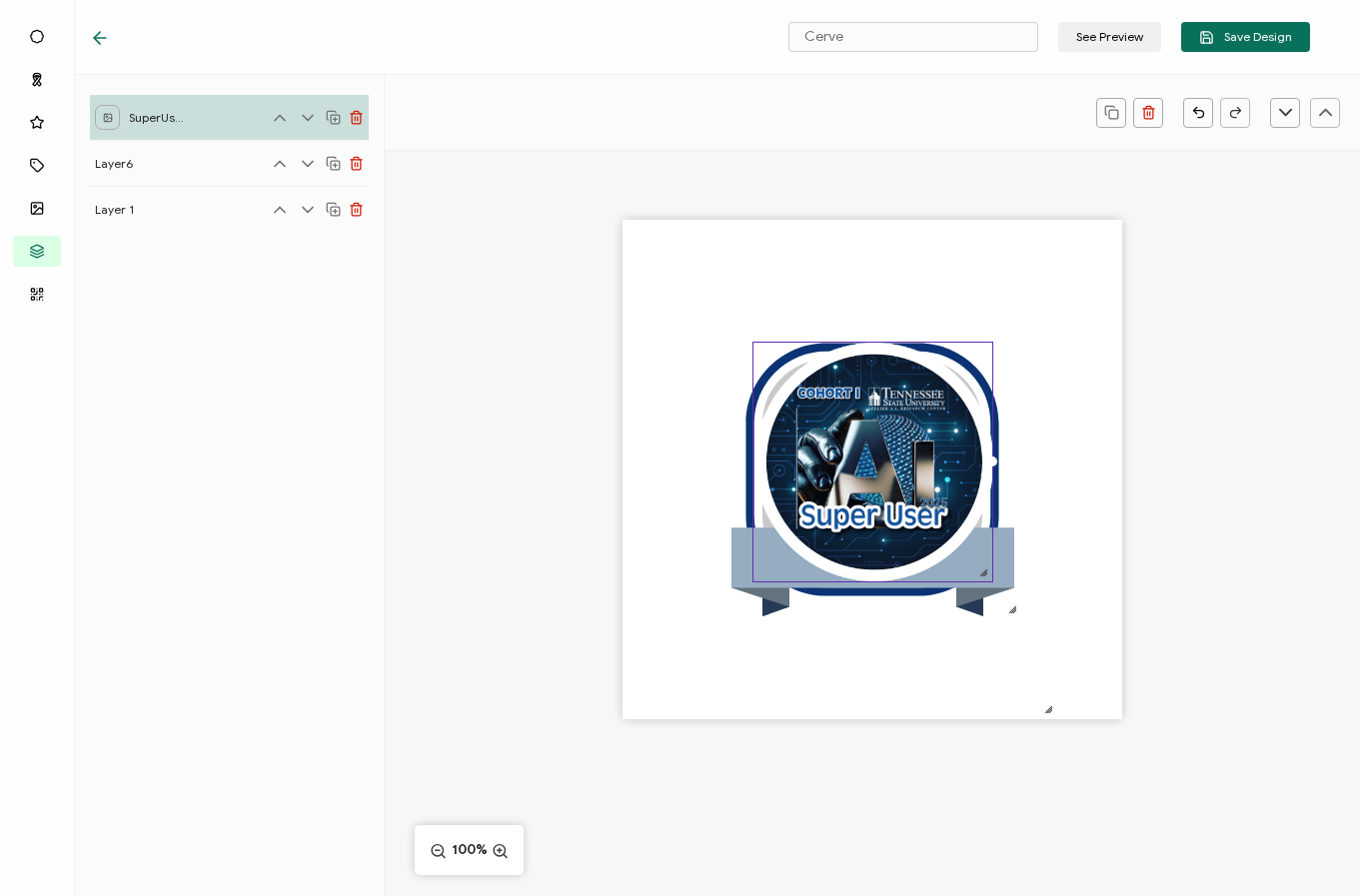 click on ".uuid-106118a5-b476-4fd0-abe0-8f4613b66612{}.uuid-0e8fb444-efba-4208-8896-8133a9b0127e{}.uuid-d713c4c9-523d-426a-aa5e-b376d6656c2f{}           .uuid-23f8734e-1af7-4f37-b171-8637be2cc914{}.uuid-15e608a3-9d80-45ea-a938-a832857704cb{}.uuid-ea0105a1-1164-4a60-a043-9c73998969a3{}" at bounding box center [872, 504] 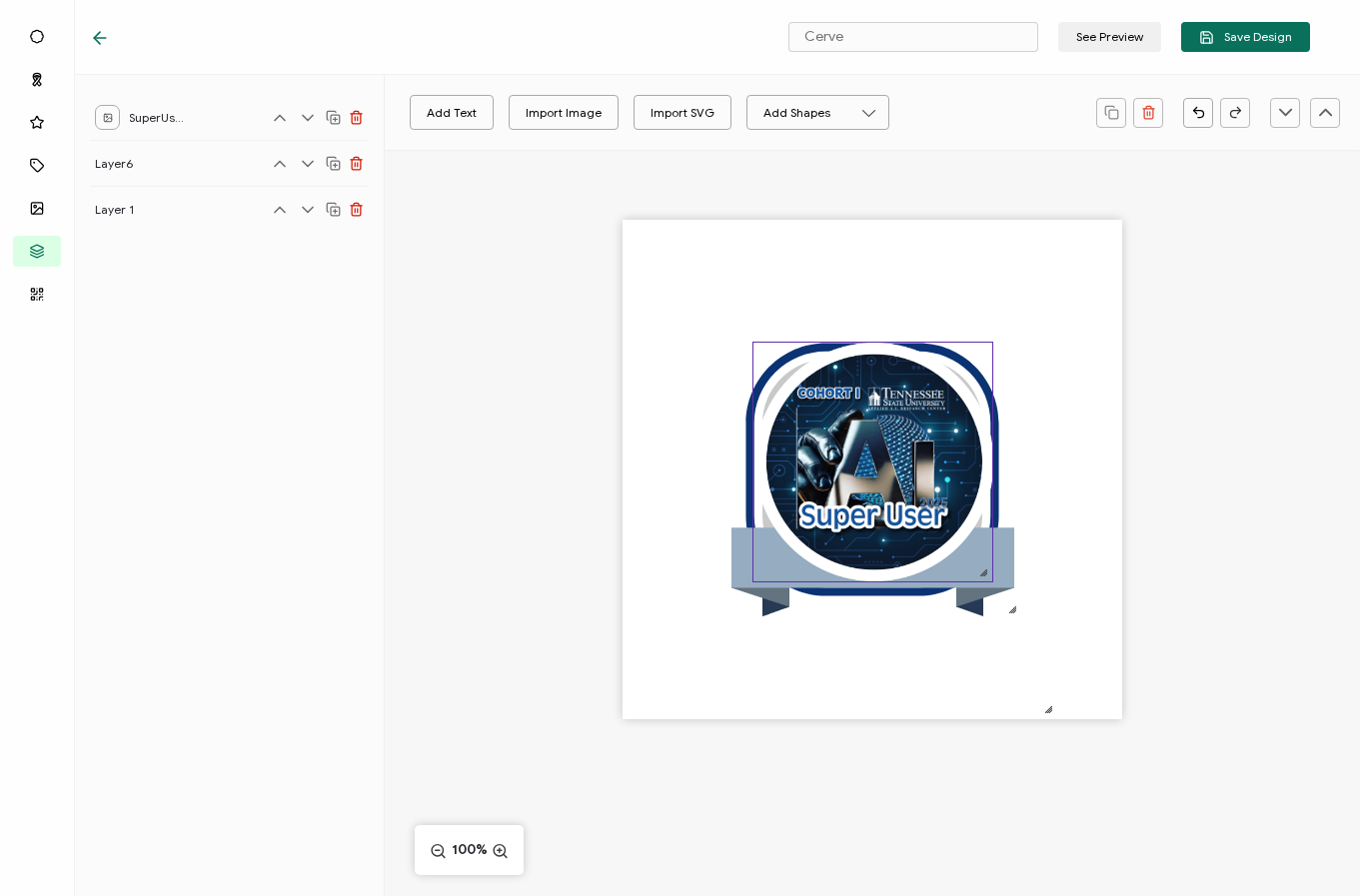 click at bounding box center (872, 461) 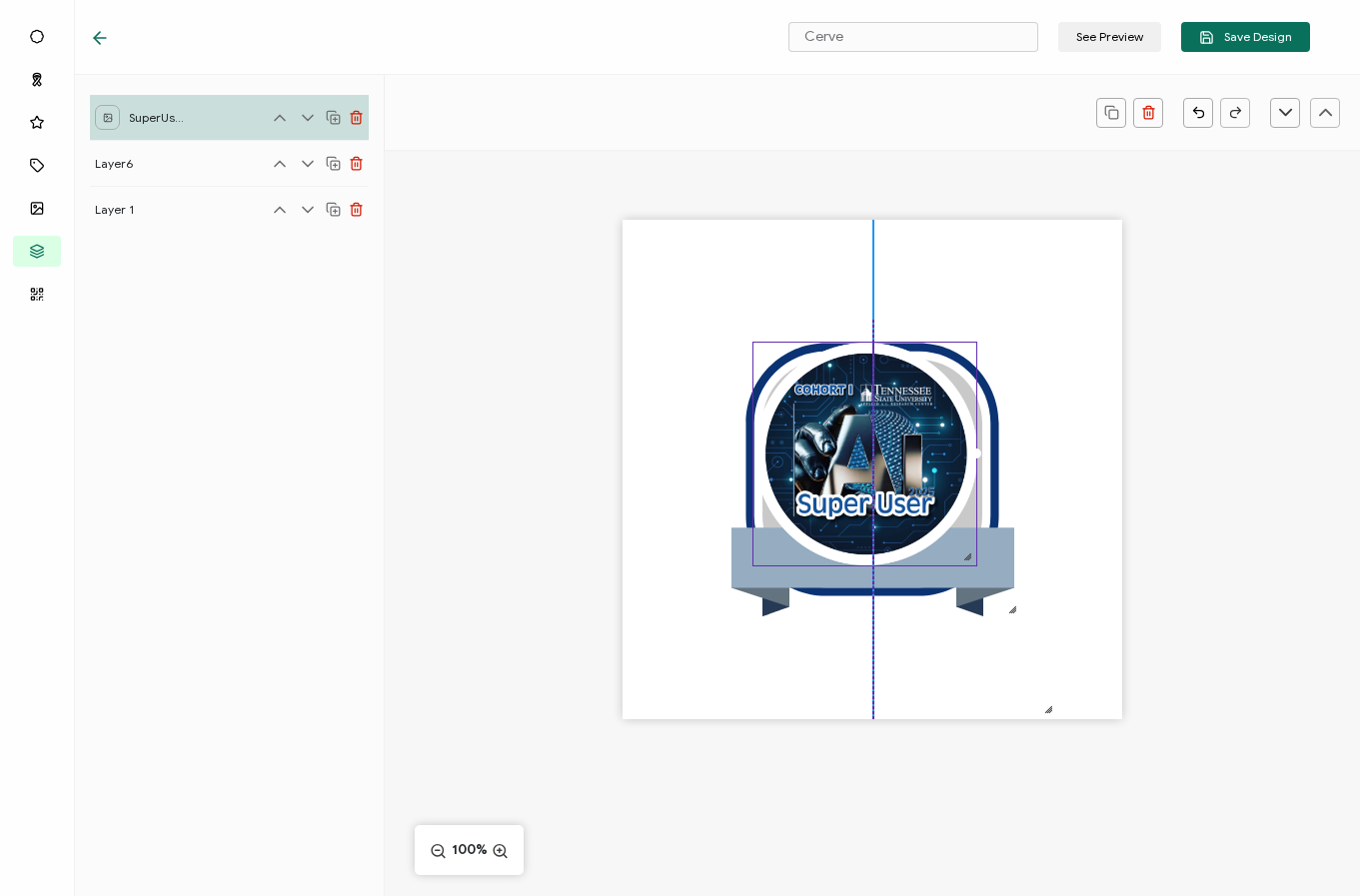 drag, startPoint x: 984, startPoint y: 570, endPoint x: 970, endPoint y: 561, distance: 16.643317 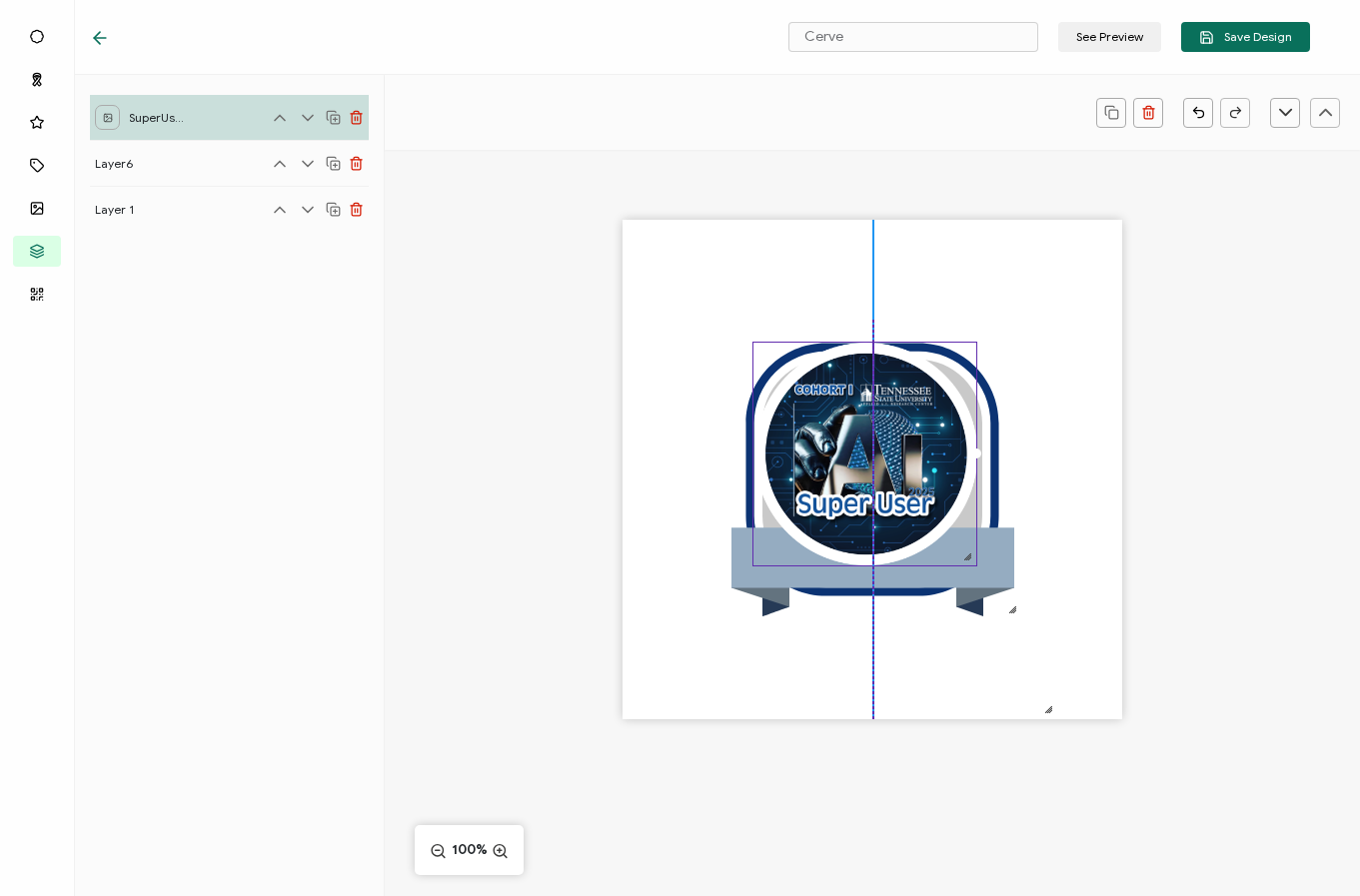 click at bounding box center [864, 453] 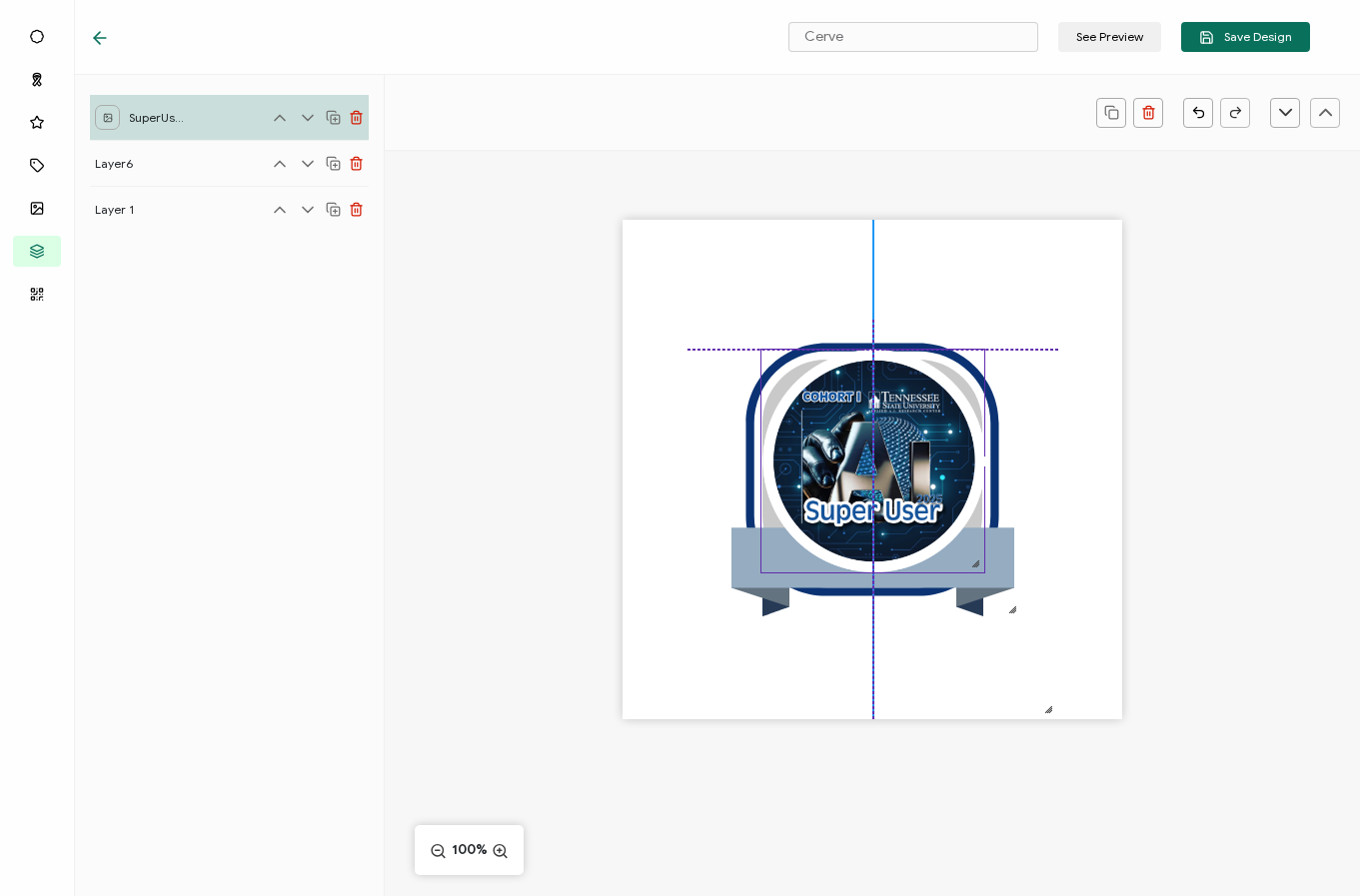 click at bounding box center [872, 460] 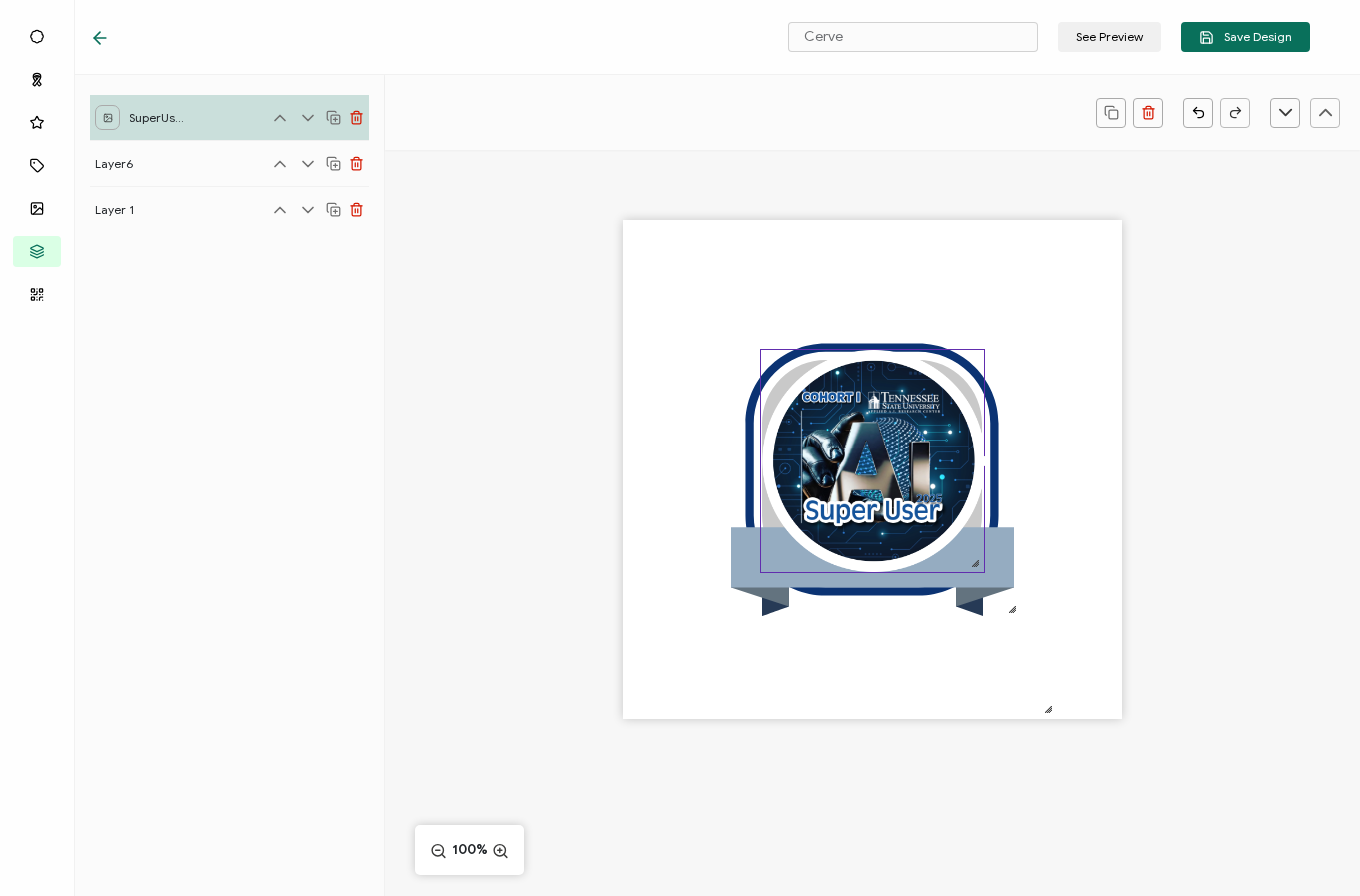 click on ".uuid-106118a5-b476-4fd0-abe0-8f4613b66612{}.uuid-0e8fb444-efba-4208-8896-8133a9b0127e{}.uuid-d713c4c9-523d-426a-aa5e-b376d6656c2f{}           .uuid-23f8734e-1af7-4f37-b171-8637be2cc914{}.uuid-15e608a3-9d80-45ea-a938-a832857704cb{}.uuid-ea0105a1-1164-4a60-a043-9c73998969a3{}" at bounding box center (872, 504) 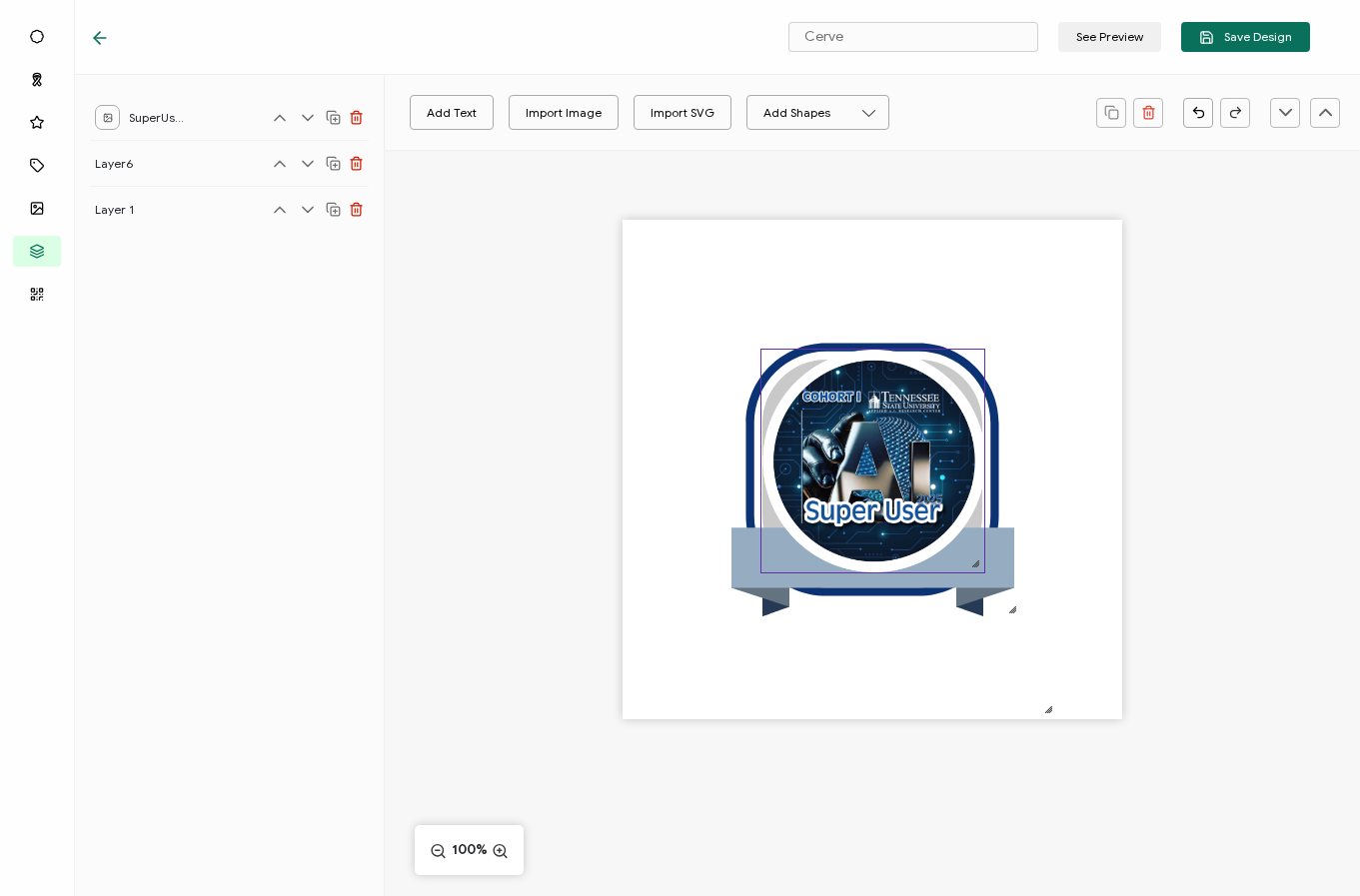 drag, startPoint x: 844, startPoint y: 481, endPoint x: 826, endPoint y: 476, distance: 18.681542 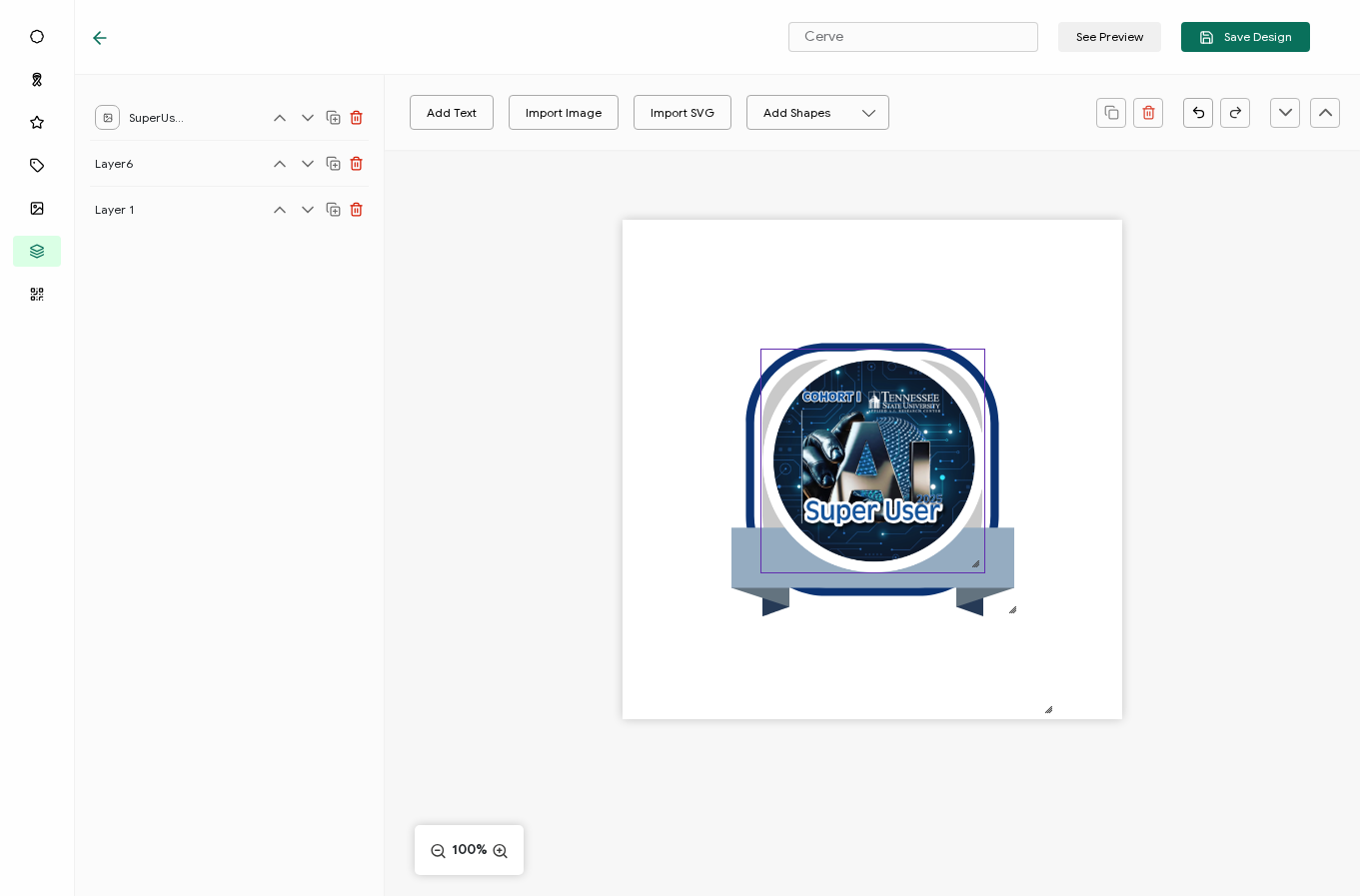 click at bounding box center (872, 460) 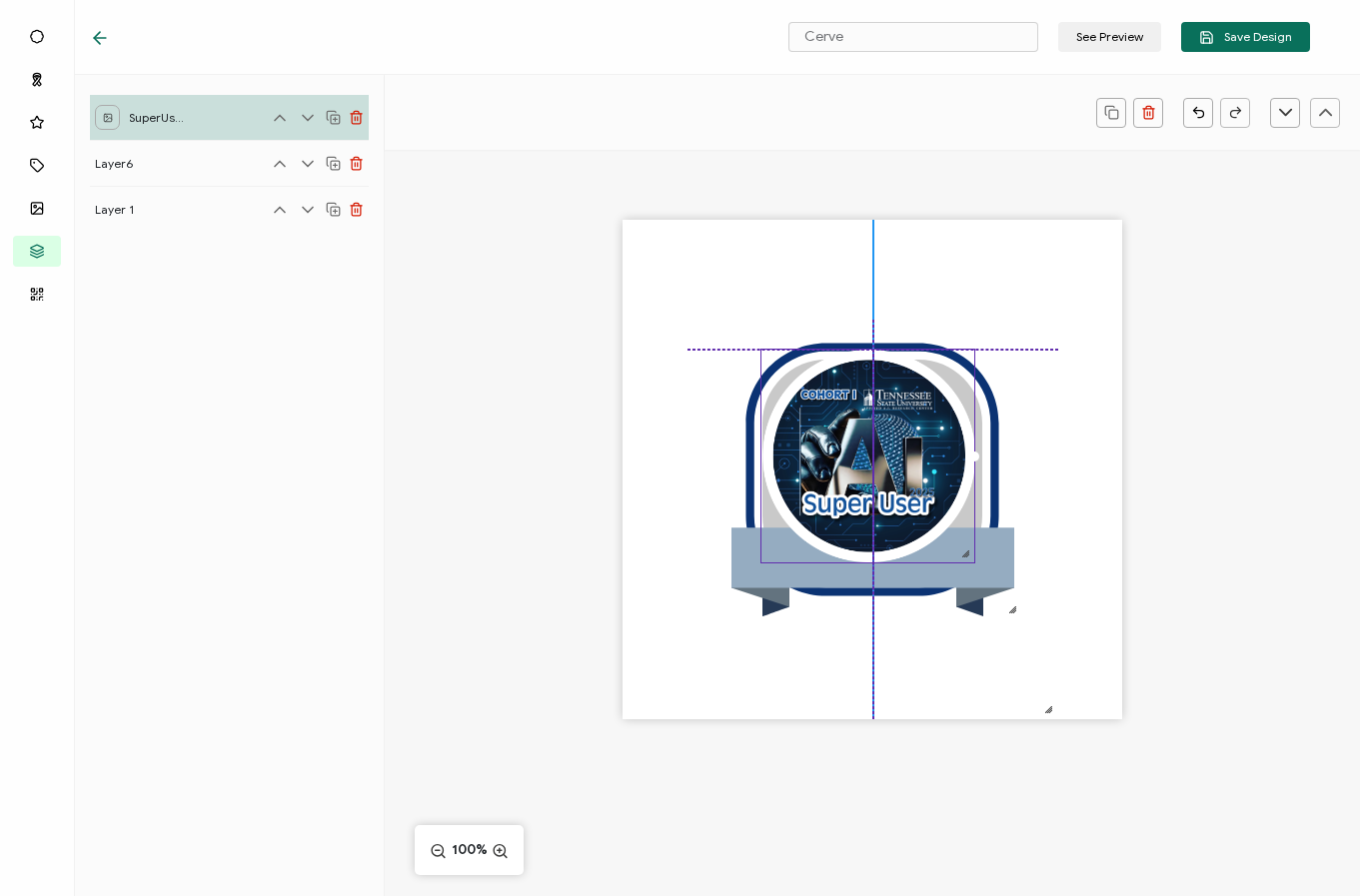 click at bounding box center [965, 553] 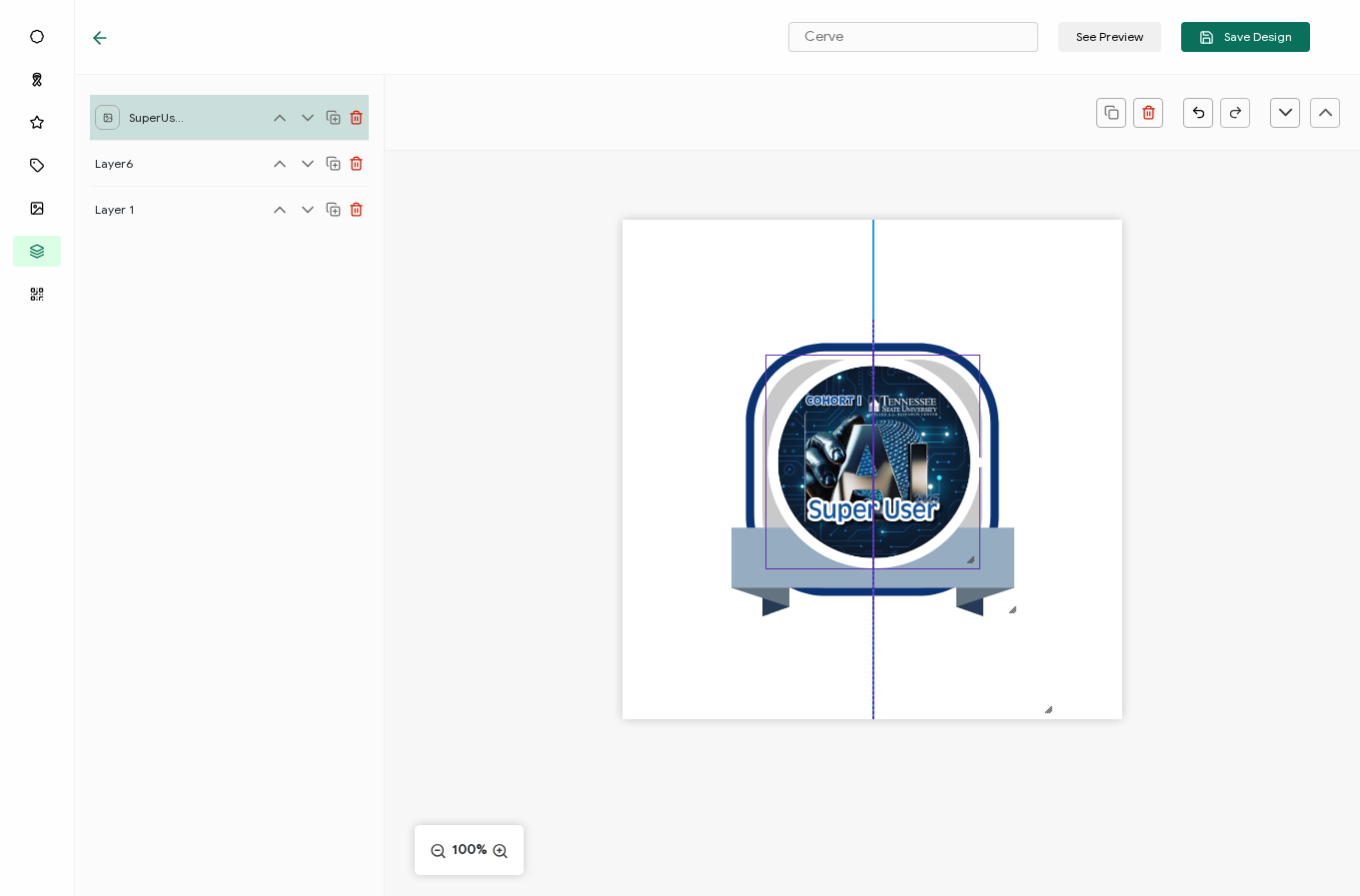 click at bounding box center (872, 461) 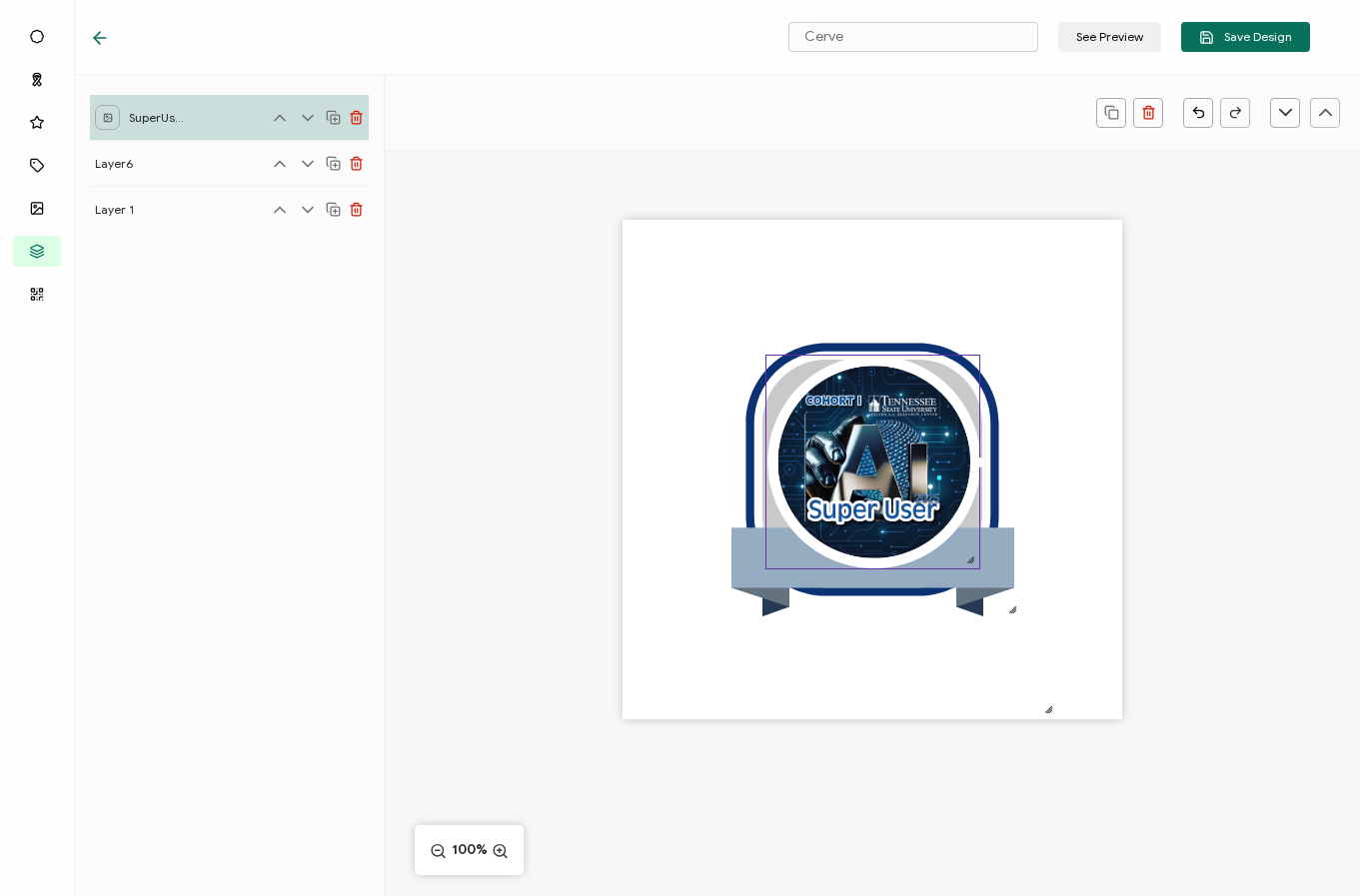 click on ".uuid-106118a5-b476-4fd0-abe0-8f4613b66612{}.uuid-0e8fb444-efba-4208-8896-8133a9b0127e{}.uuid-d713c4c9-523d-426a-aa5e-b376d6656c2f{}           .uuid-23f8734e-1af7-4f37-b171-8637be2cc914{}.uuid-15e608a3-9d80-45ea-a938-a832857704cb{}.uuid-ea0105a1-1164-4a60-a043-9c73998969a3{}" at bounding box center [872, 504] 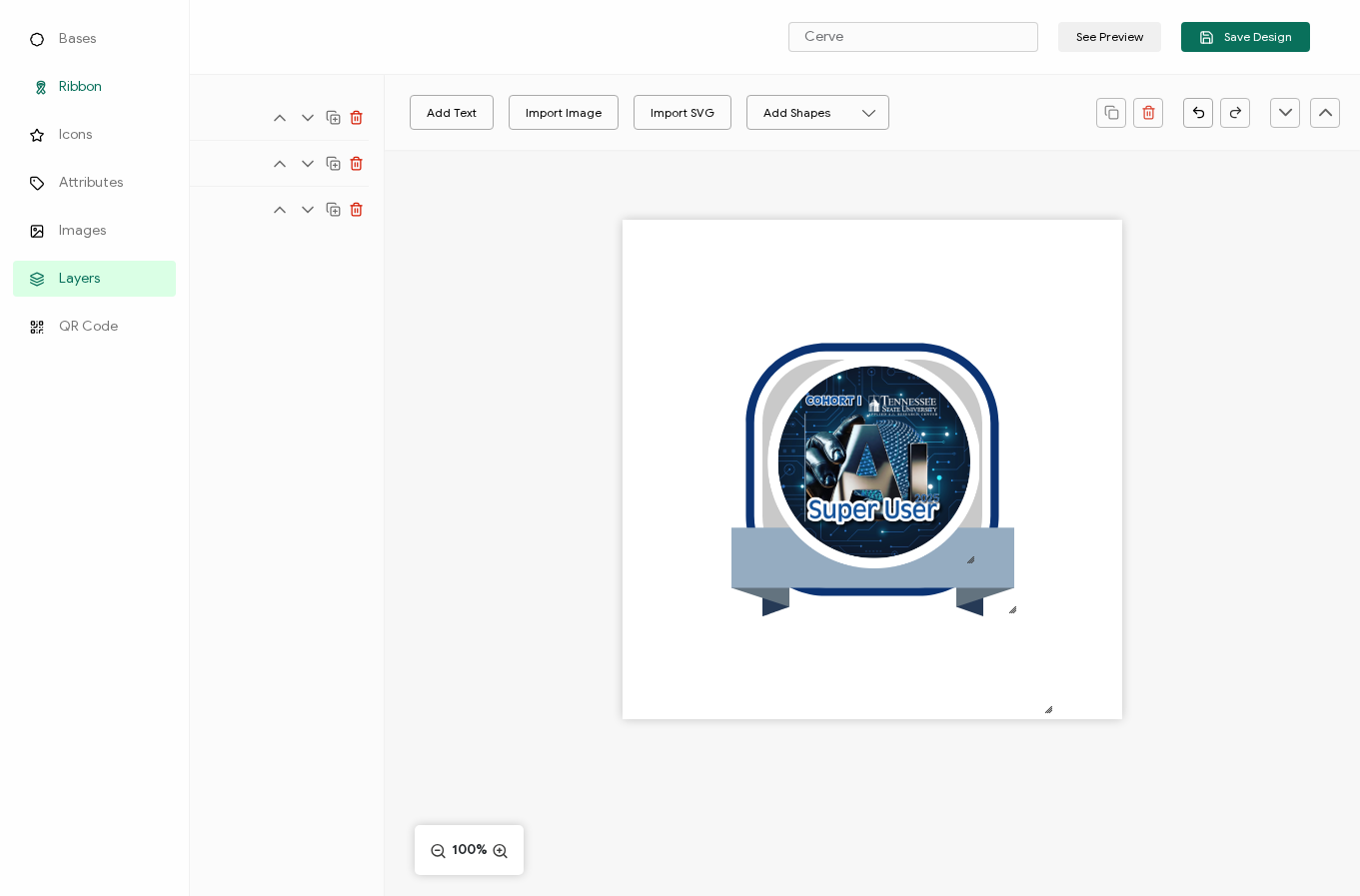 click on "Ribbon" at bounding box center (94, 87) 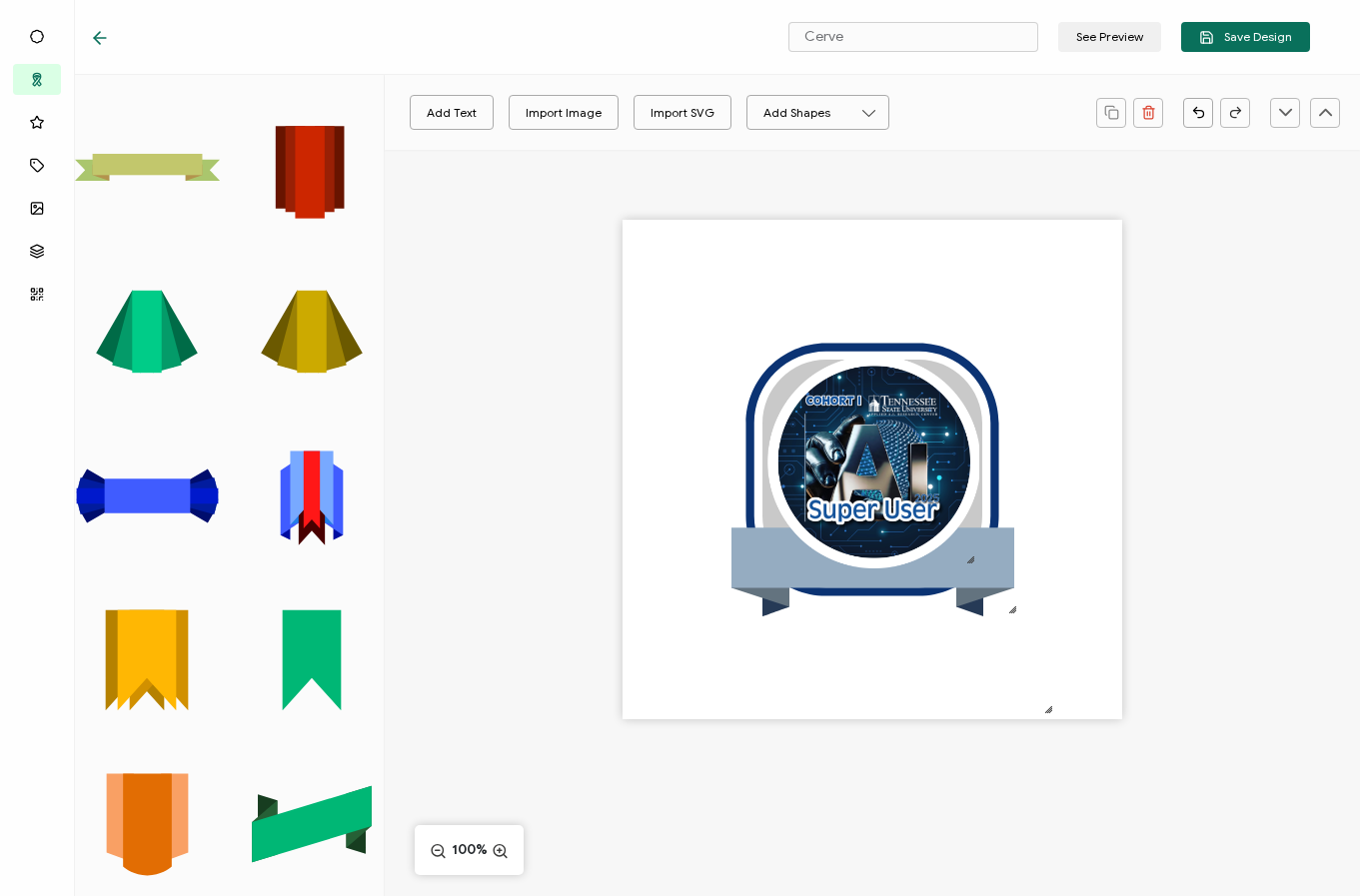 scroll, scrollTop: 0, scrollLeft: 0, axis: both 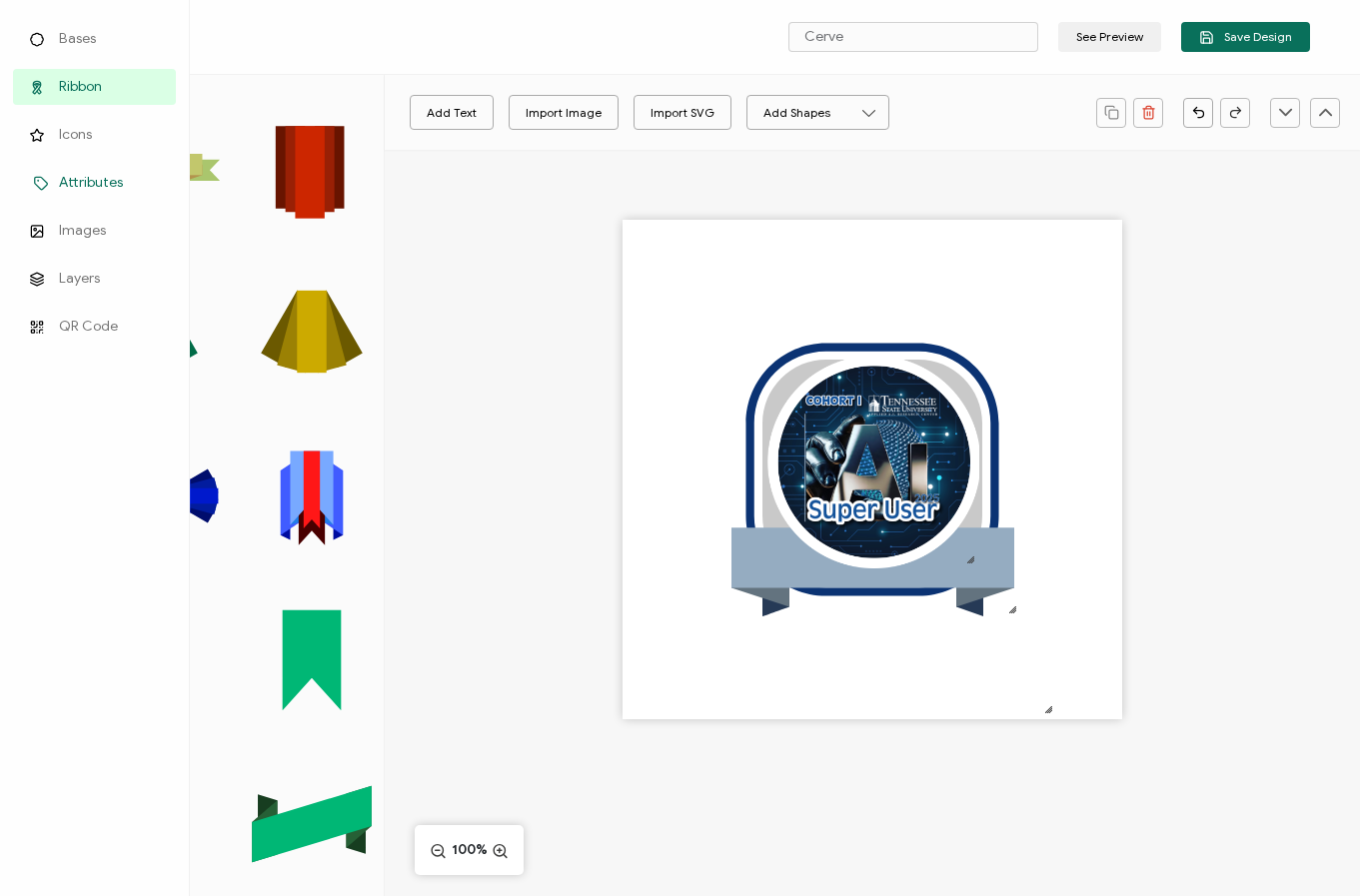 click on "Attributes" at bounding box center [94, 183] 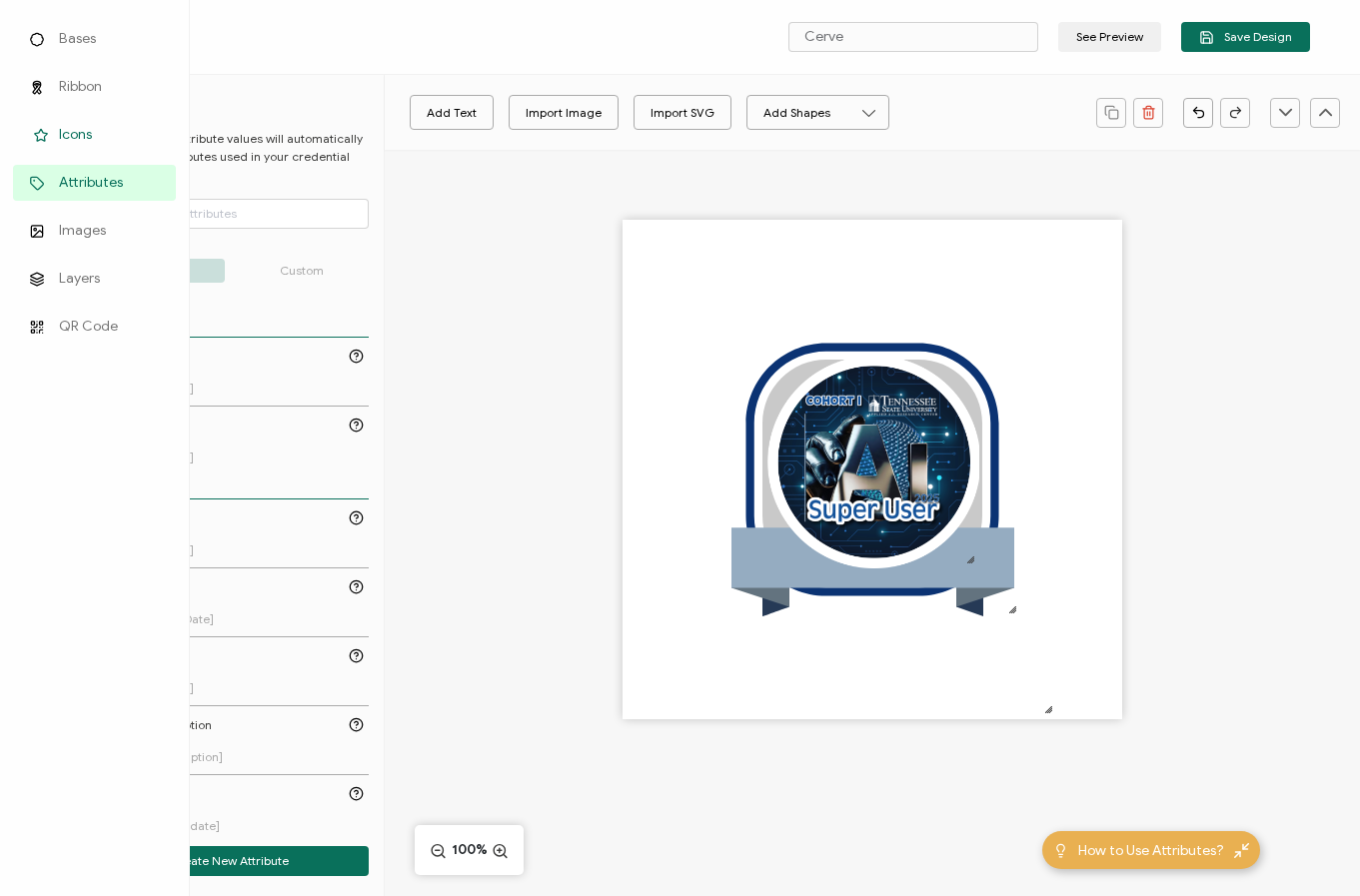 click 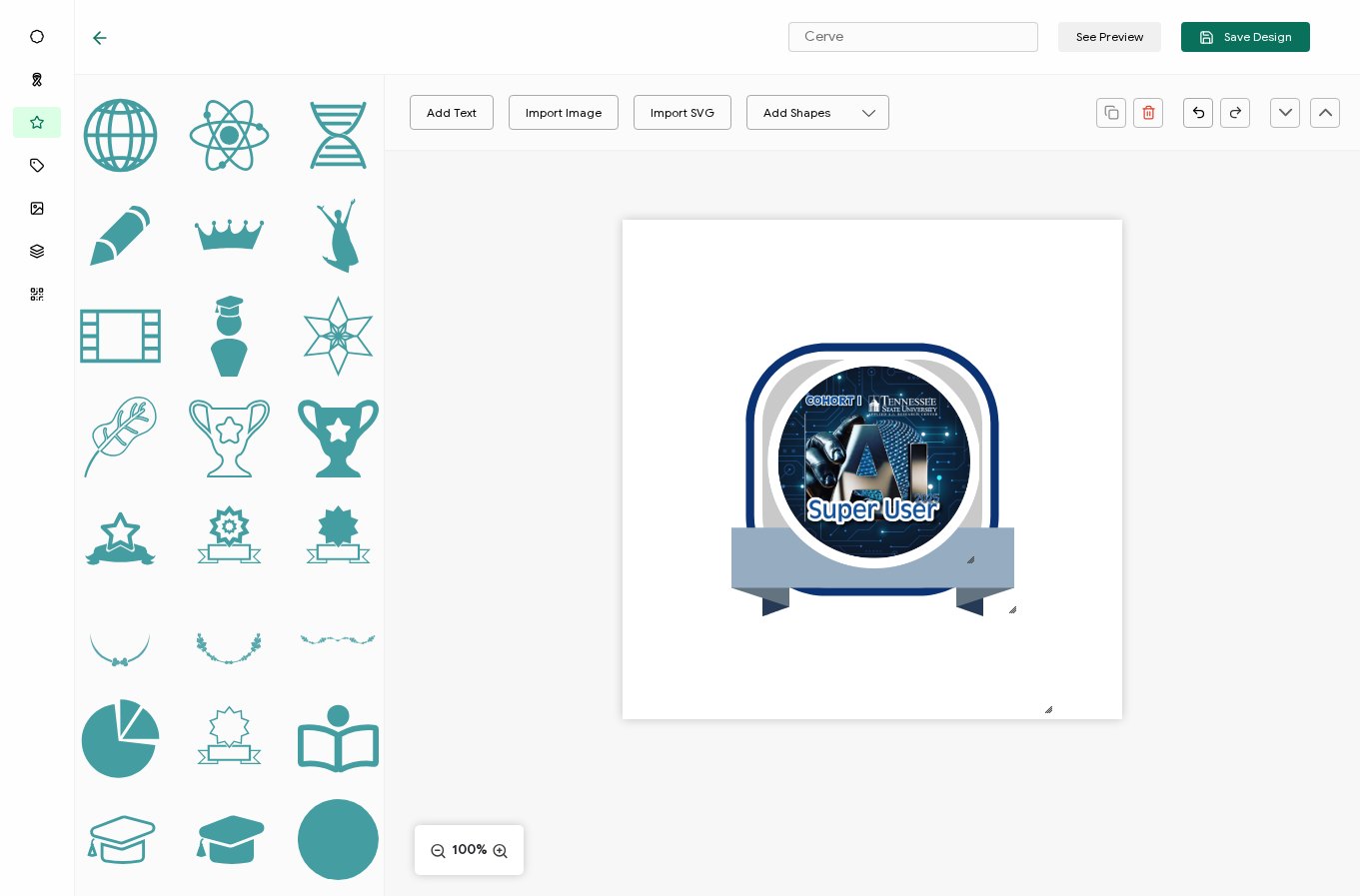 scroll, scrollTop: 0, scrollLeft: 0, axis: both 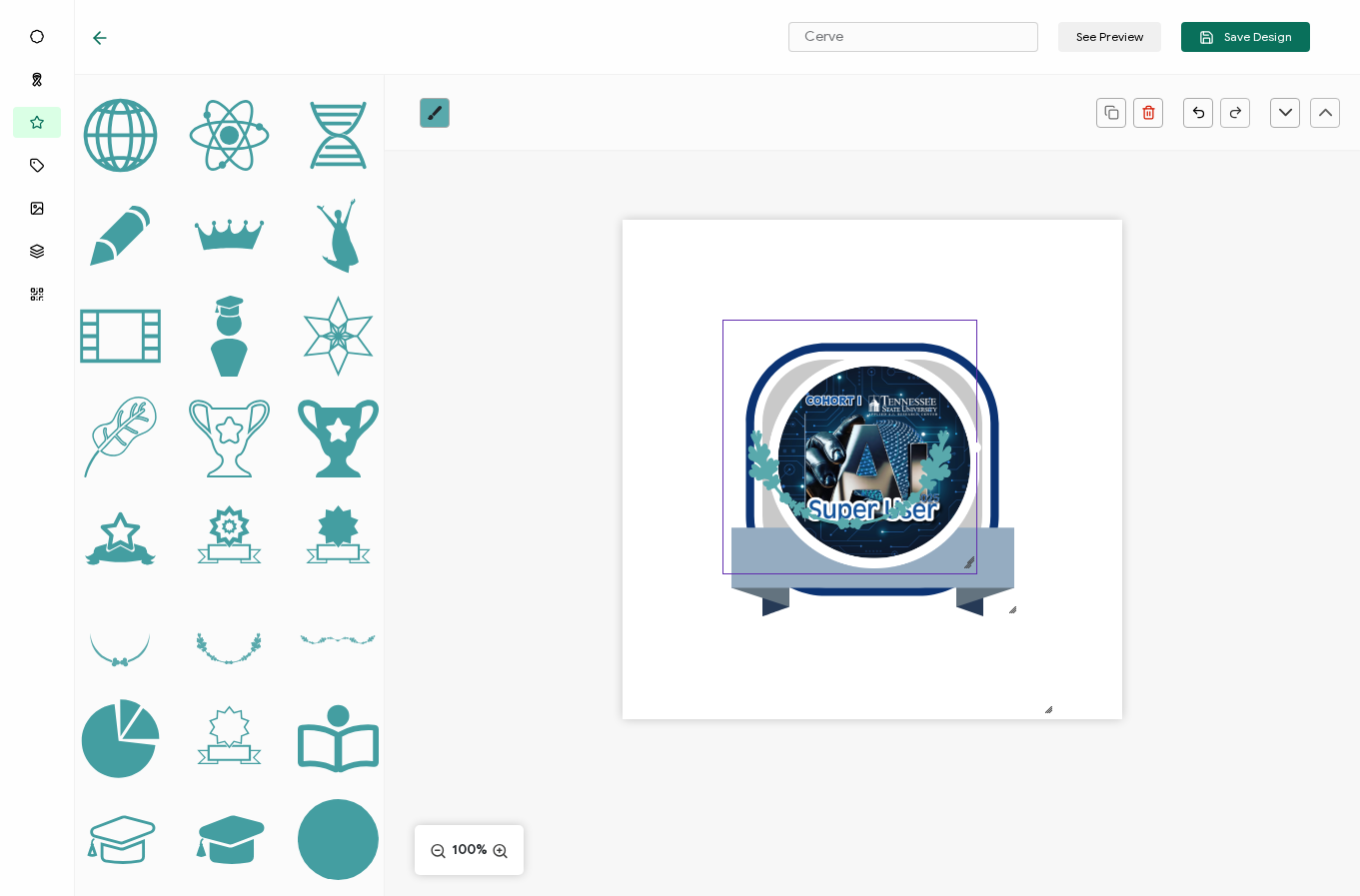 drag, startPoint x: 761, startPoint y: 361, endPoint x: 1246, endPoint y: 565, distance: 526.15682 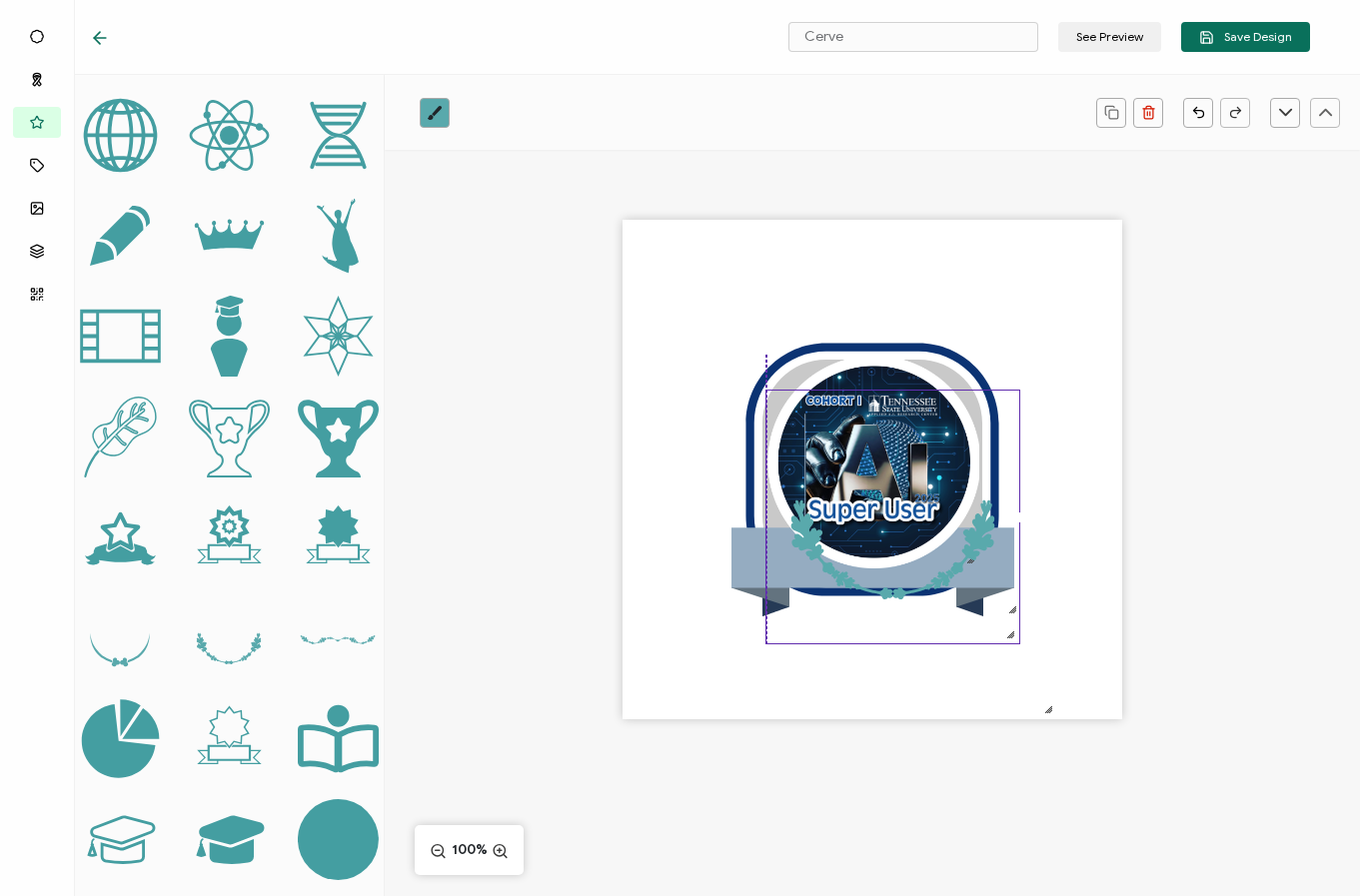 drag, startPoint x: 853, startPoint y: 526, endPoint x: 885, endPoint y: 590, distance: 71.55418 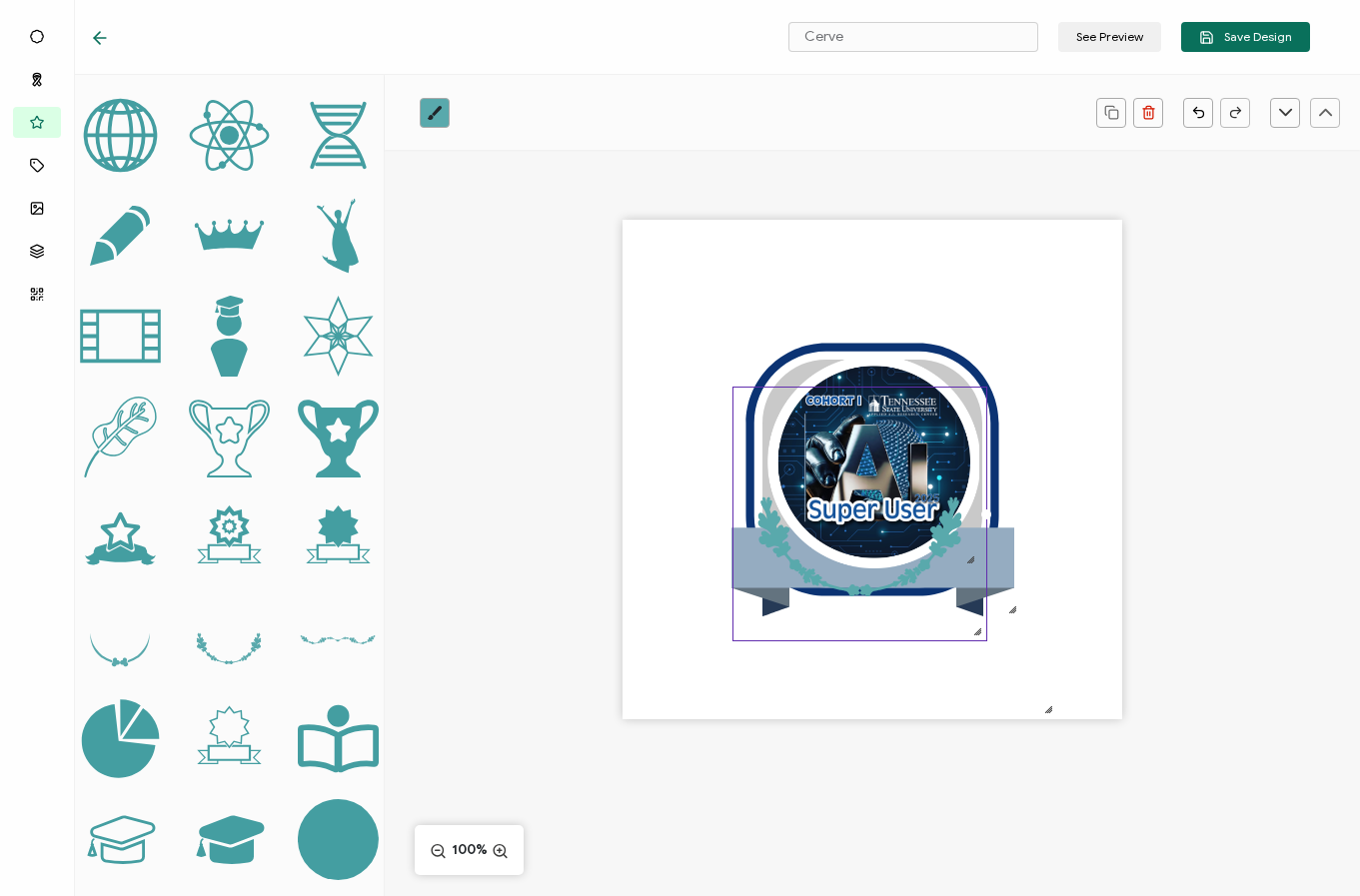 drag, startPoint x: 872, startPoint y: 594, endPoint x: 855, endPoint y: 592, distance: 17.117243 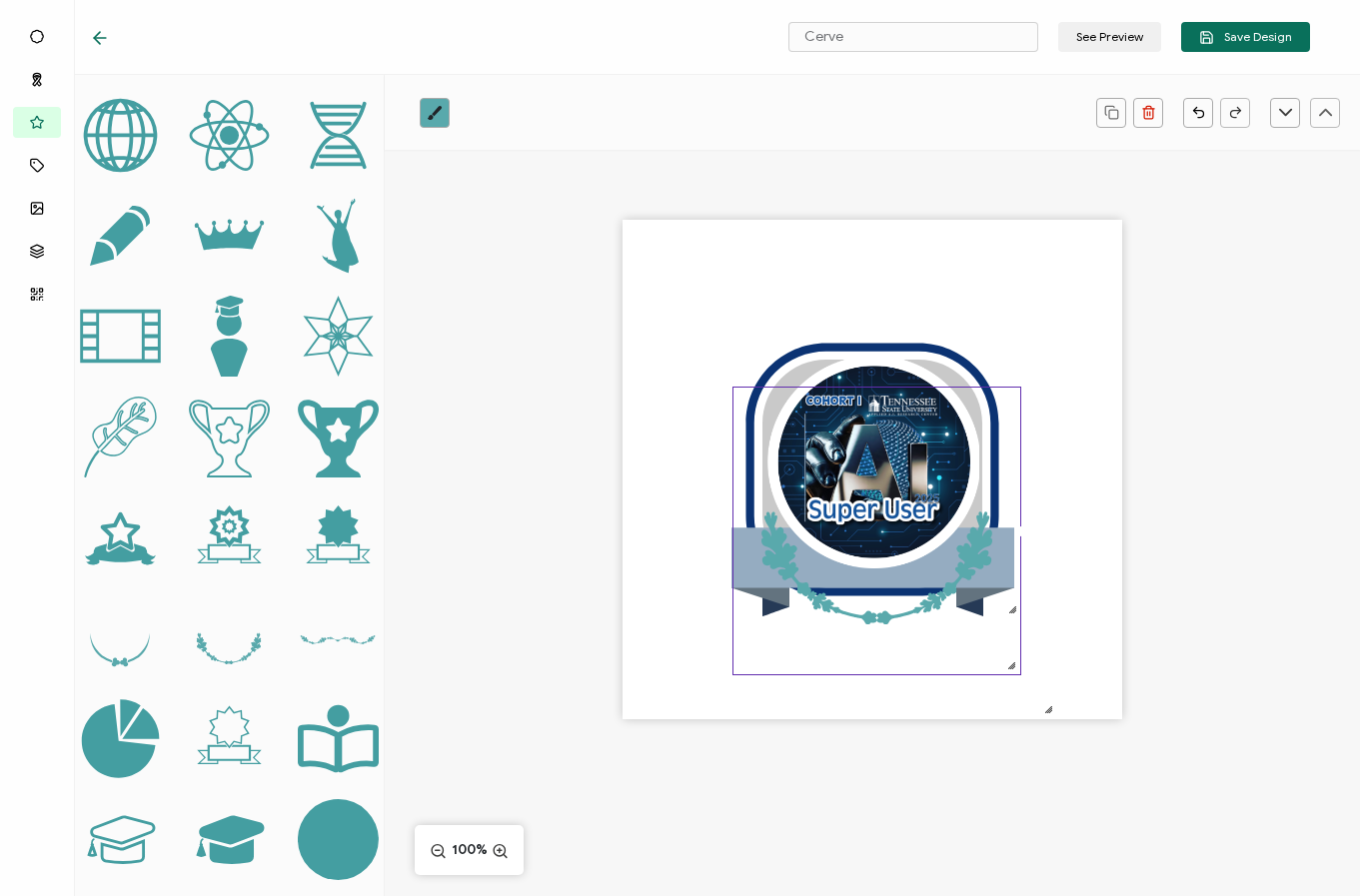 drag, startPoint x: 973, startPoint y: 632, endPoint x: 1083, endPoint y: 666, distance: 115.134704 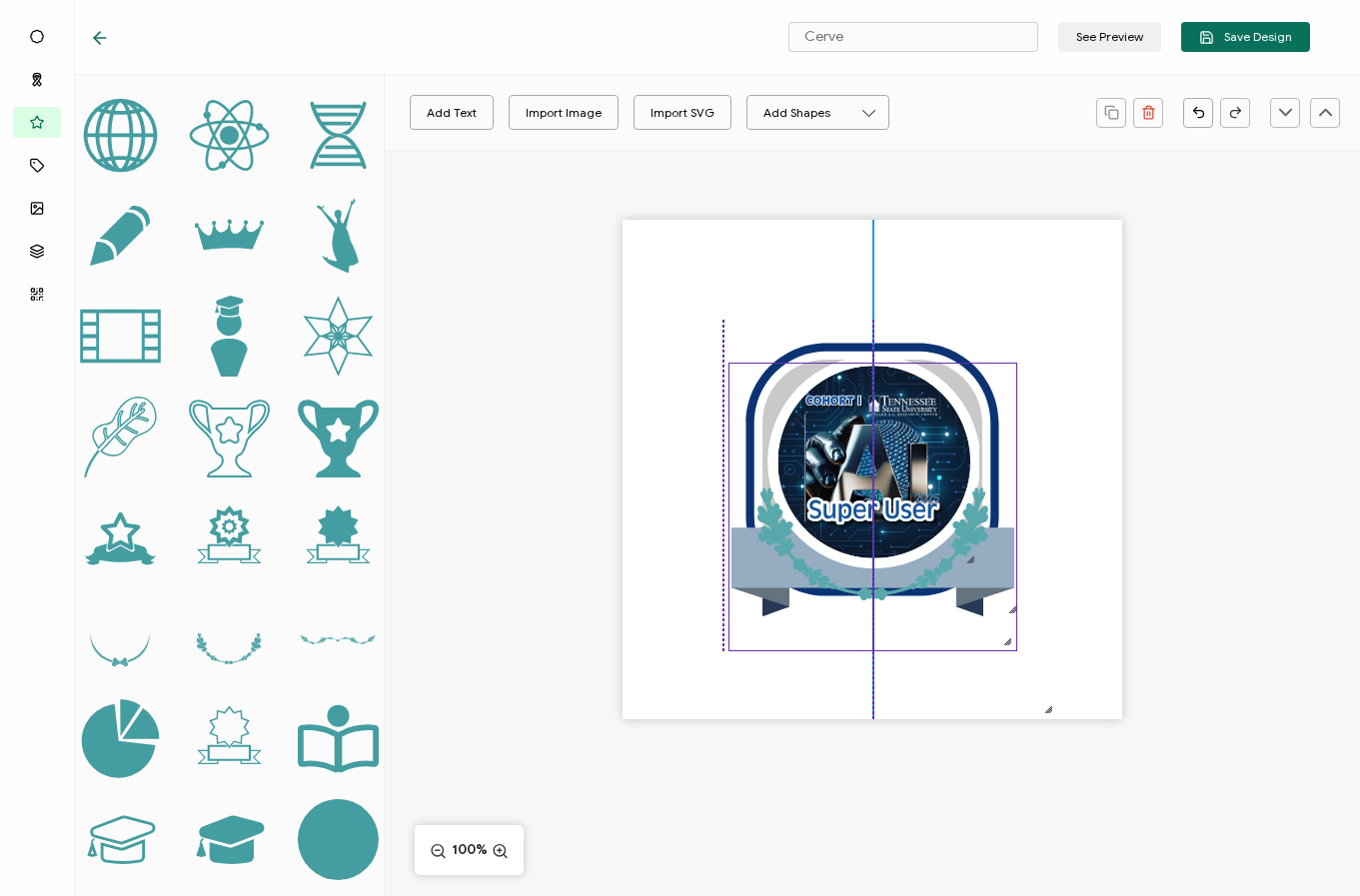 drag, startPoint x: 920, startPoint y: 606, endPoint x: 916, endPoint y: 583, distance: 23.345235 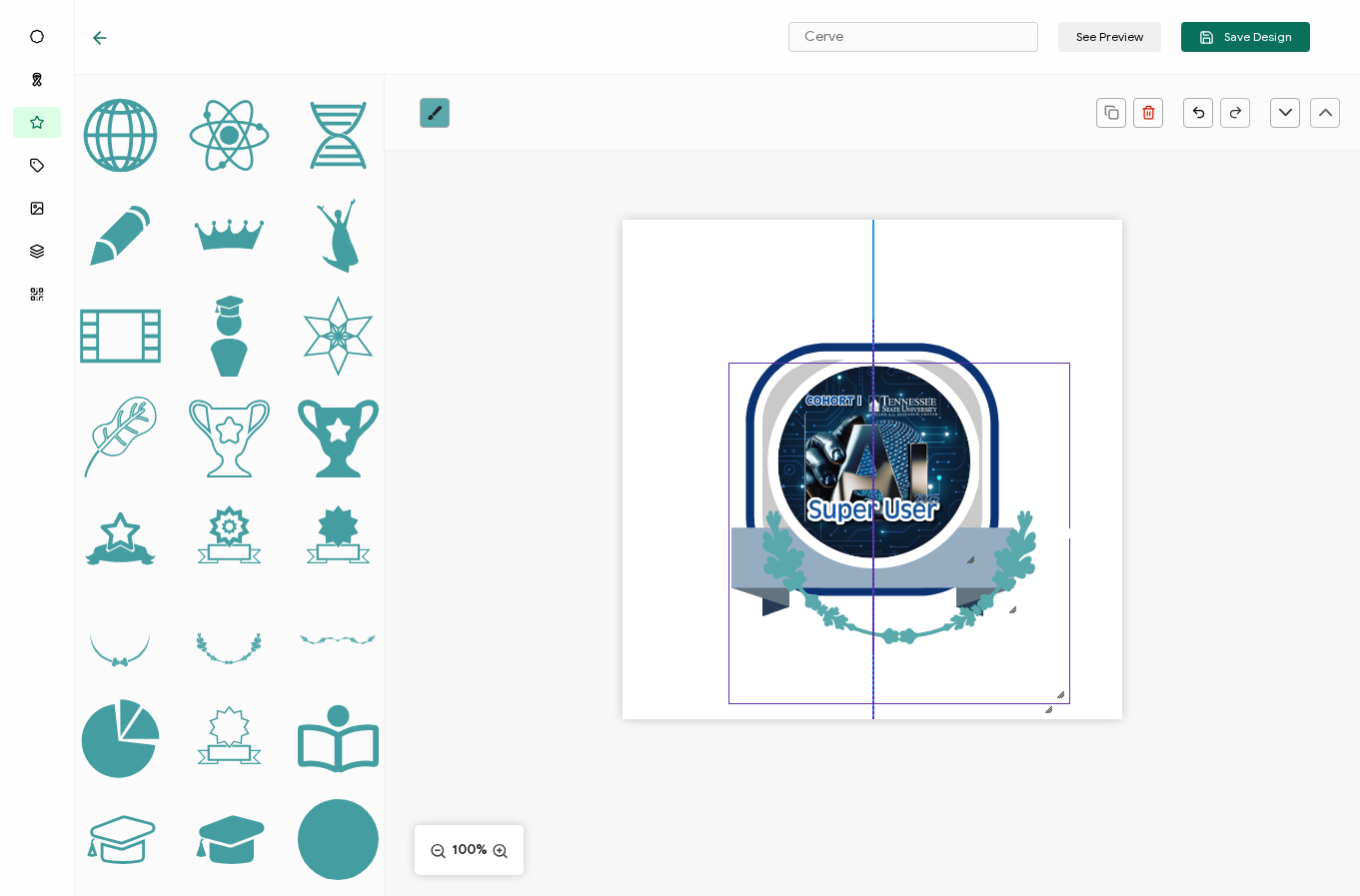 drag, startPoint x: 1006, startPoint y: 641, endPoint x: 1138, endPoint y: 690, distance: 140.80128 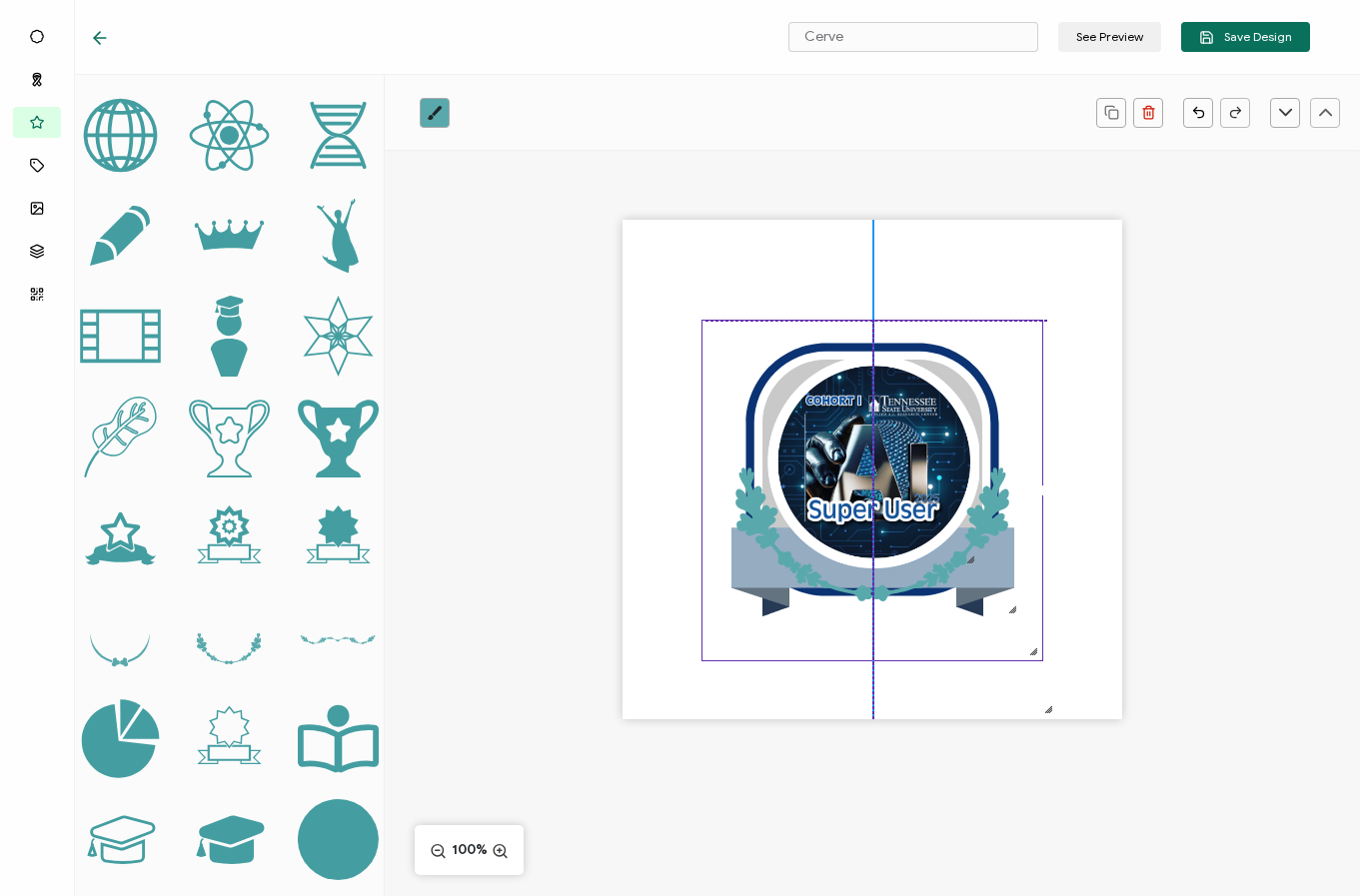 drag, startPoint x: 903, startPoint y: 633, endPoint x: 880, endPoint y: 594, distance: 45.276926 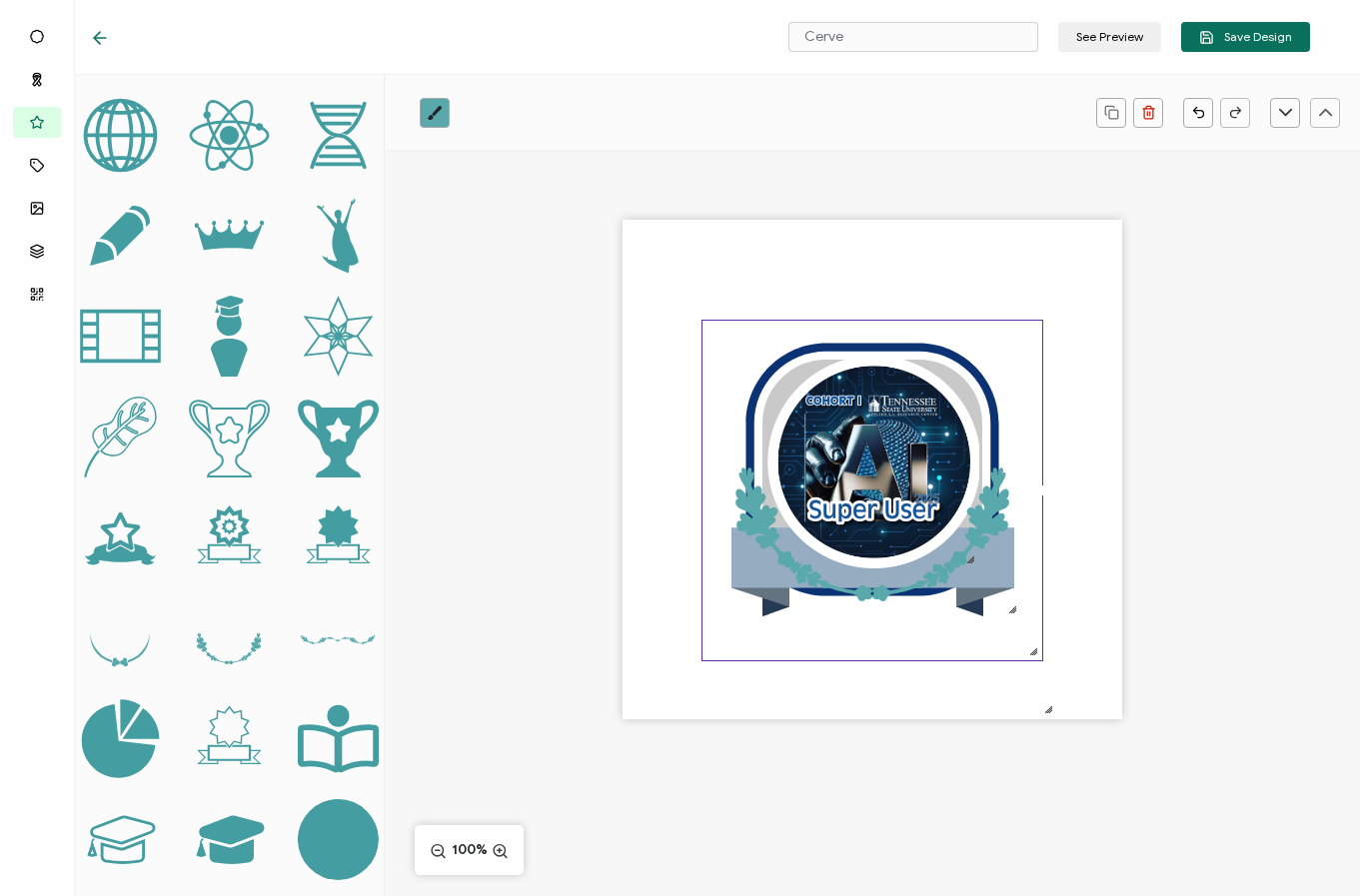 click at bounding box center (435, 113) 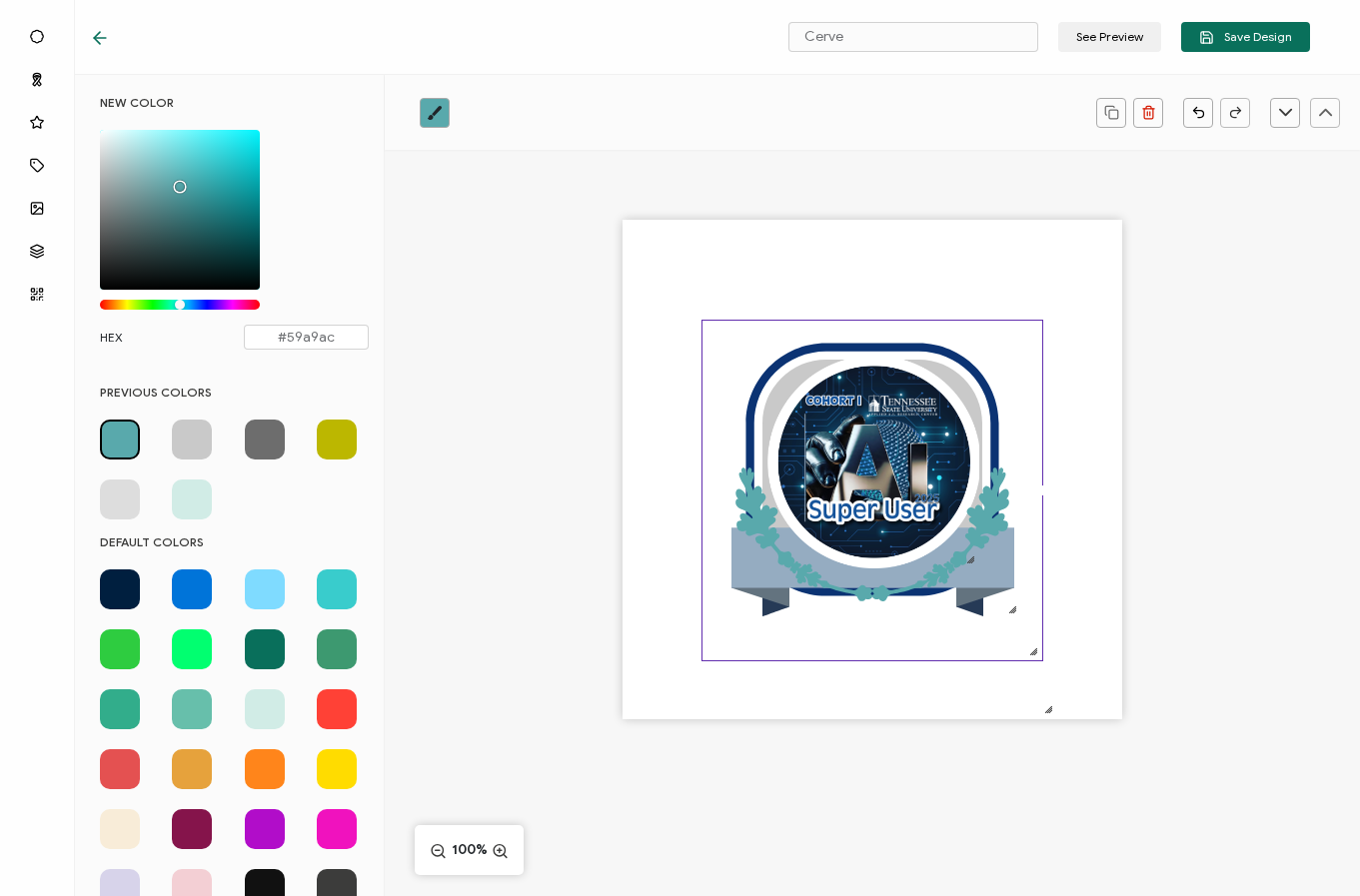 click at bounding box center (192, 440) 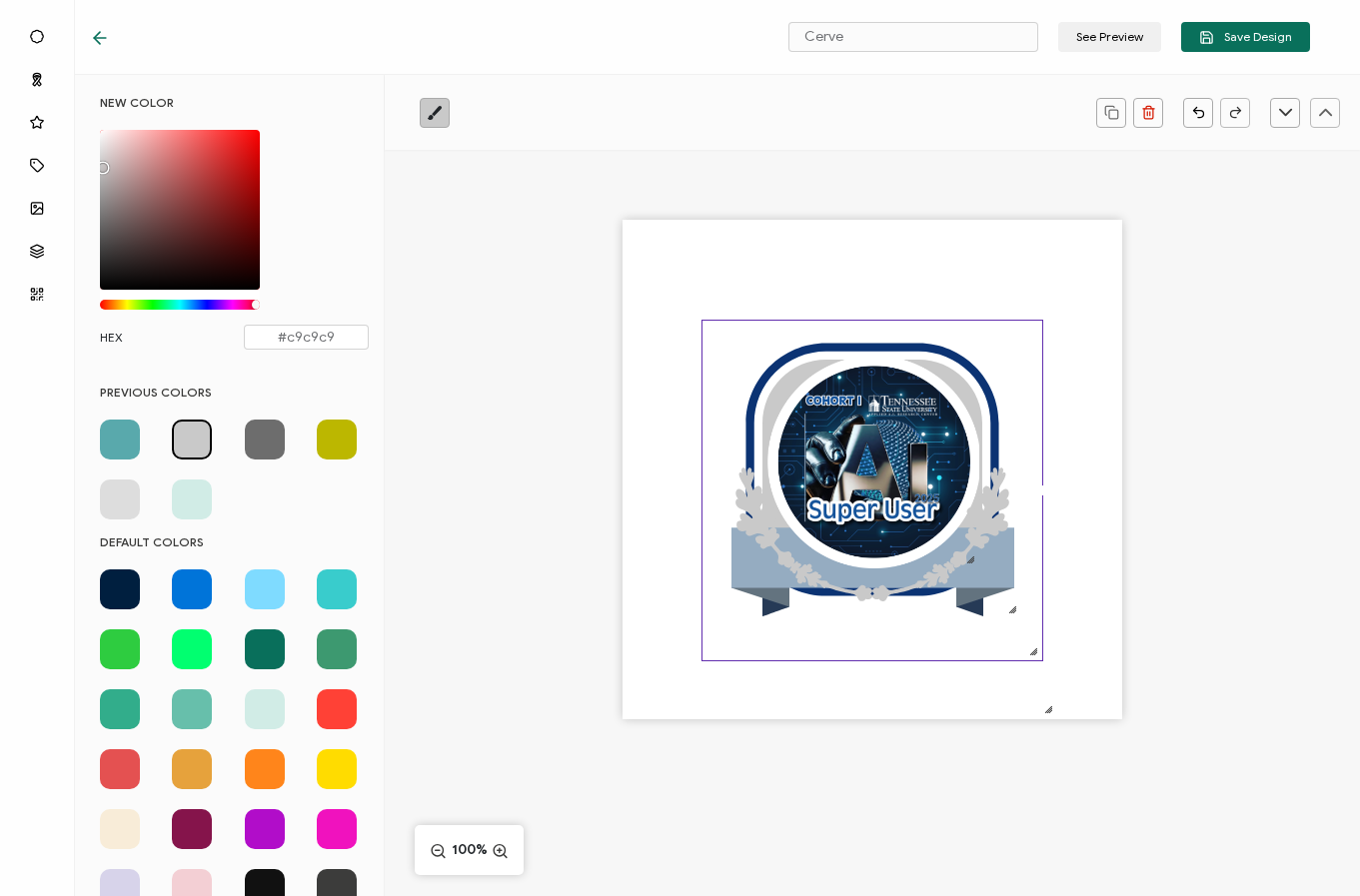 click at bounding box center [265, 589] 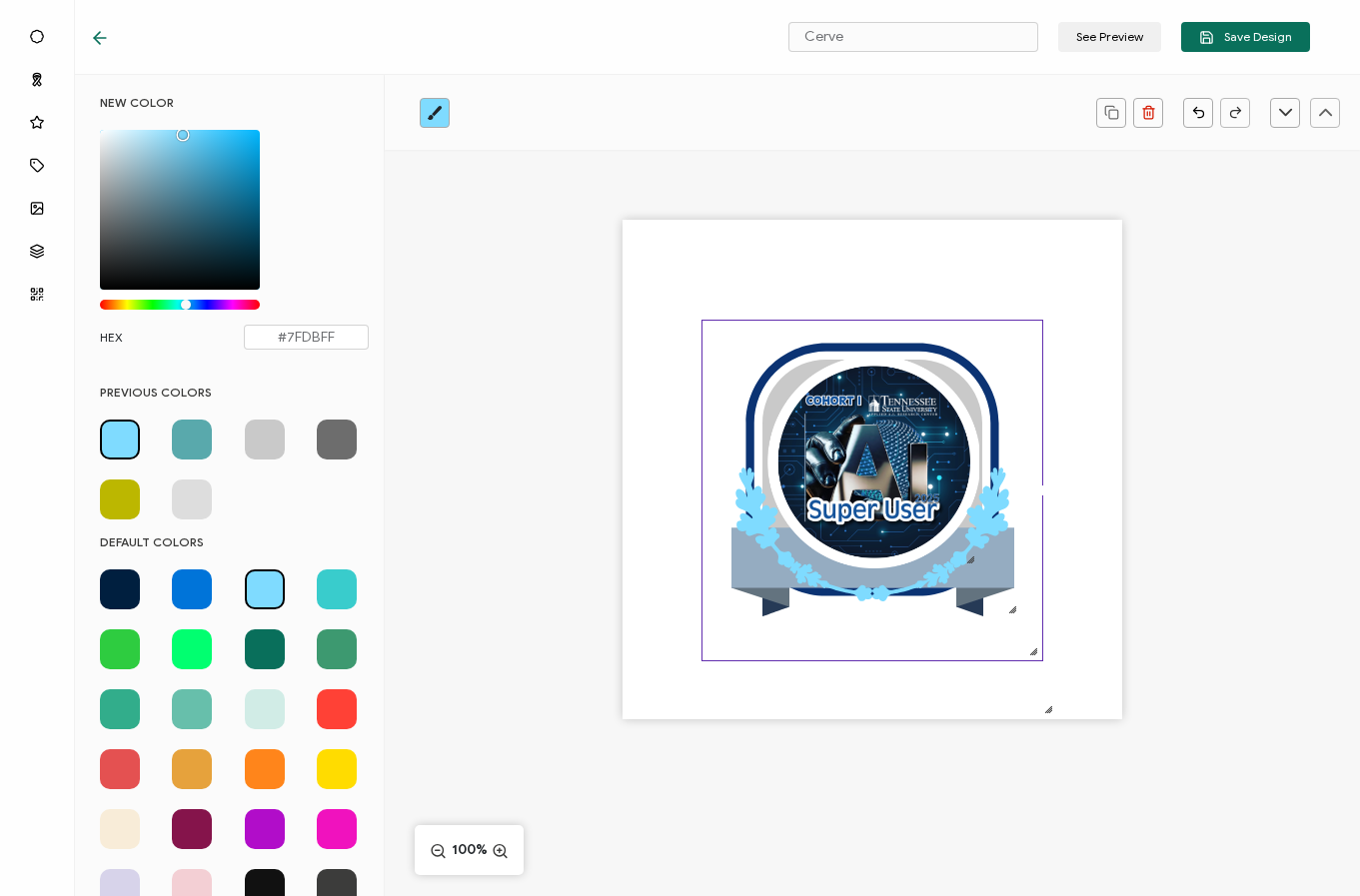 click at bounding box center (192, 589) 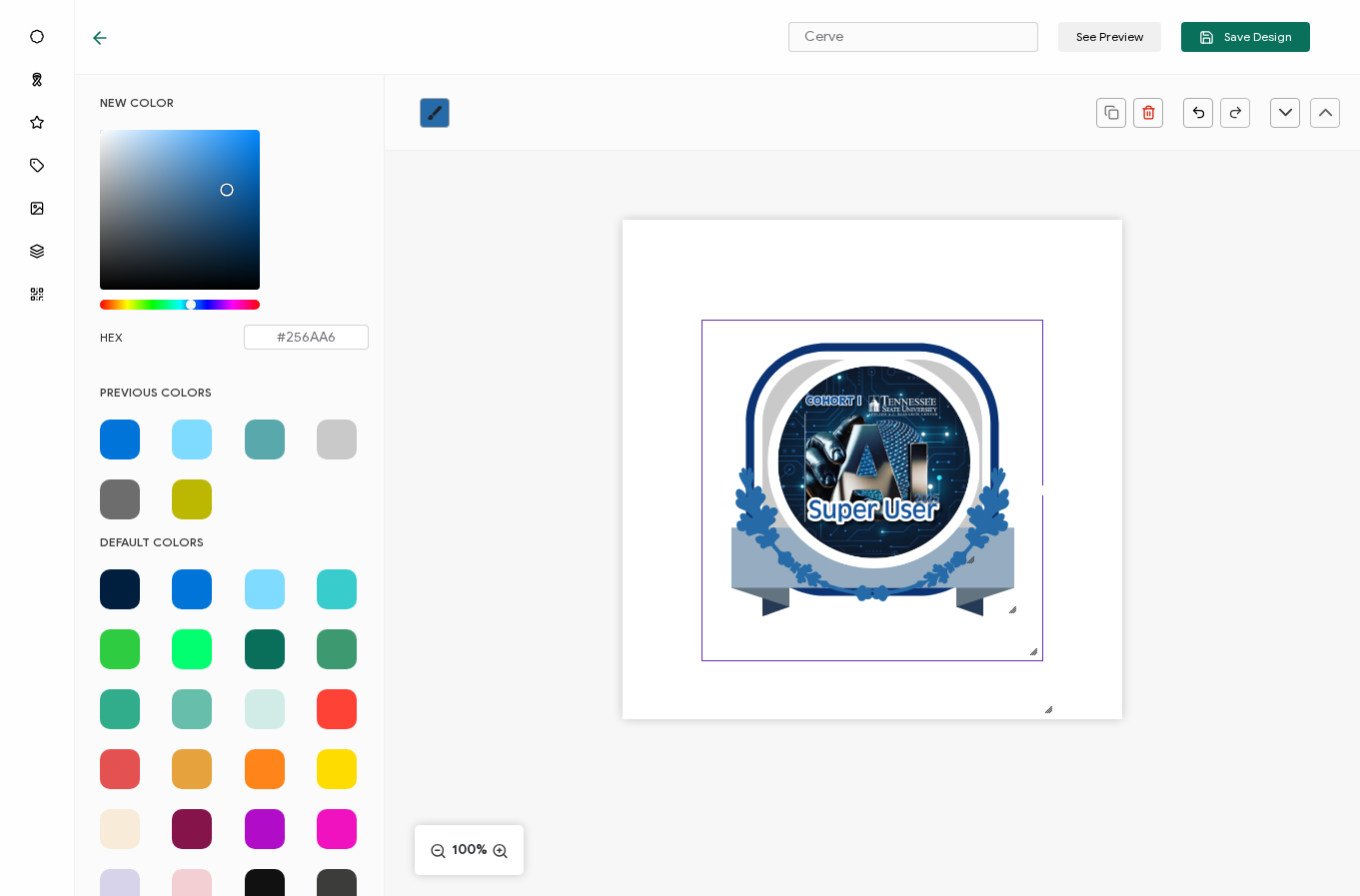 drag, startPoint x: 258, startPoint y: 155, endPoint x: 224, endPoint y: 186, distance: 46.010868 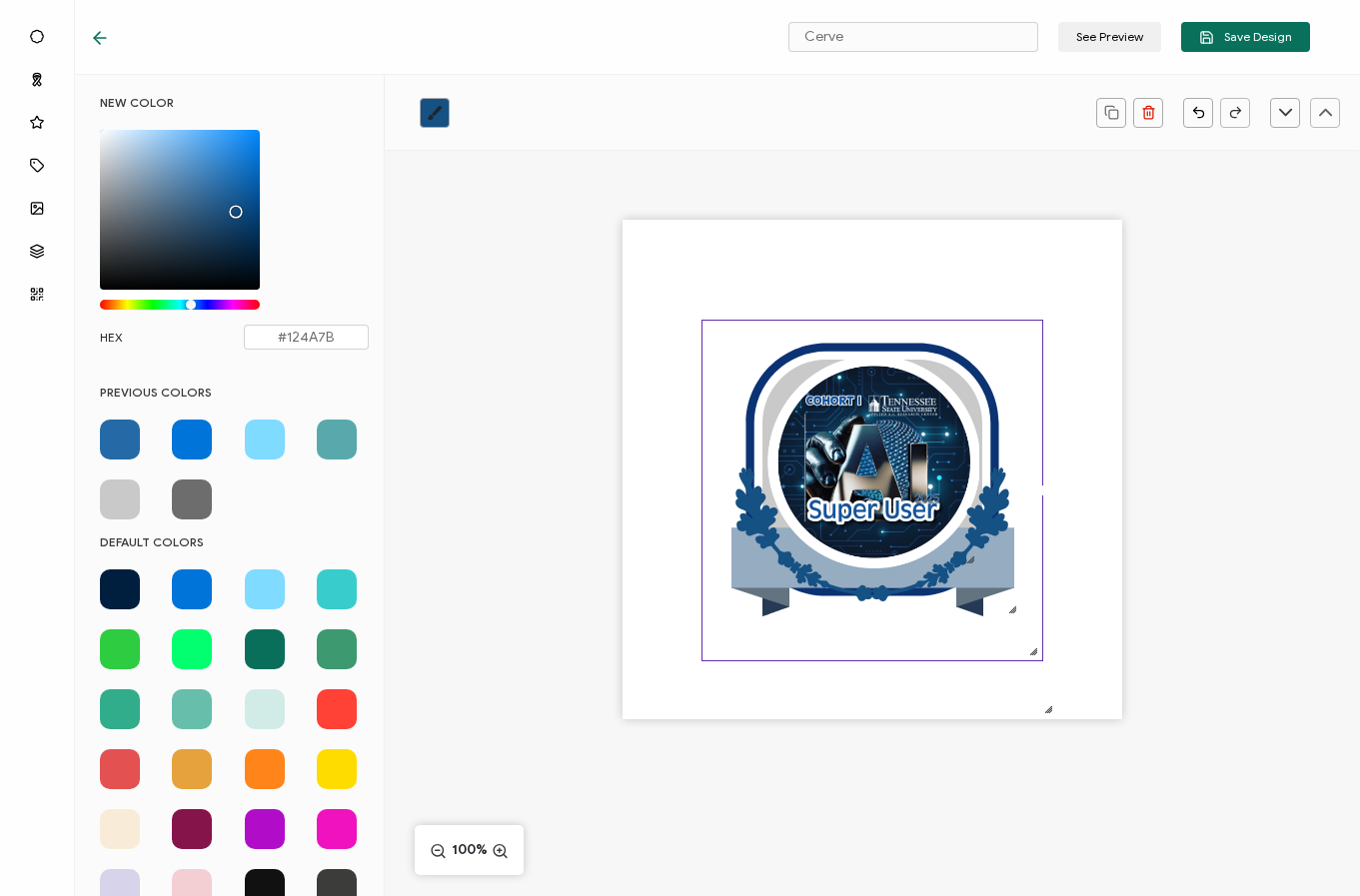 type on "#124979" 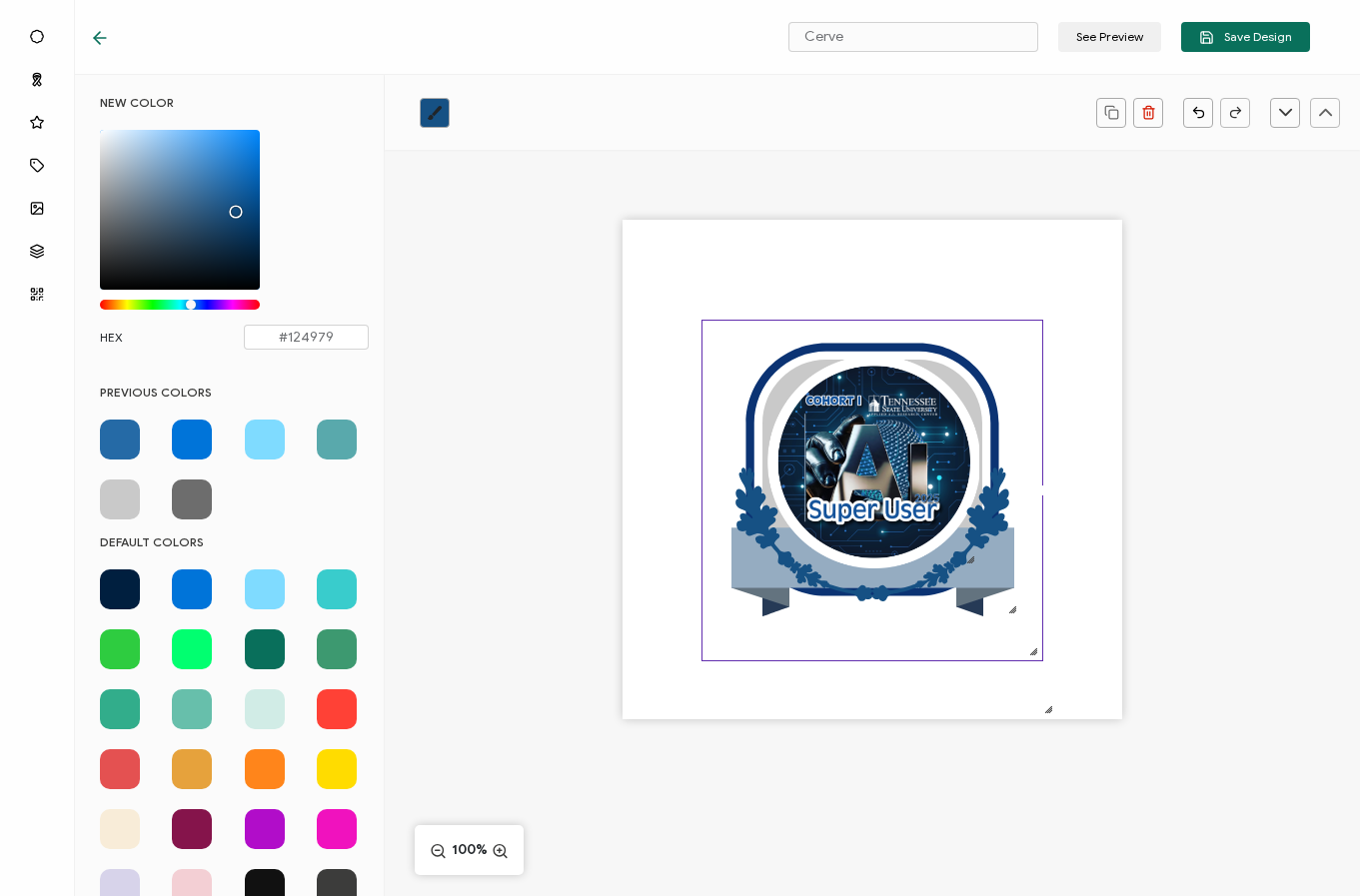 drag, startPoint x: 226, startPoint y: 189, endPoint x: 236, endPoint y: 214, distance: 26.925824 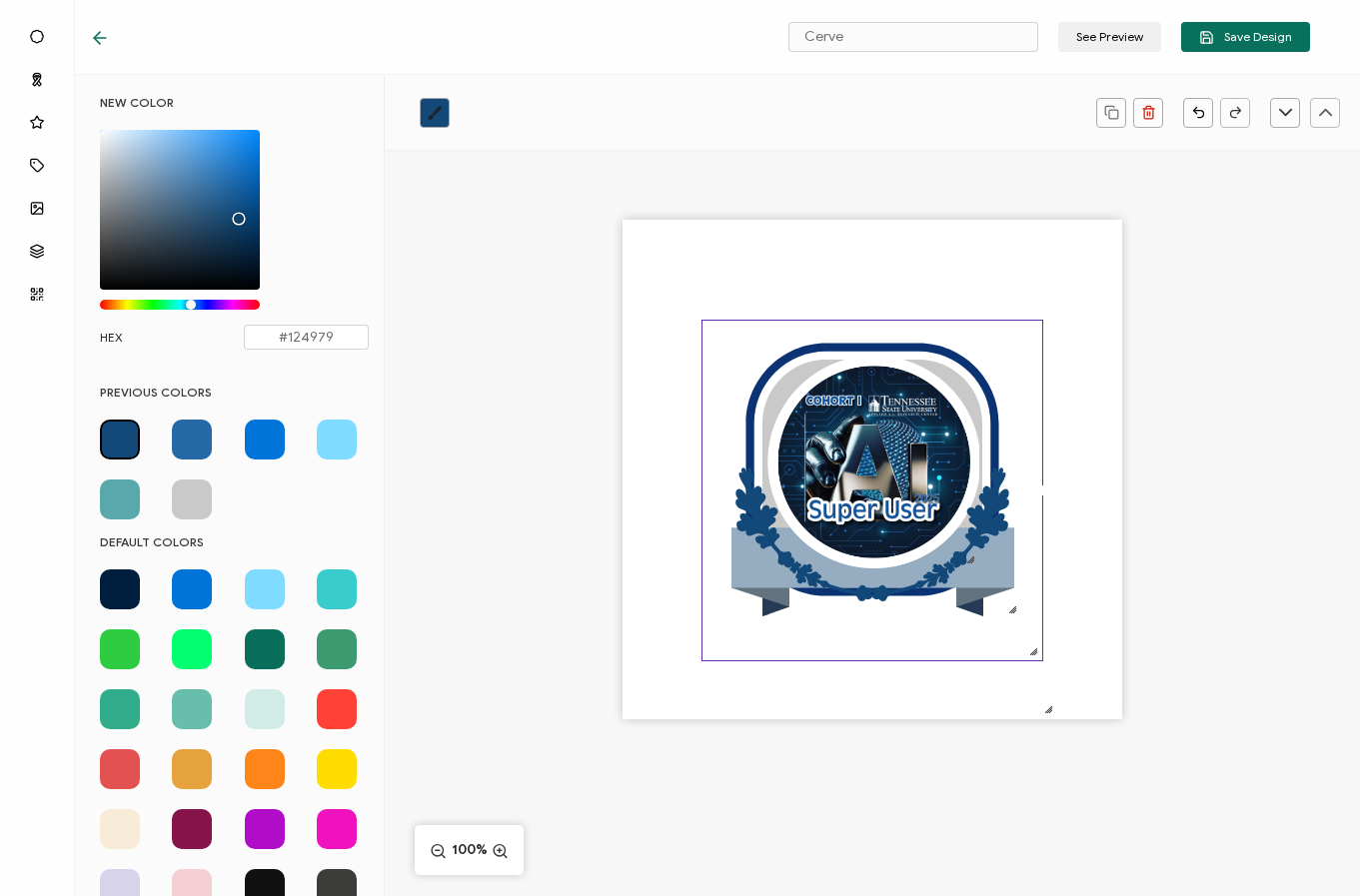 click on ".preview .ee743e07-ccee-45ca-a75e-7c36782c8857{}" 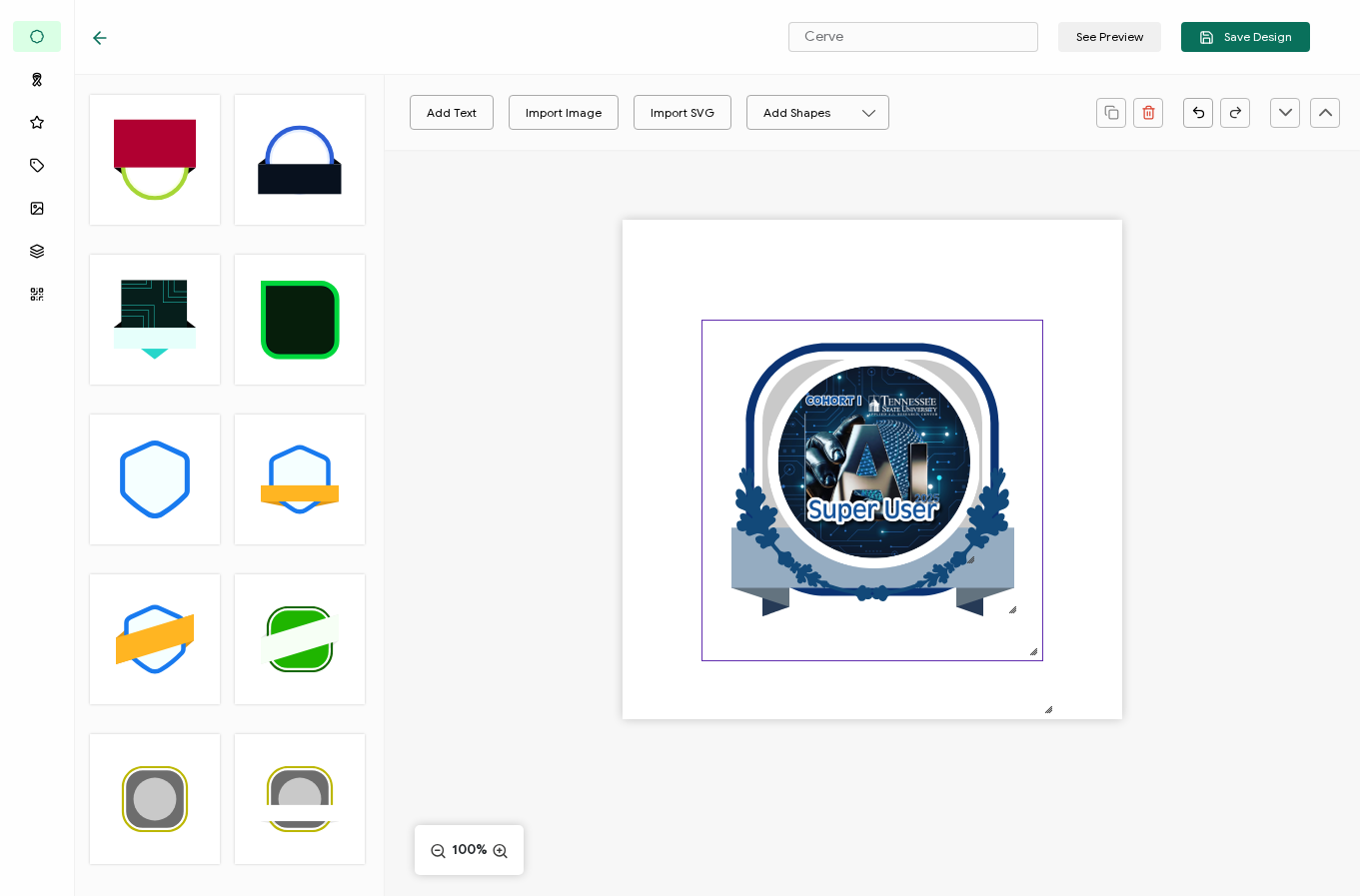 drag, startPoint x: 962, startPoint y: 549, endPoint x: 978, endPoint y: 521, distance: 32.24903 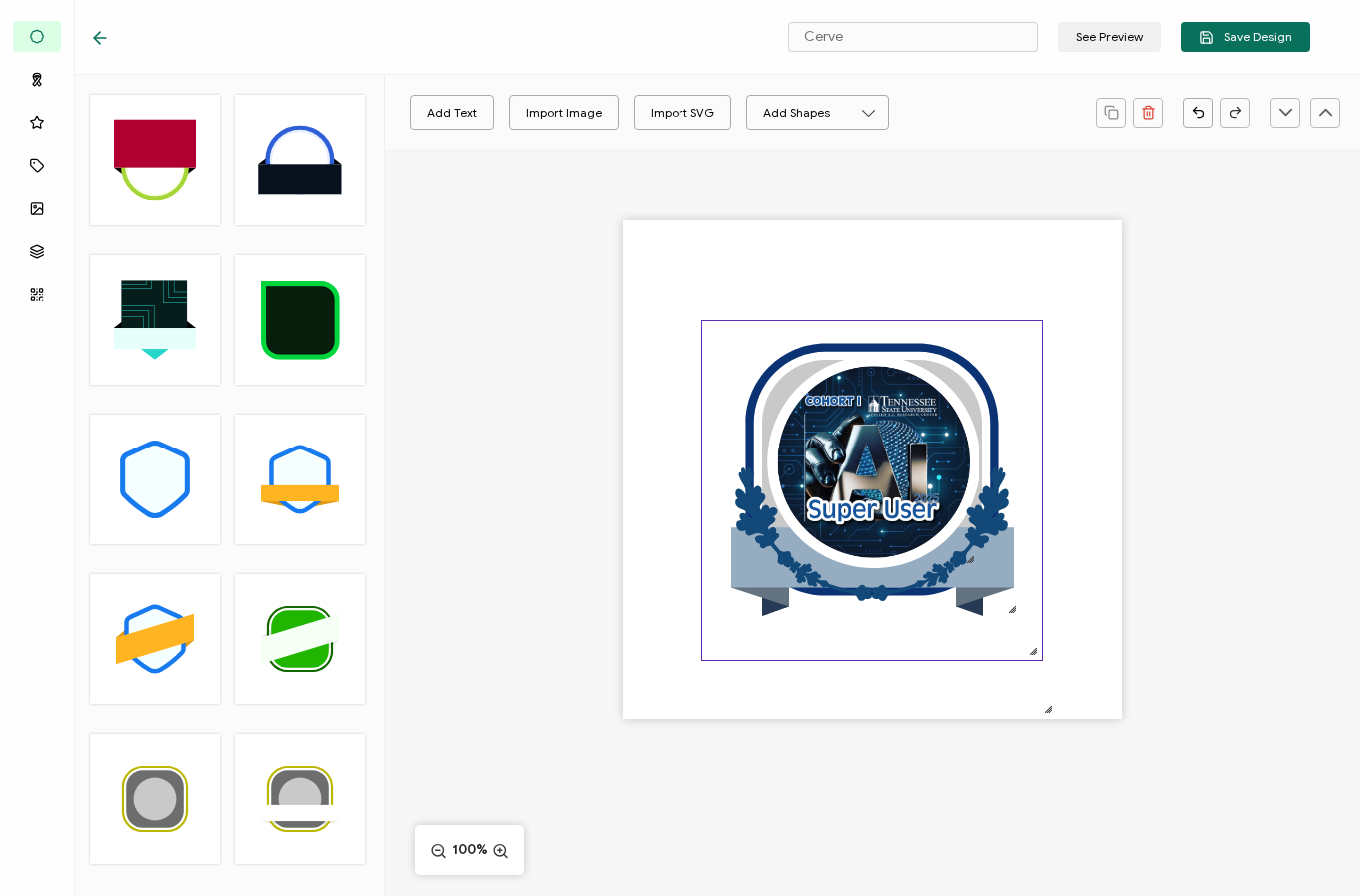 click on ".preview .ee743e07-ccee-45ca-a75e-7c36782c8857{}" 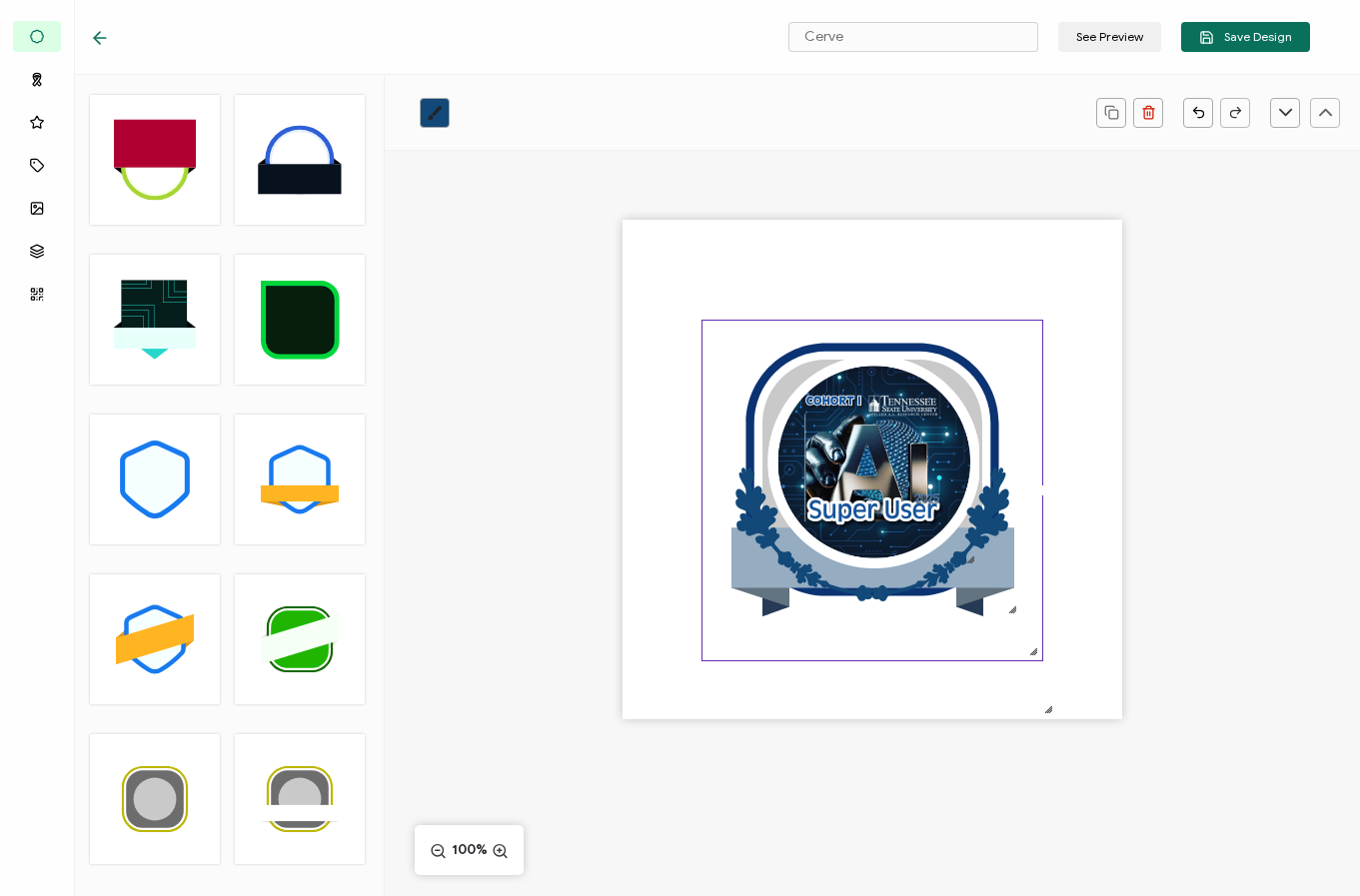 drag, startPoint x: 990, startPoint y: 513, endPoint x: 989, endPoint y: 487, distance: 26.019224 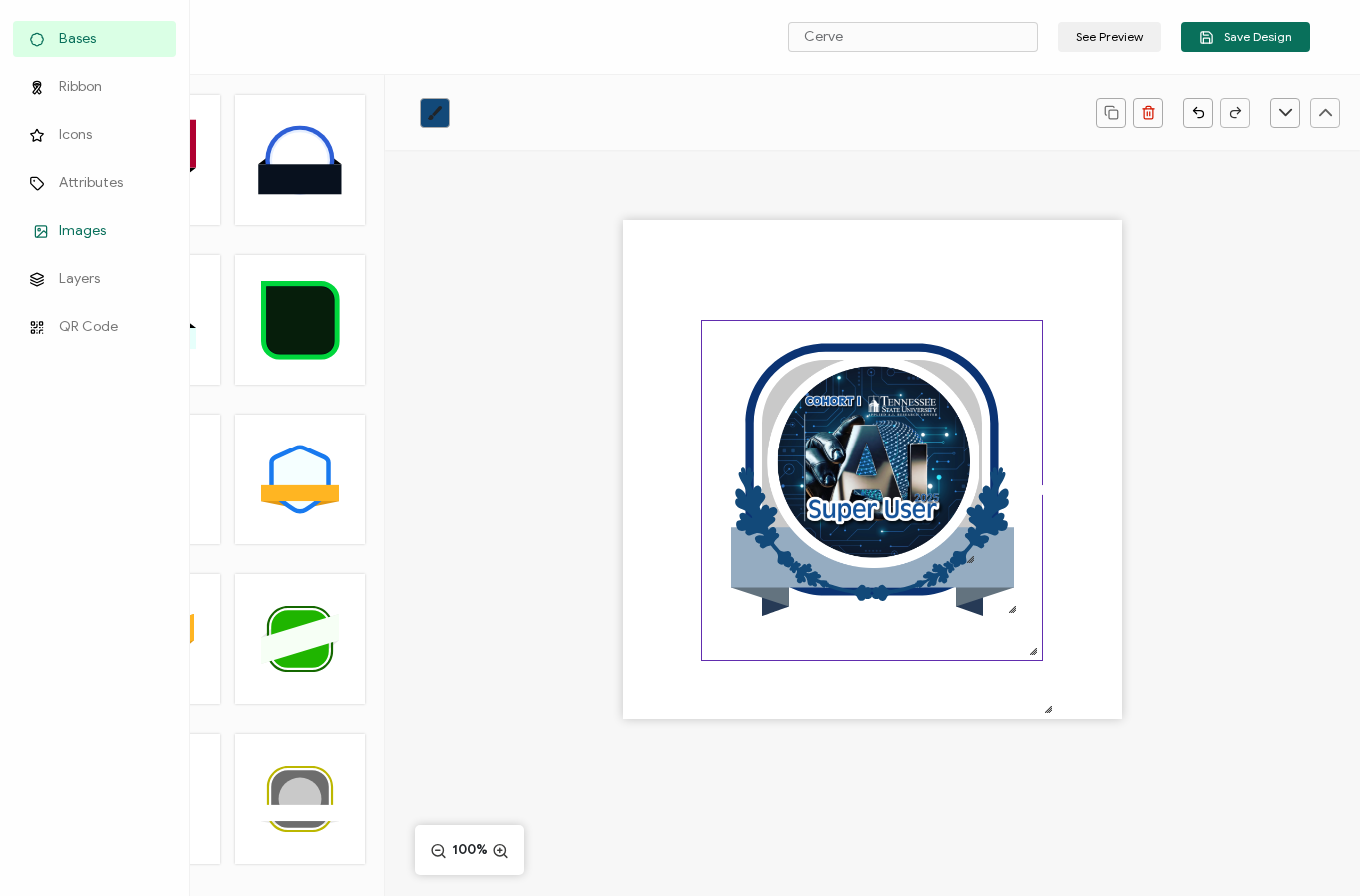 click on "Images" at bounding box center (82, 231) 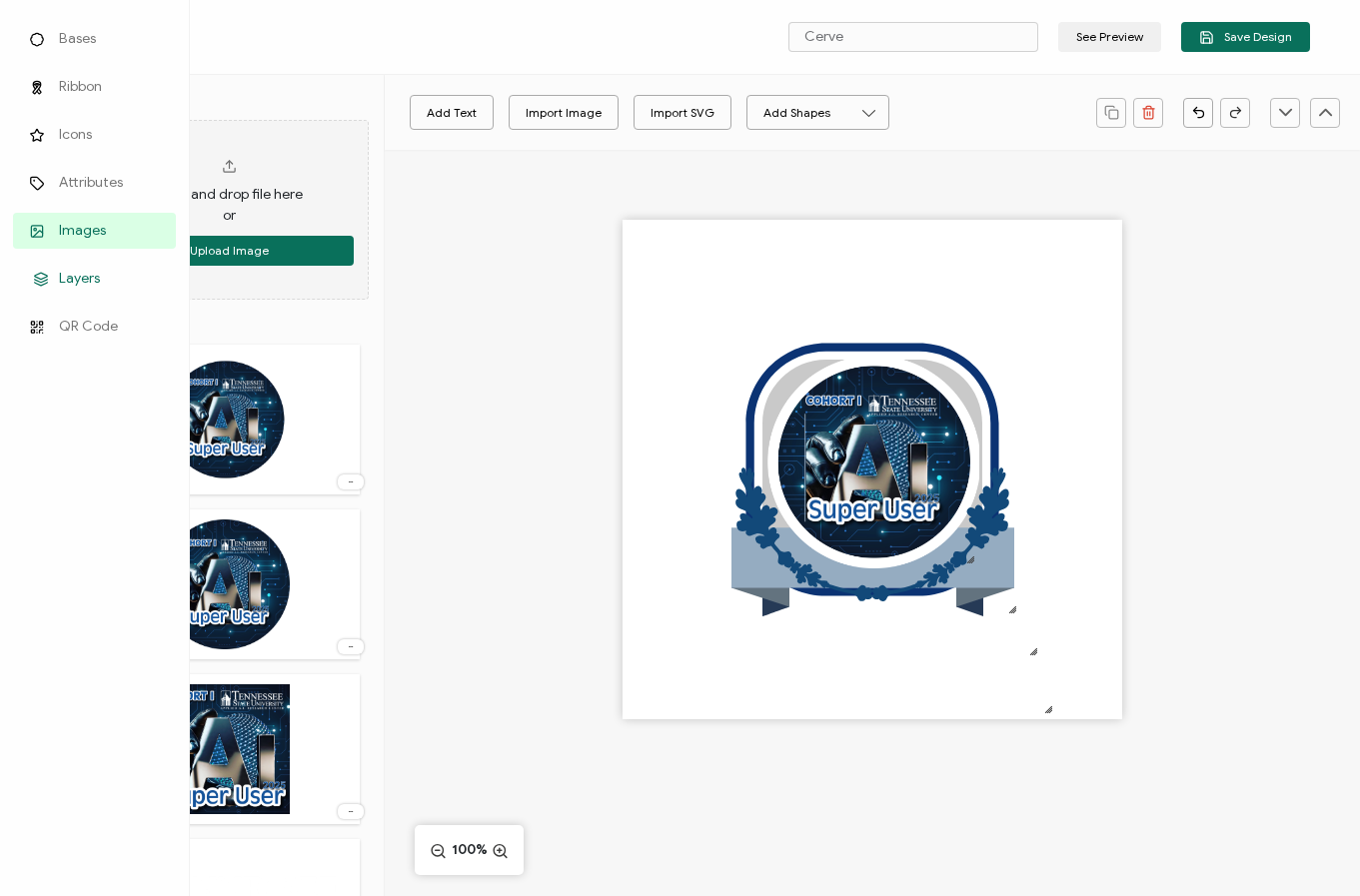 click on "Layers" at bounding box center (94, 279) 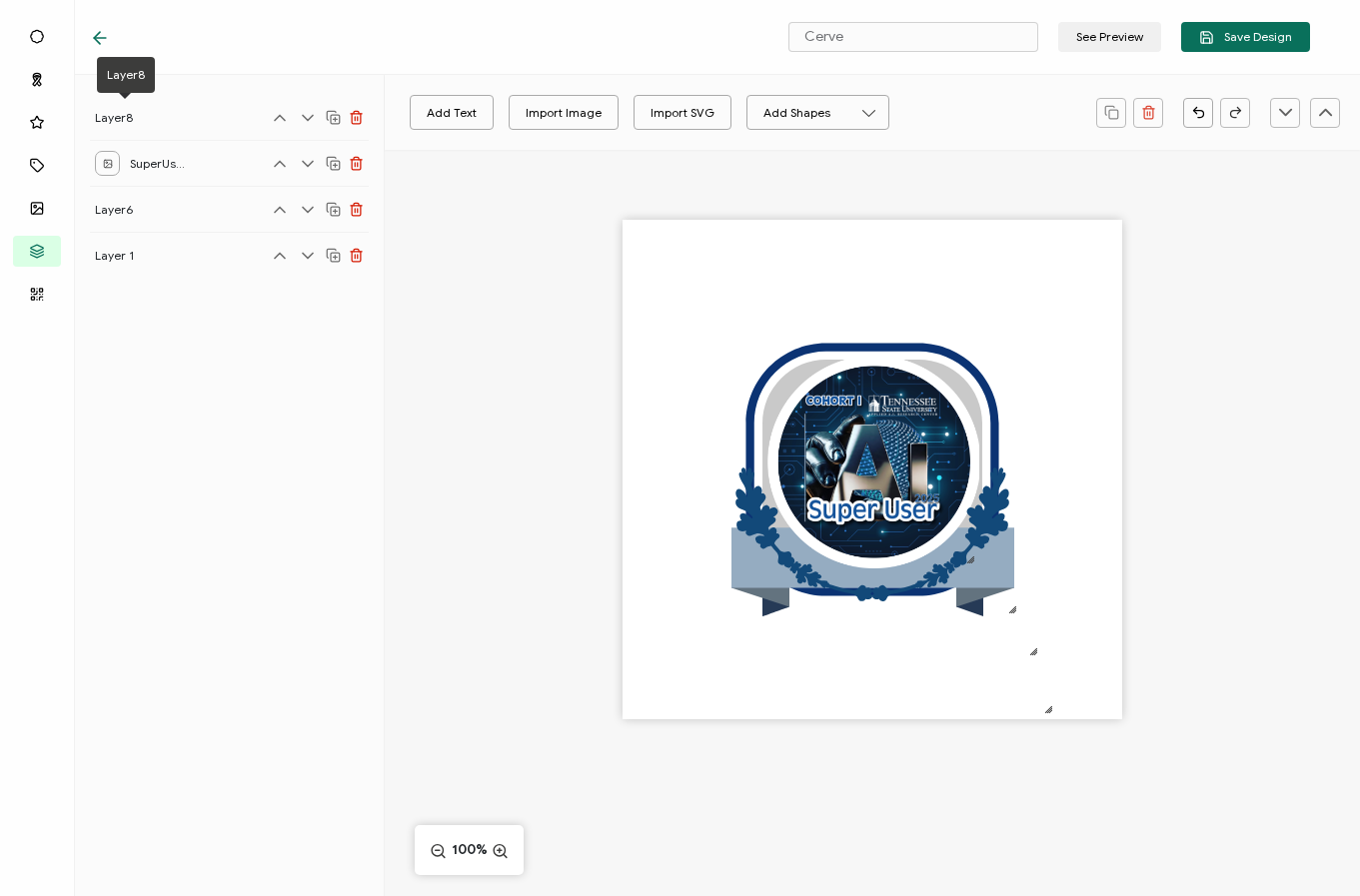 click on "Layer8" at bounding box center (229, 117) 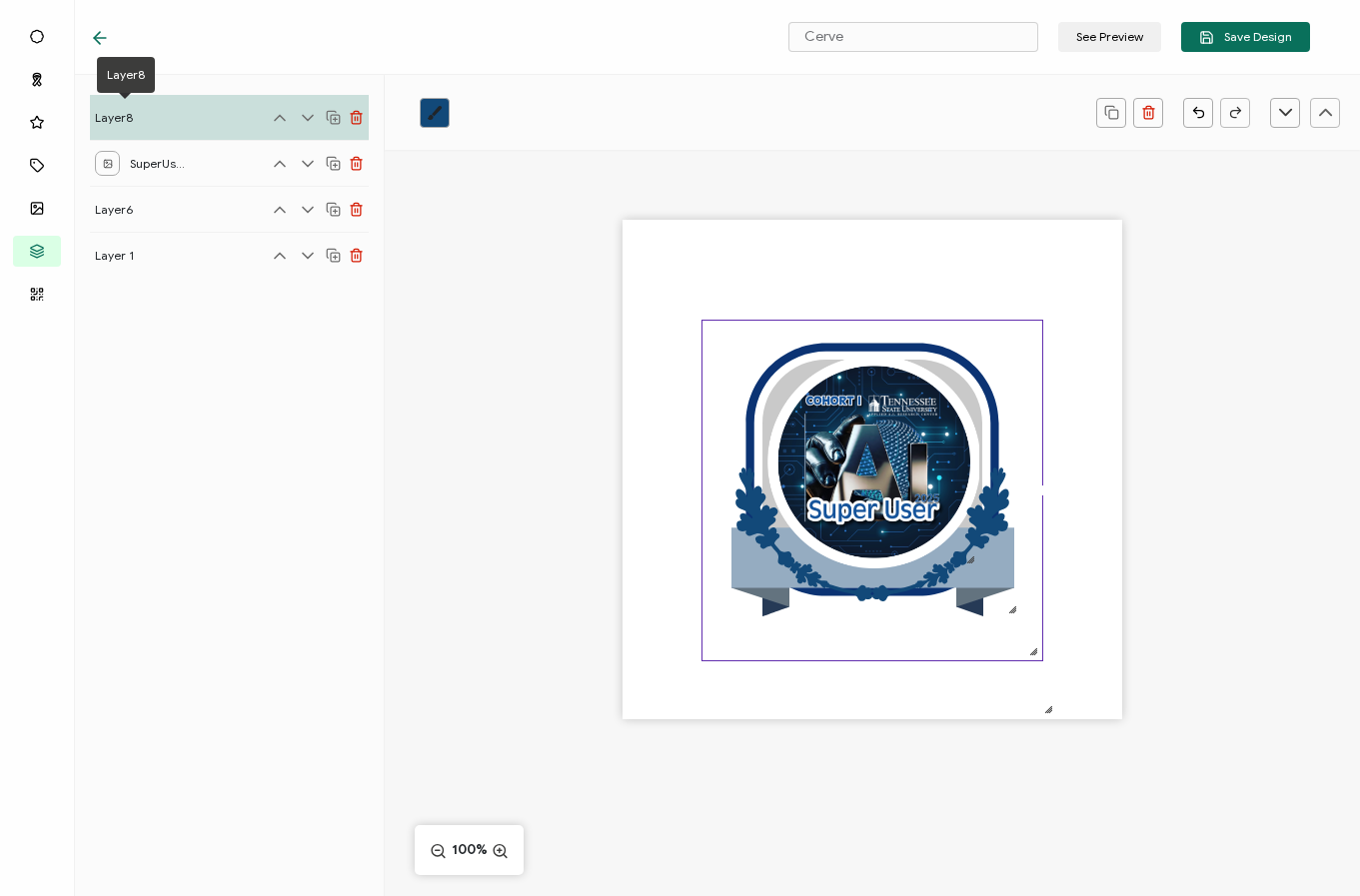 drag, startPoint x: 876, startPoint y: 596, endPoint x: 873, endPoint y: 580, distance: 16.27882 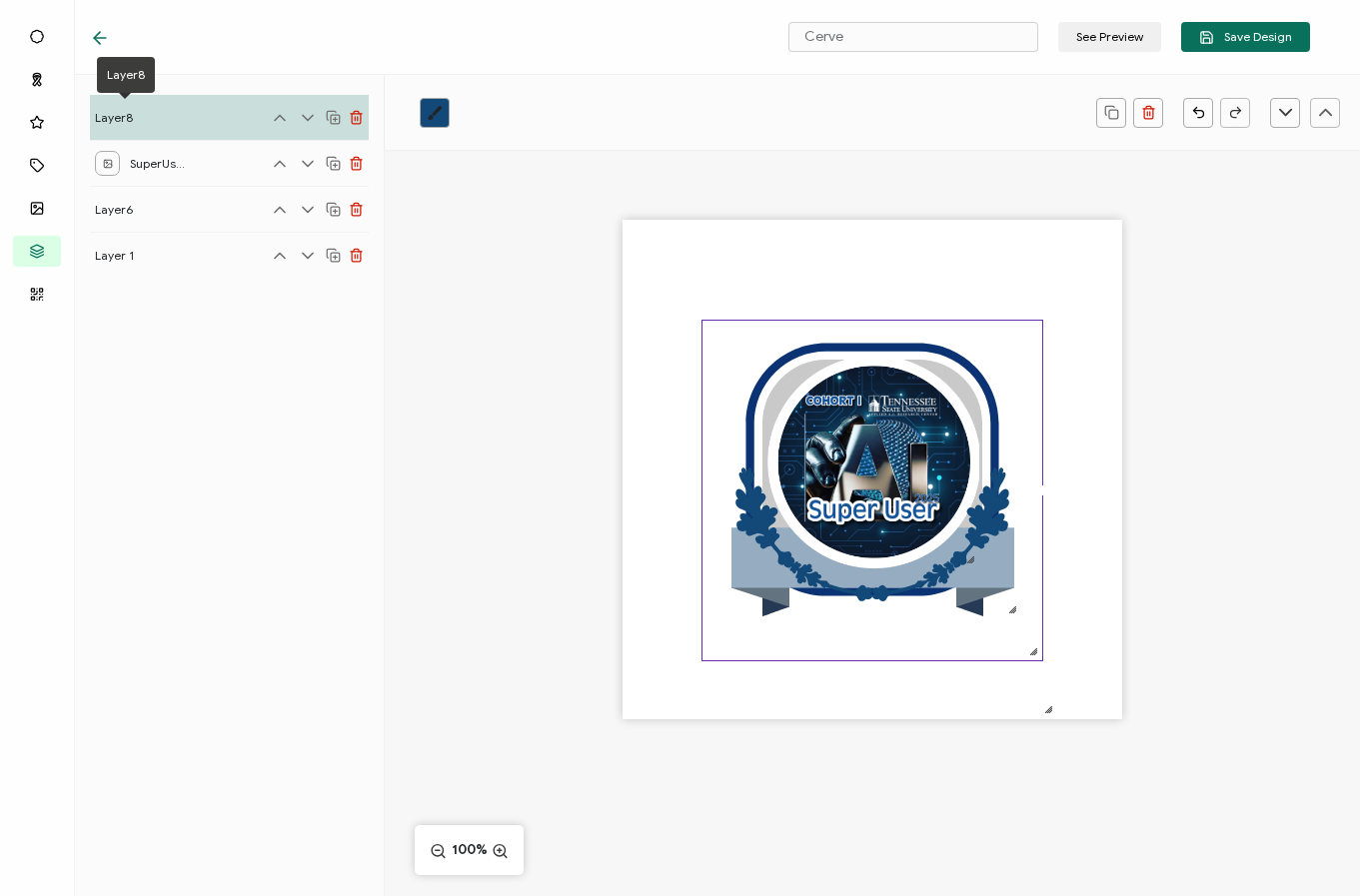 click on ".preview .ee743e07-ccee-45ca-a75e-7c36782c8857{}" 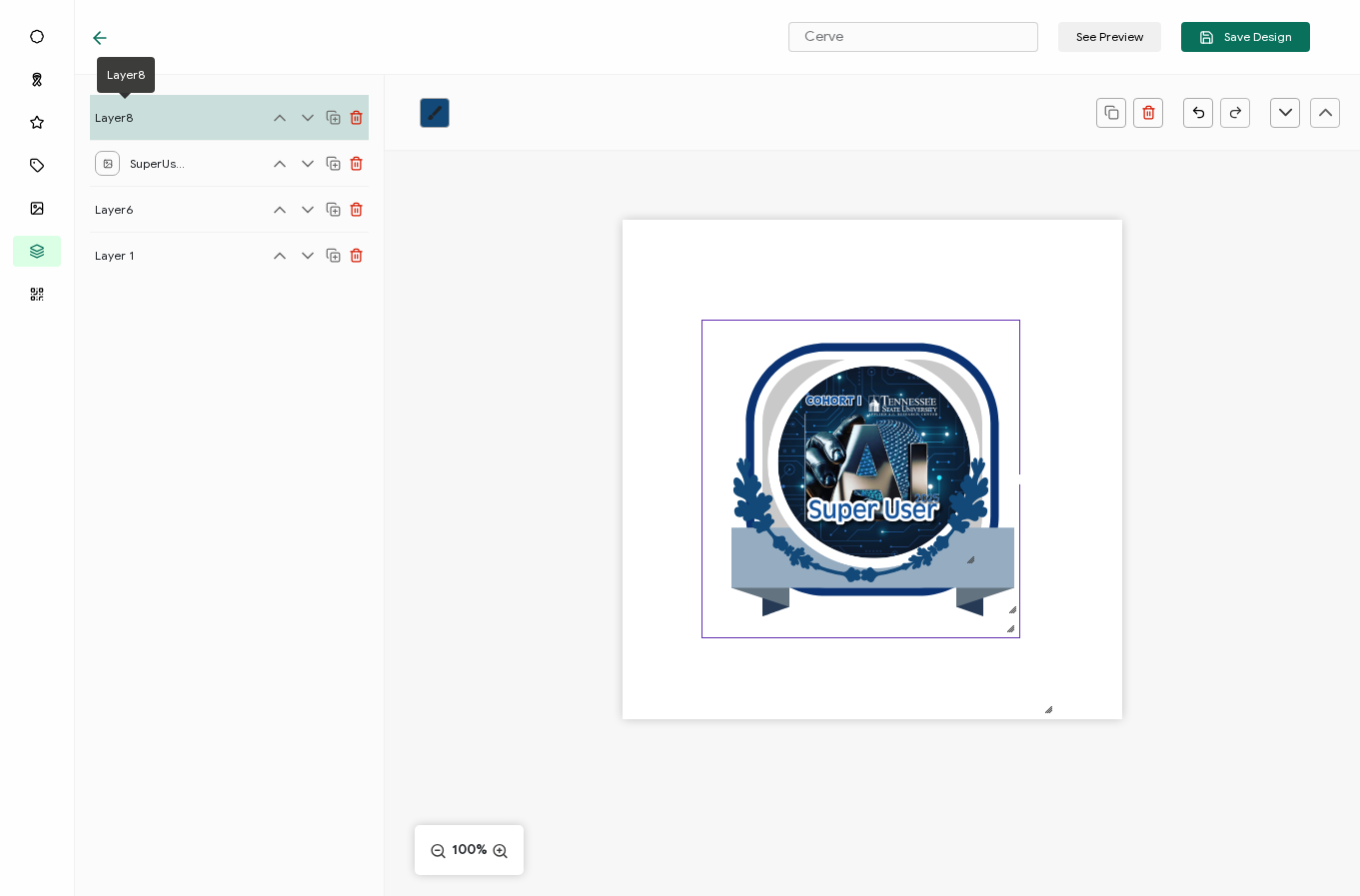 drag, startPoint x: 1028, startPoint y: 649, endPoint x: 1004, endPoint y: 630, distance: 30.610456 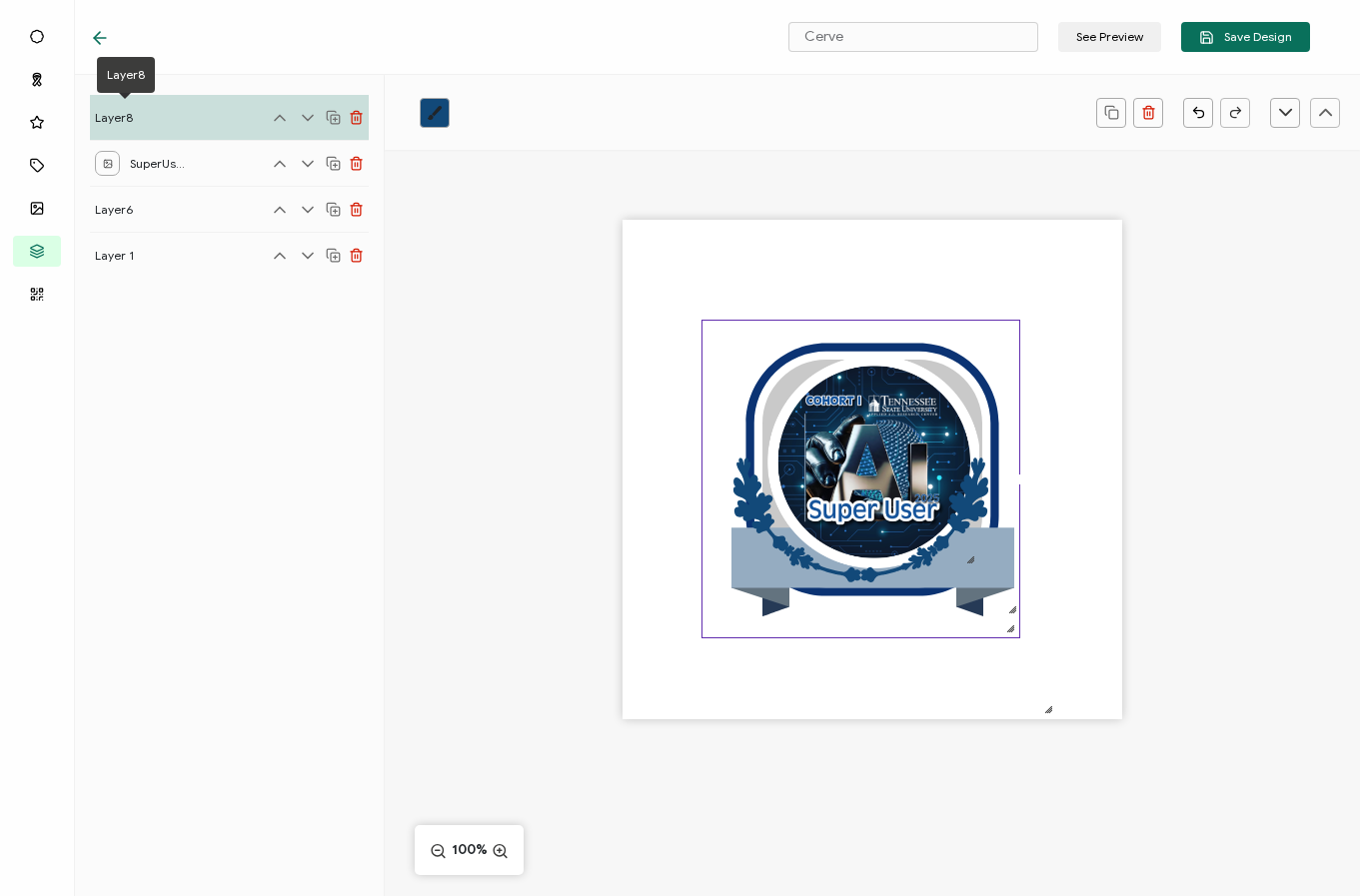 click at bounding box center [1010, 628] 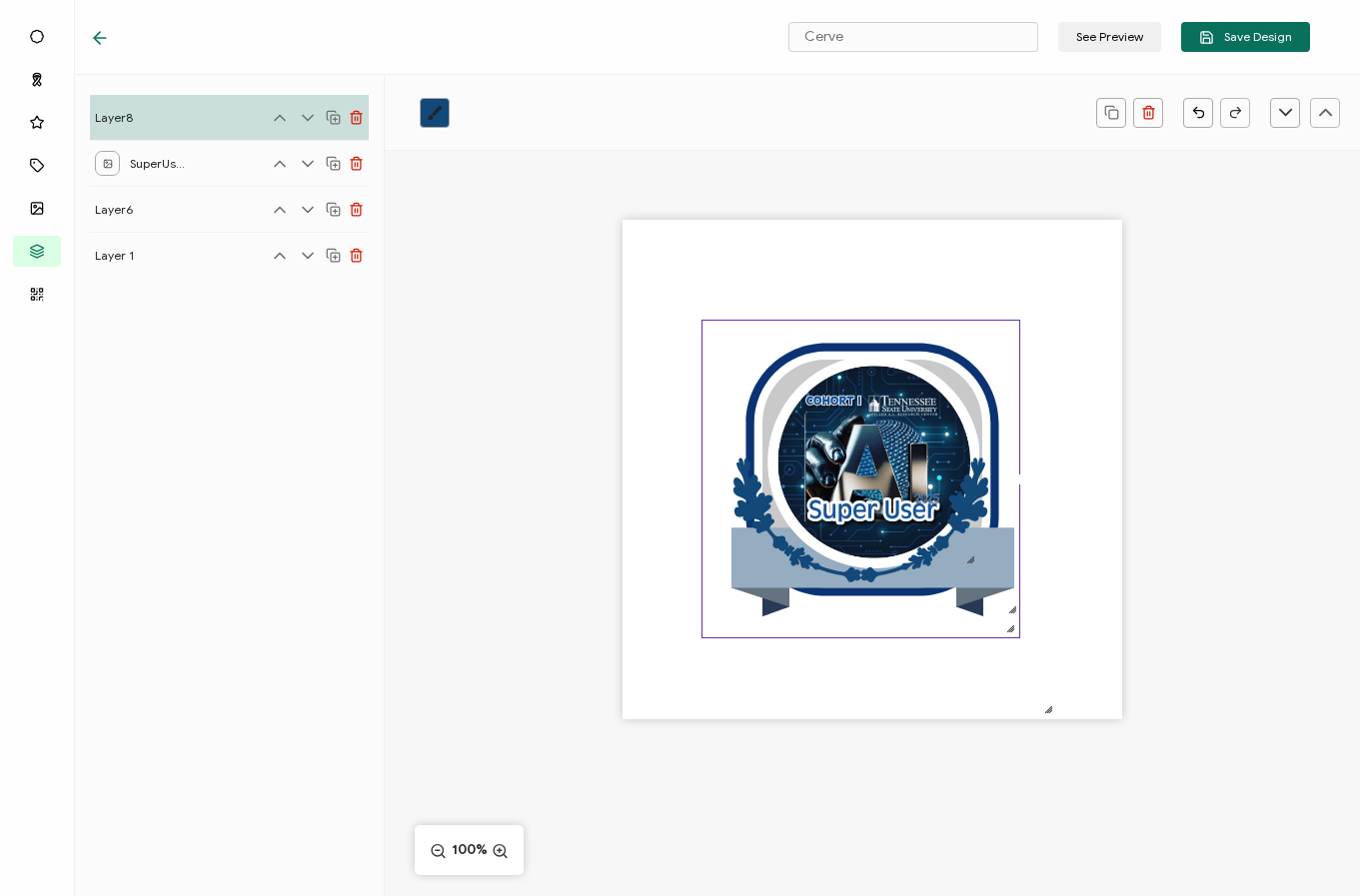 drag, startPoint x: 867, startPoint y: 571, endPoint x: 888, endPoint y: 573, distance: 21.095023 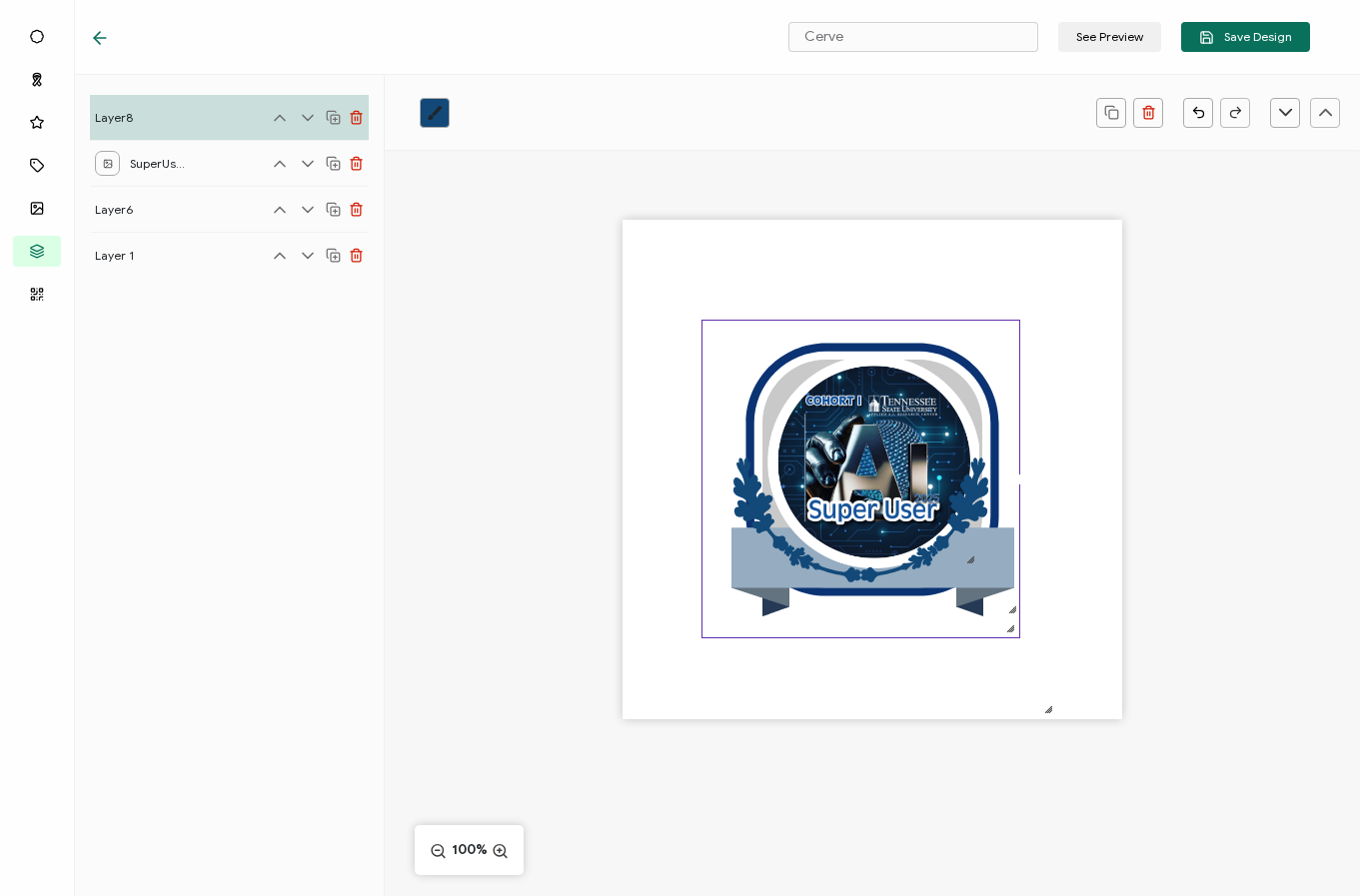 click on ".preview .ee743e07-ccee-45ca-a75e-7c36782c8857{}" 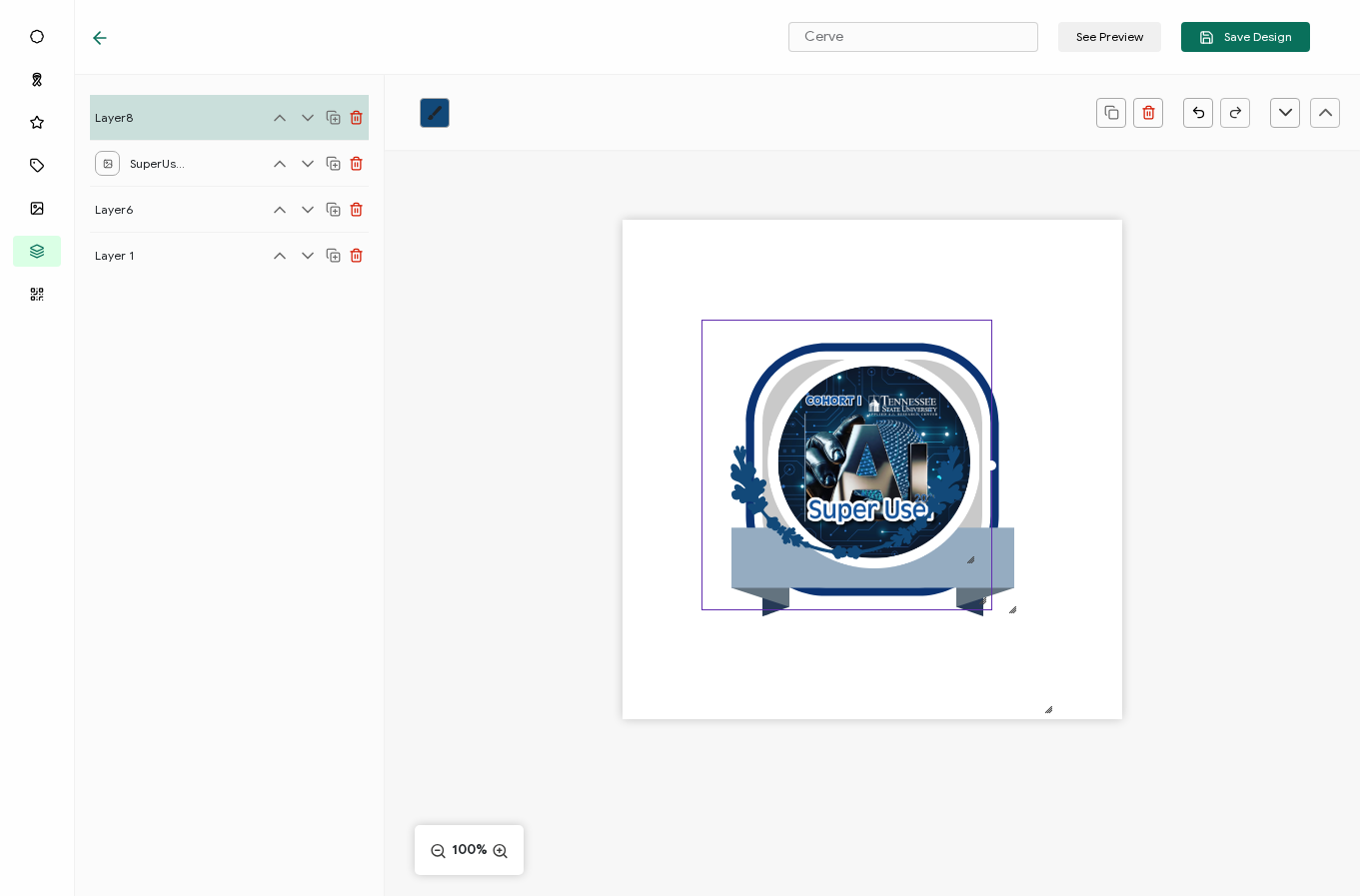 drag, startPoint x: 990, startPoint y: 618, endPoint x: 923, endPoint y: 590, distance: 72.615425 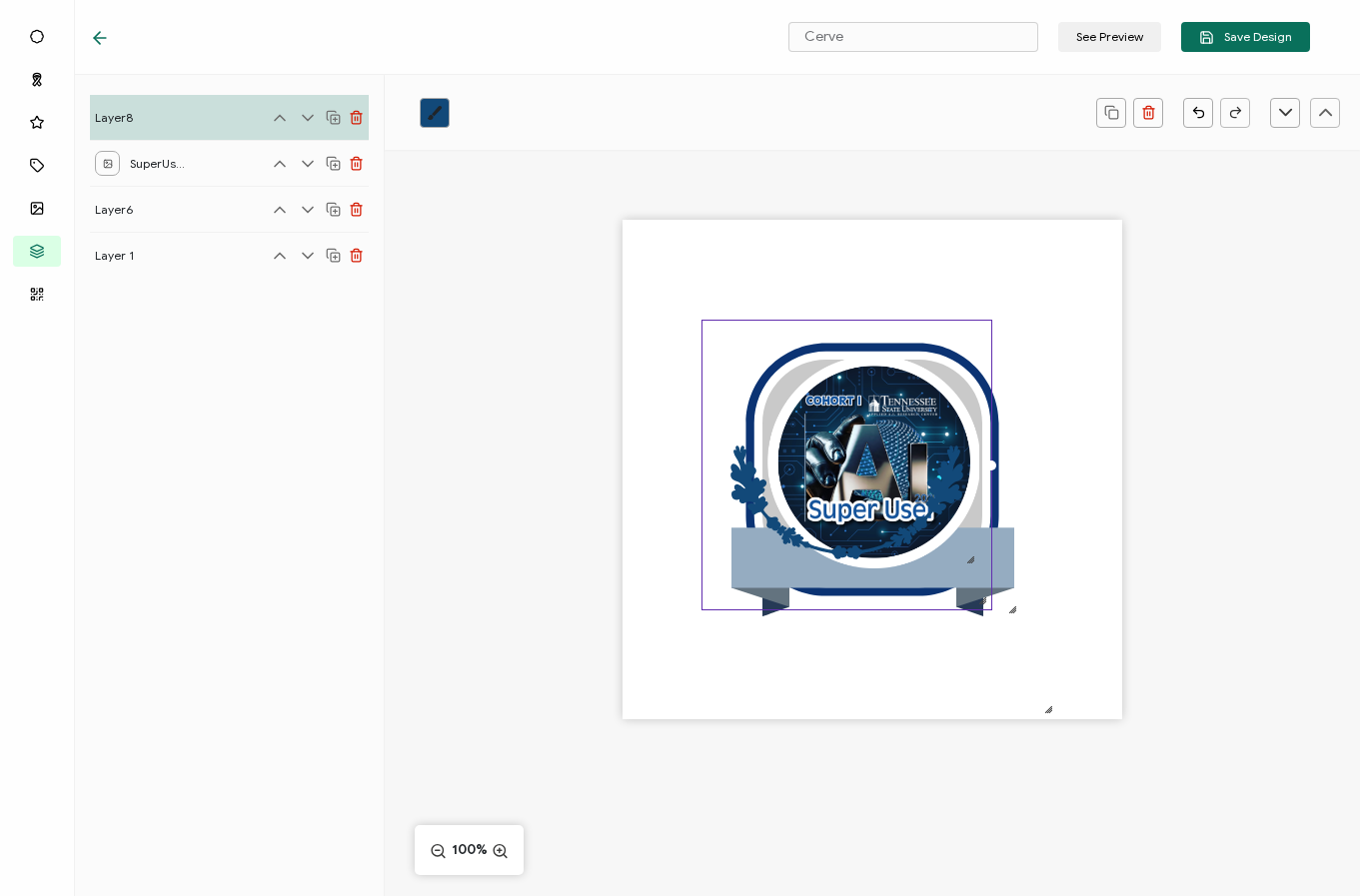 click on ".preview .ee743e07-ccee-45ca-a75e-7c36782c8857{}" at bounding box center (846, 464) 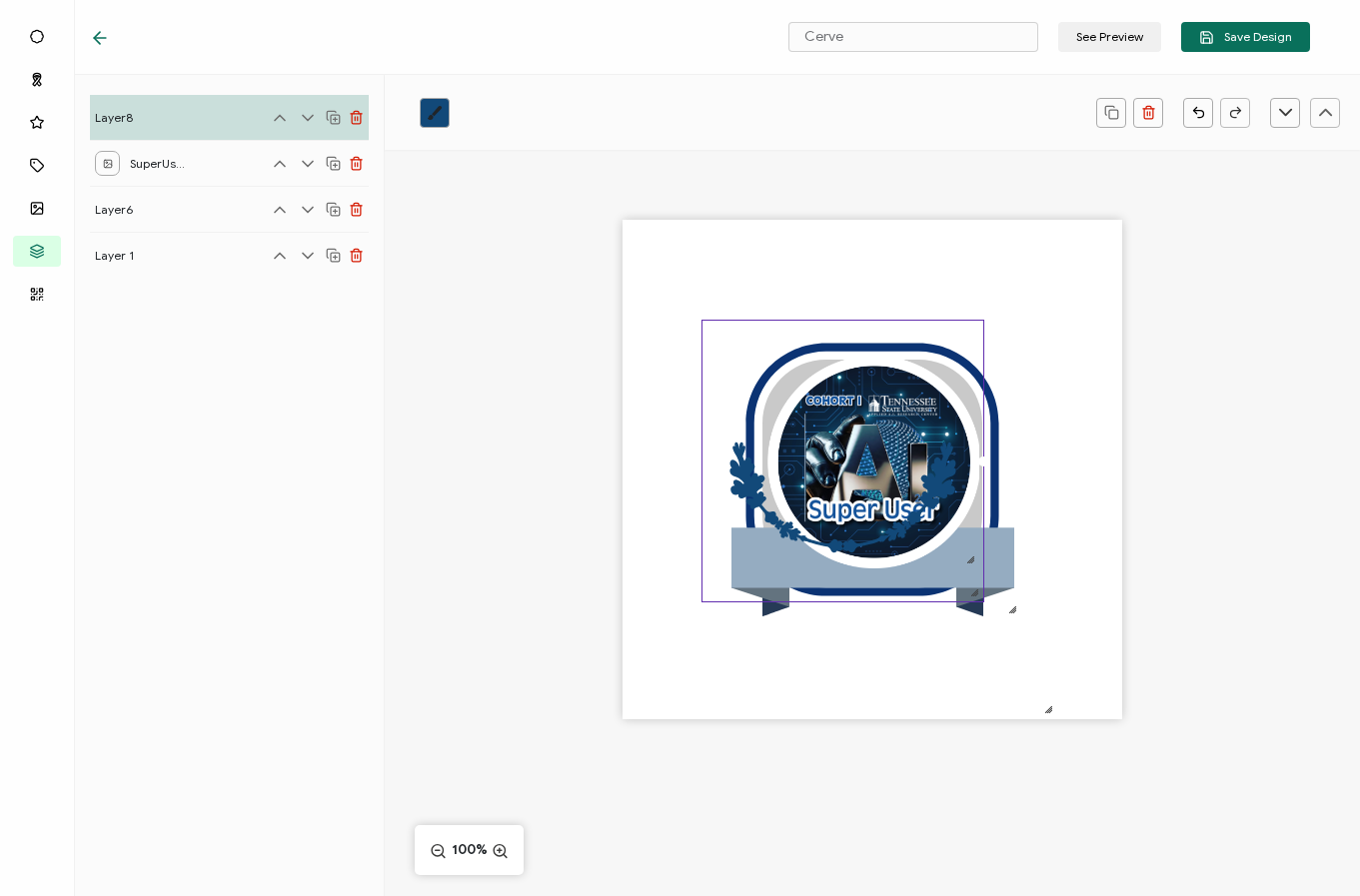 drag, startPoint x: 861, startPoint y: 544, endPoint x: 965, endPoint y: 566, distance: 106.30146 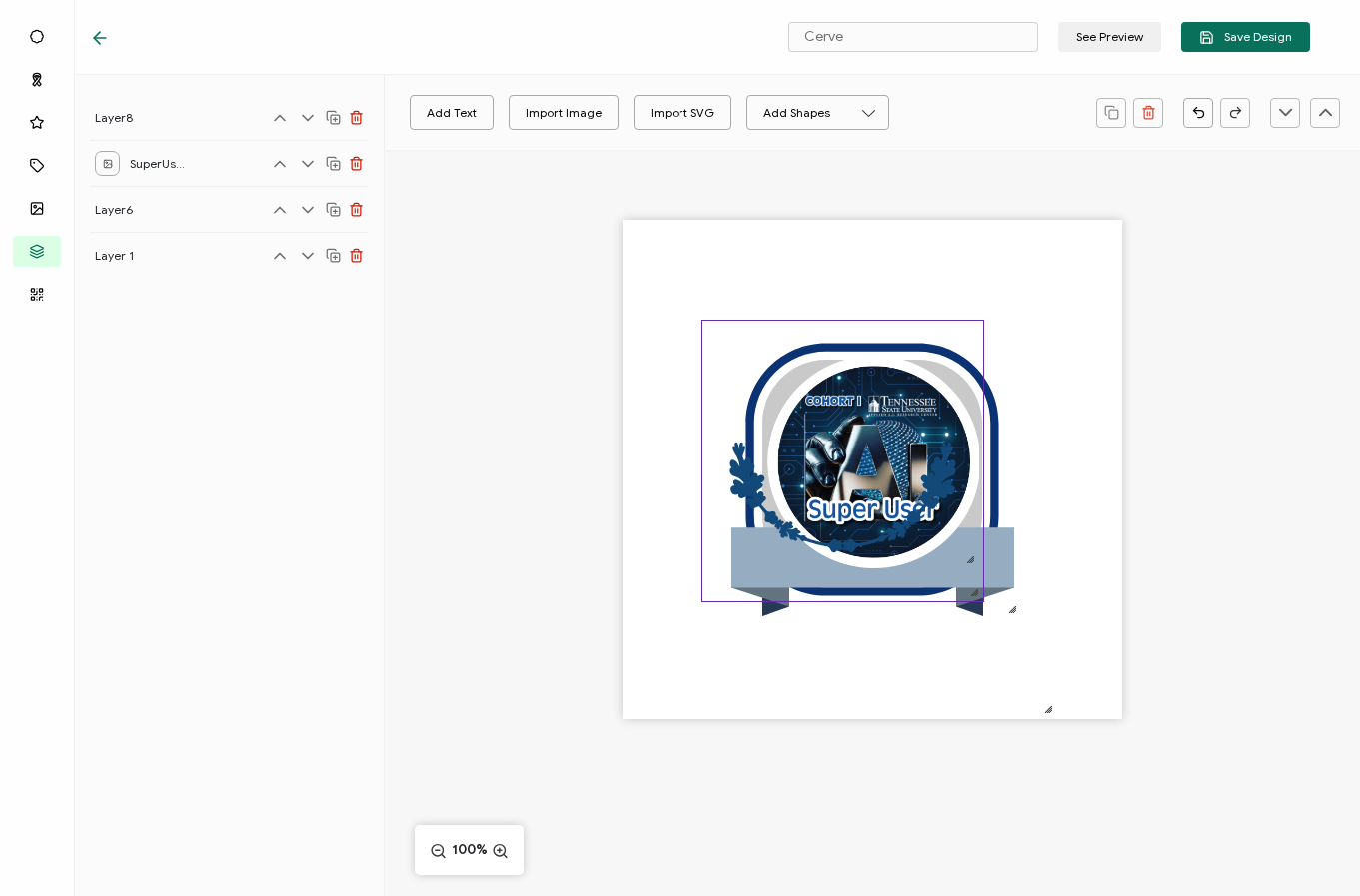 drag, startPoint x: 847, startPoint y: 541, endPoint x: 837, endPoint y: 539, distance: 10.198039 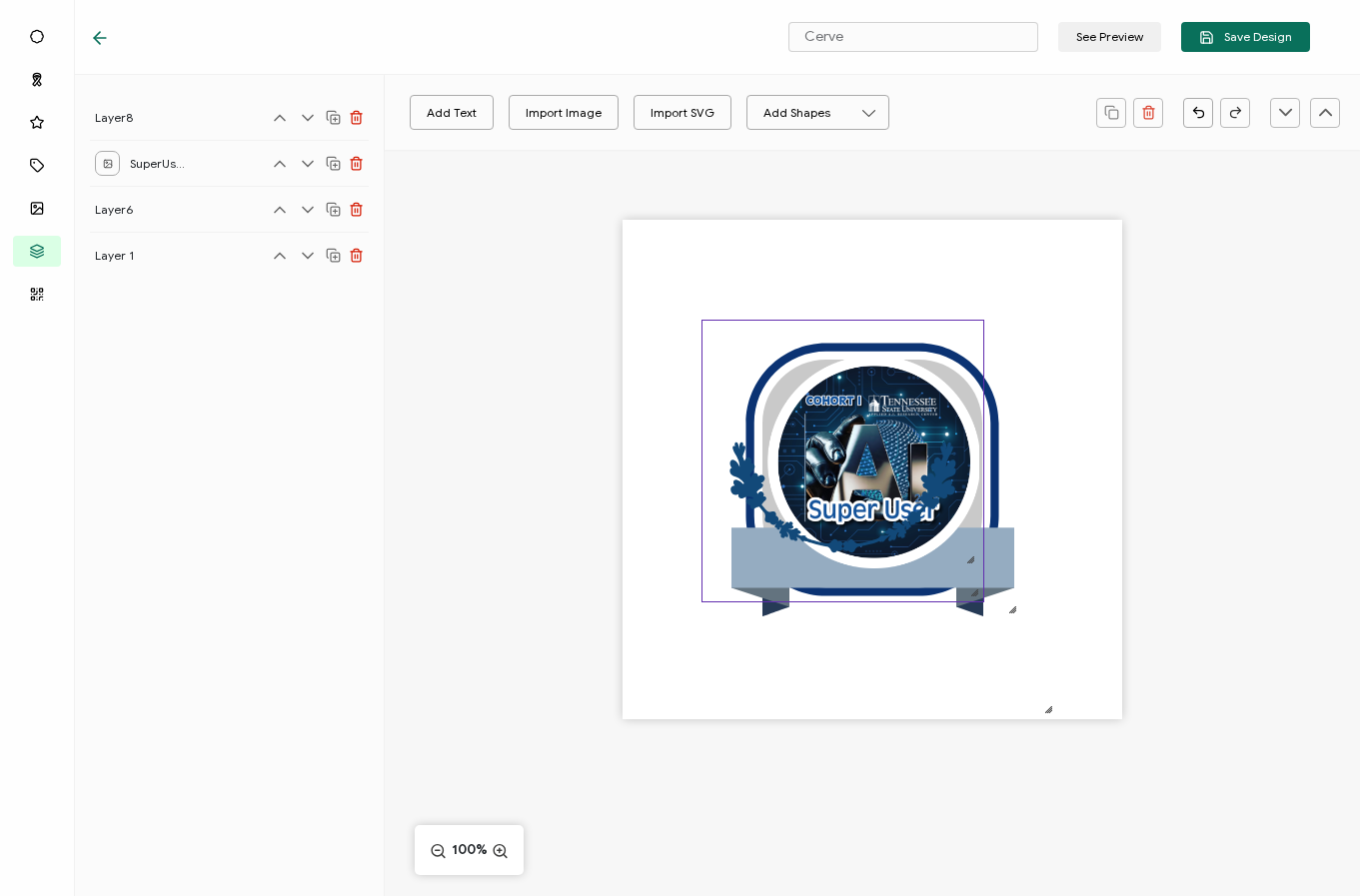click on ".preview .ee743e07-ccee-45ca-a75e-7c36782c8857{}" 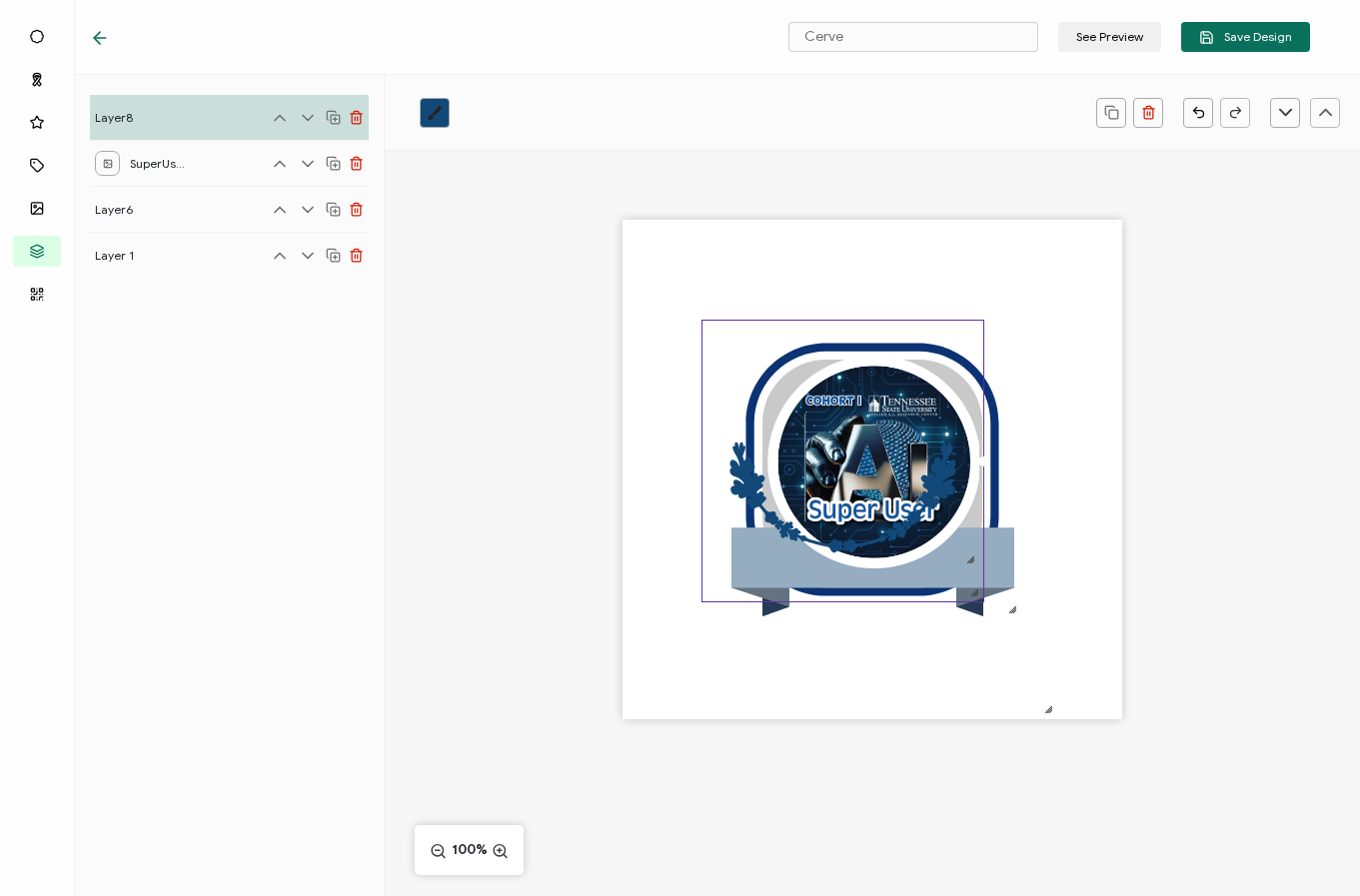 drag, startPoint x: 818, startPoint y: 536, endPoint x: 823, endPoint y: 557, distance: 21.587033 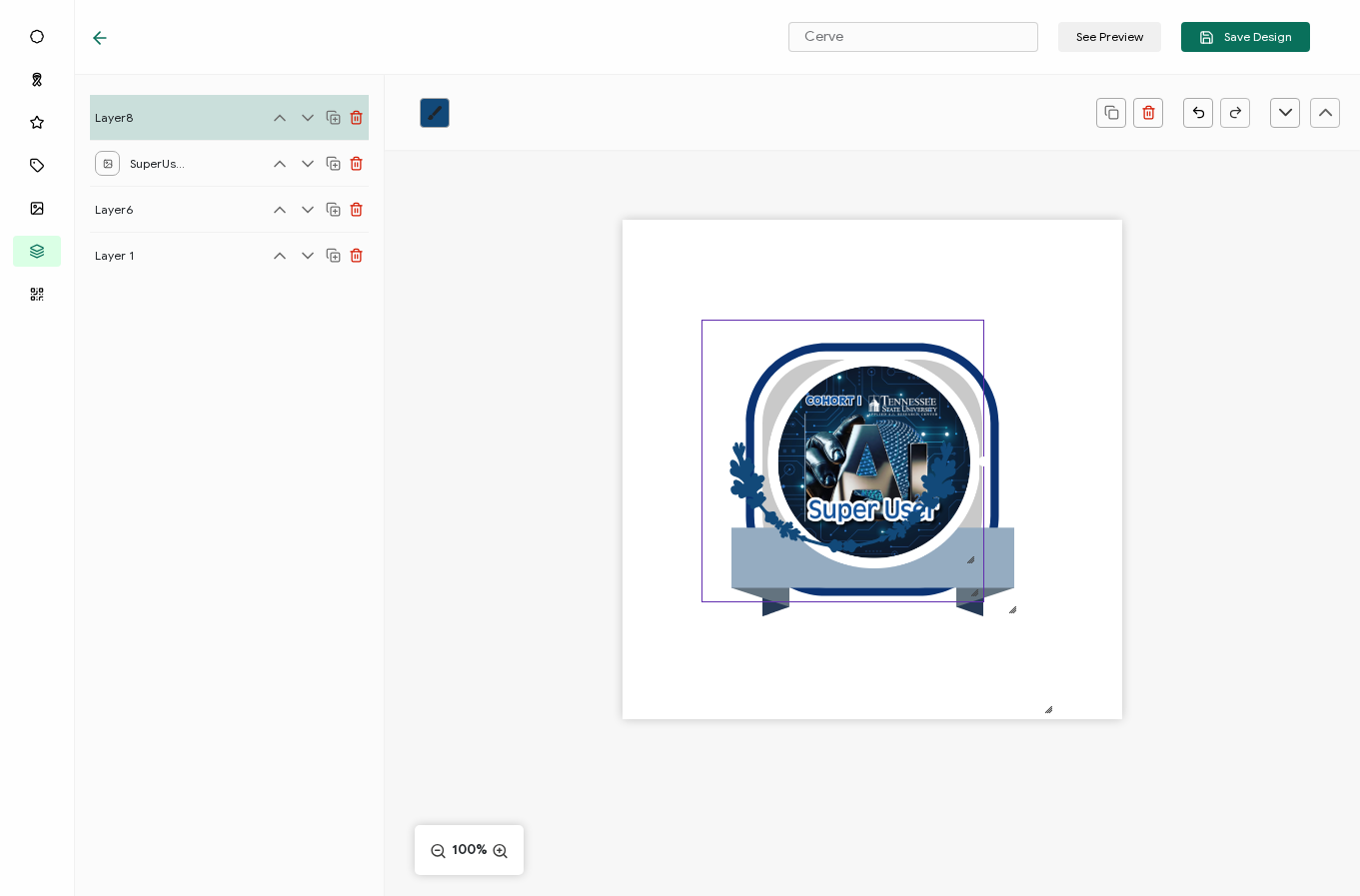 click on ".preview .ee743e07-ccee-45ca-a75e-7c36782c8857{}" 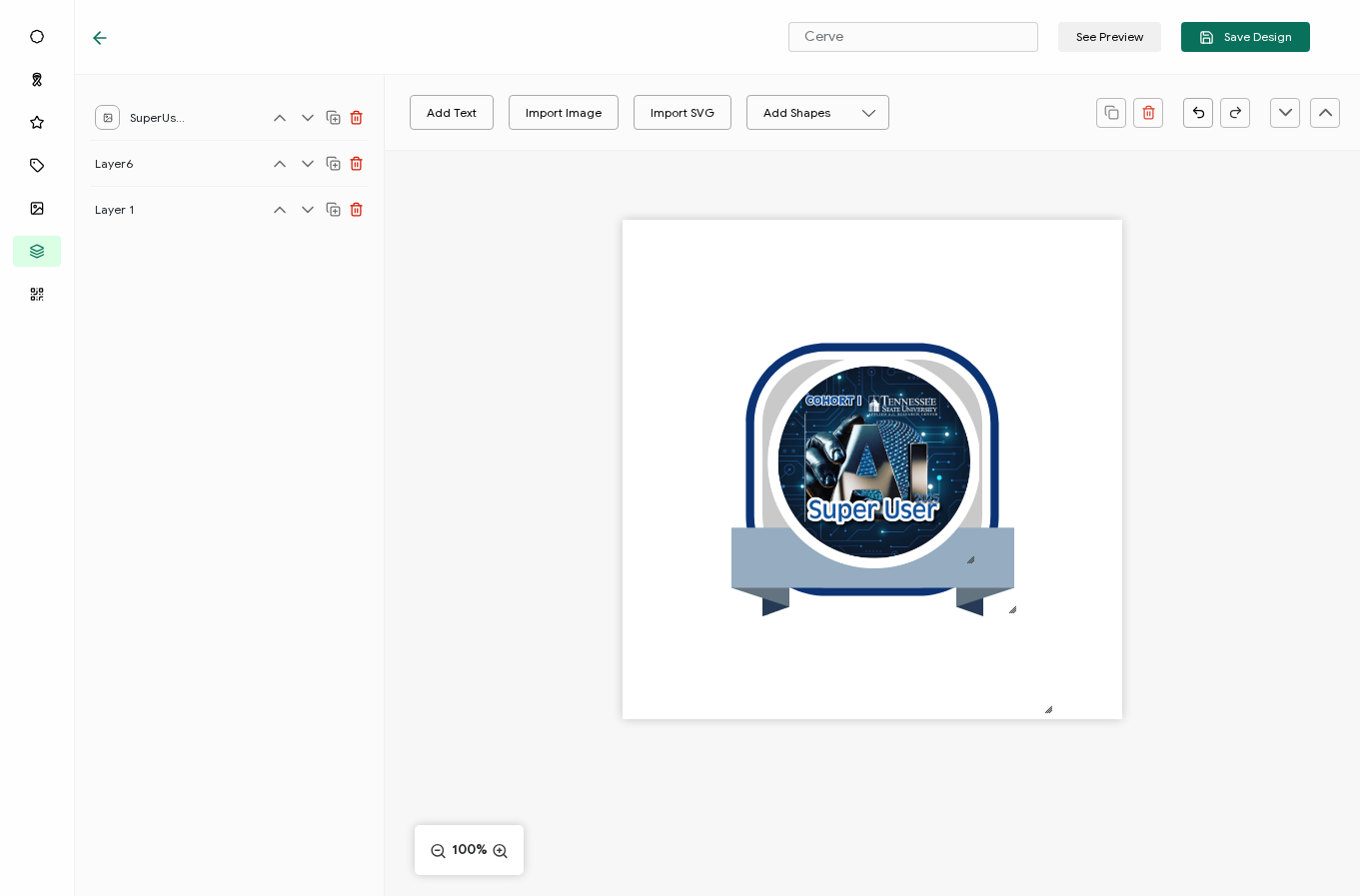 click on ".uuid-106118a5-b476-4fd0-abe0-8f4613b66612{}.uuid-0e8fb444-efba-4208-8896-8133a9b0127e{}.uuid-d713c4c9-523d-426a-aa5e-b376d6656c2f{}           .uuid-23f8734e-1af7-4f37-b171-8637be2cc914{}.uuid-15e608a3-9d80-45ea-a938-a832857704cb{}.uuid-ea0105a1-1164-4a60-a043-9c73998969a3{}" at bounding box center (872, 504) 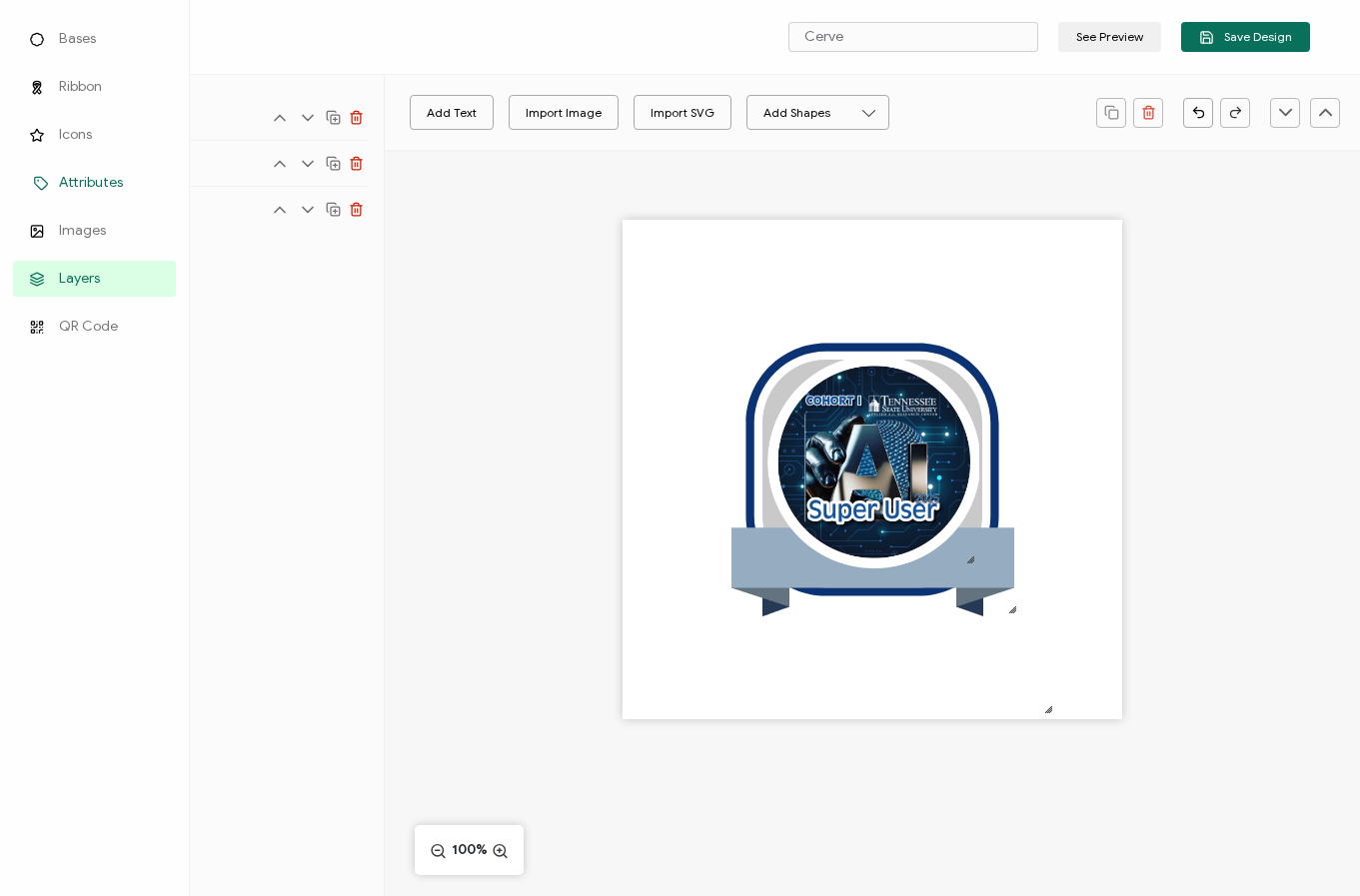 click on "Attributes" at bounding box center [91, 183] 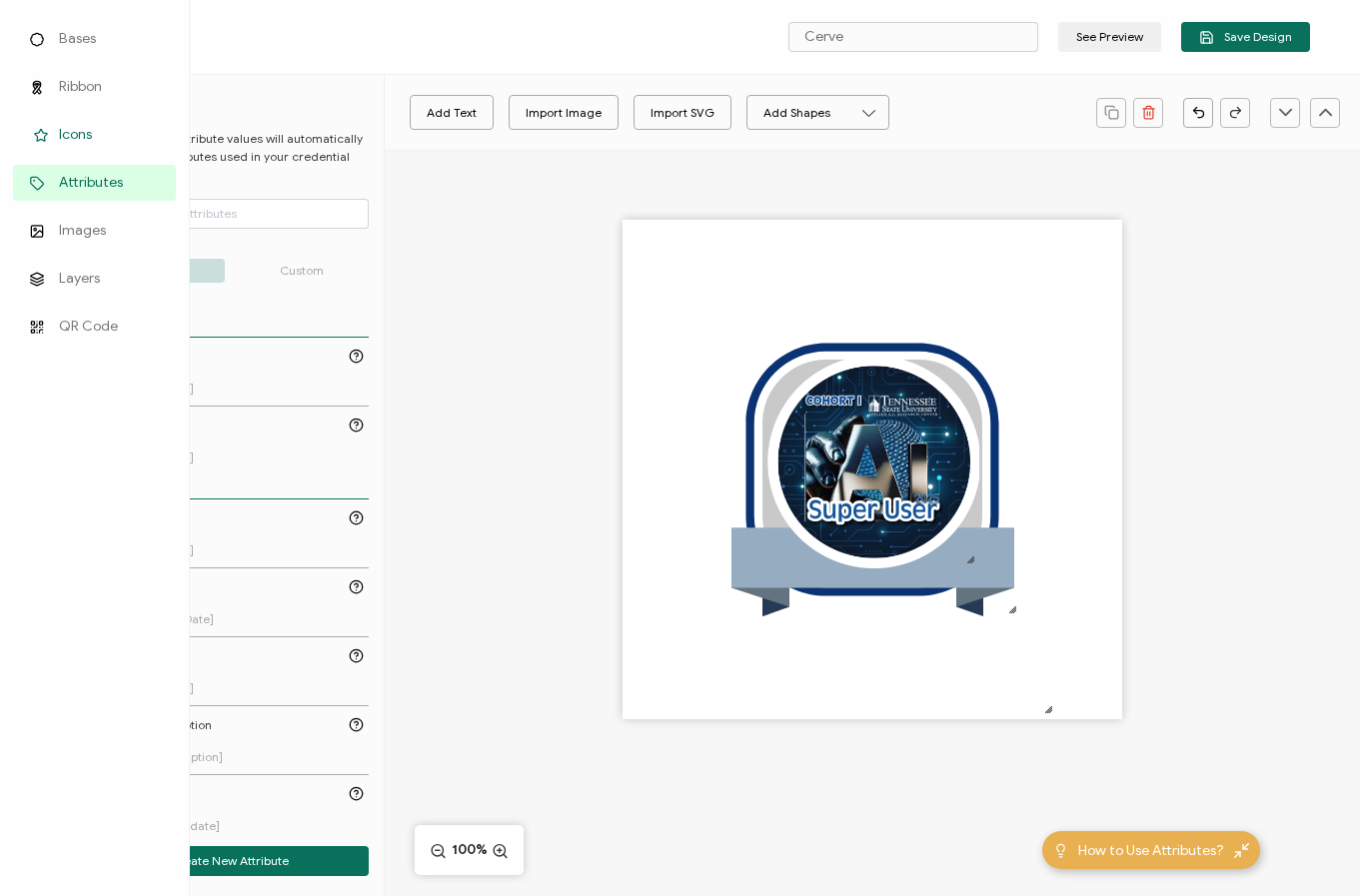click on "Icons" at bounding box center (75, 135) 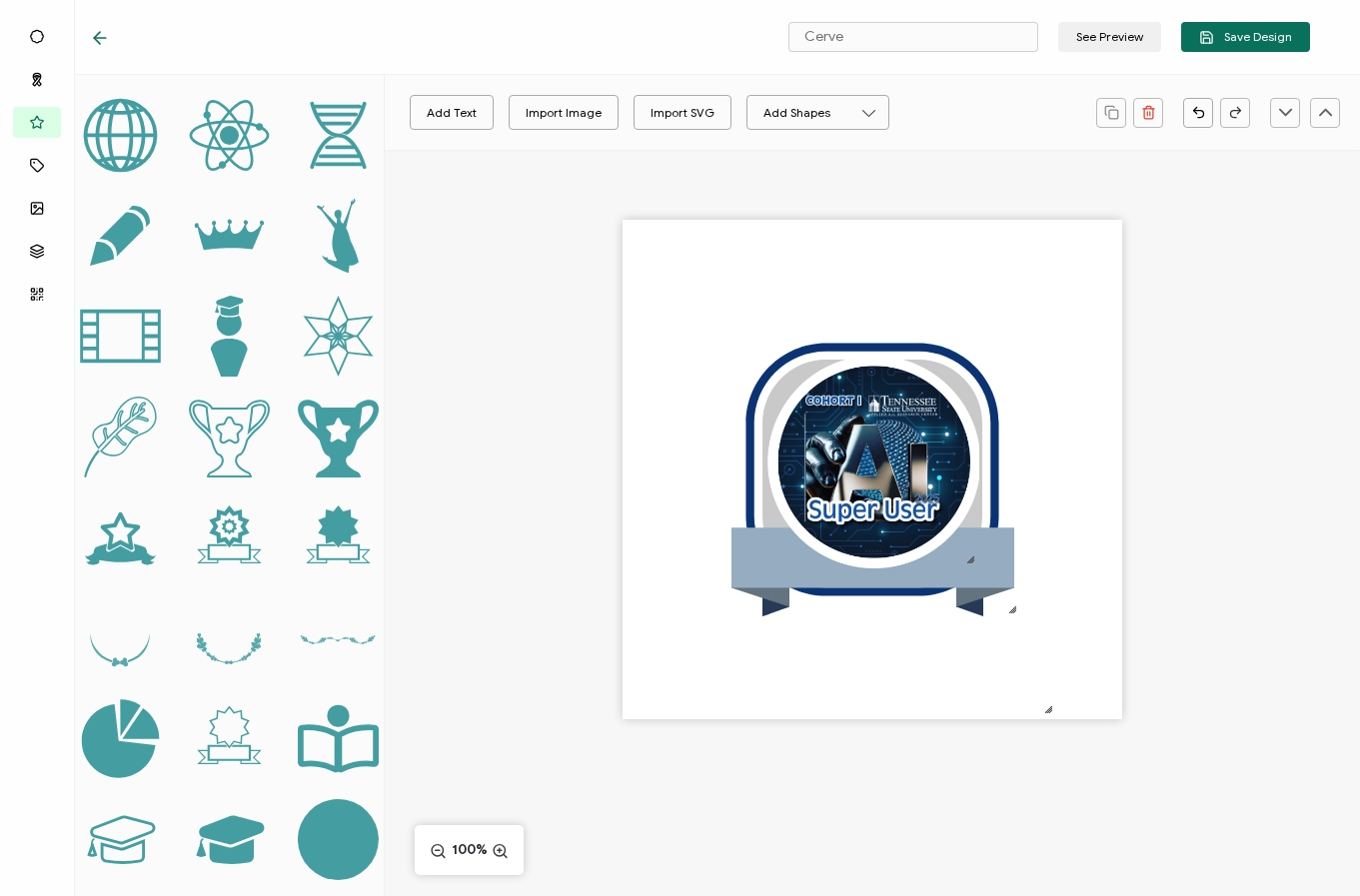 scroll, scrollTop: 0, scrollLeft: 0, axis: both 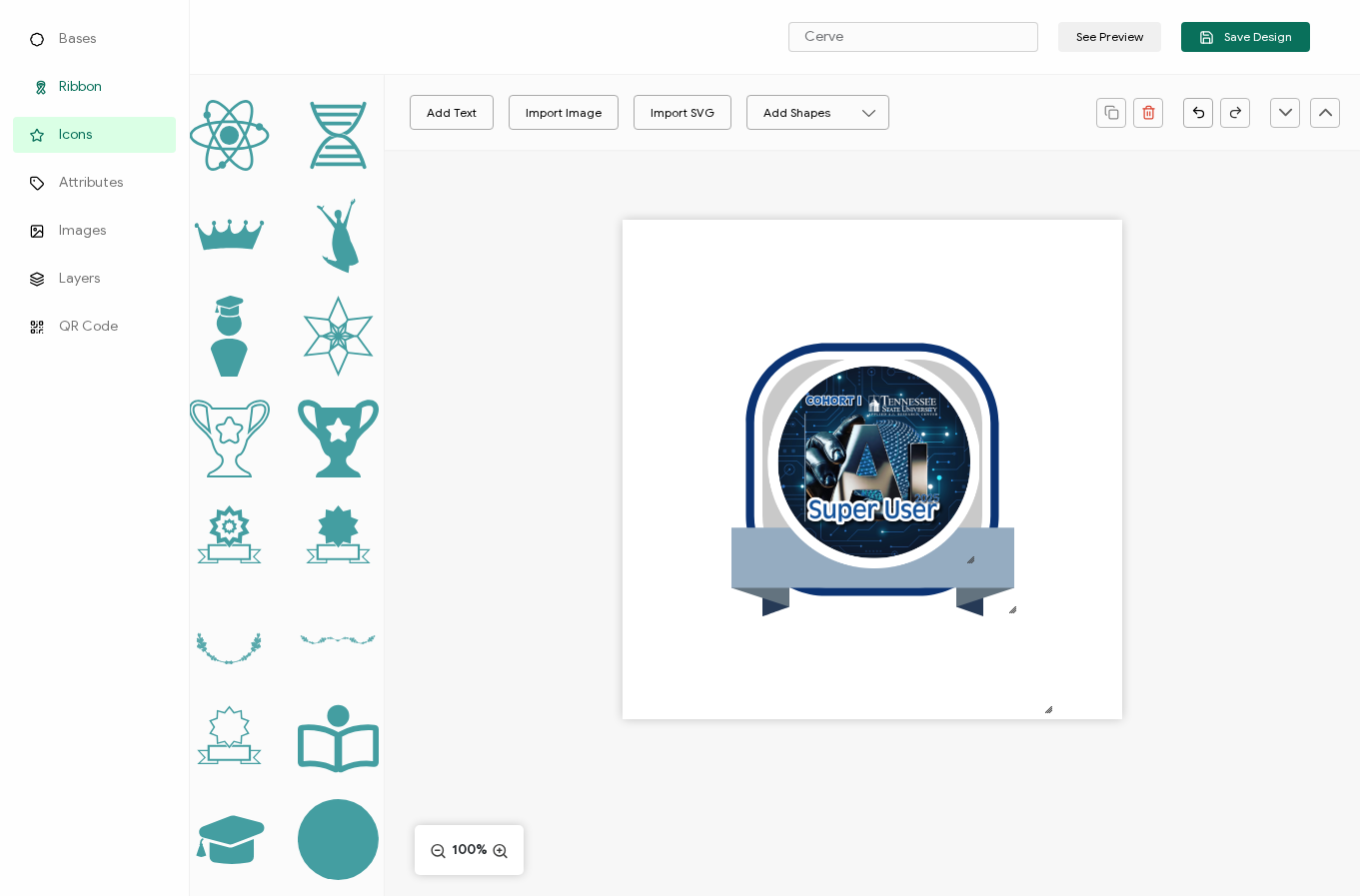 click on "Ribbon" at bounding box center [80, 87] 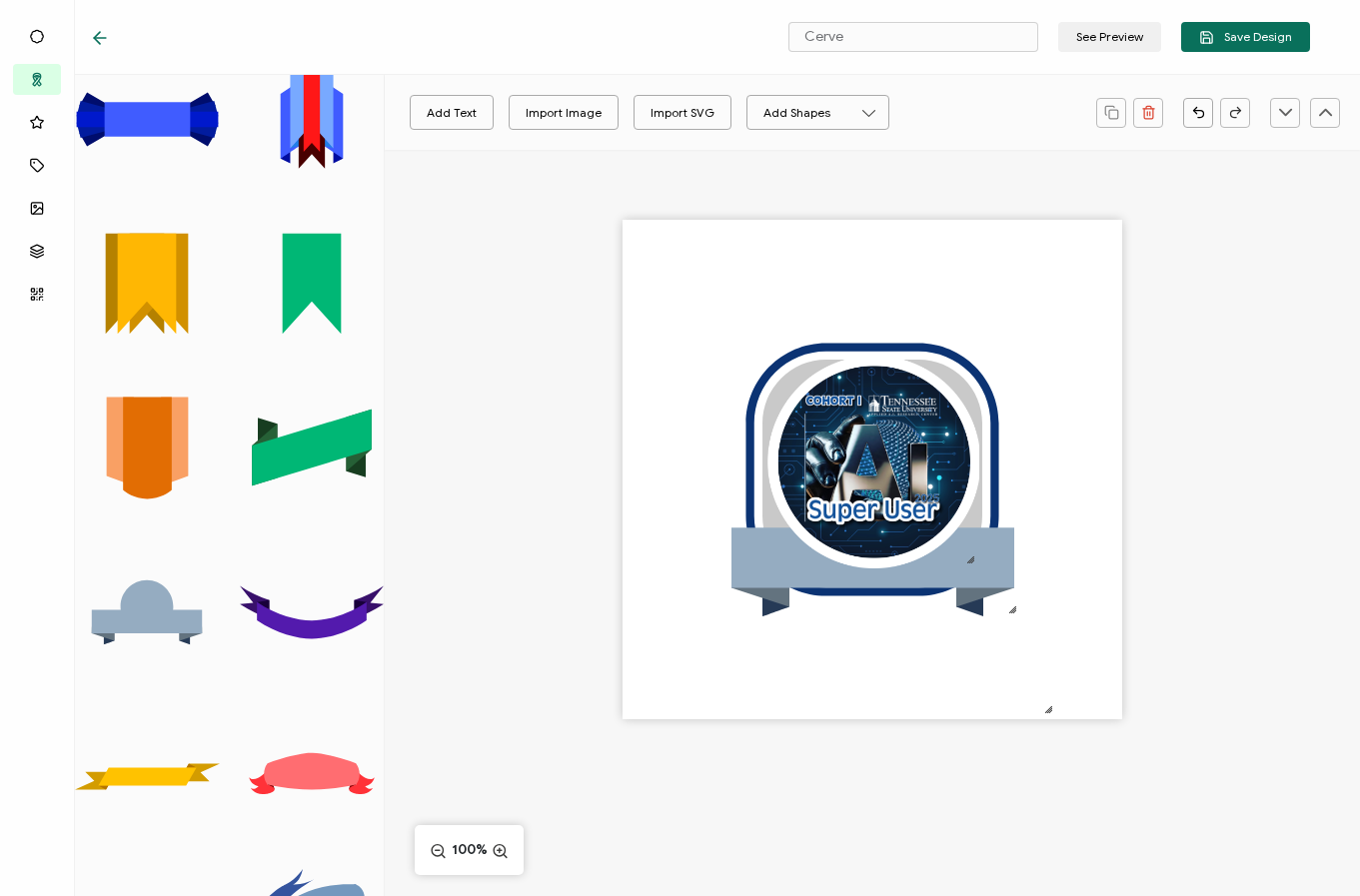 scroll, scrollTop: 384, scrollLeft: 0, axis: vertical 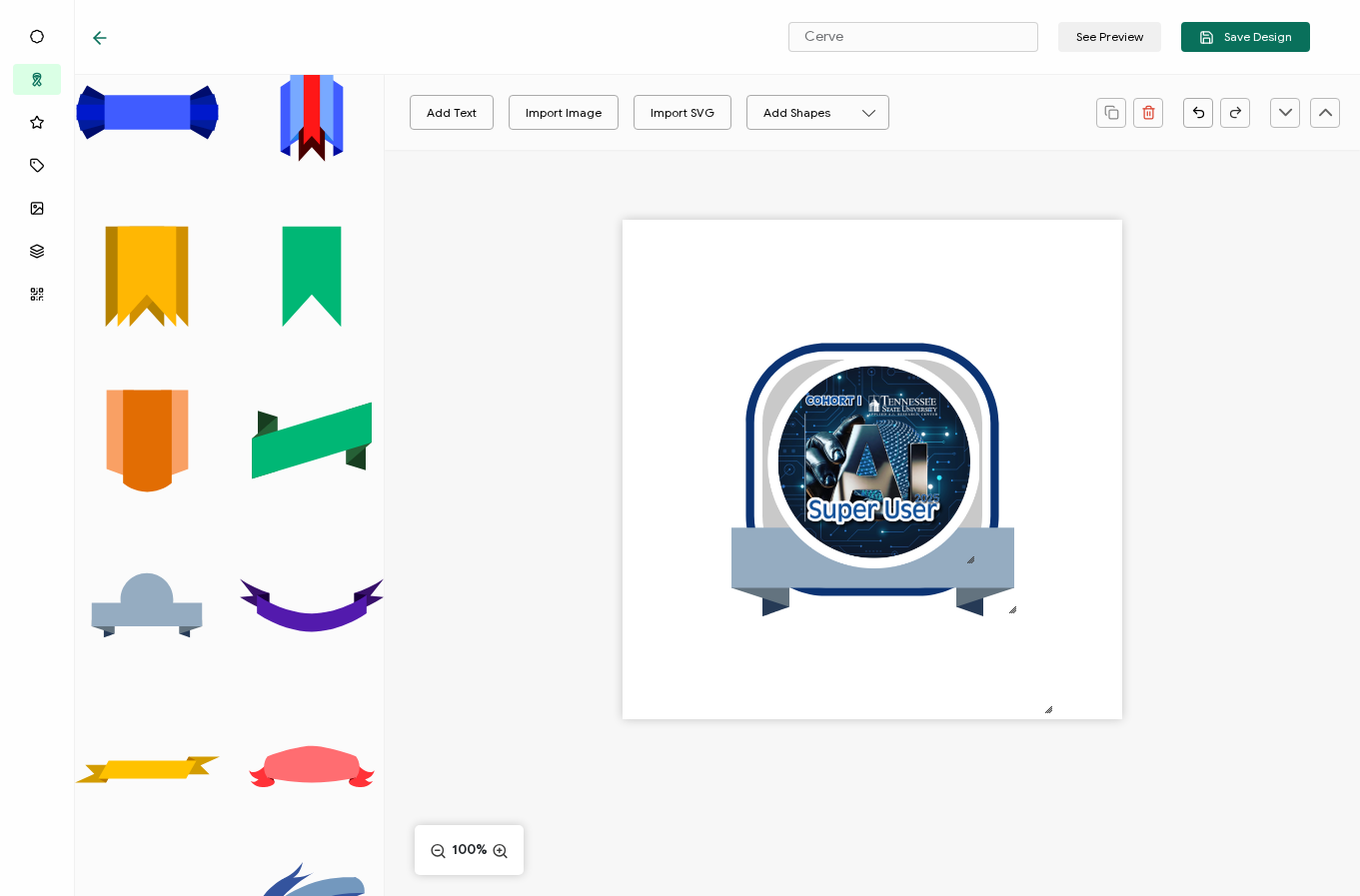 click 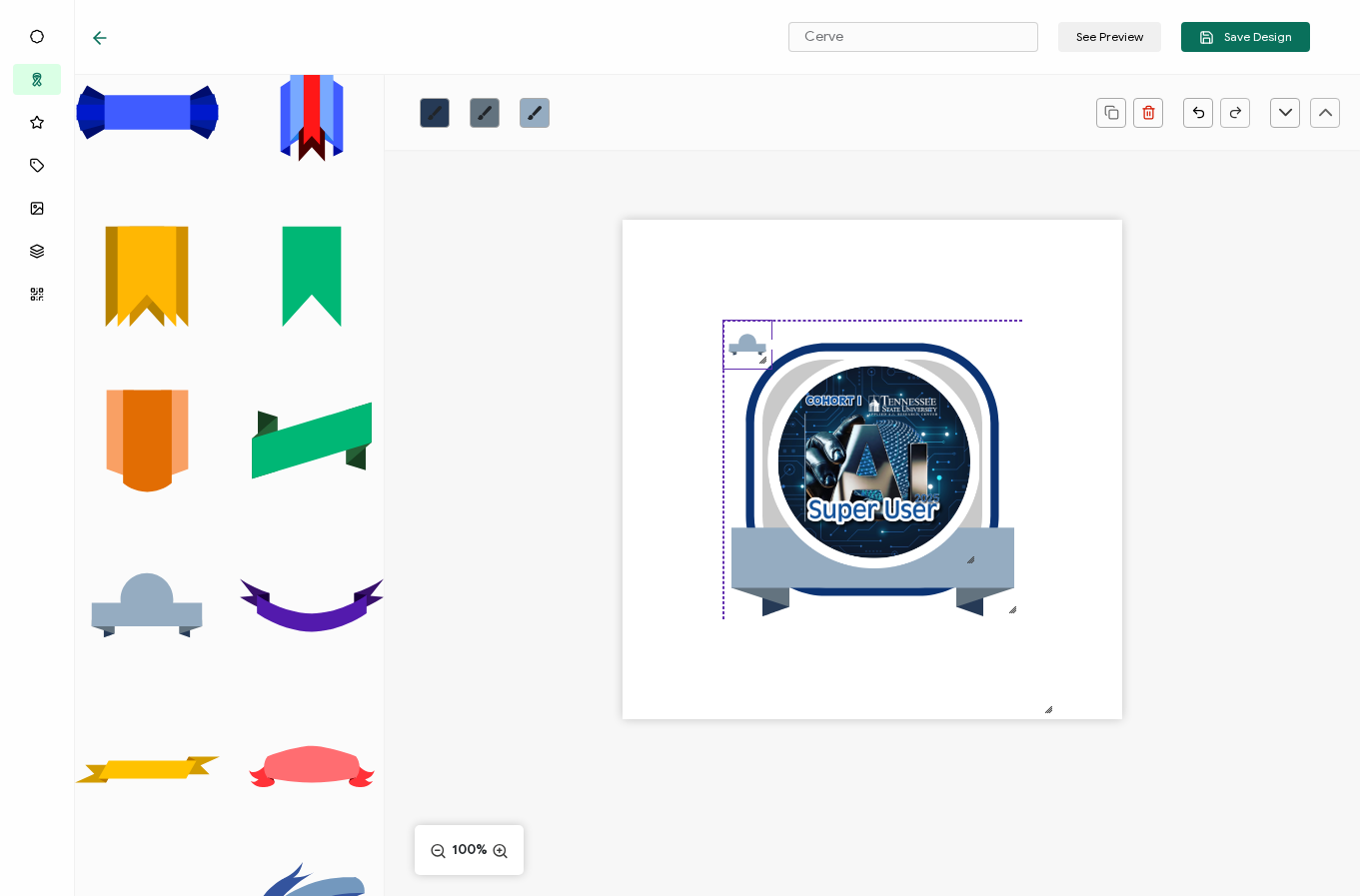 click 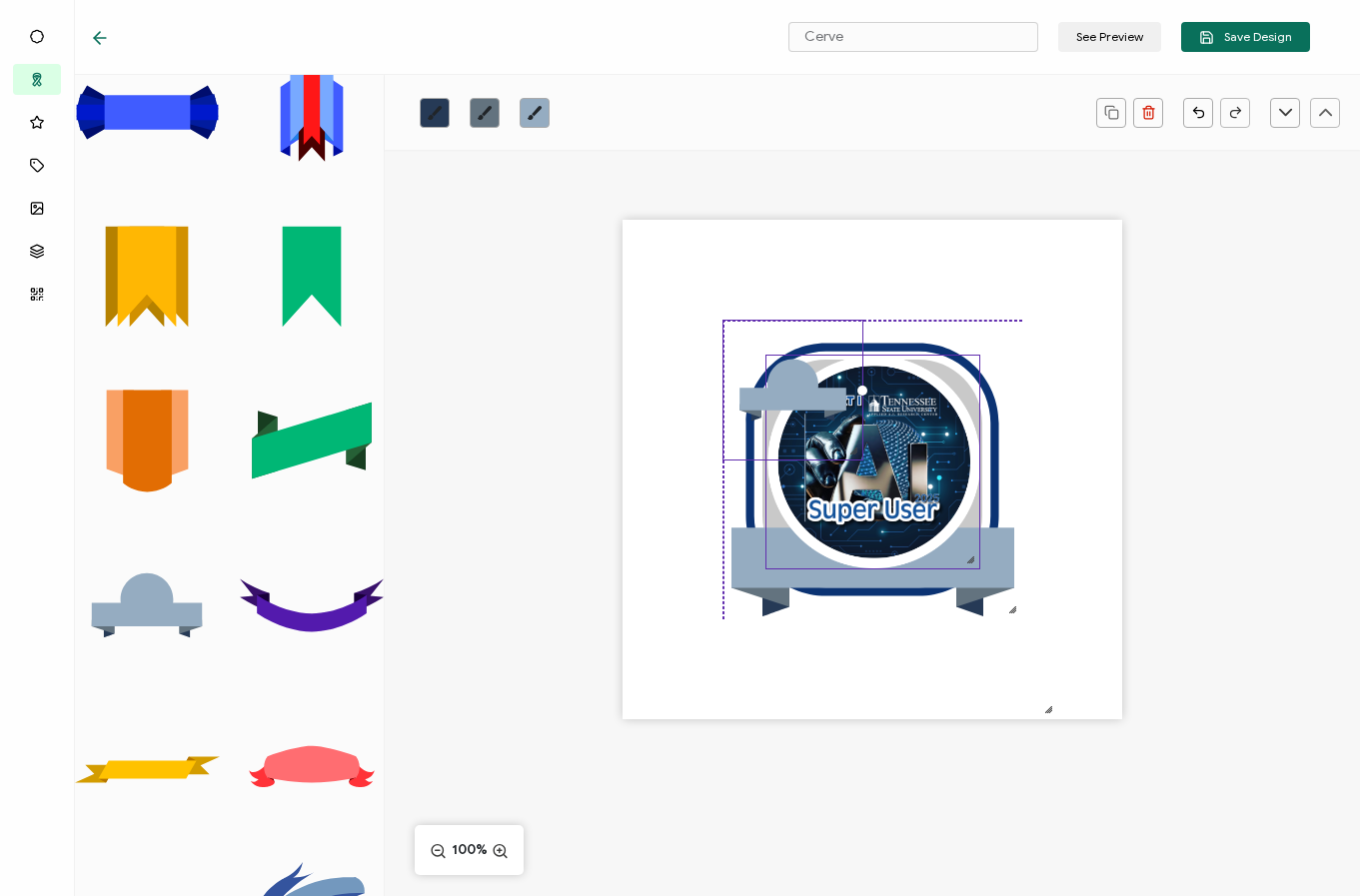 drag, startPoint x: 763, startPoint y: 362, endPoint x: 934, endPoint y: 454, distance: 194.17775 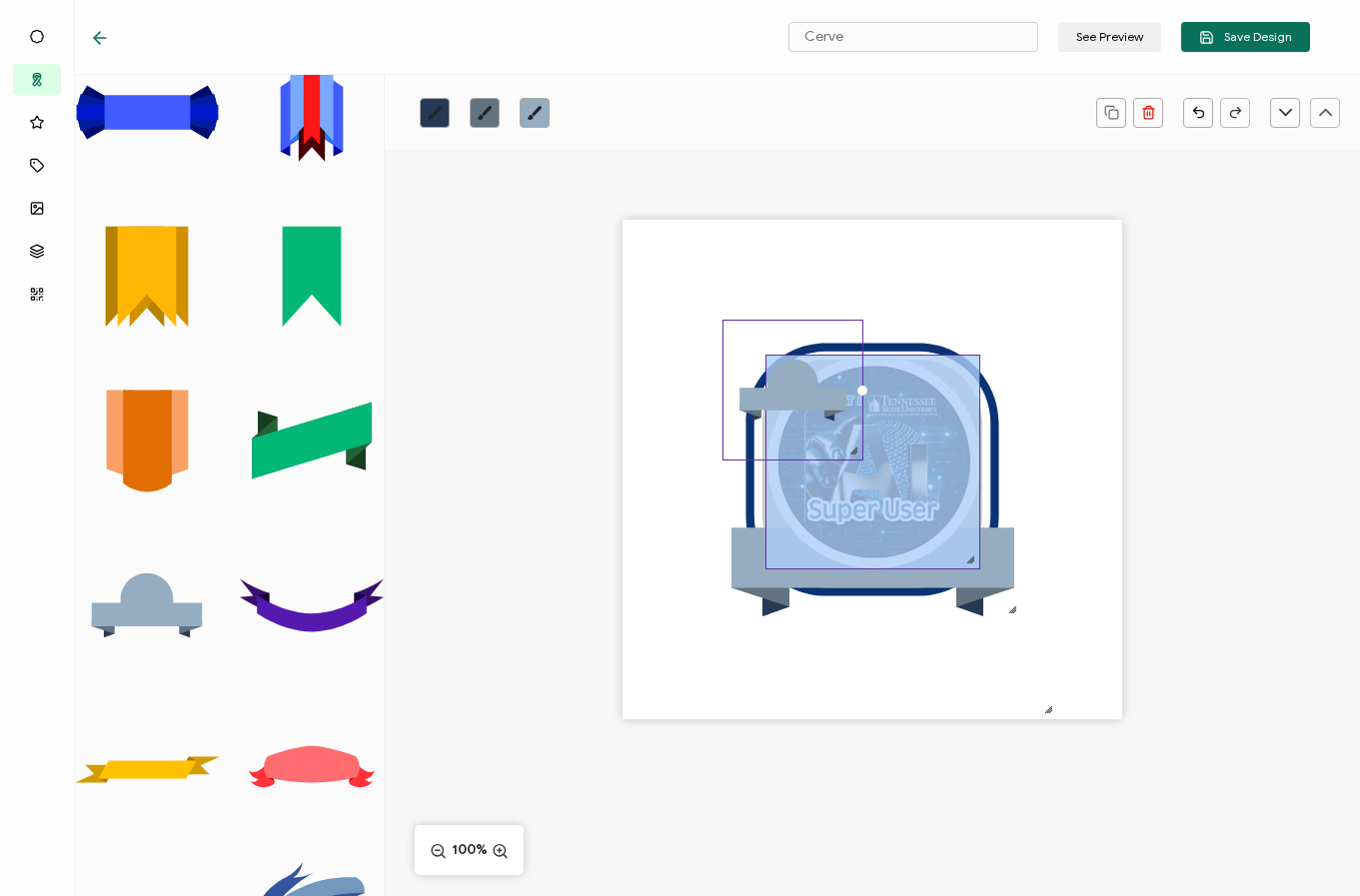 drag, startPoint x: 781, startPoint y: 384, endPoint x: 878, endPoint y: 490, distance: 143.68368 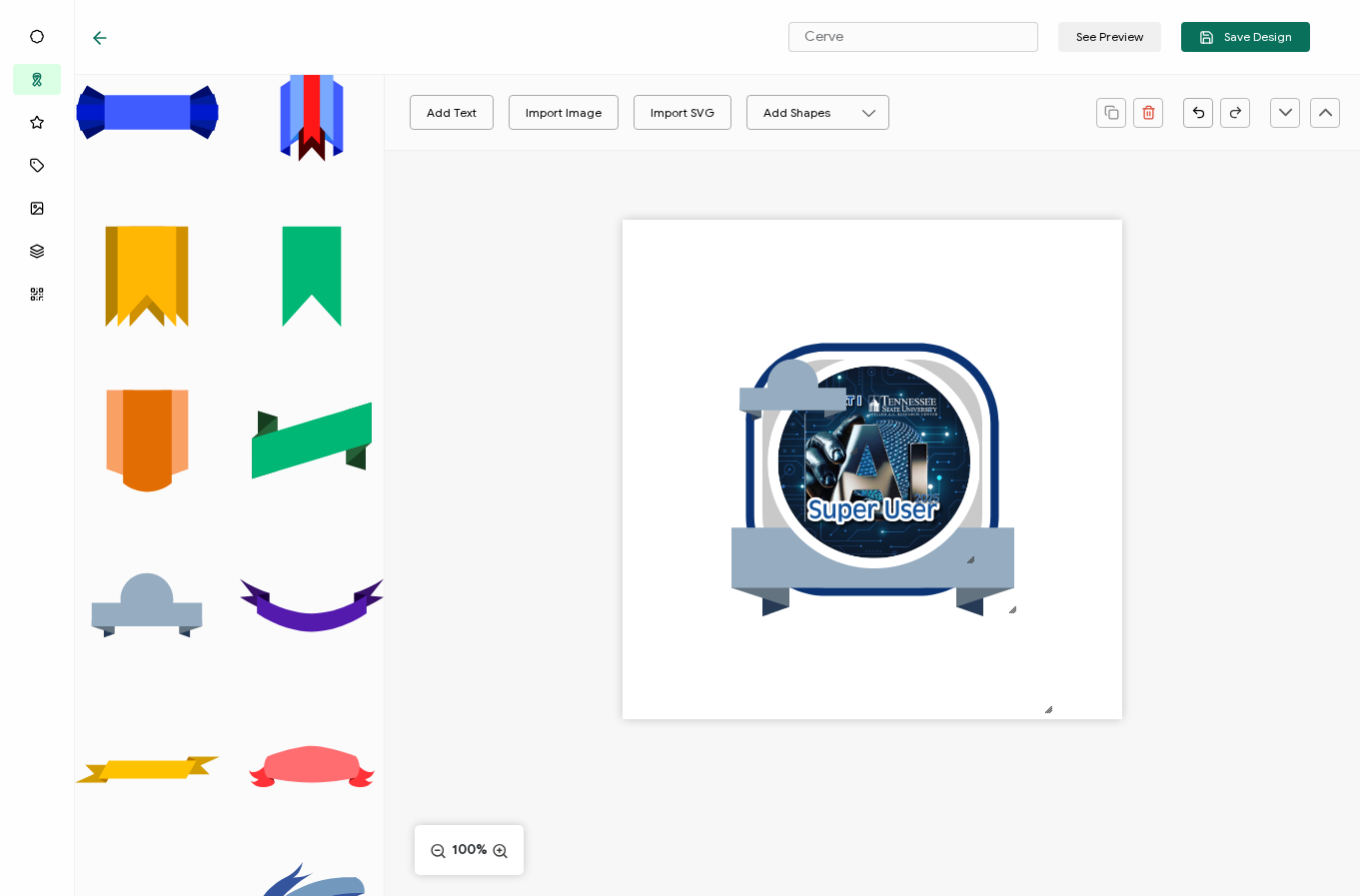click on ".uuid-106118a5-b476-4fd0-abe0-8f4613b66612{}.uuid-0e8fb444-efba-4208-8896-8133a9b0127e{}.uuid-d713c4c9-523d-426a-aa5e-b376d6656c2f{}           .uuid-23f8734e-1af7-4f37-b171-8637be2cc914{}.uuid-15e608a3-9d80-45ea-a938-a832857704cb{}.uuid-ea0105a1-1164-4a60-a043-9c73998969a3{}                 .uuid-23f8734e-1af7-4f37-b171-8637be2cc914{}.uuid-15e608a3-9d80-45ea-a938-a832857704cb{}.uuid-ea0105a1-1164-4a60-a043-9c73998969a3{}" at bounding box center [872, 504] 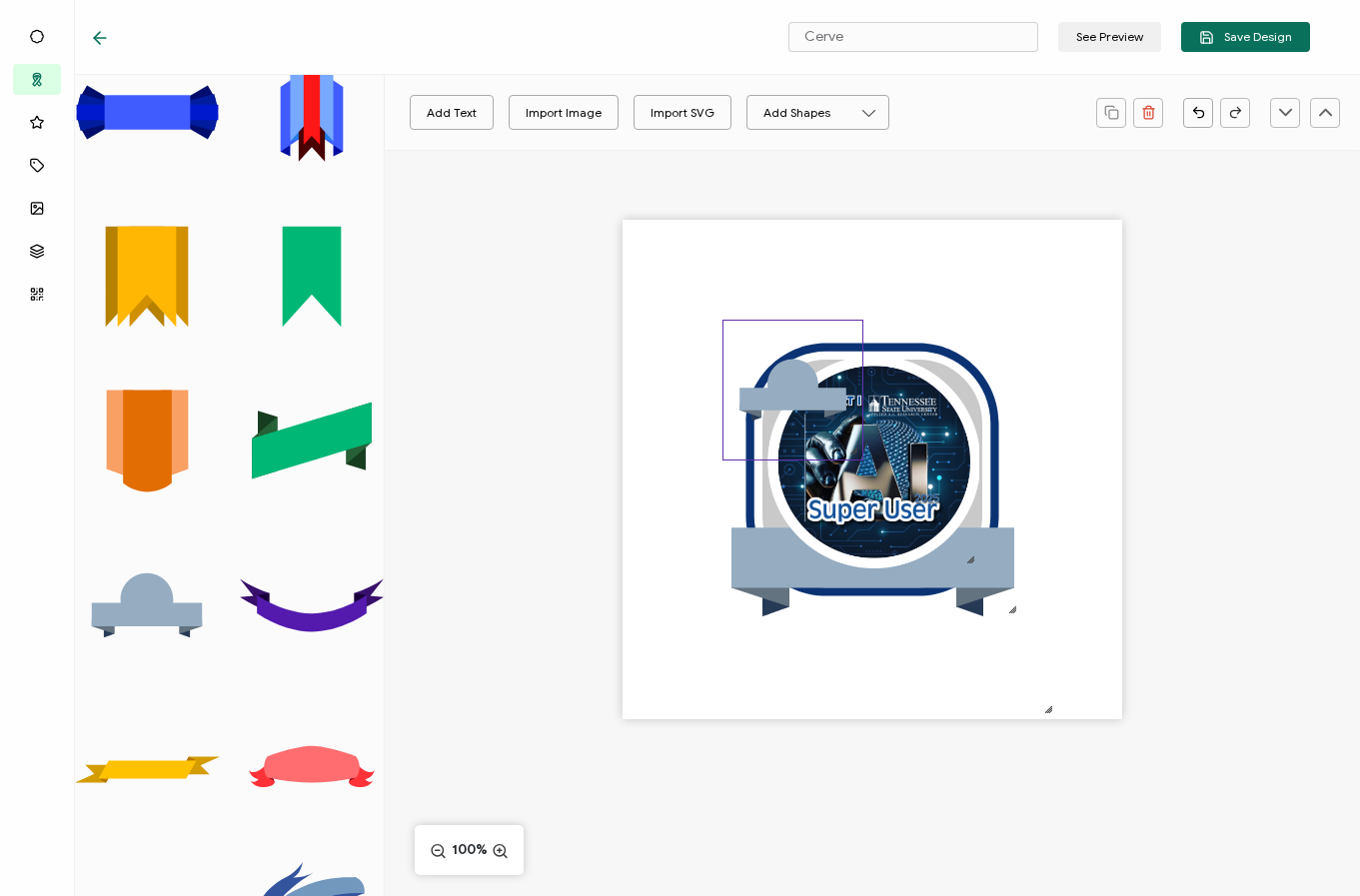 click 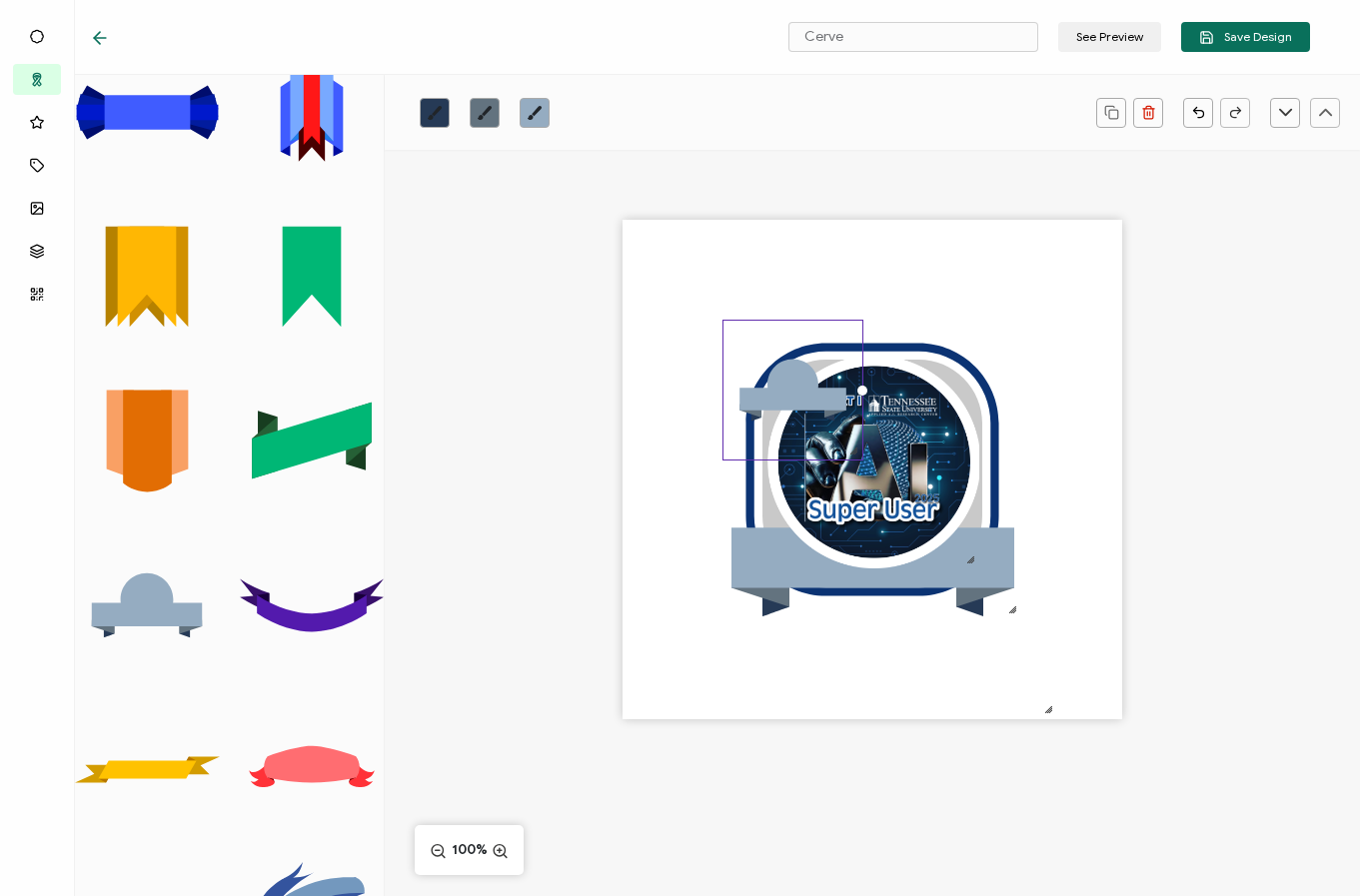 drag, startPoint x: 785, startPoint y: 382, endPoint x: 803, endPoint y: 410, distance: 33.286634 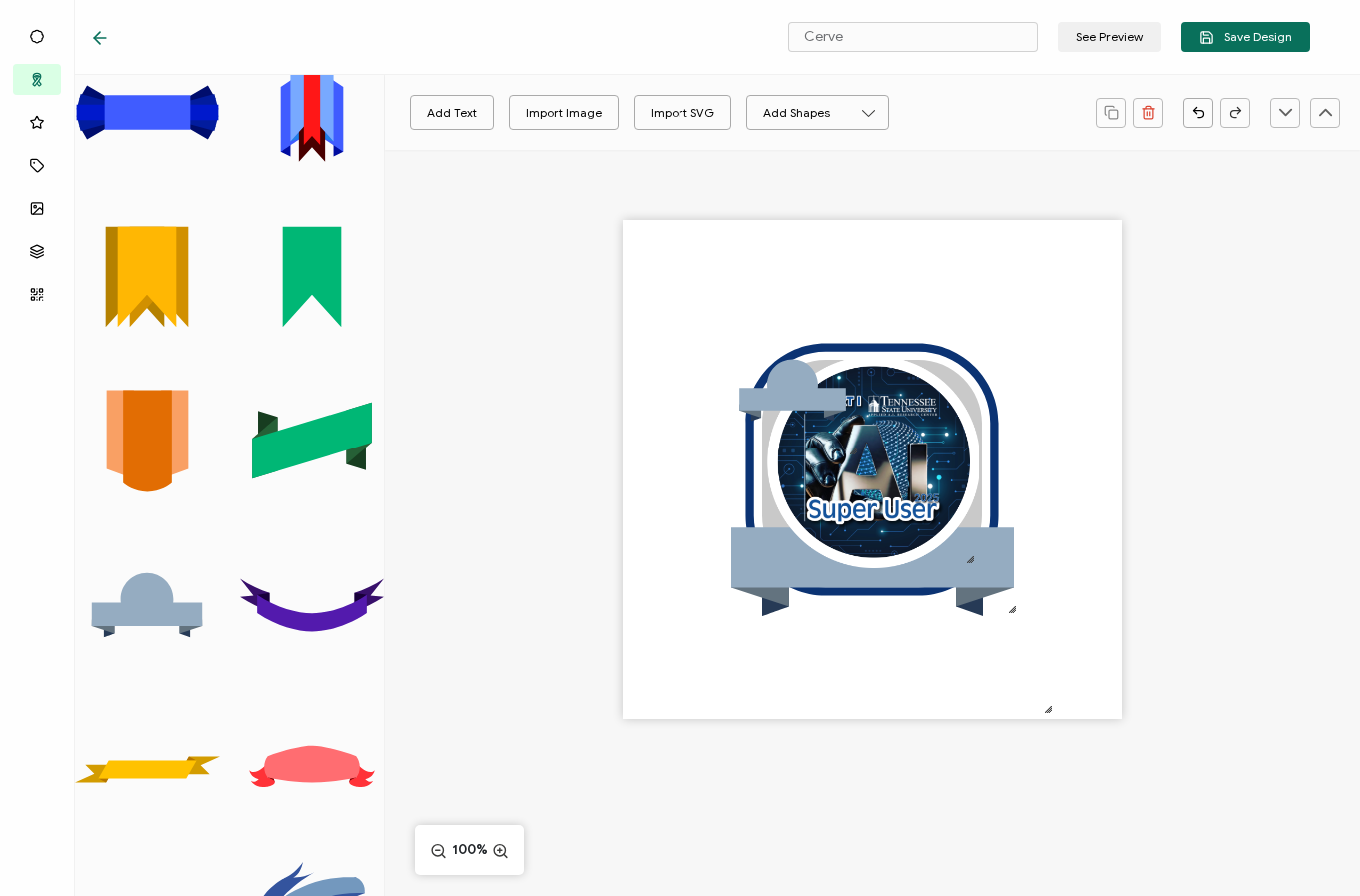 click on ".uuid-106118a5-b476-4fd0-abe0-8f4613b66612{}.uuid-0e8fb444-efba-4208-8896-8133a9b0127e{}.uuid-d713c4c9-523d-426a-aa5e-b376d6656c2f{}           .uuid-23f8734e-1af7-4f37-b171-8637be2cc914{}.uuid-15e608a3-9d80-45ea-a938-a832857704cb{}.uuid-ea0105a1-1164-4a60-a043-9c73998969a3{}                 .uuid-23f8734e-1af7-4f37-b171-8637be2cc914{}.uuid-15e608a3-9d80-45ea-a938-a832857704cb{}.uuid-ea0105a1-1164-4a60-a043-9c73998969a3{}" at bounding box center (872, 504) 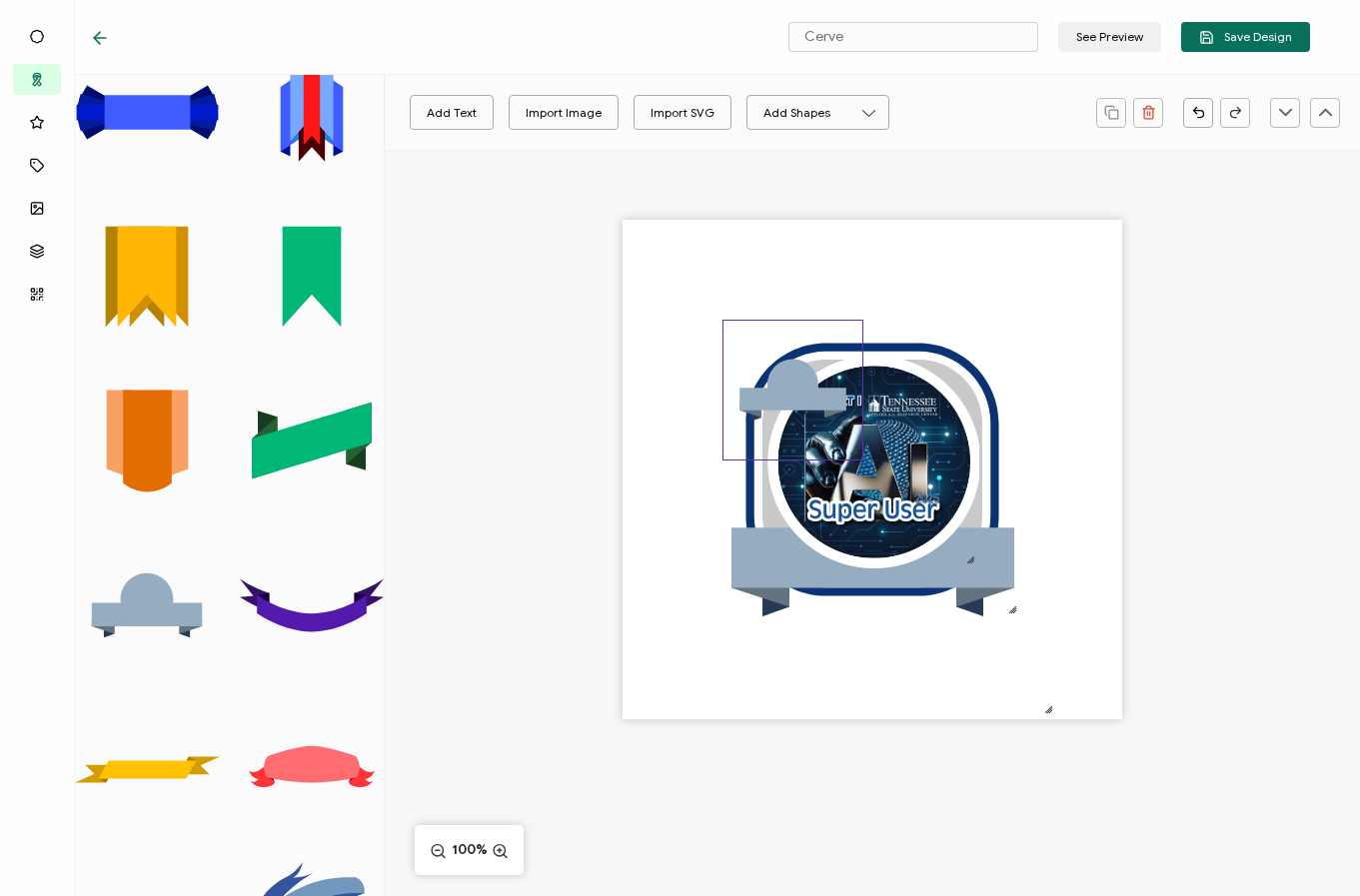 drag, startPoint x: 796, startPoint y: 383, endPoint x: 851, endPoint y: 410, distance: 61.269895 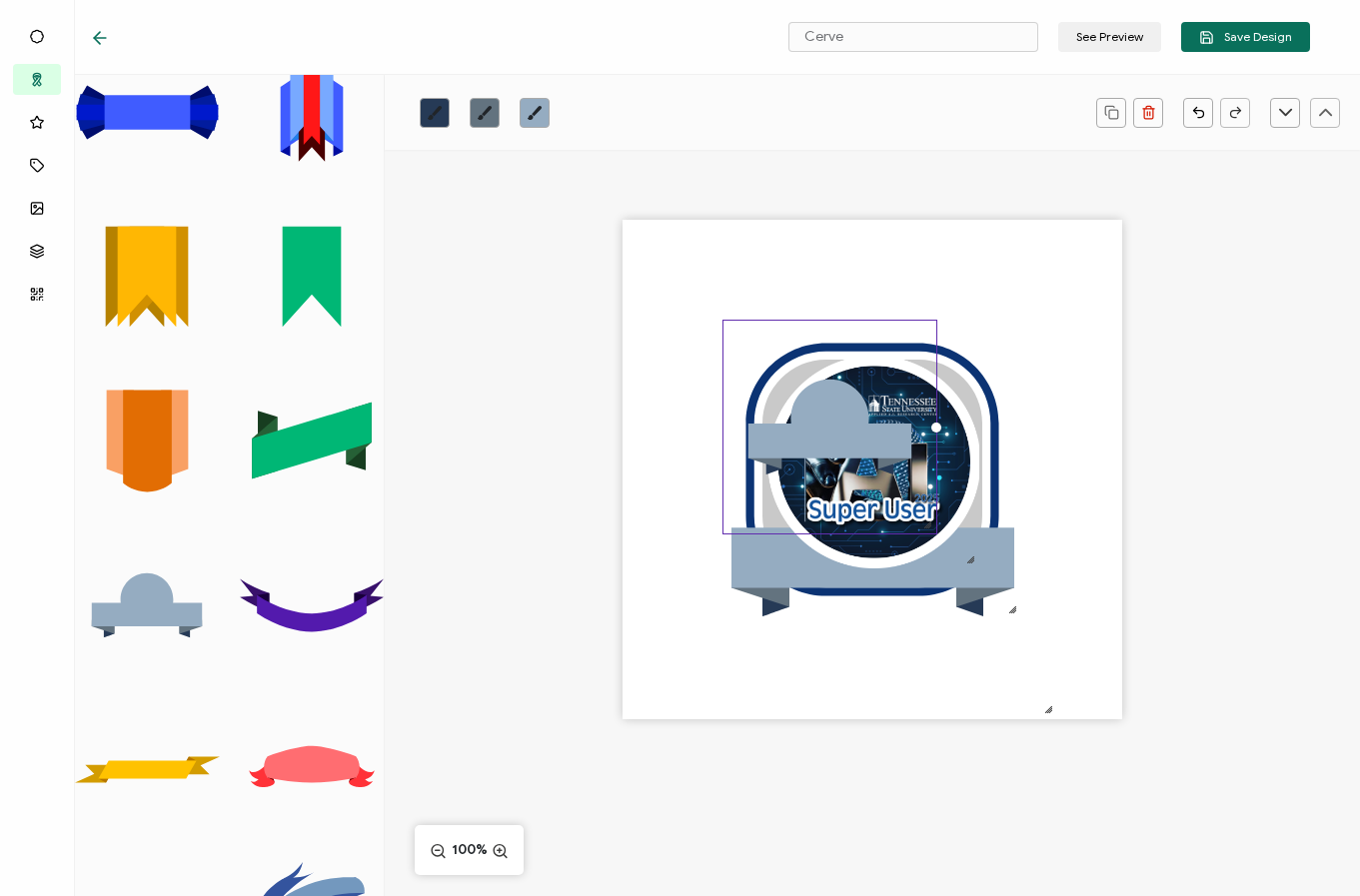 drag, startPoint x: 877, startPoint y: 467, endPoint x: 867, endPoint y: 449, distance: 20.59126 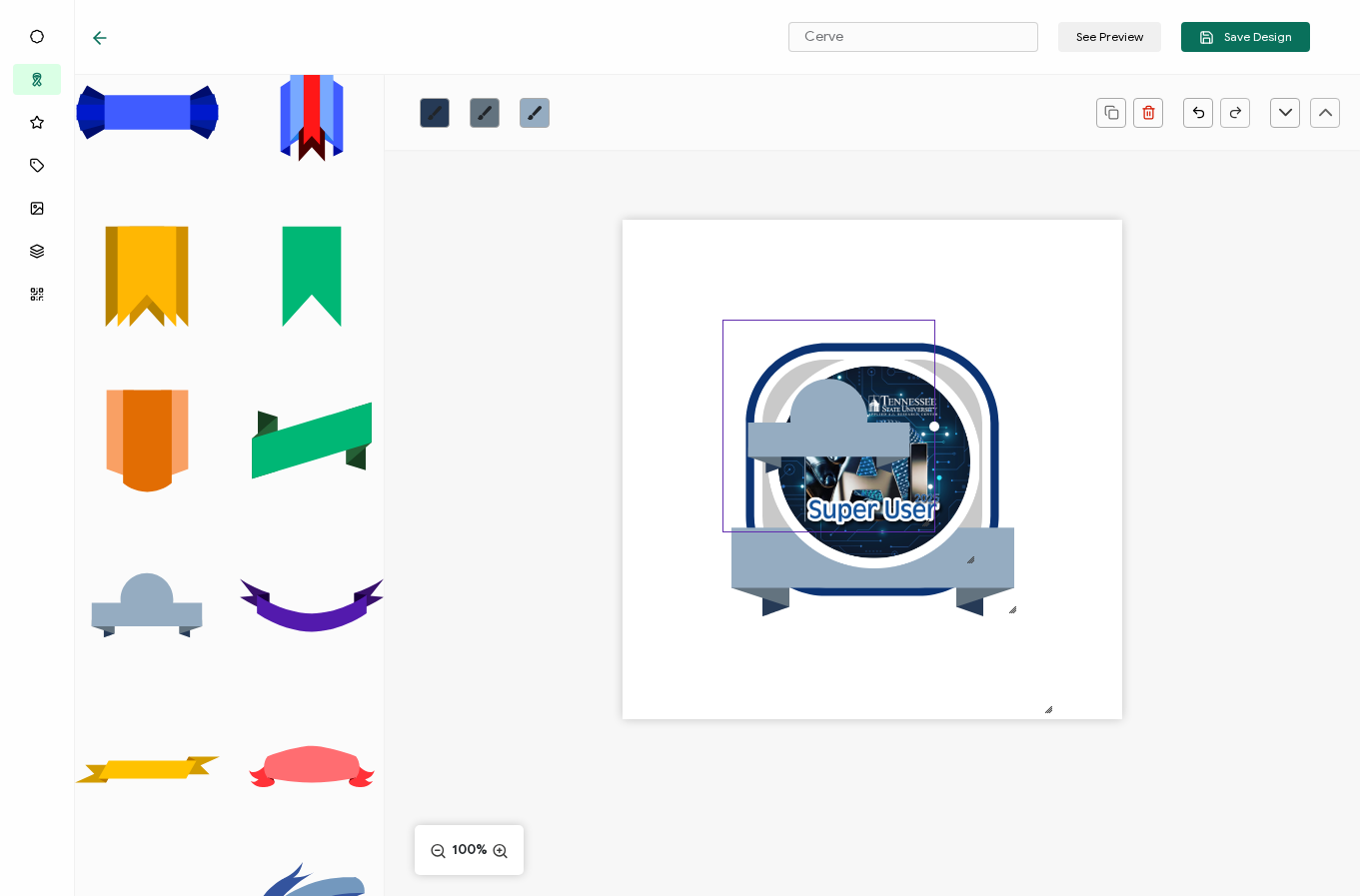 drag, startPoint x: 825, startPoint y: 411, endPoint x: 848, endPoint y: 392, distance: 29.832868 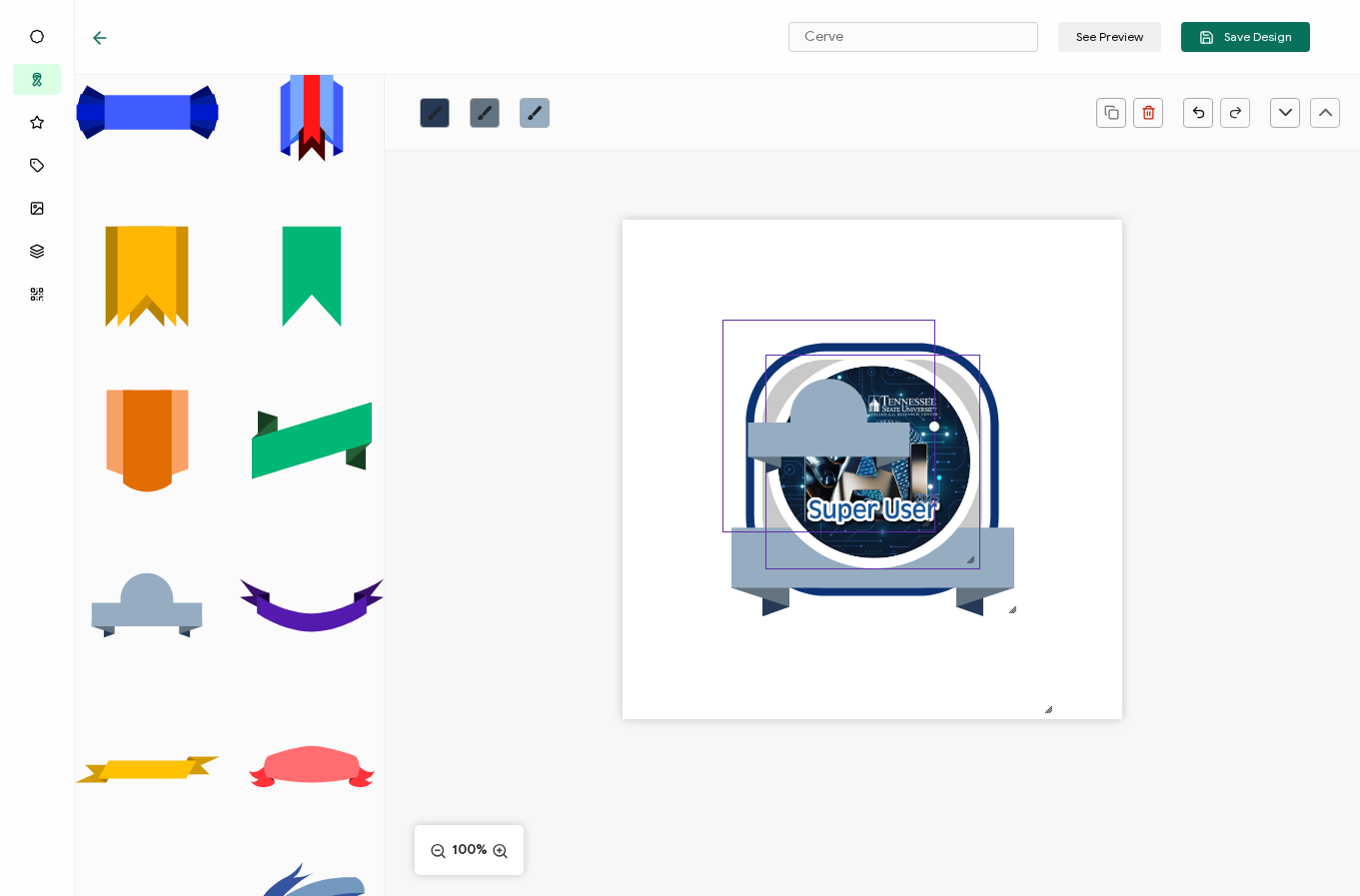 drag, startPoint x: 832, startPoint y: 401, endPoint x: 940, endPoint y: 435, distance: 113.22544 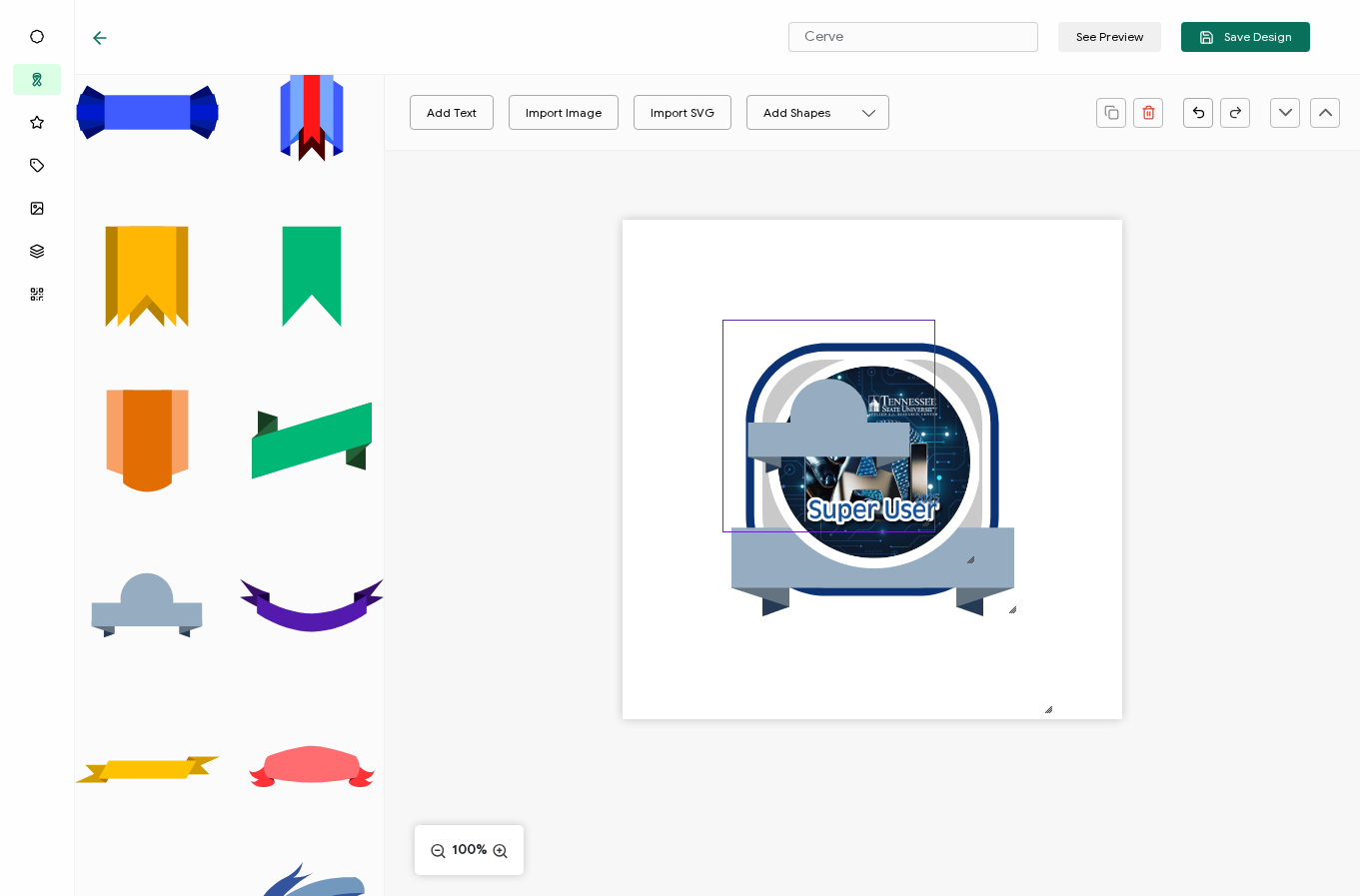 click on ".uuid-23f8734e-1af7-4f37-b171-8637be2cc914{}.uuid-15e608a3-9d80-45ea-a938-a832857704cb{}.uuid-ea0105a1-1164-4a60-a043-9c73998969a3{}" 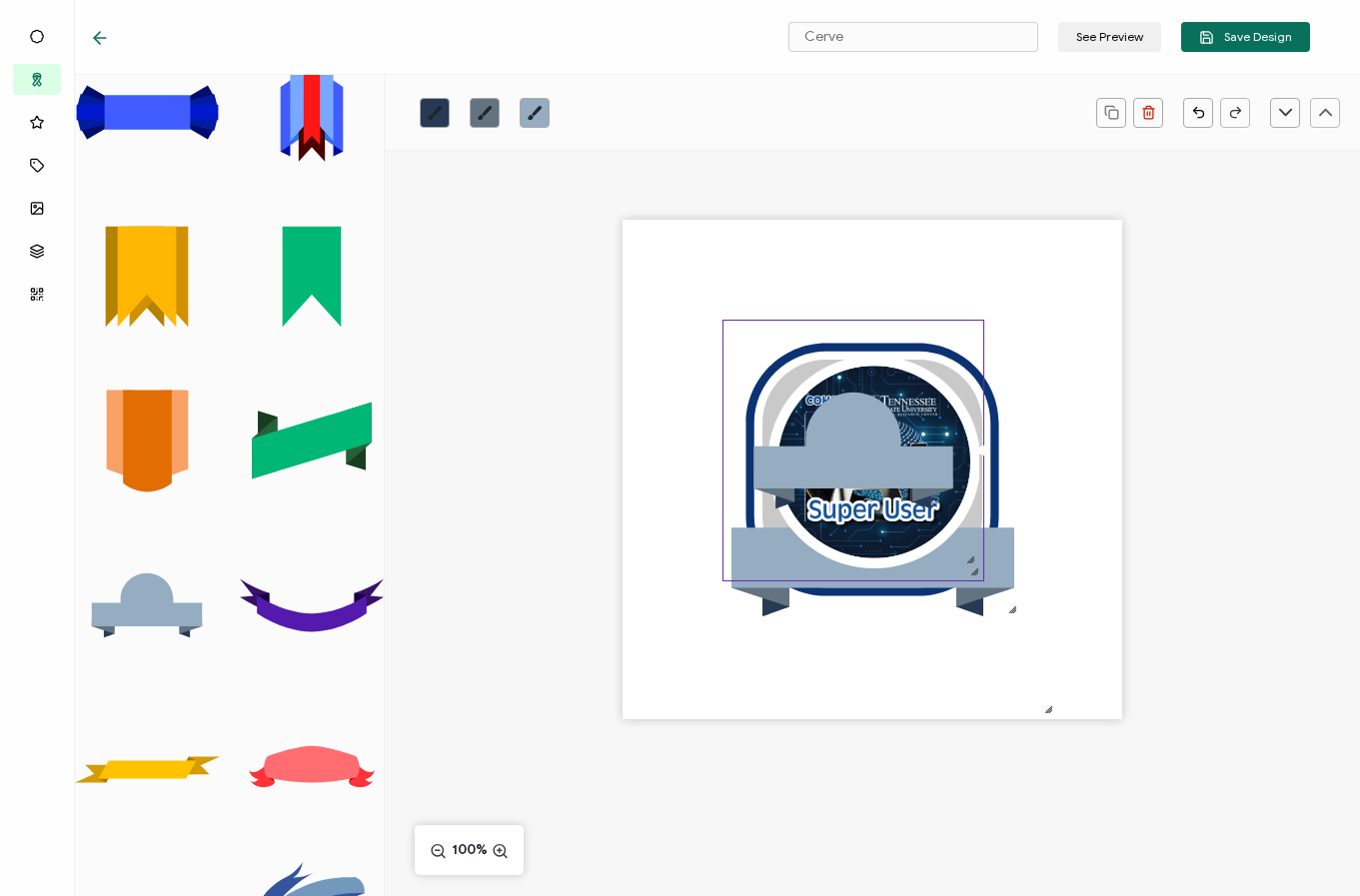 drag, startPoint x: 932, startPoint y: 424, endPoint x: 935, endPoint y: 439, distance: 15.297059 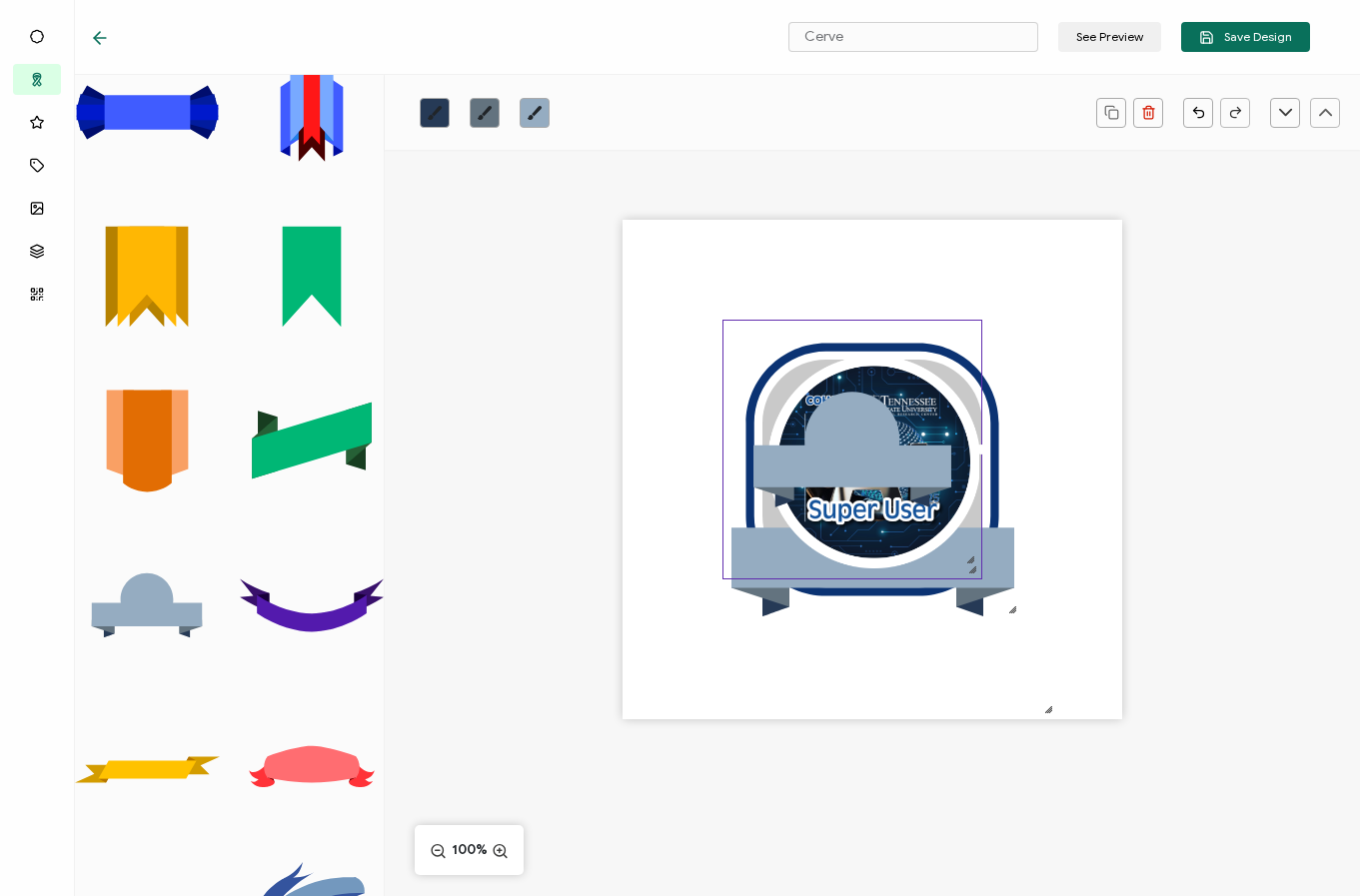click at bounding box center [972, 569] 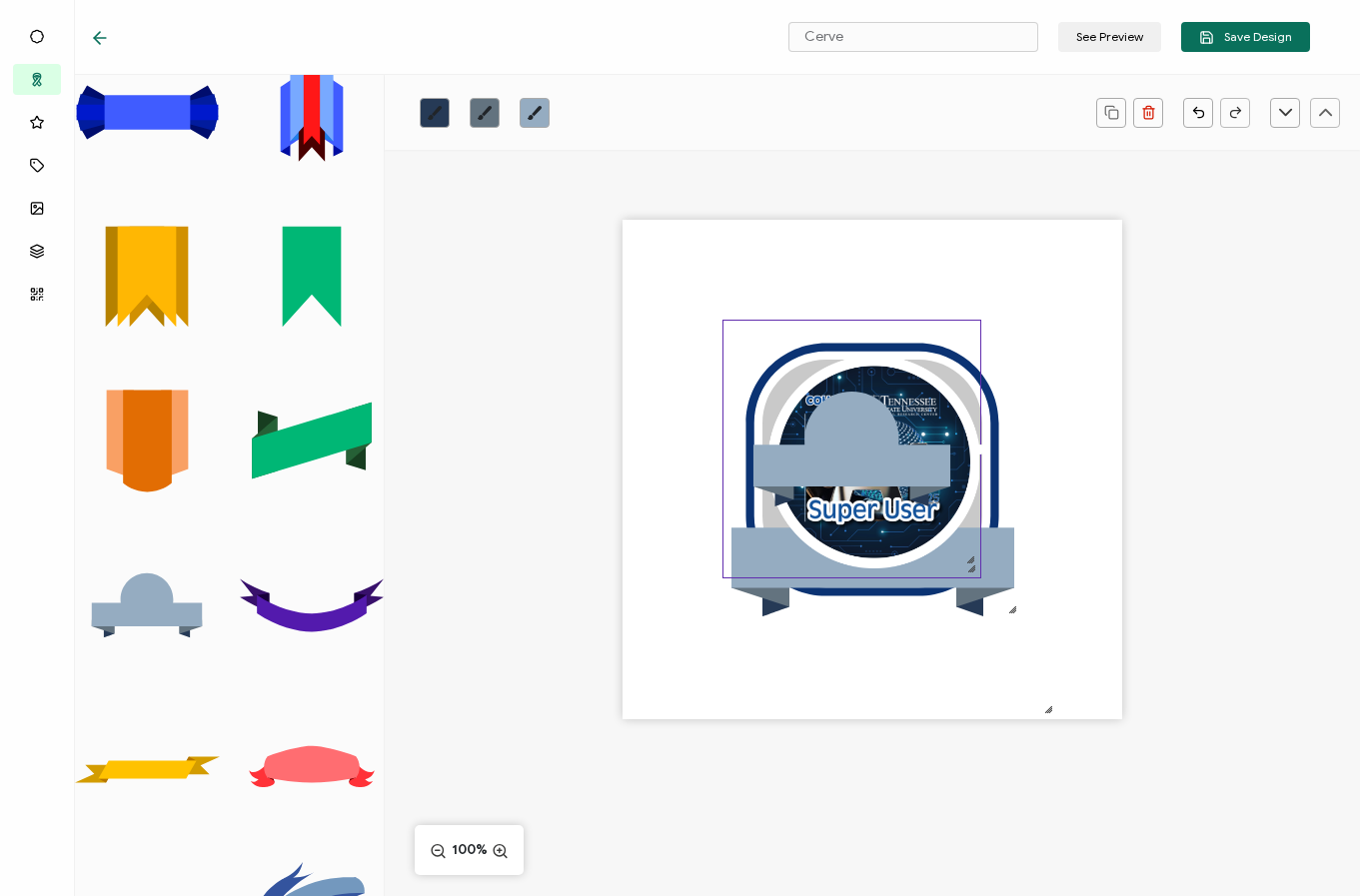 drag, startPoint x: 943, startPoint y: 563, endPoint x: 922, endPoint y: 570, distance: 22.135944 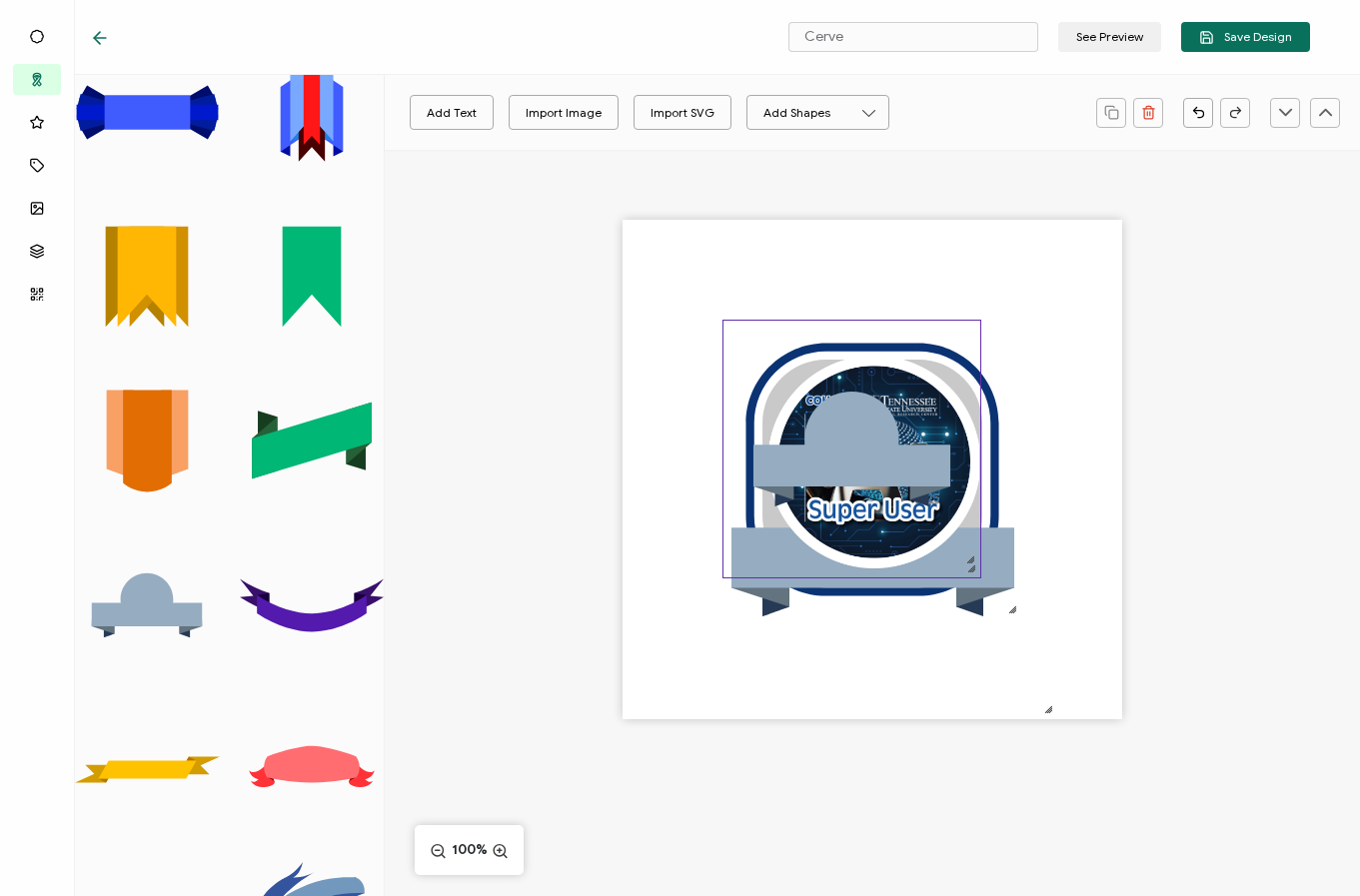 drag, startPoint x: 829, startPoint y: 447, endPoint x: 839, endPoint y: 440, distance: 12.206556 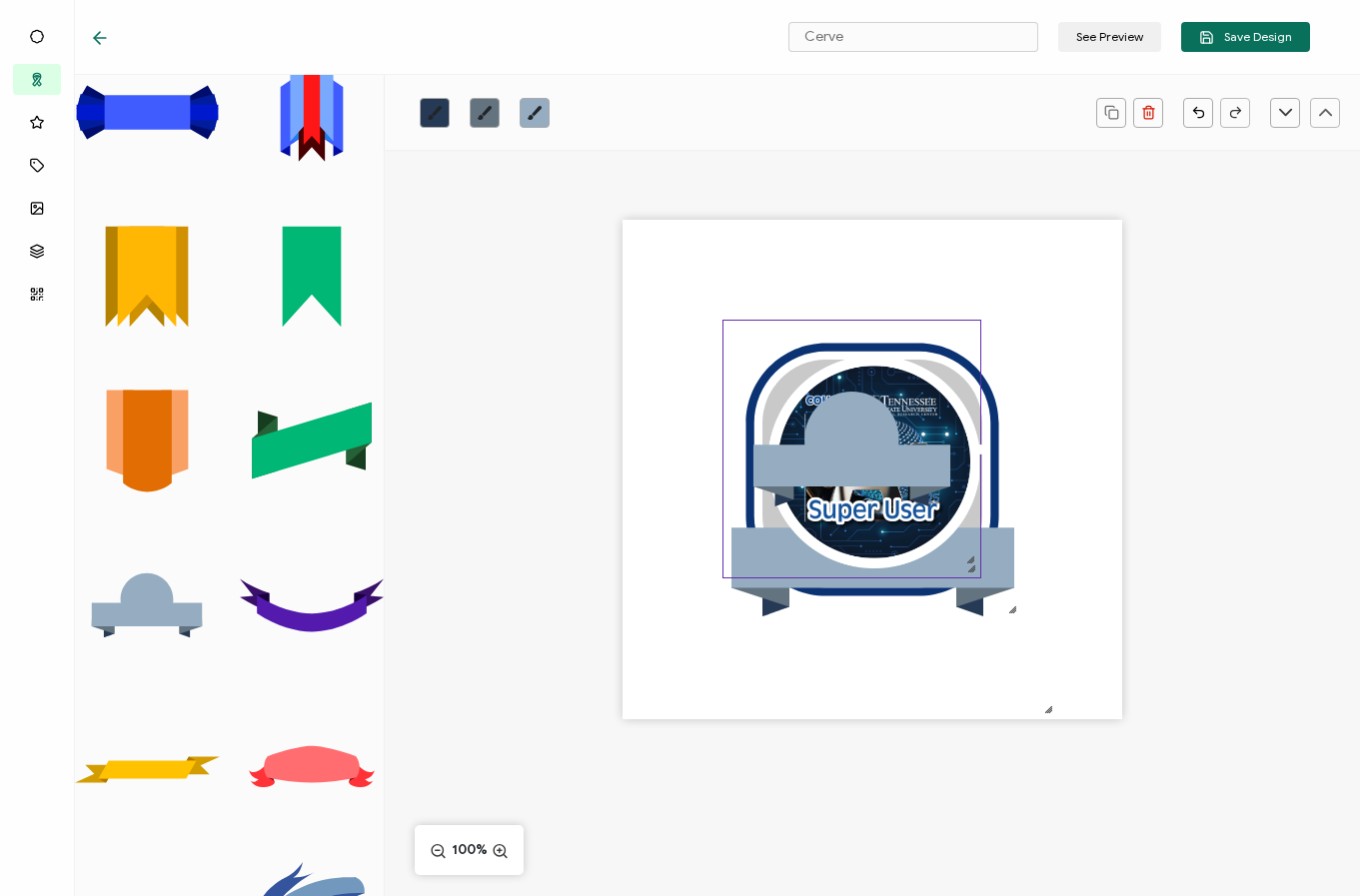 drag, startPoint x: 836, startPoint y: 439, endPoint x: 787, endPoint y: 448, distance: 49.819675 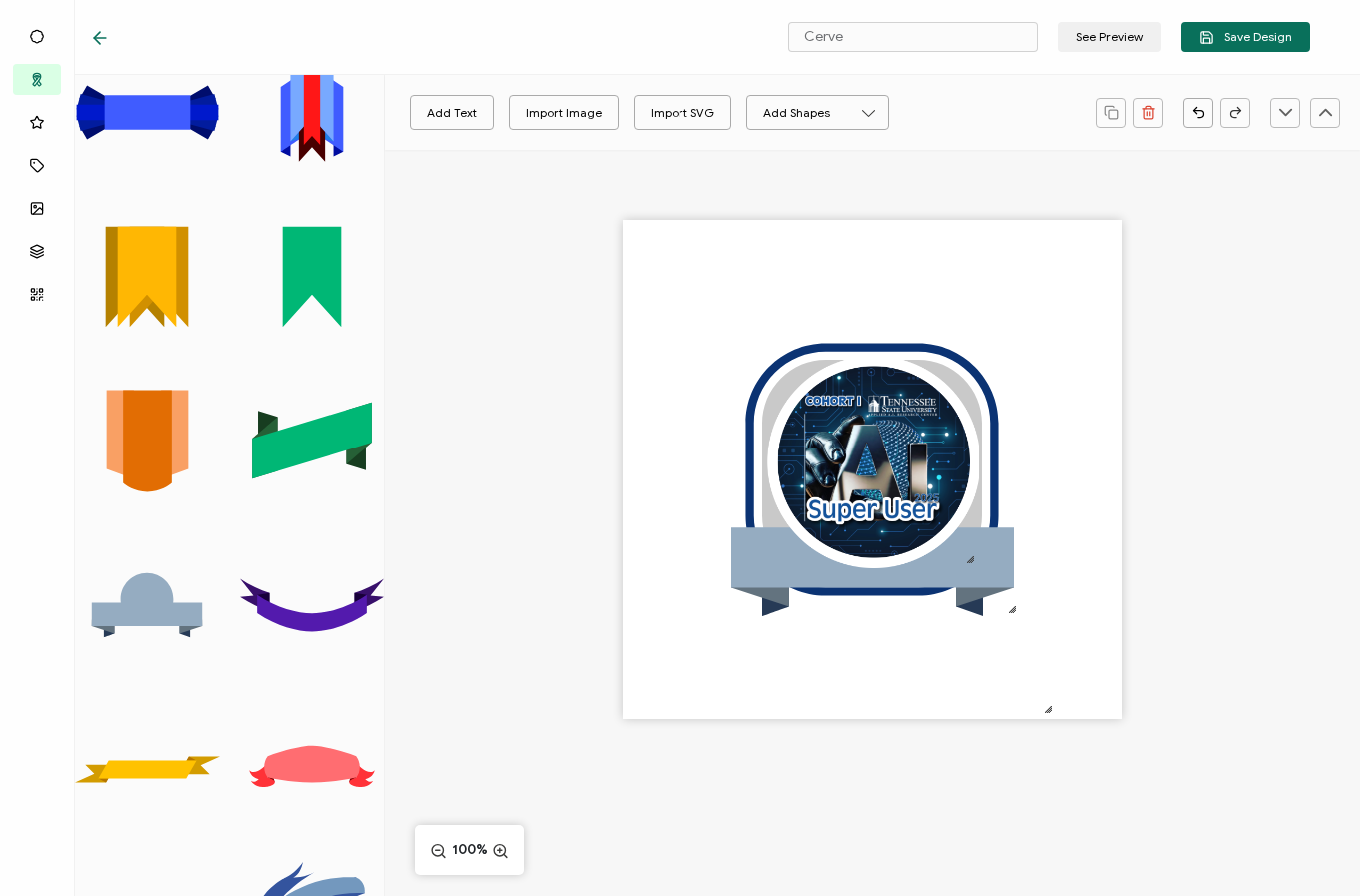 click 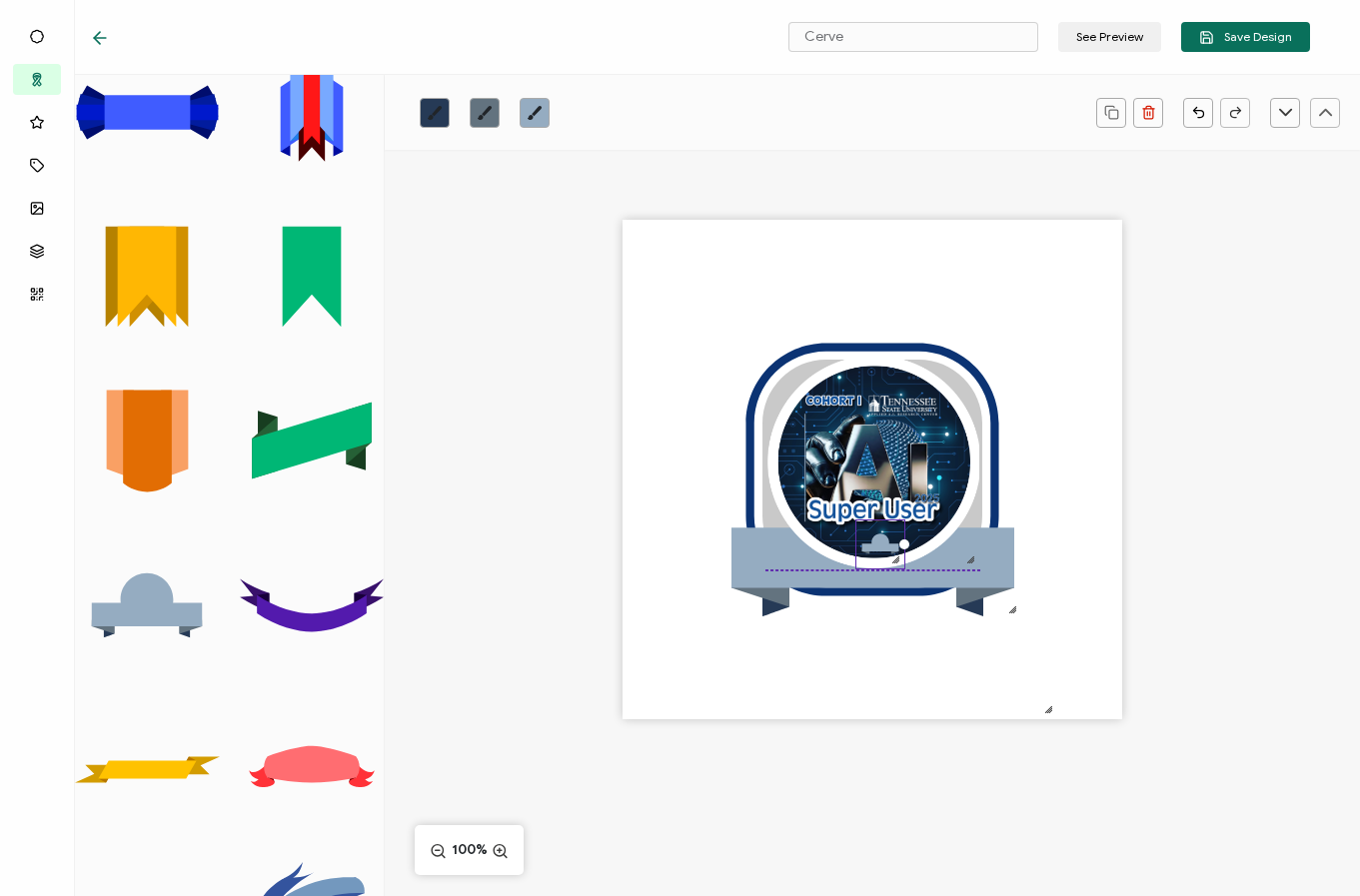 drag, startPoint x: 747, startPoint y: 335, endPoint x: 880, endPoint y: 535, distance: 240.18535 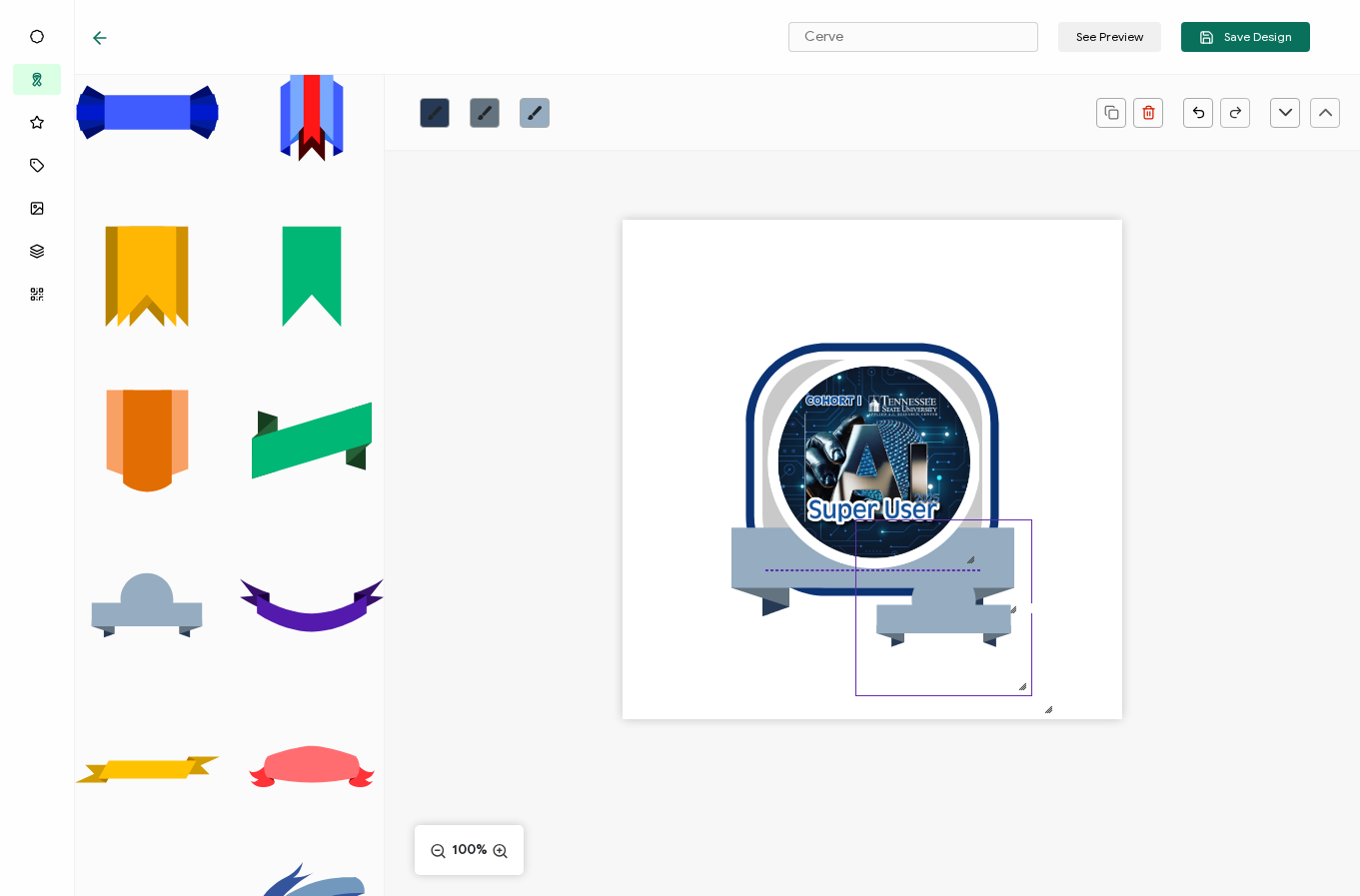 drag, startPoint x: 896, startPoint y: 559, endPoint x: 1076, endPoint y: 652, distance: 202.60553 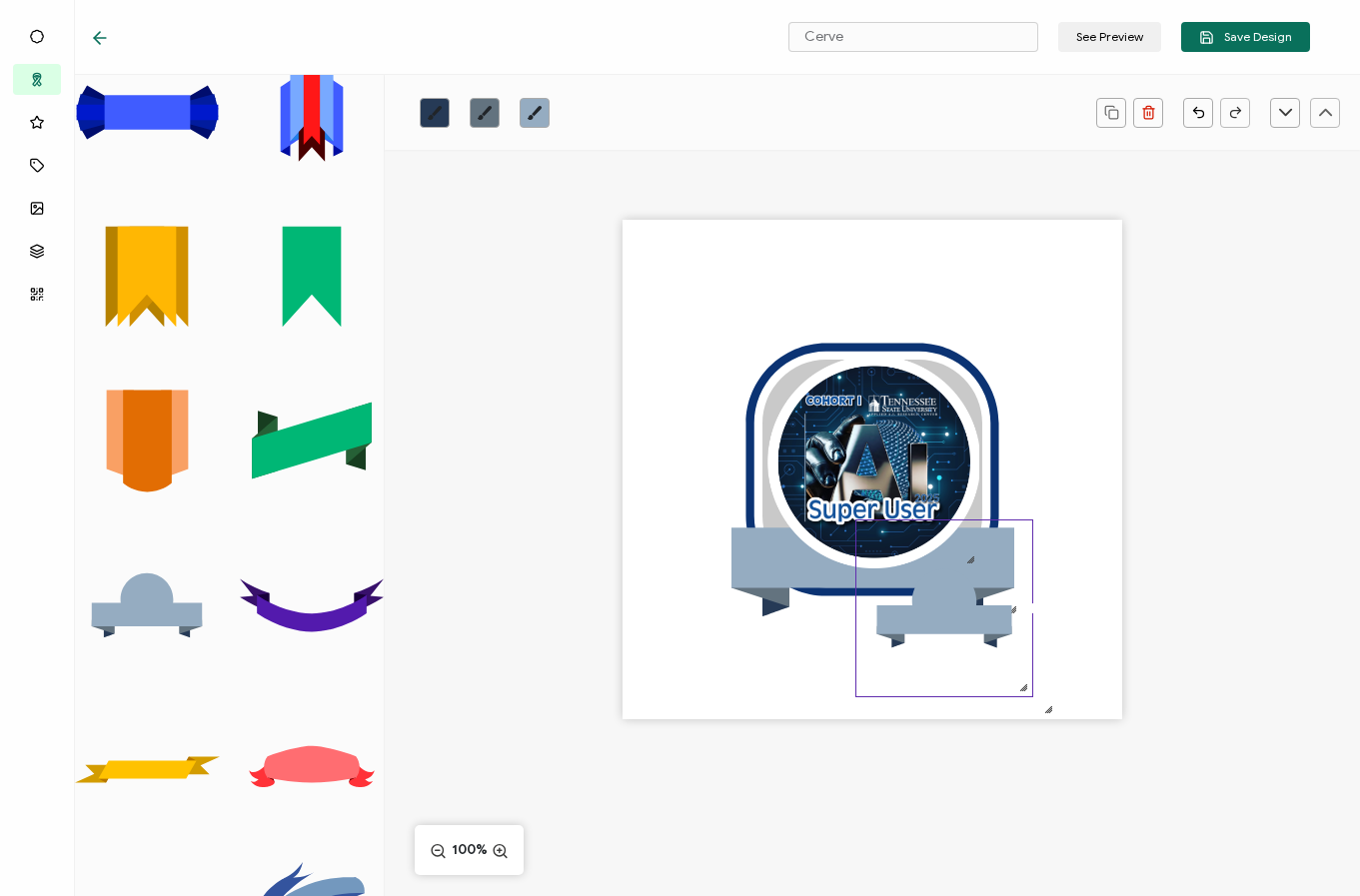 drag, startPoint x: 938, startPoint y: 606, endPoint x: 910, endPoint y: 593, distance: 30.870698 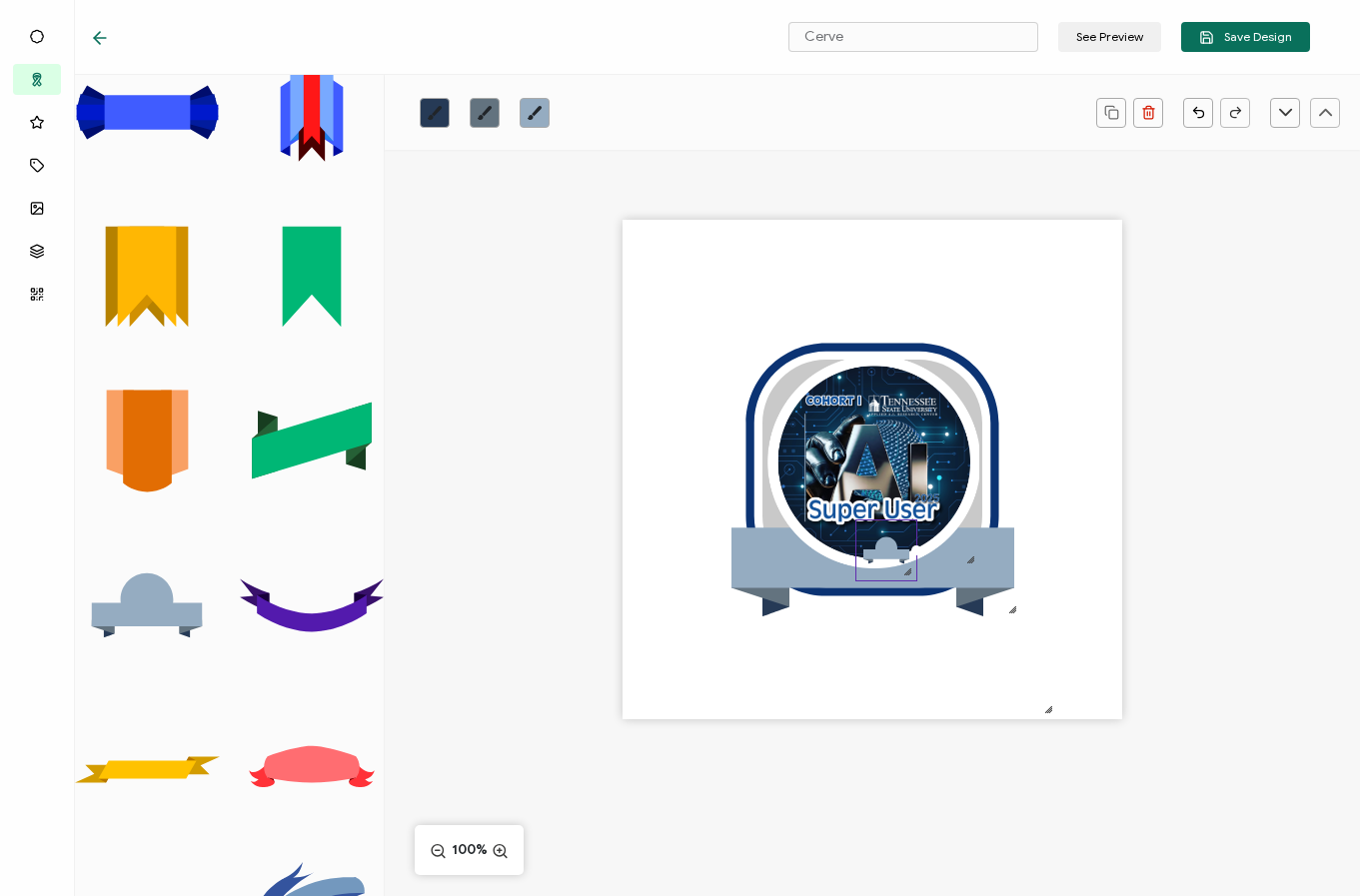 drag, startPoint x: 1022, startPoint y: 682, endPoint x: 899, endPoint y: 557, distance: 175.36818 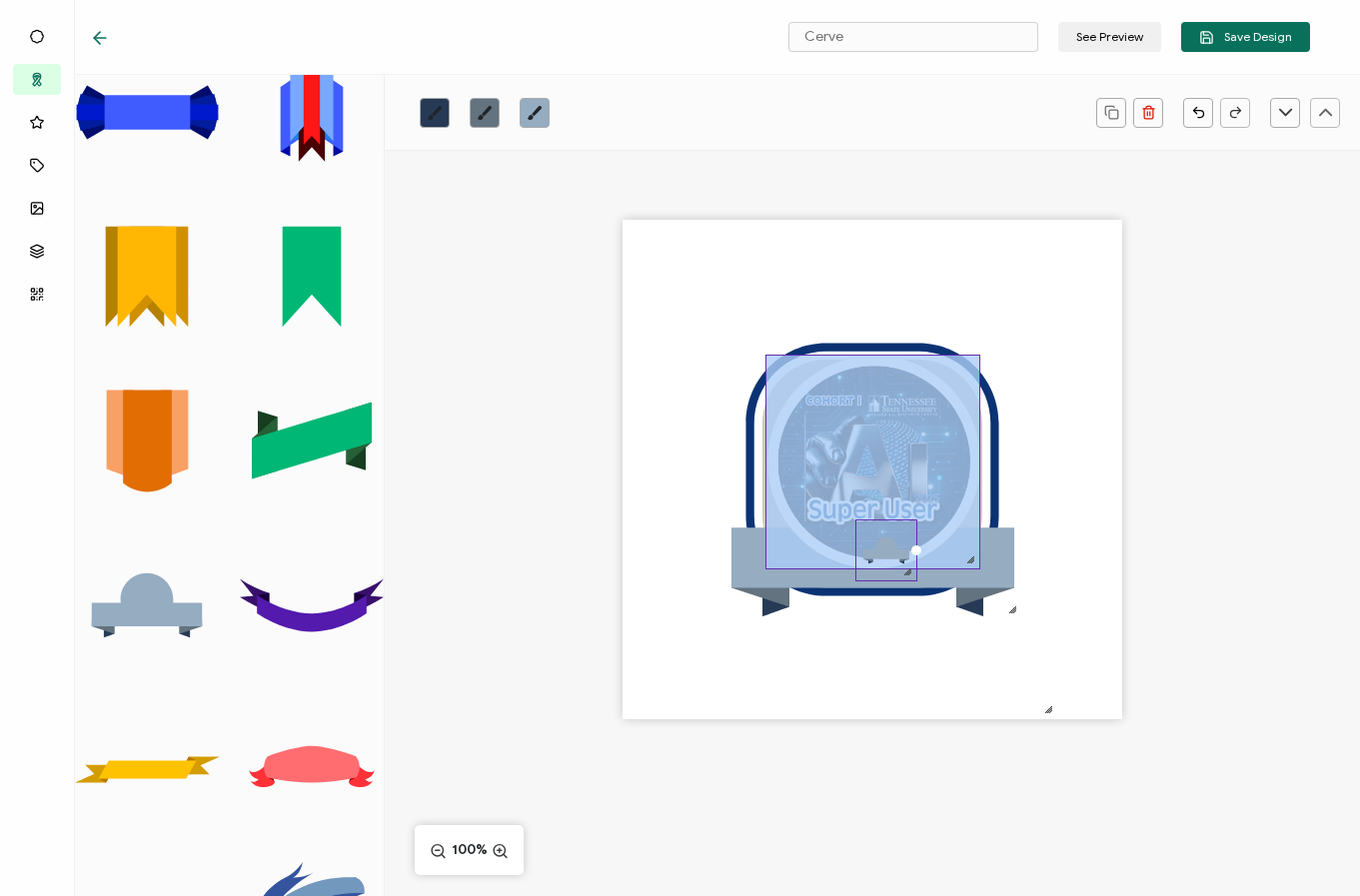 drag, startPoint x: 880, startPoint y: 547, endPoint x: 852, endPoint y: 530, distance: 32.75668 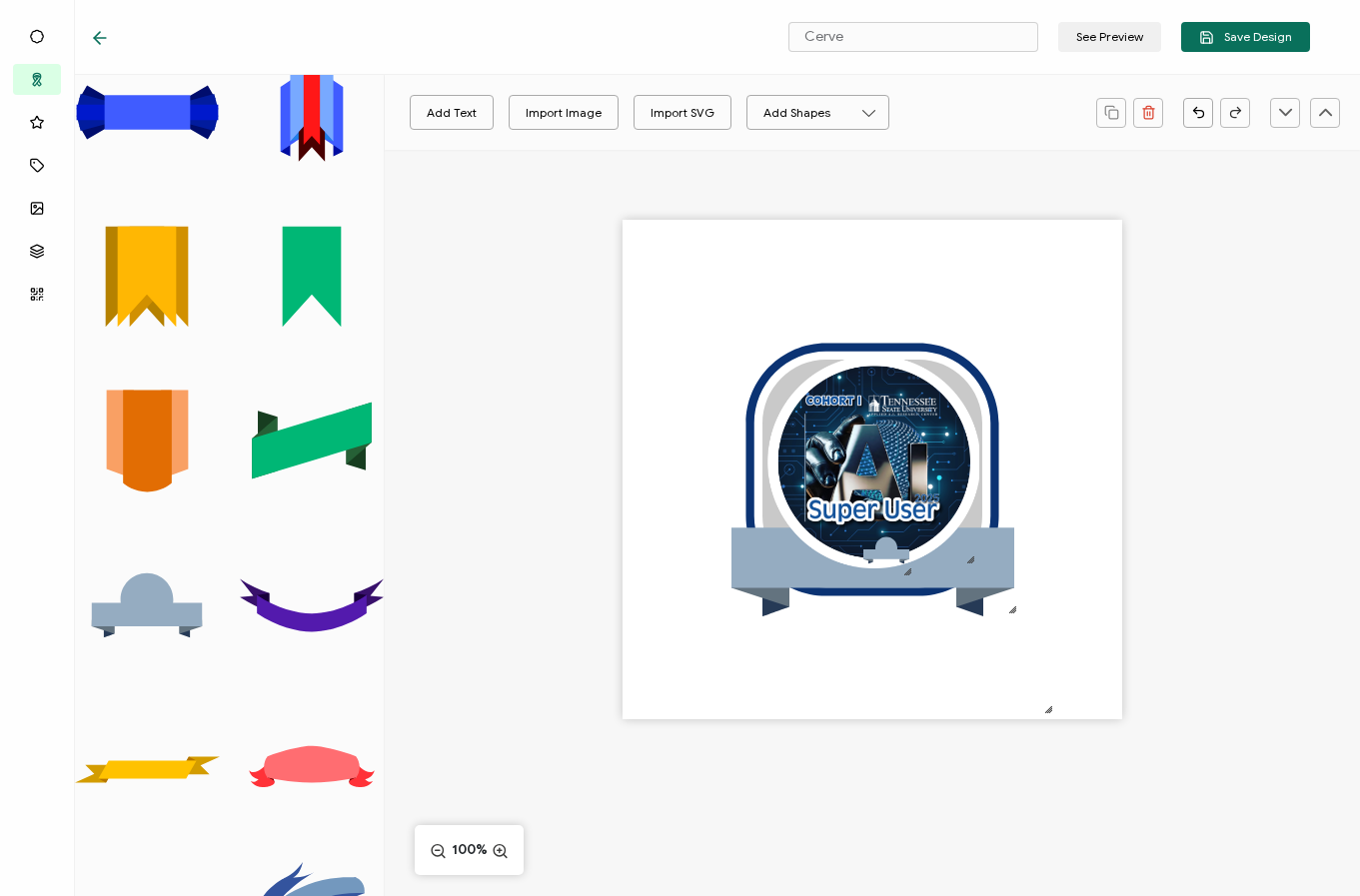 click on ".uuid-106118a5-b476-4fd0-abe0-8f4613b66612{}.uuid-0e8fb444-efba-4208-8896-8133a9b0127e{}.uuid-d713c4c9-523d-426a-aa5e-b376d6656c2f{}           .uuid-23f8734e-1af7-4f37-b171-8637be2cc914{}.uuid-15e608a3-9d80-45ea-a938-a832857704cb{}.uuid-ea0105a1-1164-4a60-a043-9c73998969a3{}                 .uuid-23f8734e-1af7-4f37-b171-8637be2cc914{}.uuid-15e608a3-9d80-45ea-a938-a832857704cb{}.uuid-ea0105a1-1164-4a60-a043-9c73998969a3{}" at bounding box center (872, 504) 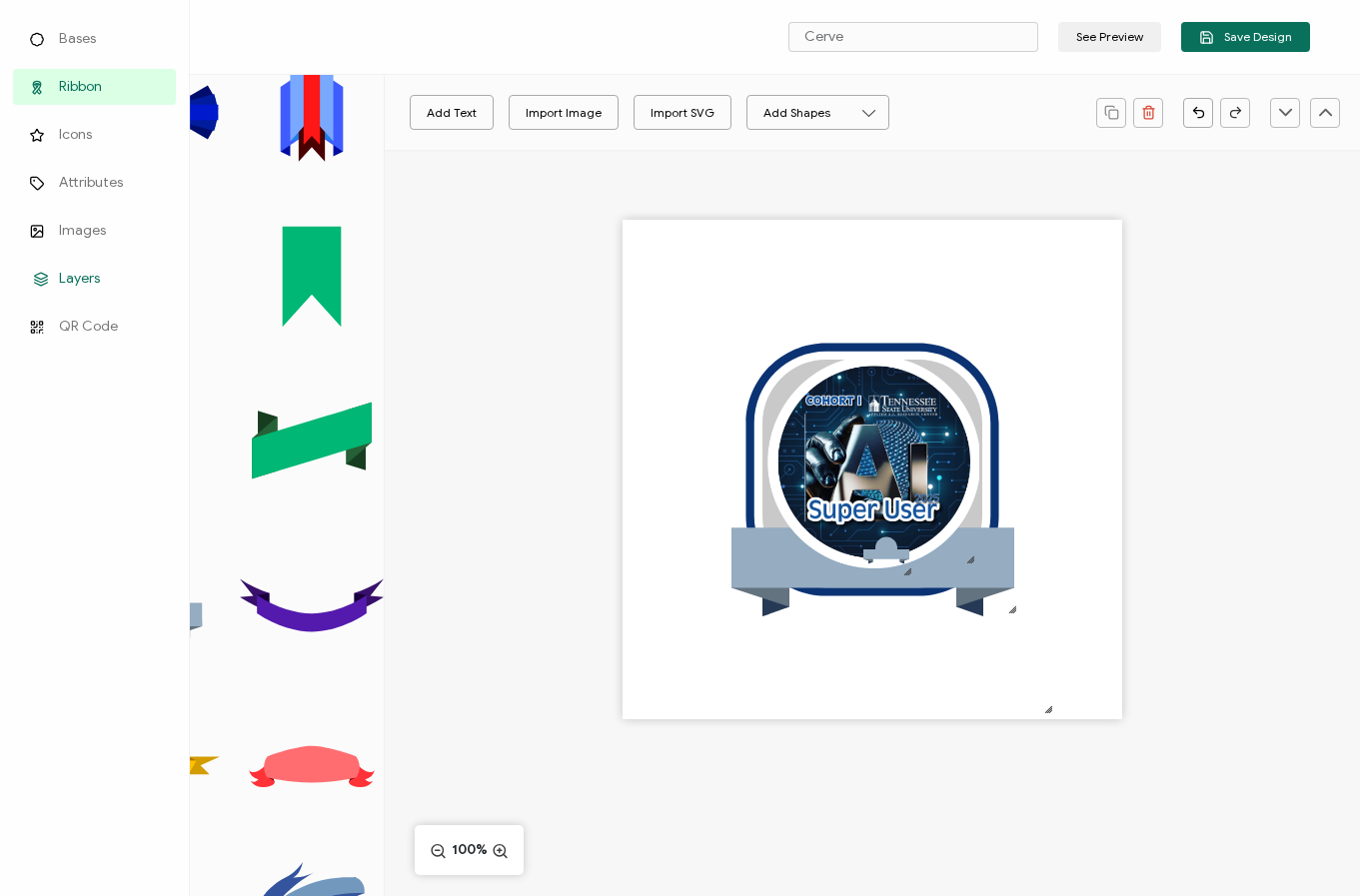 click 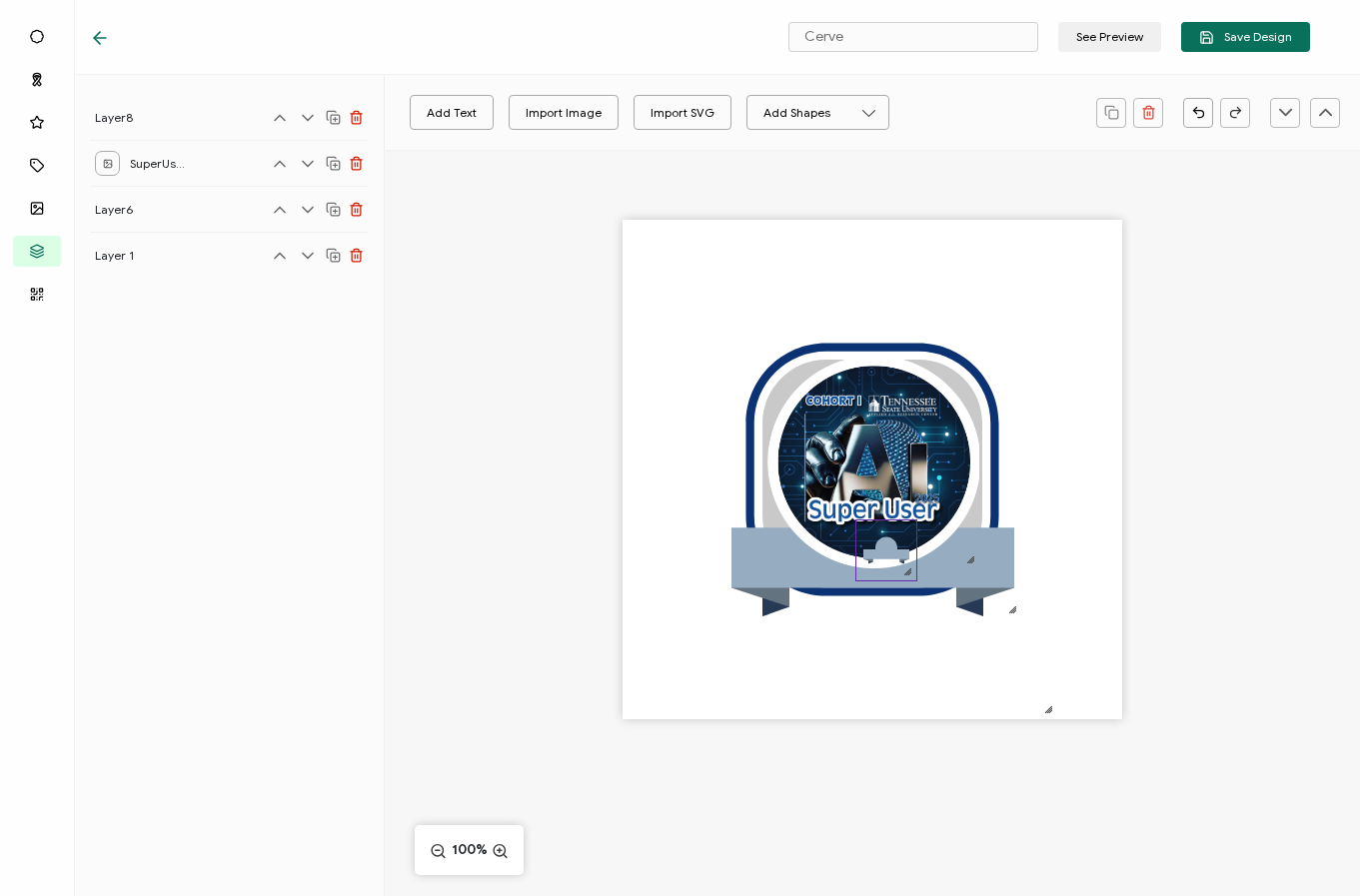 click on ".uuid-23f8734e-1af7-4f37-b171-8637be2cc914{}.uuid-15e608a3-9d80-45ea-a938-a832857704cb{}.uuid-ea0105a1-1164-4a60-a043-9c73998969a3{}" 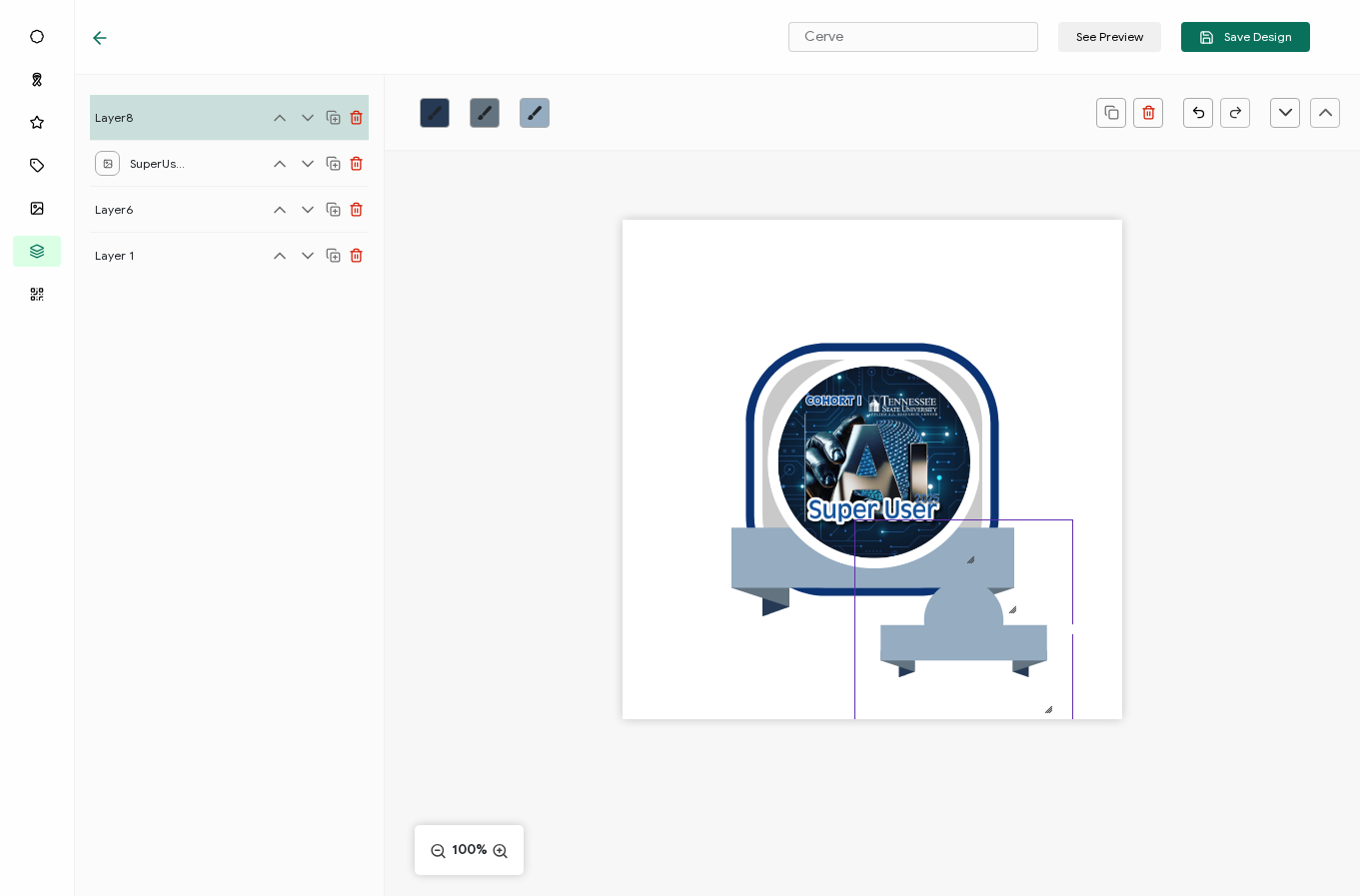 drag, startPoint x: 907, startPoint y: 569, endPoint x: 1261, endPoint y: 730, distance: 388.89202 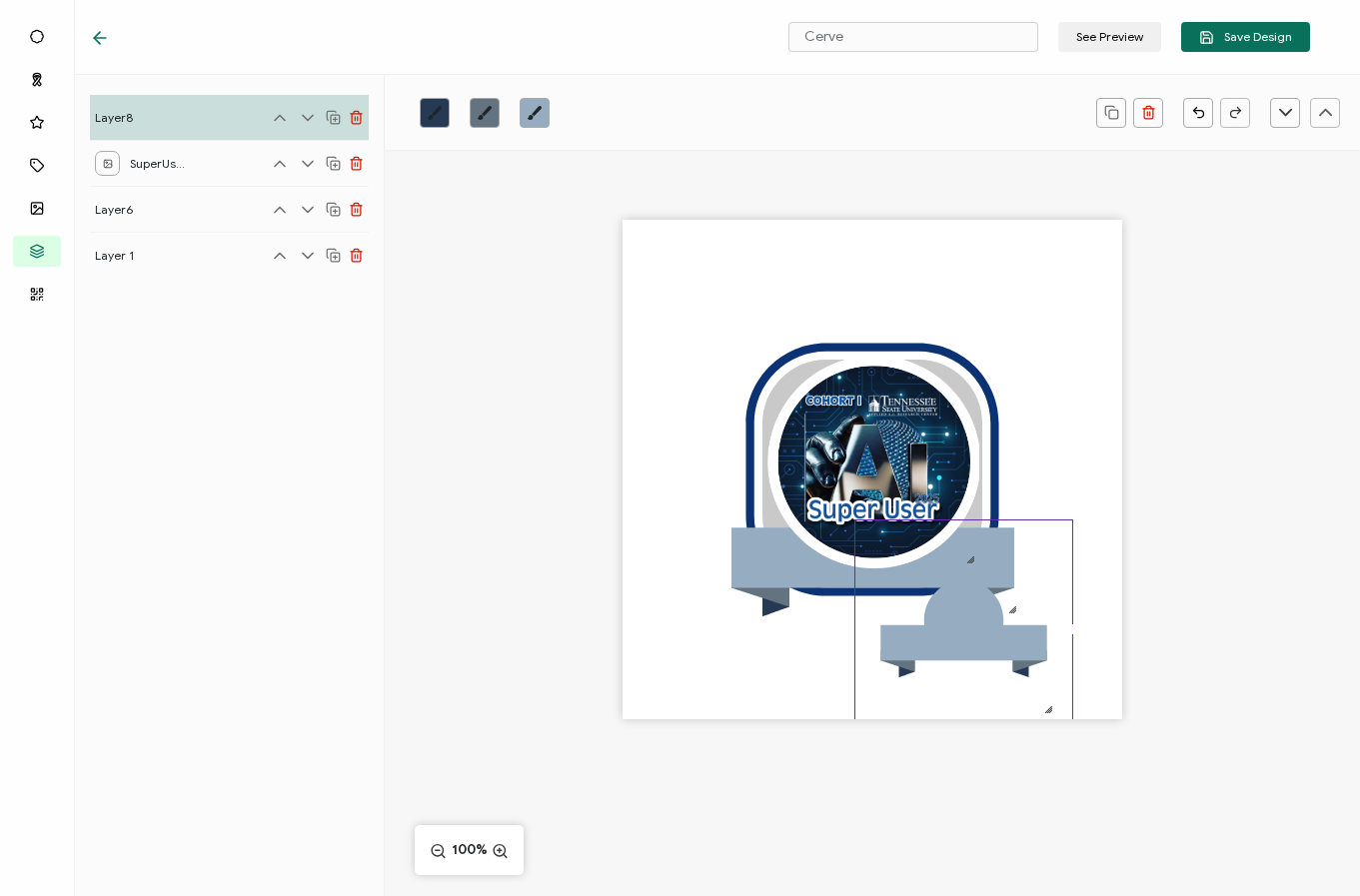 click on ".uuid-106118a5-b476-4fd0-abe0-8f4613b66612{}.uuid-0e8fb444-efba-4208-8896-8133a9b0127e{}.uuid-d713c4c9-523d-426a-aa5e-b376d6656c2f{}           .uuid-23f8734e-1af7-4f37-b171-8637be2cc914{}.uuid-15e608a3-9d80-45ea-a938-a832857704cb{}.uuid-ea0105a1-1164-4a60-a043-9c73998969a3{}                 .uuid-23f8734e-1af7-4f37-b171-8637be2cc914{}.uuid-15e608a3-9d80-45ea-a938-a832857704cb{}.uuid-ea0105a1-1164-4a60-a043-9c73998969a3{}" at bounding box center [872, 504] 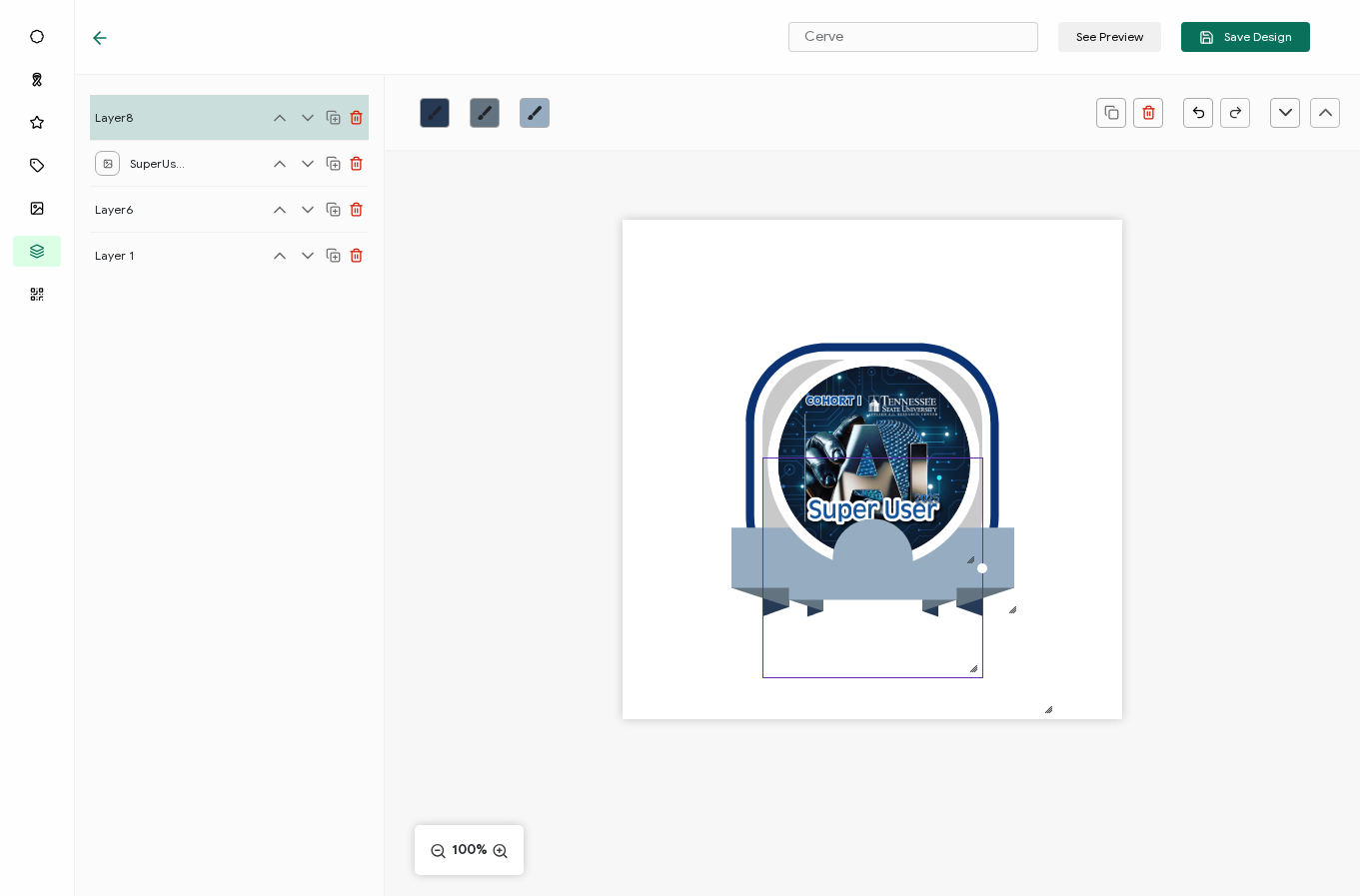 click 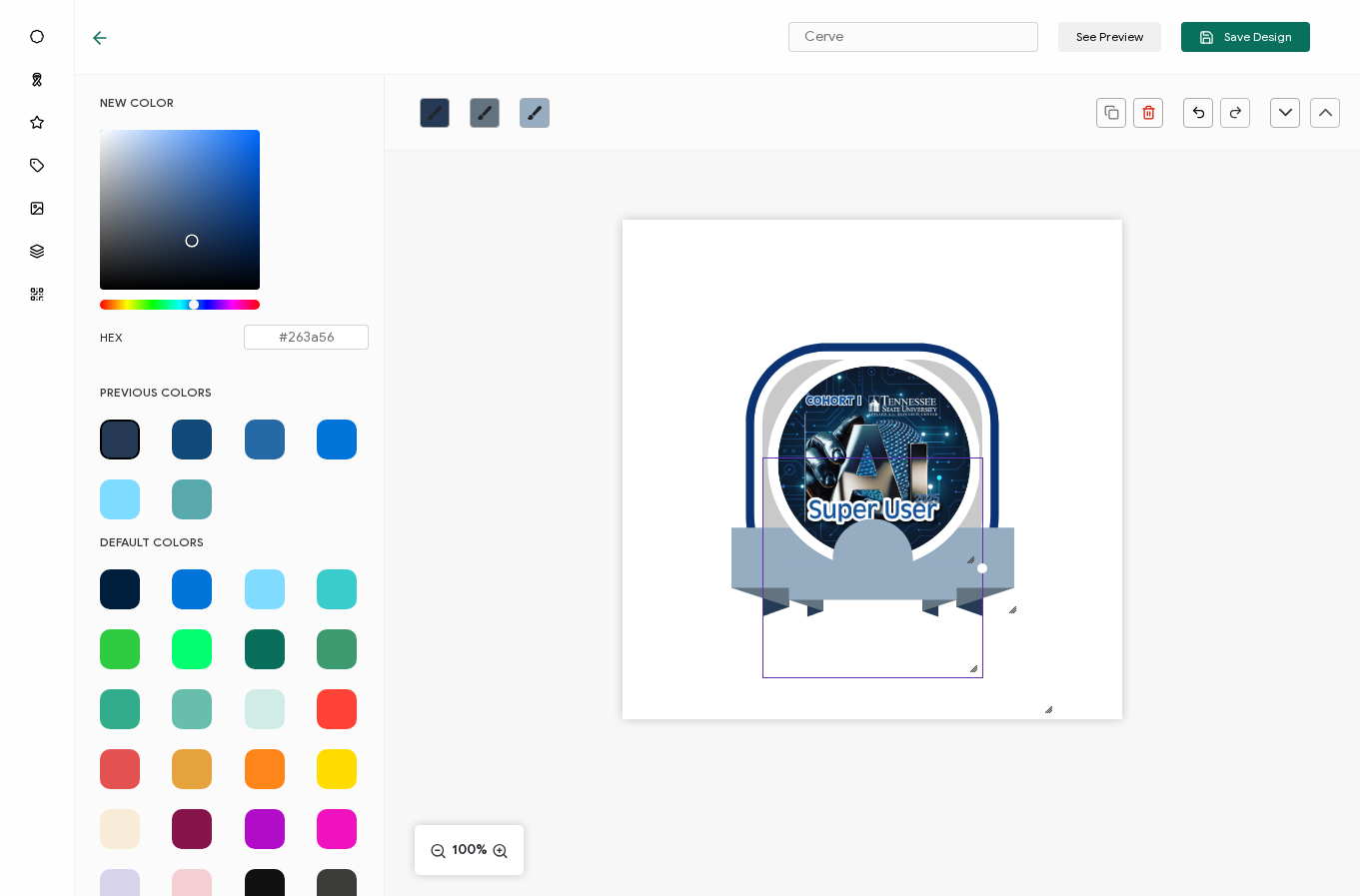 click at bounding box center (180, 210) 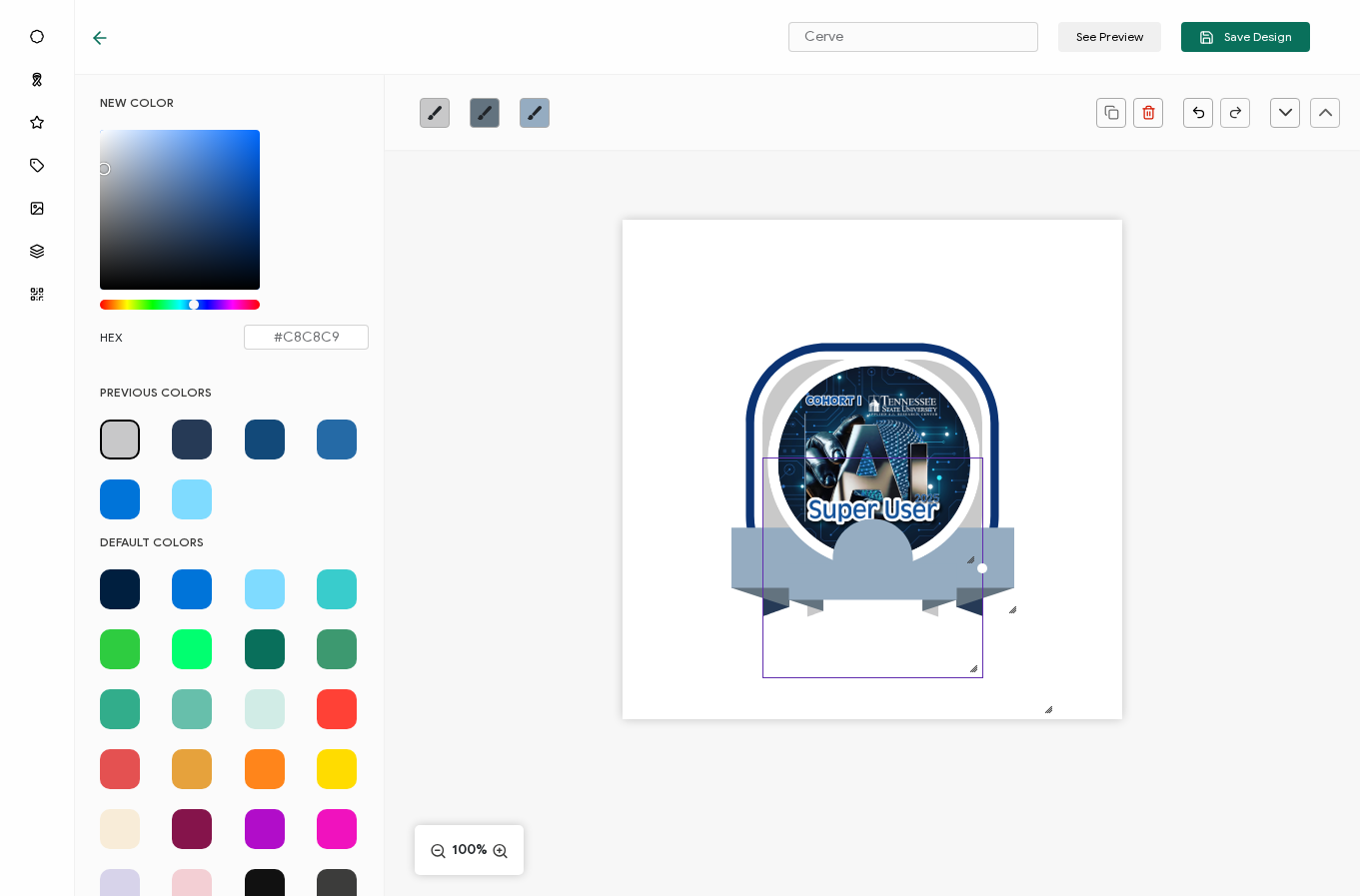 click 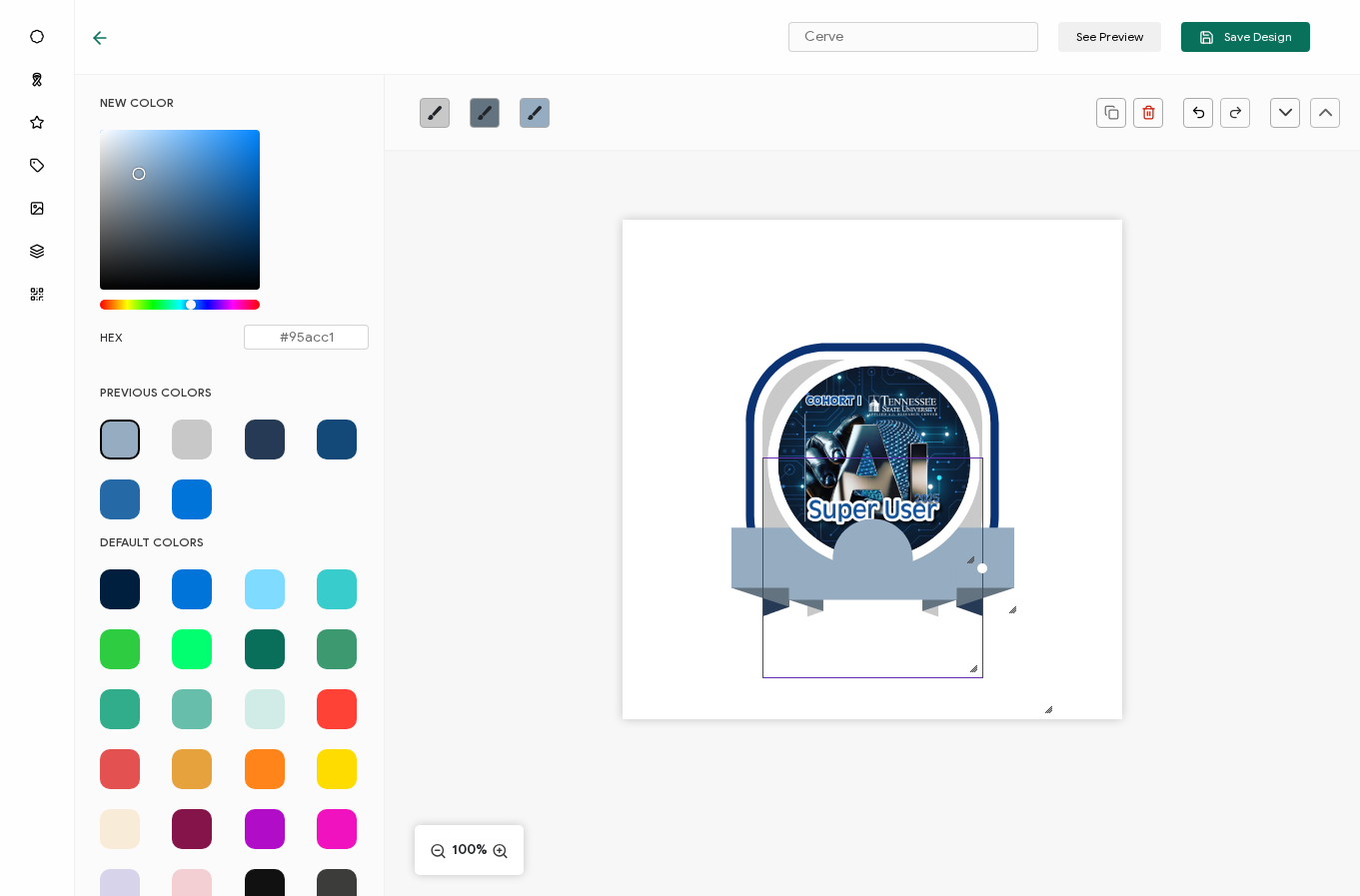 scroll, scrollTop: 7, scrollLeft: 0, axis: vertical 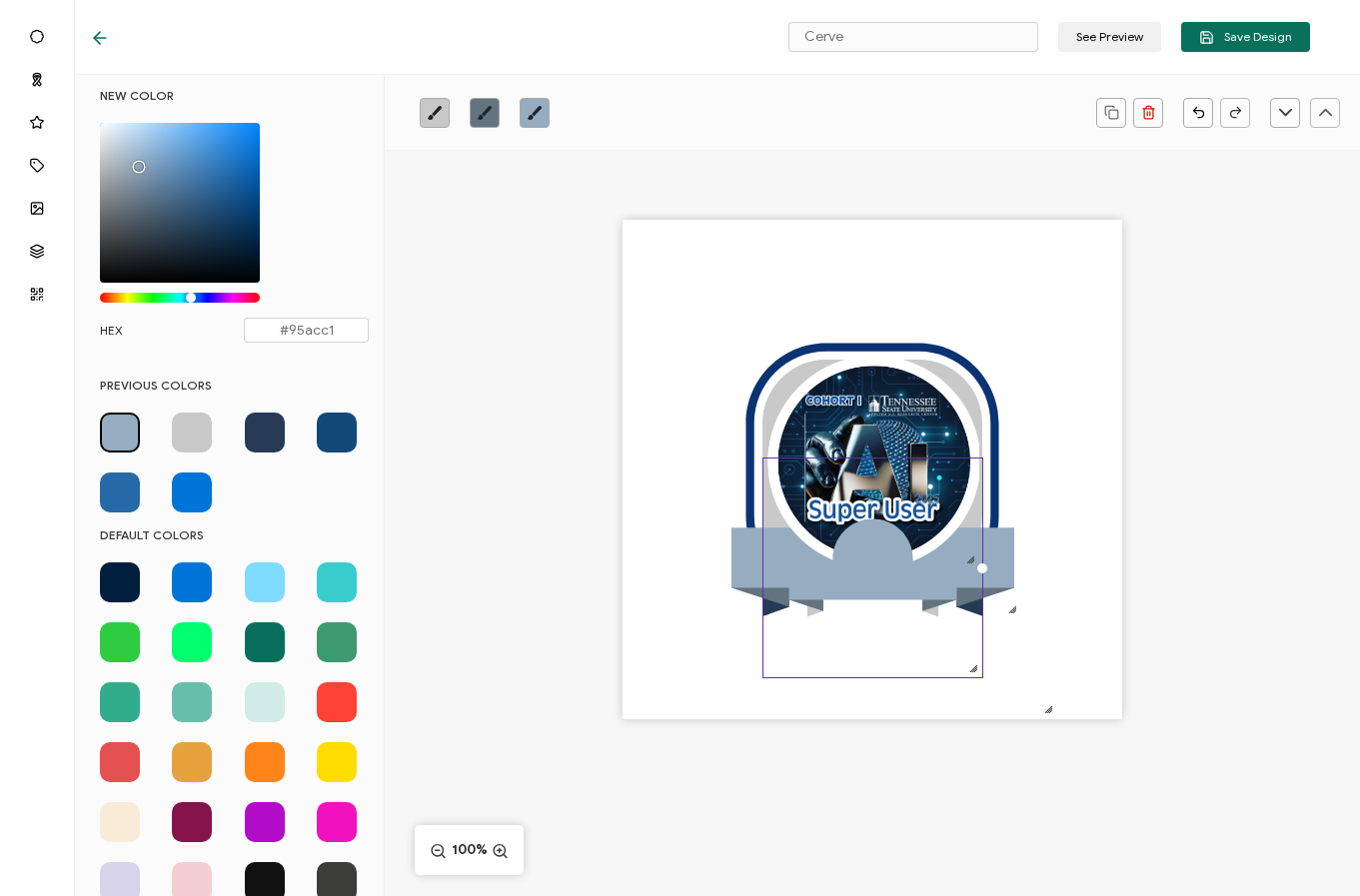 click at bounding box center (180, 203) 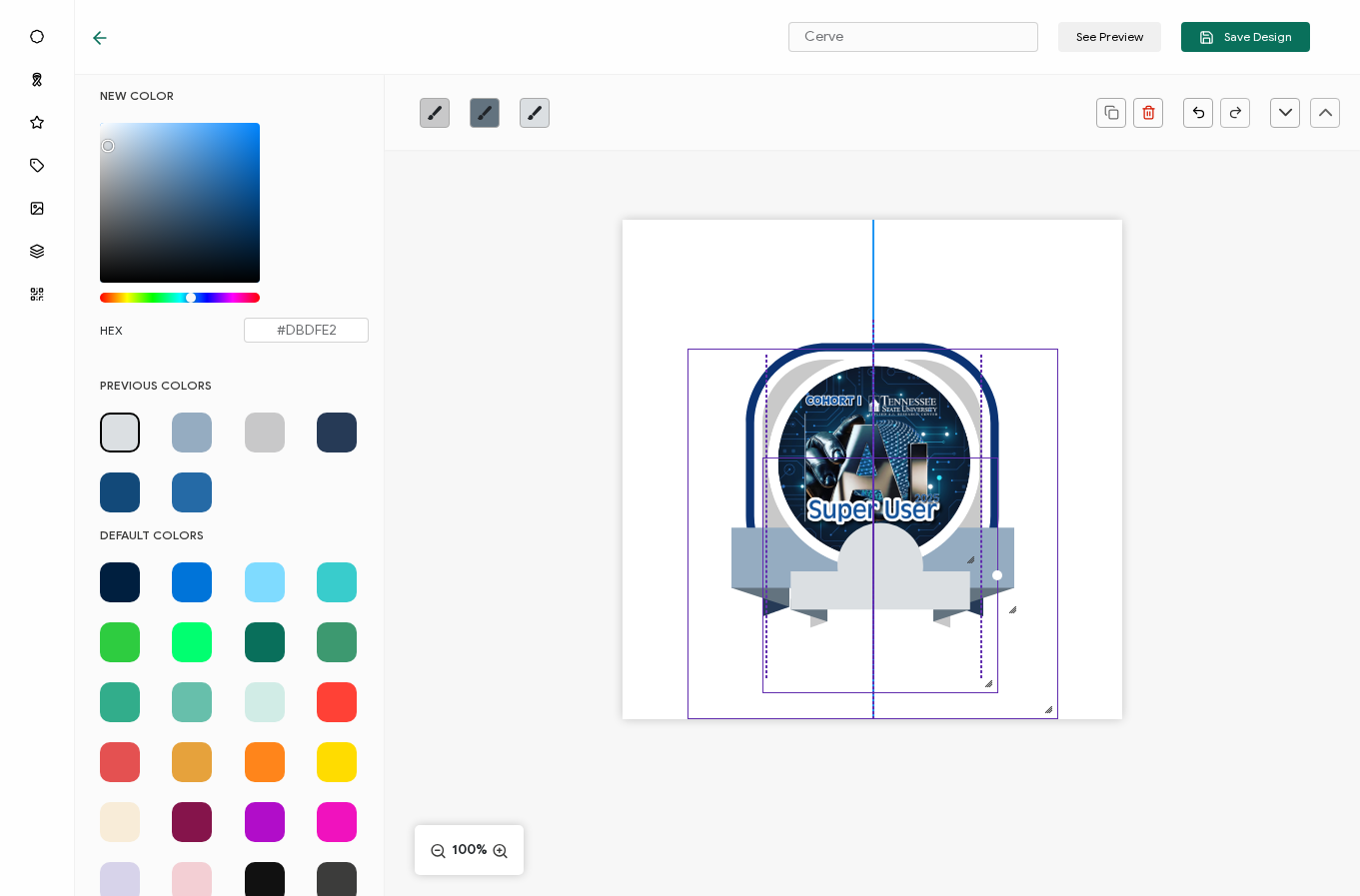 drag, startPoint x: 971, startPoint y: 667, endPoint x: 1019, endPoint y: 688, distance: 52.392748 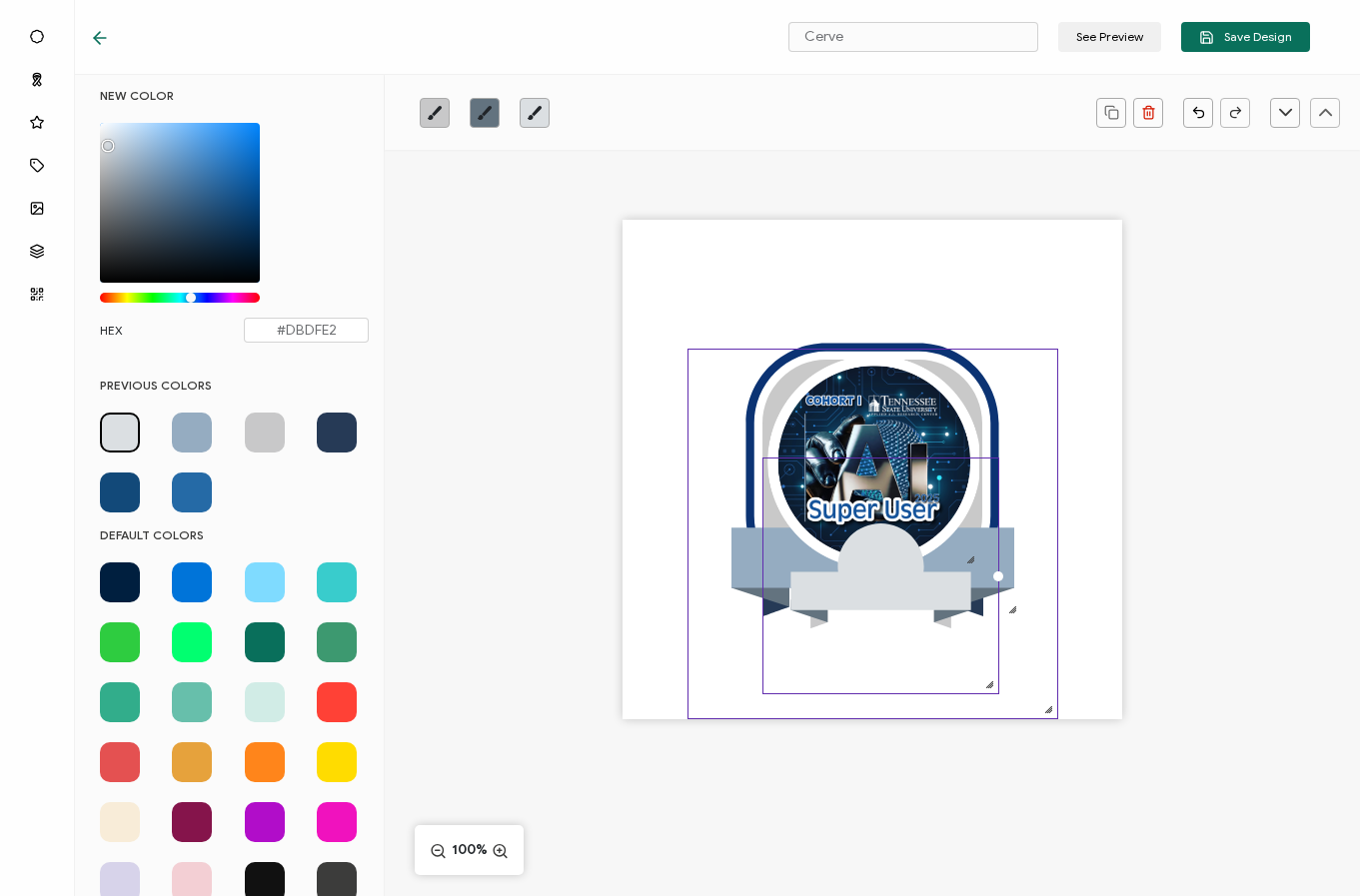 click on ".uuid-23f8734e-1af7-4f37-b171-8637be2cc914{}.uuid-15e608a3-9d80-45ea-a938-a832857704cb{}.uuid-ea0105a1-1164-4a60-a043-9c73998969a3{}" 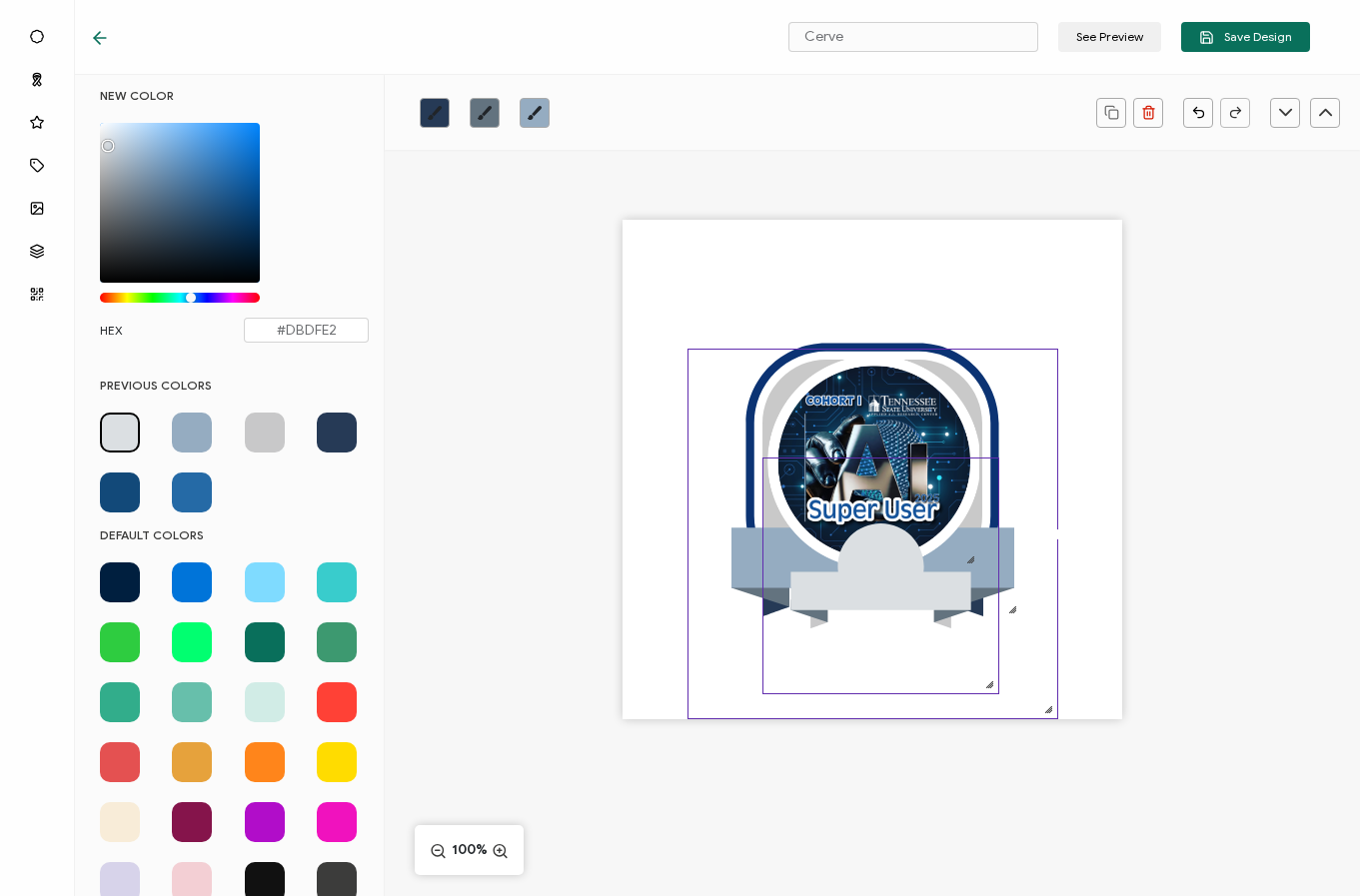click at bounding box center [989, 684] 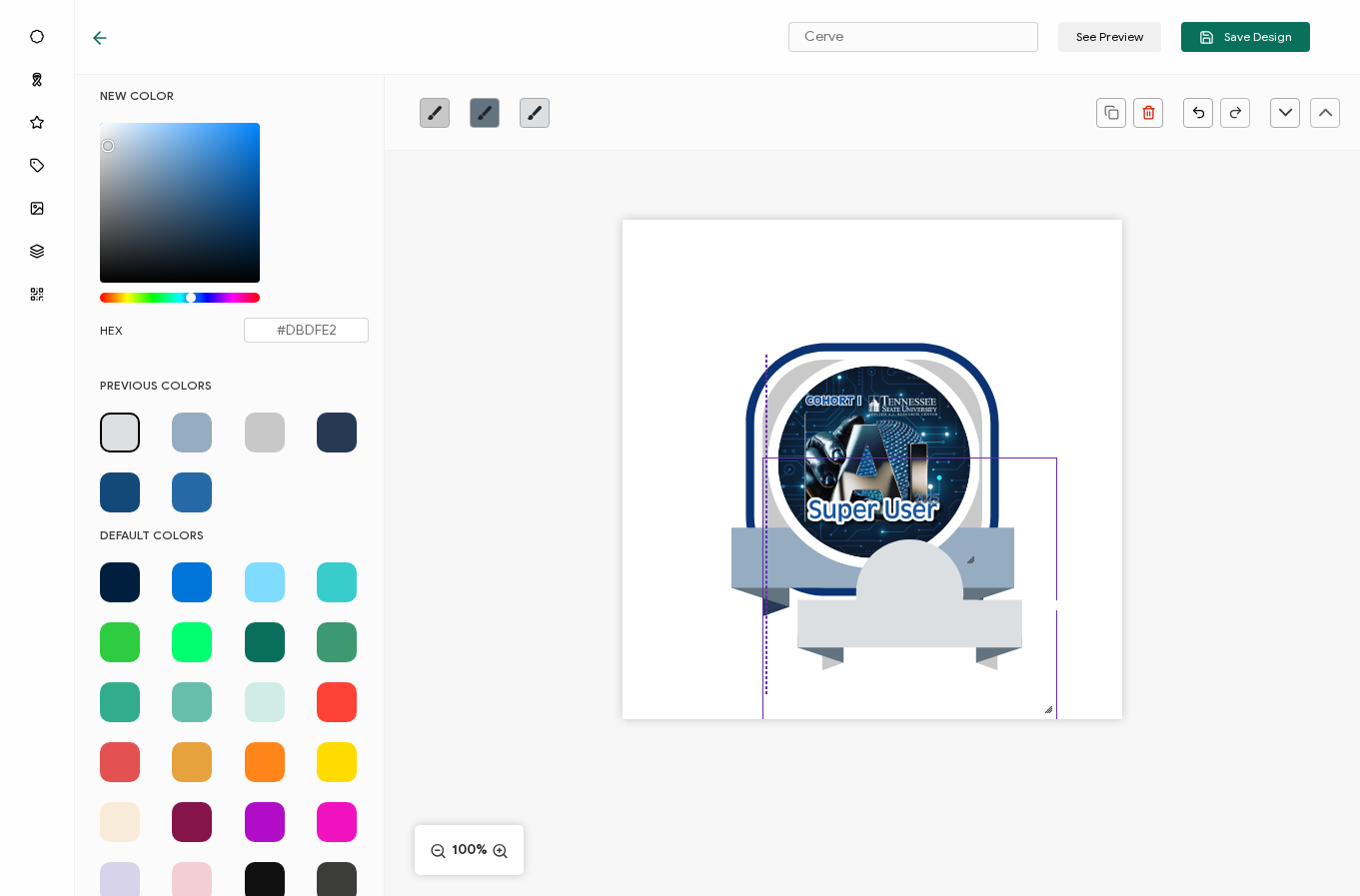 drag, startPoint x: 986, startPoint y: 681, endPoint x: 1085, endPoint y: 741, distance: 115.76269 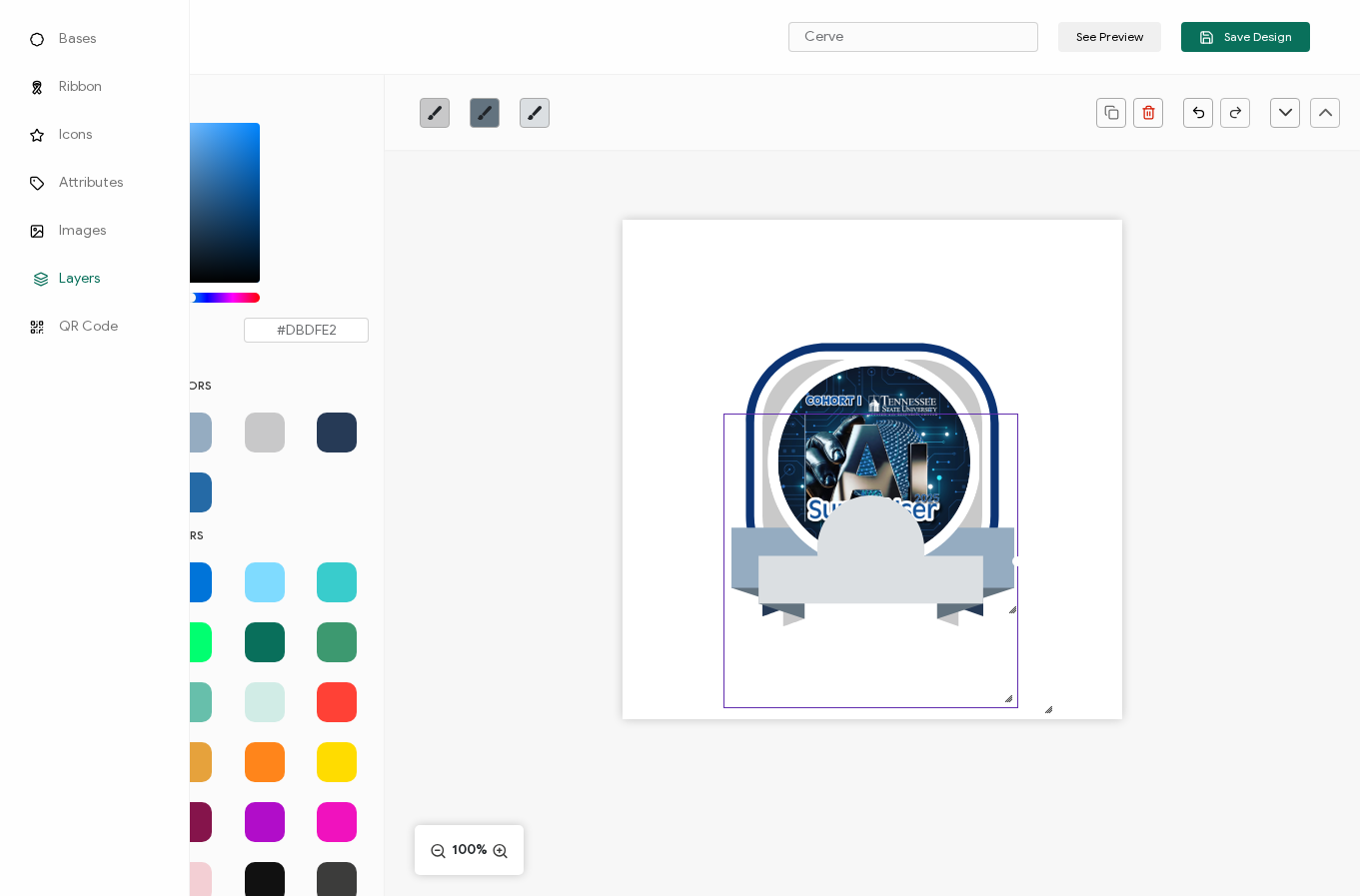 click 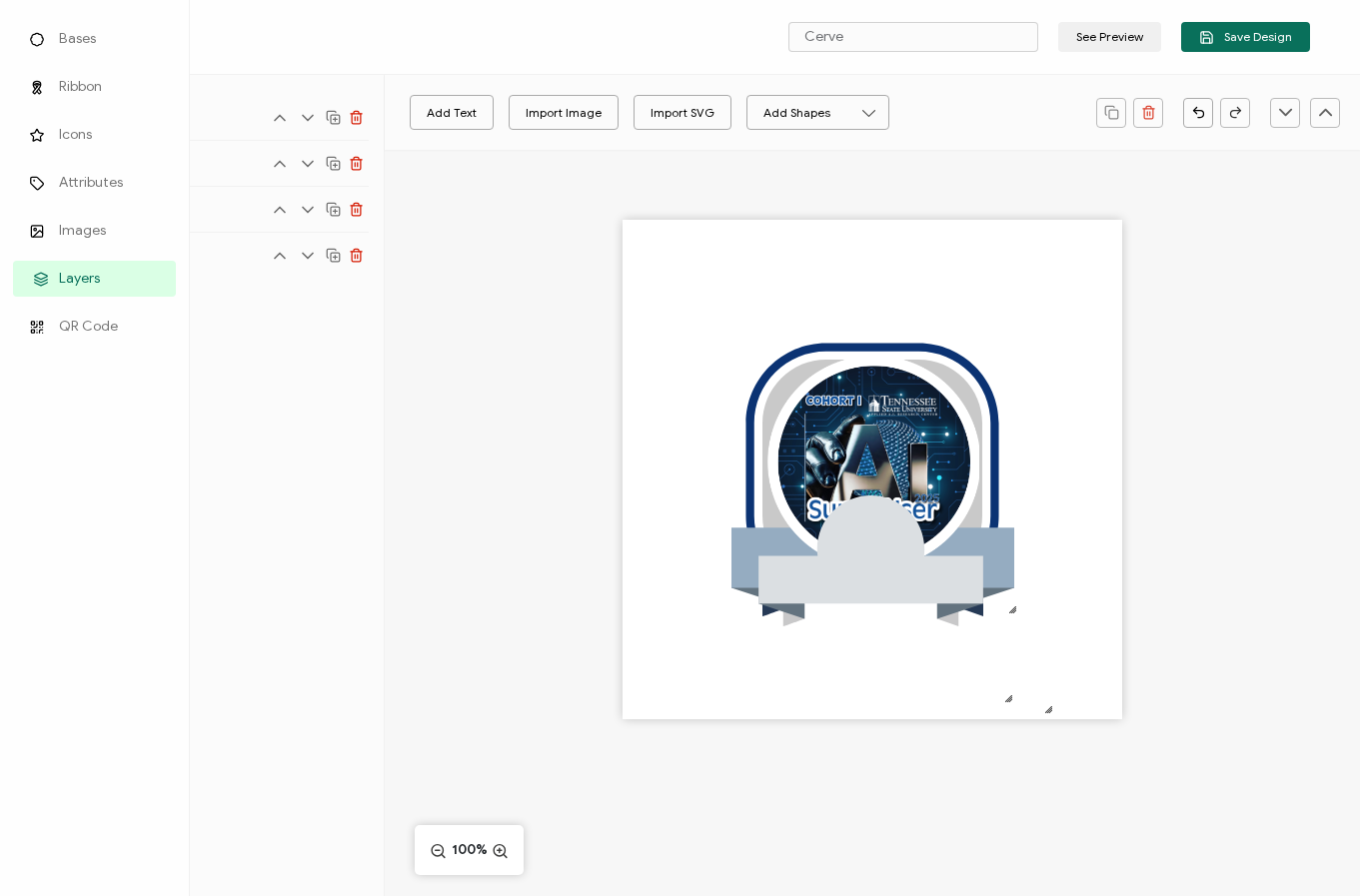 scroll, scrollTop: 0, scrollLeft: 0, axis: both 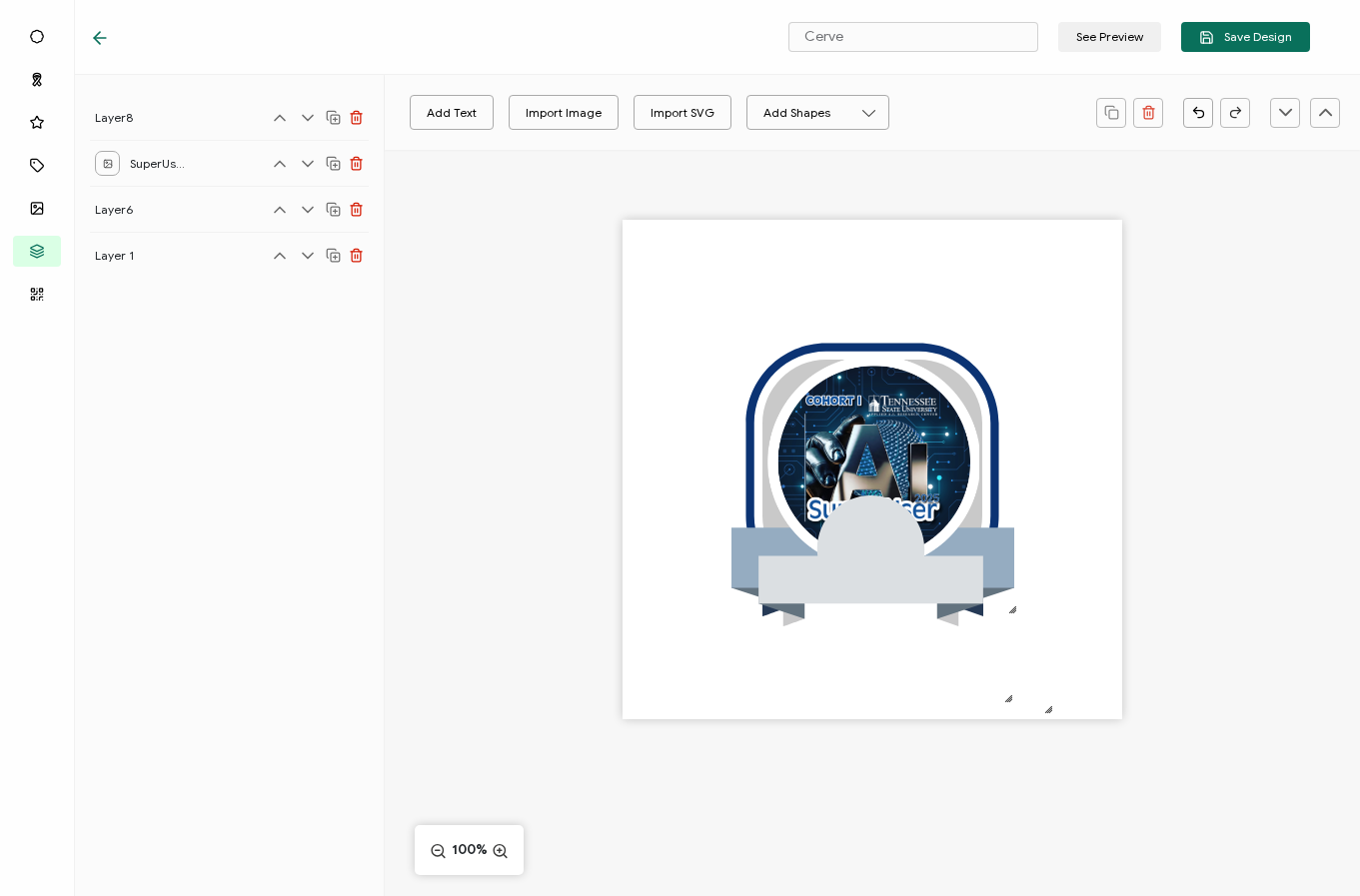 click 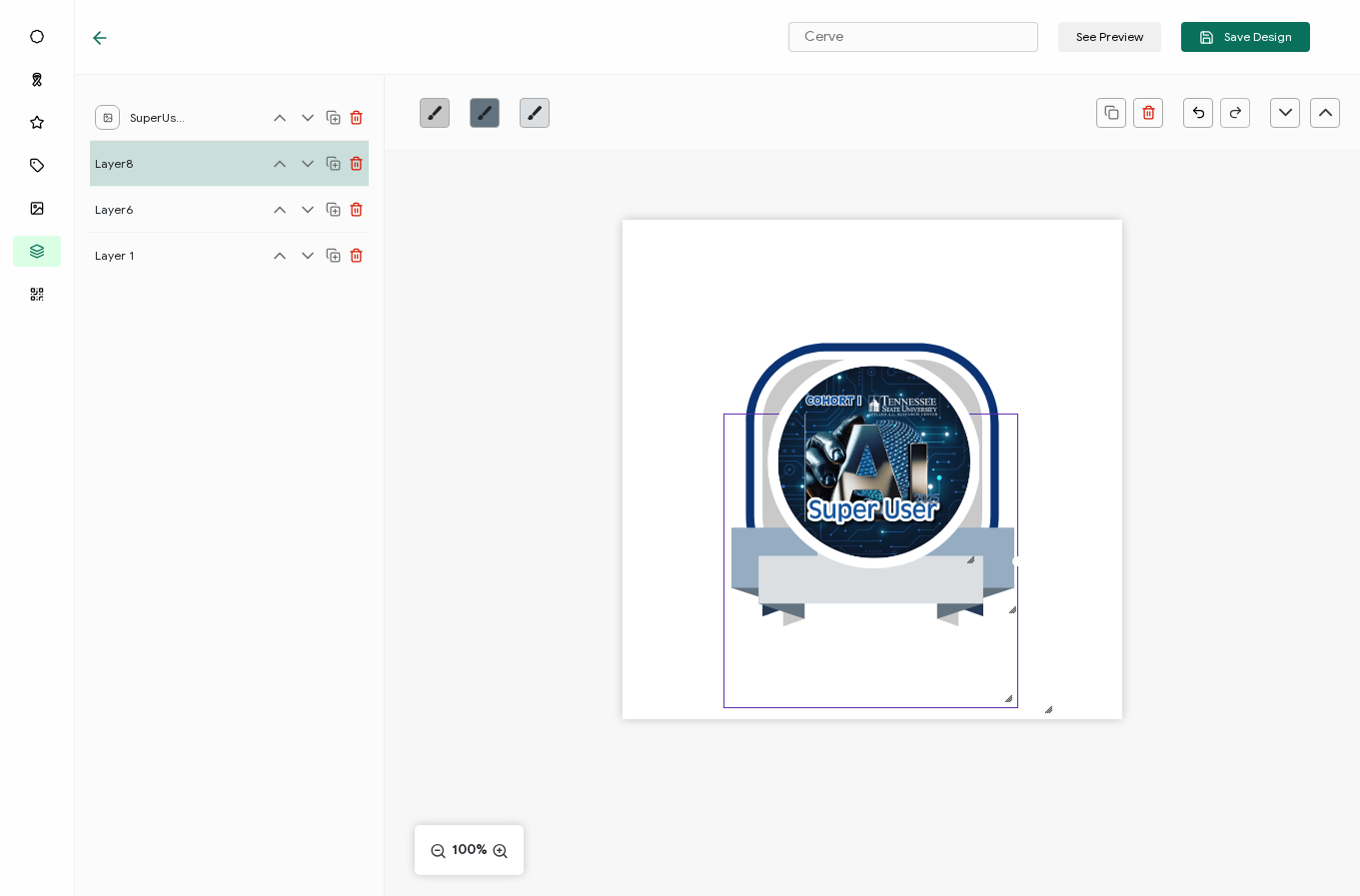 click on ".uuid-106118a5-b476-4fd0-abe0-8f4613b66612{}.uuid-0e8fb444-efba-4208-8896-8133a9b0127e{}.uuid-d713c4c9-523d-426a-aa5e-b376d6656c2f{}           .uuid-23f8734e-1af7-4f37-b171-8637be2cc914{}.uuid-15e608a3-9d80-45ea-a938-a832857704cb{}.uuid-ea0105a1-1164-4a60-a043-9c73998969a3{}                 .uuid-23f8734e-1af7-4f37-b171-8637be2cc914{}.uuid-15e608a3-9d80-45ea-a938-a832857704cb{}.uuid-ea0105a1-1164-4a60-a043-9c73998969a3{}" at bounding box center (872, 504) 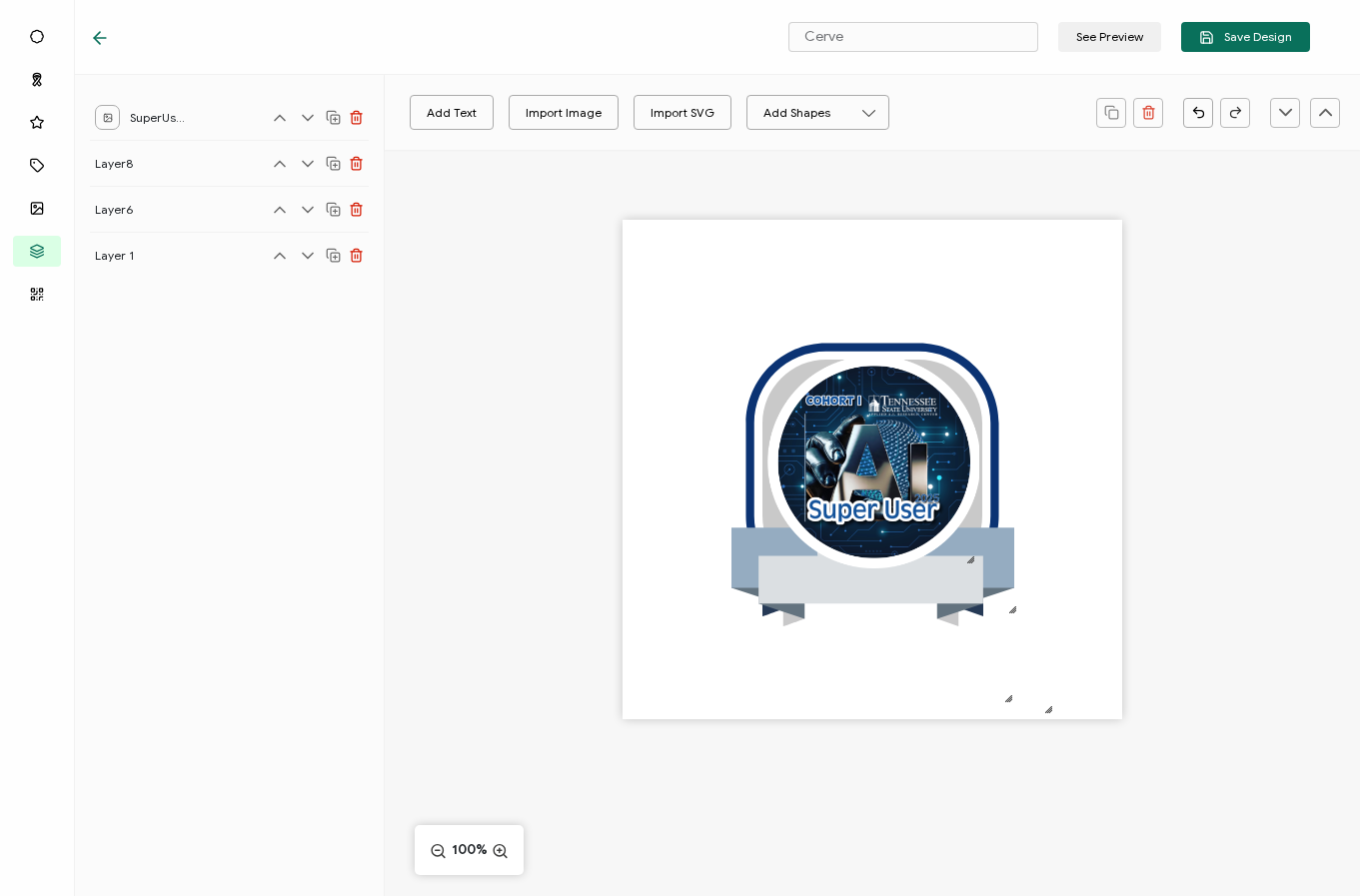 click on ".uuid-106118a5-b476-4fd0-abe0-8f4613b66612{}.uuid-0e8fb444-efba-4208-8896-8133a9b0127e{}.uuid-d713c4c9-523d-426a-aa5e-b376d6656c2f{}           .uuid-23f8734e-1af7-4f37-b171-8637be2cc914{}.uuid-15e608a3-9d80-45ea-a938-a832857704cb{}.uuid-ea0105a1-1164-4a60-a043-9c73998969a3{}                 .uuid-23f8734e-1af7-4f37-b171-8637be2cc914{}.uuid-15e608a3-9d80-45ea-a938-a832857704cb{}.uuid-ea0105a1-1164-4a60-a043-9c73998969a3{}" at bounding box center (872, 504) 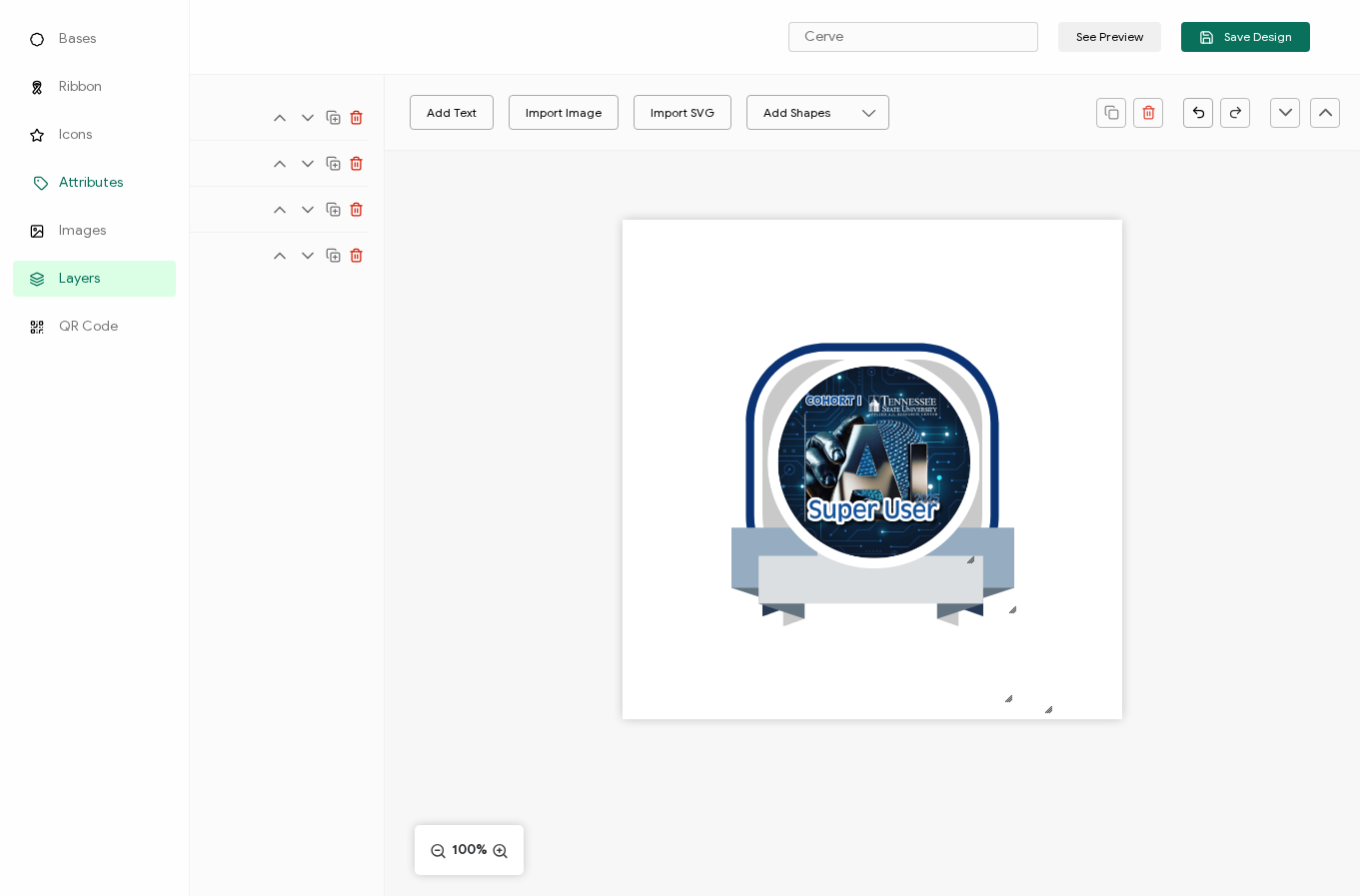 click on "Attributes" at bounding box center [91, 183] 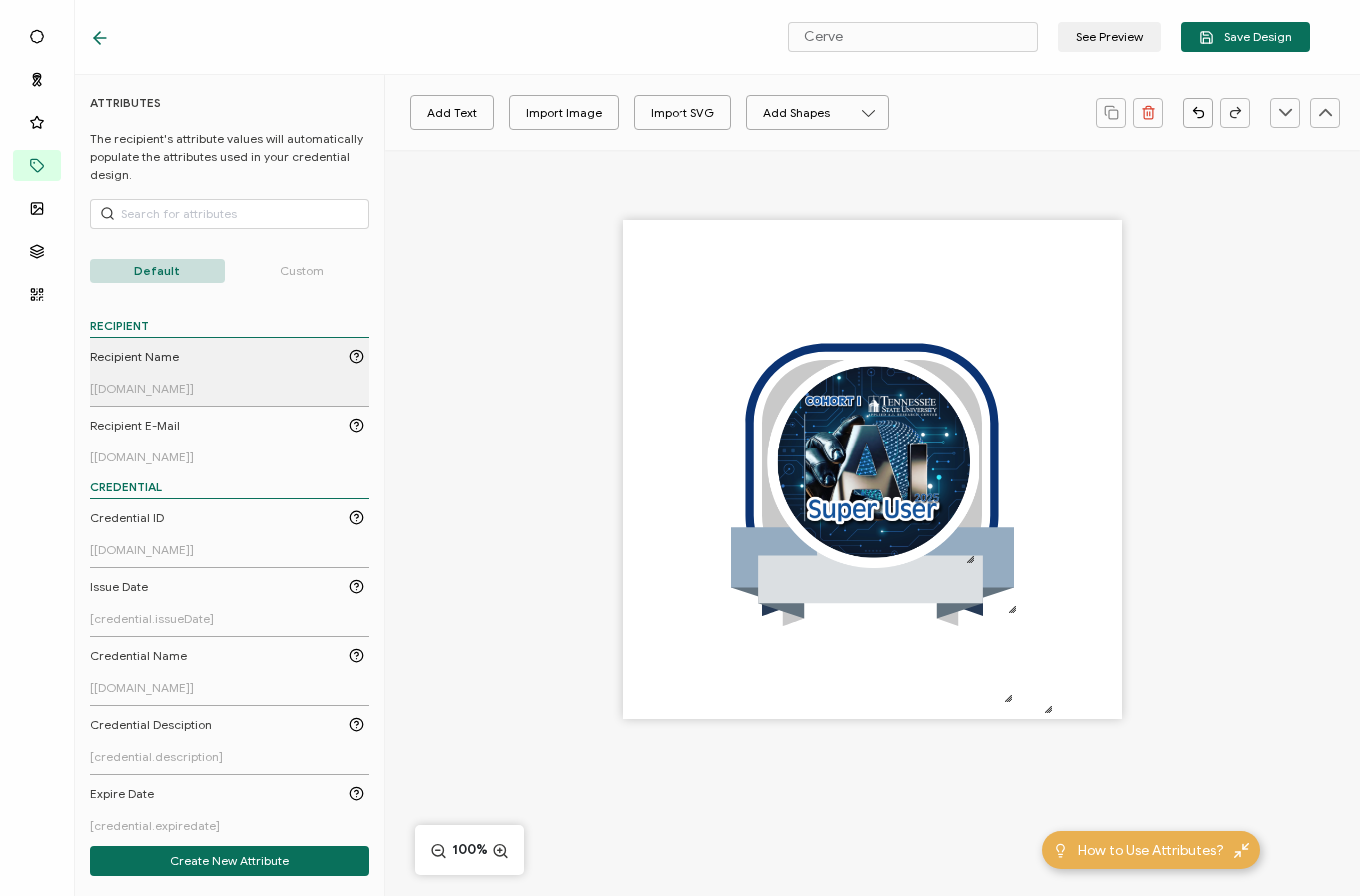 click on "Recipient Name" at bounding box center [227, 357] 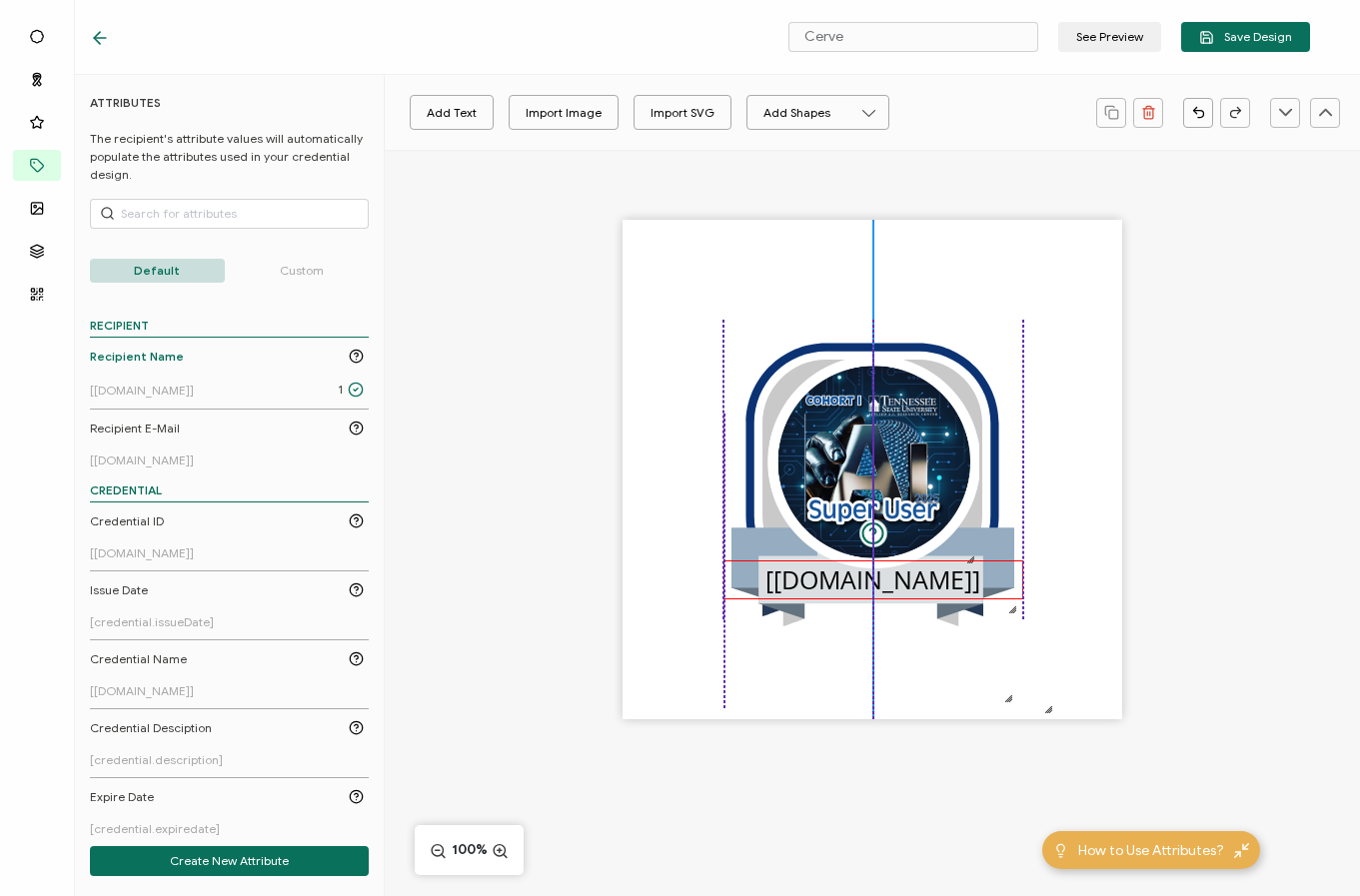 drag, startPoint x: 878, startPoint y: 471, endPoint x: 881, endPoint y: 581, distance: 110.0409 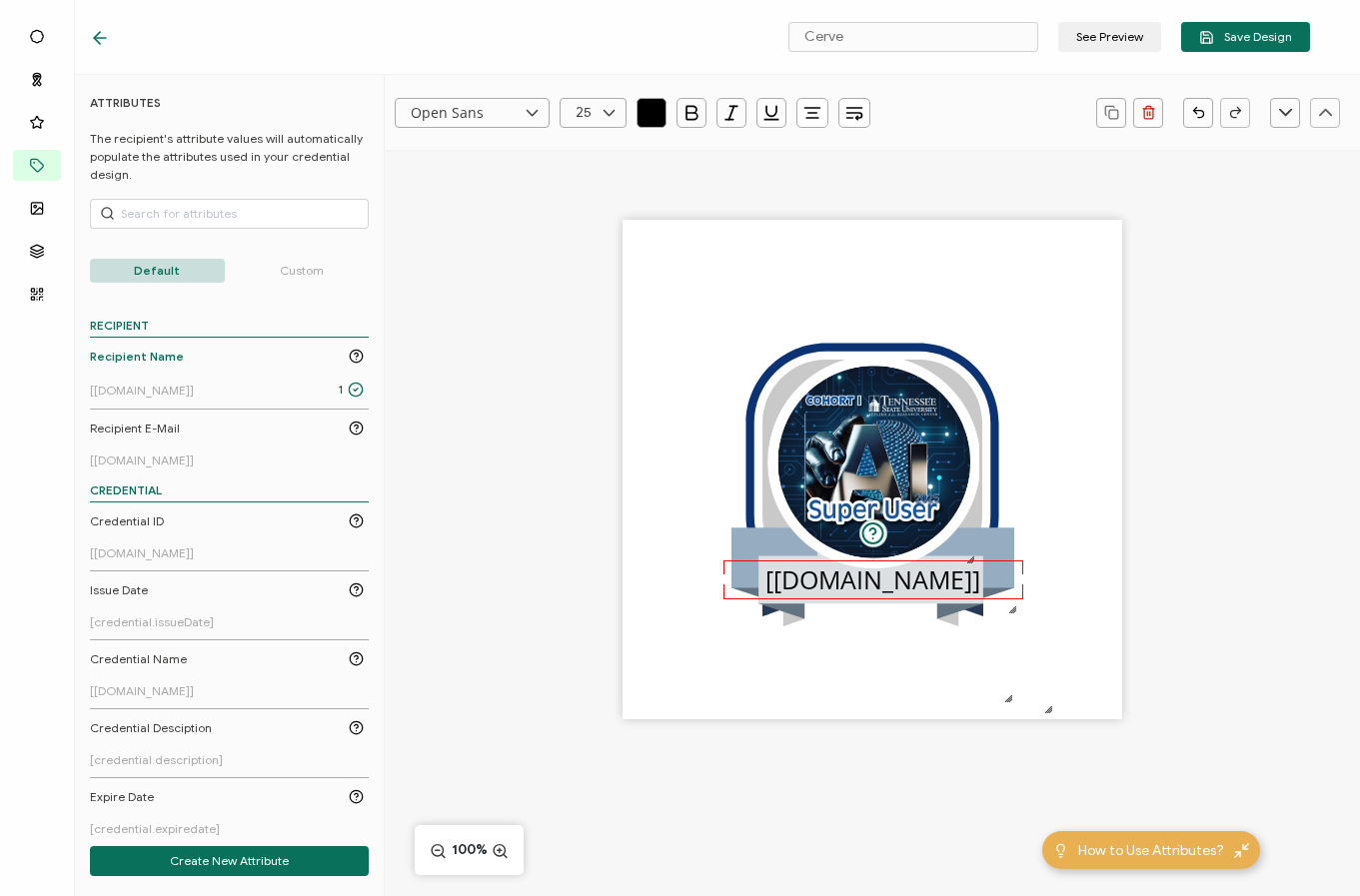 click at bounding box center [532, 113] 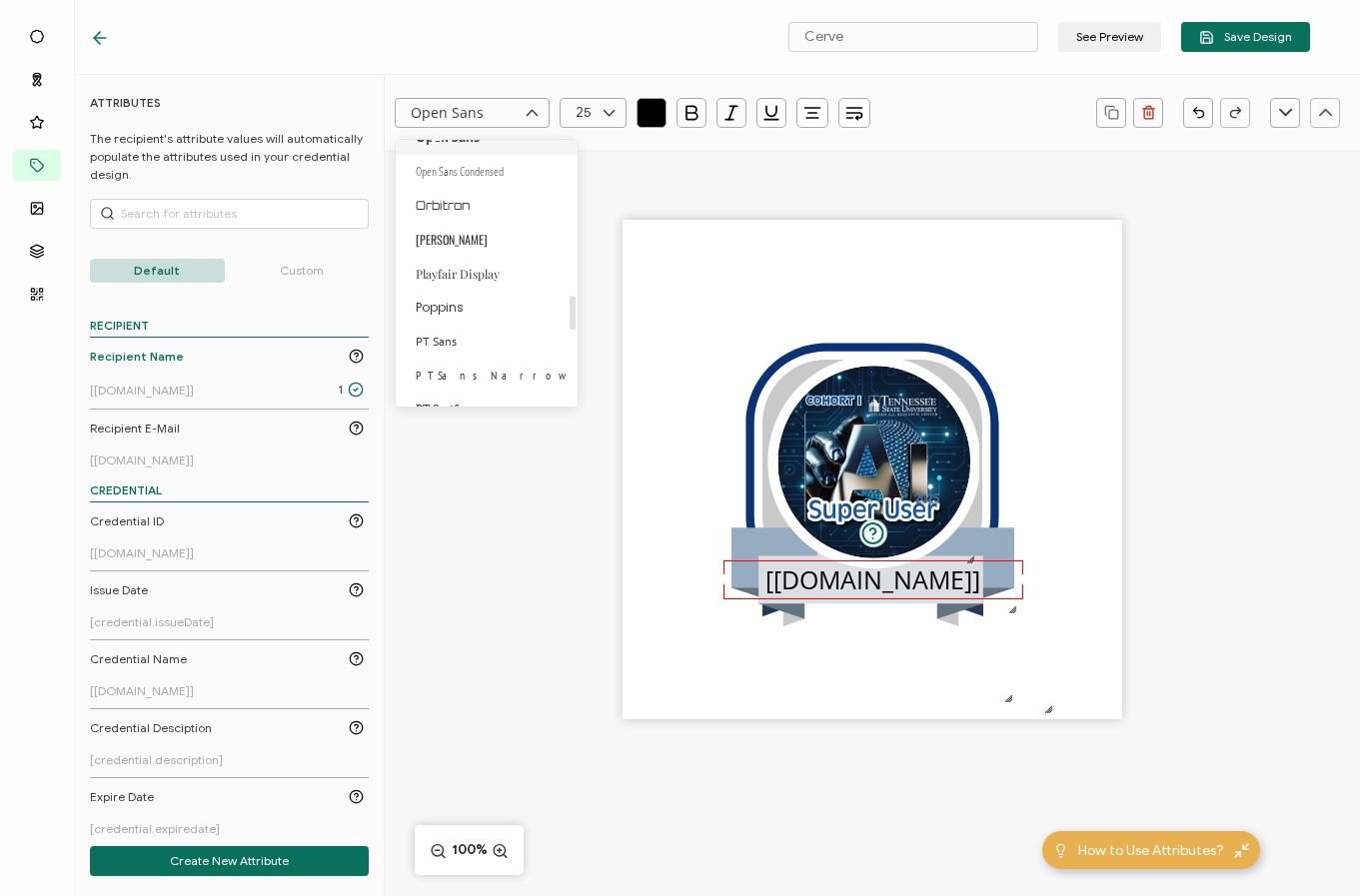 scroll, scrollTop: 1182, scrollLeft: 0, axis: vertical 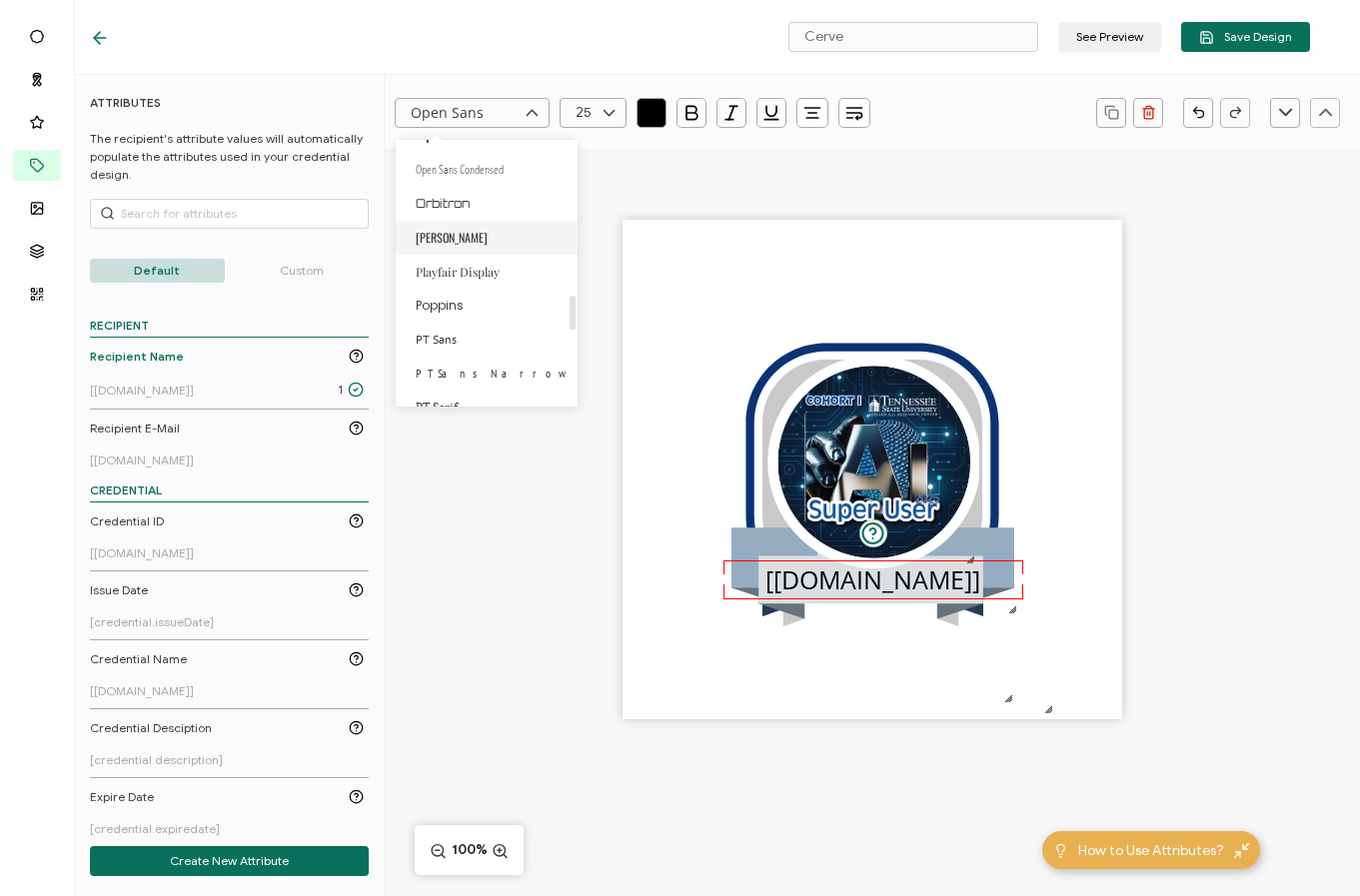 click on "[PERSON_NAME]" at bounding box center [490, 238] 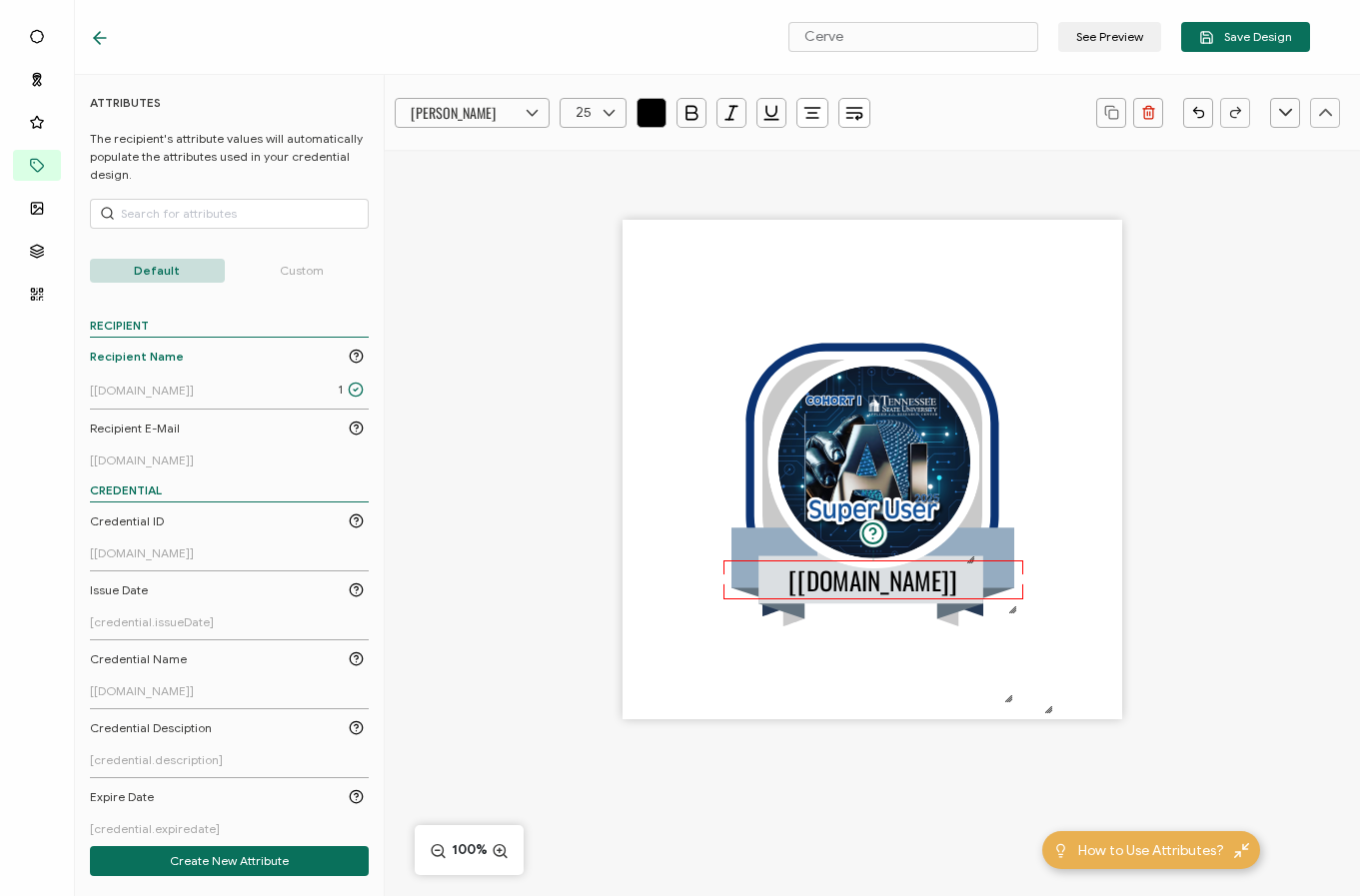 click 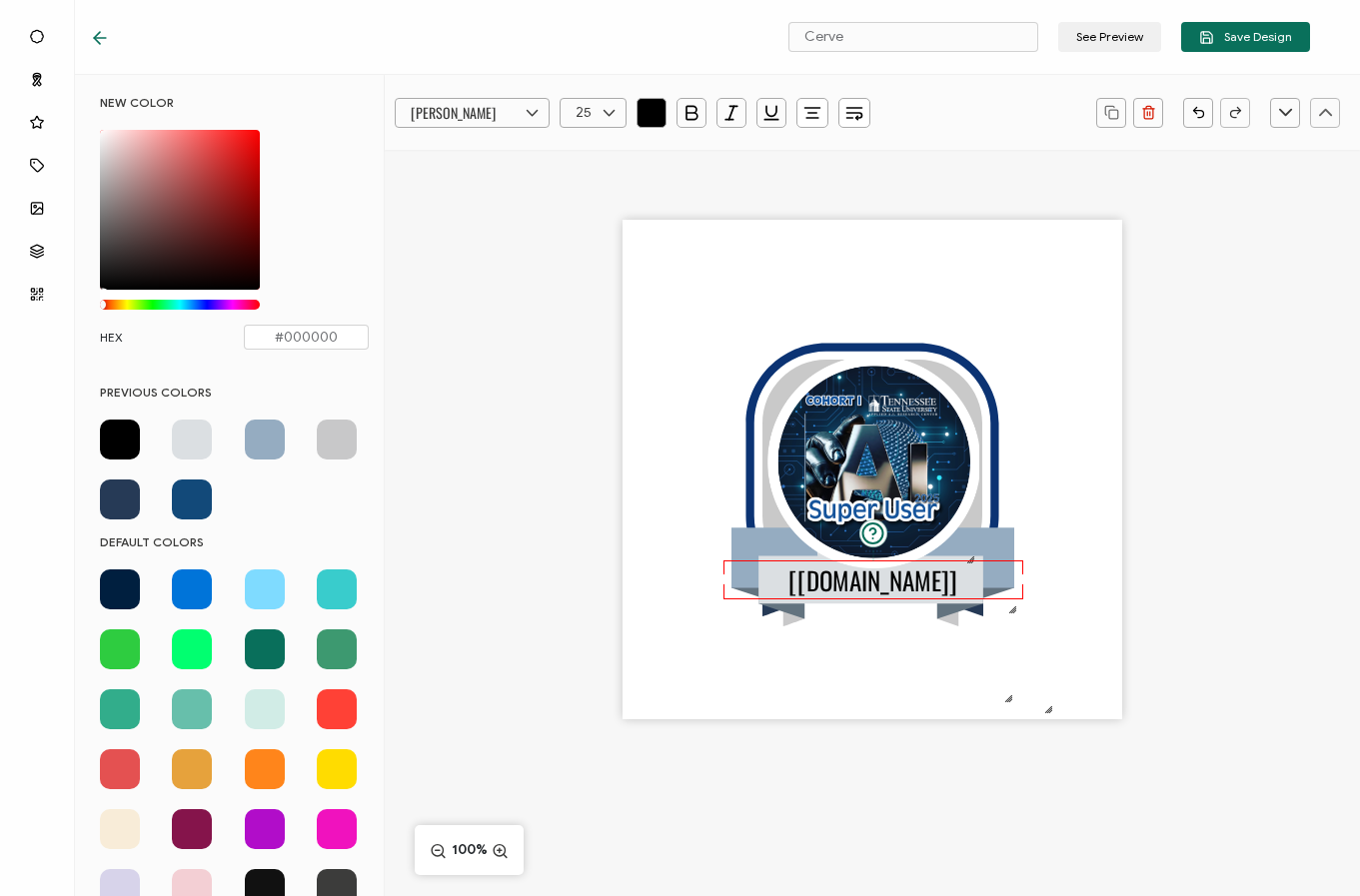 click at bounding box center (192, 499) 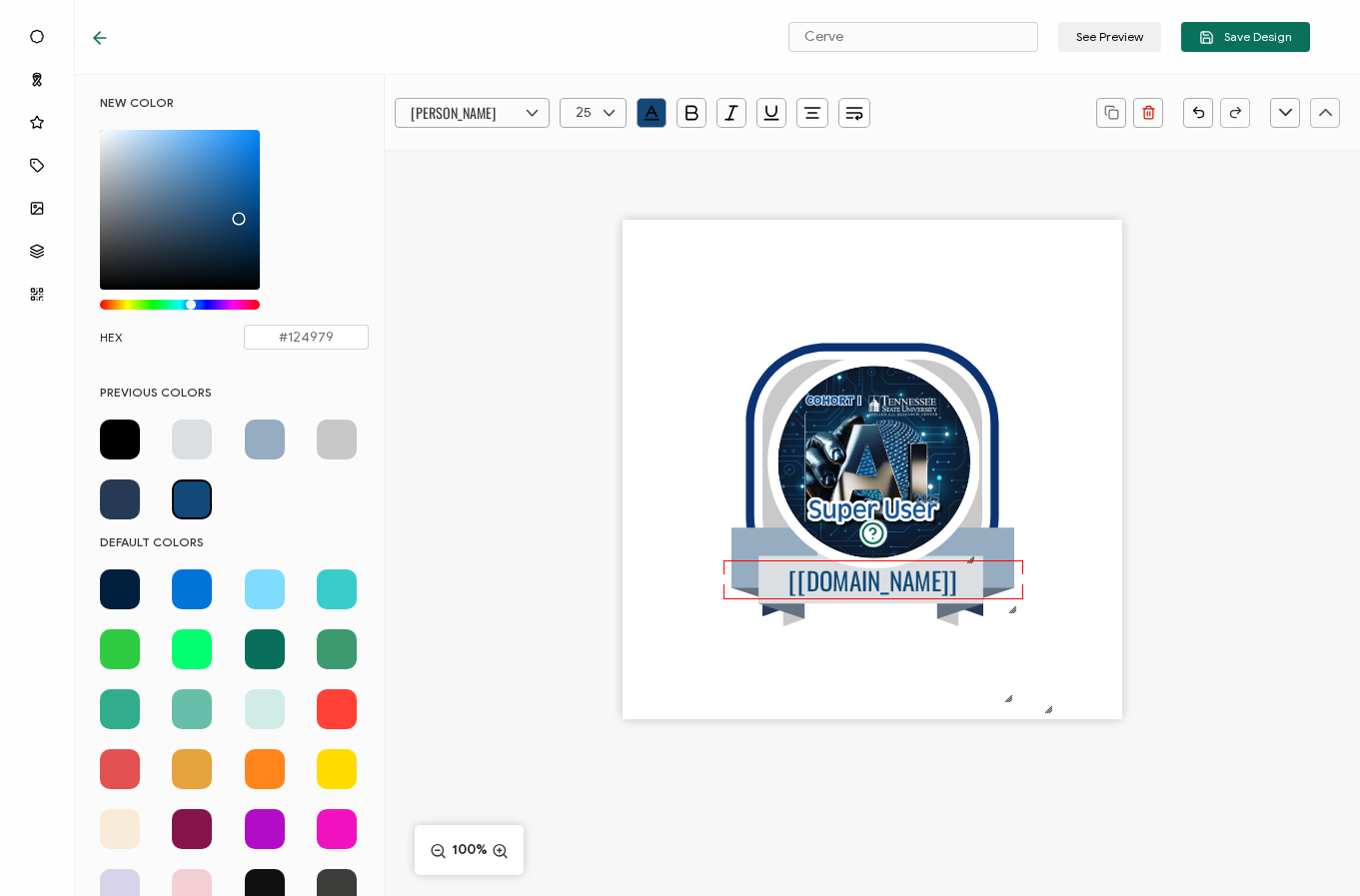 click 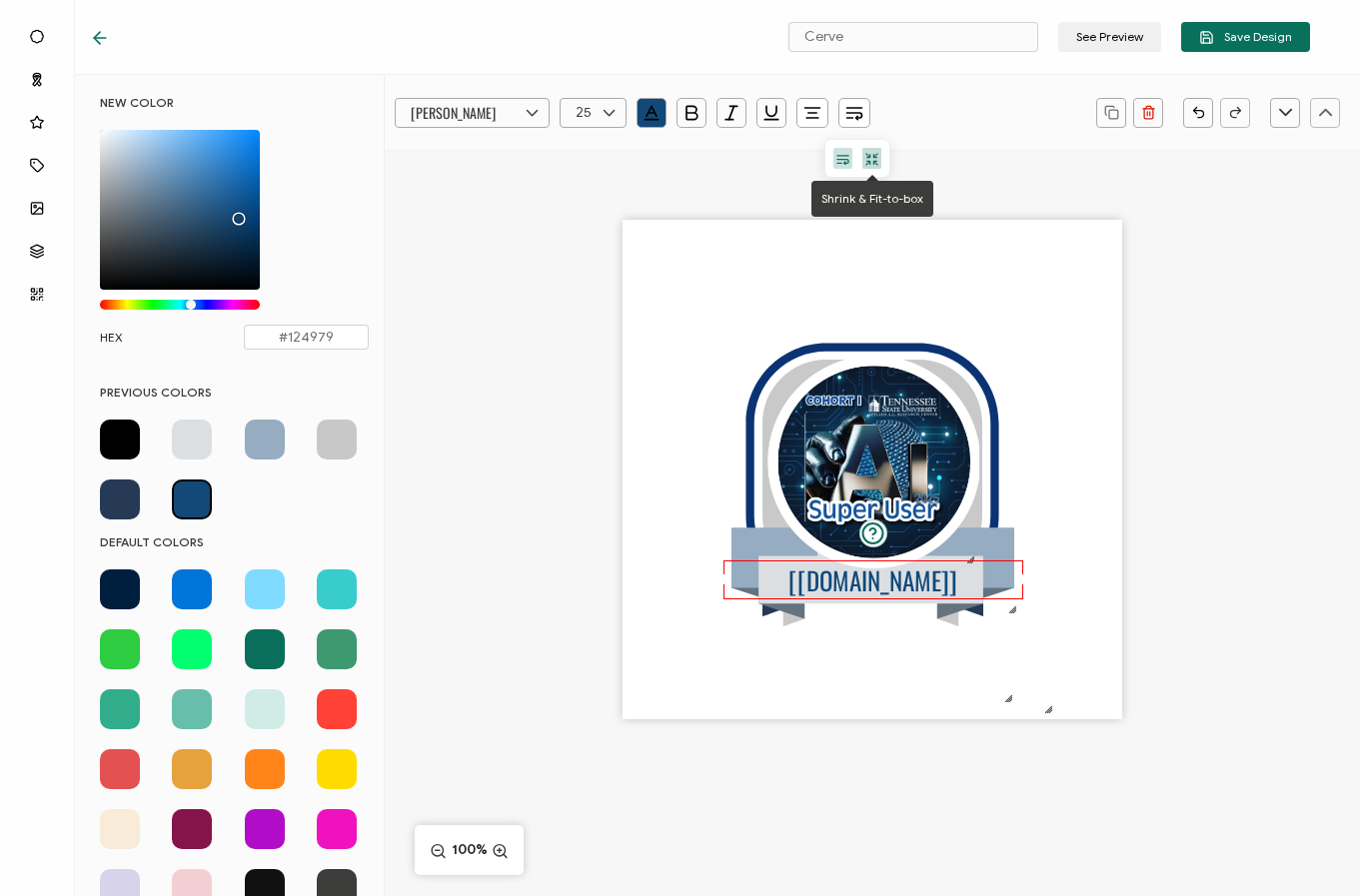 click at bounding box center (871, 158) 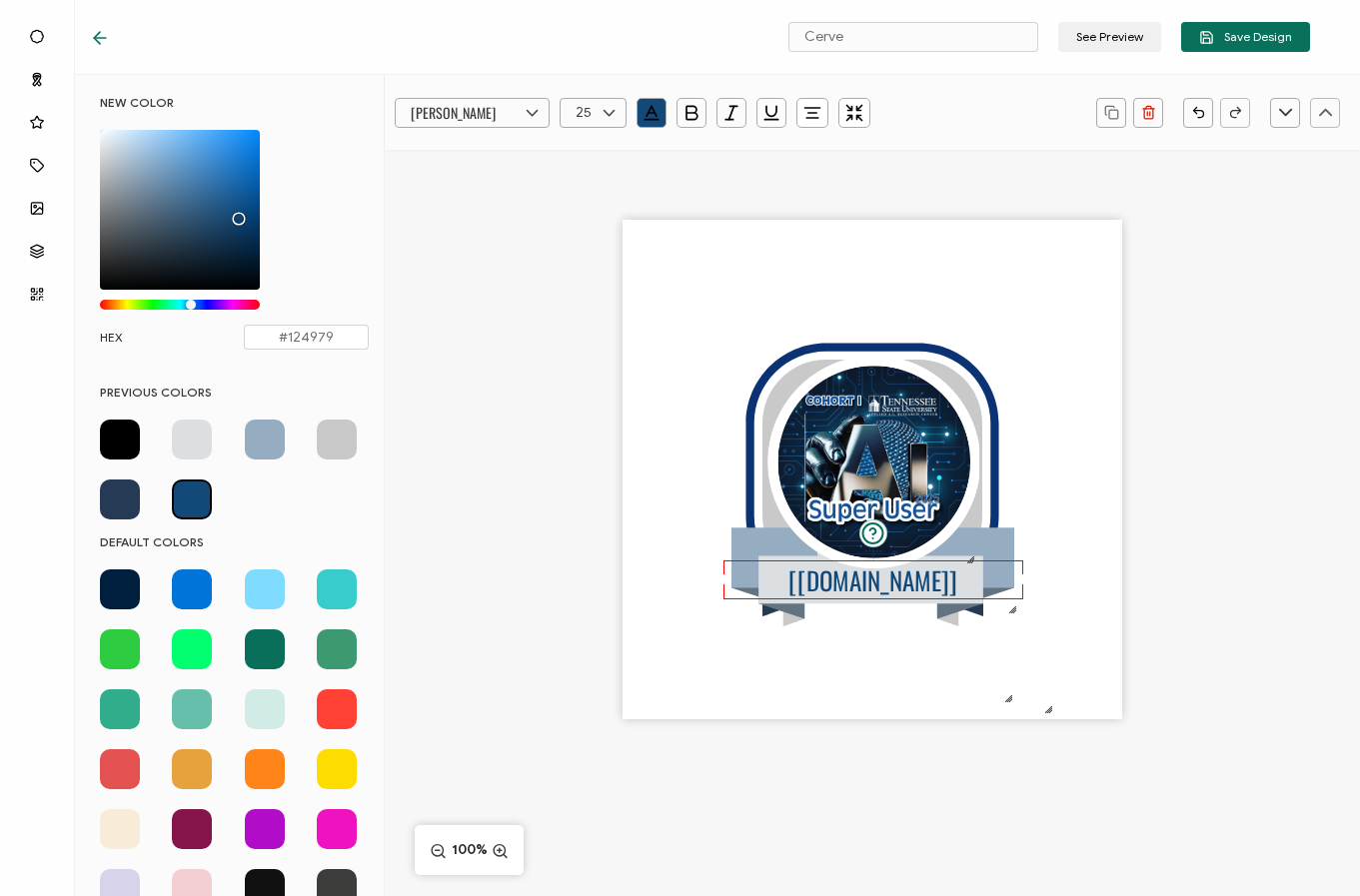 click on ".uuid-106118a5-b476-4fd0-abe0-8f4613b66612{}.uuid-0e8fb444-efba-4208-8896-8133a9b0127e{}.uuid-d713c4c9-523d-426a-aa5e-b376d6656c2f{}           .uuid-23f8734e-1af7-4f37-b171-8637be2cc914{}.uuid-15e608a3-9d80-45ea-a938-a832857704cb{}.uuid-ea0105a1-1164-4a60-a043-9c73998969a3{}                 .uuid-23f8734e-1af7-4f37-b171-8637be2cc914{}.uuid-15e608a3-9d80-45ea-a938-a832857704cb{}.uuid-ea0105a1-1164-4a60-a043-9c73998969a3{}     The recipient’s full name, which will be automatically filled based on the information uploaded when adding recipients or lists.   [[DOMAIN_NAME]]" at bounding box center (872, 504) 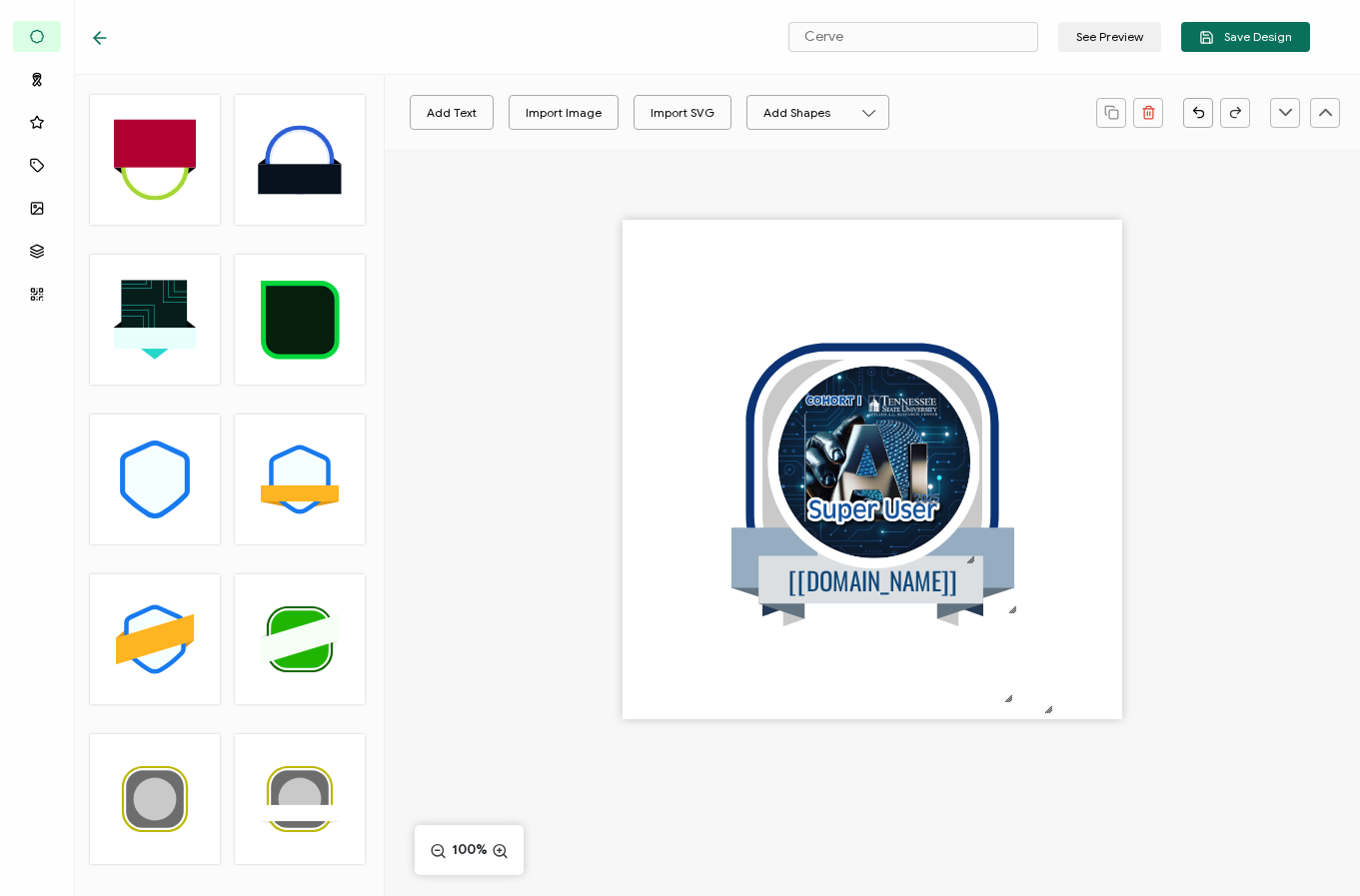 click on "See Preview" at bounding box center (1109, 37) 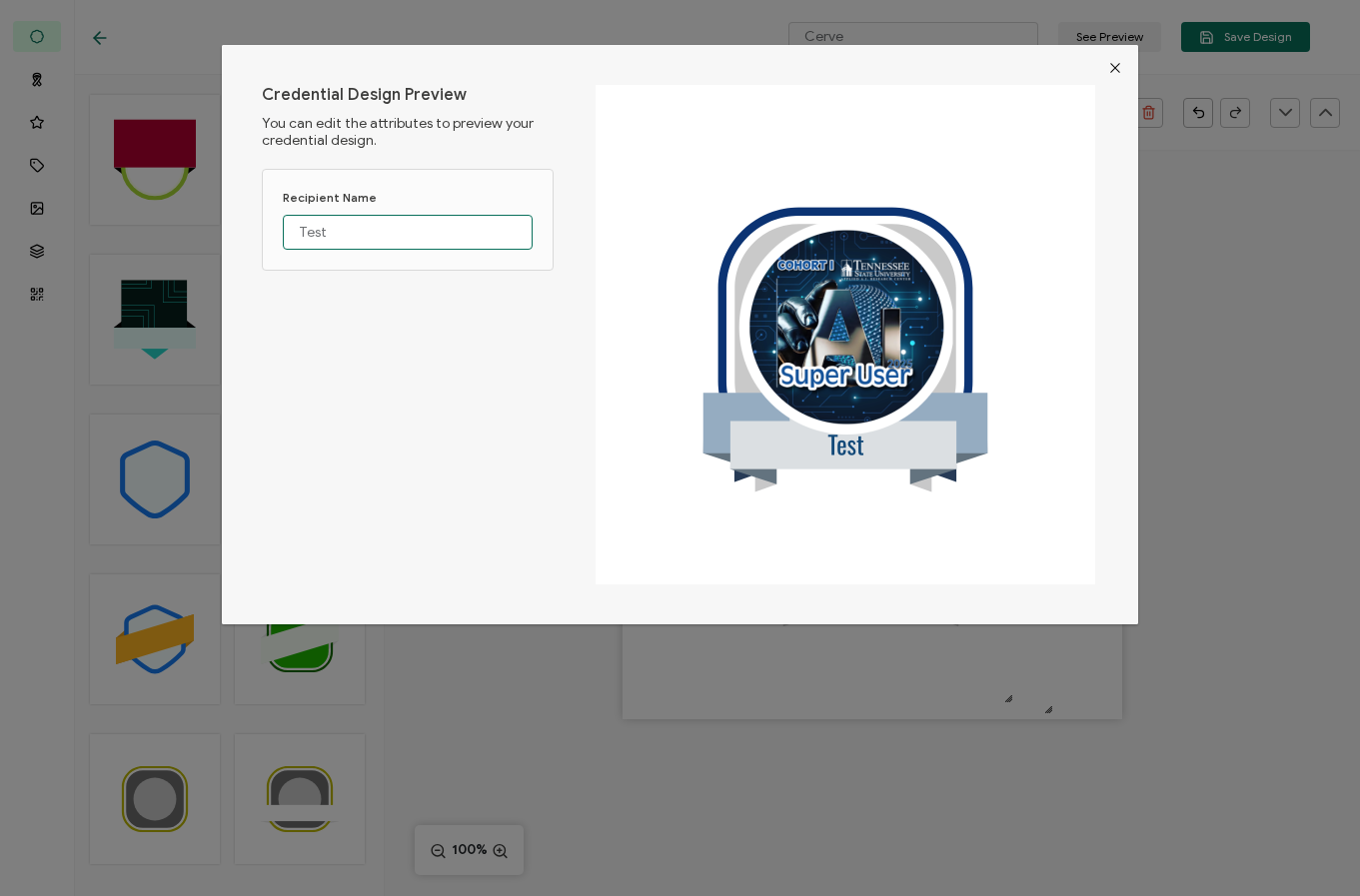 drag, startPoint x: 361, startPoint y: 234, endPoint x: 294, endPoint y: 230, distance: 67.1193 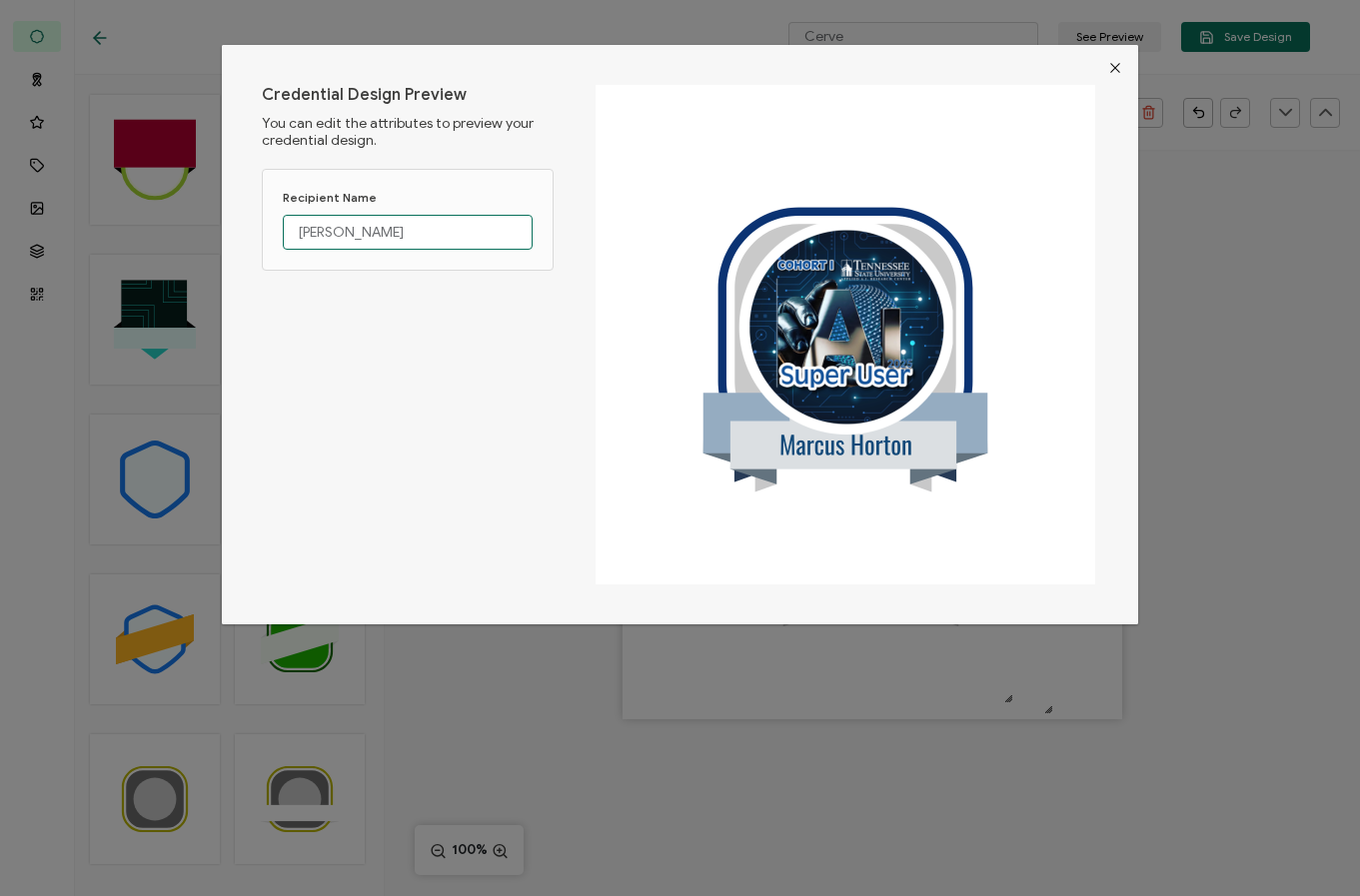 type on "[PERSON_NAME]" 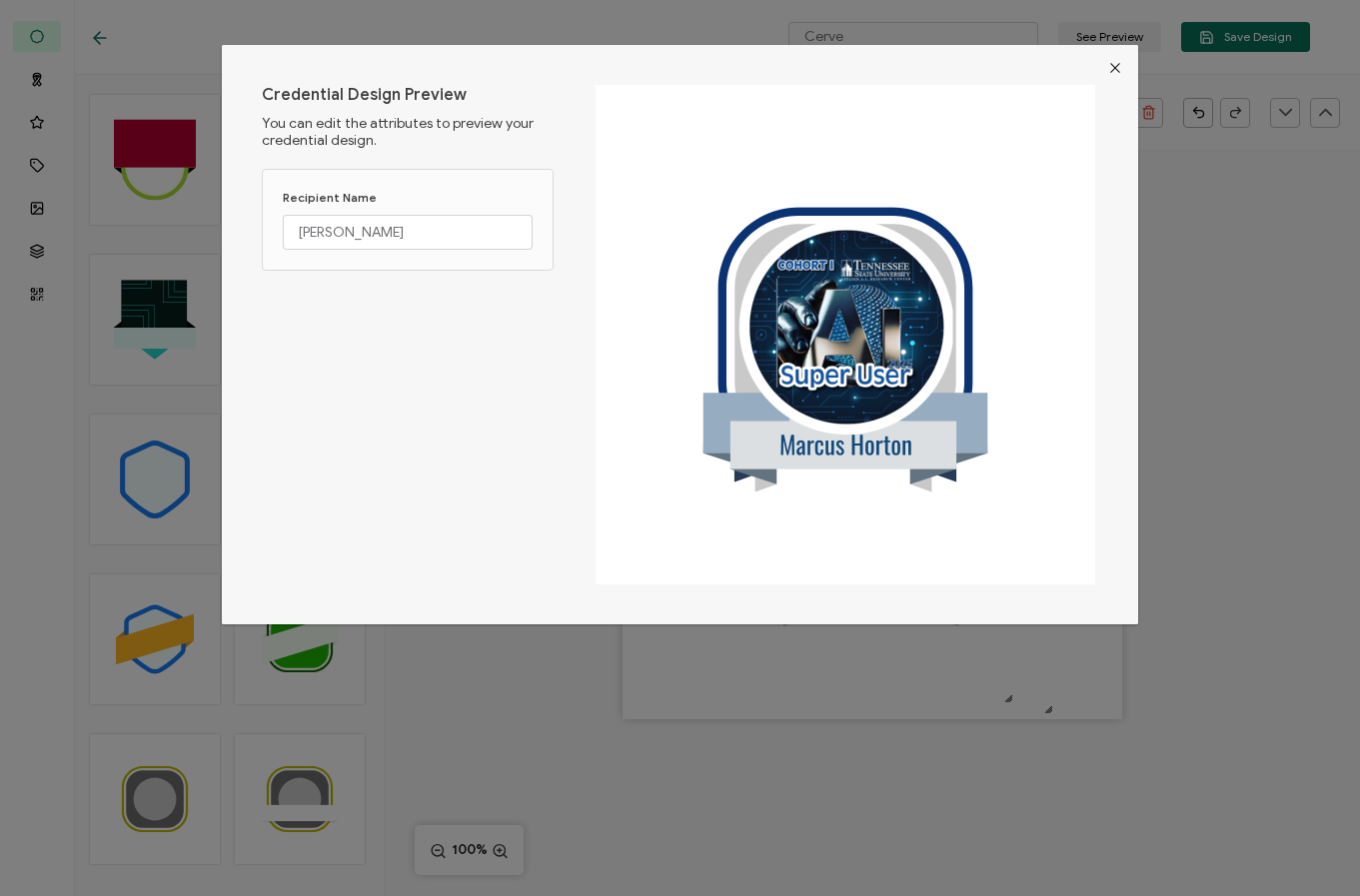 click at bounding box center [1115, 68] 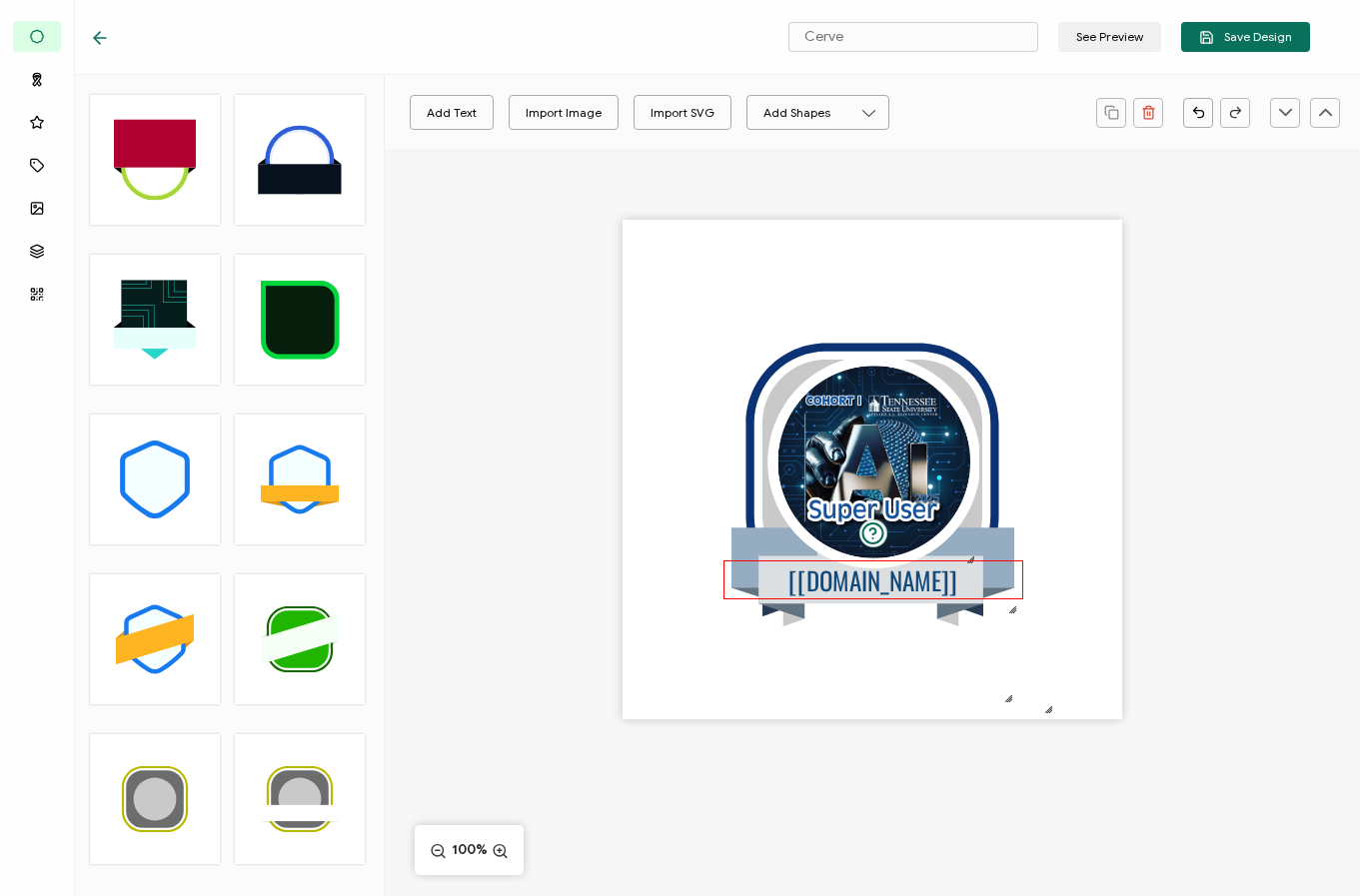 click on "[[DOMAIN_NAME]]" at bounding box center [872, 579] 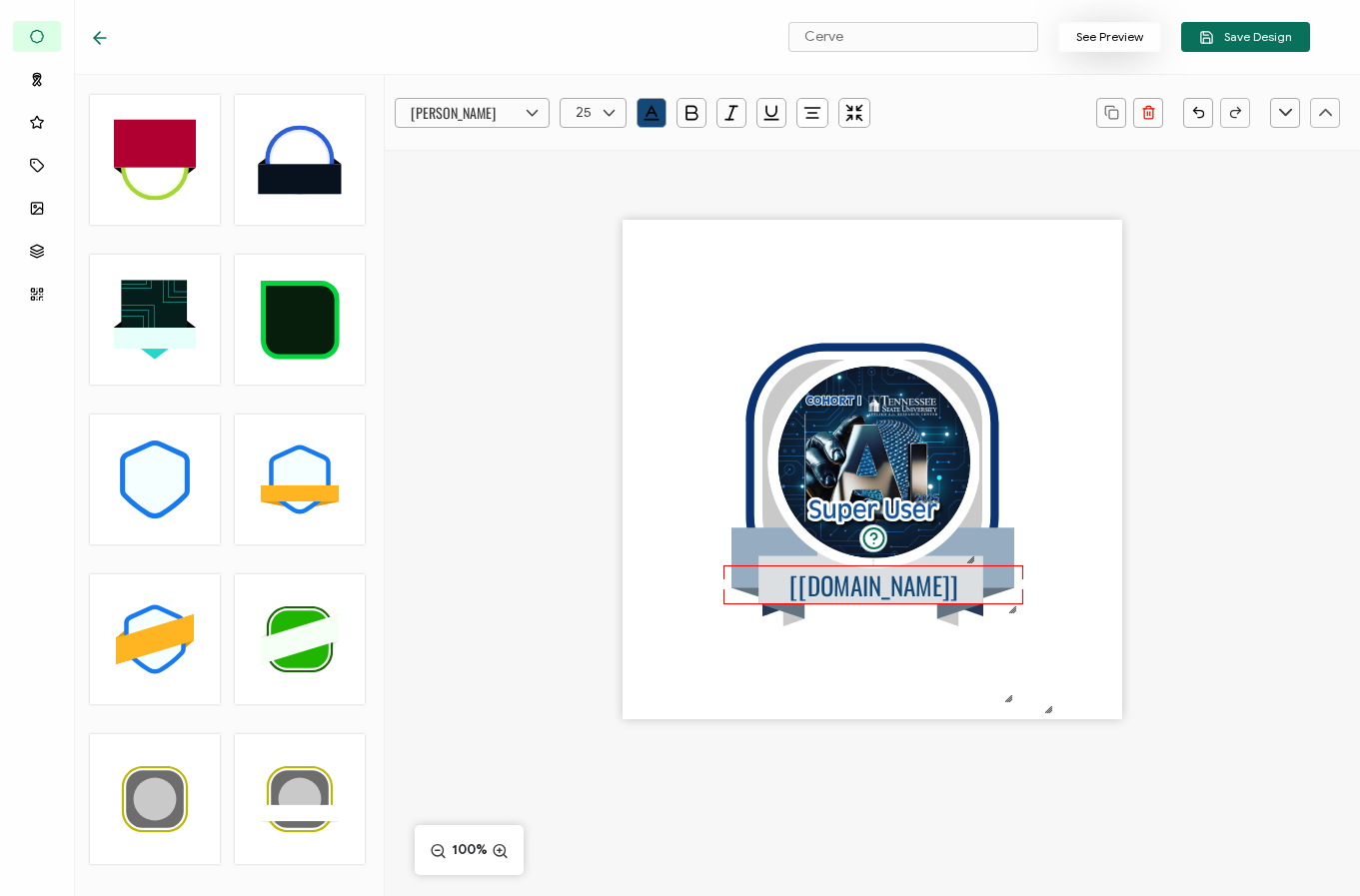 click on "See Preview" at bounding box center [1109, 37] 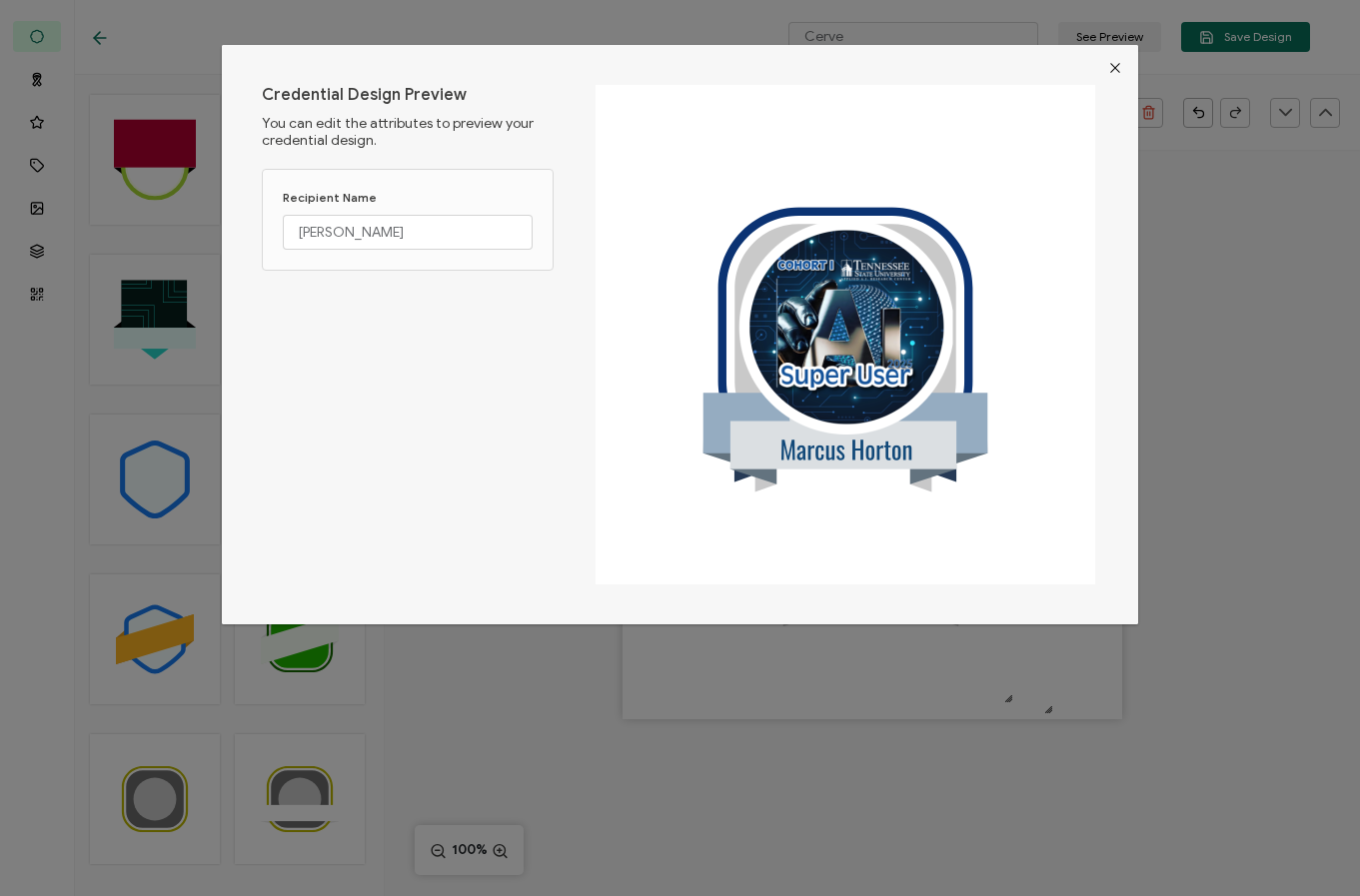 click at bounding box center [1115, 68] 